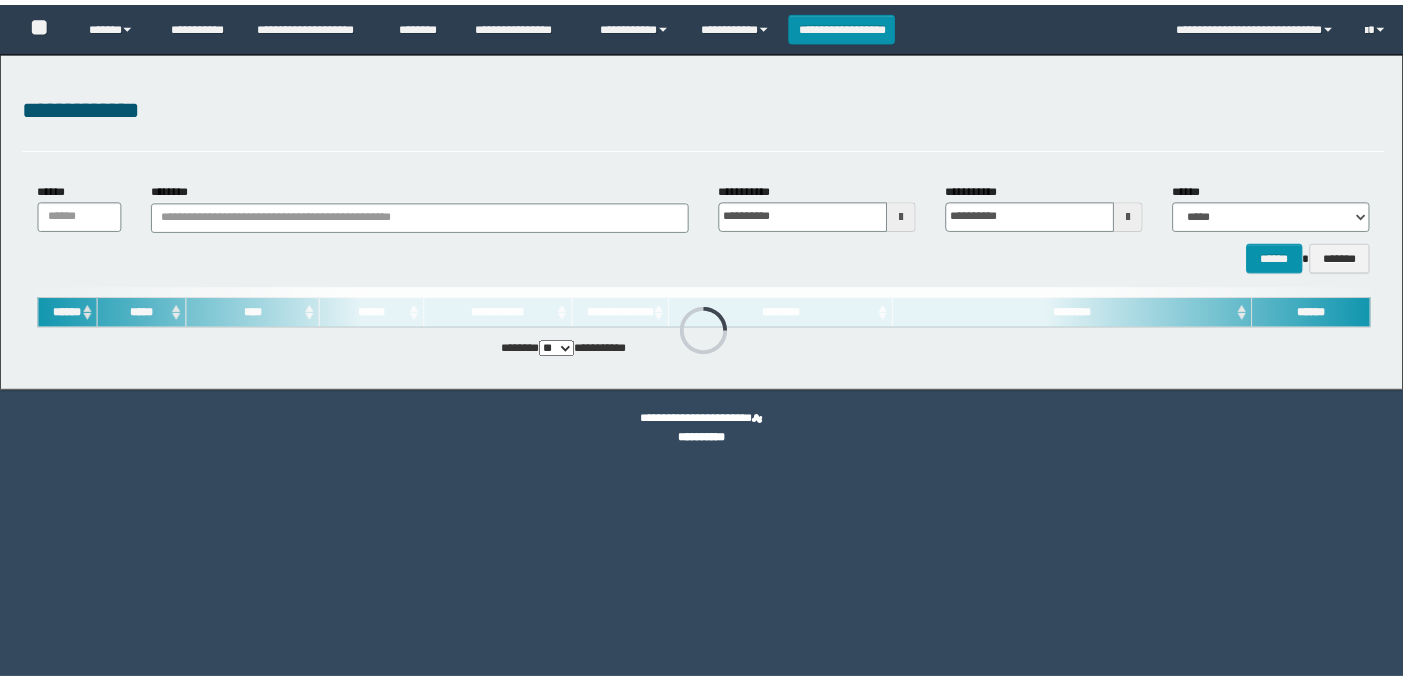 scroll, scrollTop: 0, scrollLeft: 0, axis: both 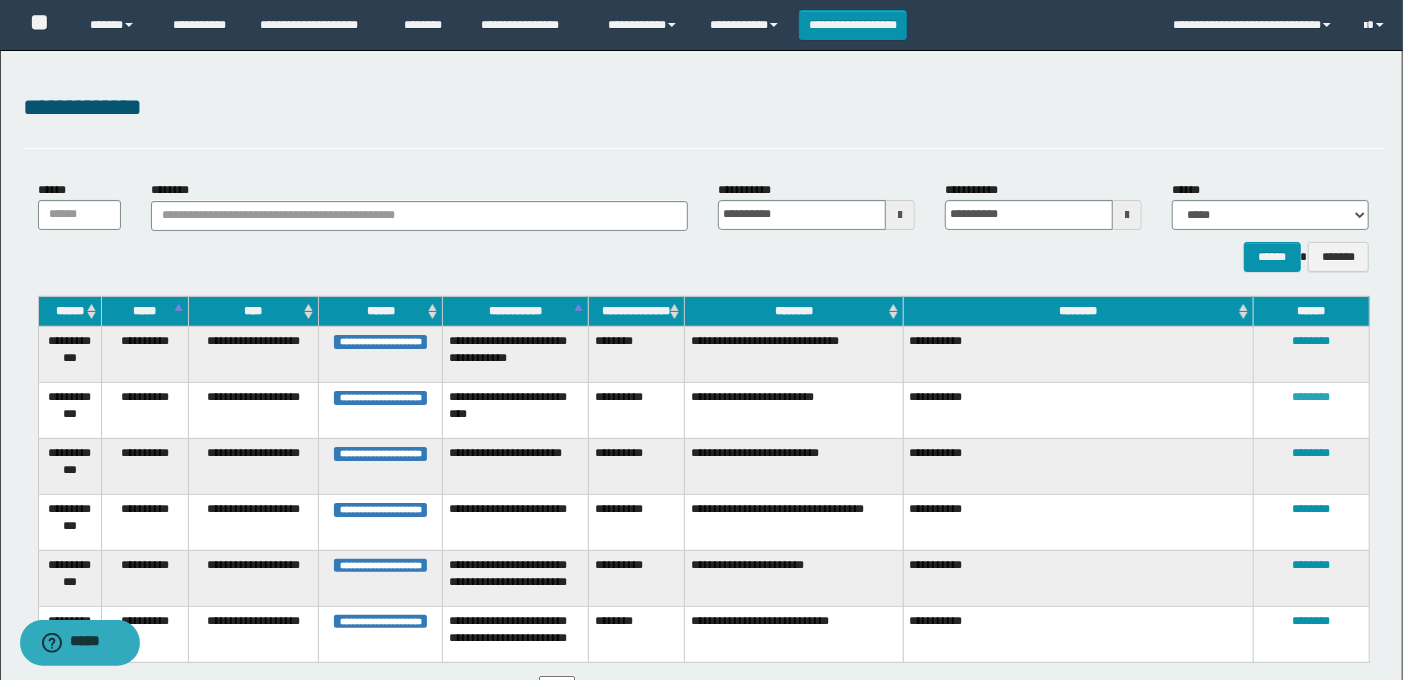 click on "********" at bounding box center [1312, 397] 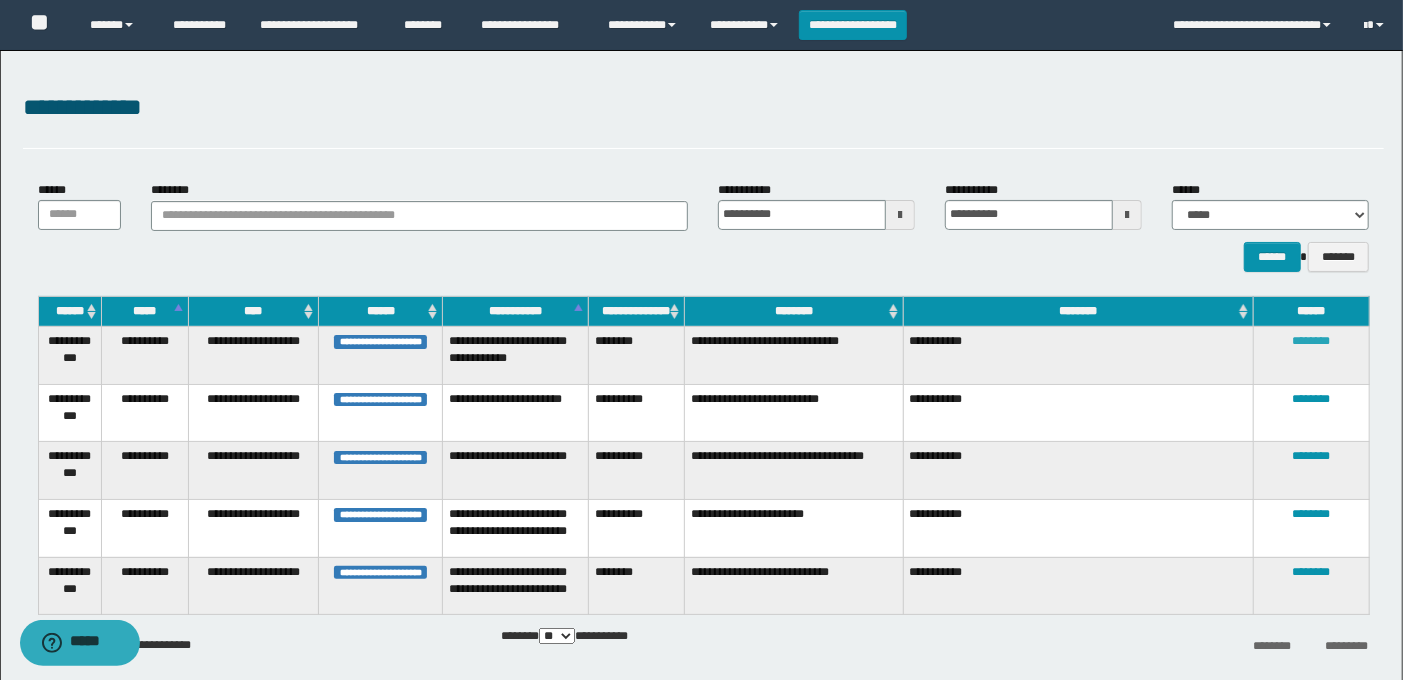 click on "********" at bounding box center (1312, 341) 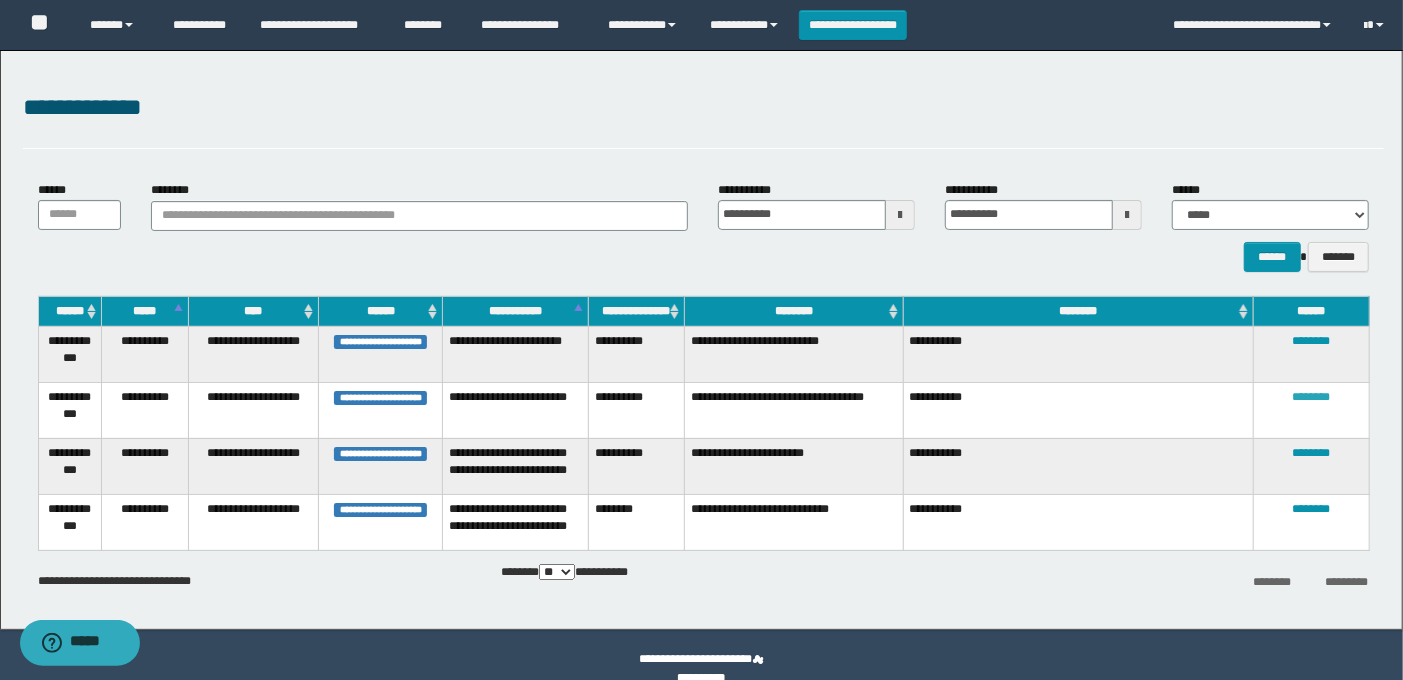 click on "********" at bounding box center (1312, 397) 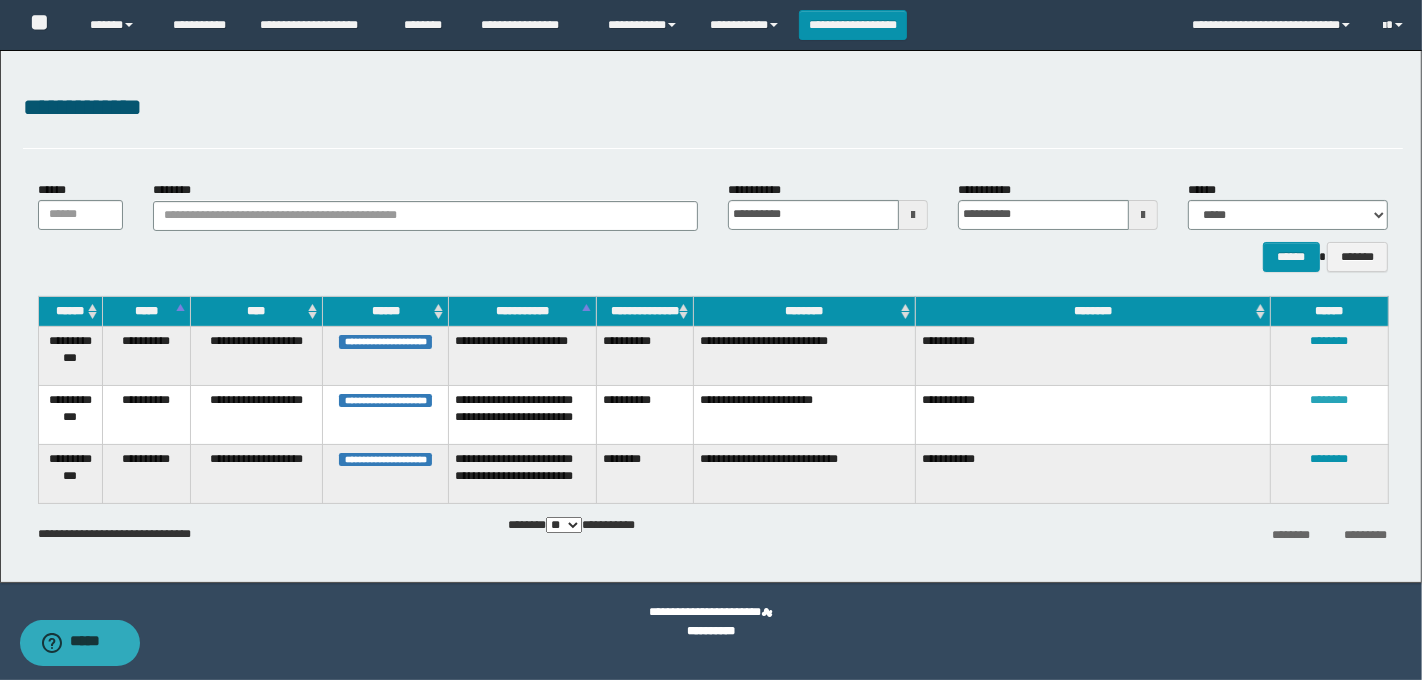 click on "********" at bounding box center (1330, 400) 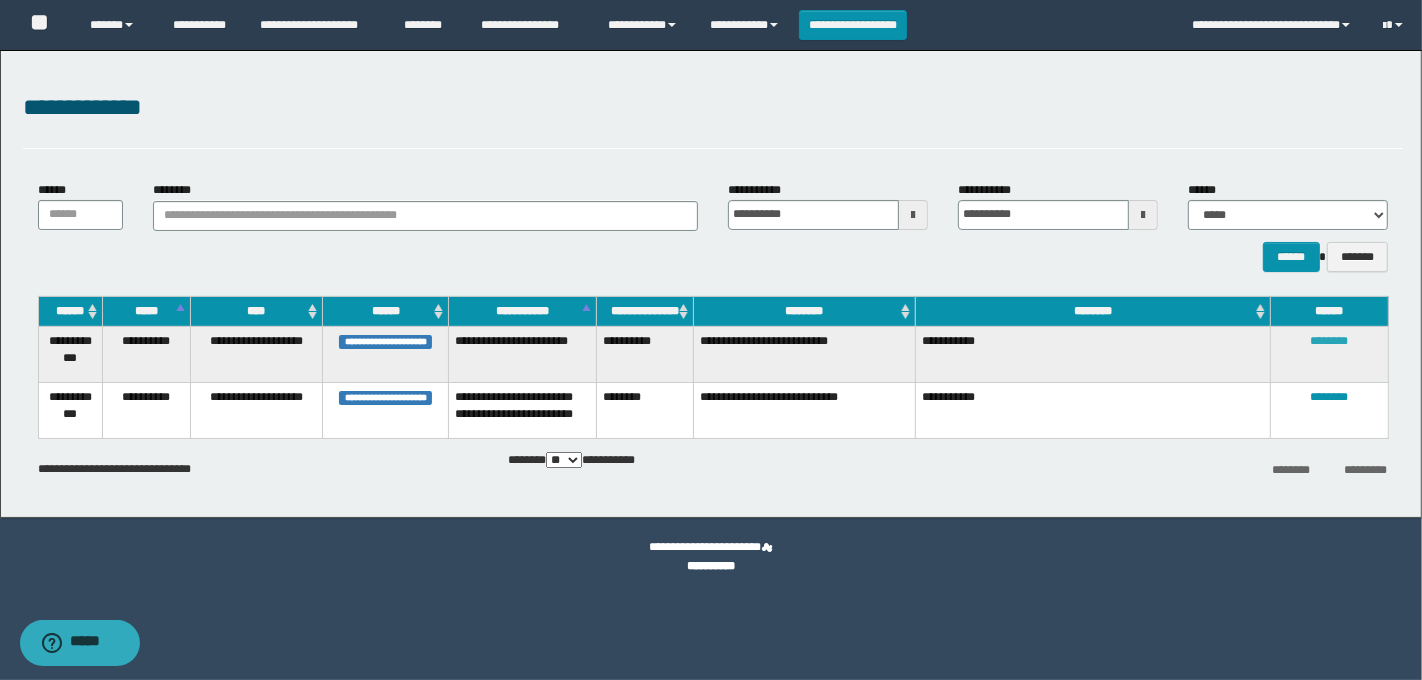 click on "********" at bounding box center (1330, 341) 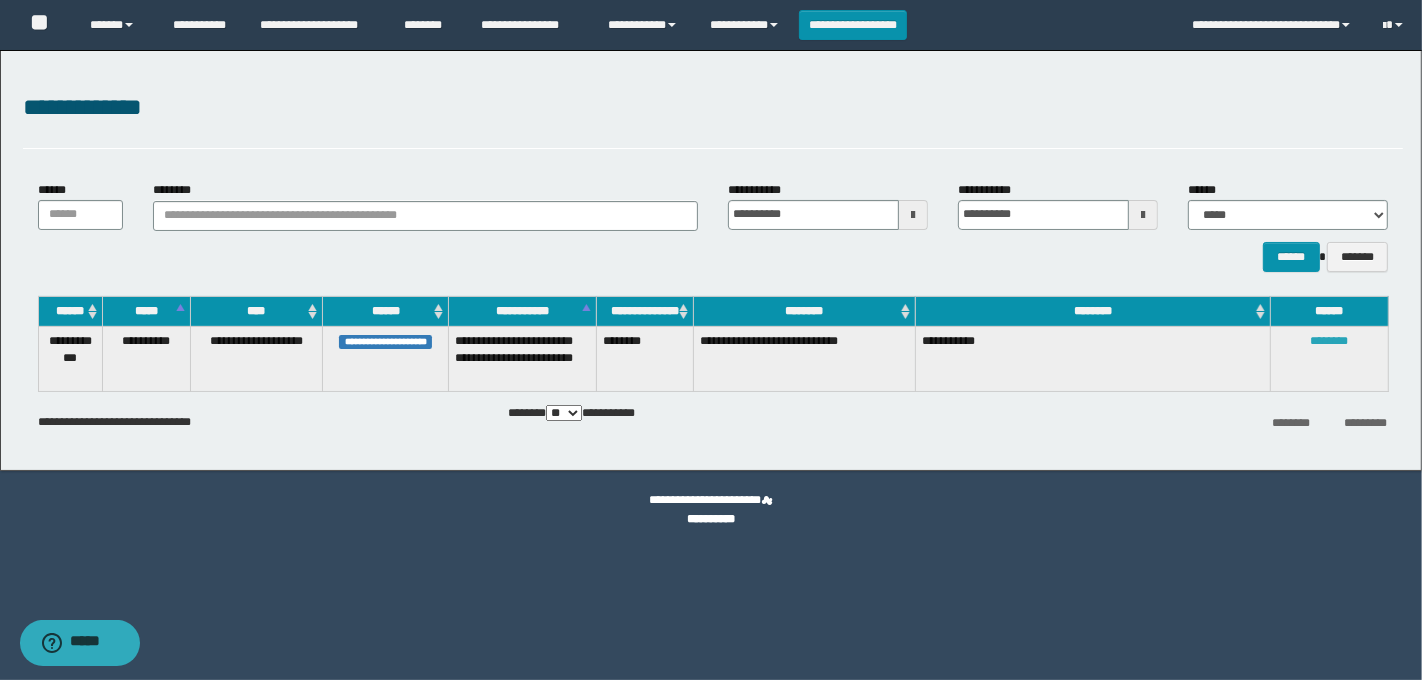 click on "********" at bounding box center [1330, 341] 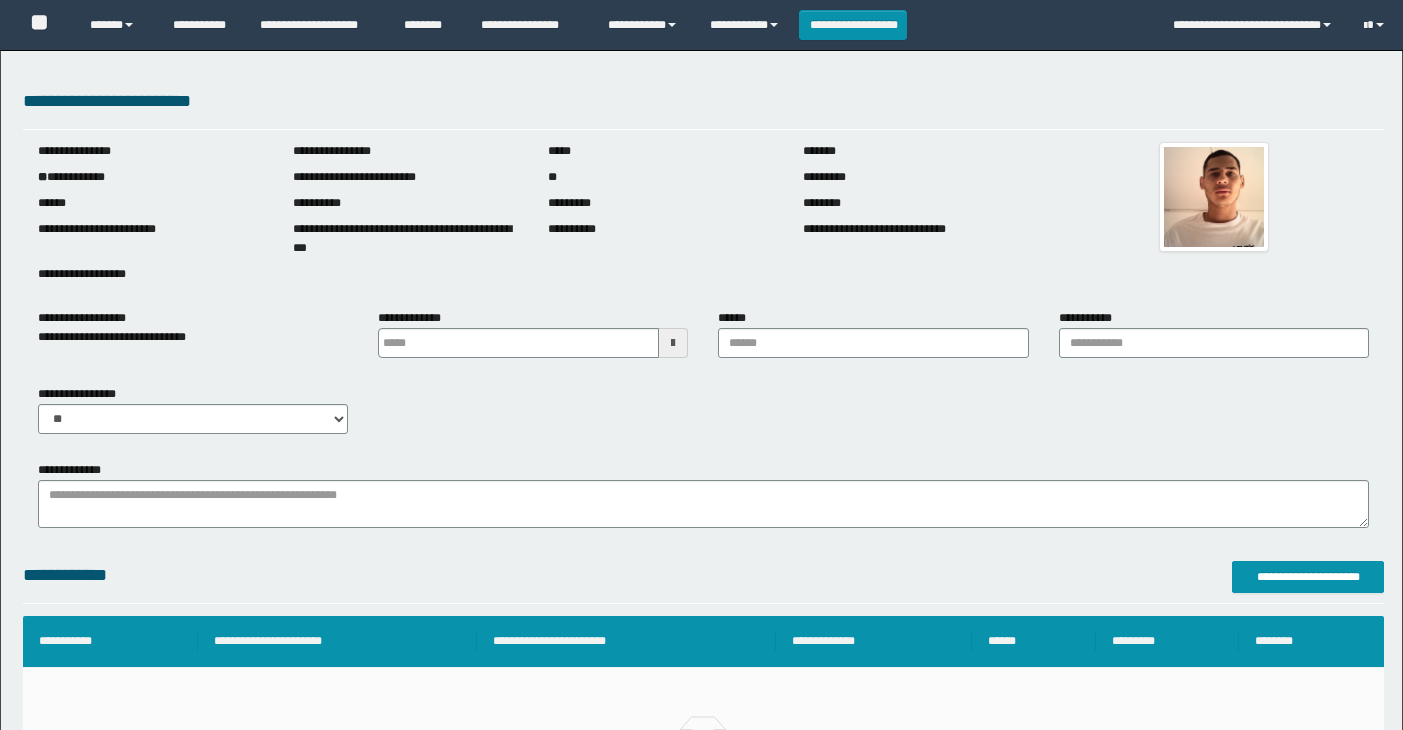 type on "**********" 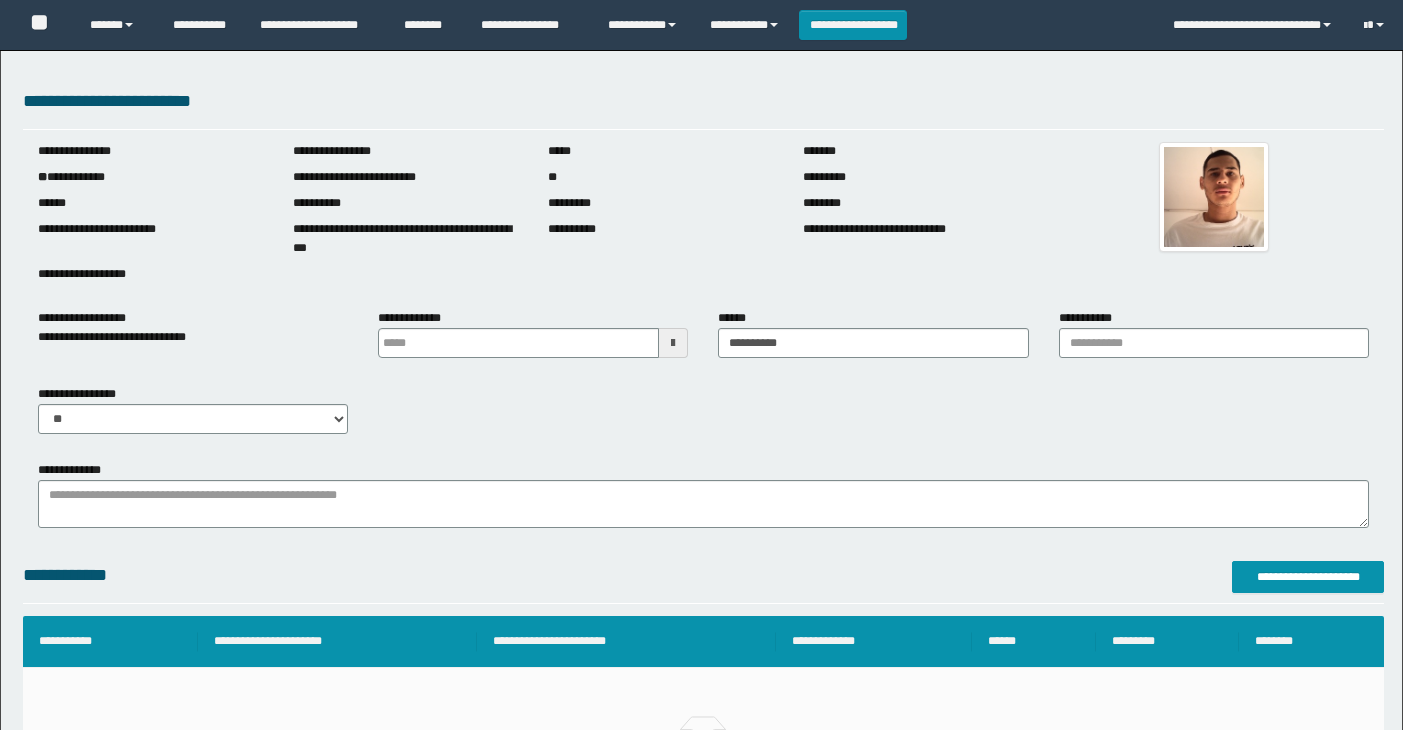 scroll, scrollTop: 0, scrollLeft: 0, axis: both 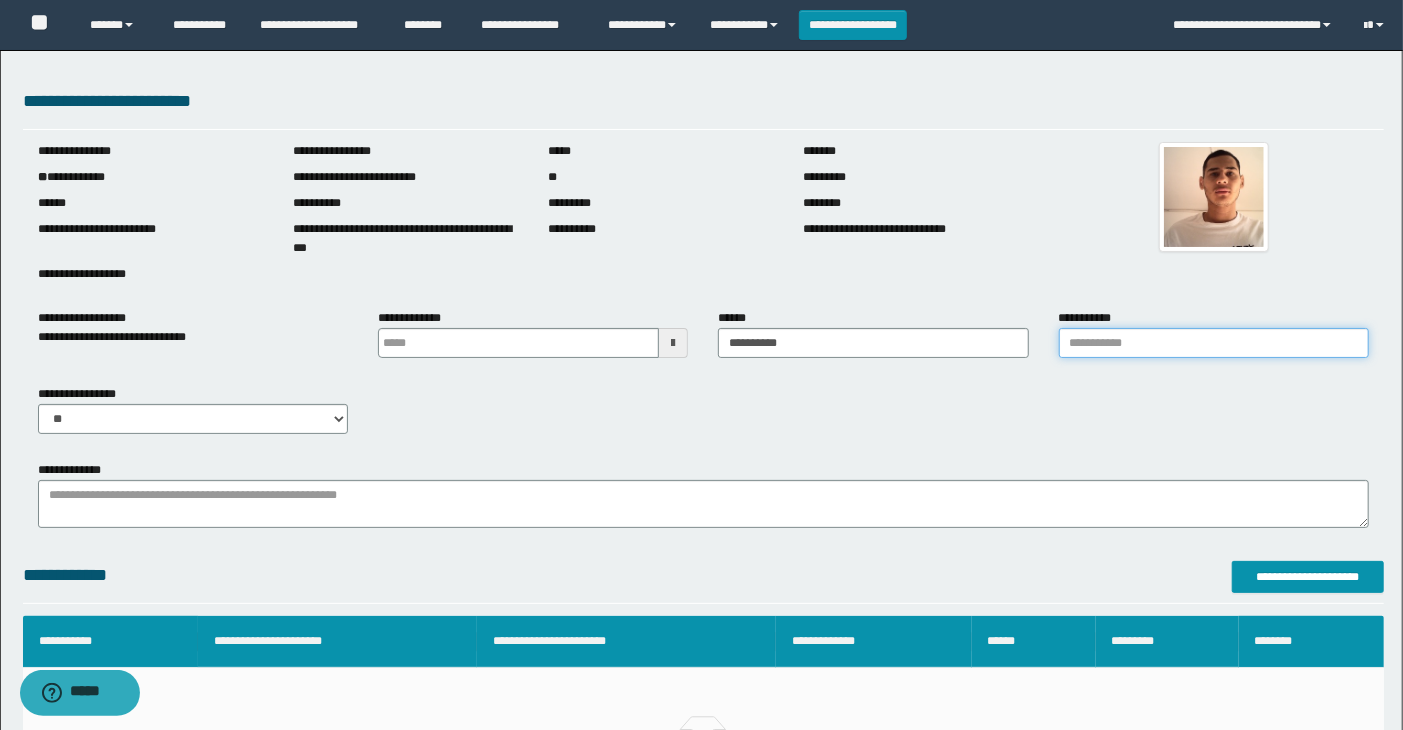 click on "**********" at bounding box center (1214, 343) 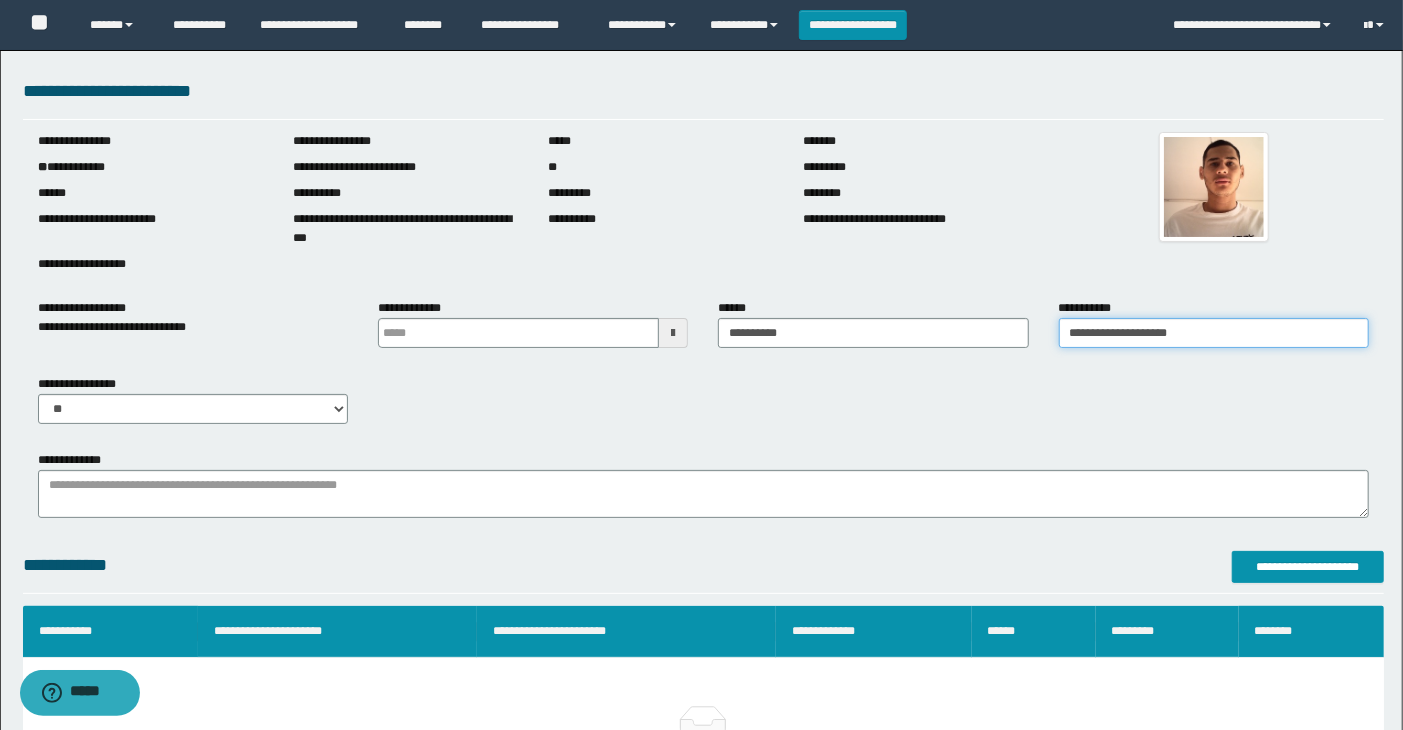 scroll, scrollTop: 0, scrollLeft: 0, axis: both 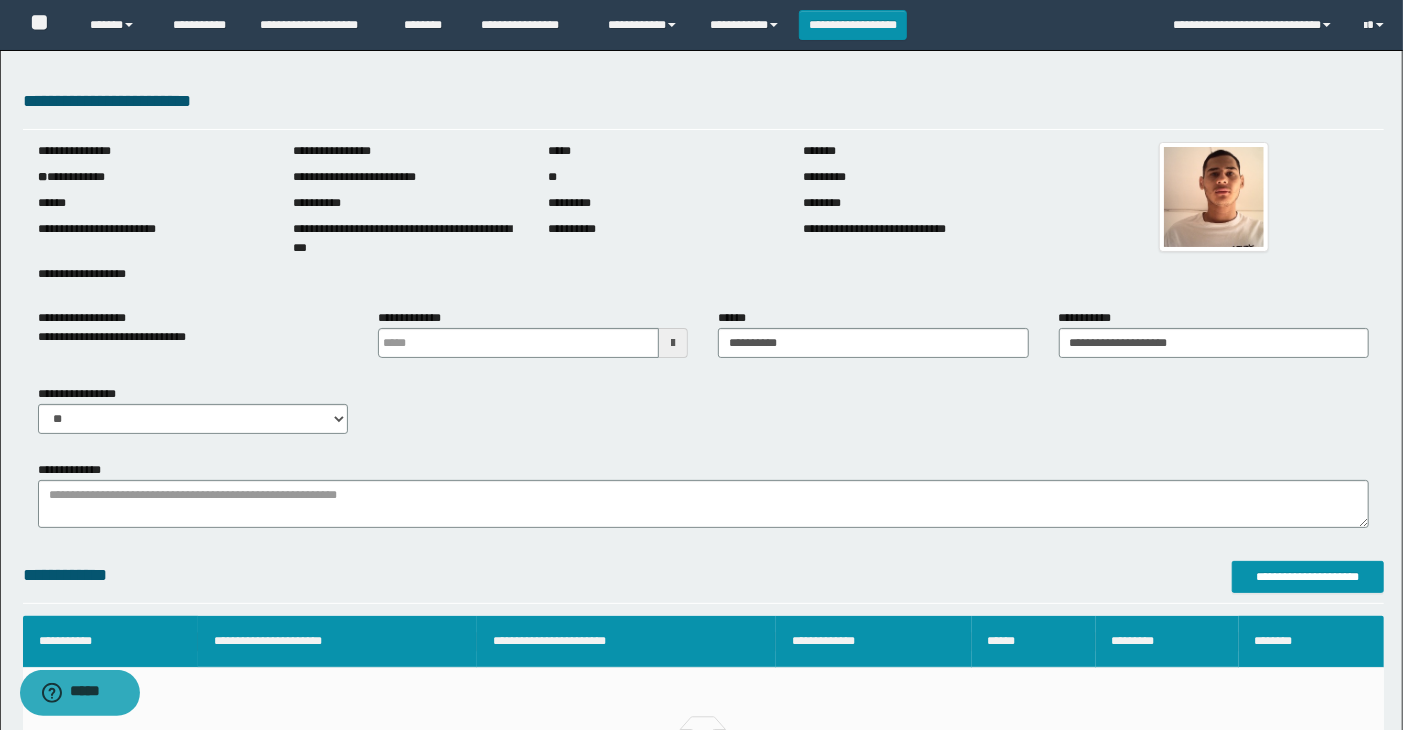 click at bounding box center (673, 343) 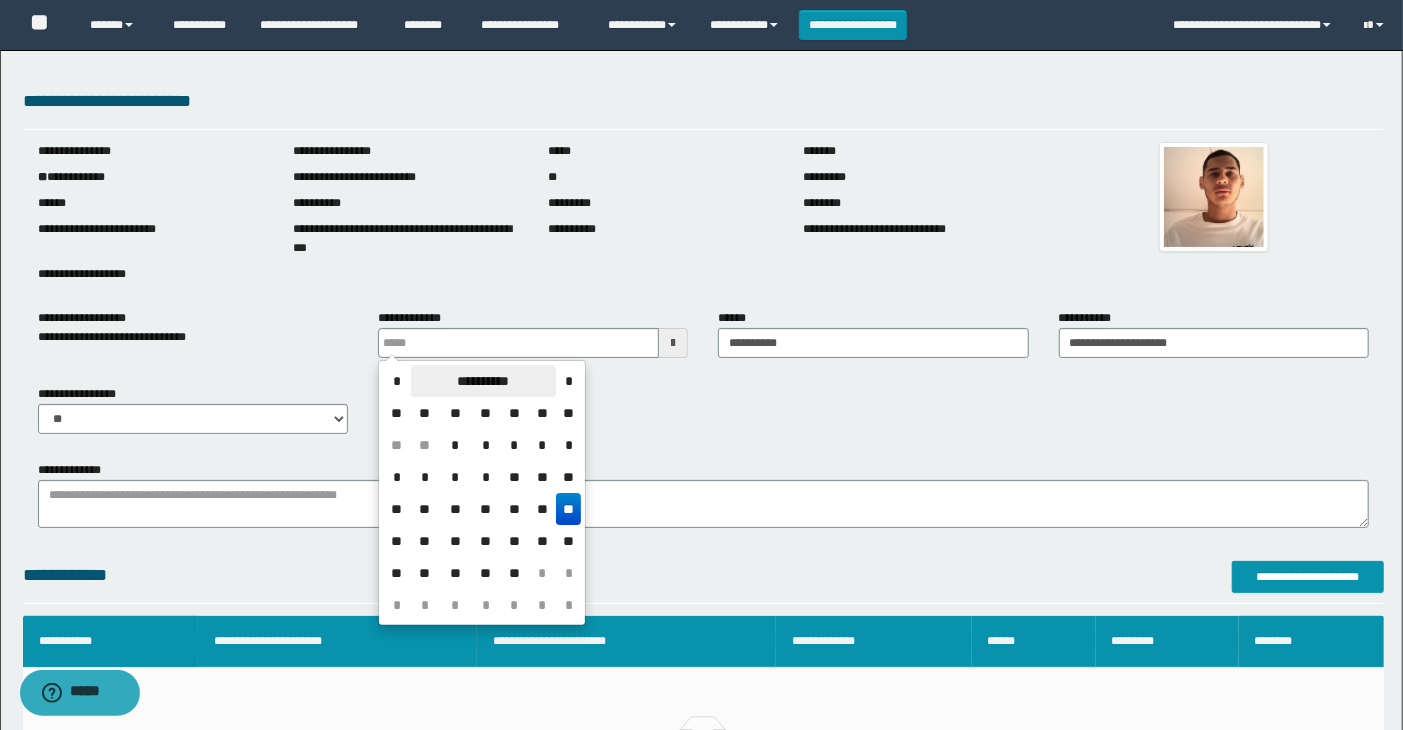 click on "**********" at bounding box center [483, 381] 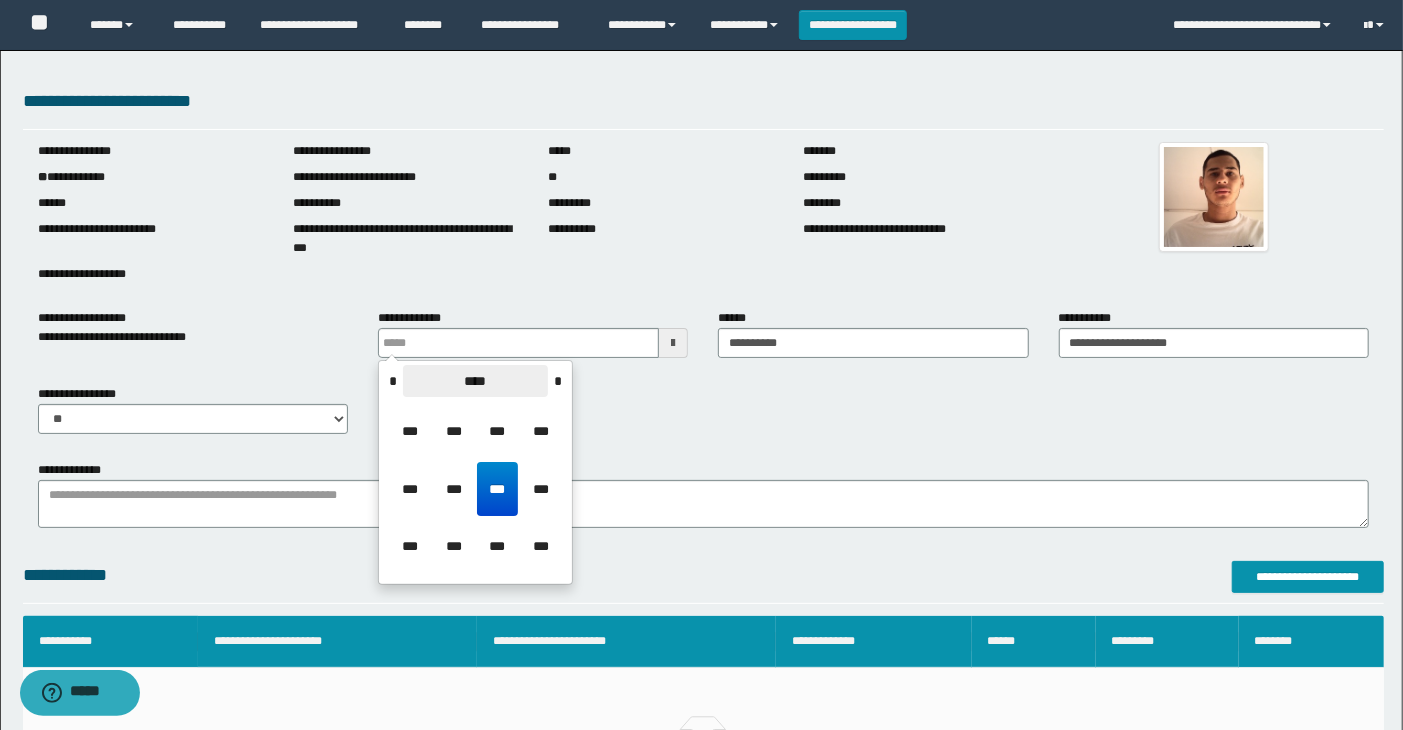 click on "****" at bounding box center (475, 381) 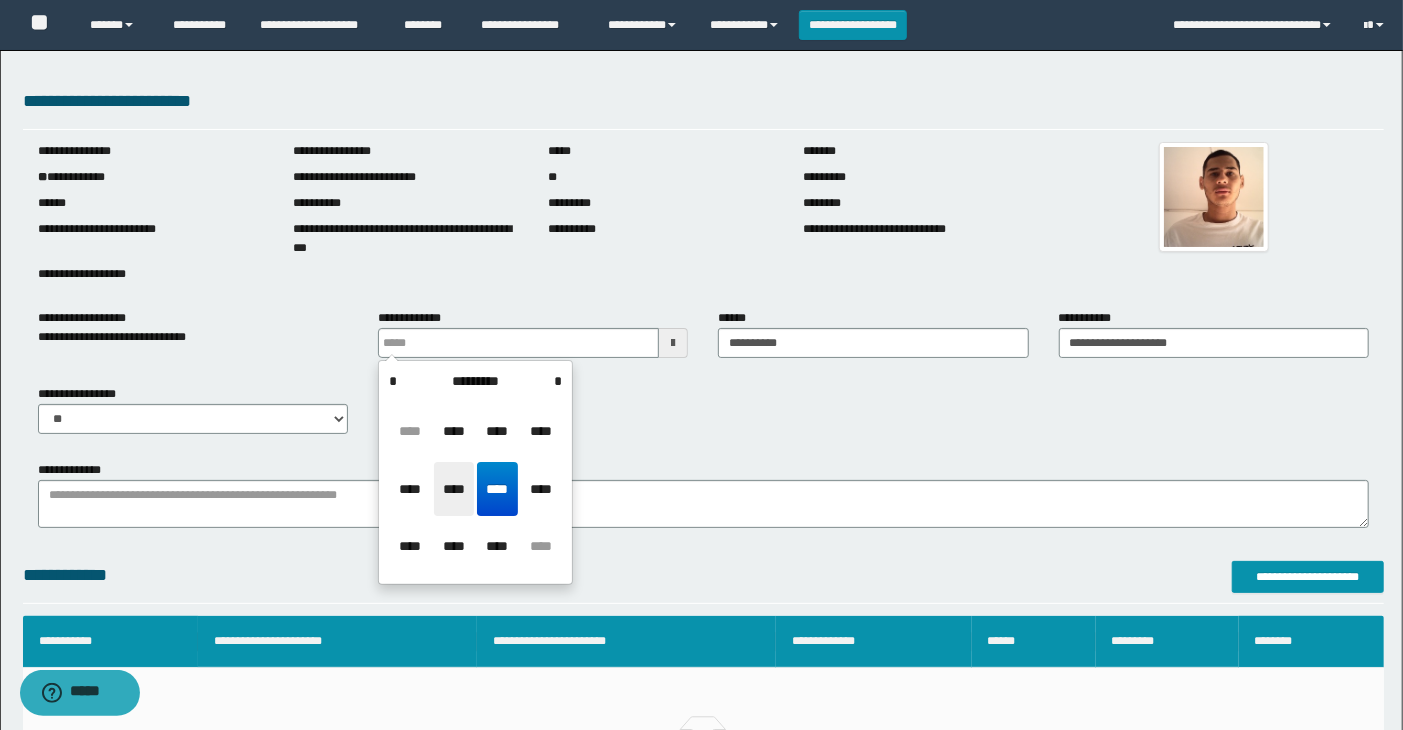 click on "****" at bounding box center [454, 489] 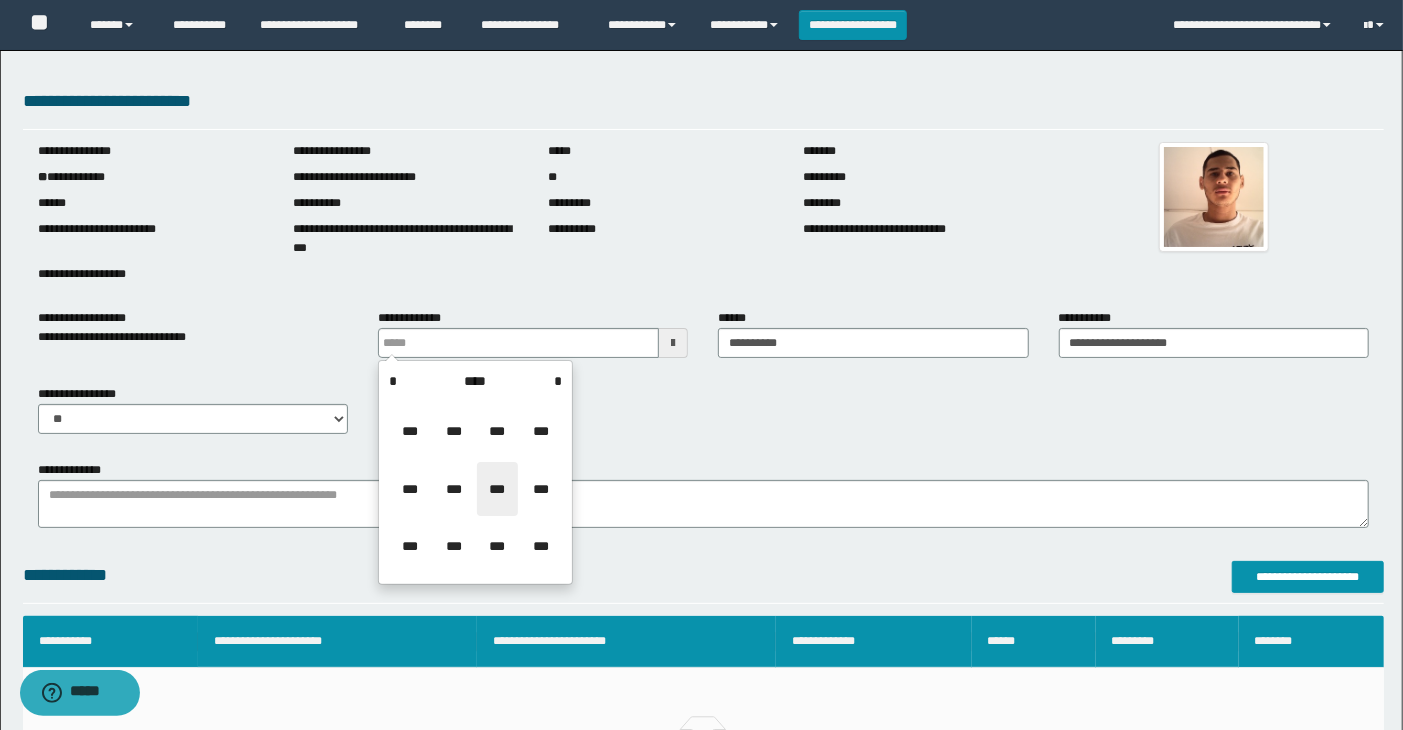 click on "***" at bounding box center (497, 489) 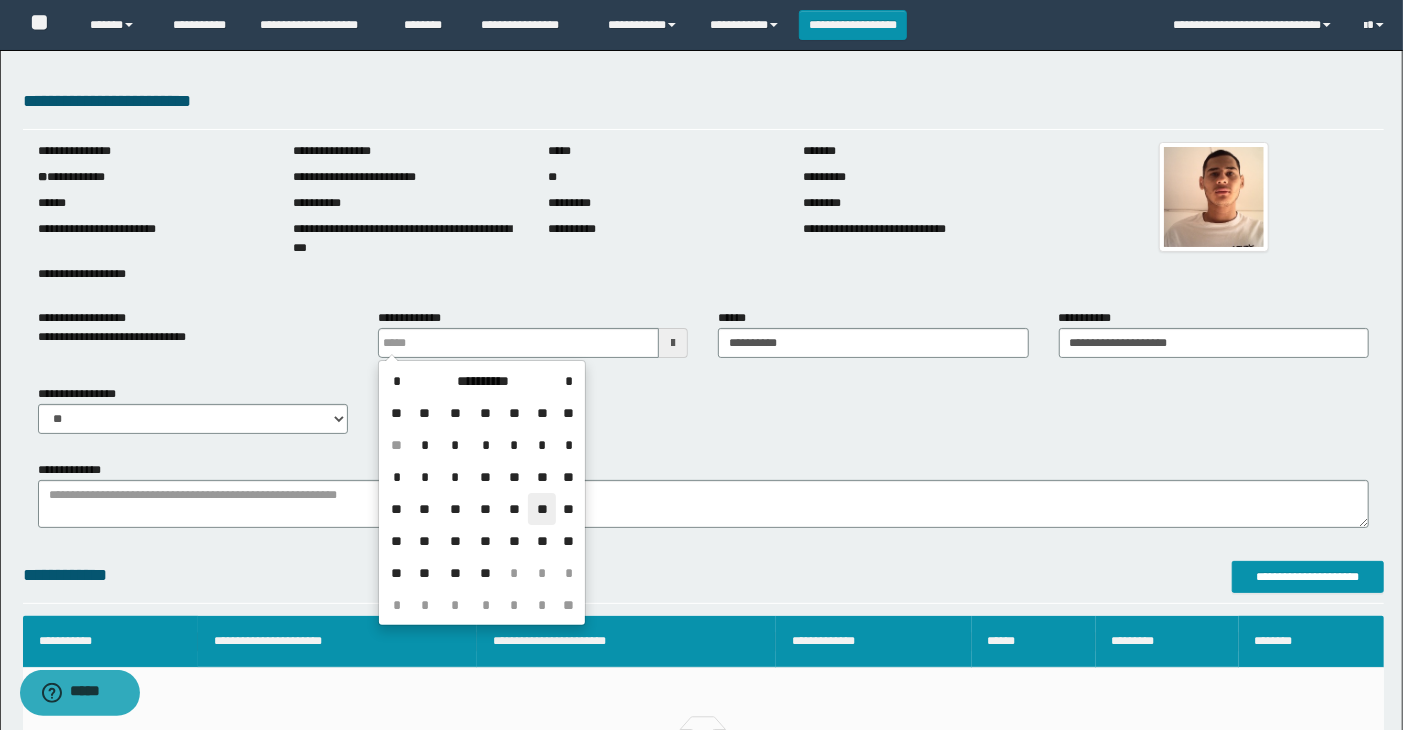 click on "**" at bounding box center (542, 509) 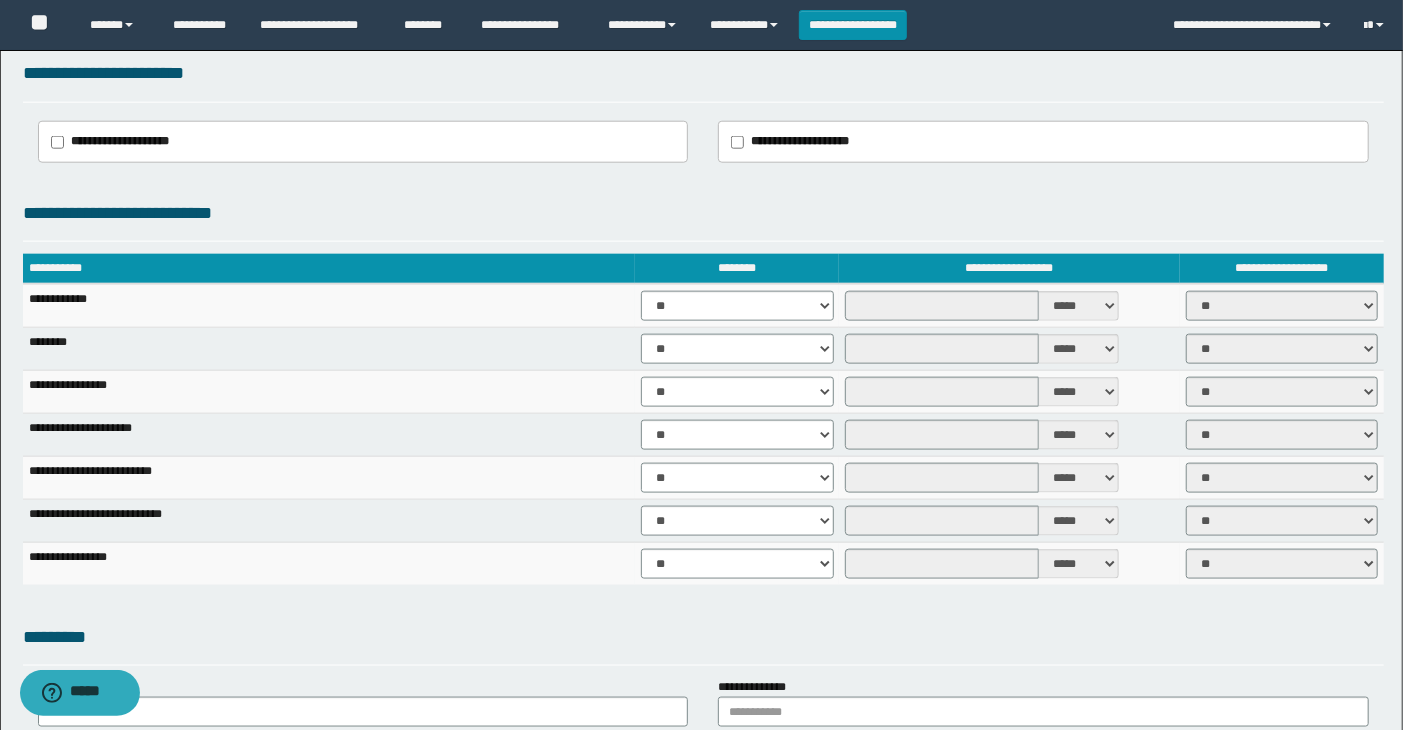 scroll, scrollTop: 1333, scrollLeft: 0, axis: vertical 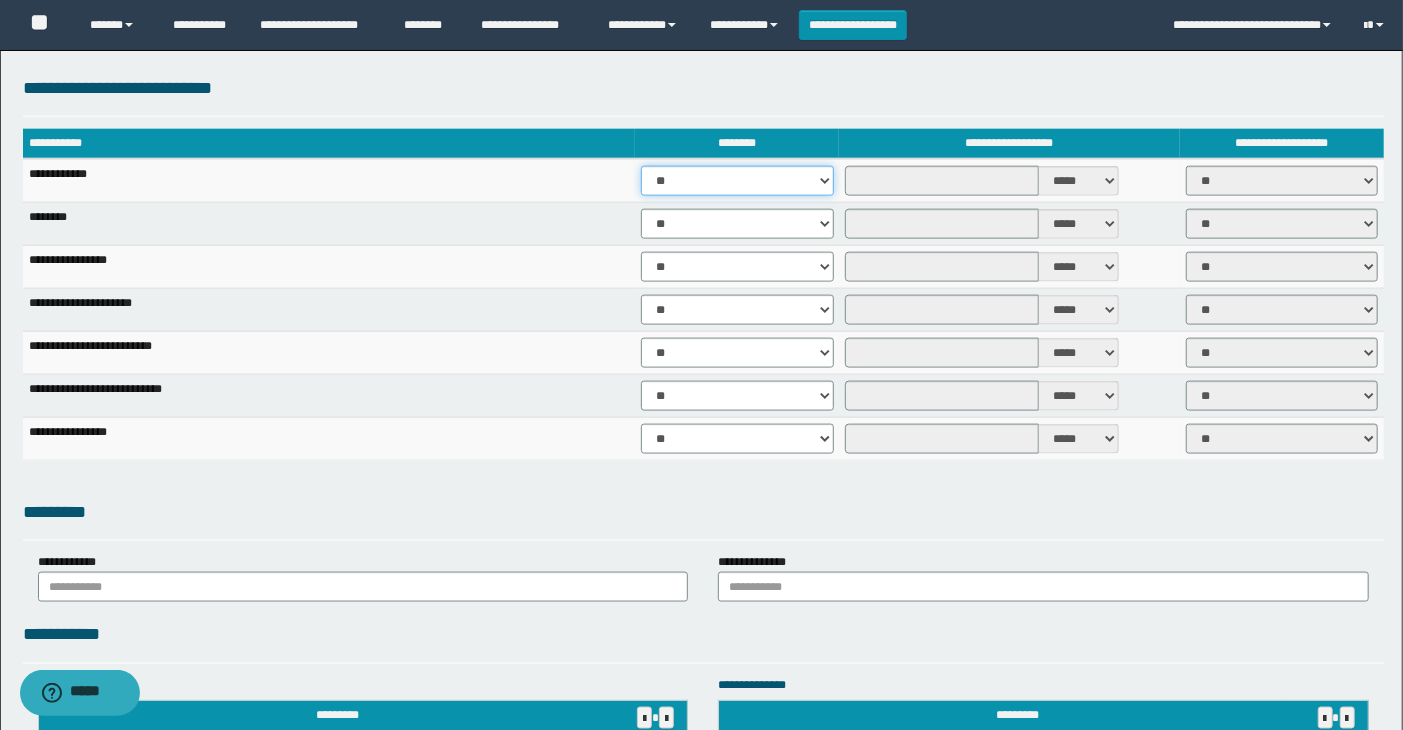 click on "**
**" at bounding box center [737, 181] 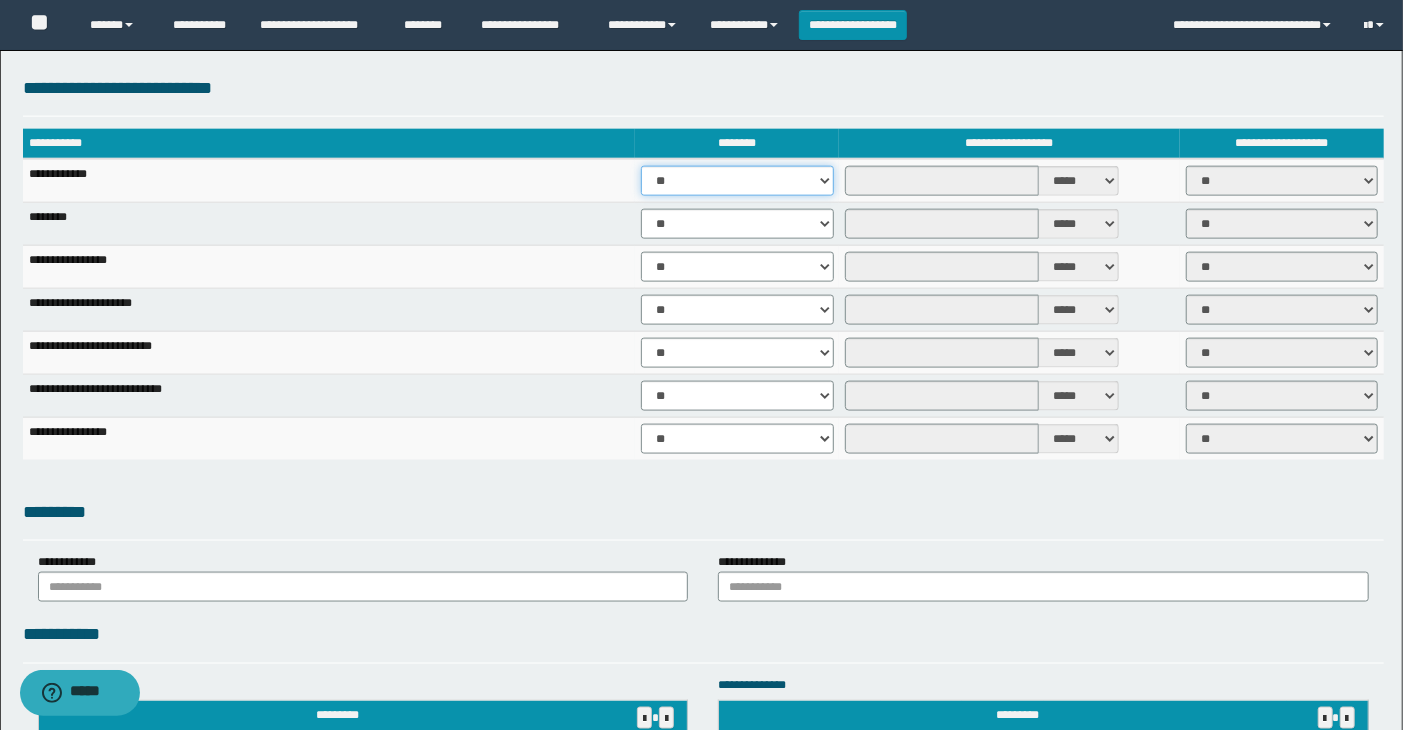 select on "****" 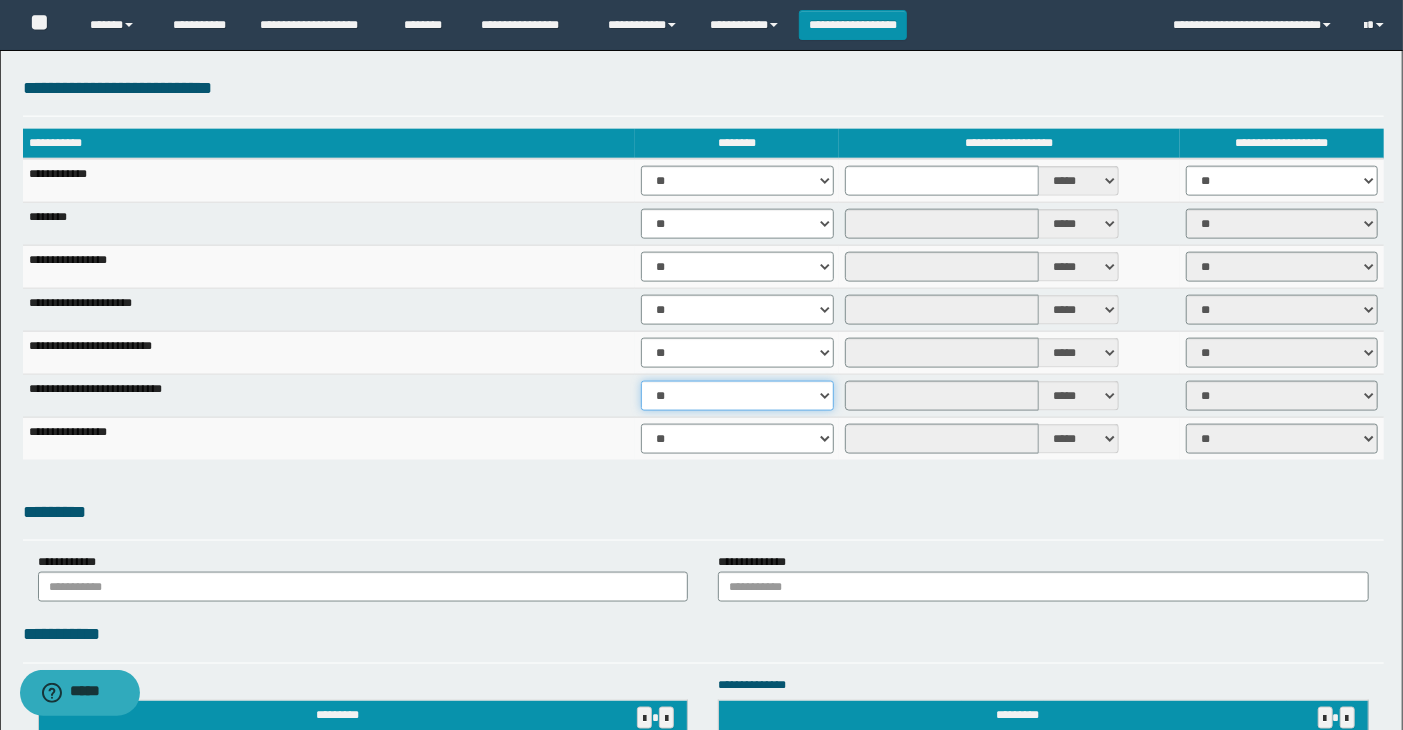 click on "**
**" at bounding box center (737, 396) 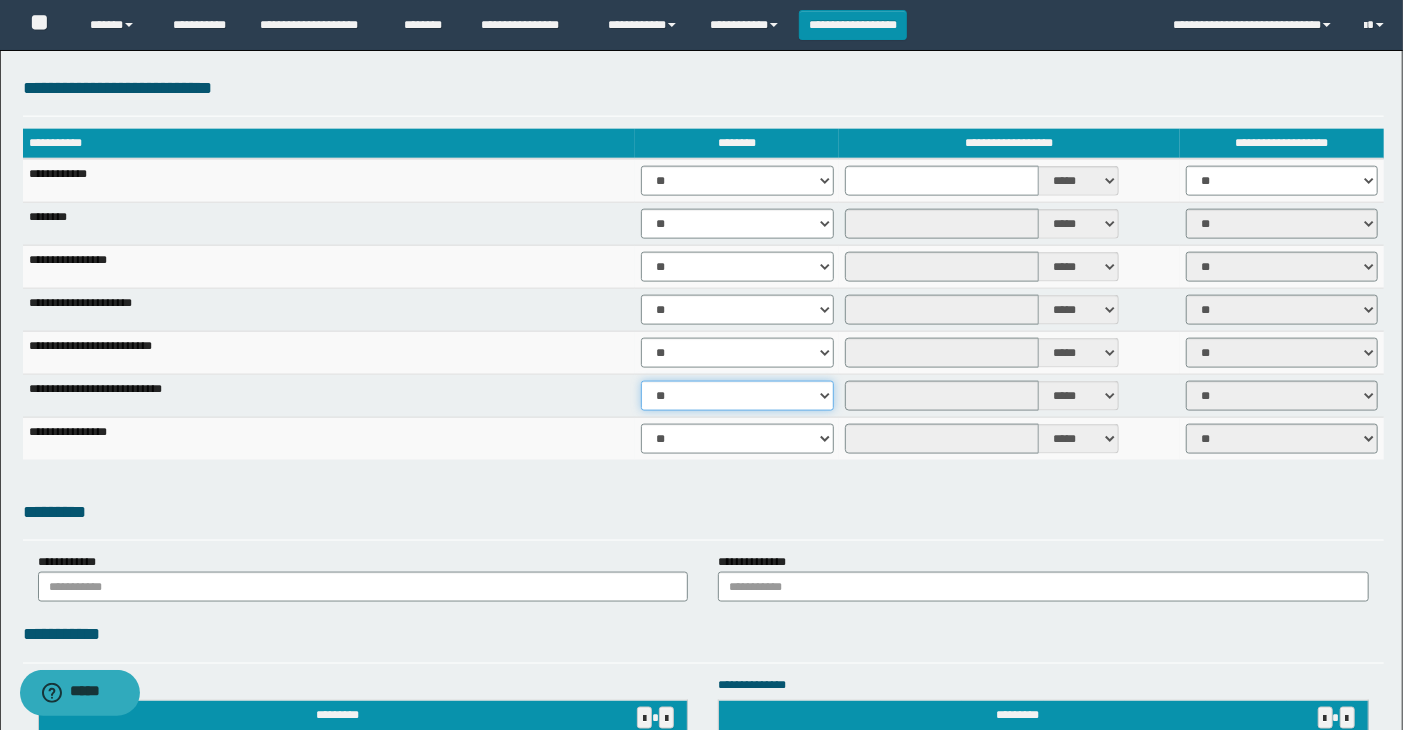 click on "**
**" at bounding box center (737, 396) 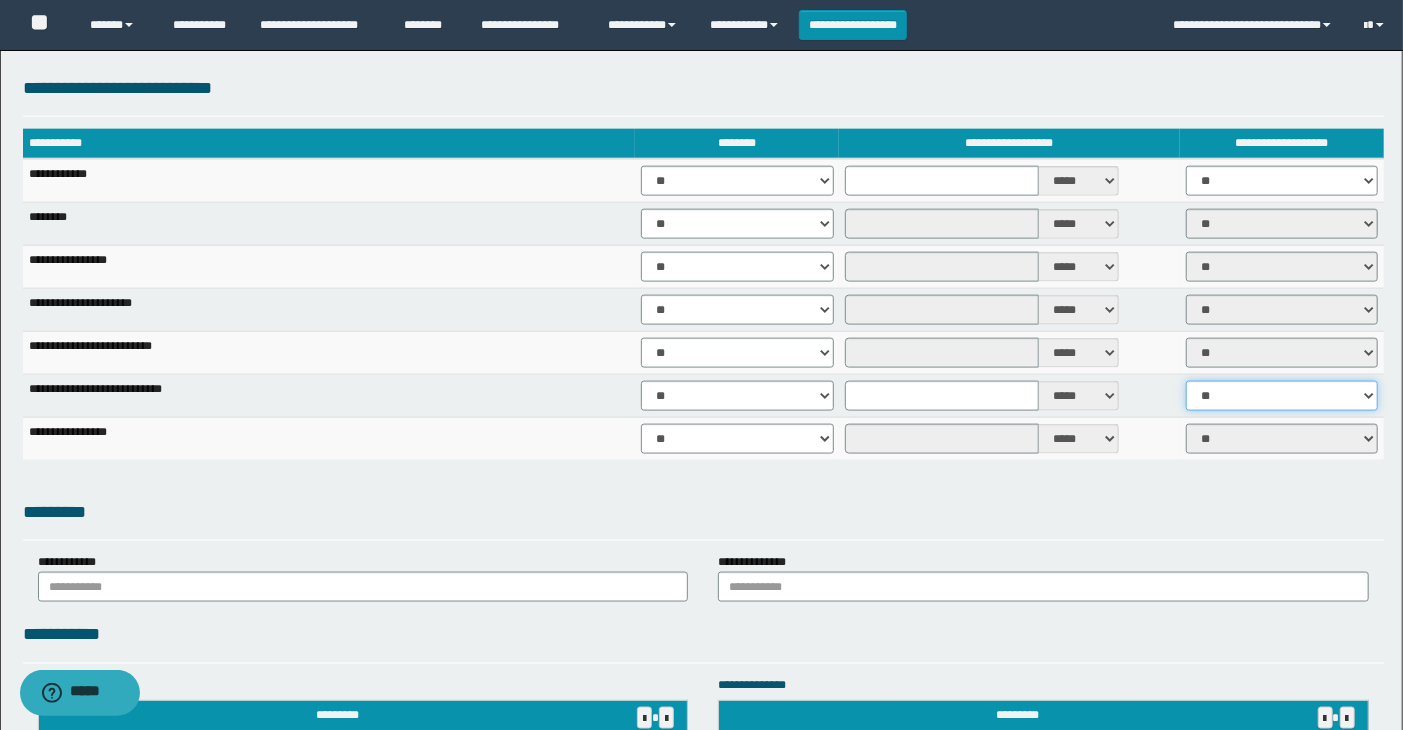 click on "**
**" at bounding box center (1282, 396) 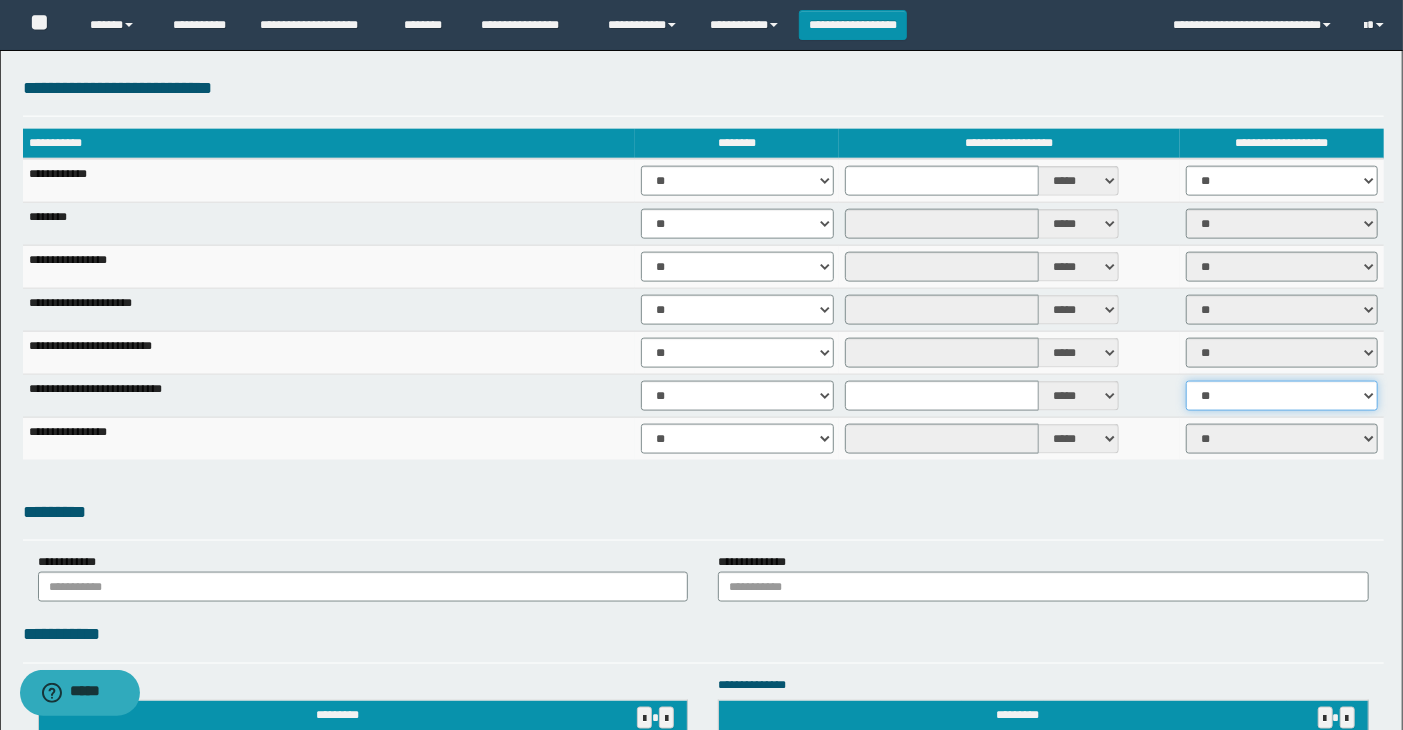 click on "**
**" at bounding box center [1282, 396] 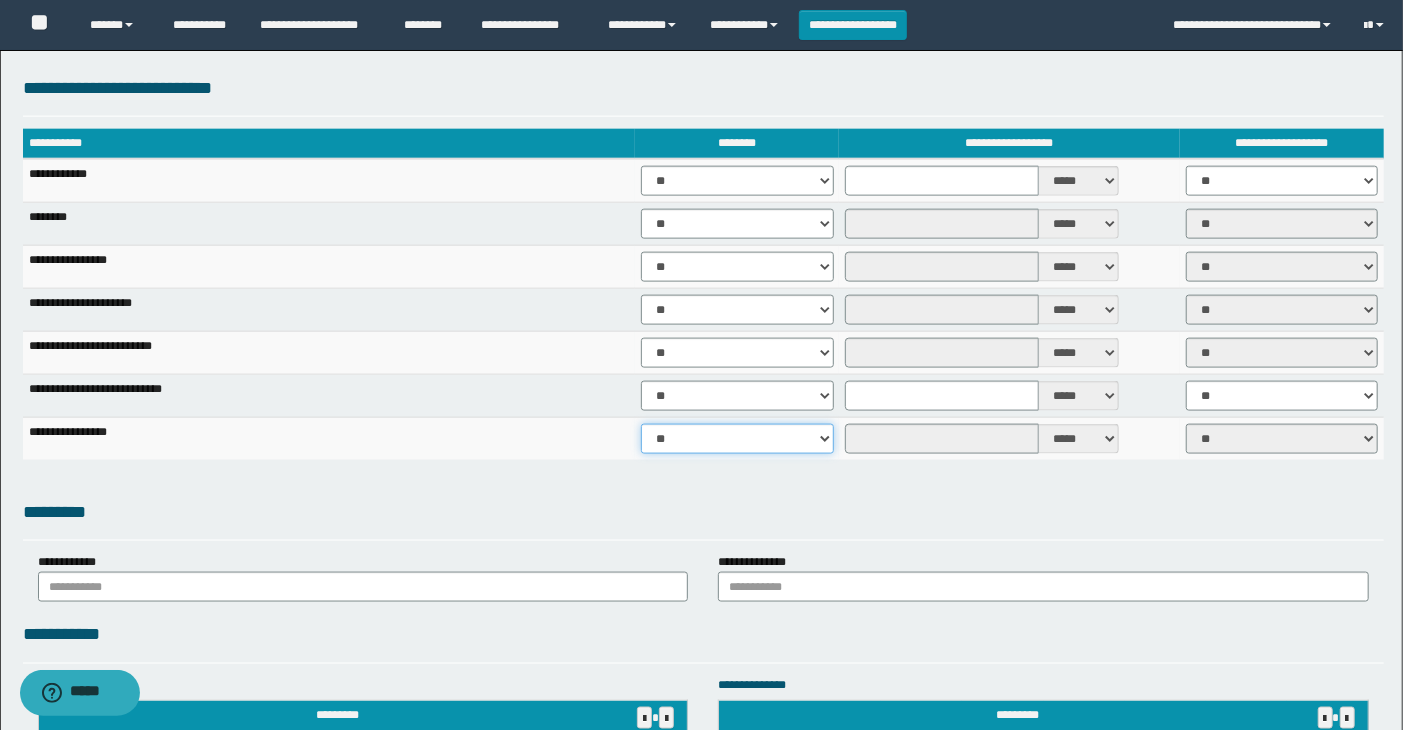 click on "**
**" at bounding box center (737, 439) 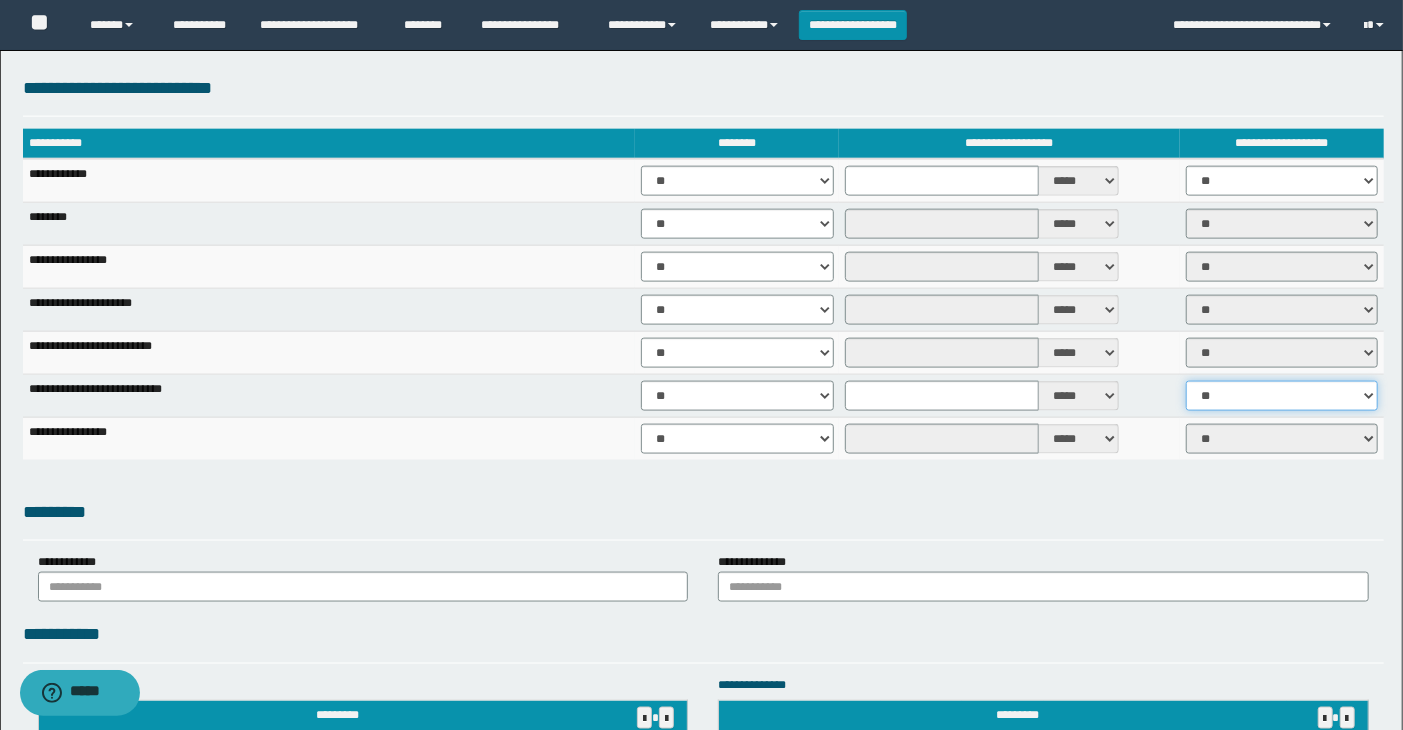 click on "**
**" at bounding box center (1282, 396) 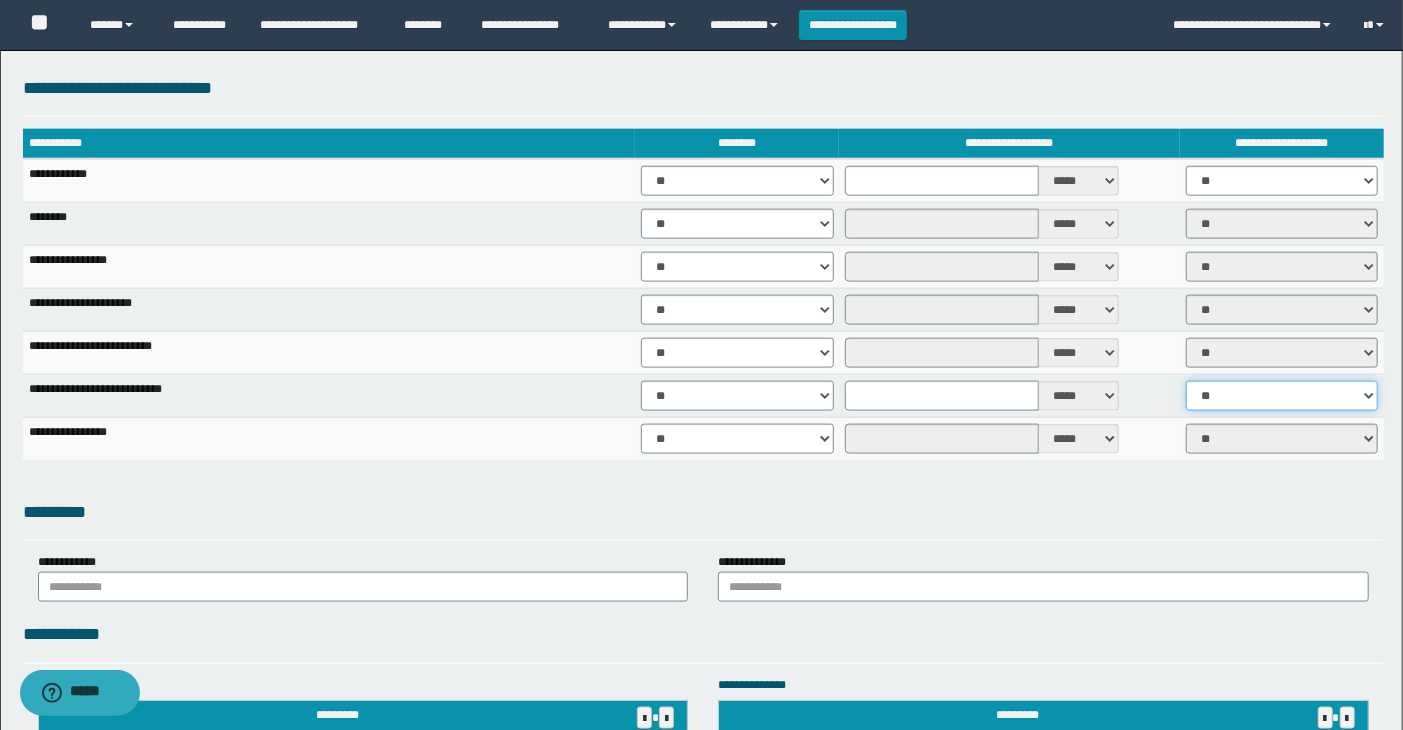 select on "*****" 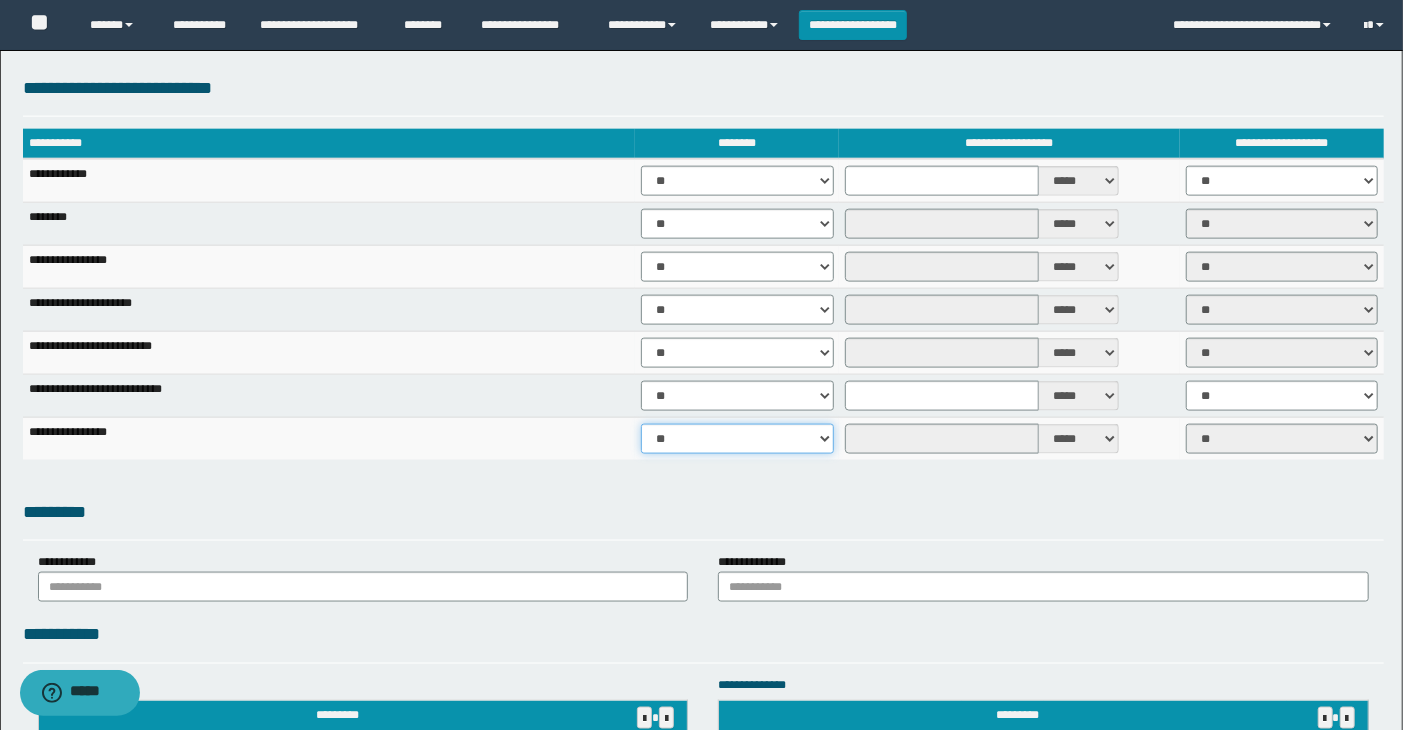 click on "**
**" at bounding box center [737, 439] 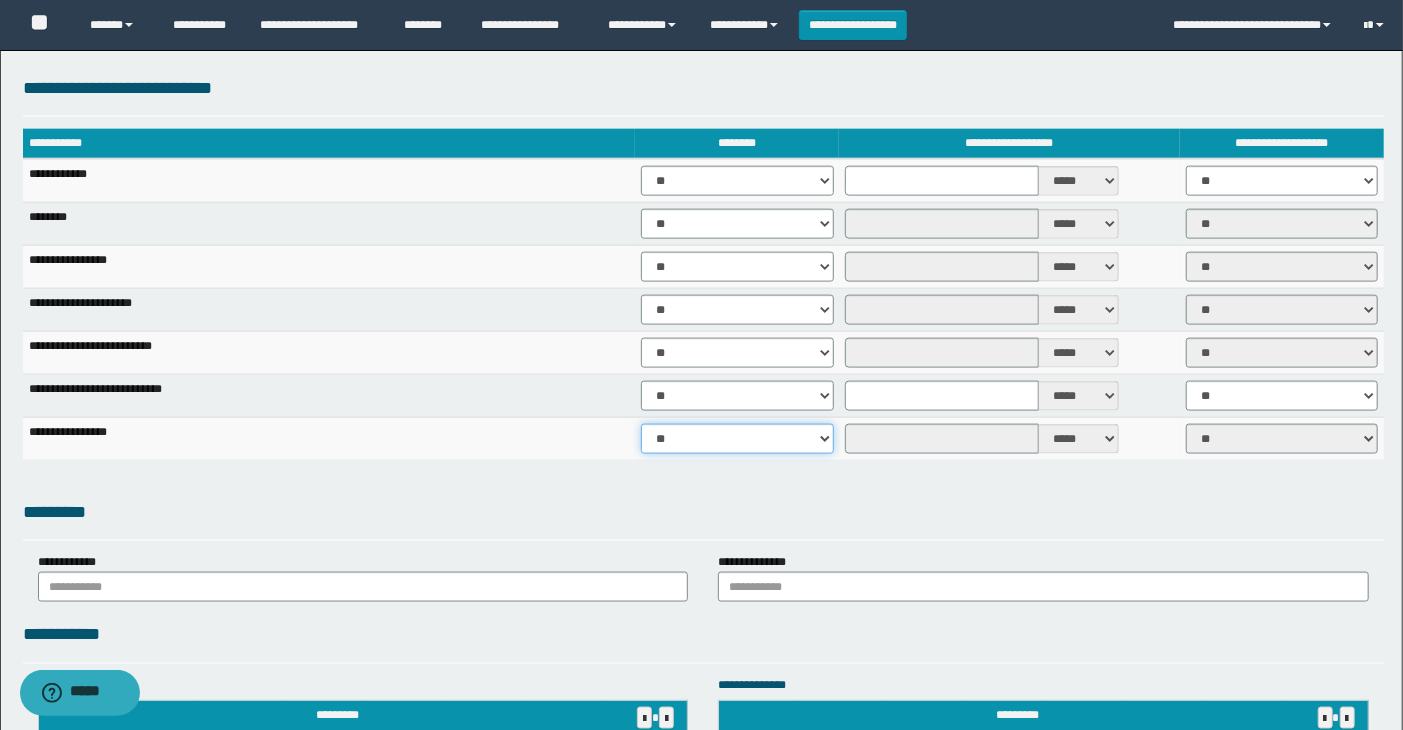 select on "****" 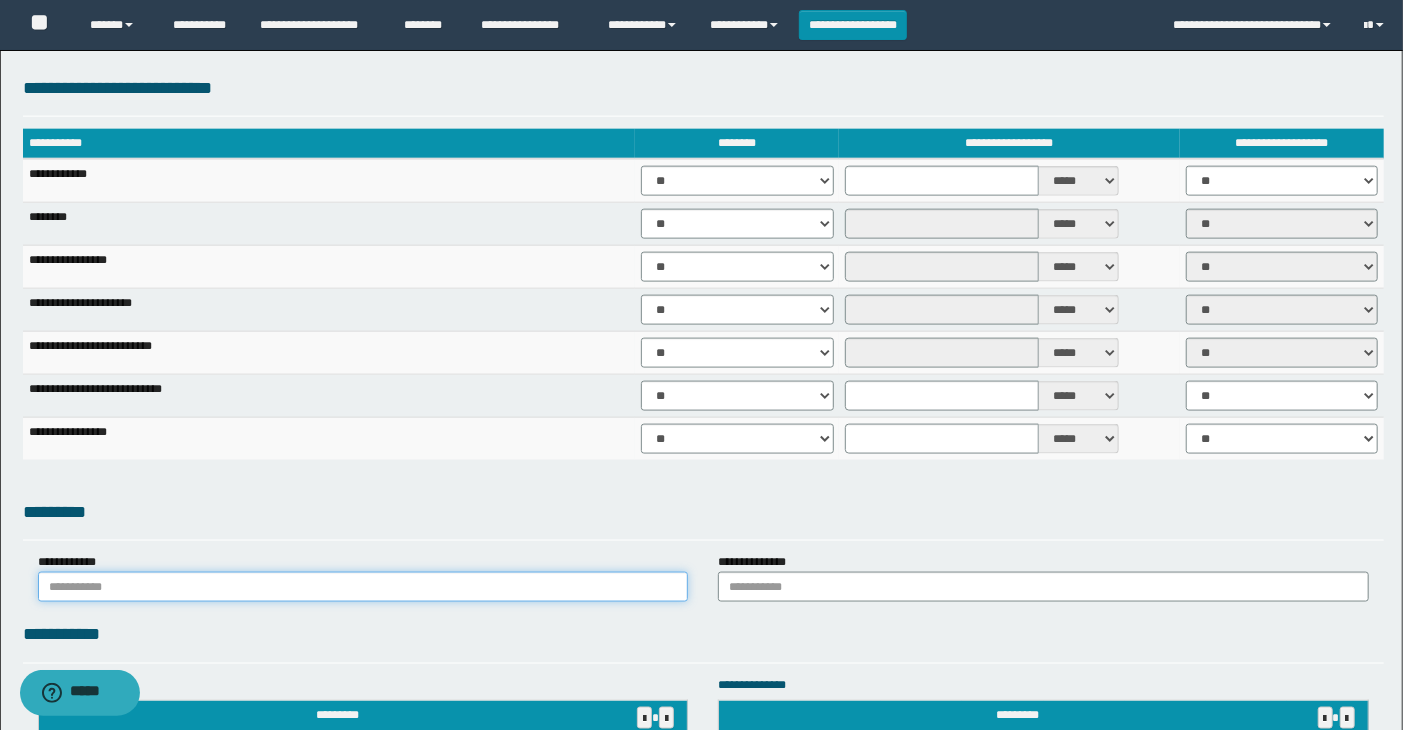 click at bounding box center (363, 587) 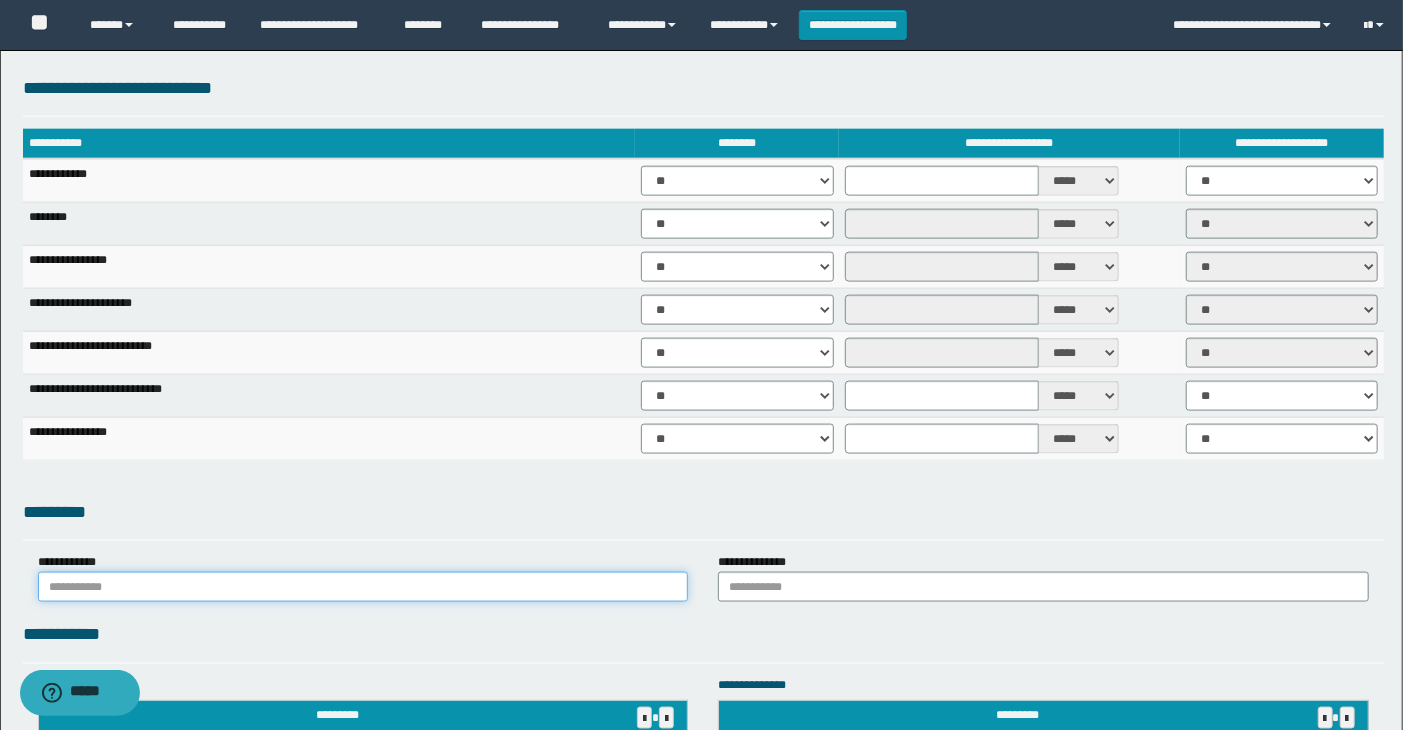 type on "******" 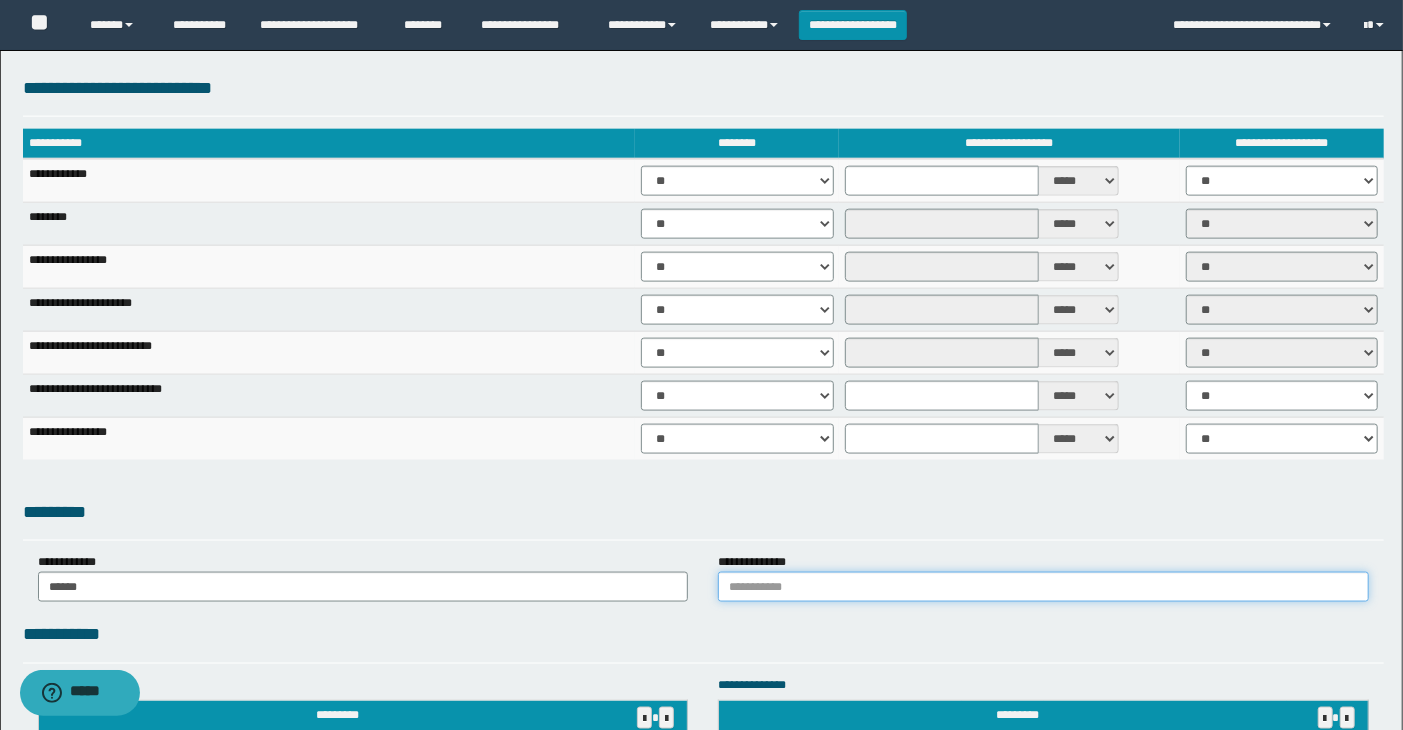 click at bounding box center (1043, 587) 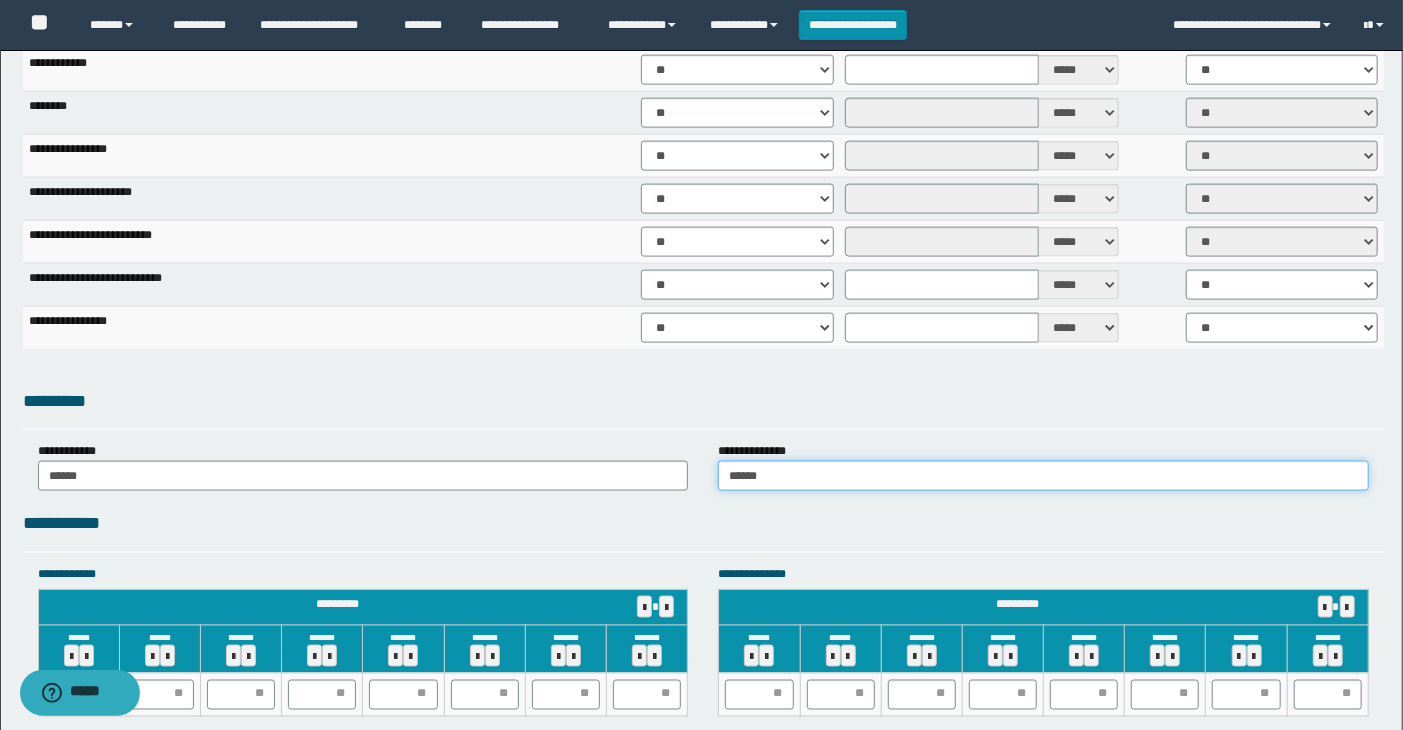scroll, scrollTop: 1777, scrollLeft: 0, axis: vertical 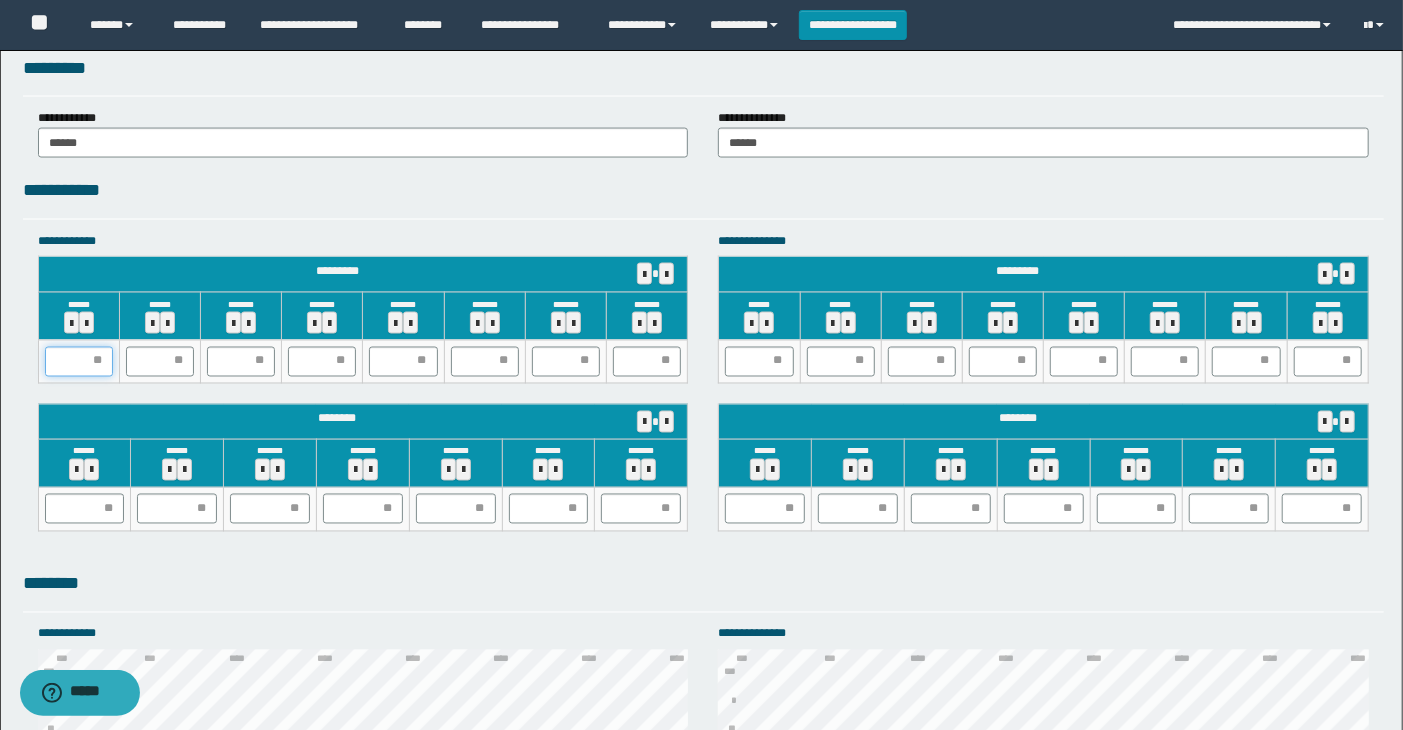 click at bounding box center [79, 362] 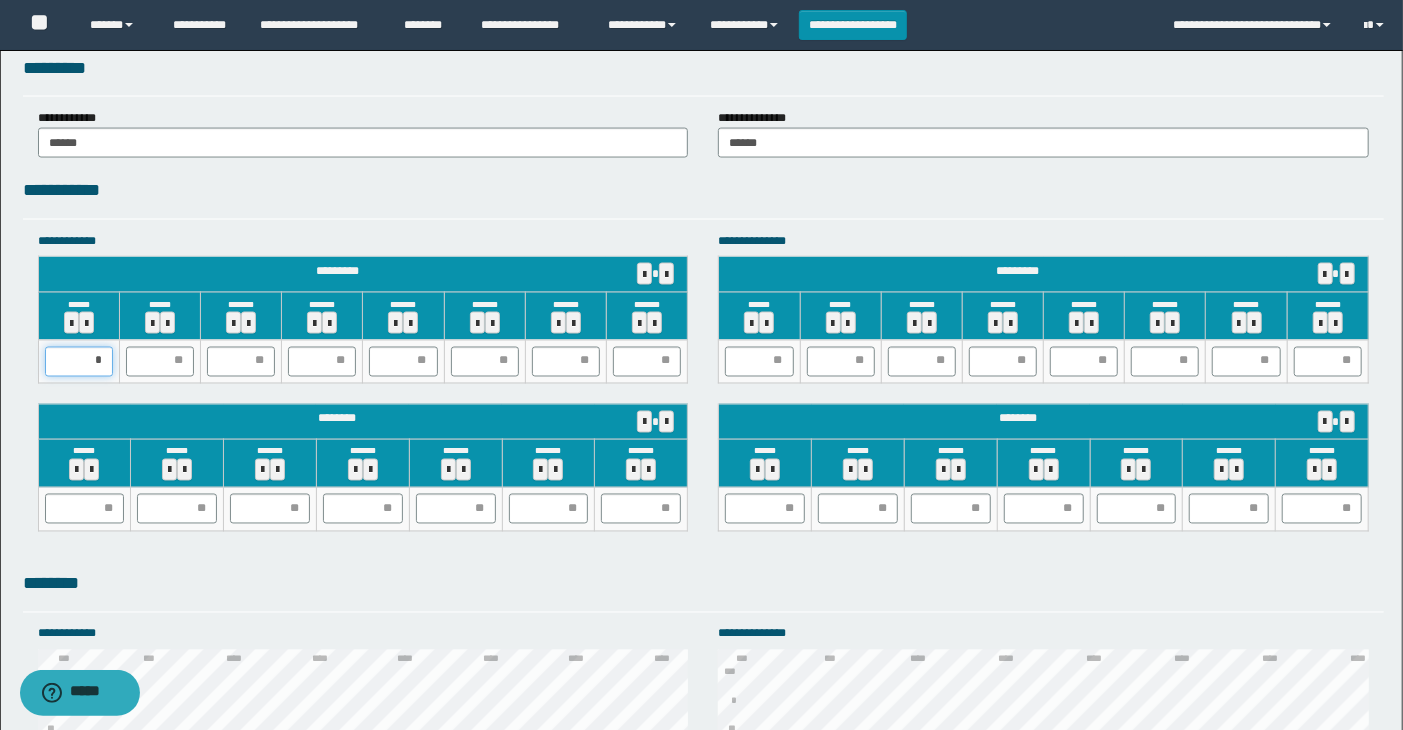 type on "**" 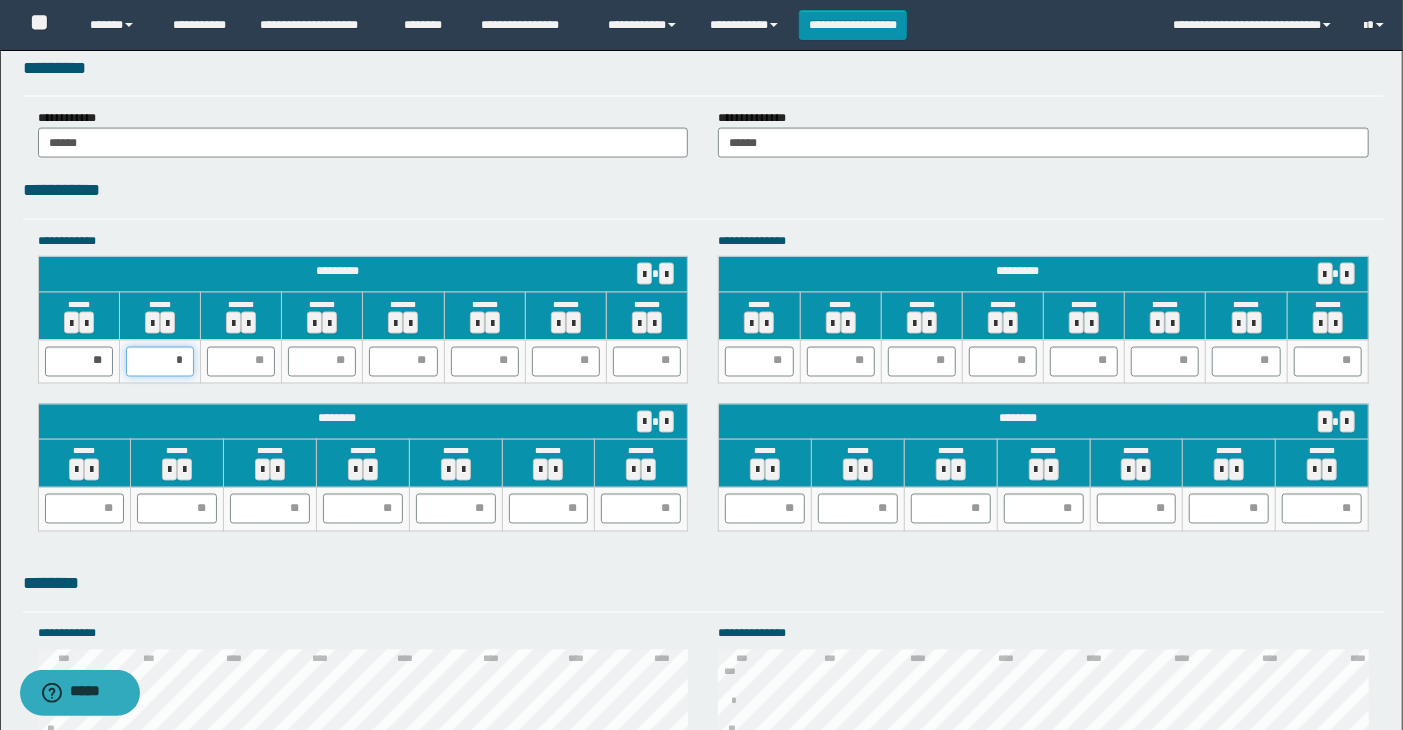 type on "**" 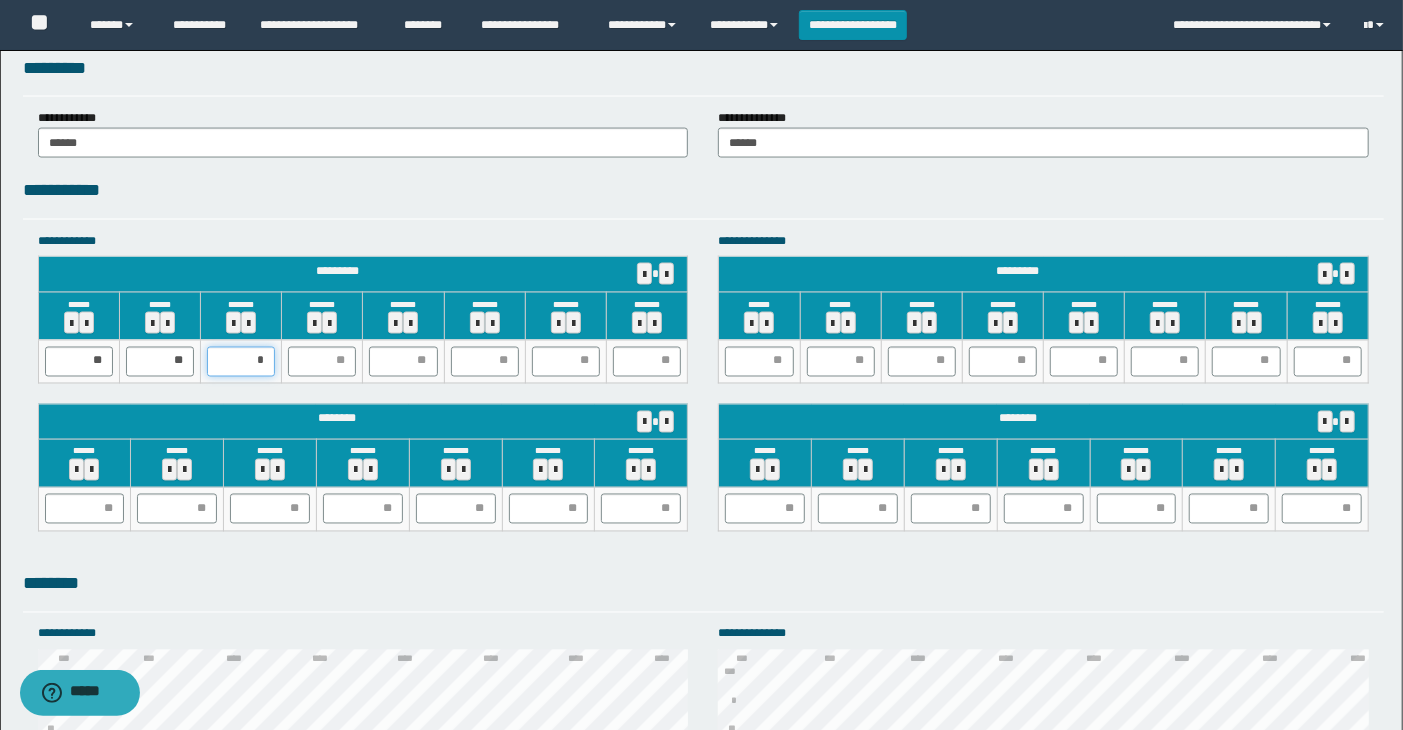 type on "**" 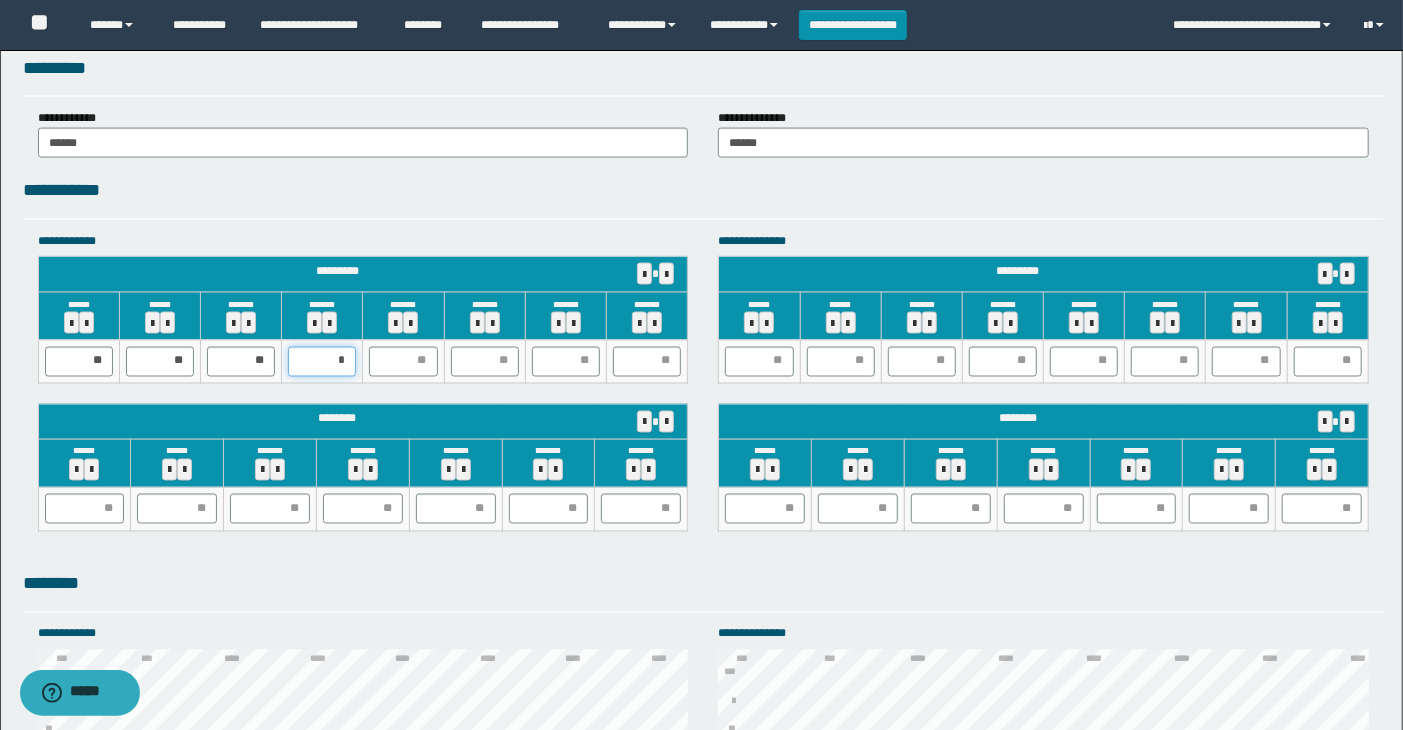 type on "**" 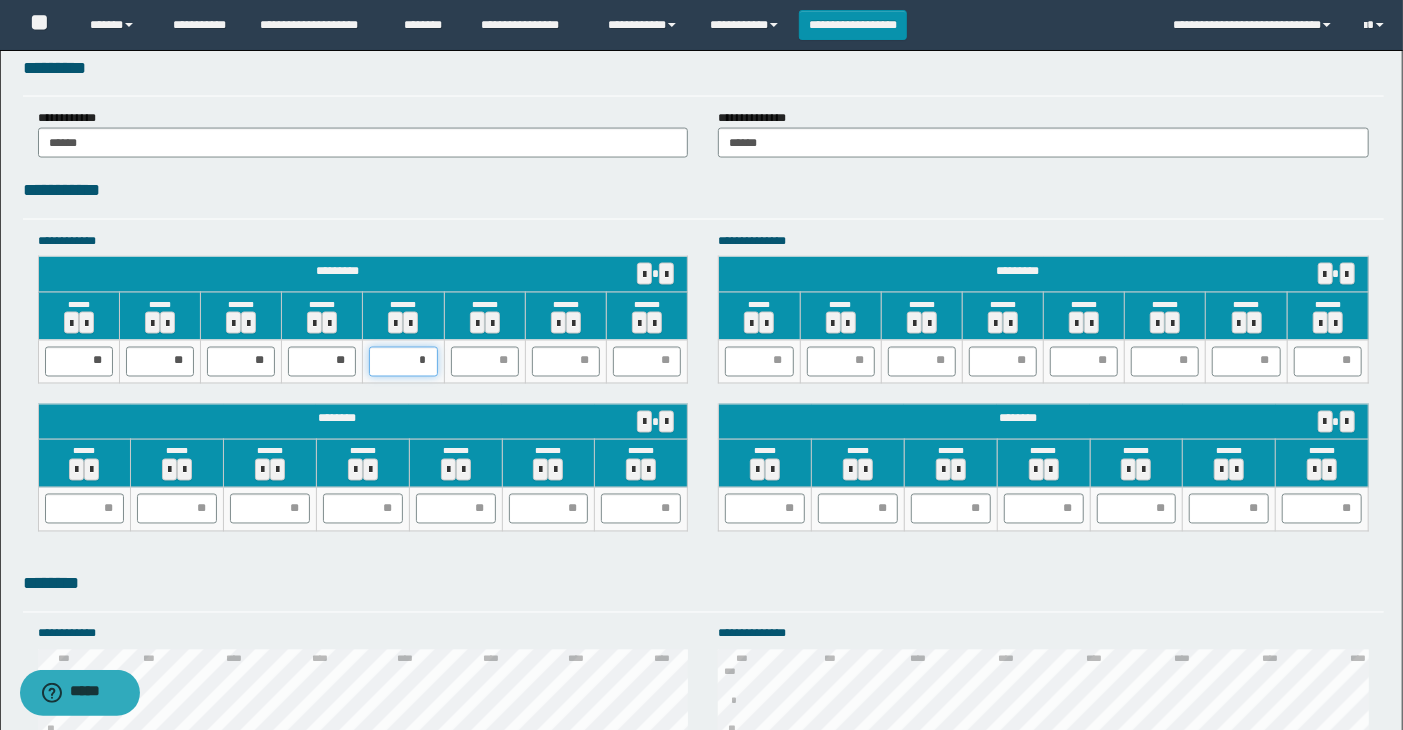 type on "**" 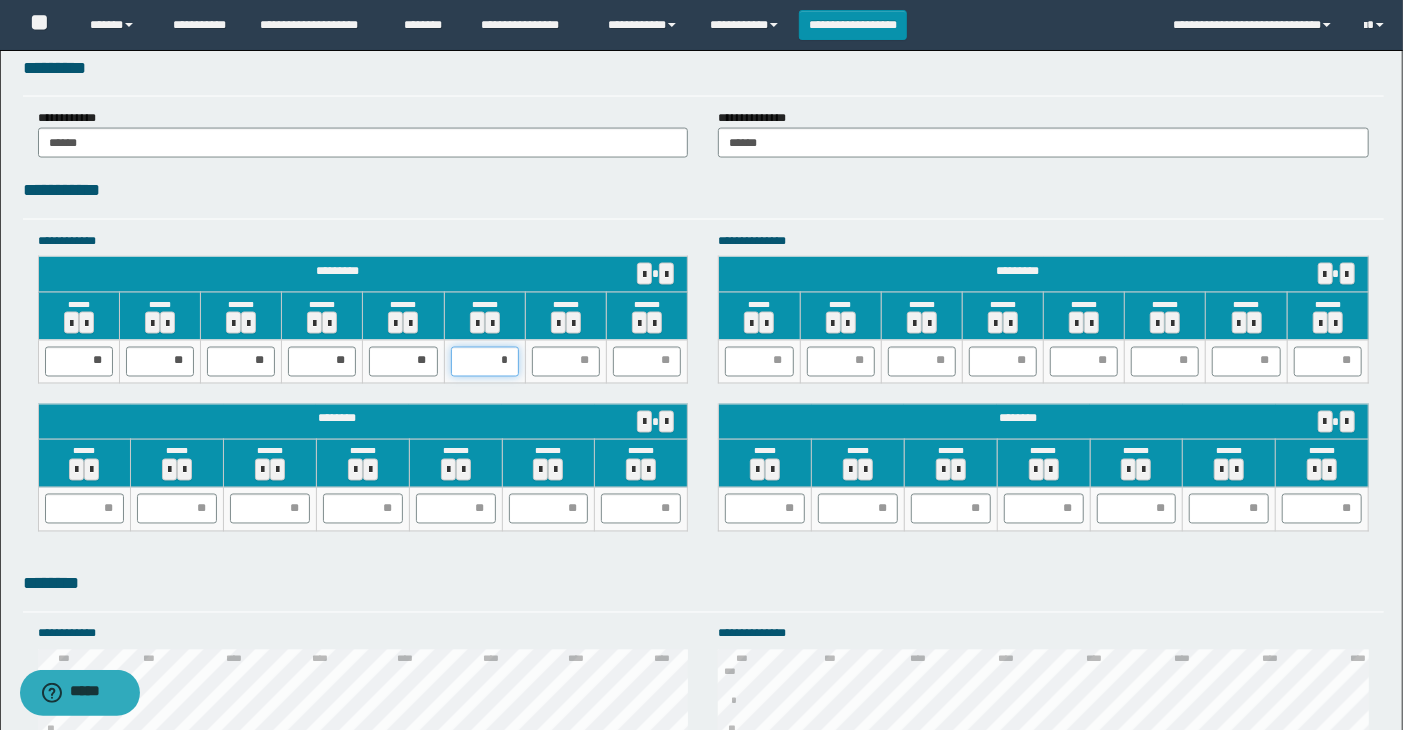 type on "**" 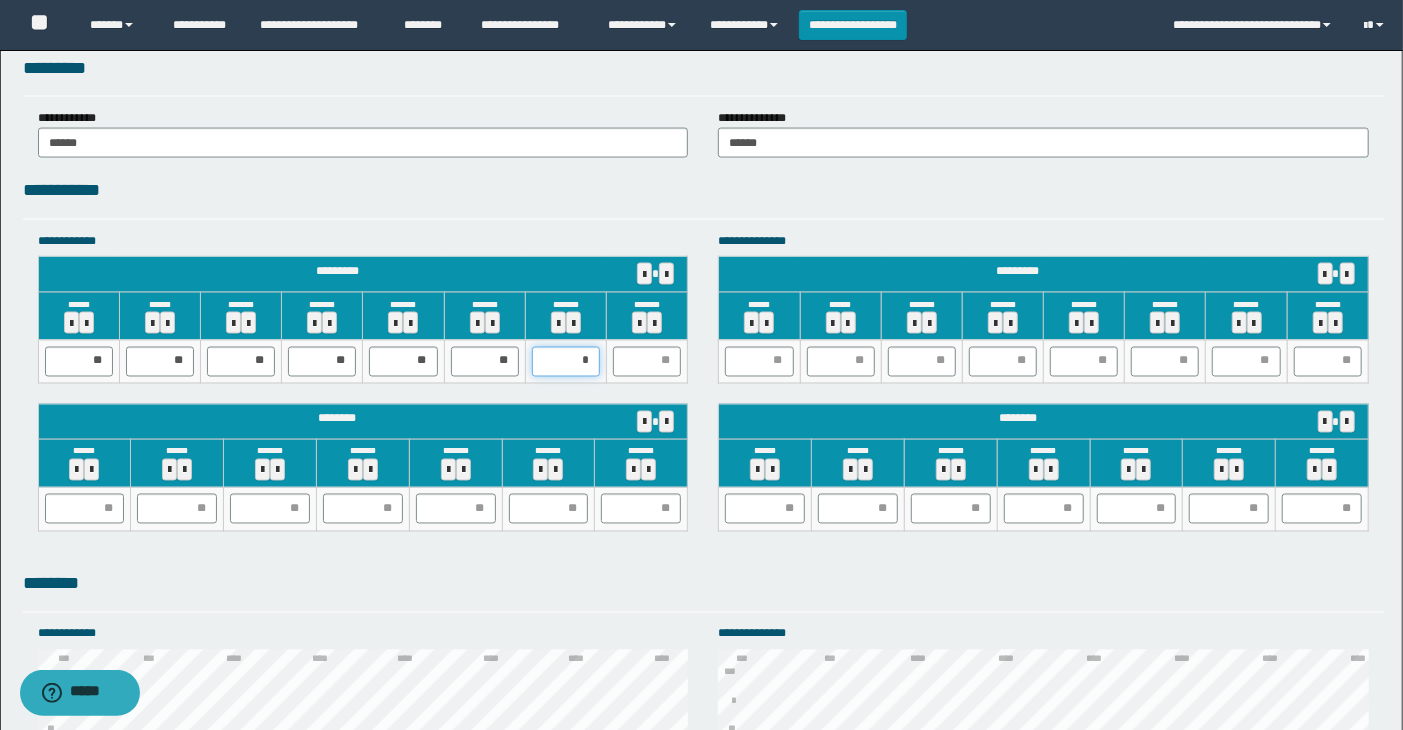 type on "**" 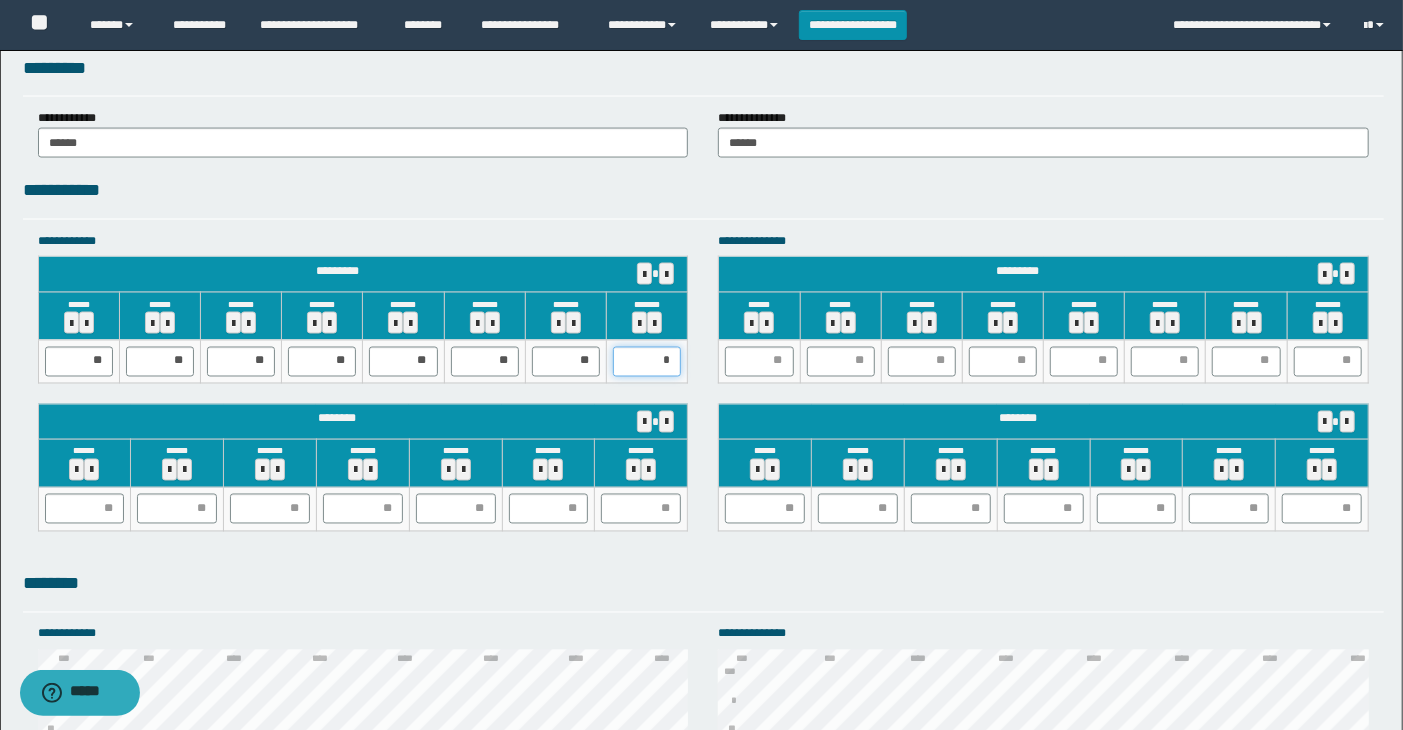 type on "**" 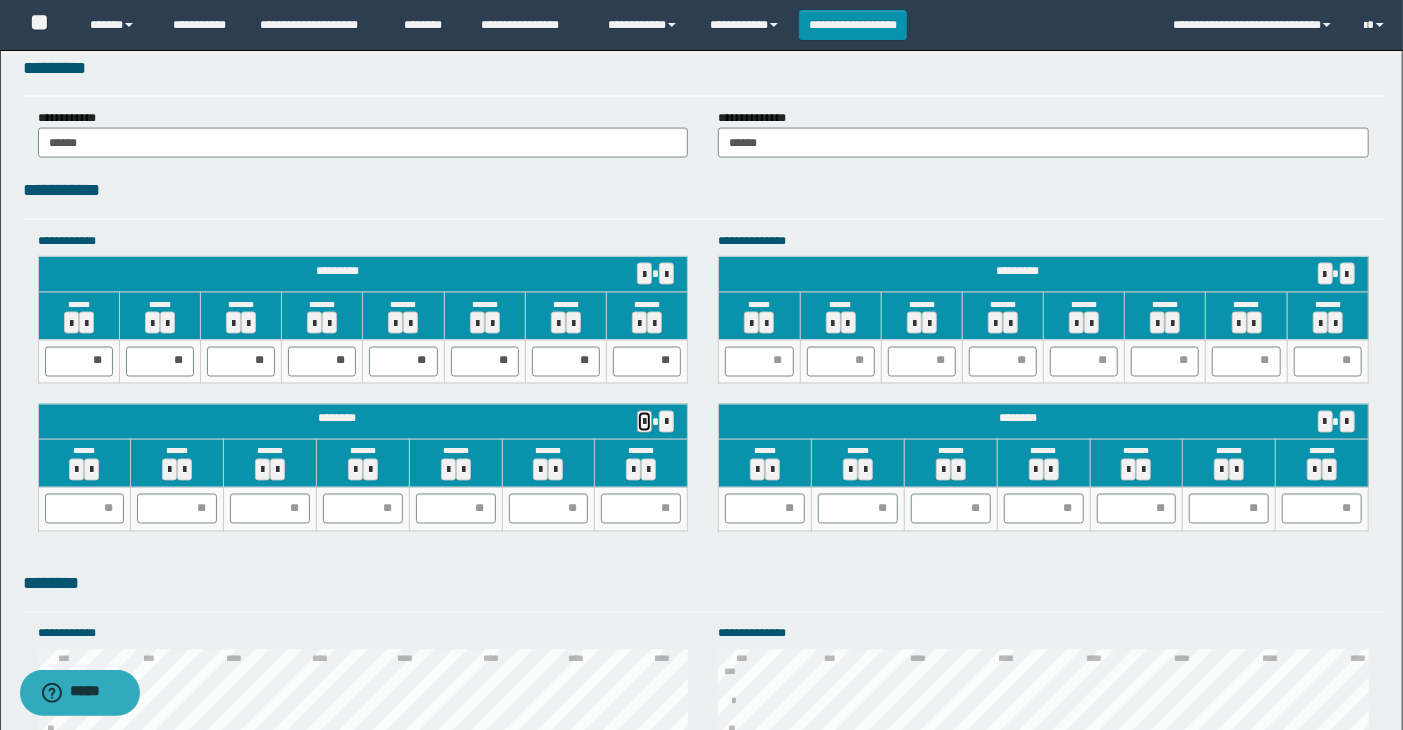 type 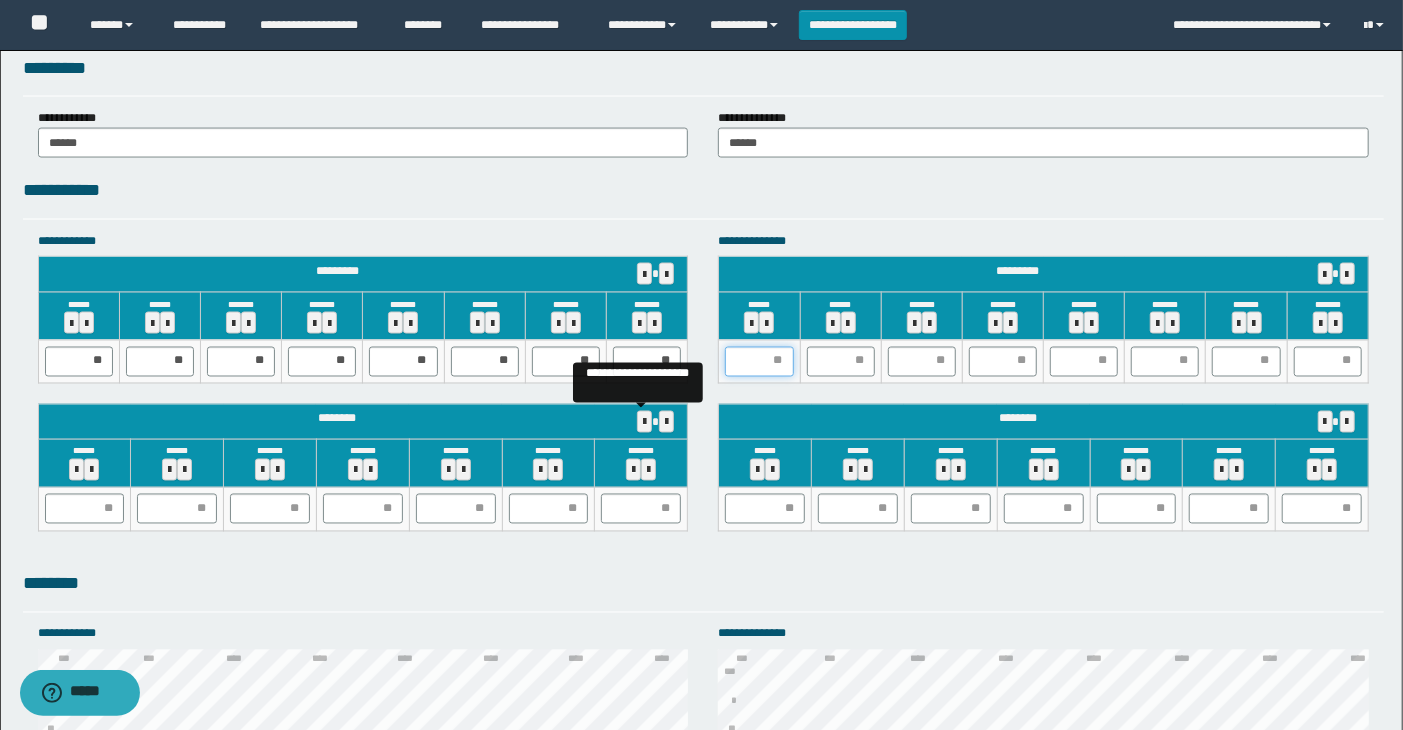 click at bounding box center (759, 362) 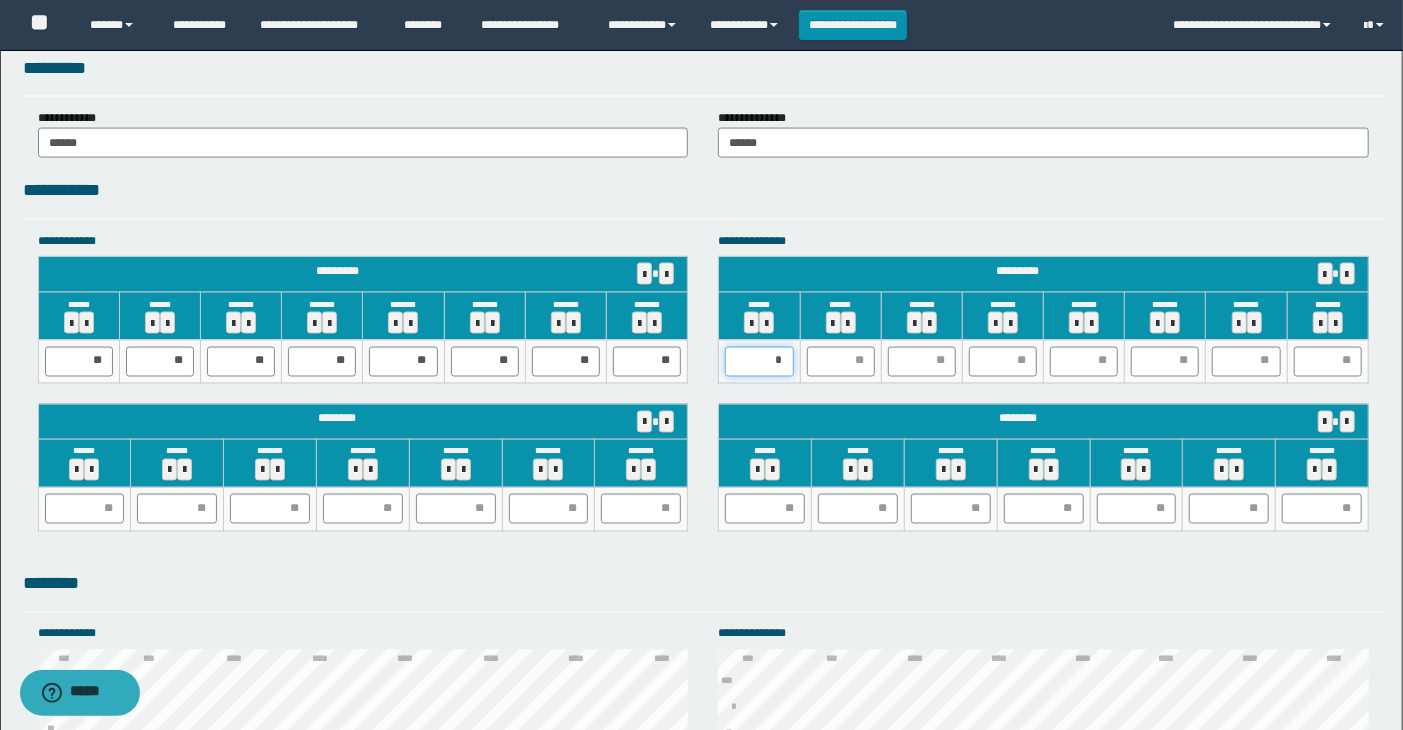 type on "**" 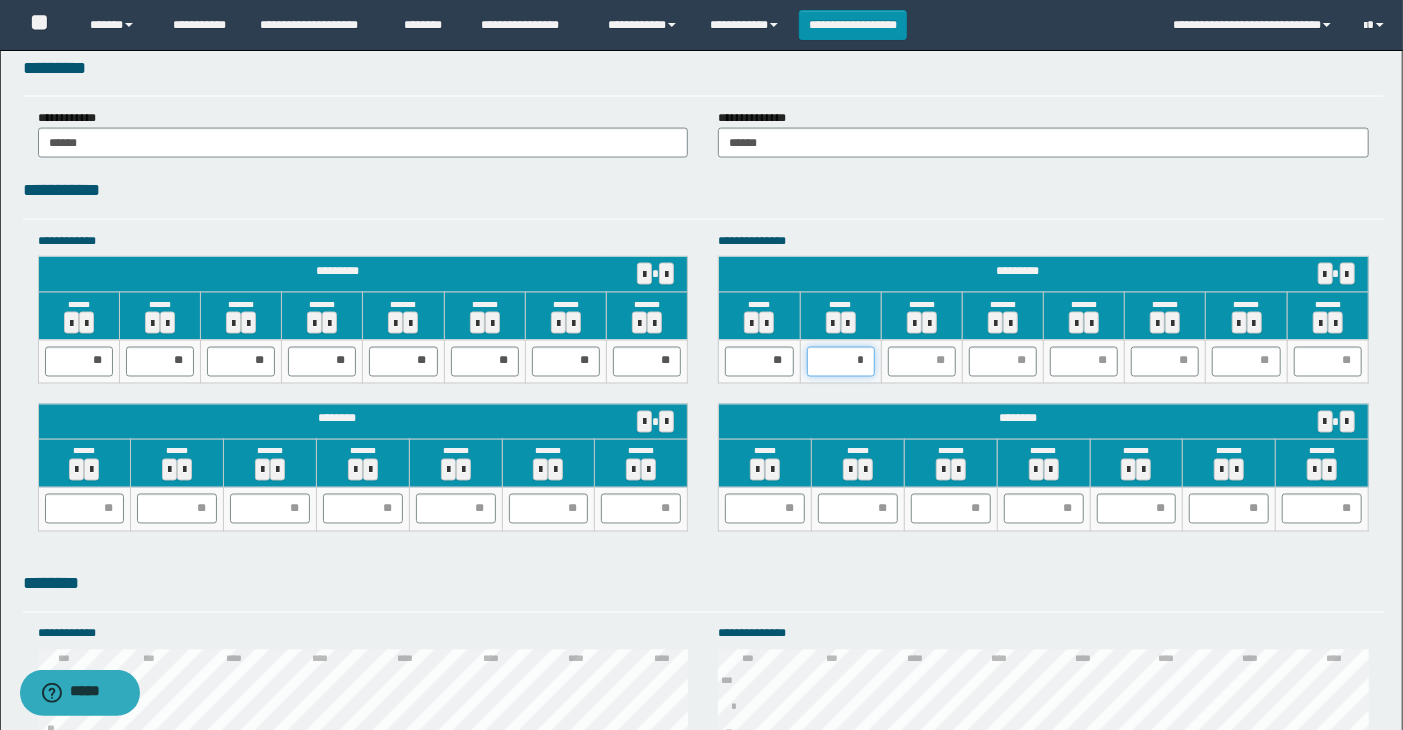 type on "**" 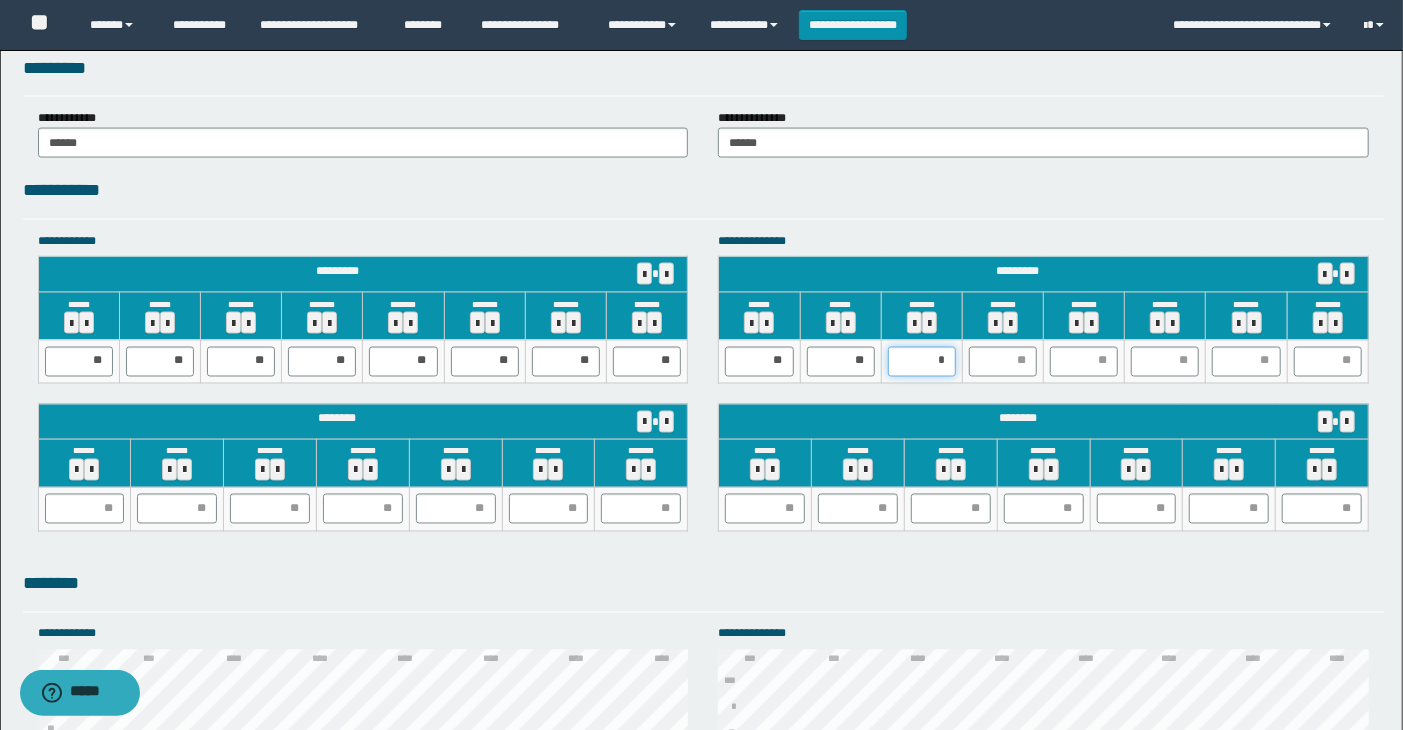 type on "**" 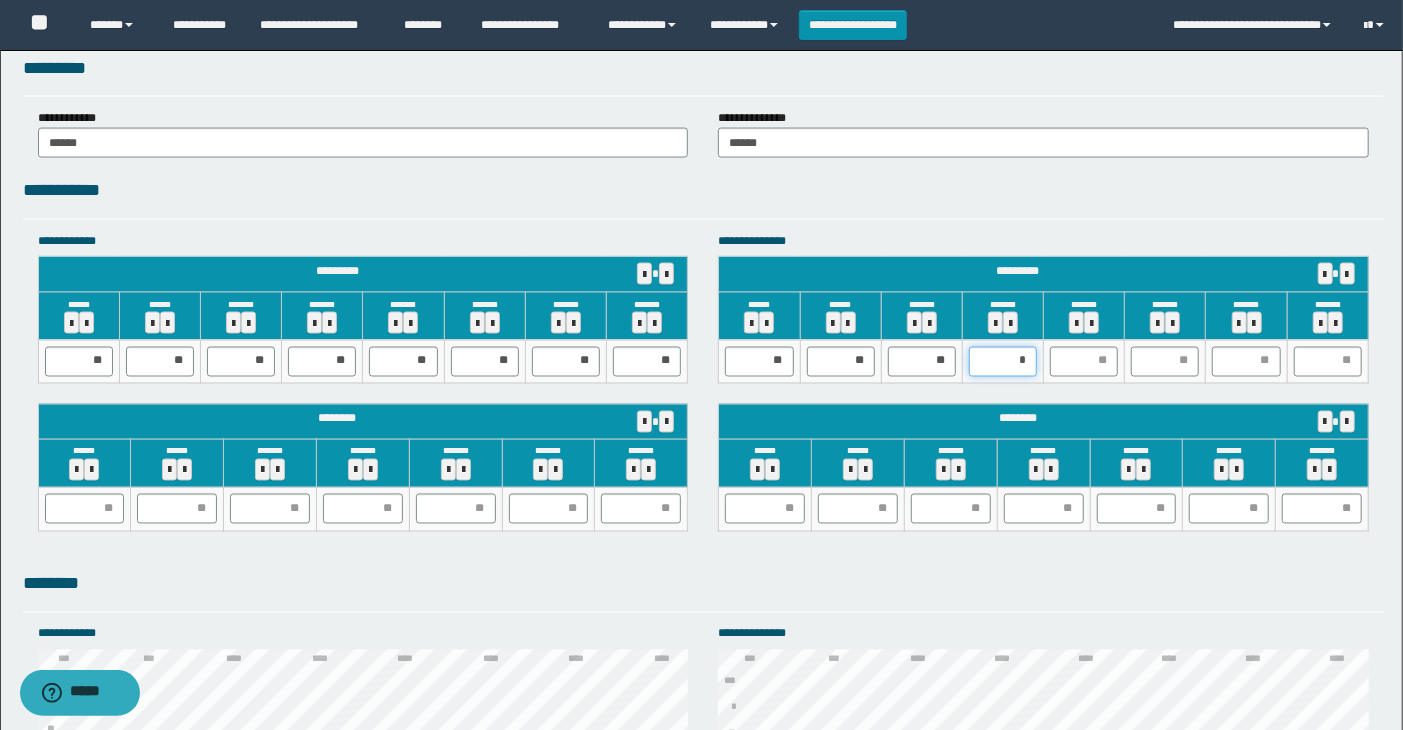 type on "**" 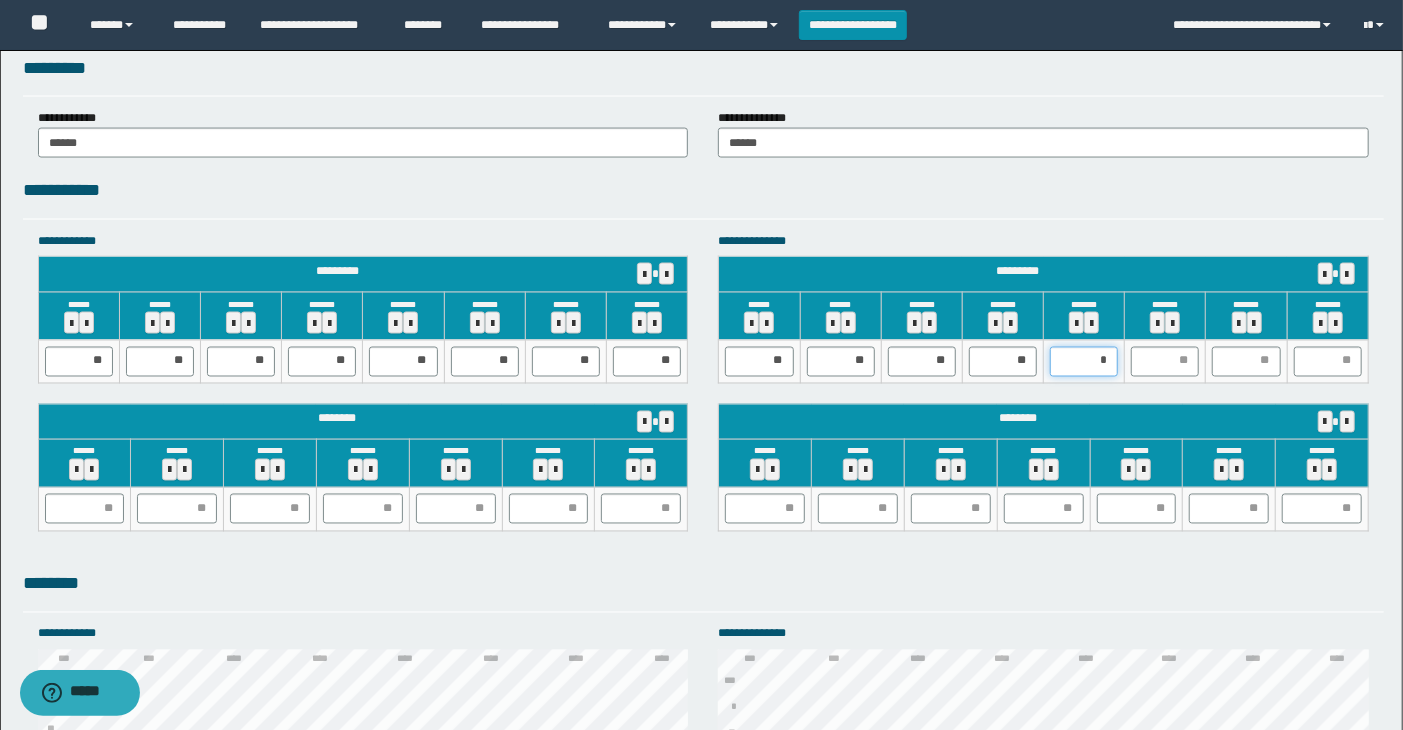 type on "**" 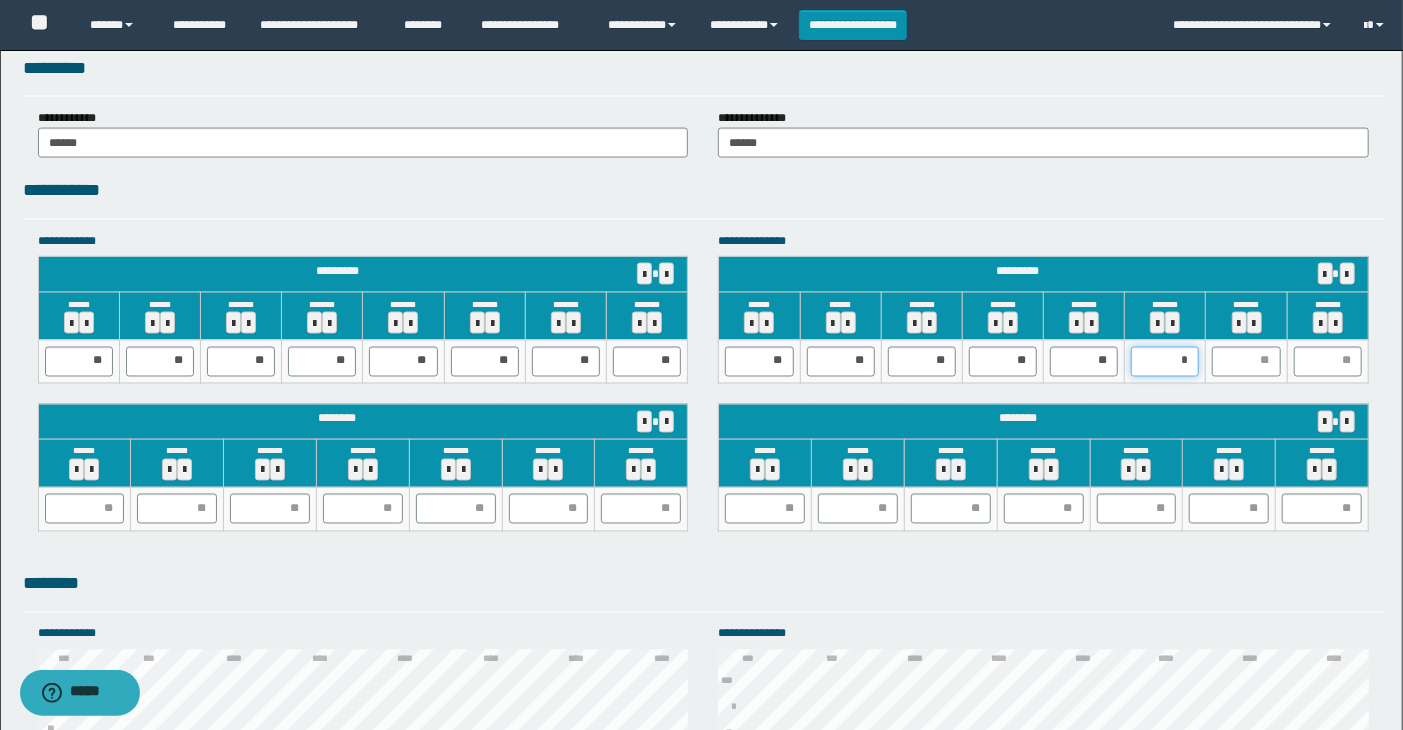 type on "**" 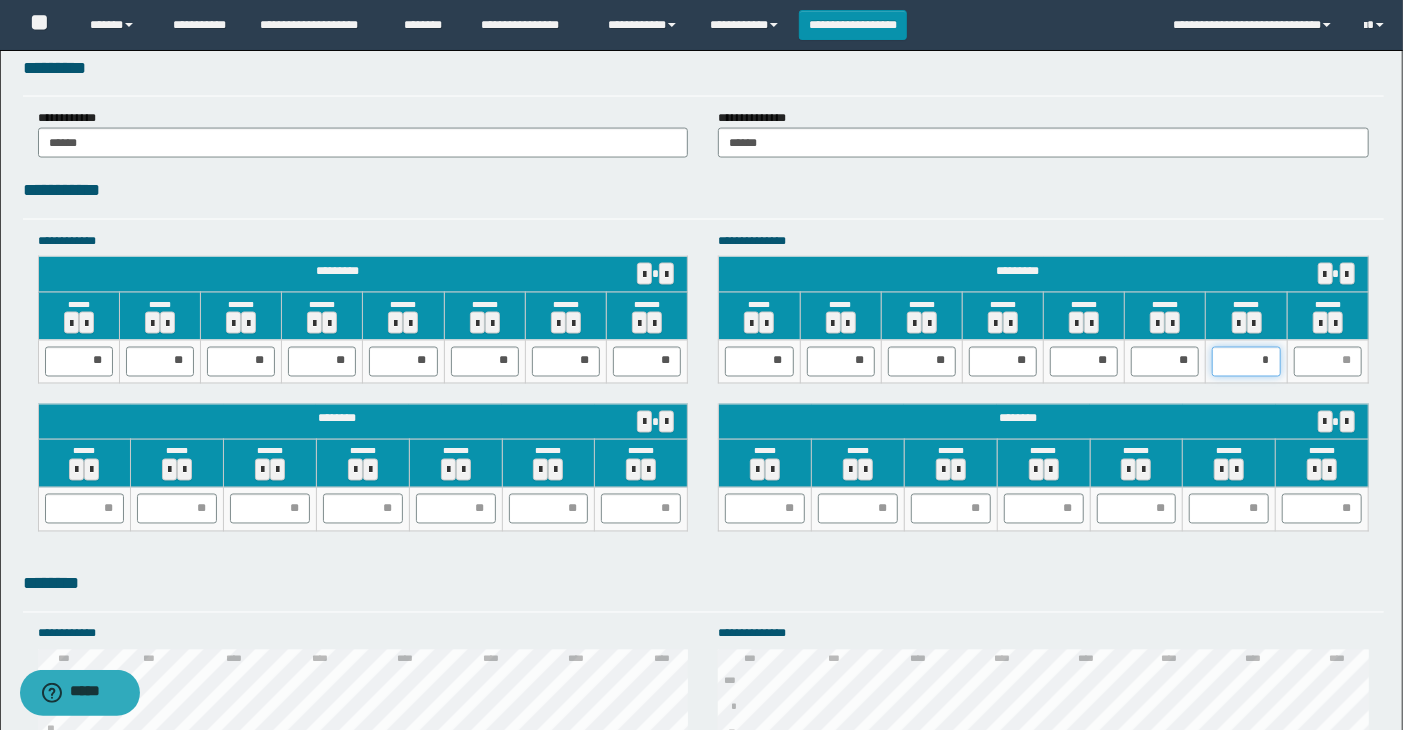 type on "**" 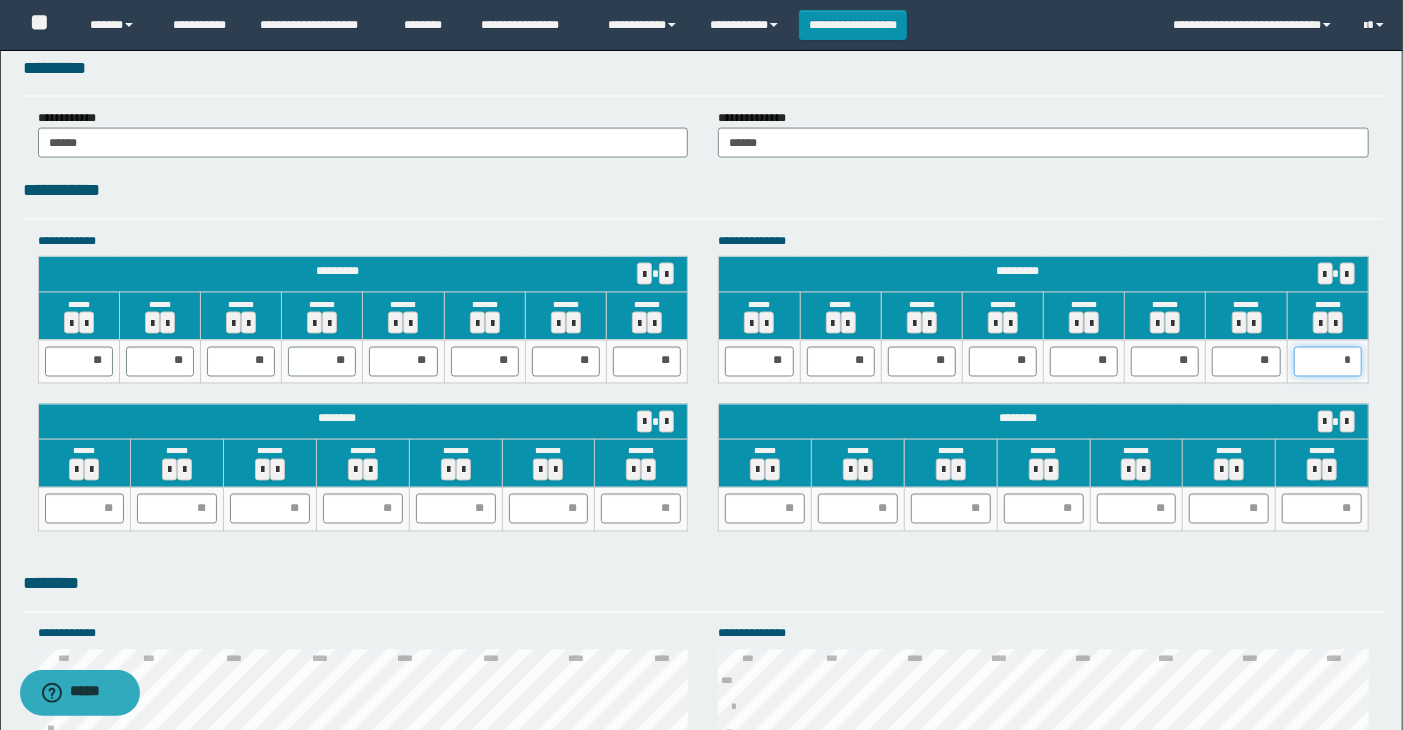 type on "**" 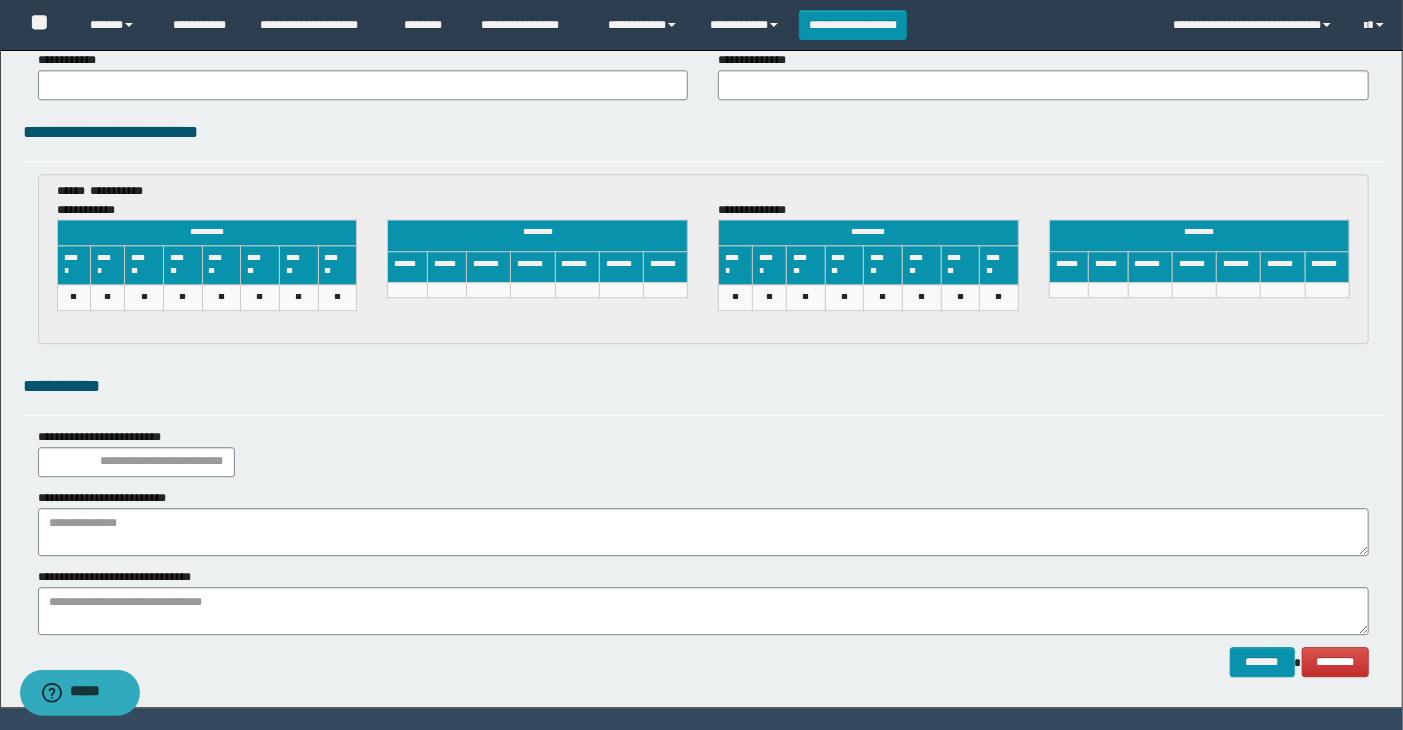 scroll, scrollTop: 3000, scrollLeft: 0, axis: vertical 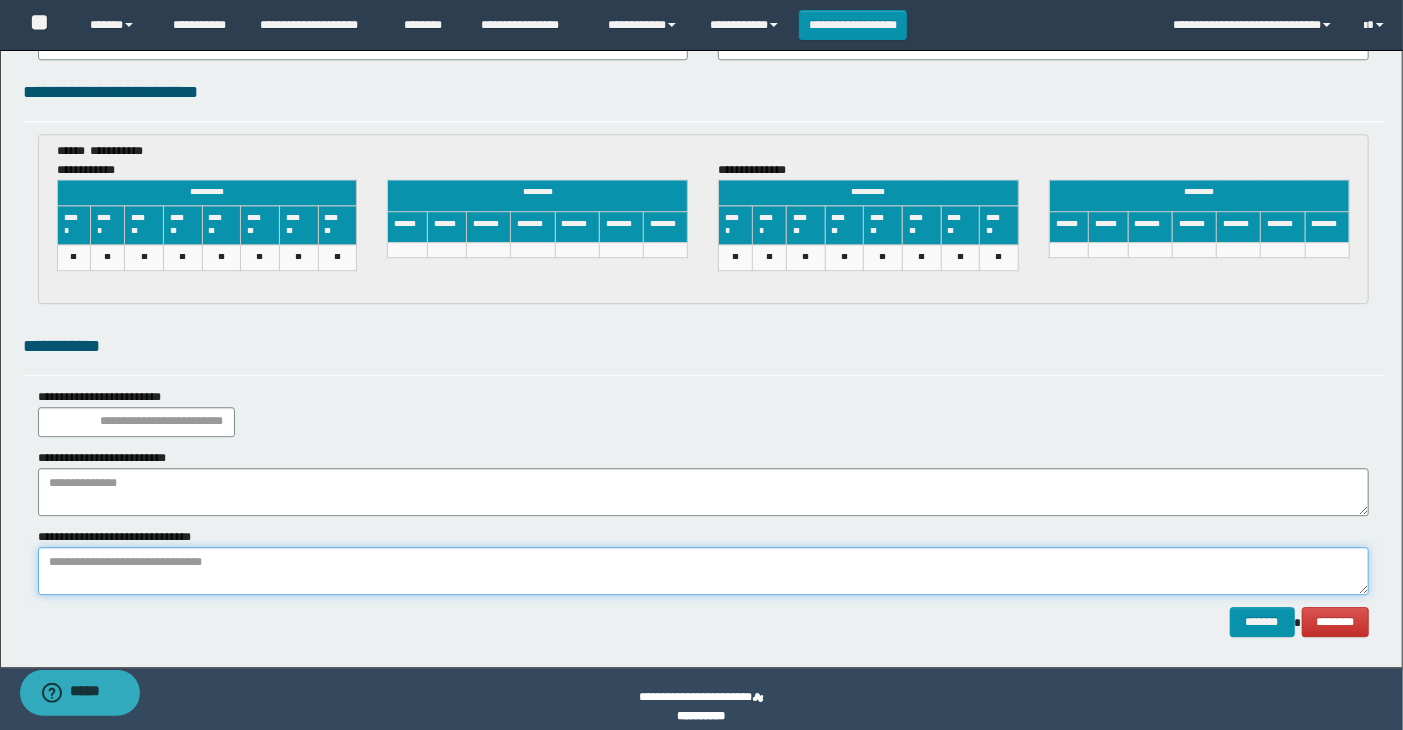 click at bounding box center [704, 571] 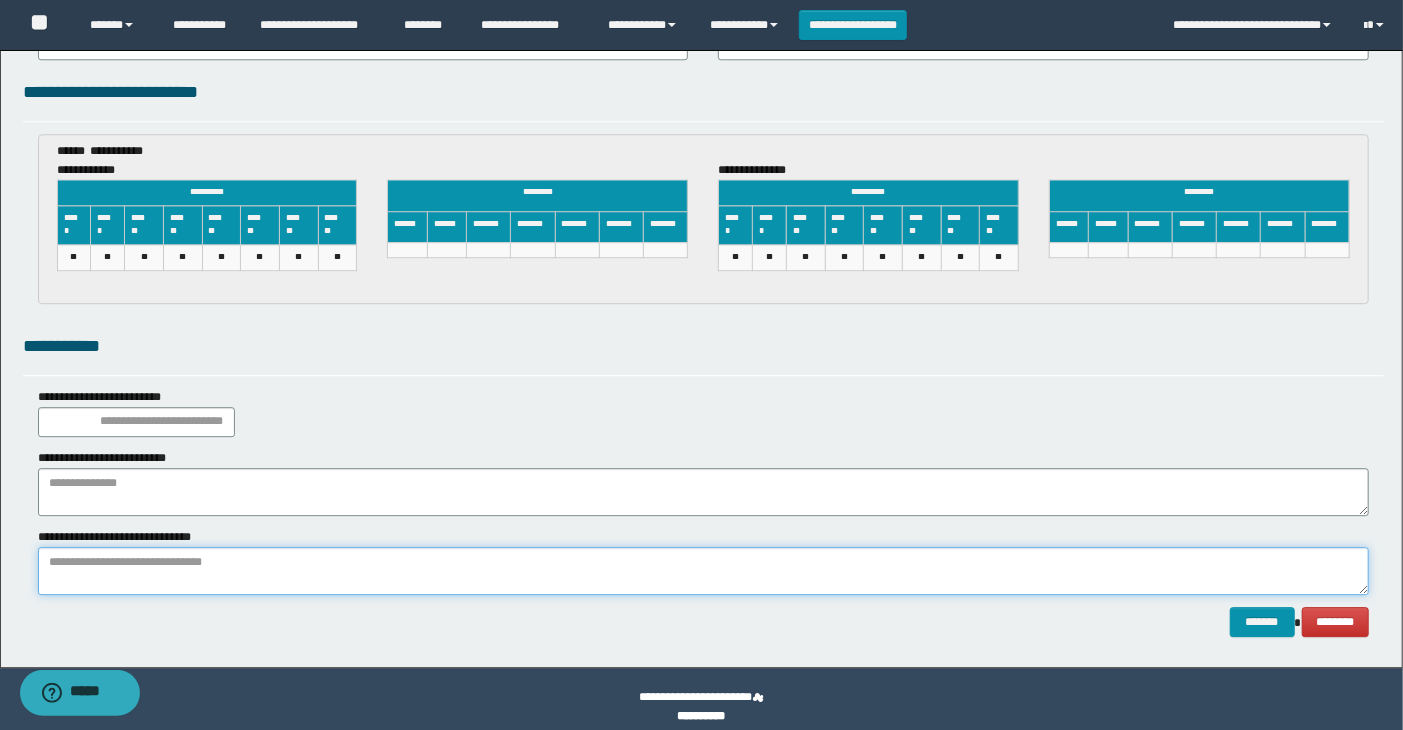 paste on "**********" 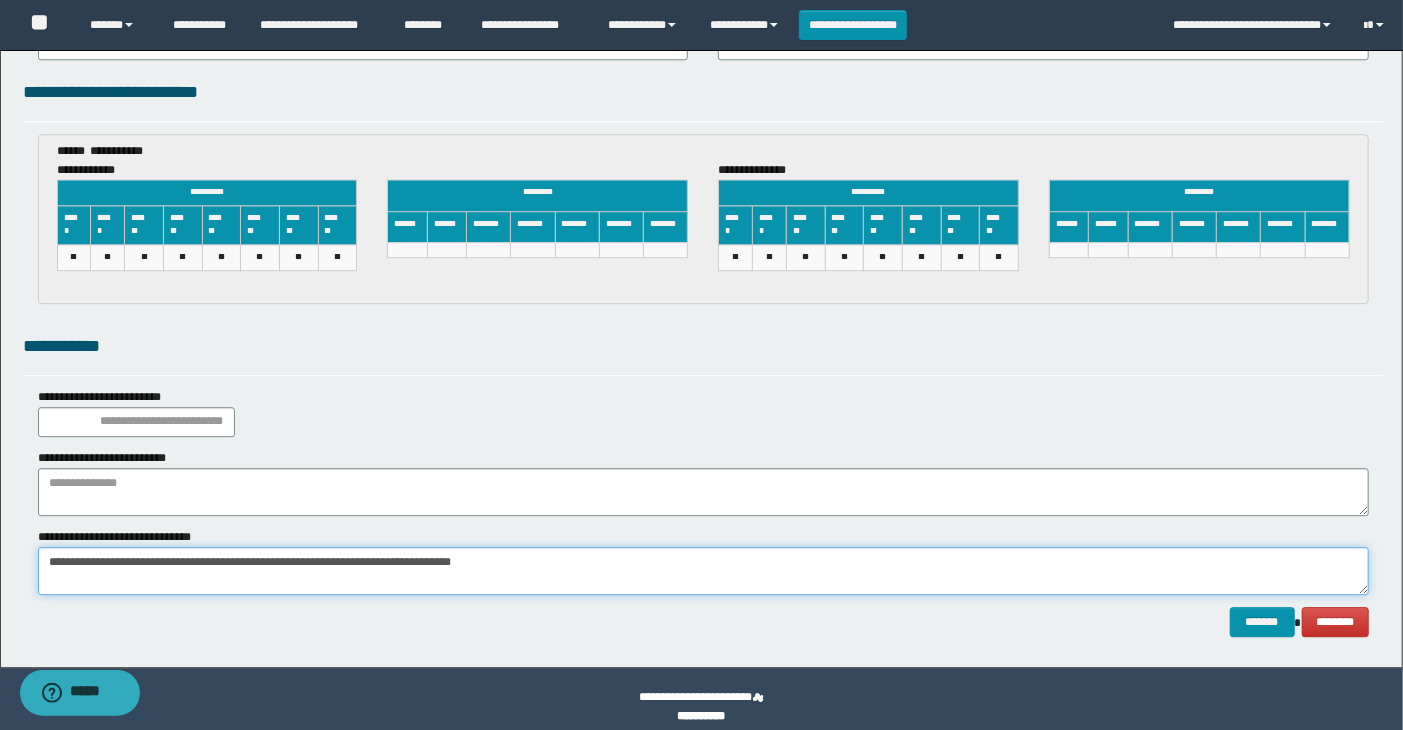 type on "**********" 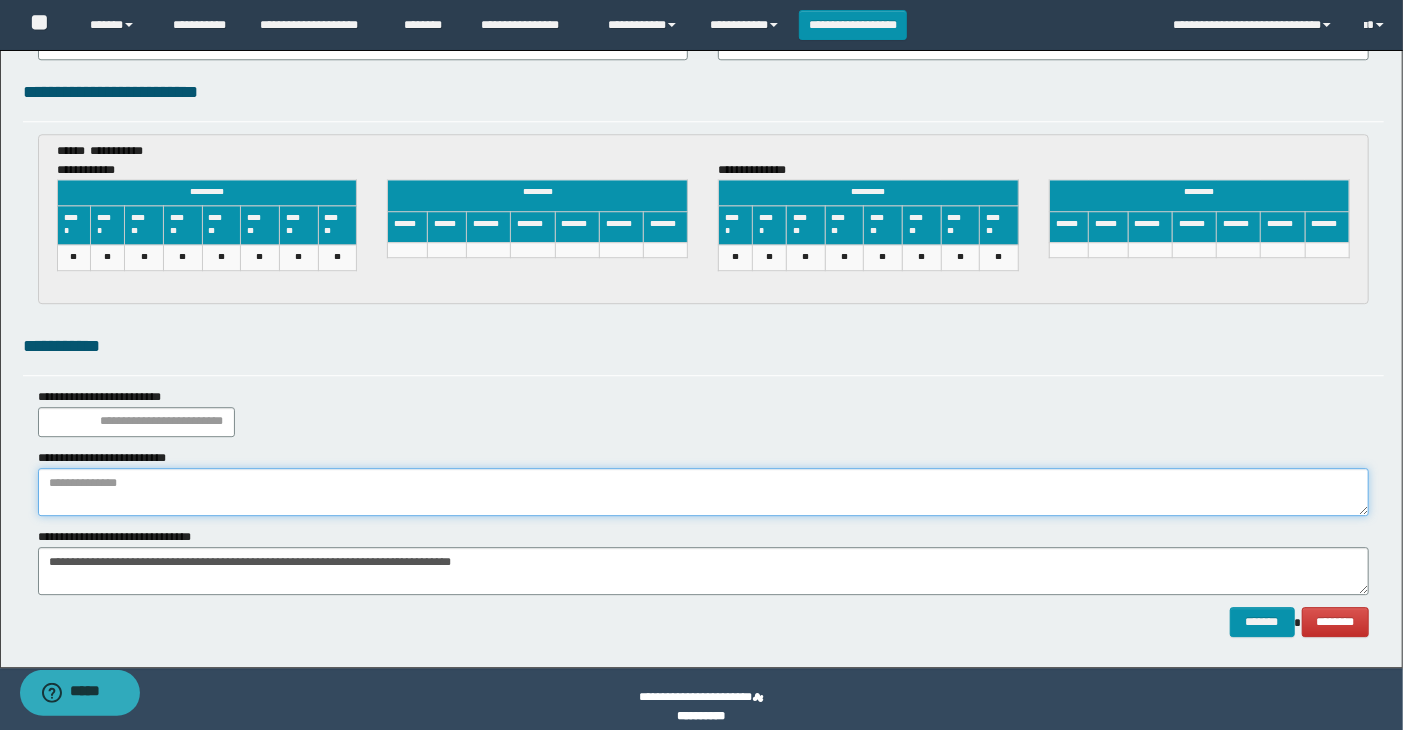 click at bounding box center (704, 492) 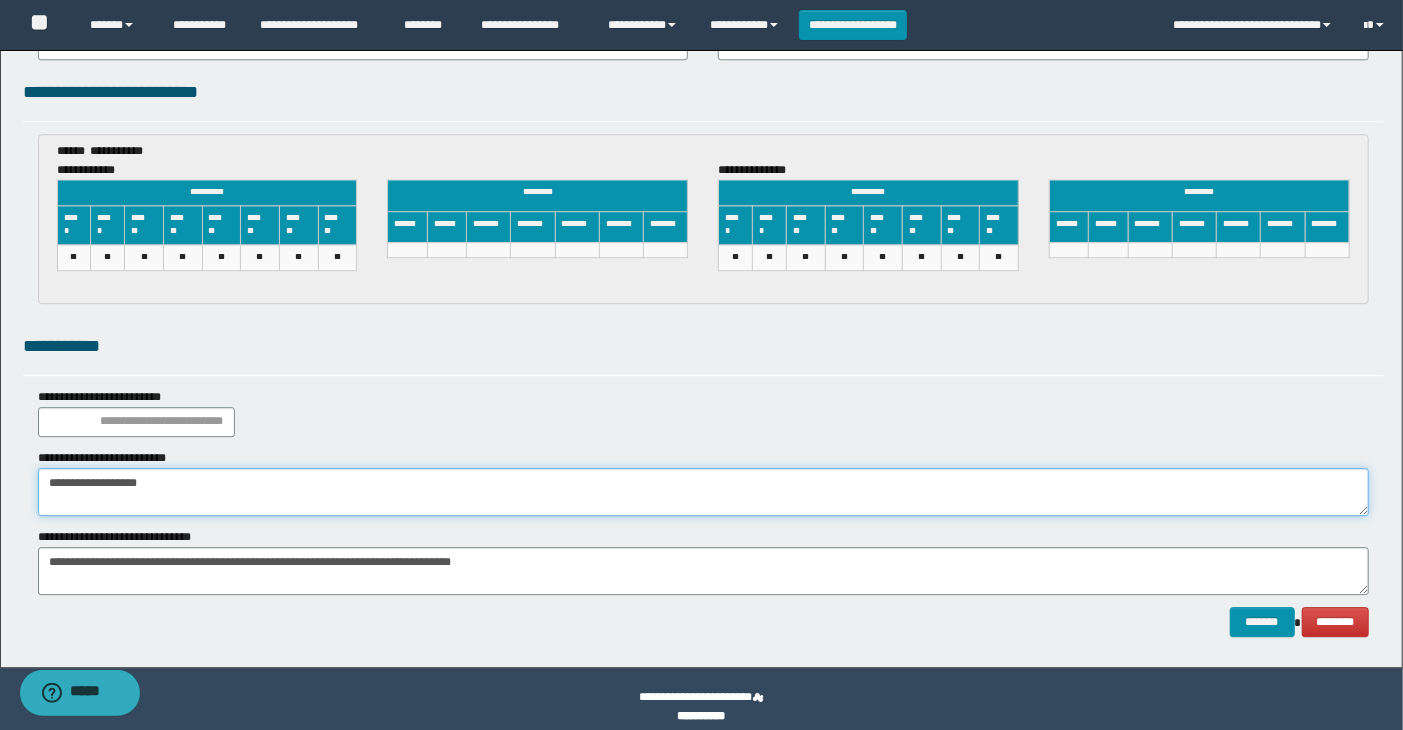 drag, startPoint x: 41, startPoint y: 490, endPoint x: 387, endPoint y: 525, distance: 347.76572 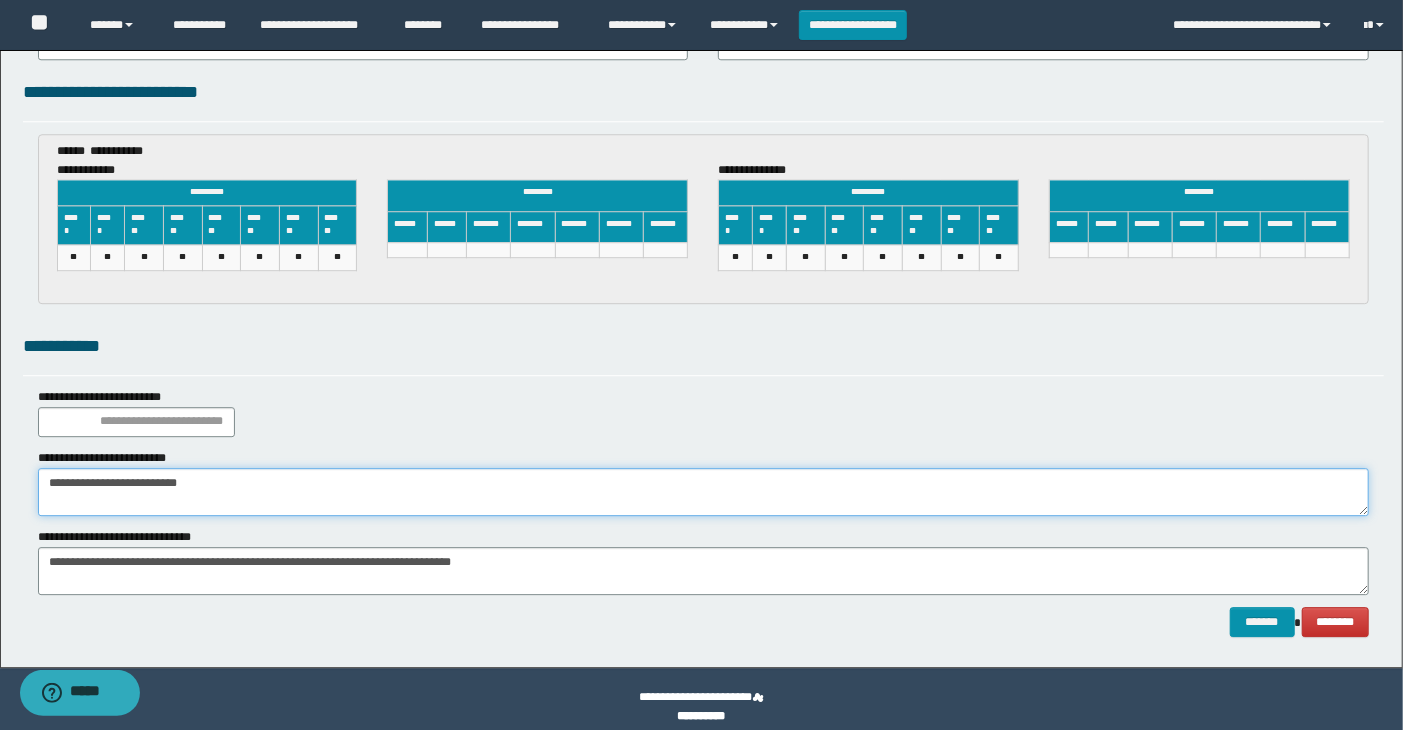 click on "**********" at bounding box center (704, 492) 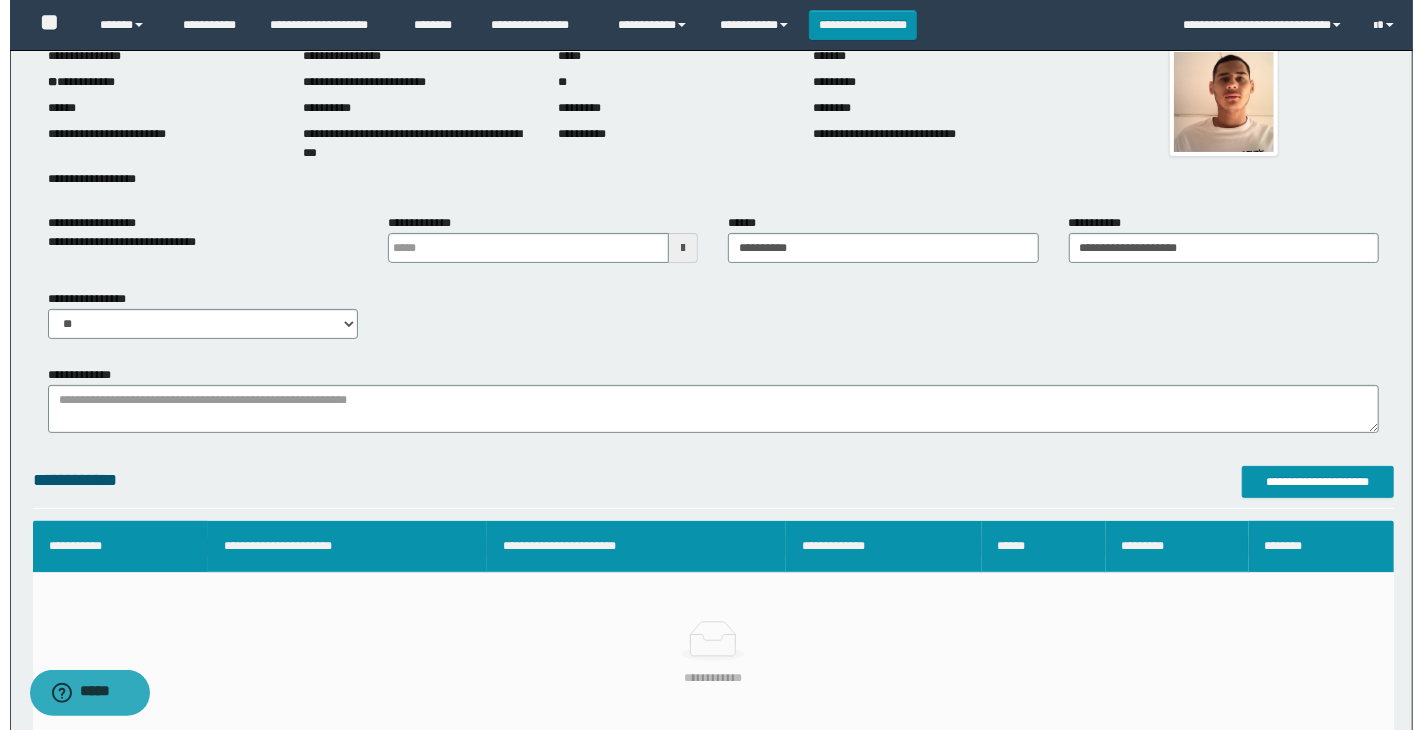 scroll, scrollTop: 0, scrollLeft: 0, axis: both 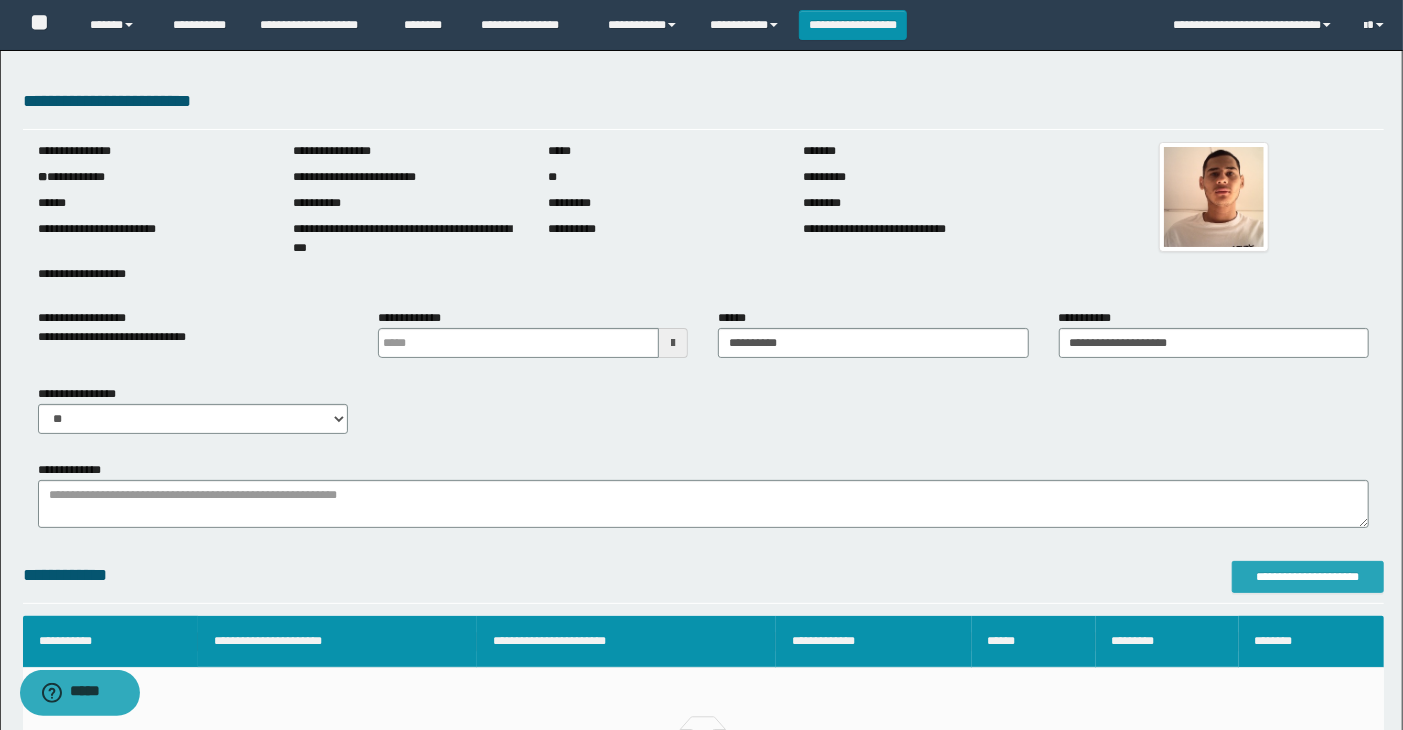 type on "**********" 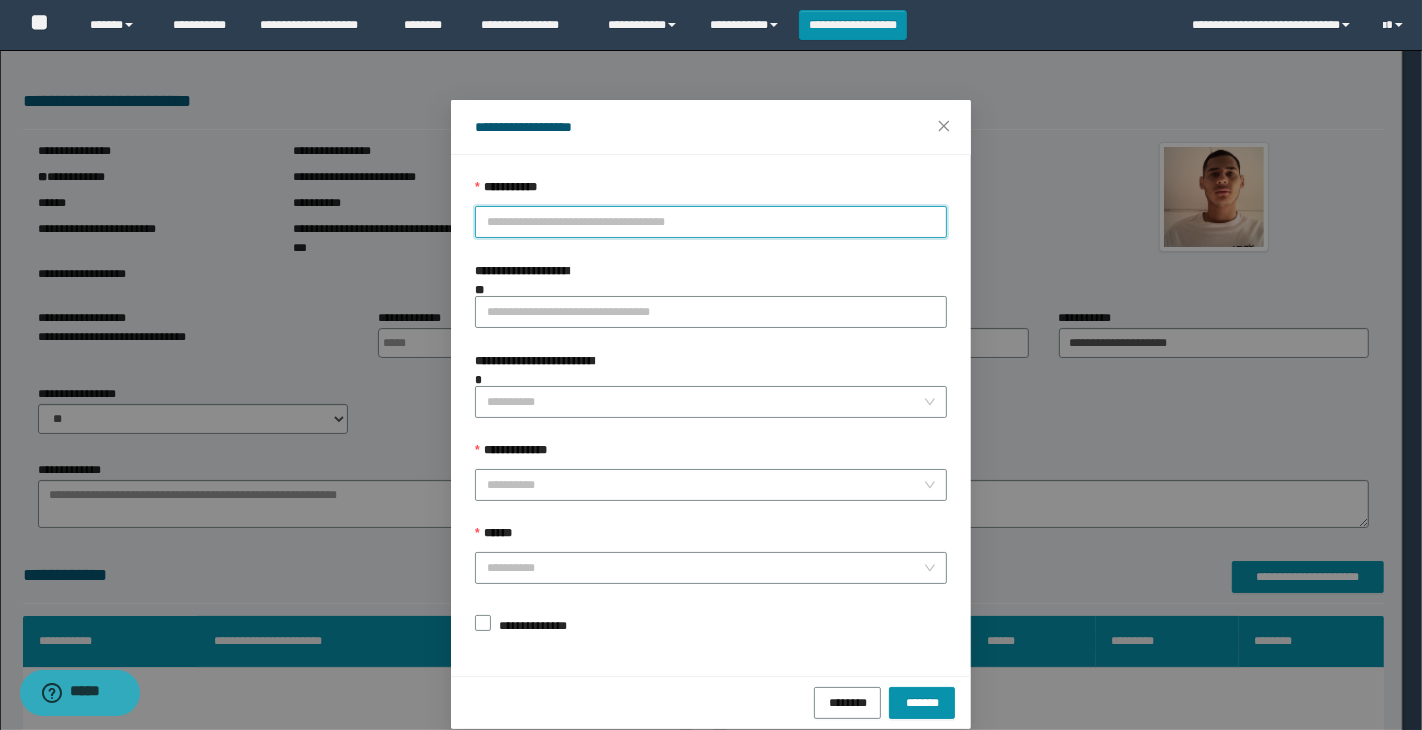 click on "**********" at bounding box center (711, 222) 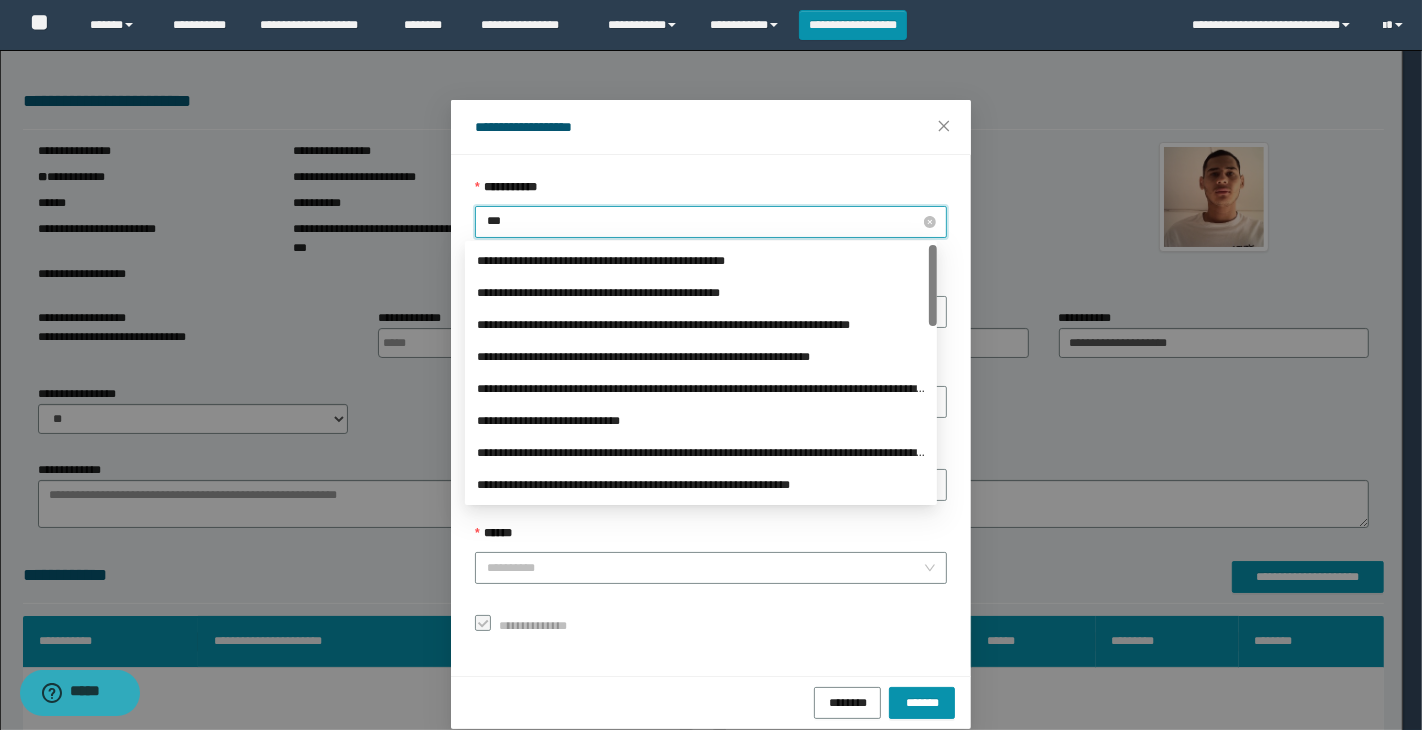 type on "****" 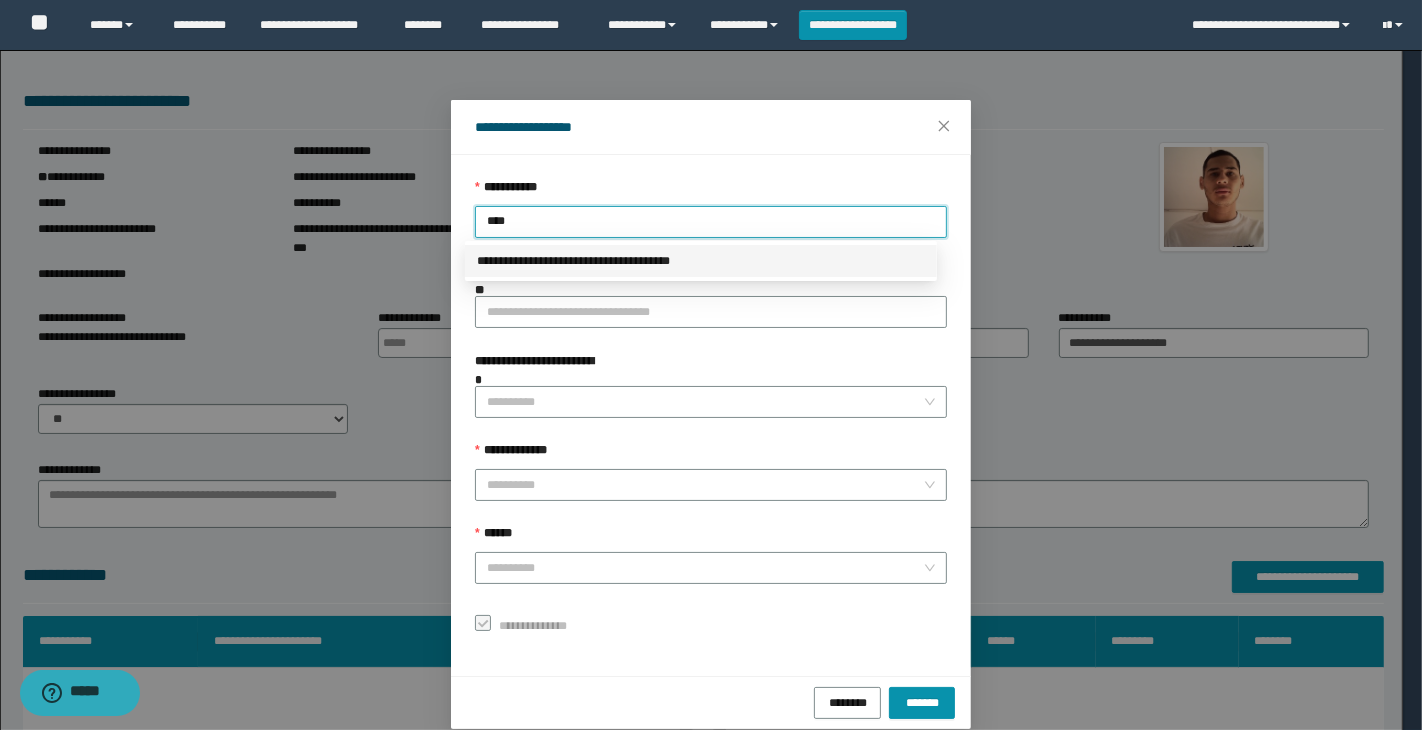 click on "**********" at bounding box center (701, 261) 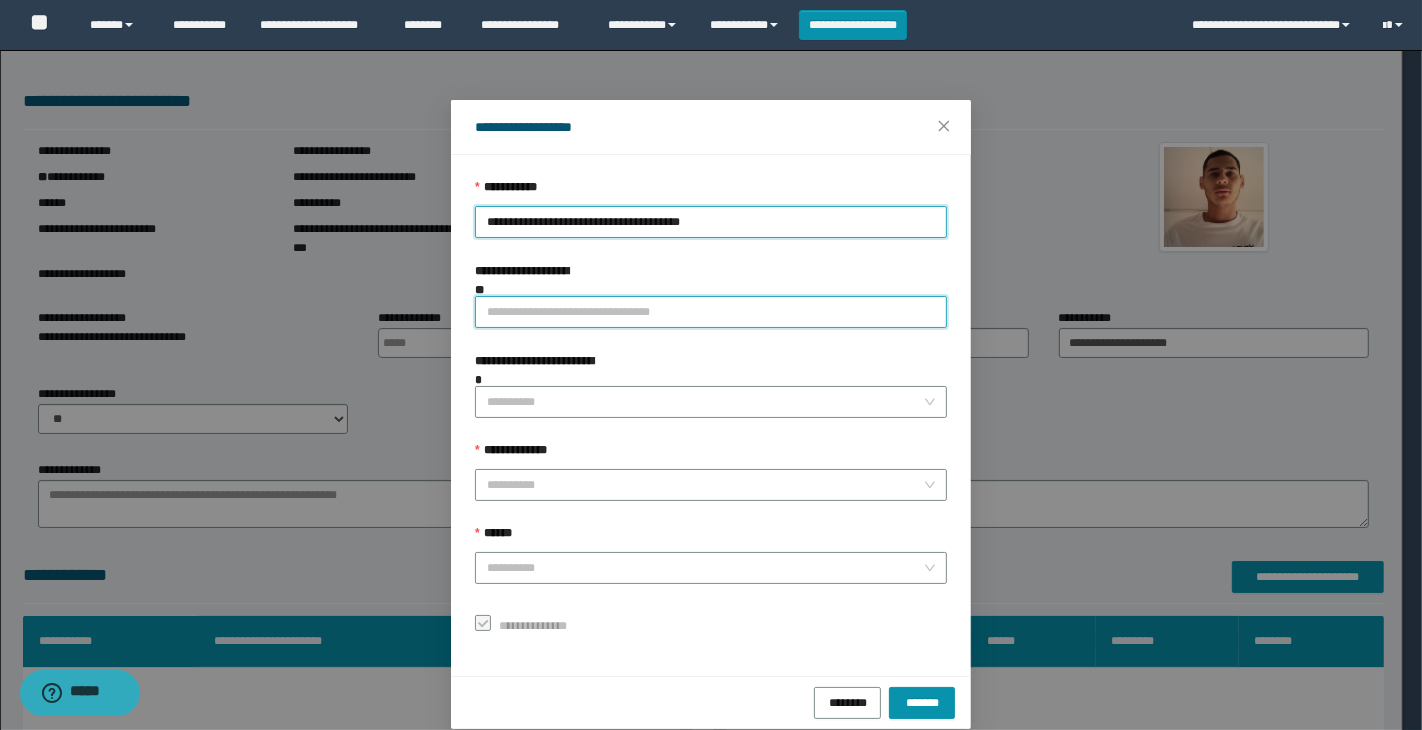 click on "**********" at bounding box center (711, 312) 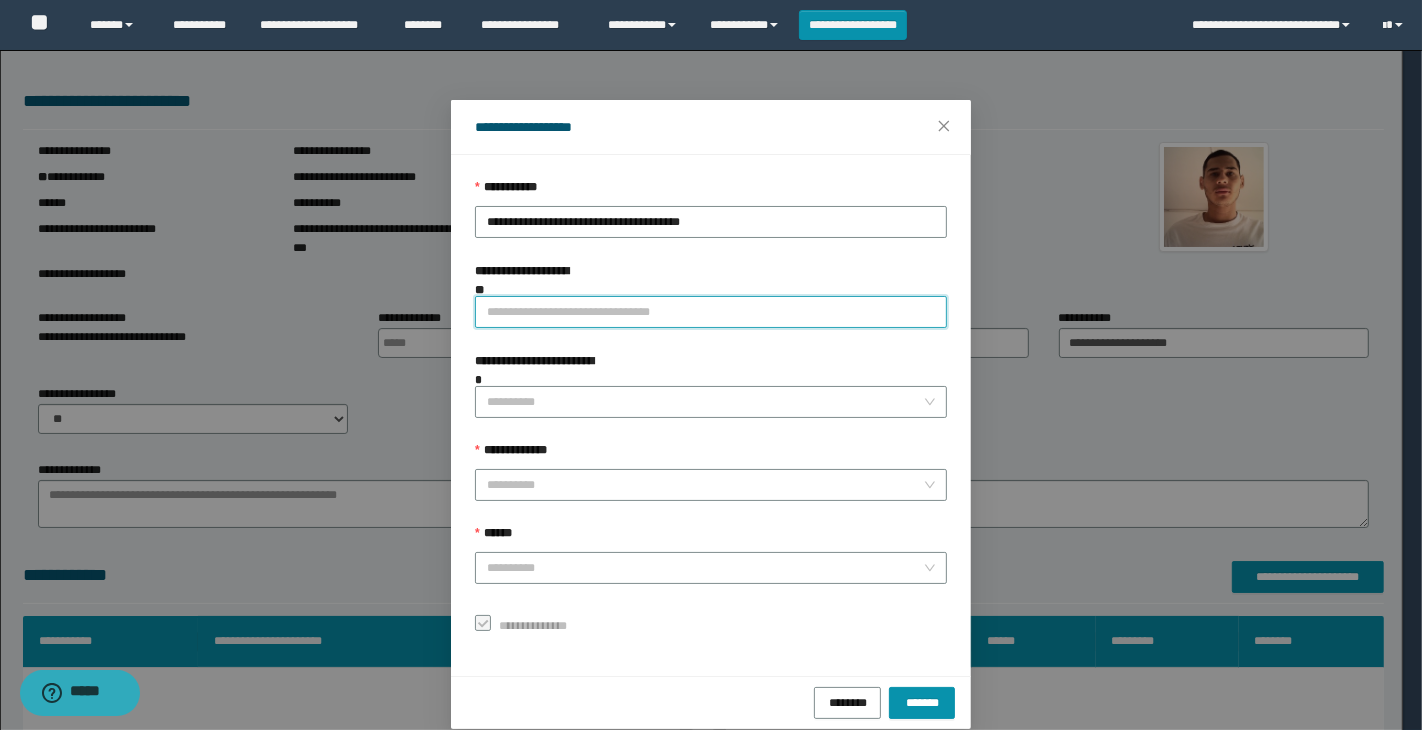 type on "**********" 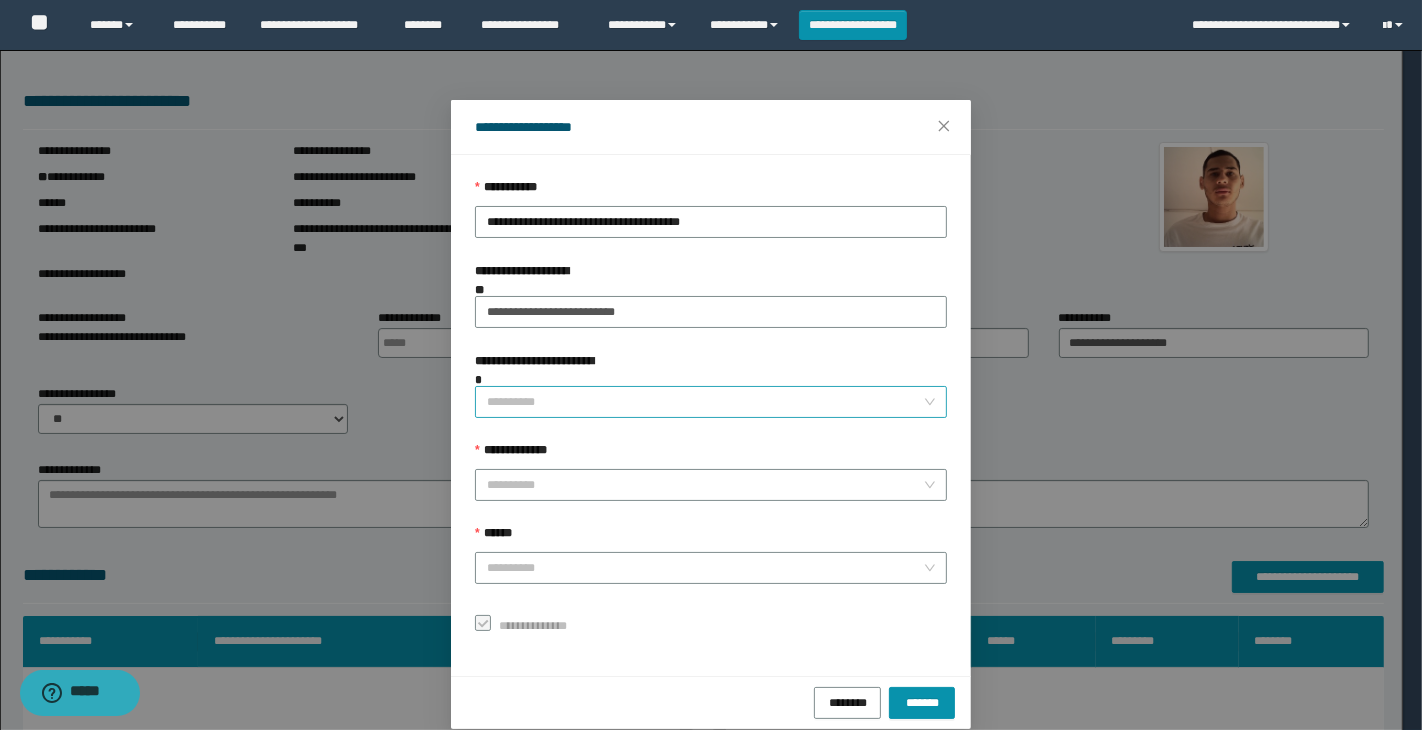 drag, startPoint x: 535, startPoint y: 367, endPoint x: 542, endPoint y: 392, distance: 25.96151 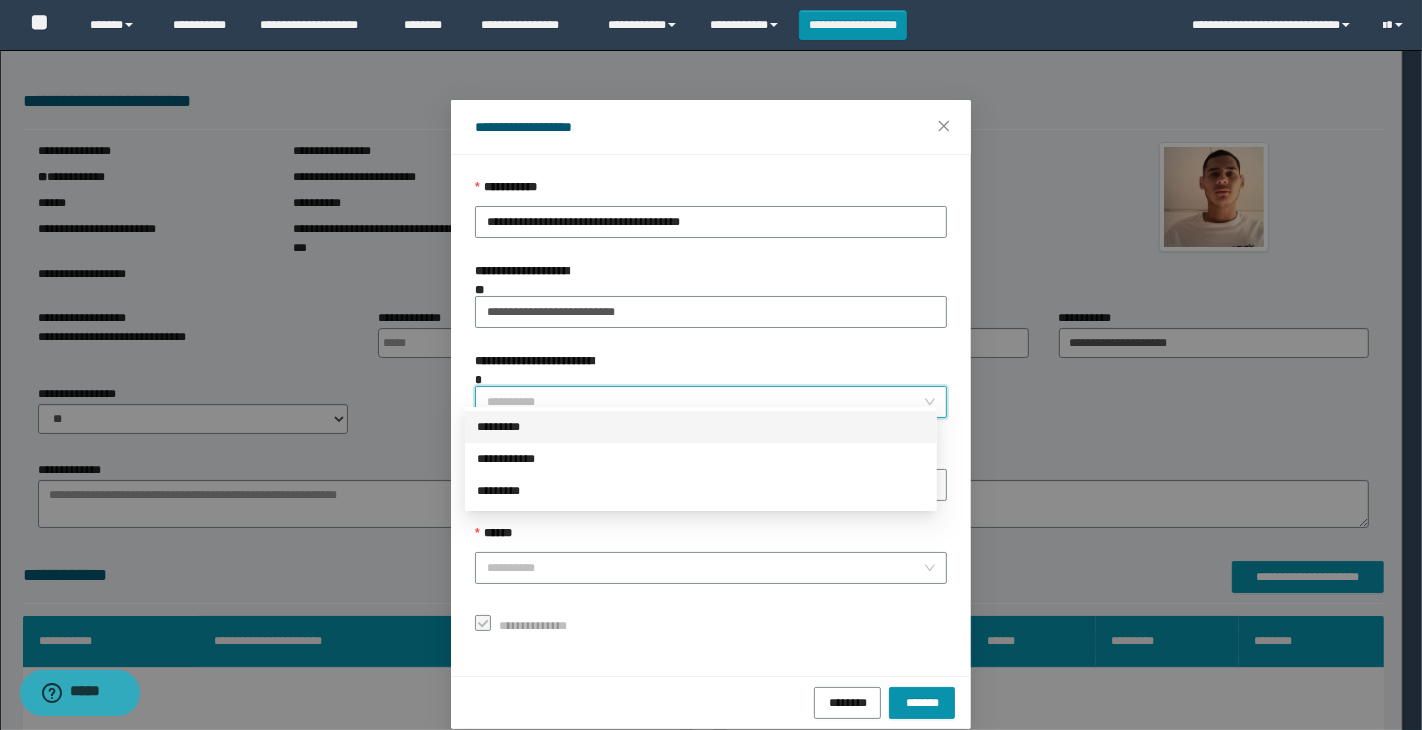click on "**********" at bounding box center [705, 402] 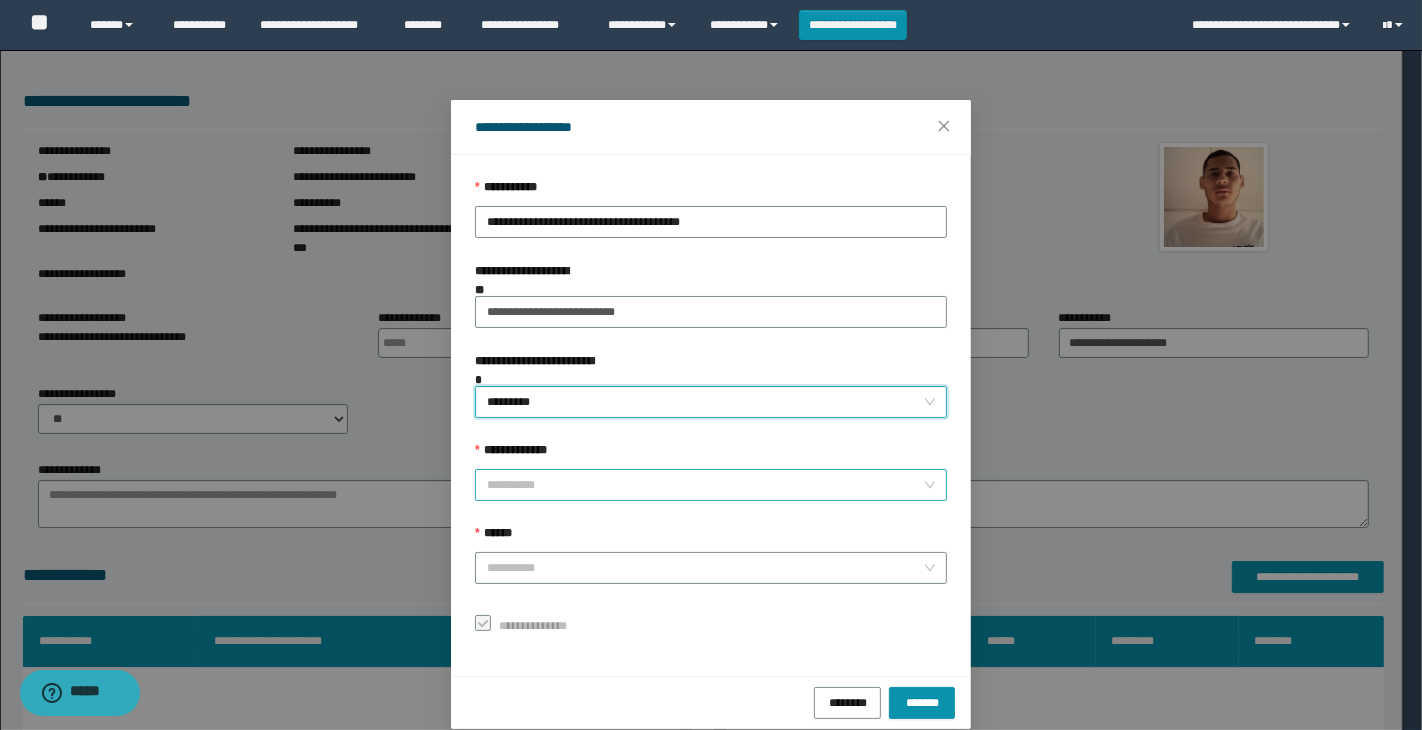 click on "**********" at bounding box center (705, 485) 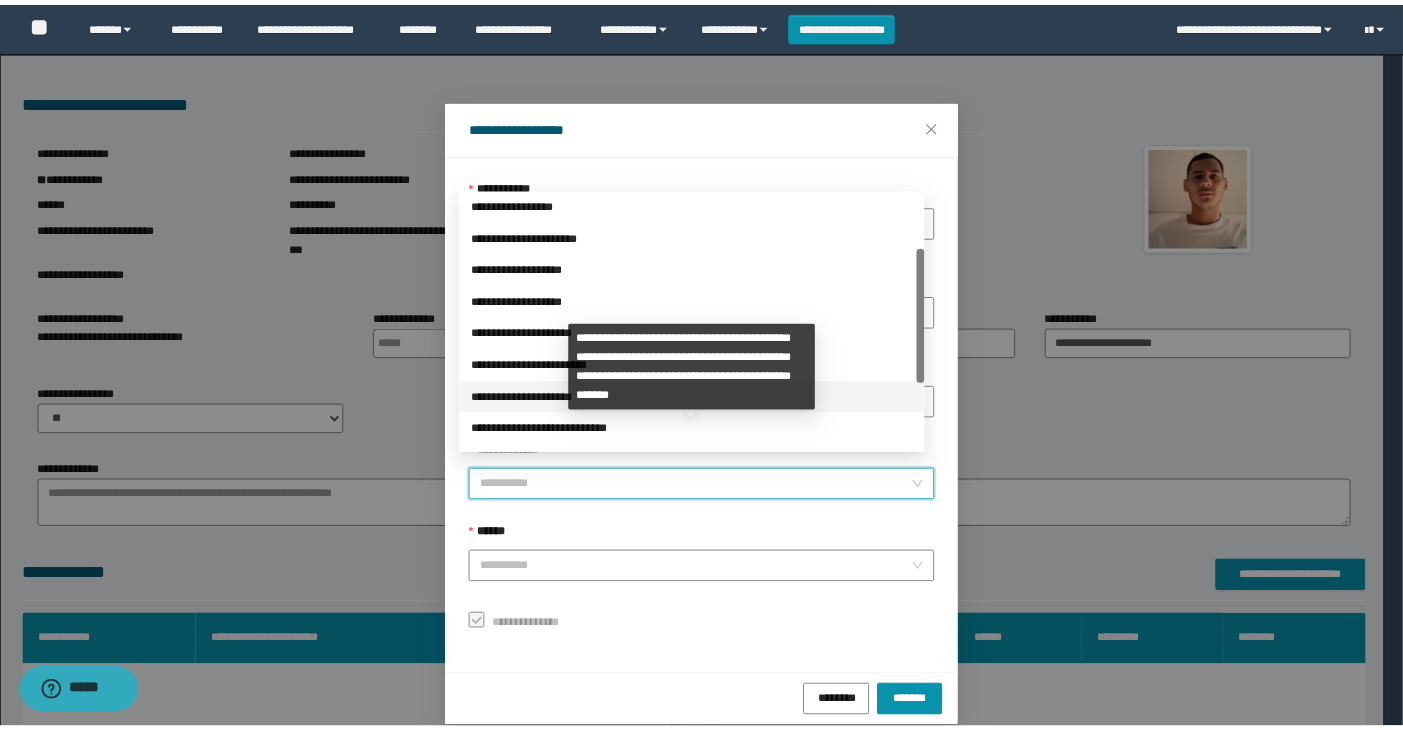 scroll, scrollTop: 223, scrollLeft: 0, axis: vertical 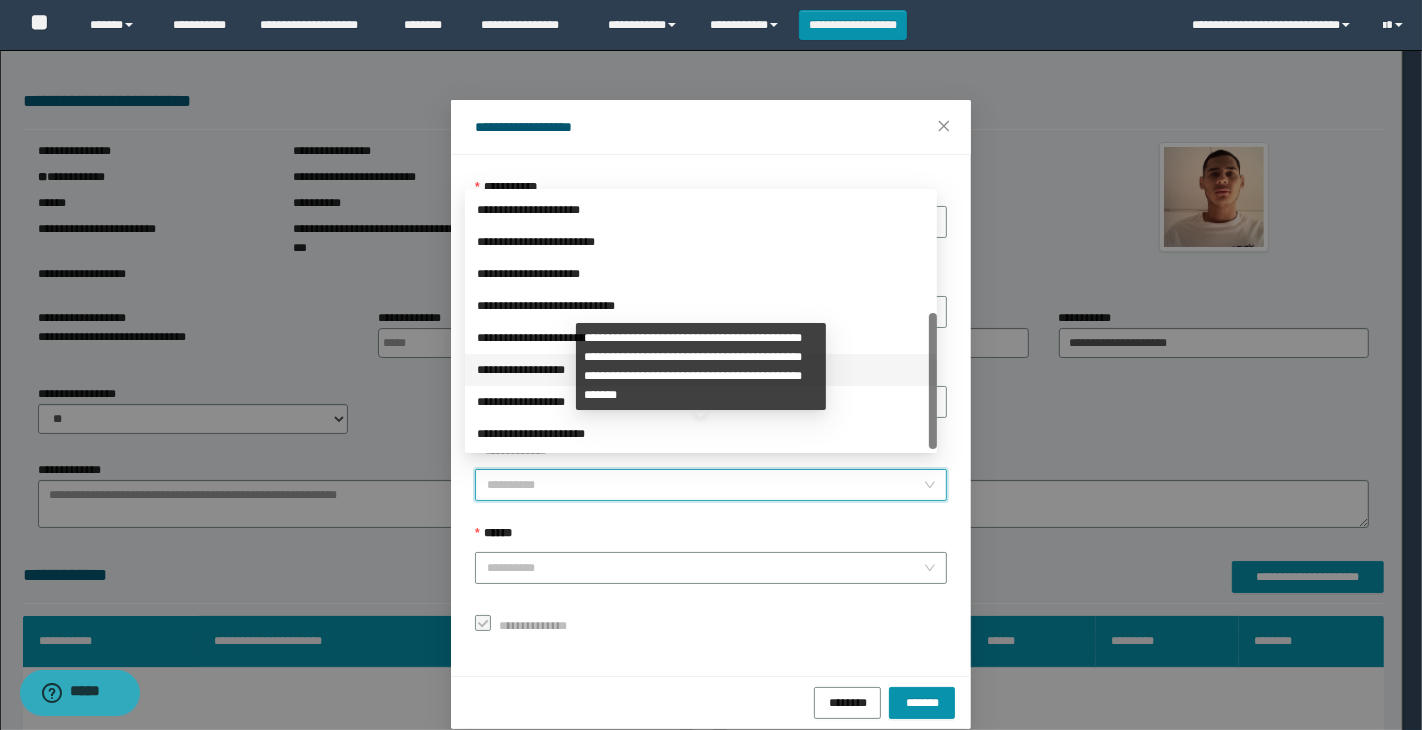 click on "**********" at bounding box center [701, 370] 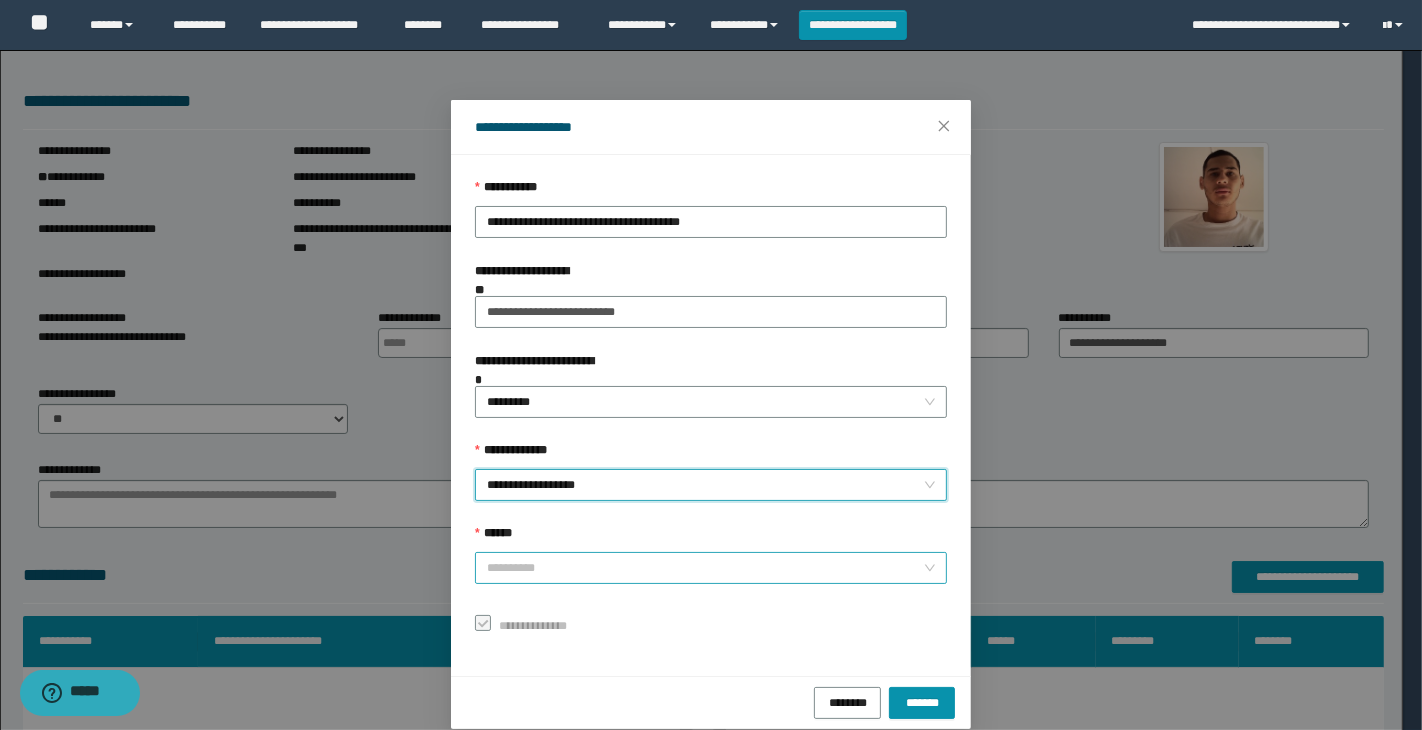 click on "******" at bounding box center [705, 568] 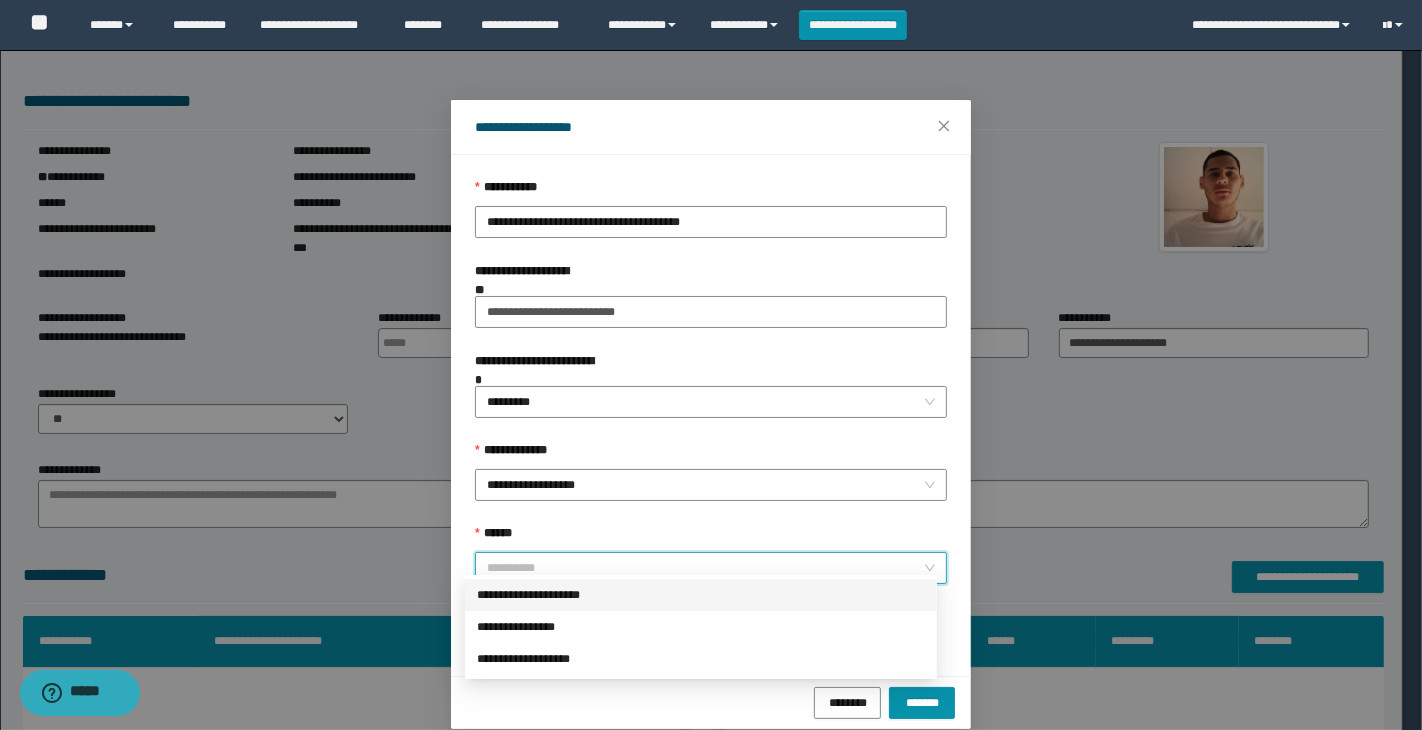 click on "**********" at bounding box center [701, 595] 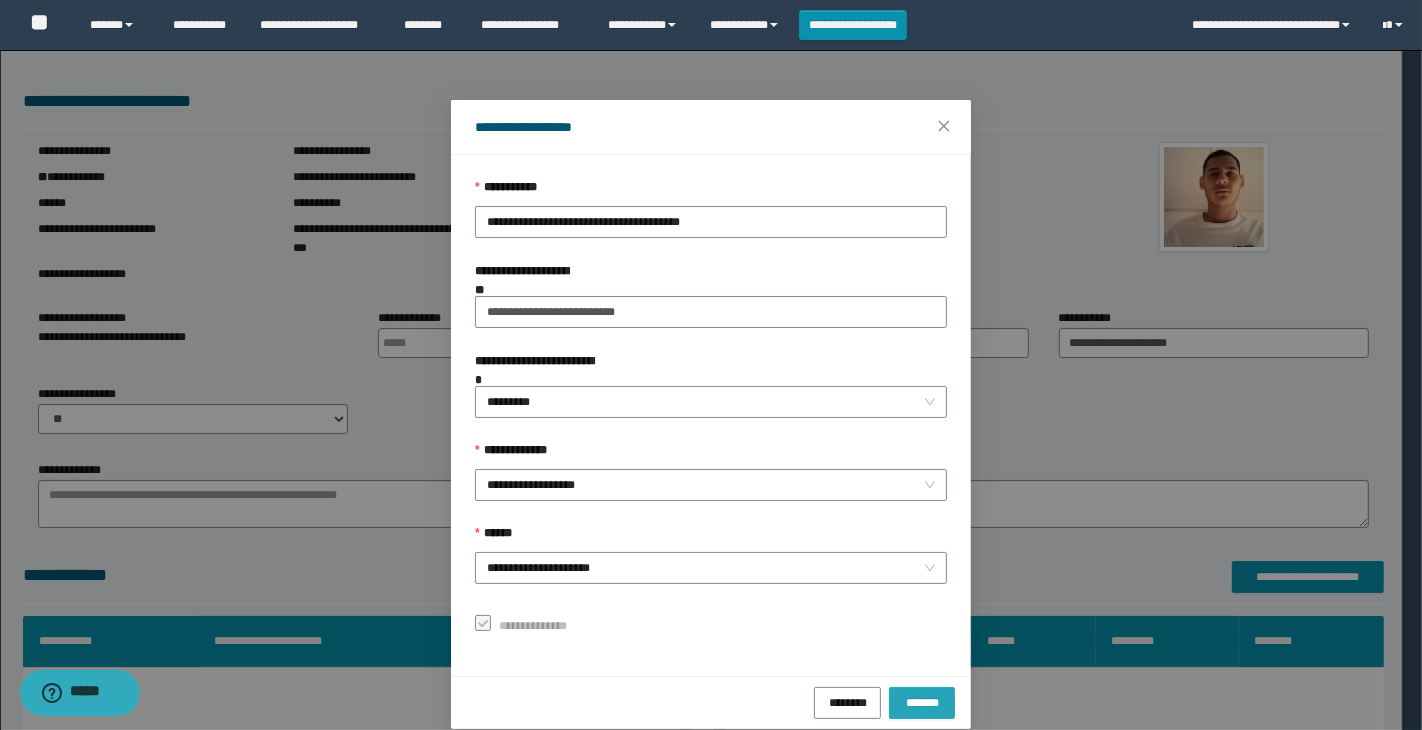 click on "*******" at bounding box center [922, 701] 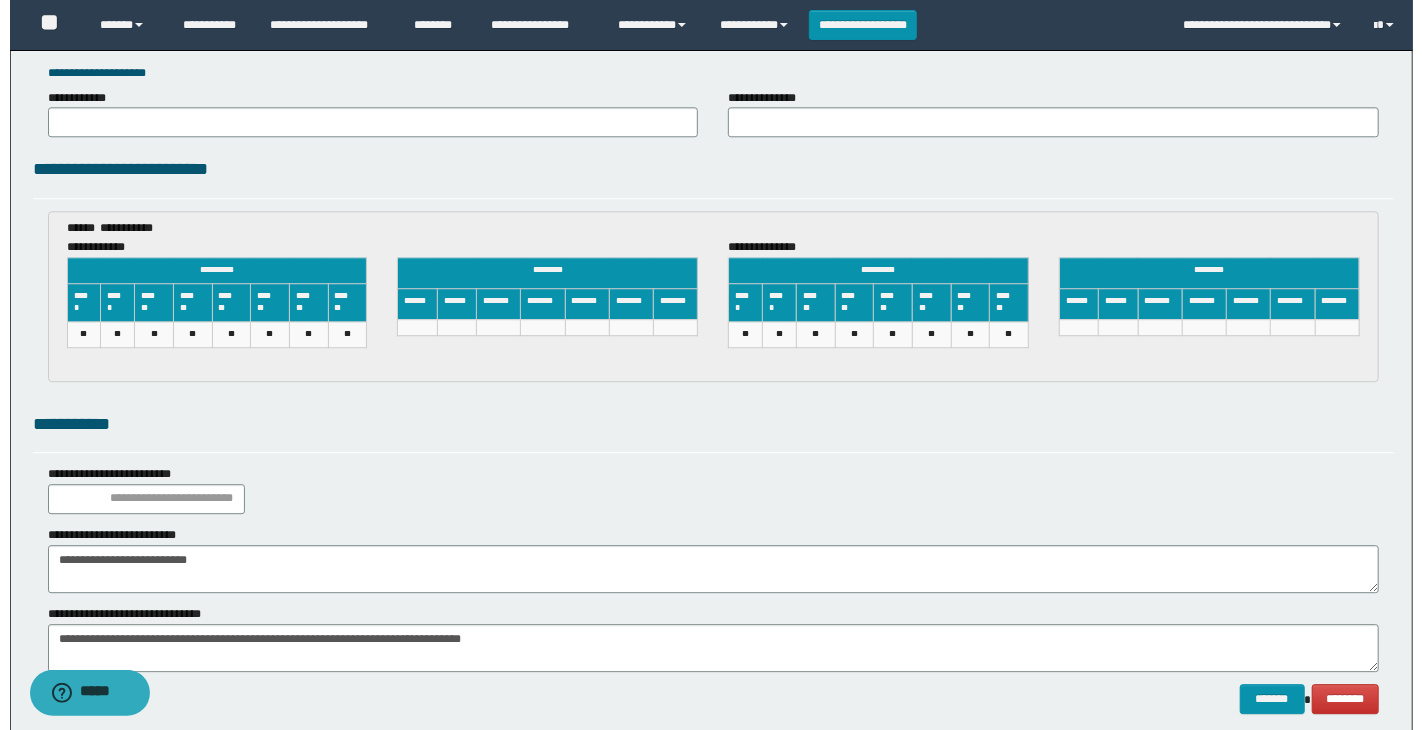 scroll, scrollTop: 2981, scrollLeft: 0, axis: vertical 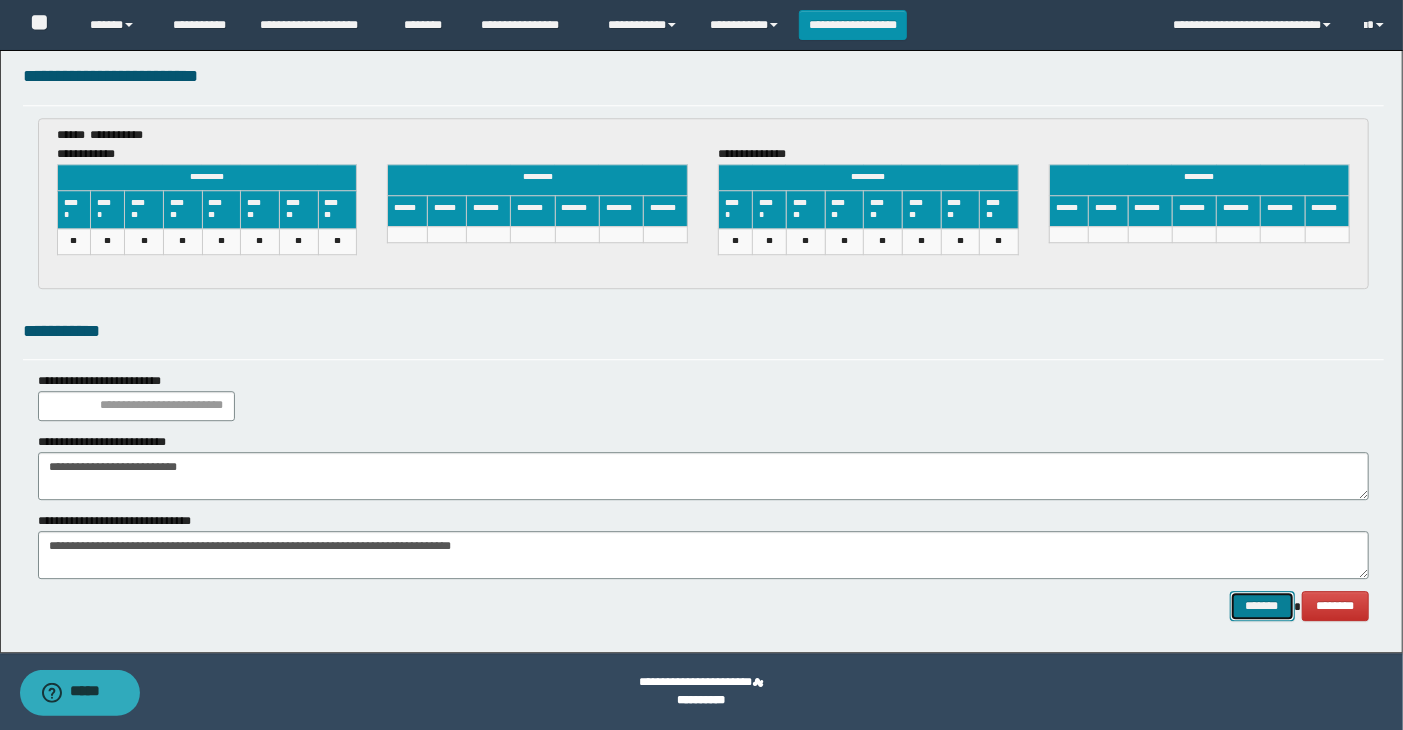 click on "*******" at bounding box center [1262, 606] 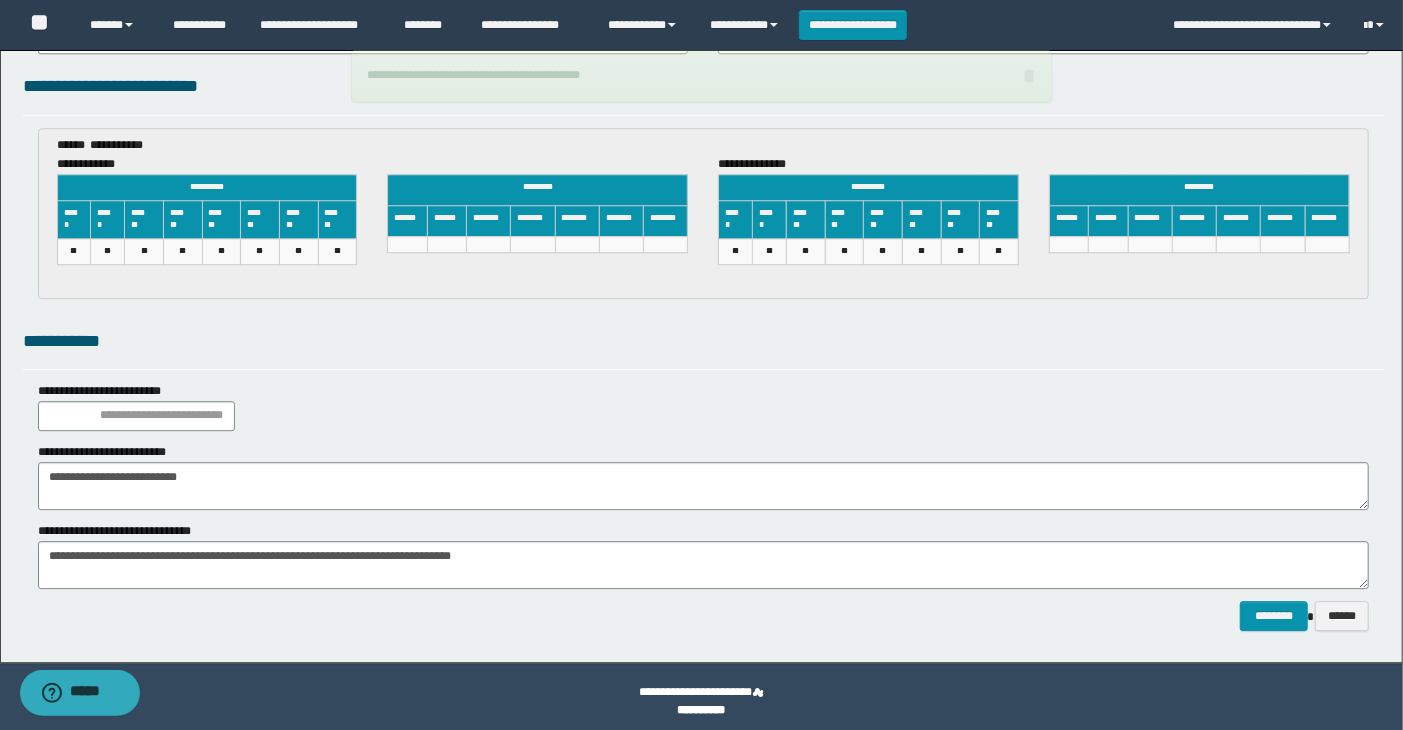 scroll, scrollTop: 2981, scrollLeft: 0, axis: vertical 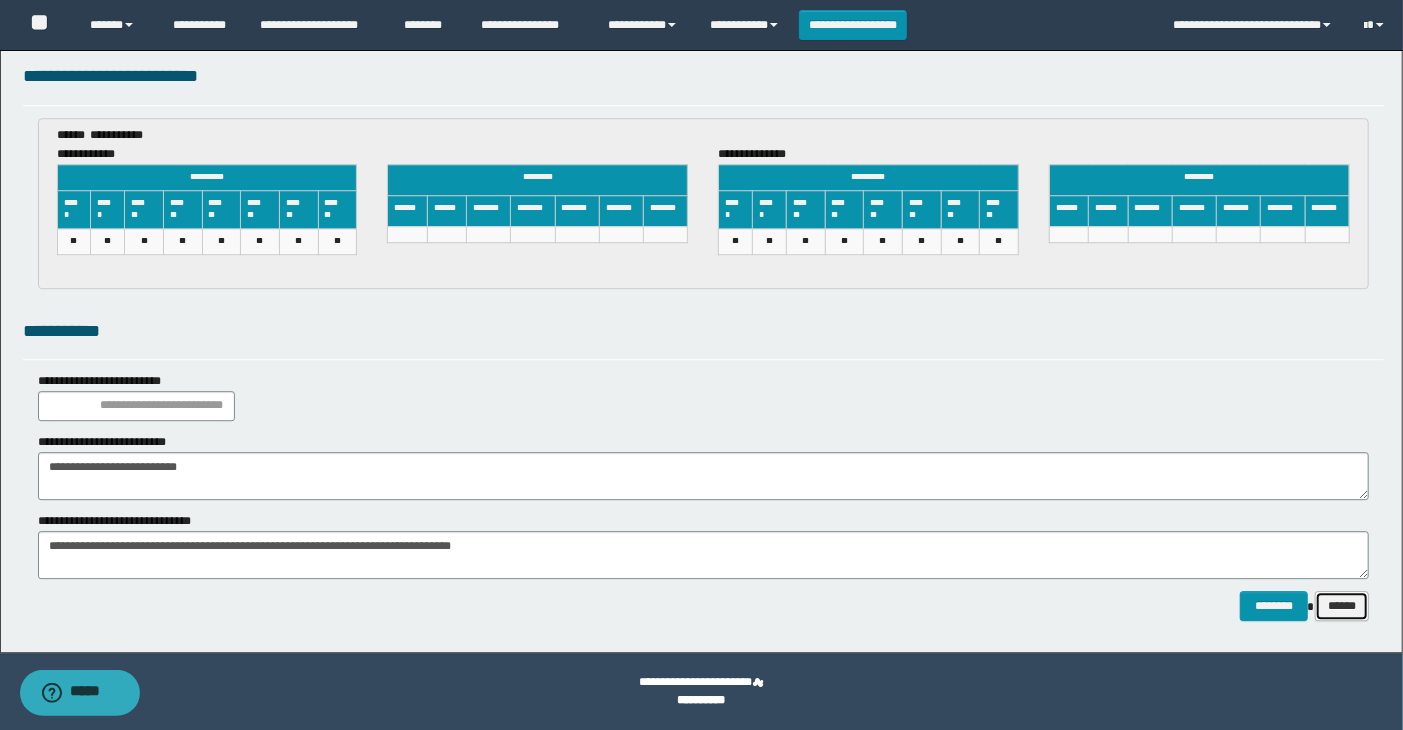 click on "******" at bounding box center [1342, 606] 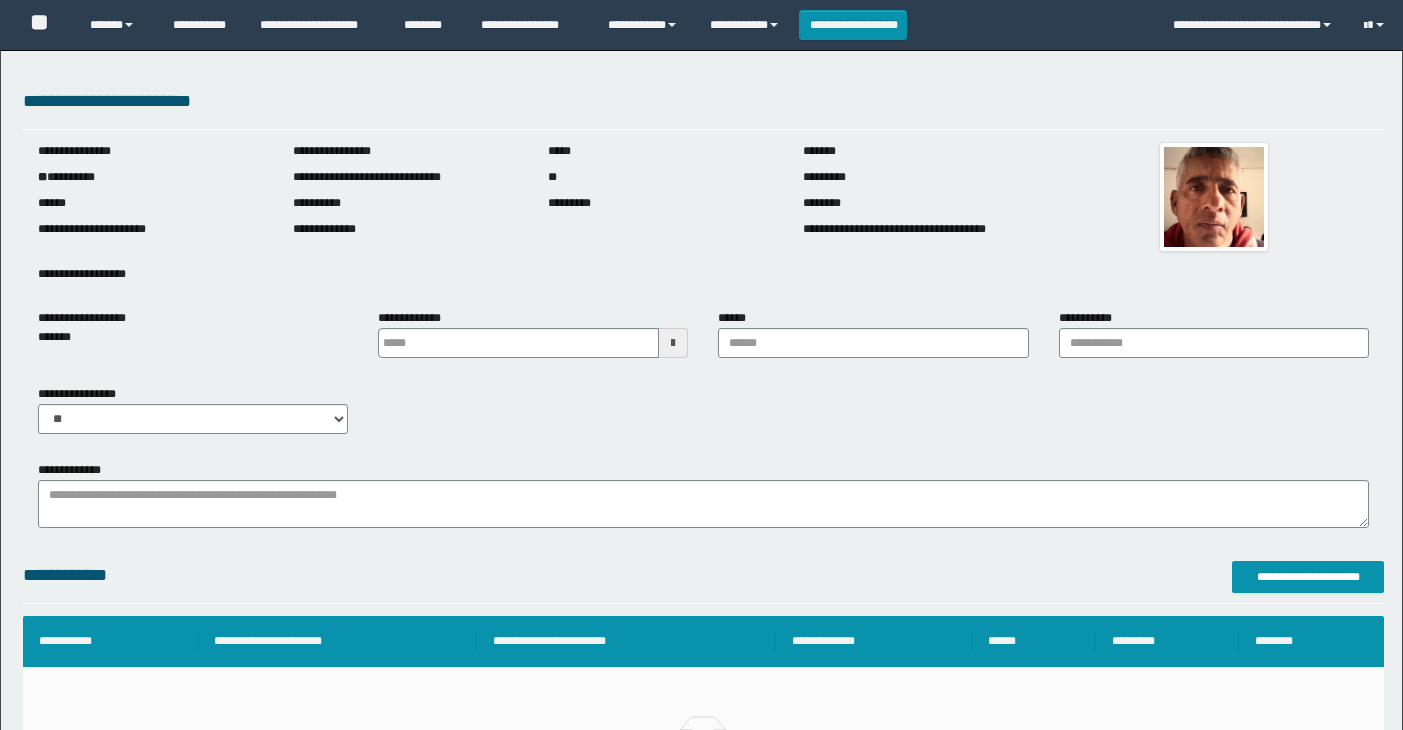 scroll, scrollTop: 0, scrollLeft: 0, axis: both 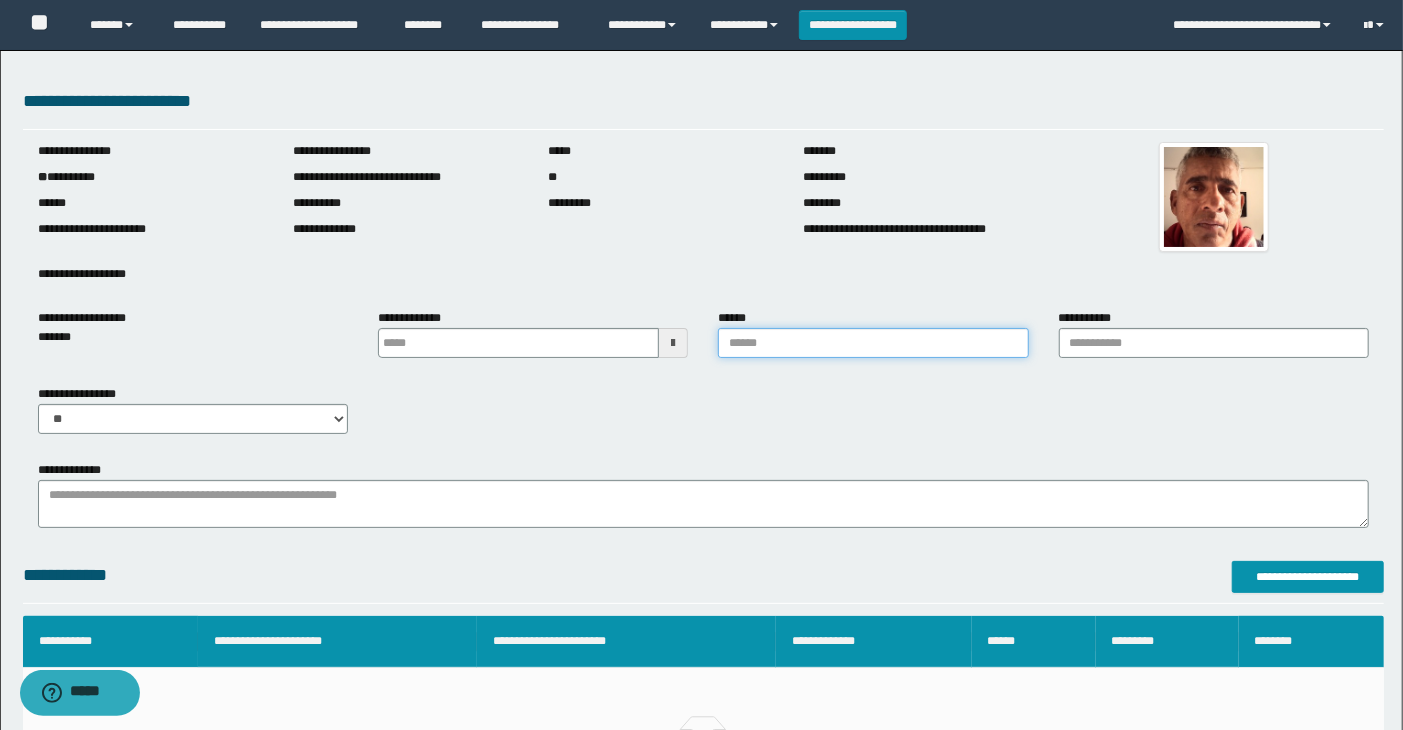 click on "******" at bounding box center [873, 343] 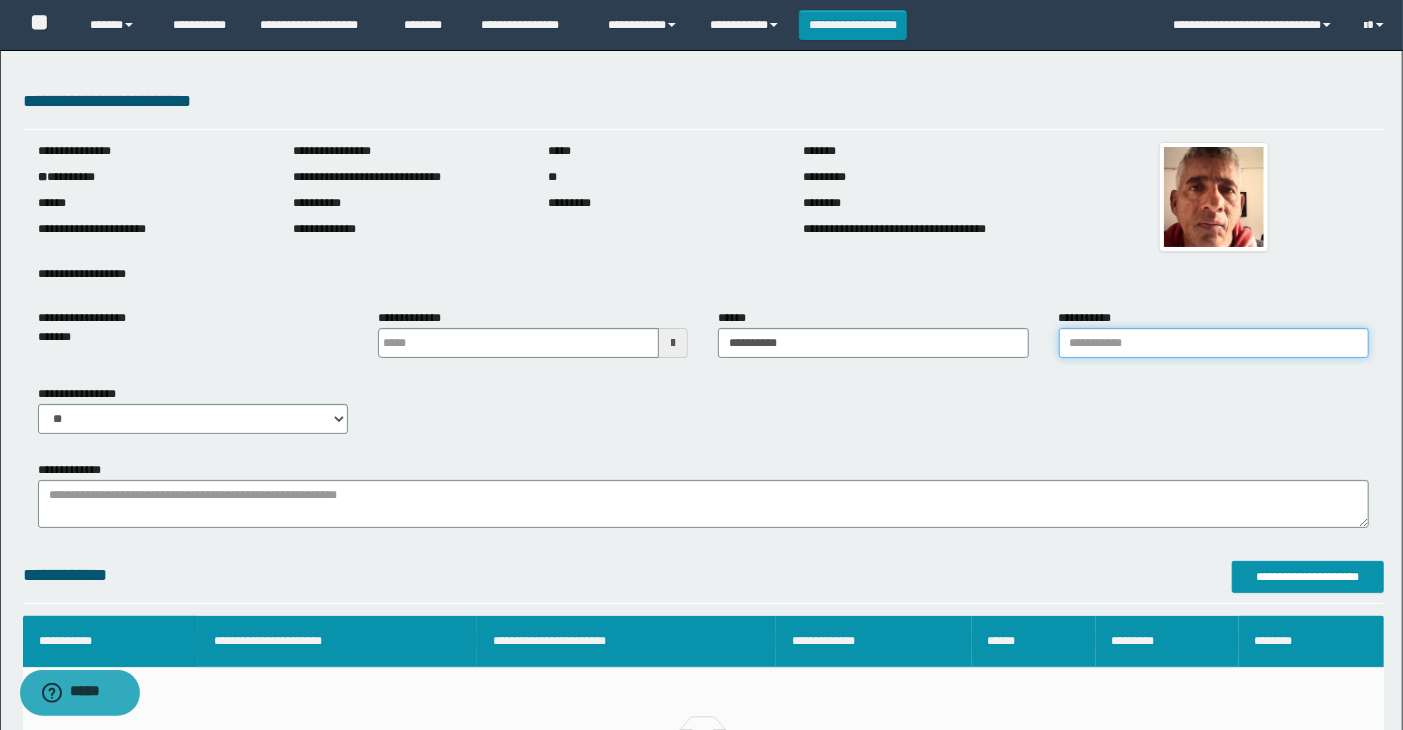 click on "**********" at bounding box center [1214, 343] 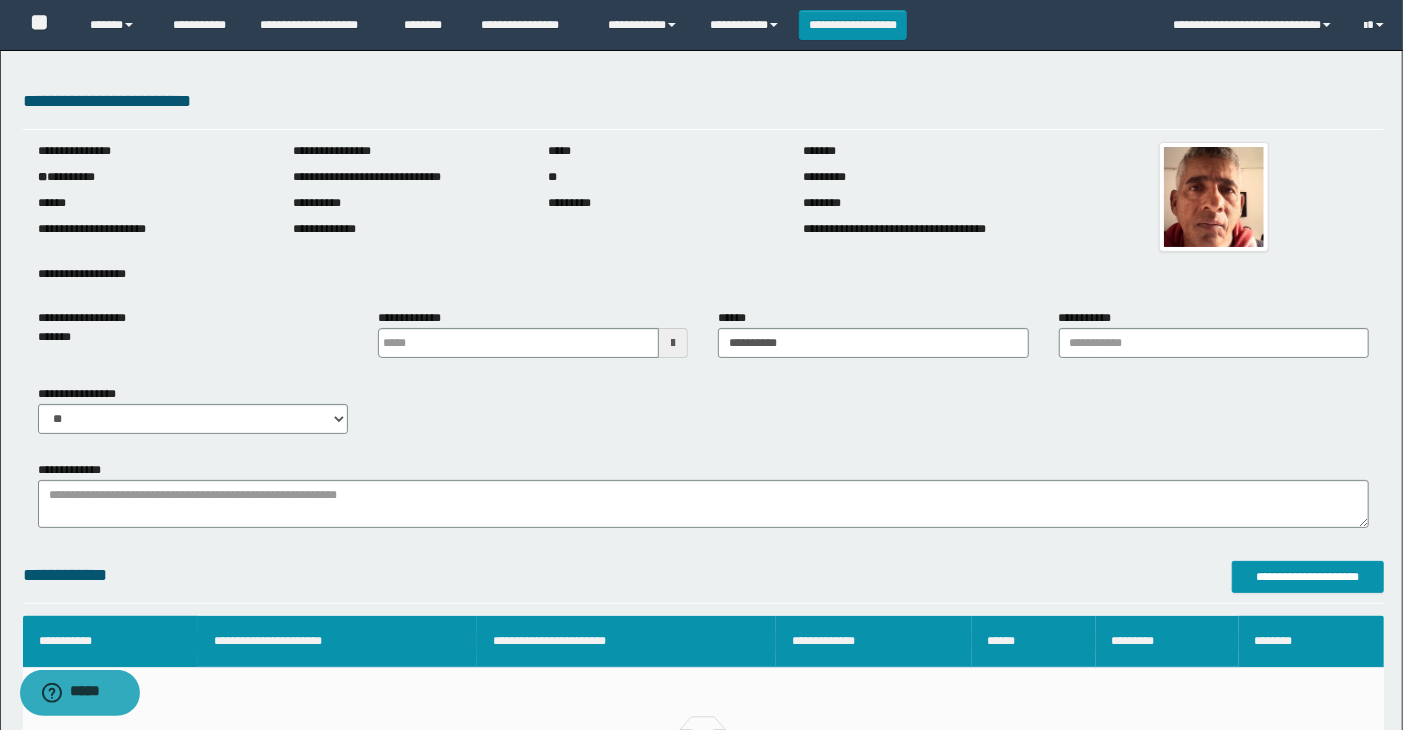 click at bounding box center (673, 343) 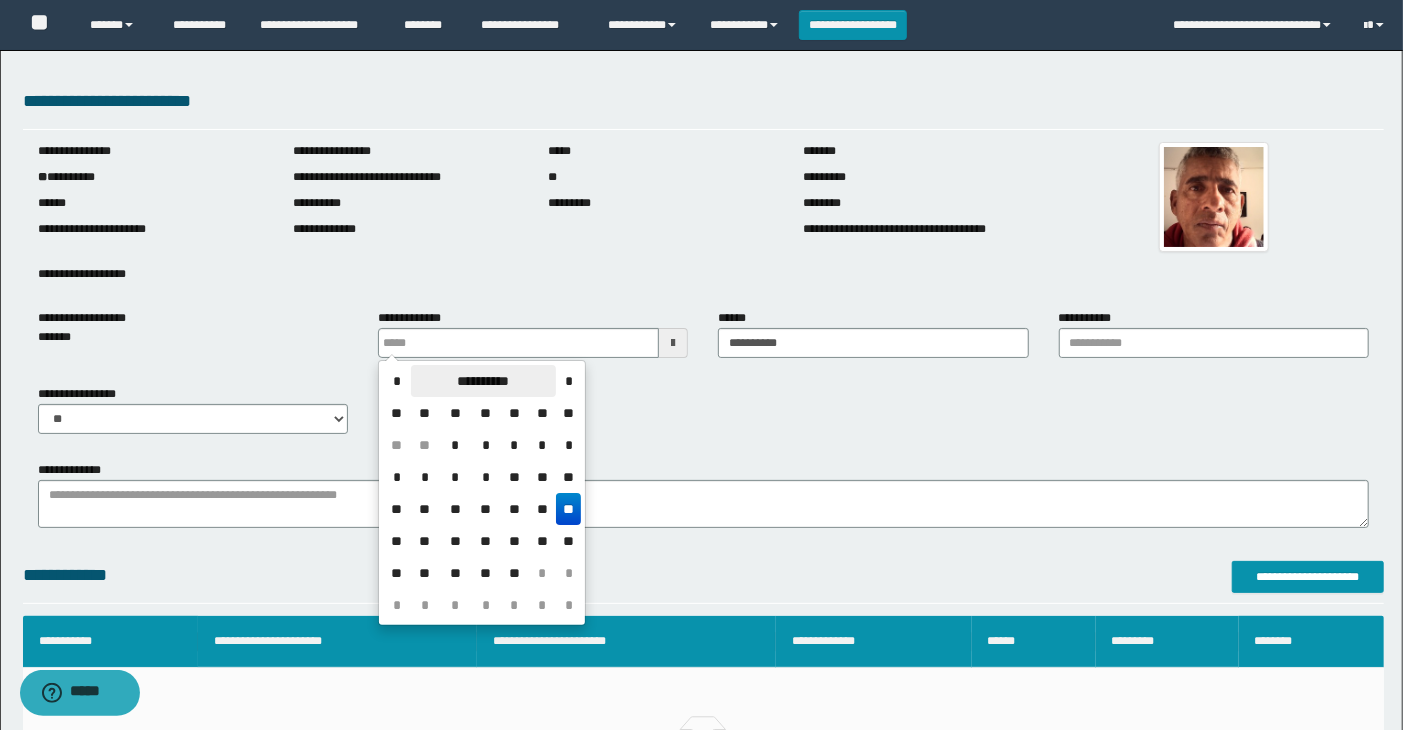 click on "**********" at bounding box center [483, 381] 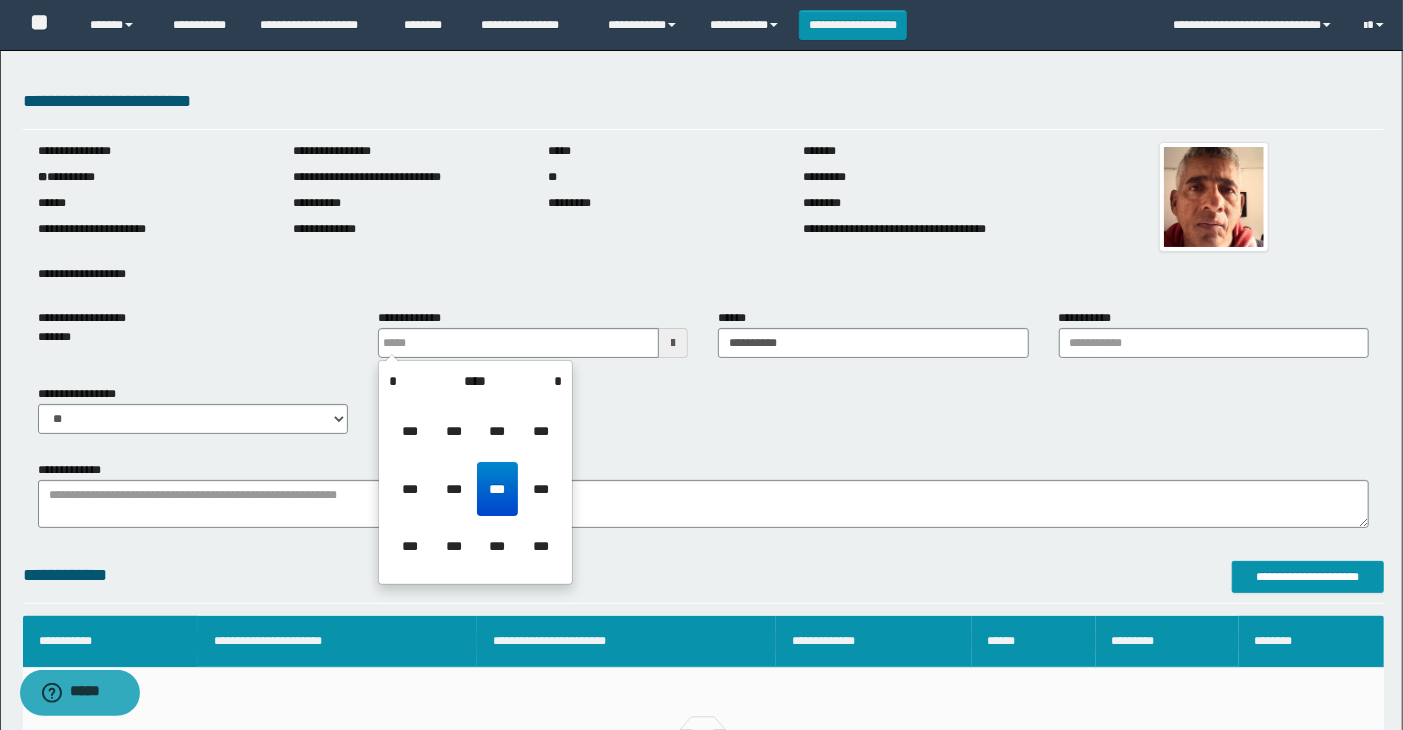 click on "****" at bounding box center (475, 381) 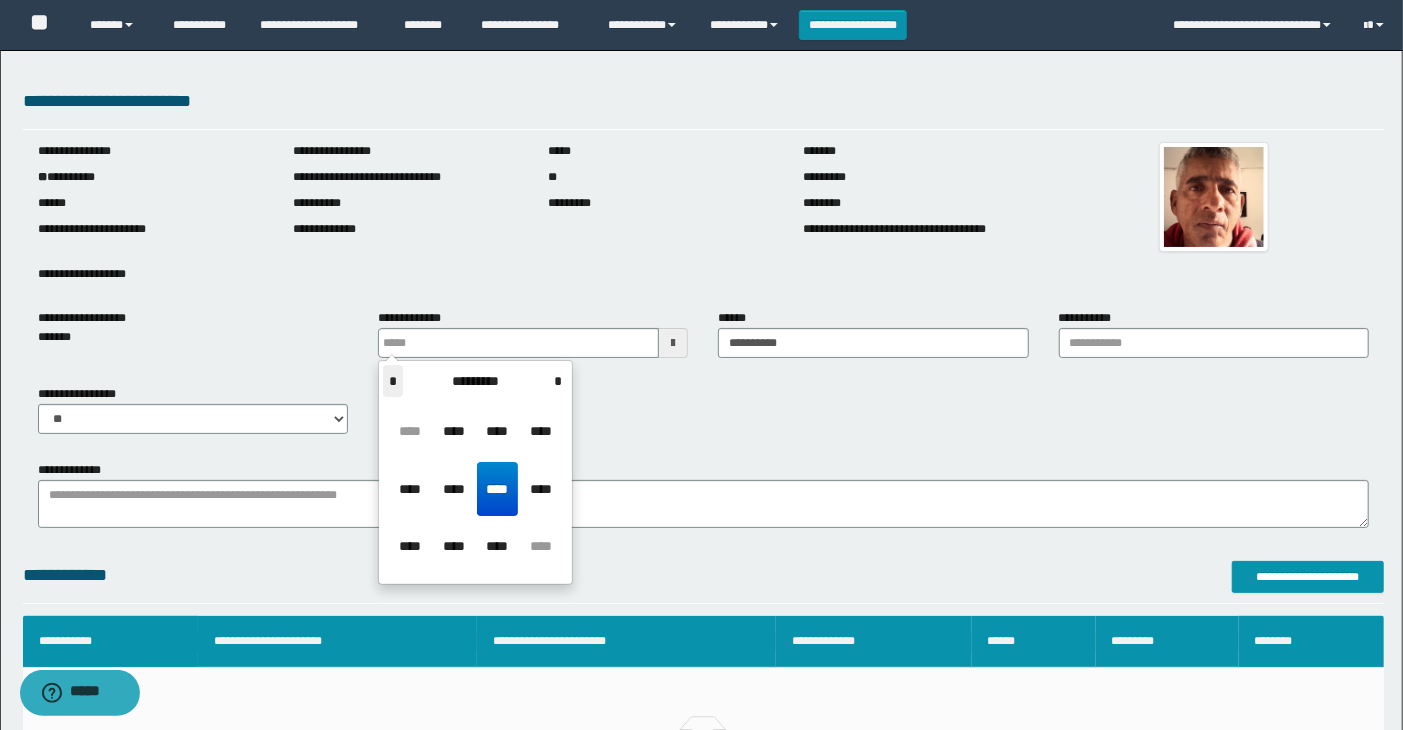 click on "*" at bounding box center [393, 381] 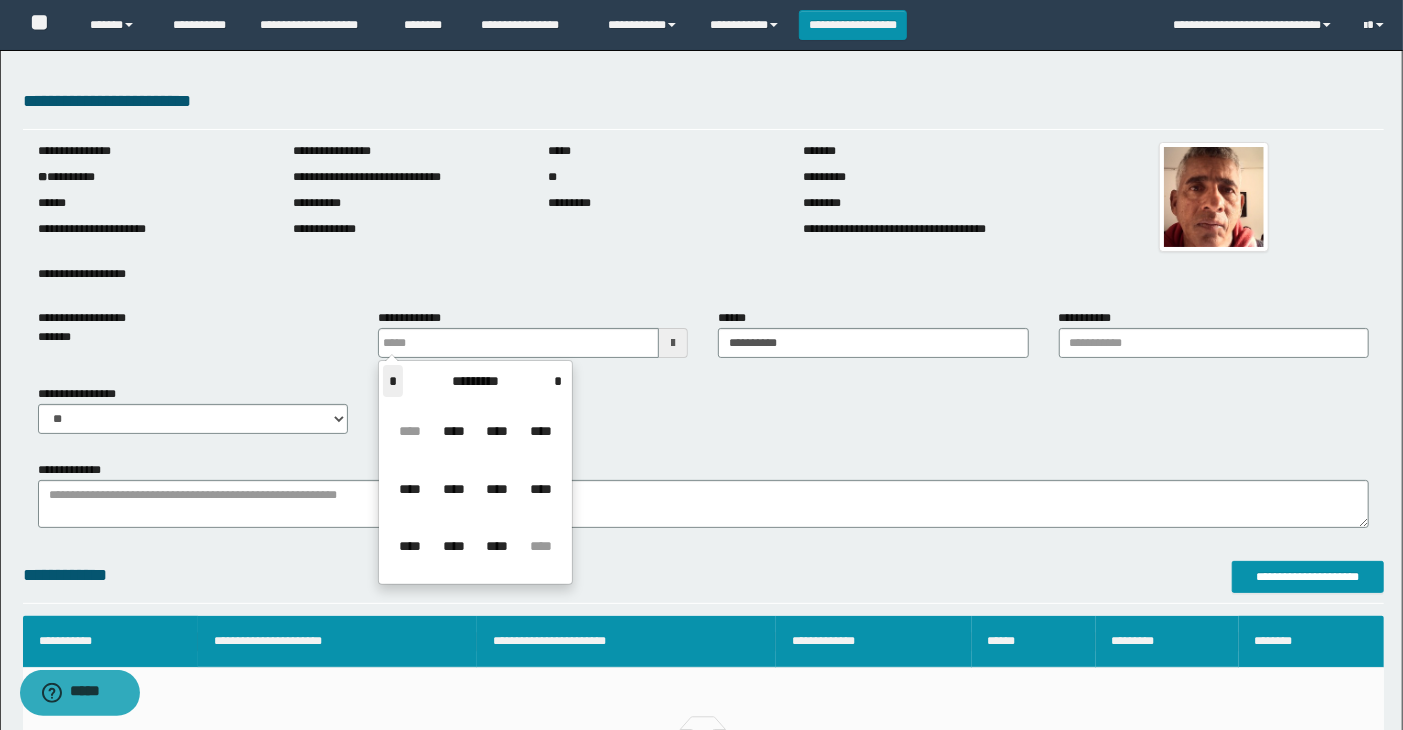 click on "*" at bounding box center [393, 381] 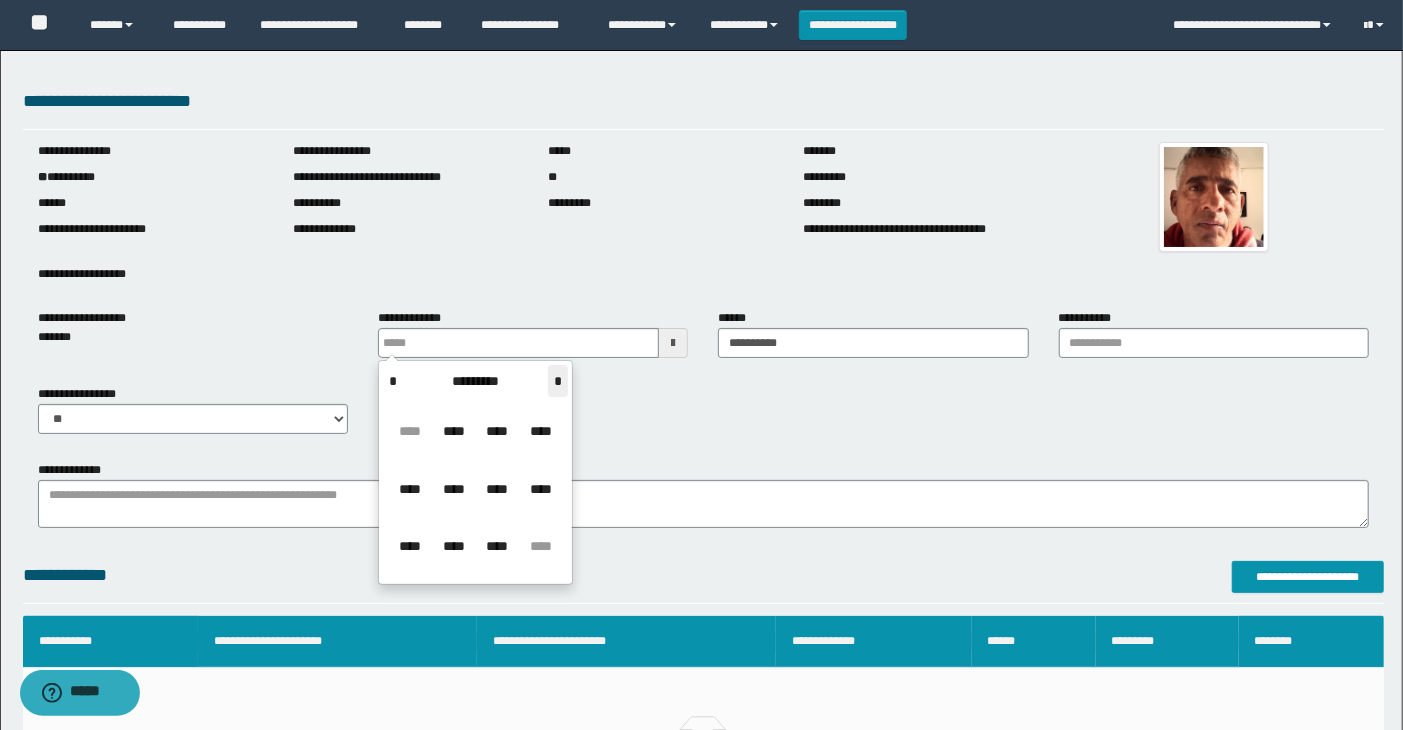 click on "*" at bounding box center (558, 381) 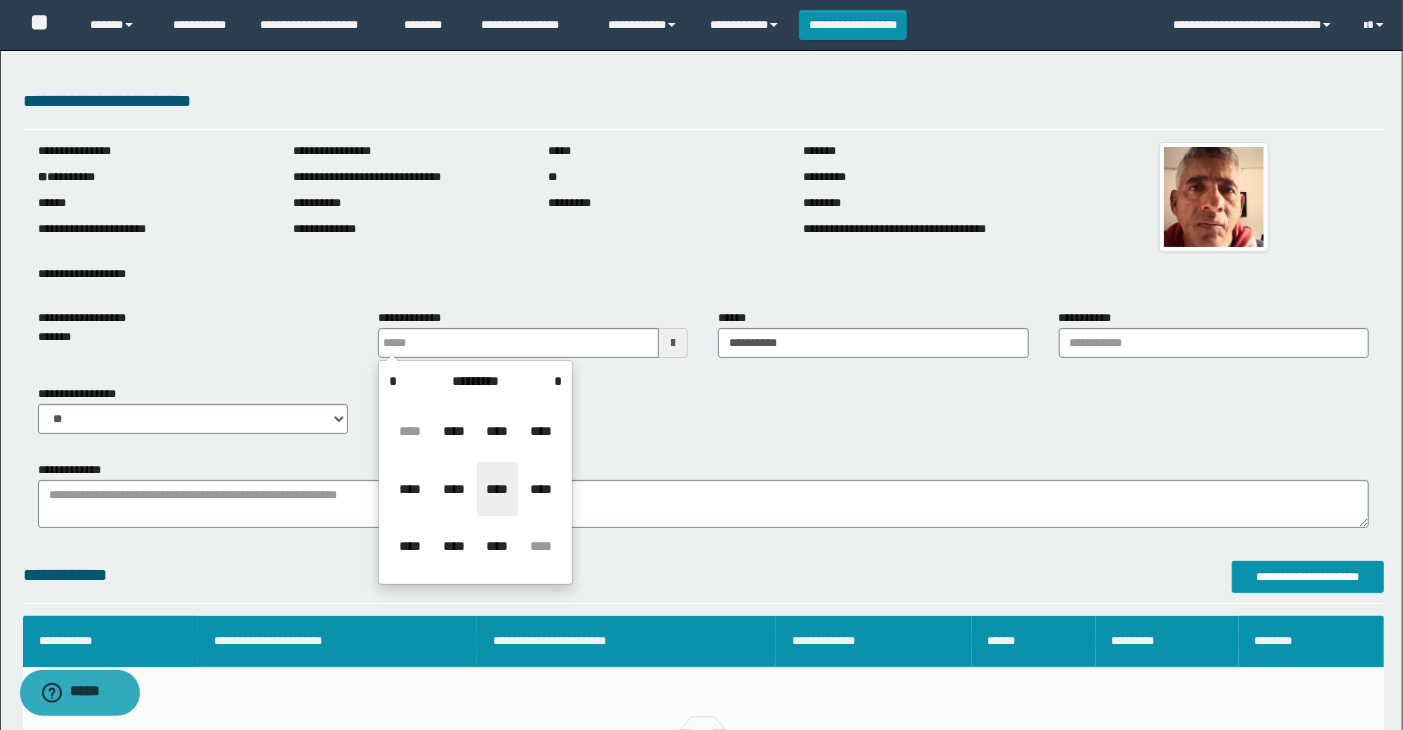 click on "****" at bounding box center [497, 489] 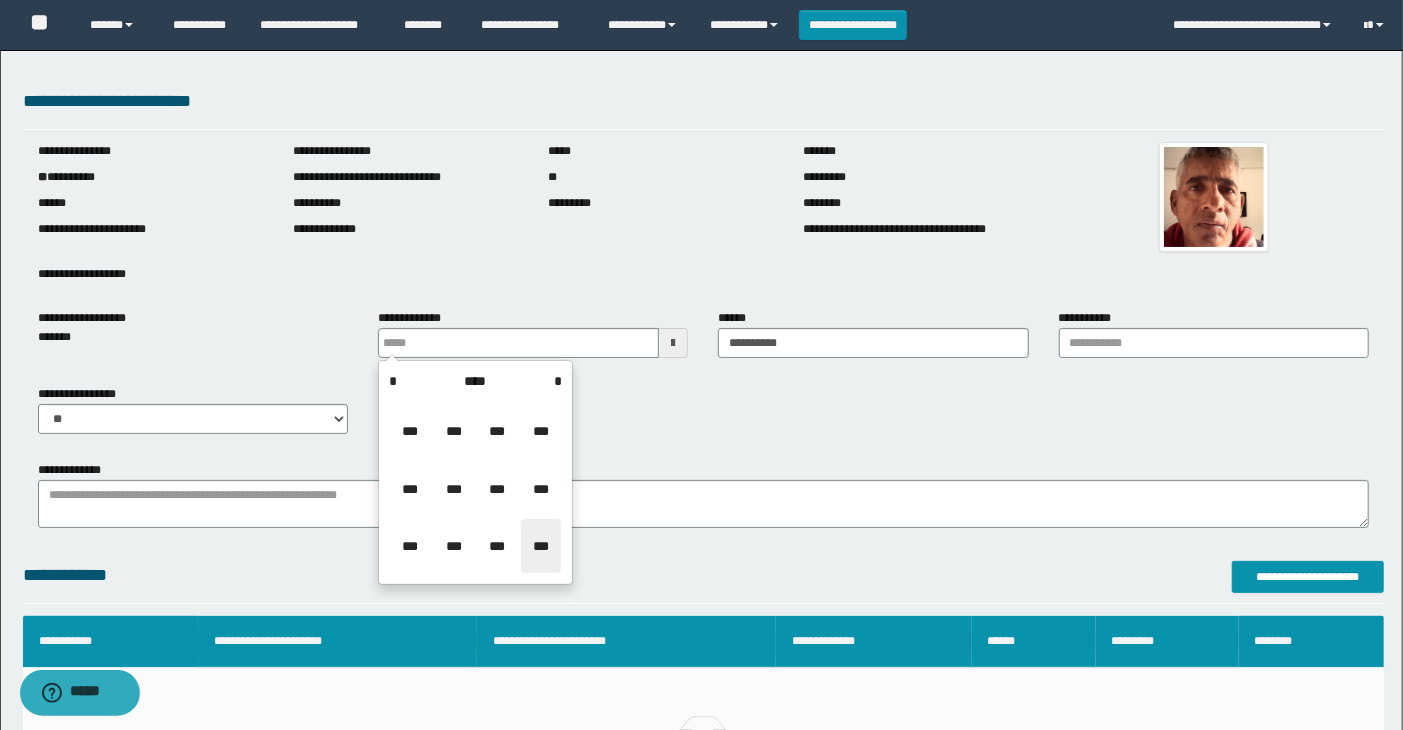 click on "***" at bounding box center [541, 546] 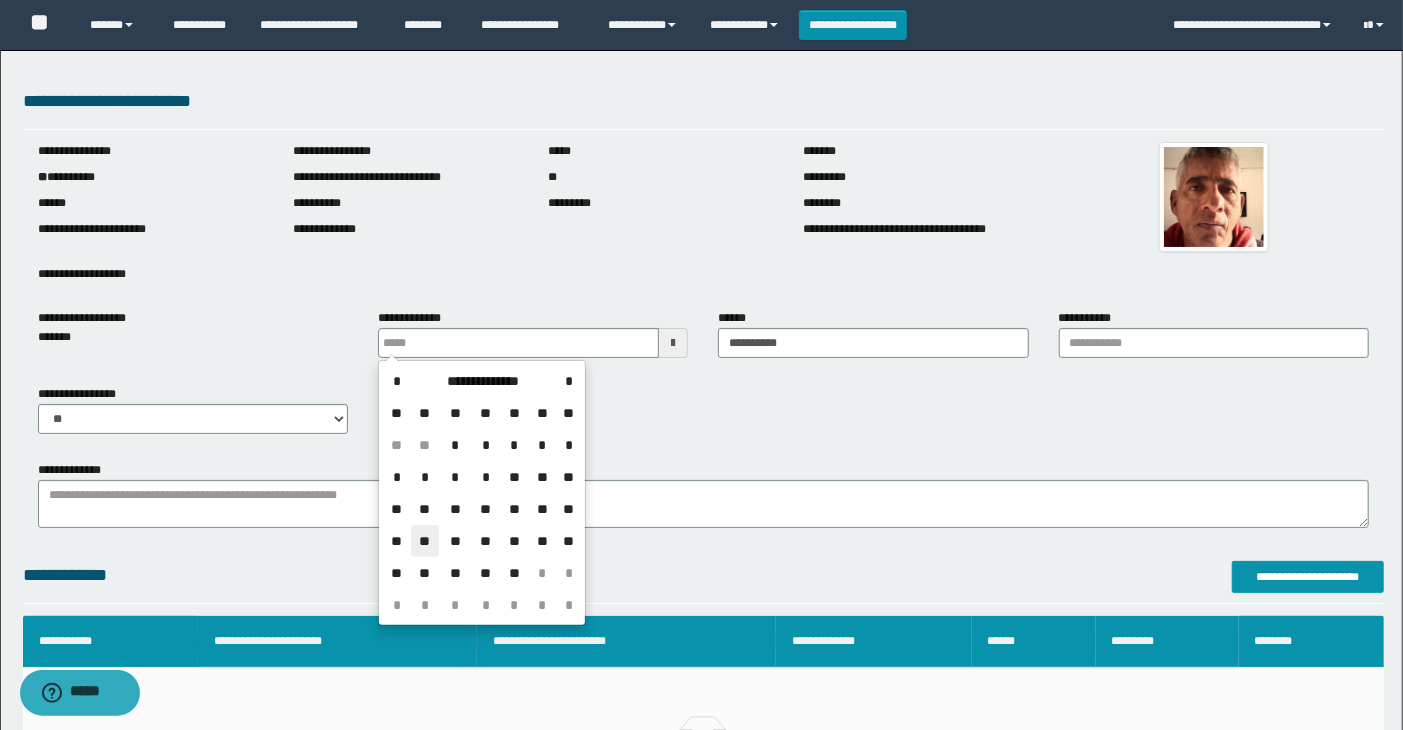 click on "**" at bounding box center [425, 541] 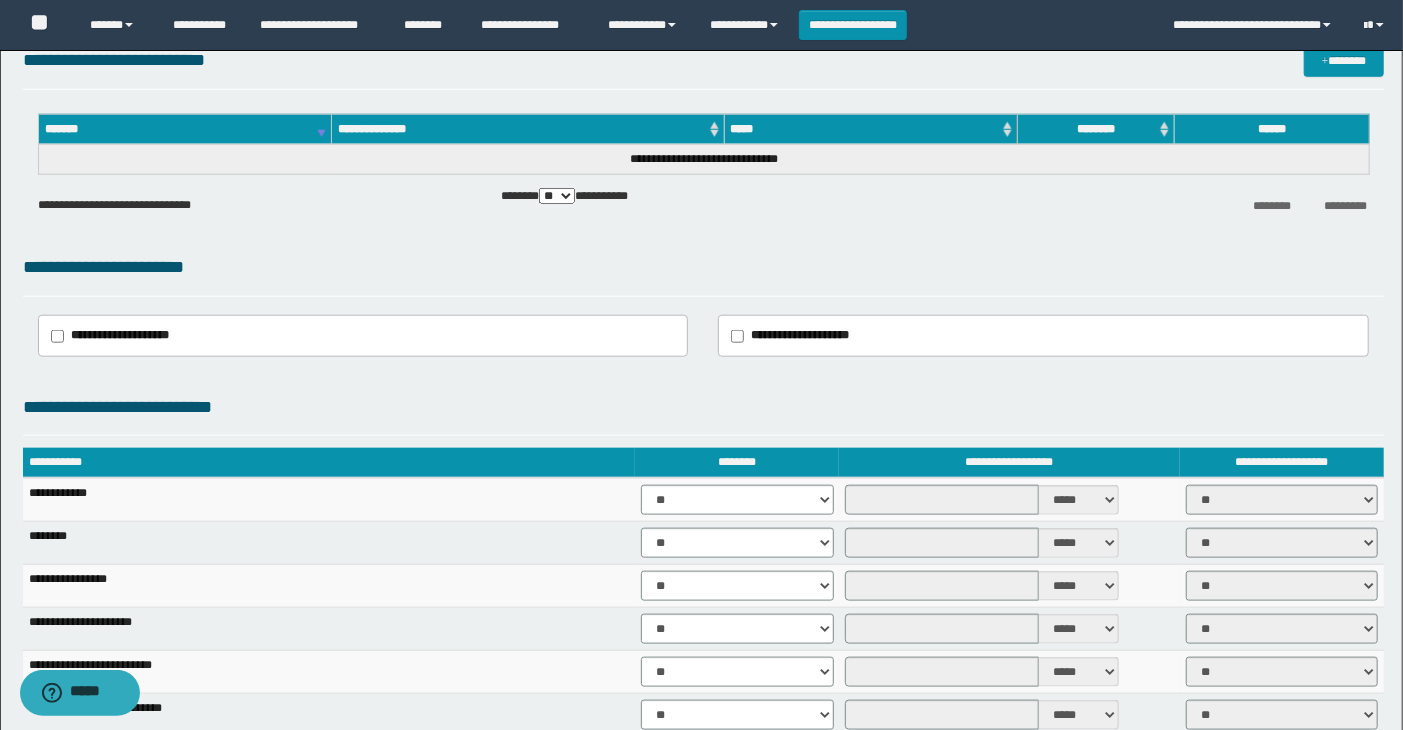 scroll, scrollTop: 1000, scrollLeft: 0, axis: vertical 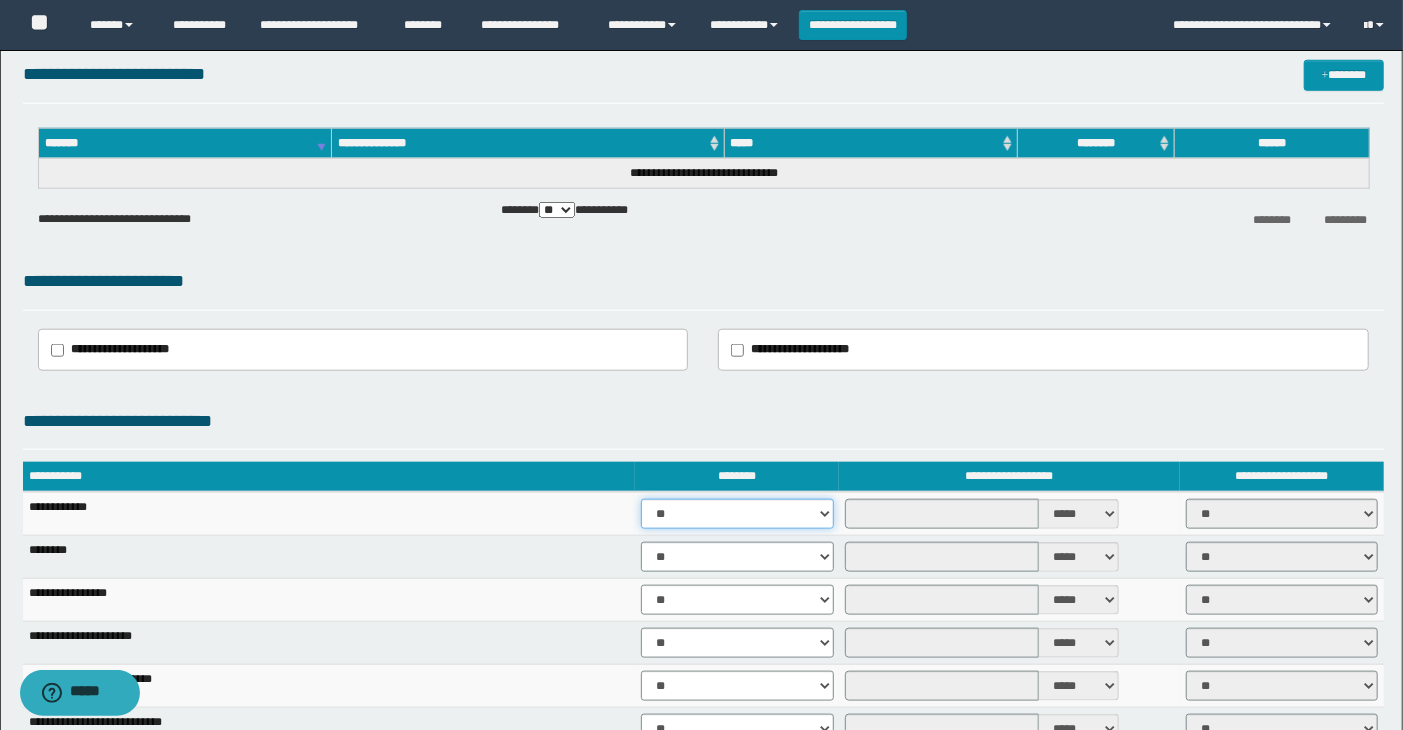 click on "**
**" at bounding box center (737, 514) 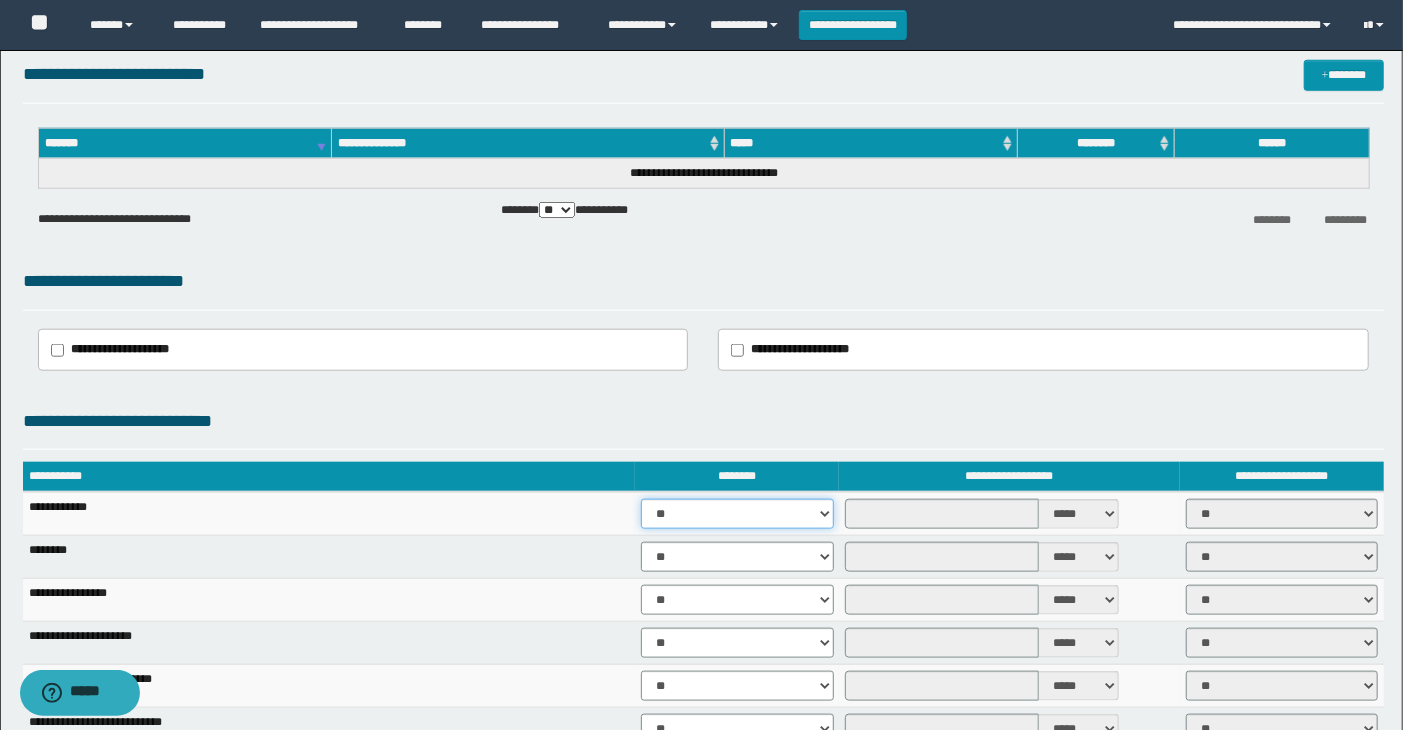 select on "****" 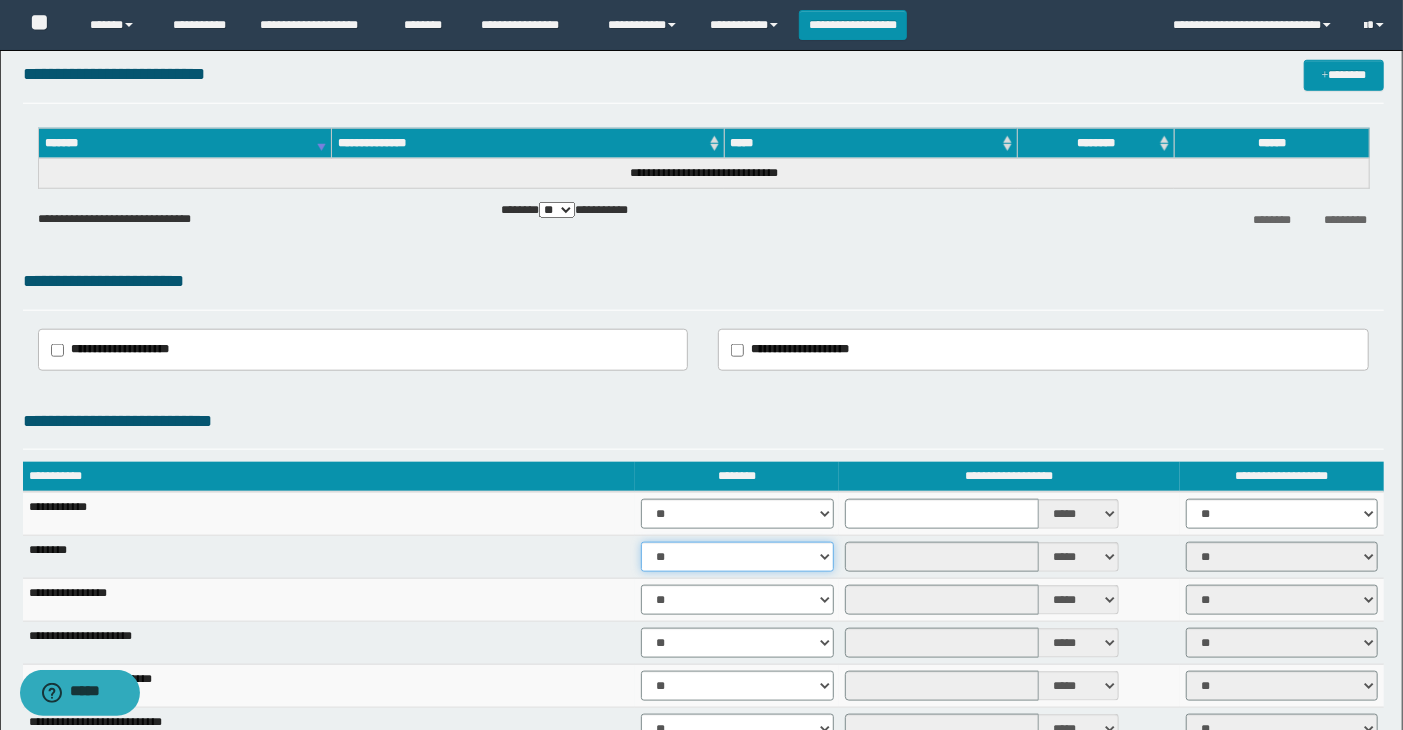click on "**
**" at bounding box center (737, 557) 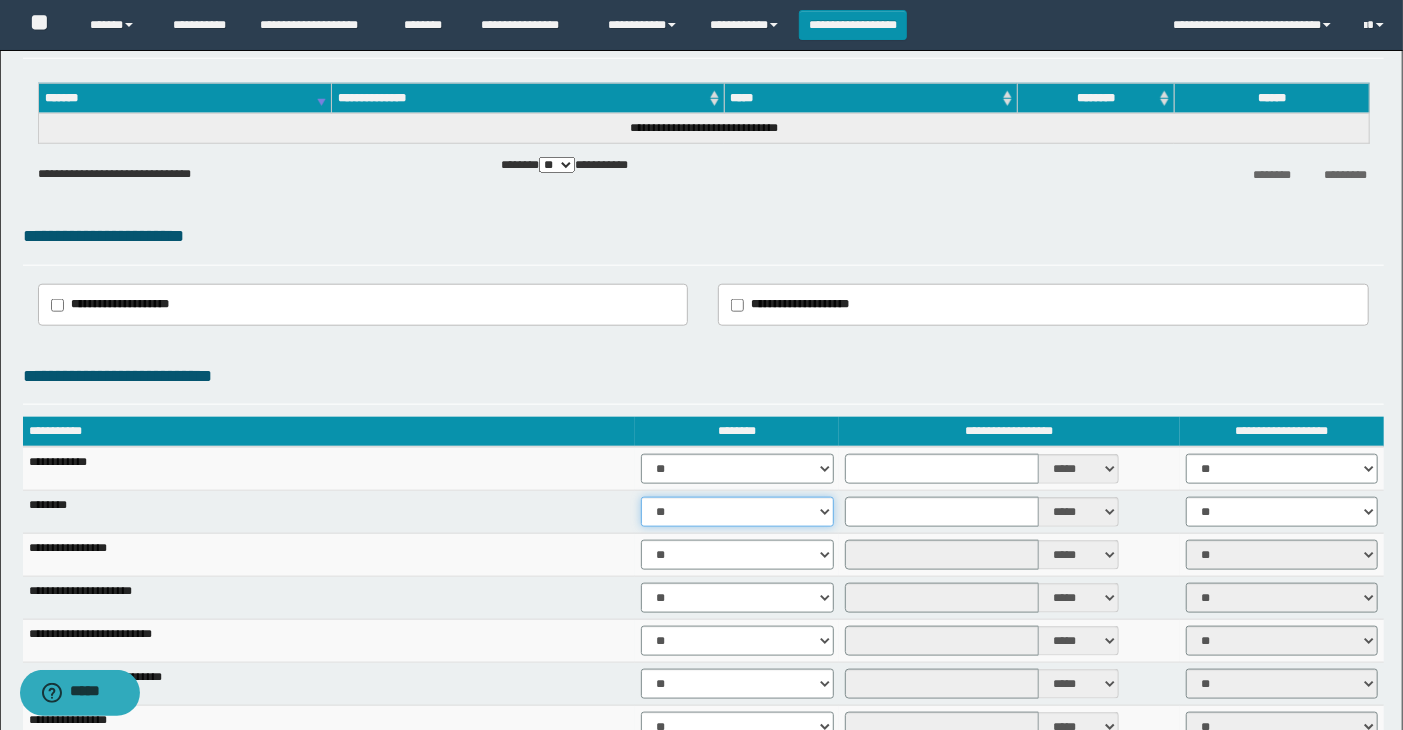 scroll, scrollTop: 1222, scrollLeft: 0, axis: vertical 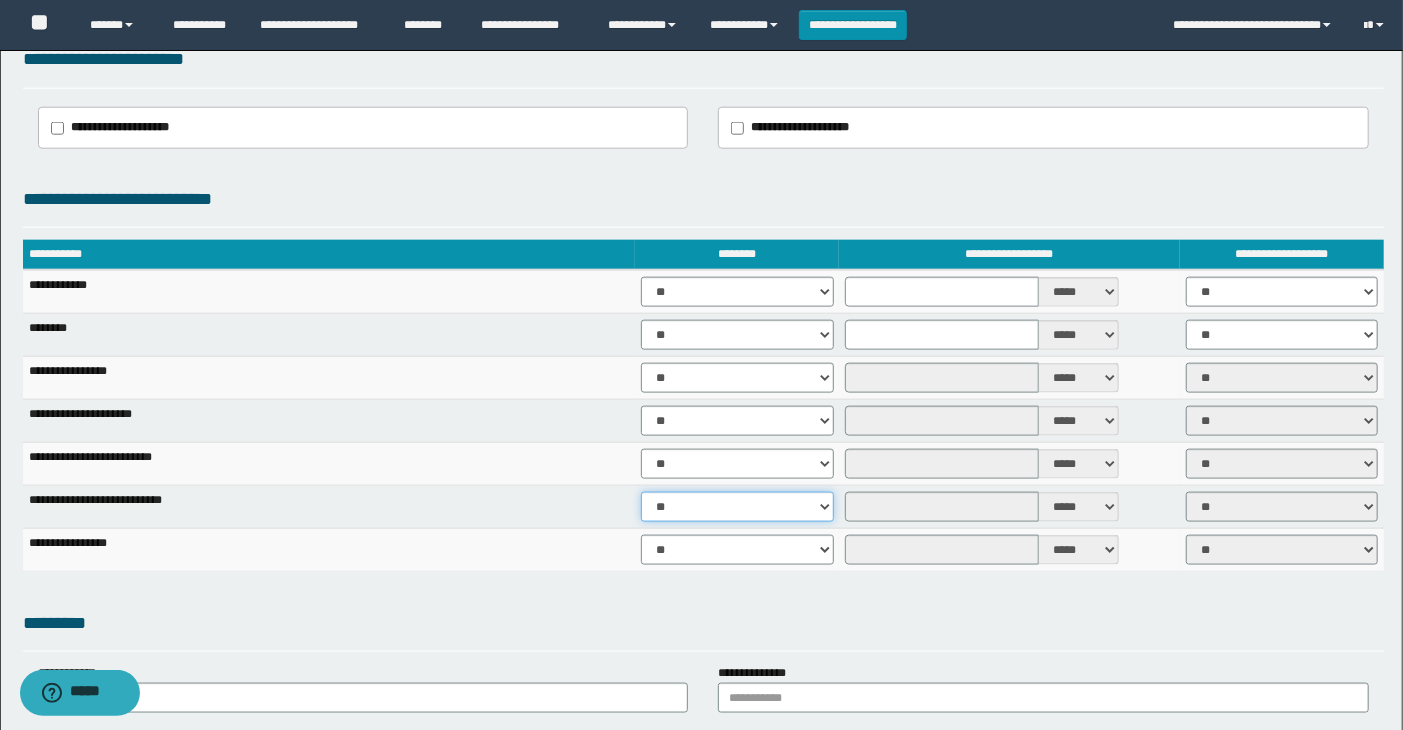 click on "**
**" at bounding box center [737, 507] 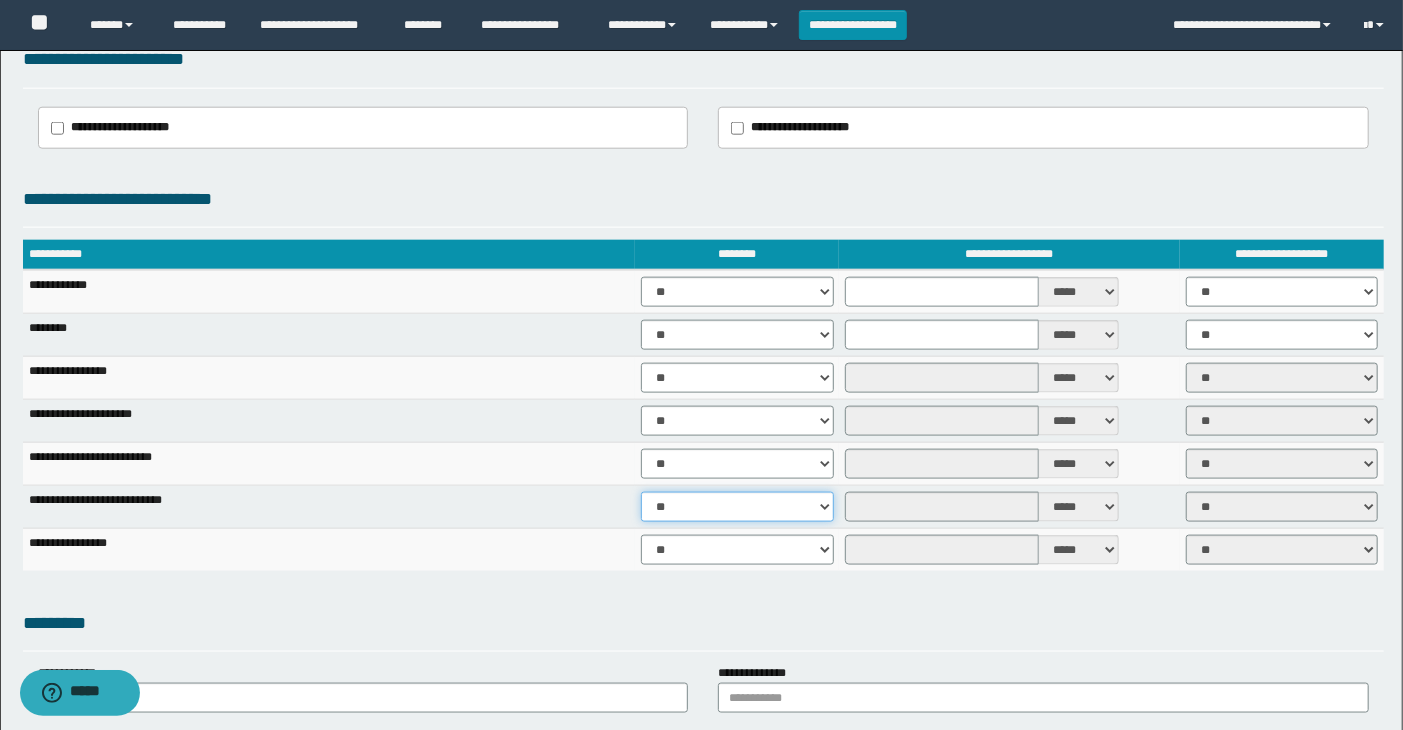 select on "****" 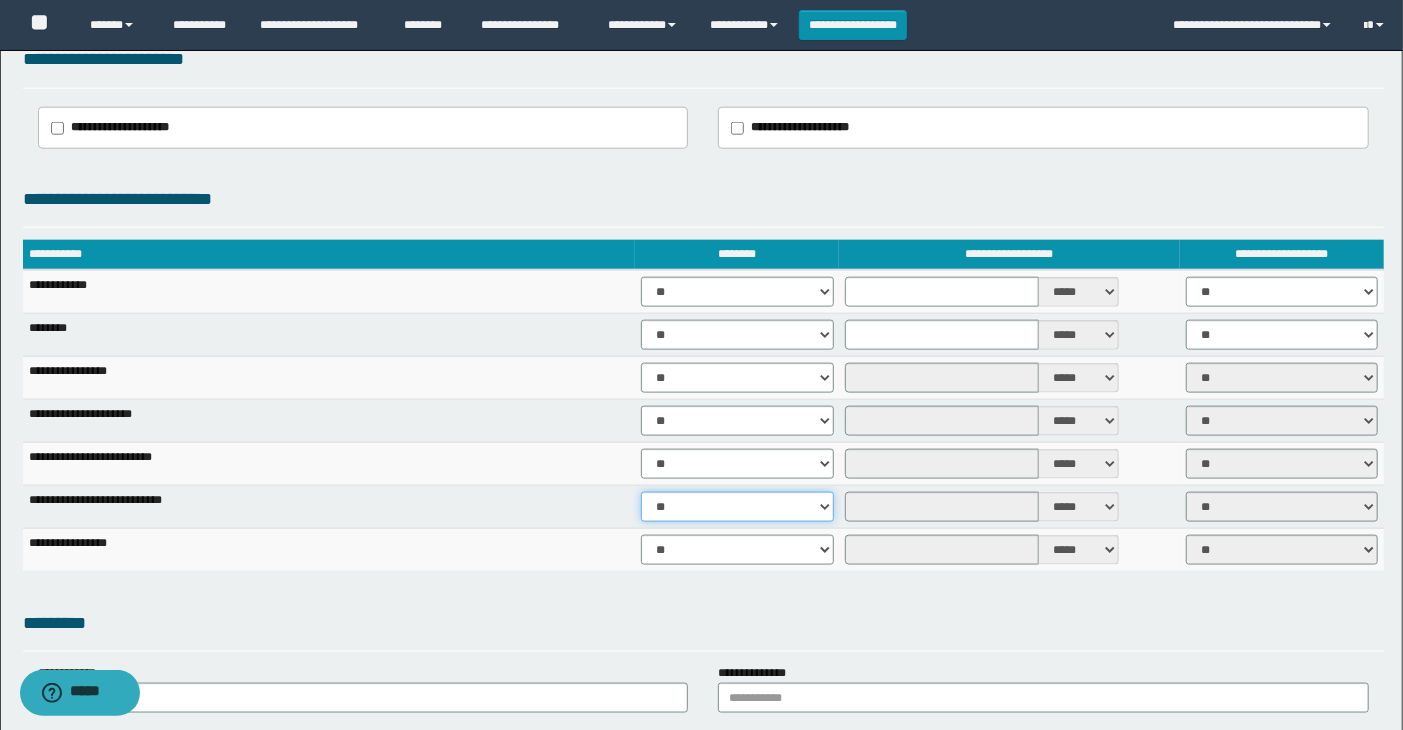 click on "**
**" at bounding box center [737, 507] 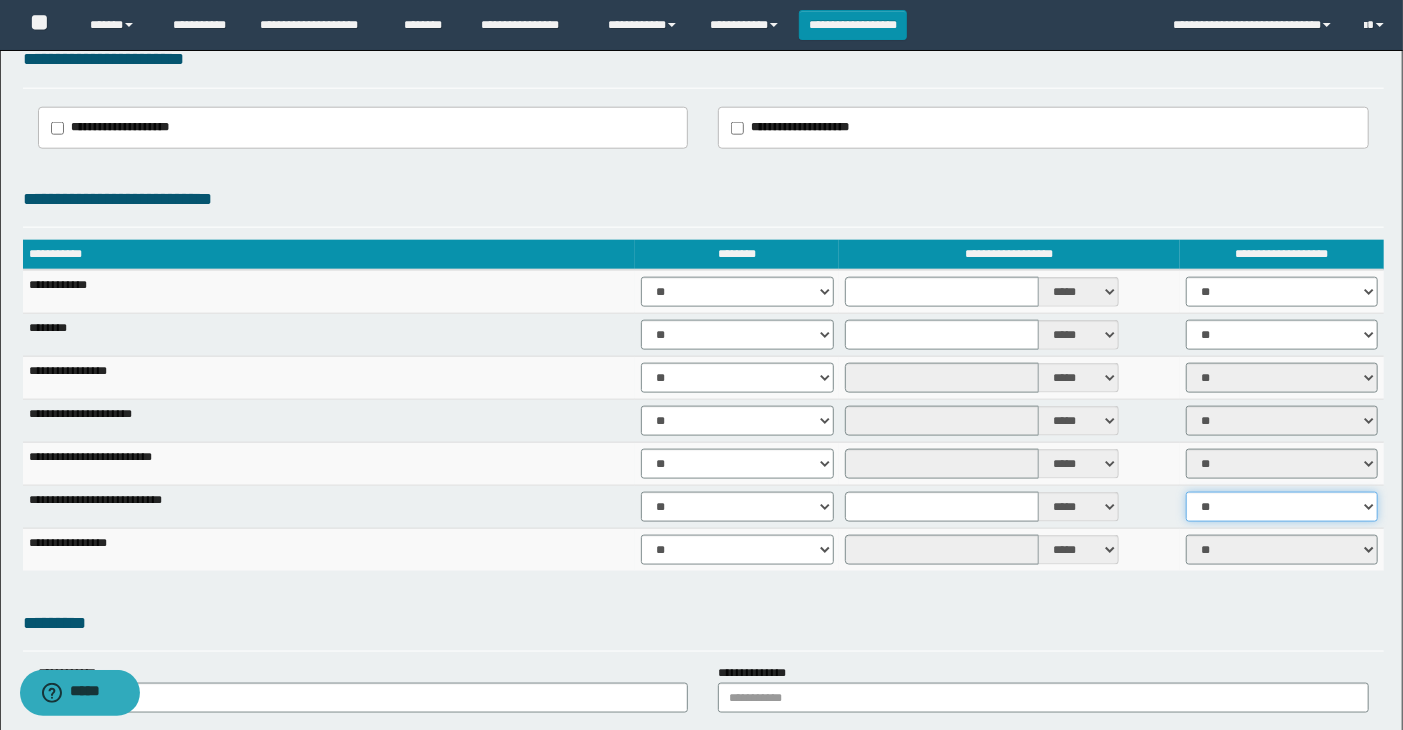 click on "**
**" at bounding box center [1282, 507] 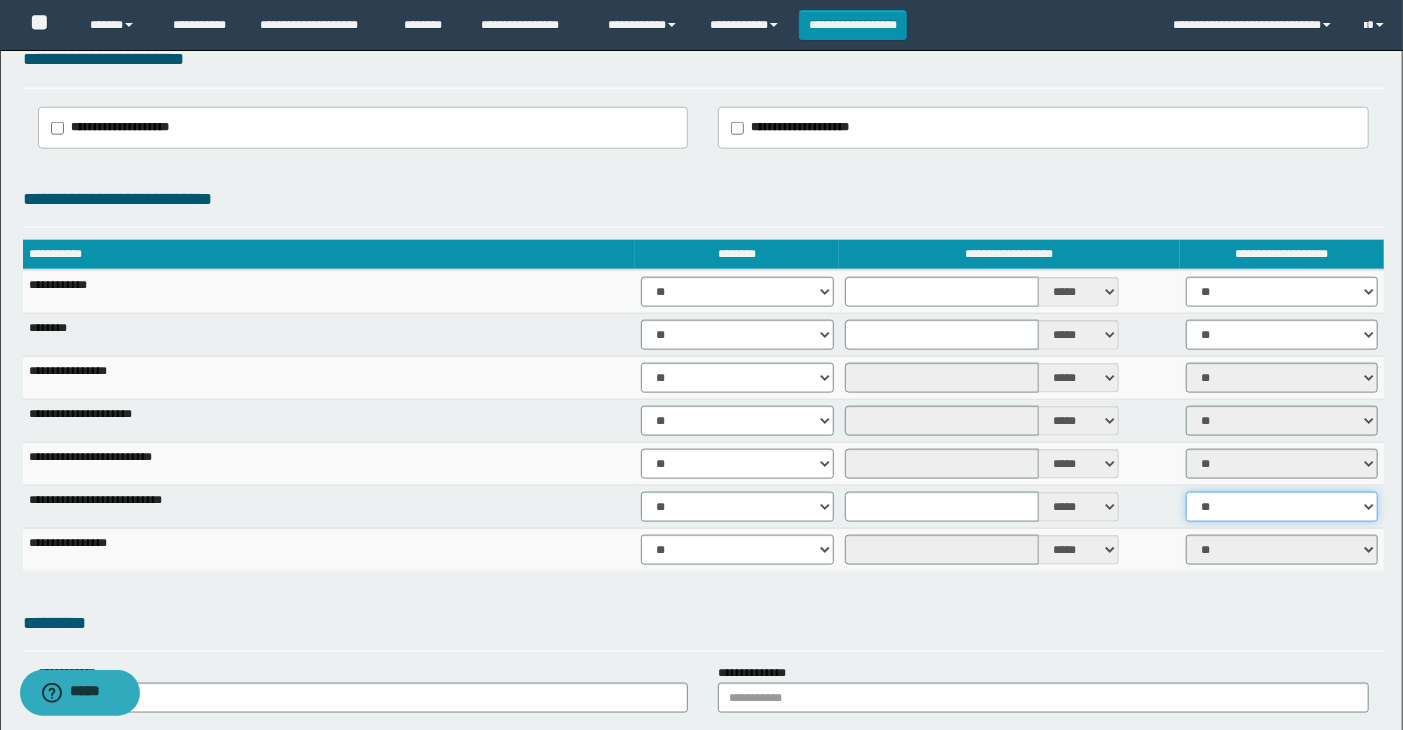 click on "**
**" at bounding box center [1282, 507] 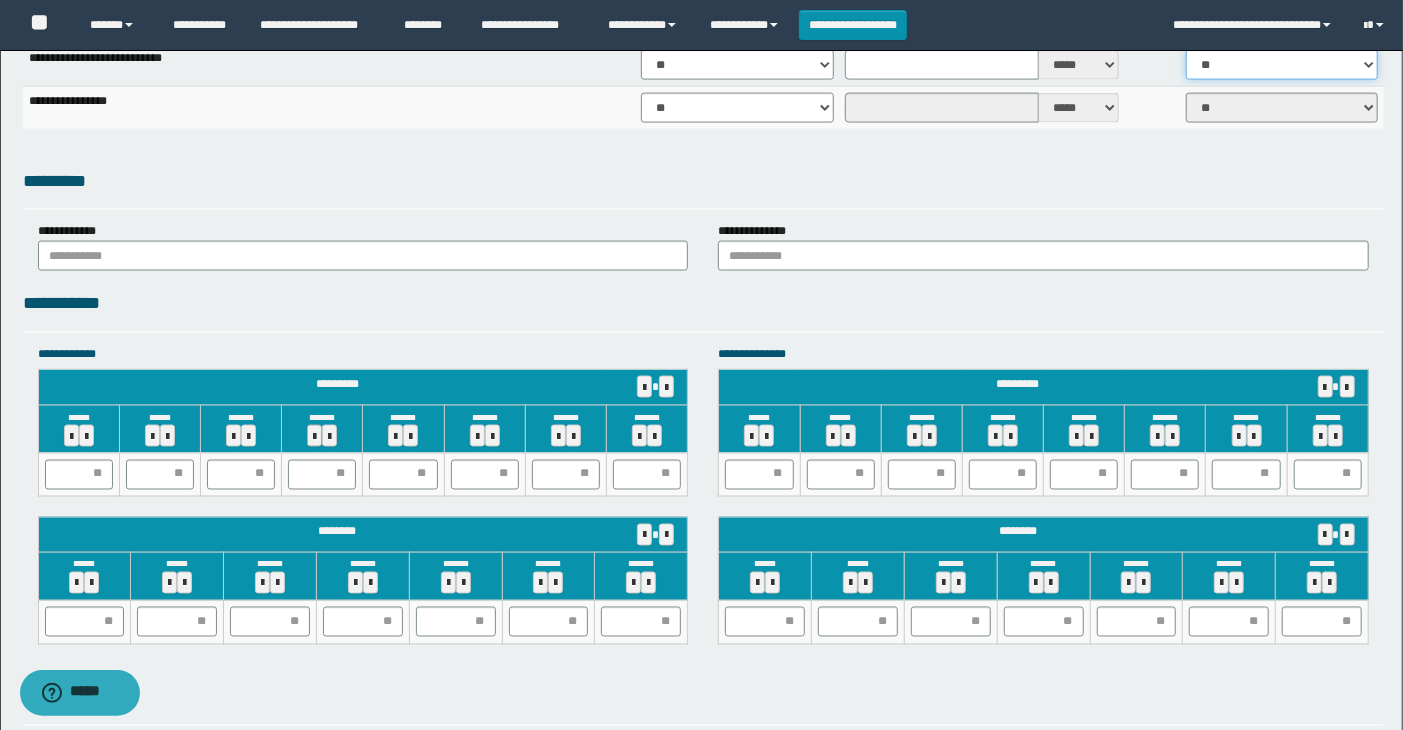 scroll, scrollTop: 1666, scrollLeft: 0, axis: vertical 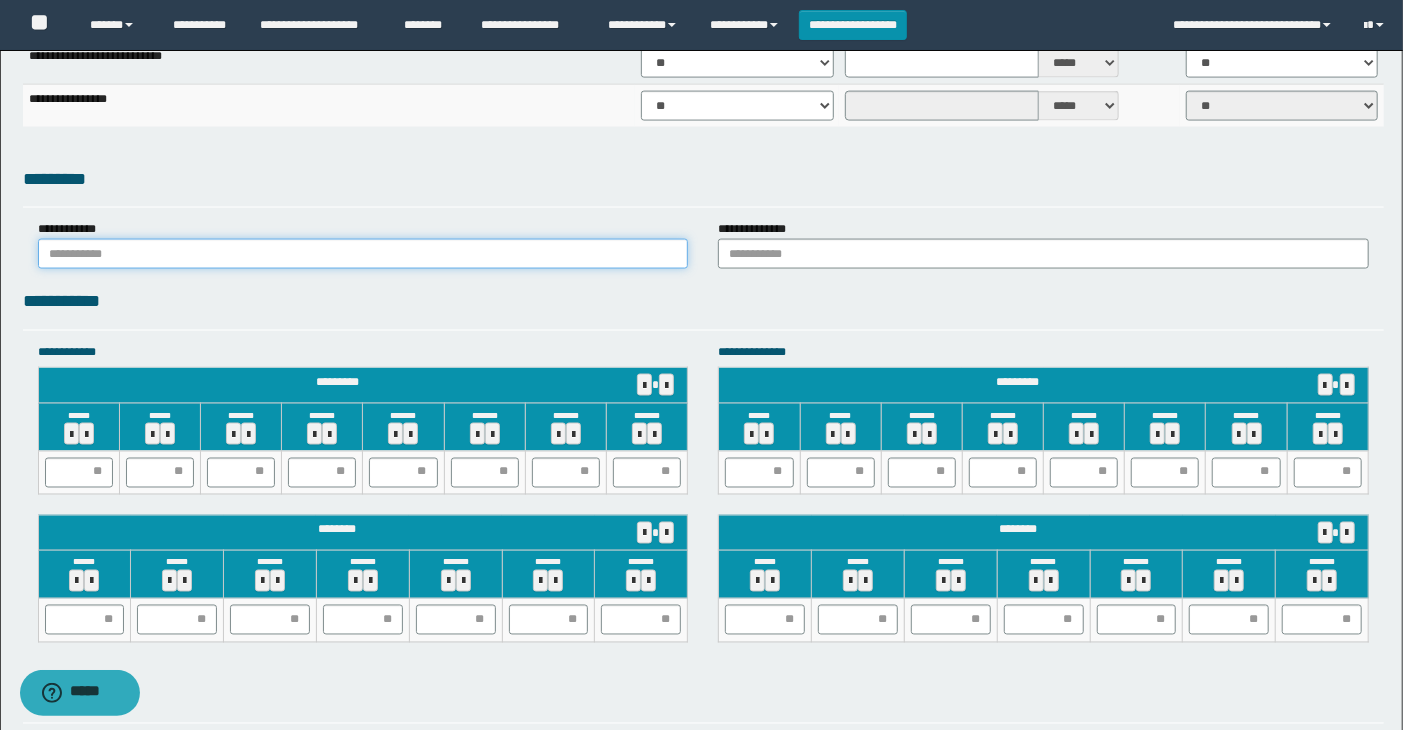 click at bounding box center (363, 254) 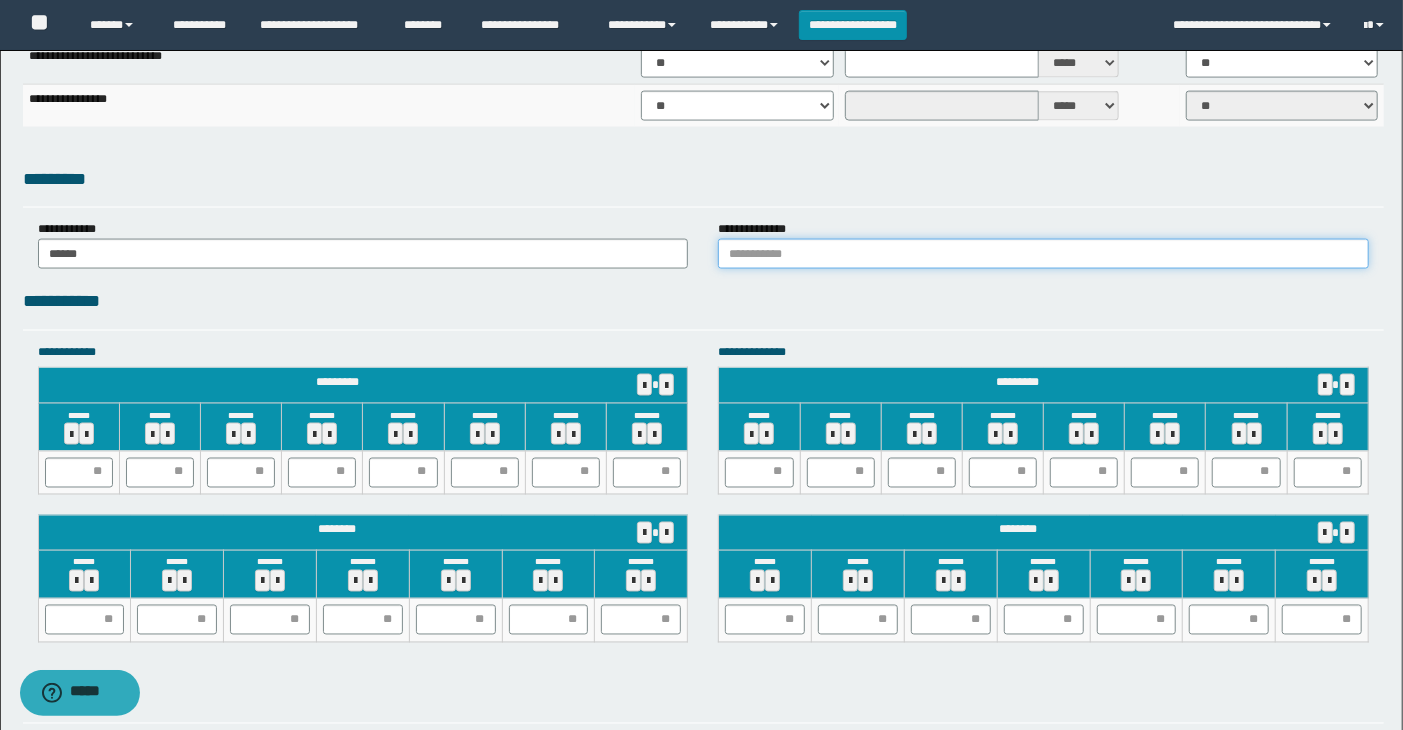 click at bounding box center [1043, 254] 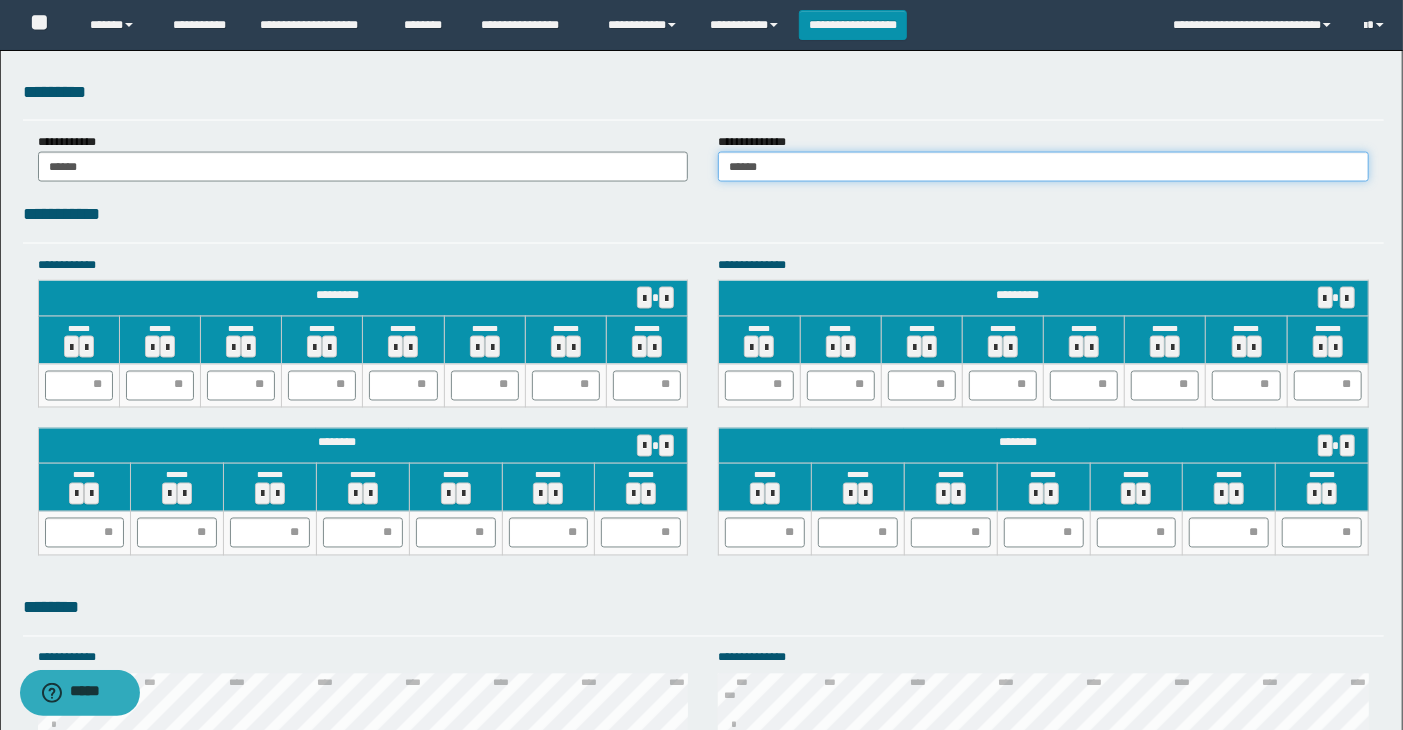 scroll, scrollTop: 1888, scrollLeft: 0, axis: vertical 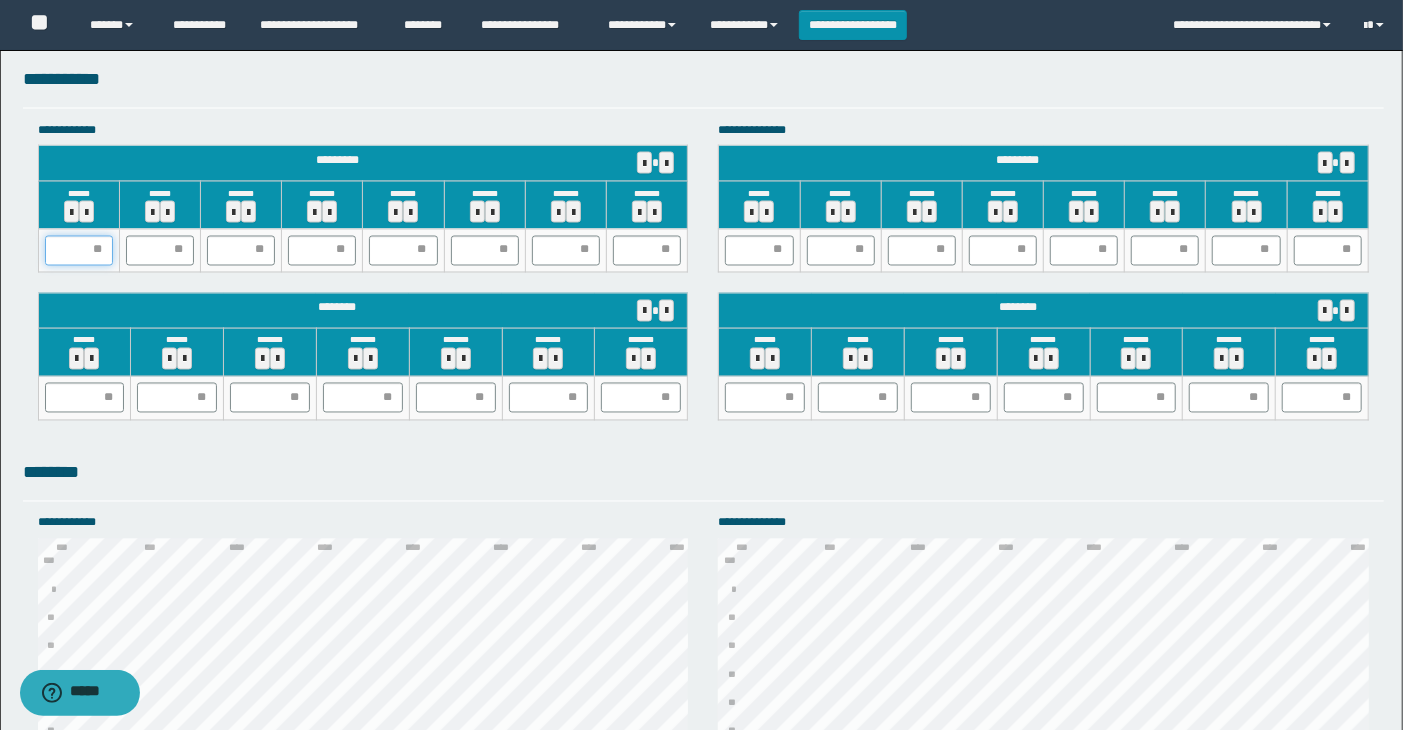 click at bounding box center (79, 251) 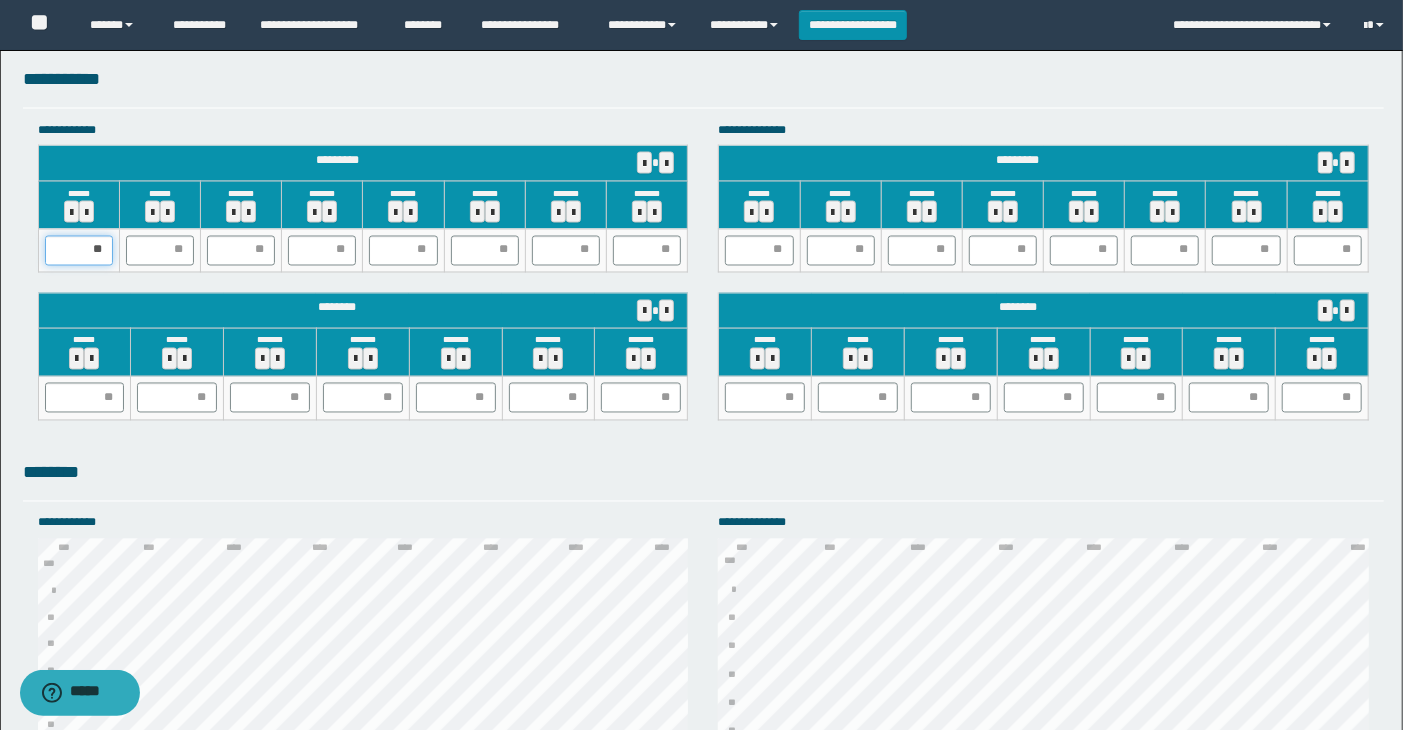 drag, startPoint x: 92, startPoint y: 253, endPoint x: 127, endPoint y: 252, distance: 35.014282 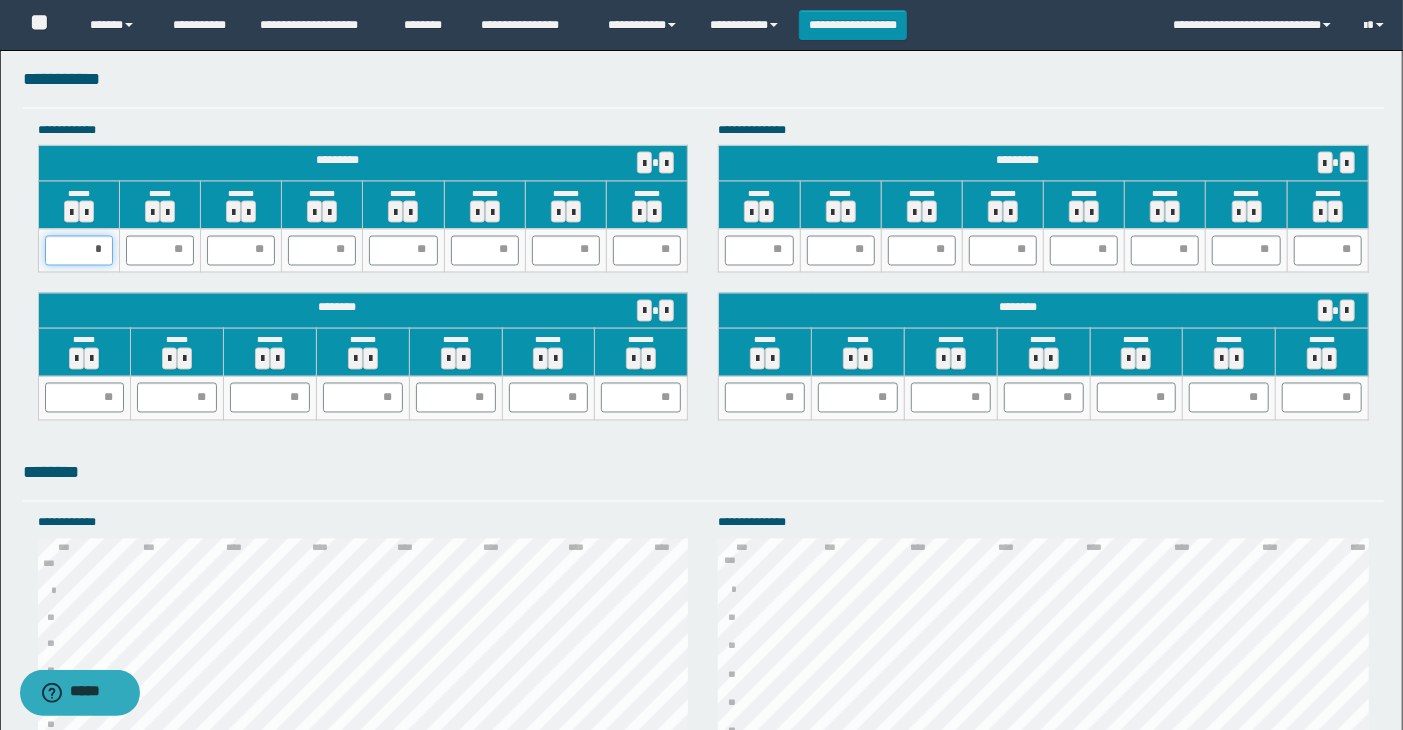type on "**" 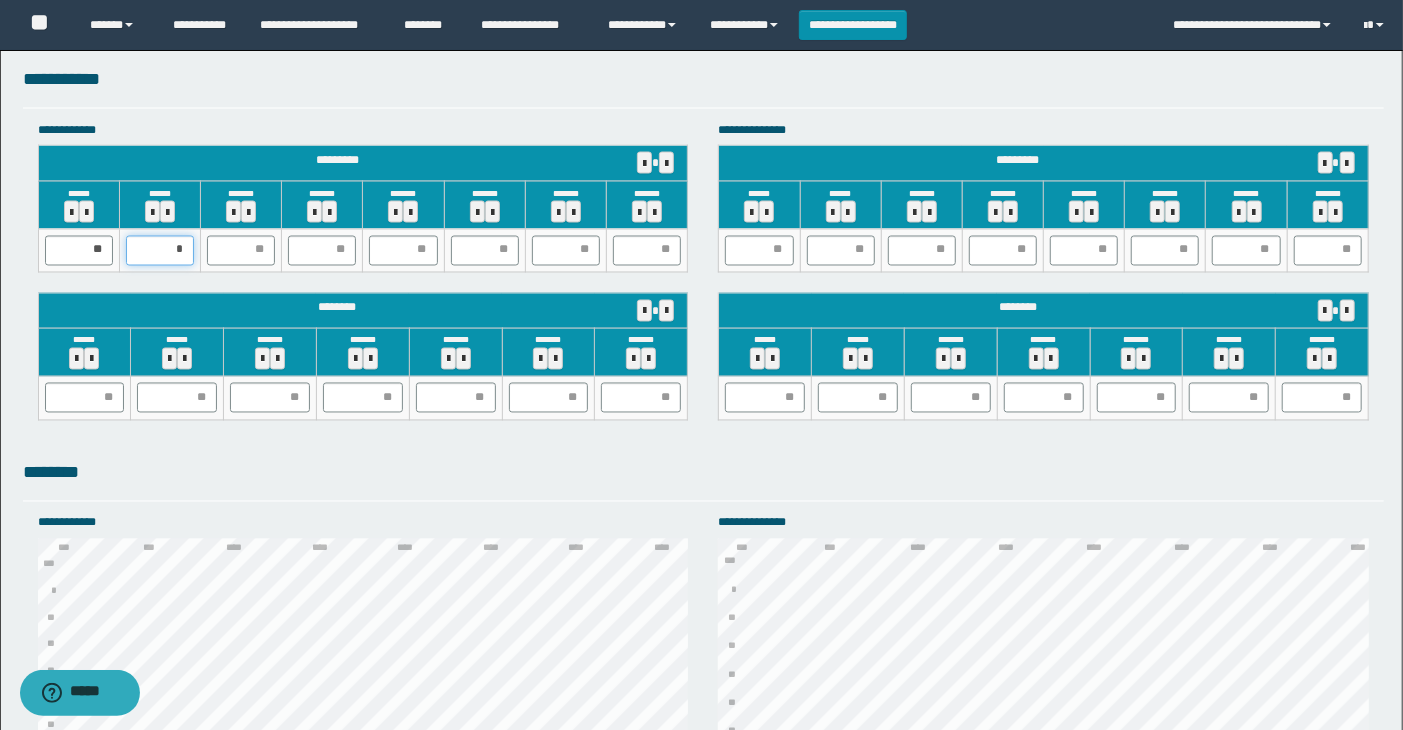 type on "**" 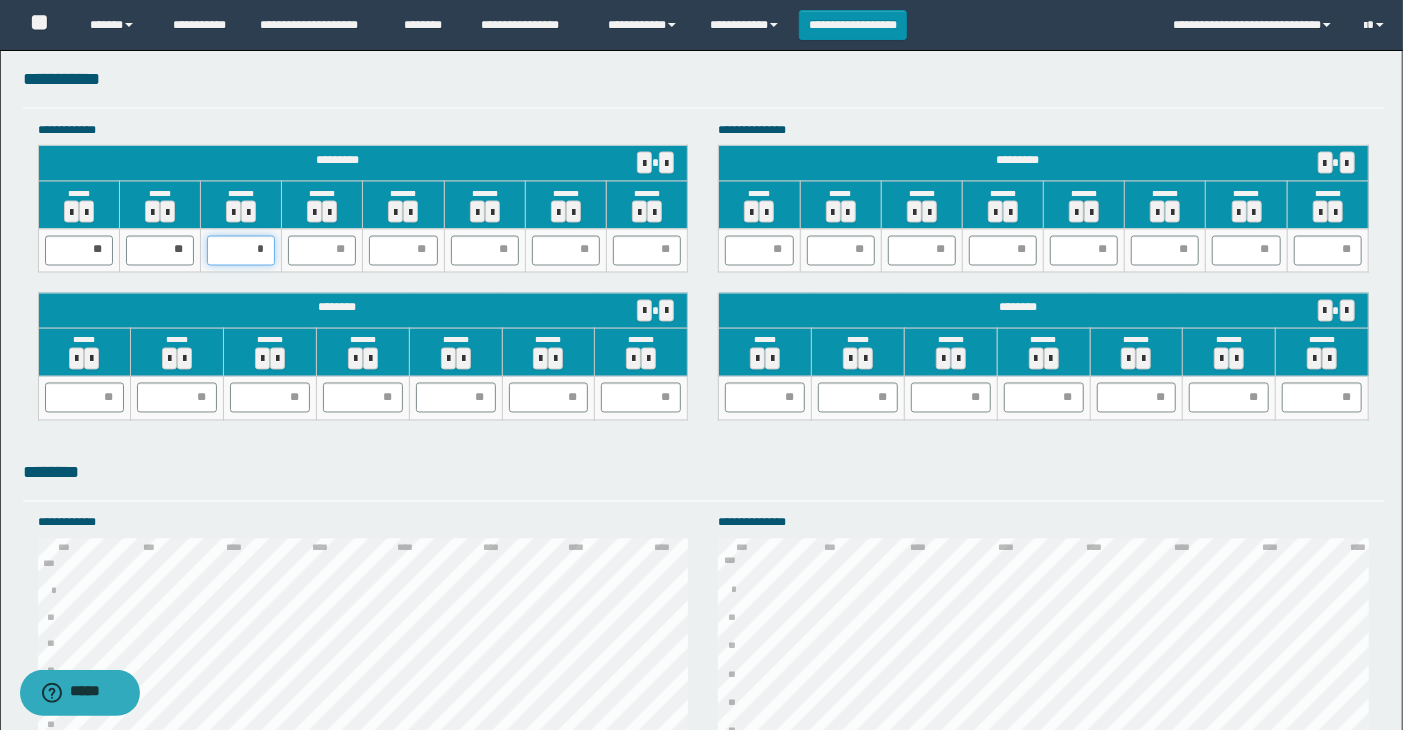 type on "**" 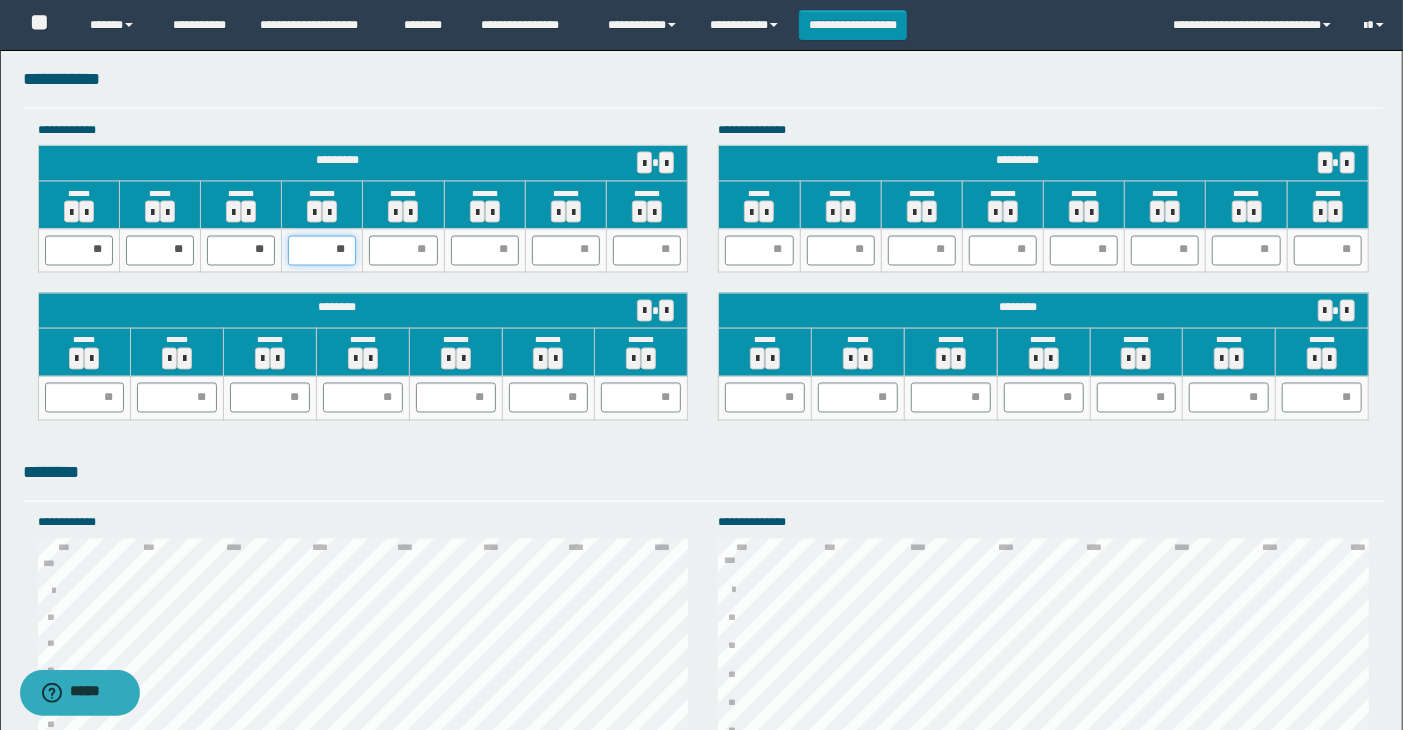 drag, startPoint x: 326, startPoint y: 246, endPoint x: 352, endPoint y: 252, distance: 26.683329 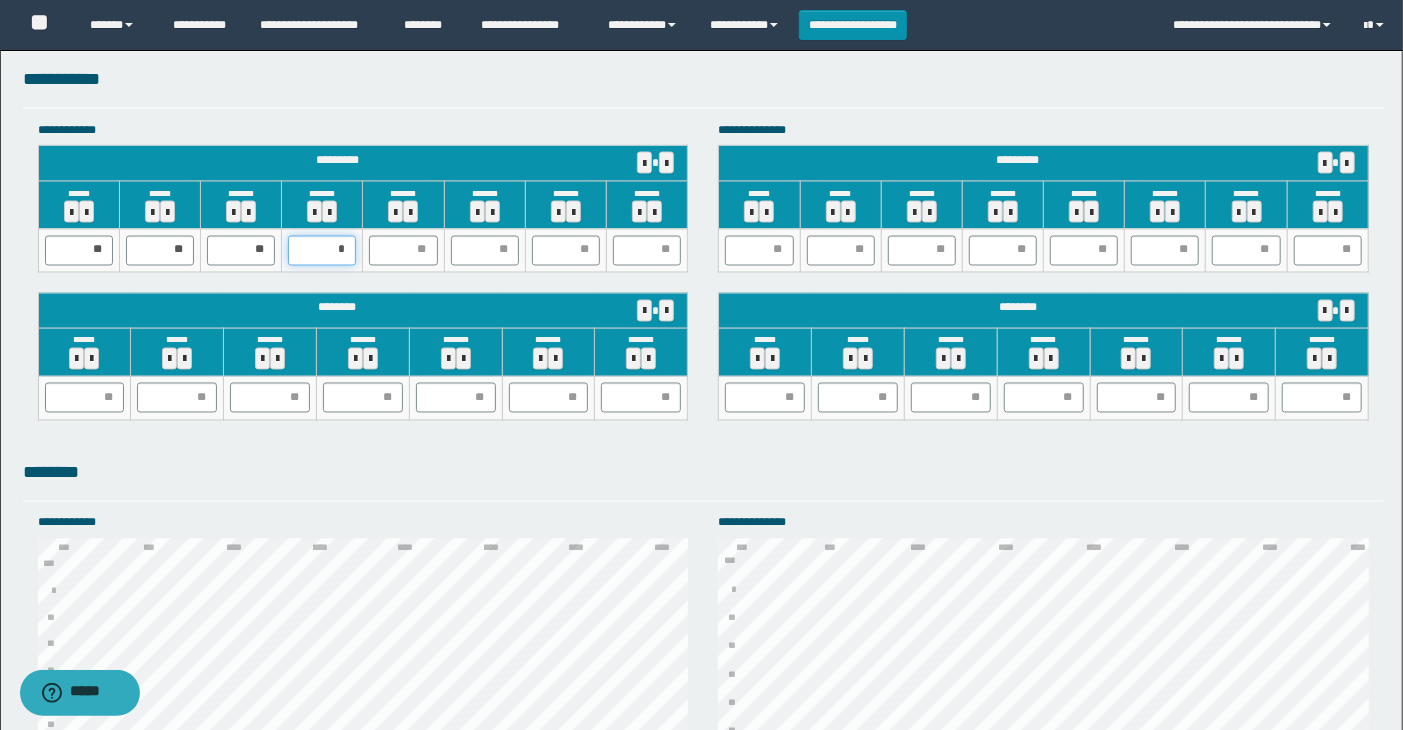 type on "**" 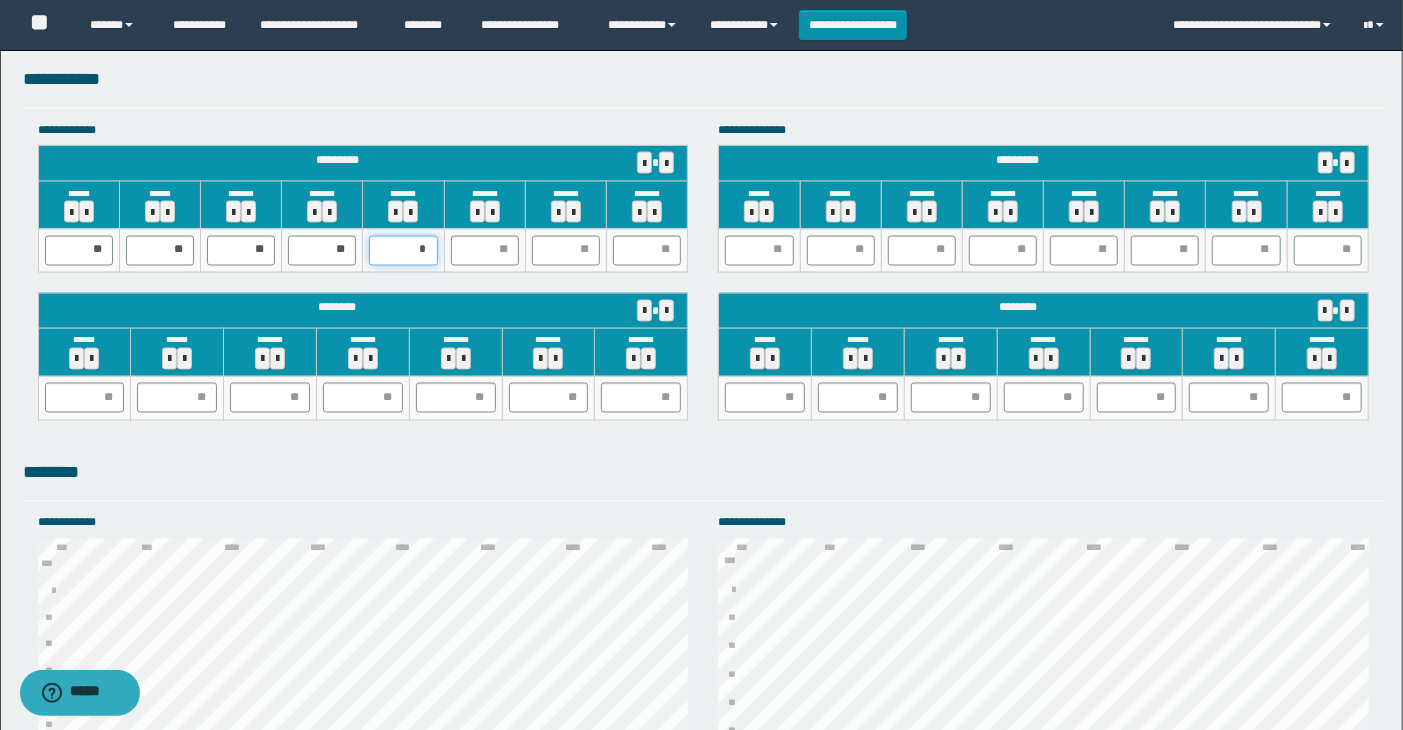 type on "**" 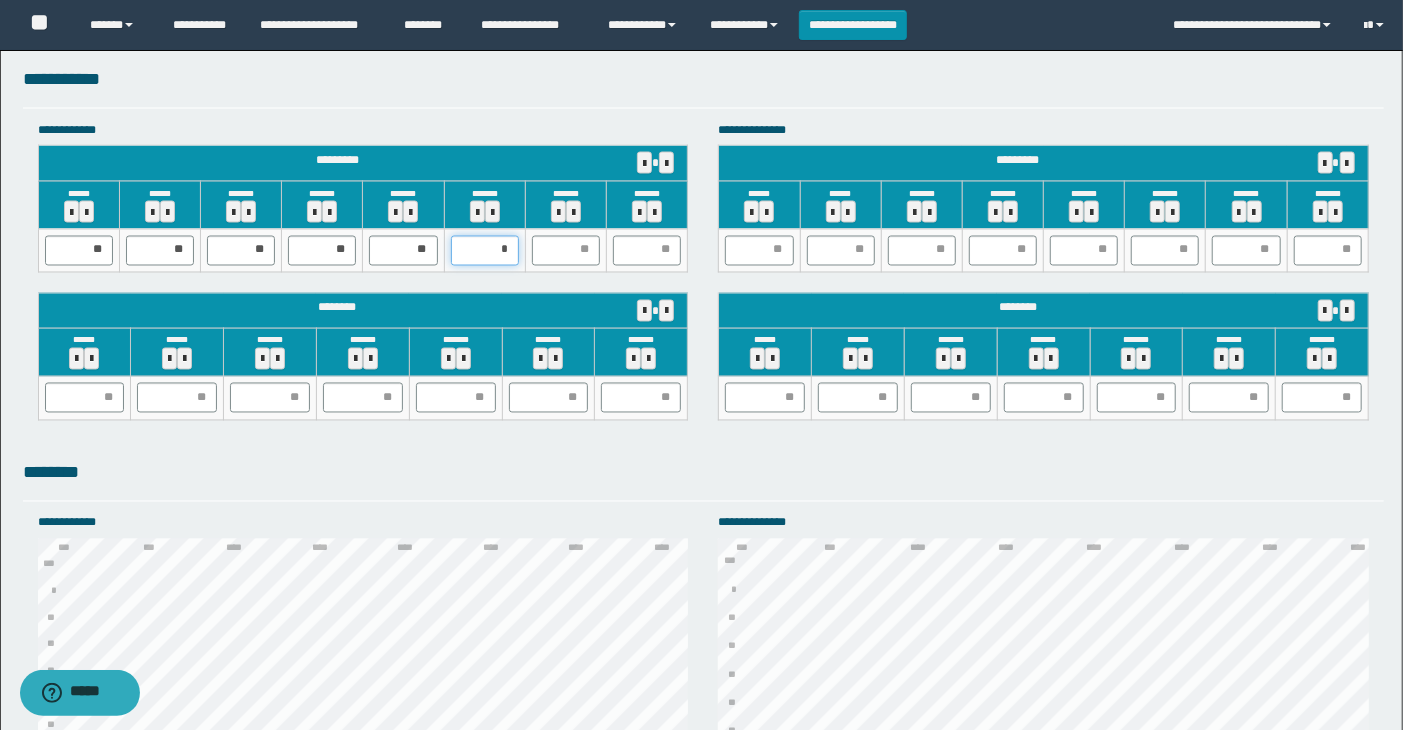 type on "**" 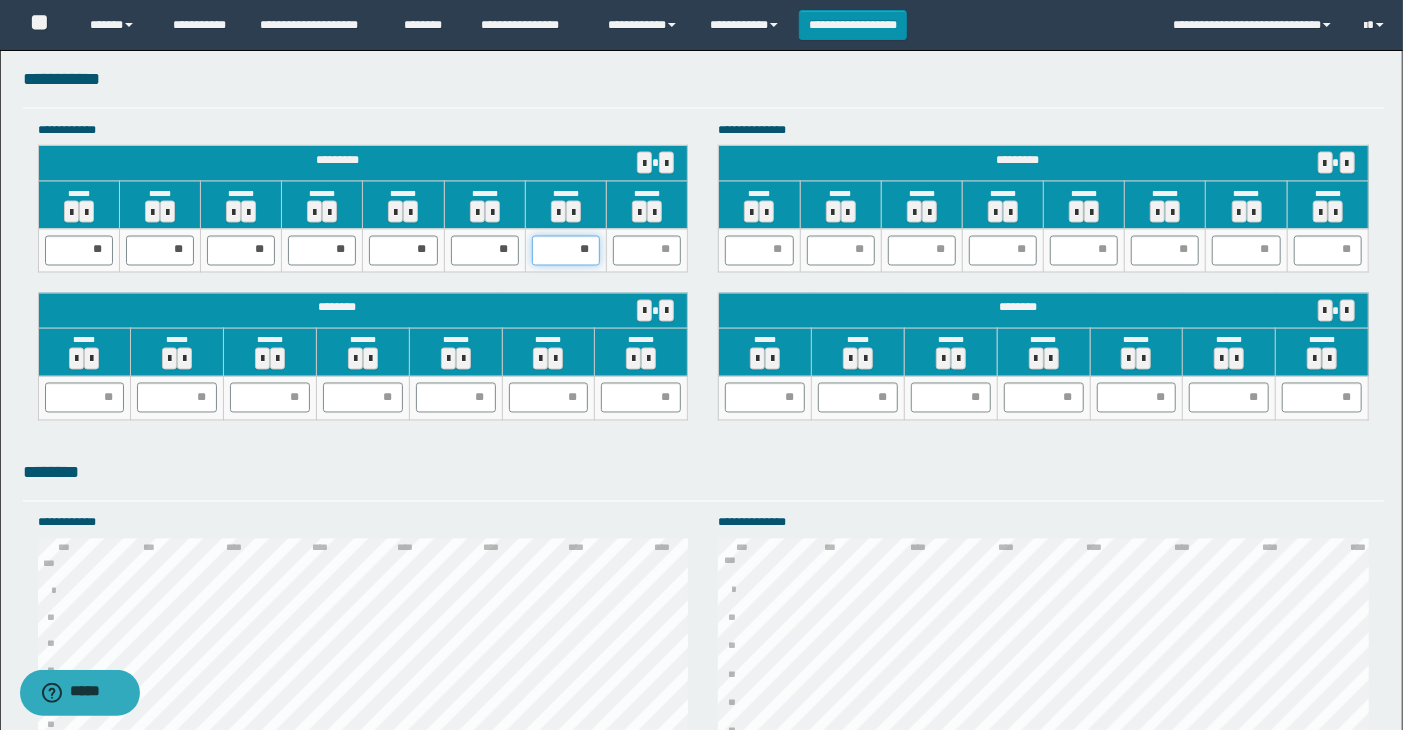 drag, startPoint x: 573, startPoint y: 238, endPoint x: 611, endPoint y: 248, distance: 39.293766 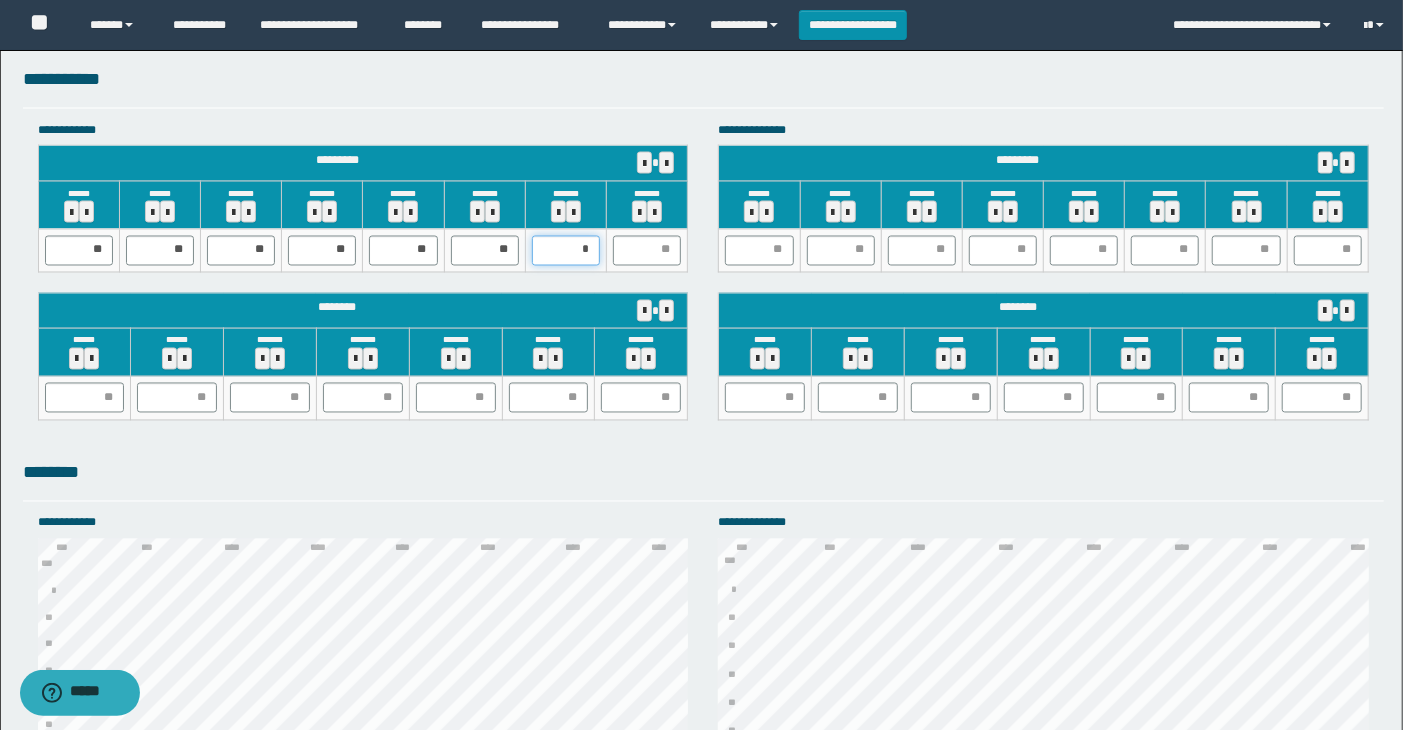 type on "**" 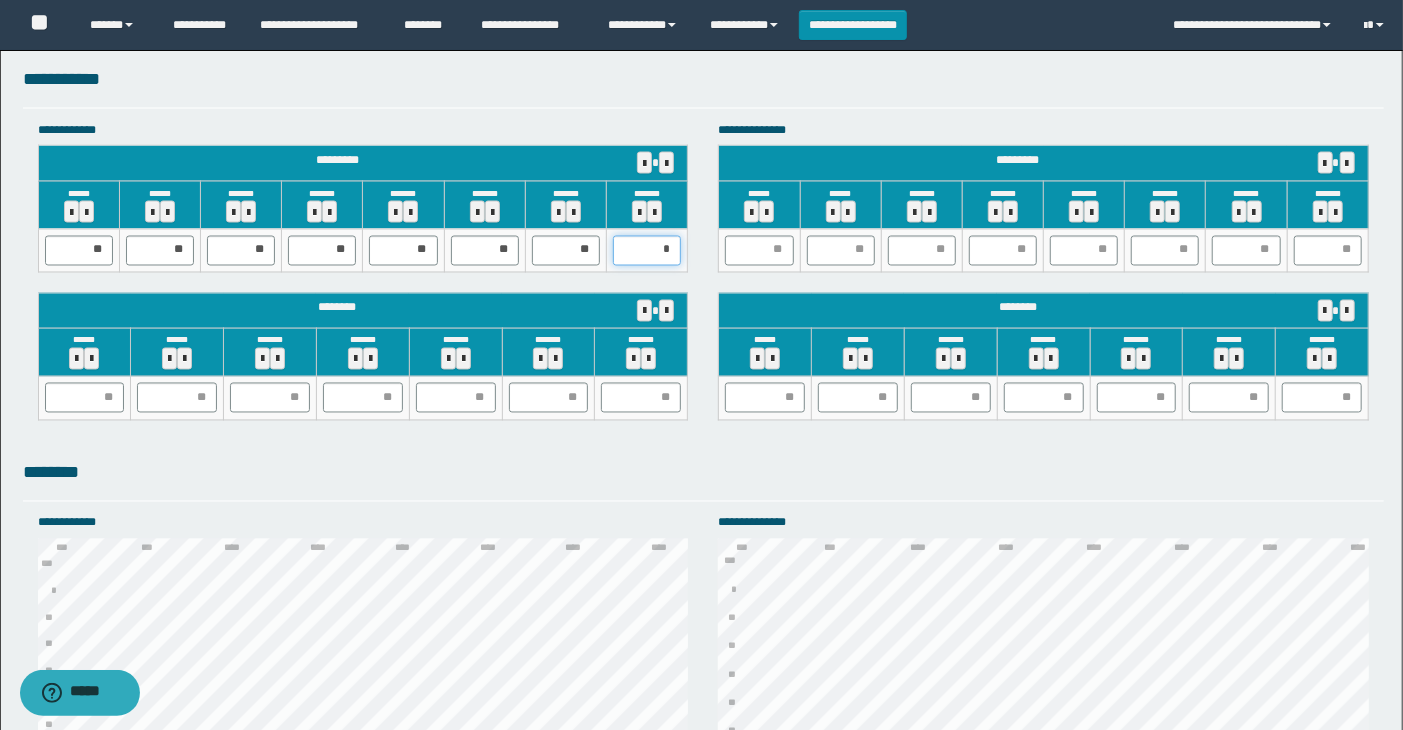 type on "**" 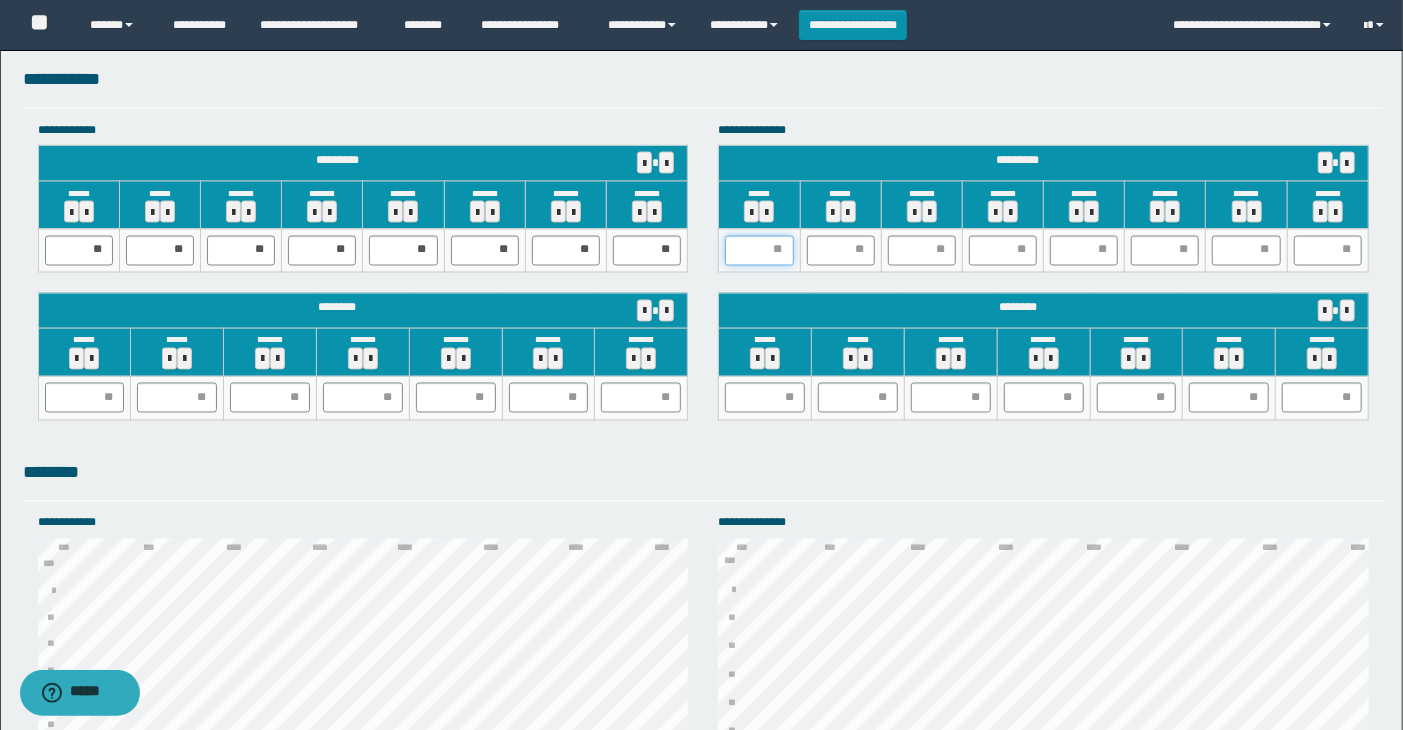 click at bounding box center (759, 251) 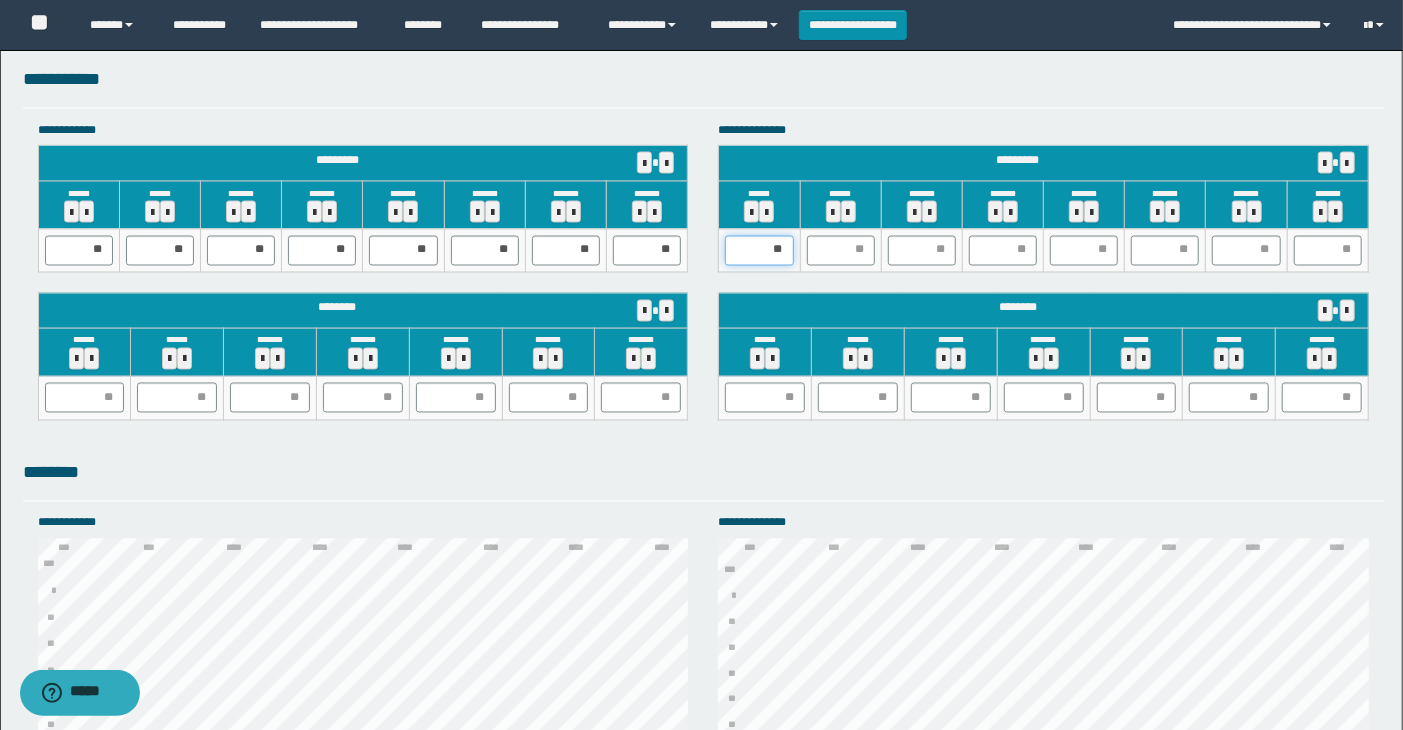 type on "*" 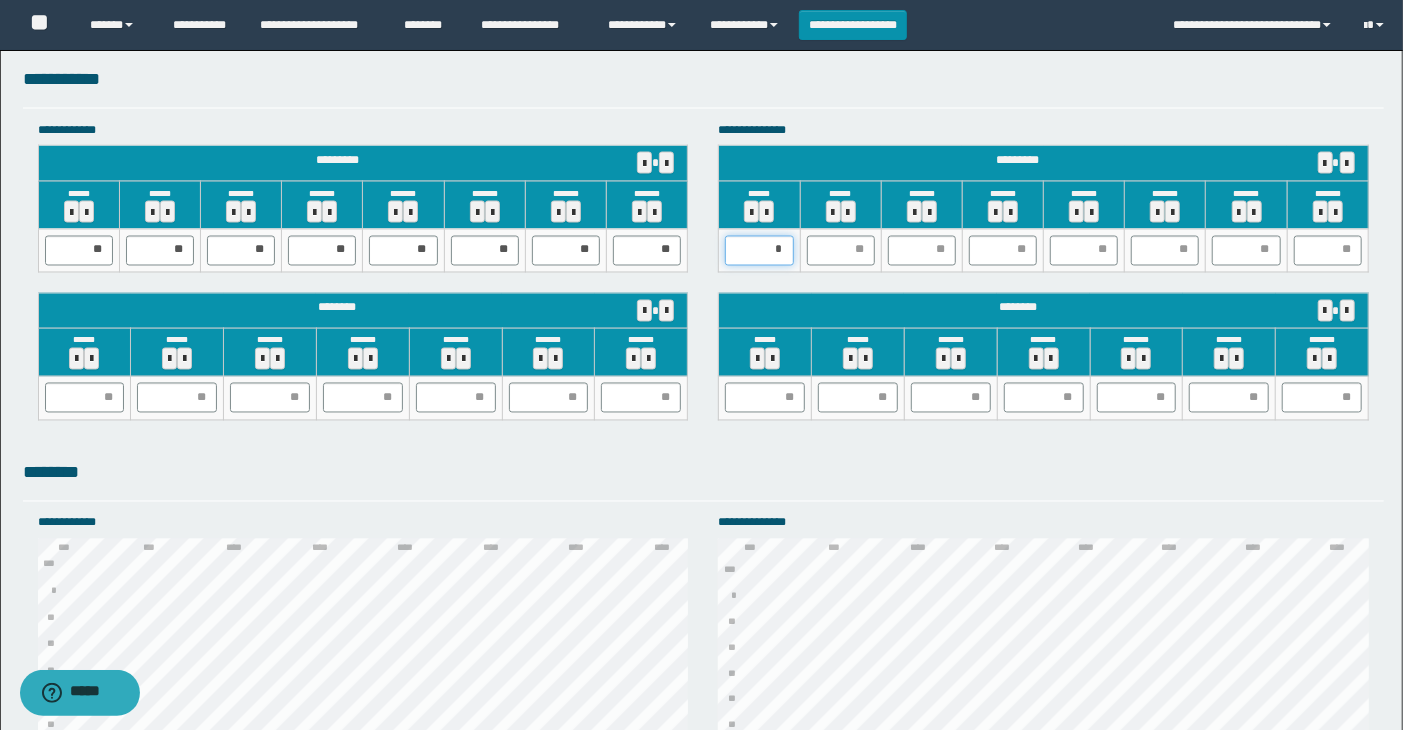 type on "**" 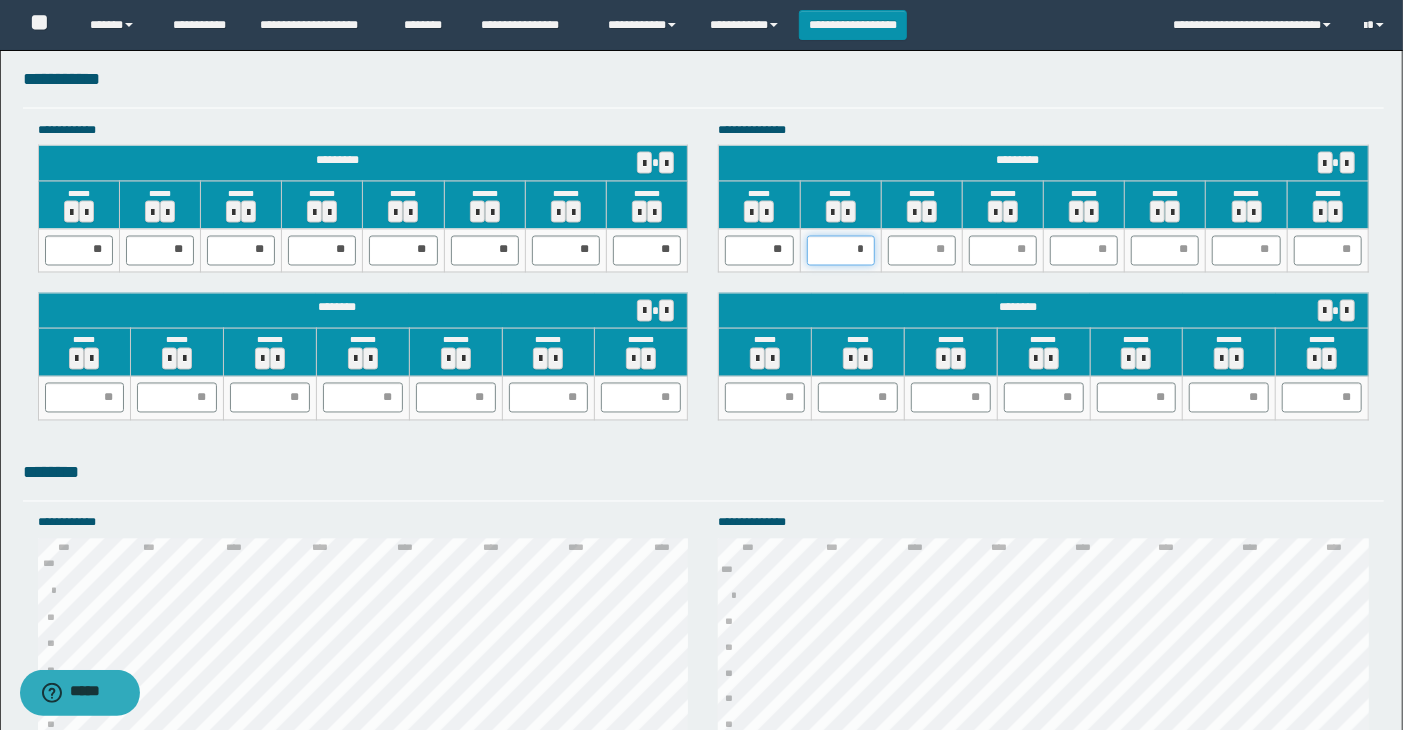 type on "**" 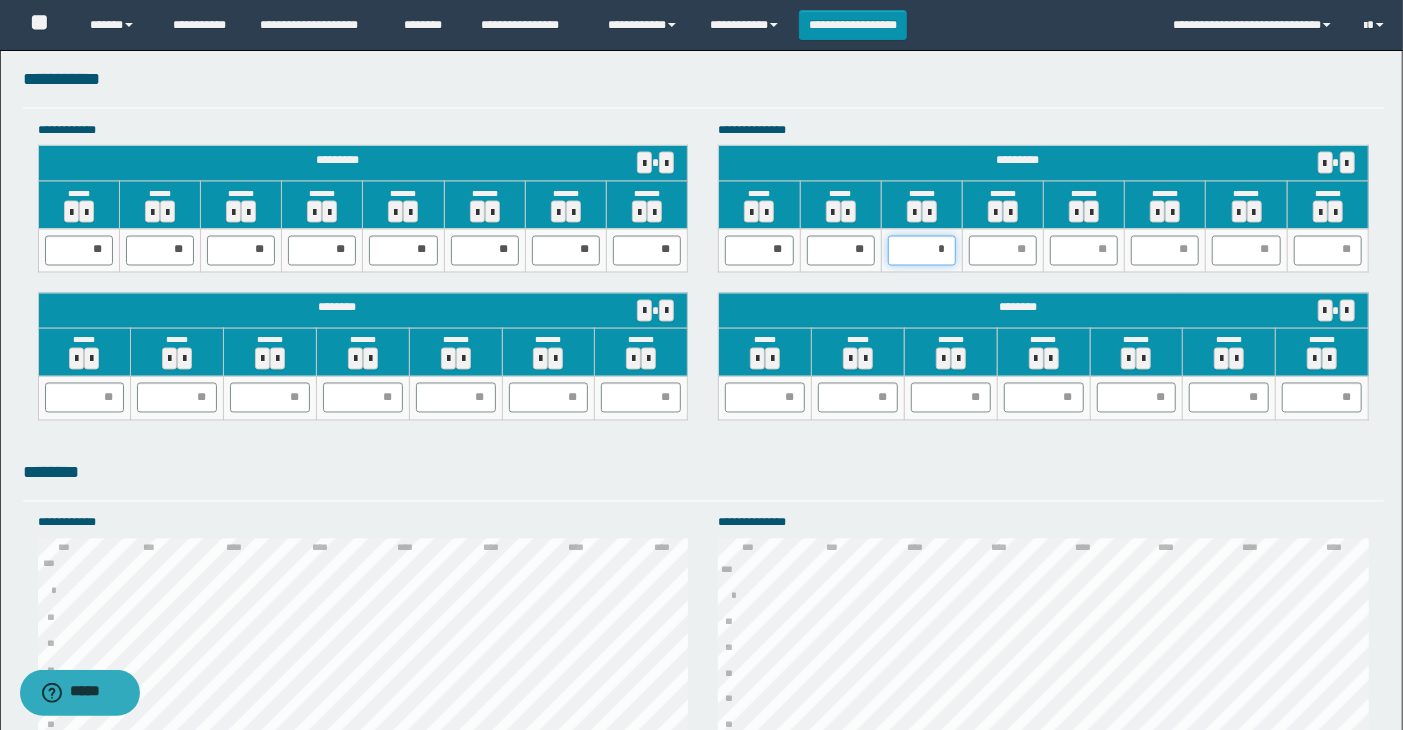 type on "**" 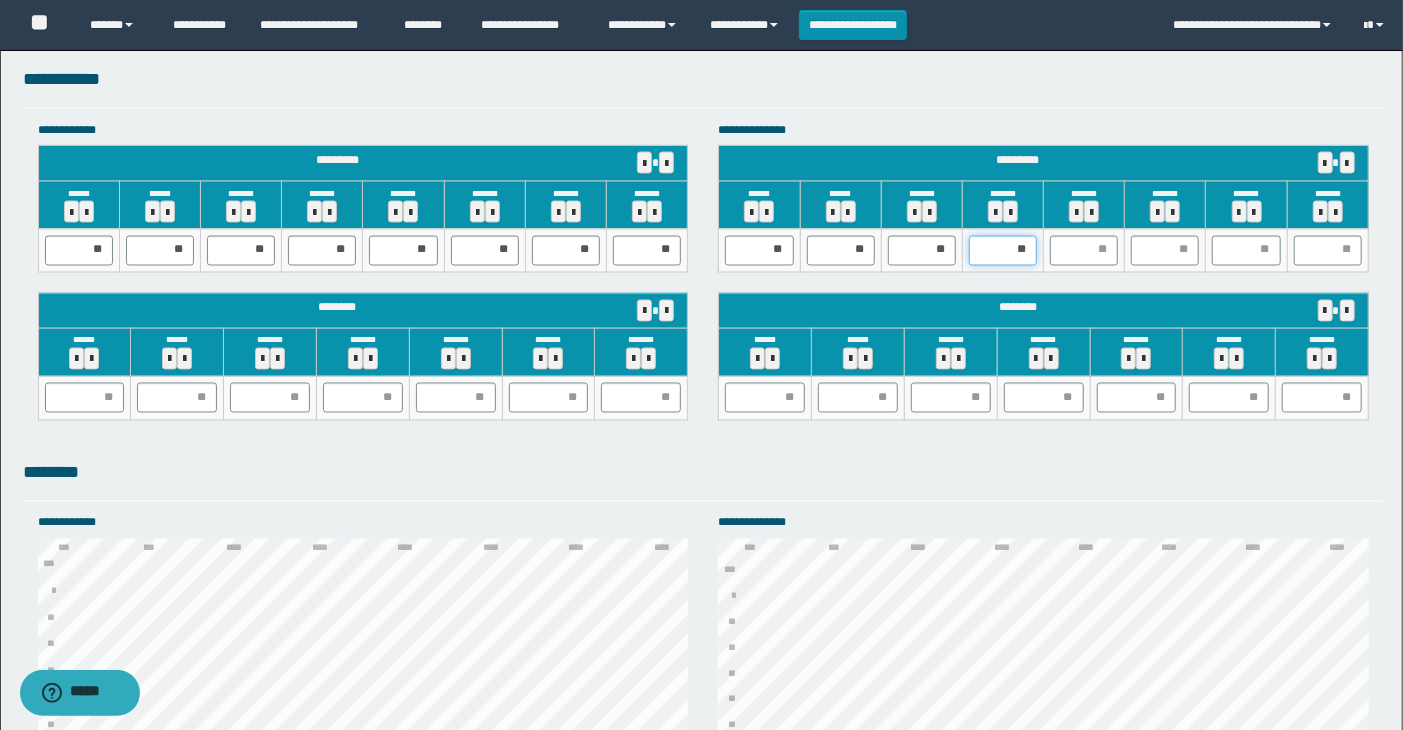 drag, startPoint x: 1014, startPoint y: 250, endPoint x: 1044, endPoint y: 250, distance: 30 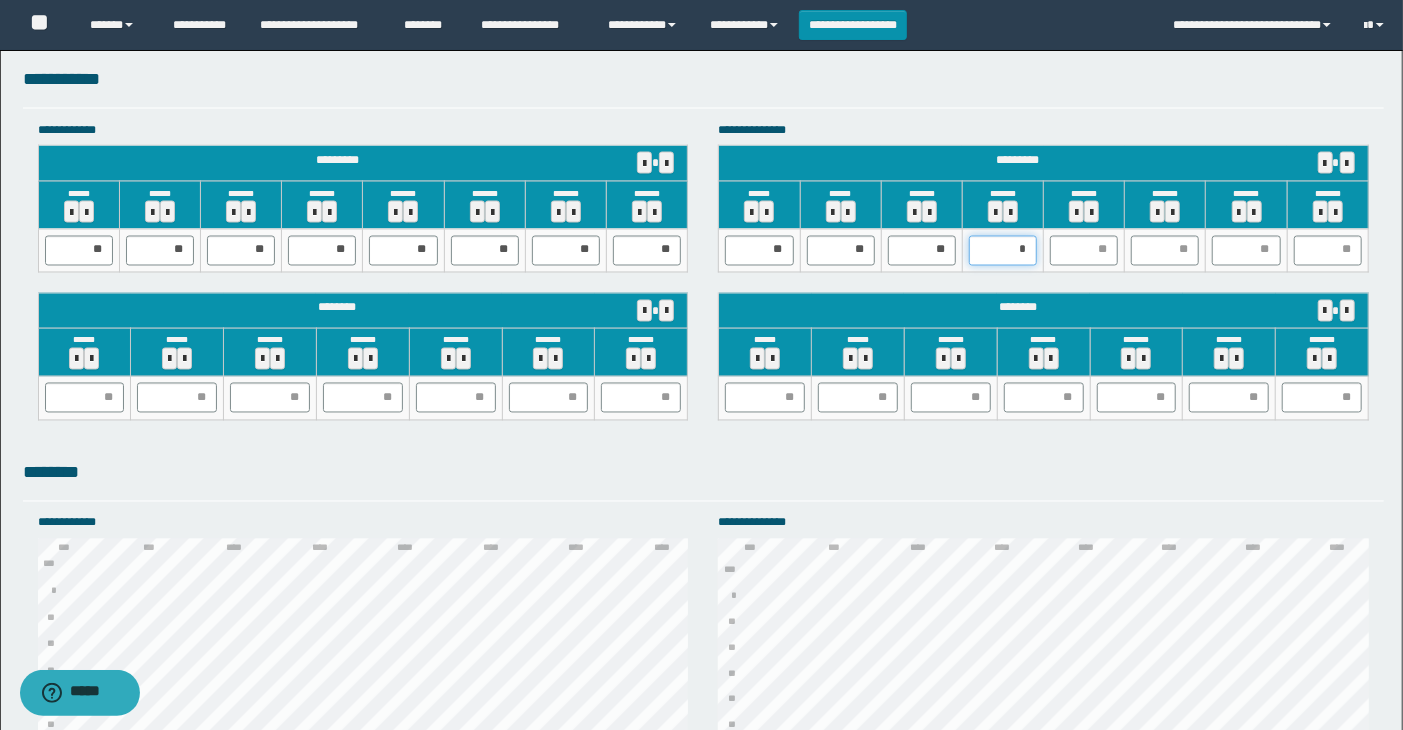 type on "**" 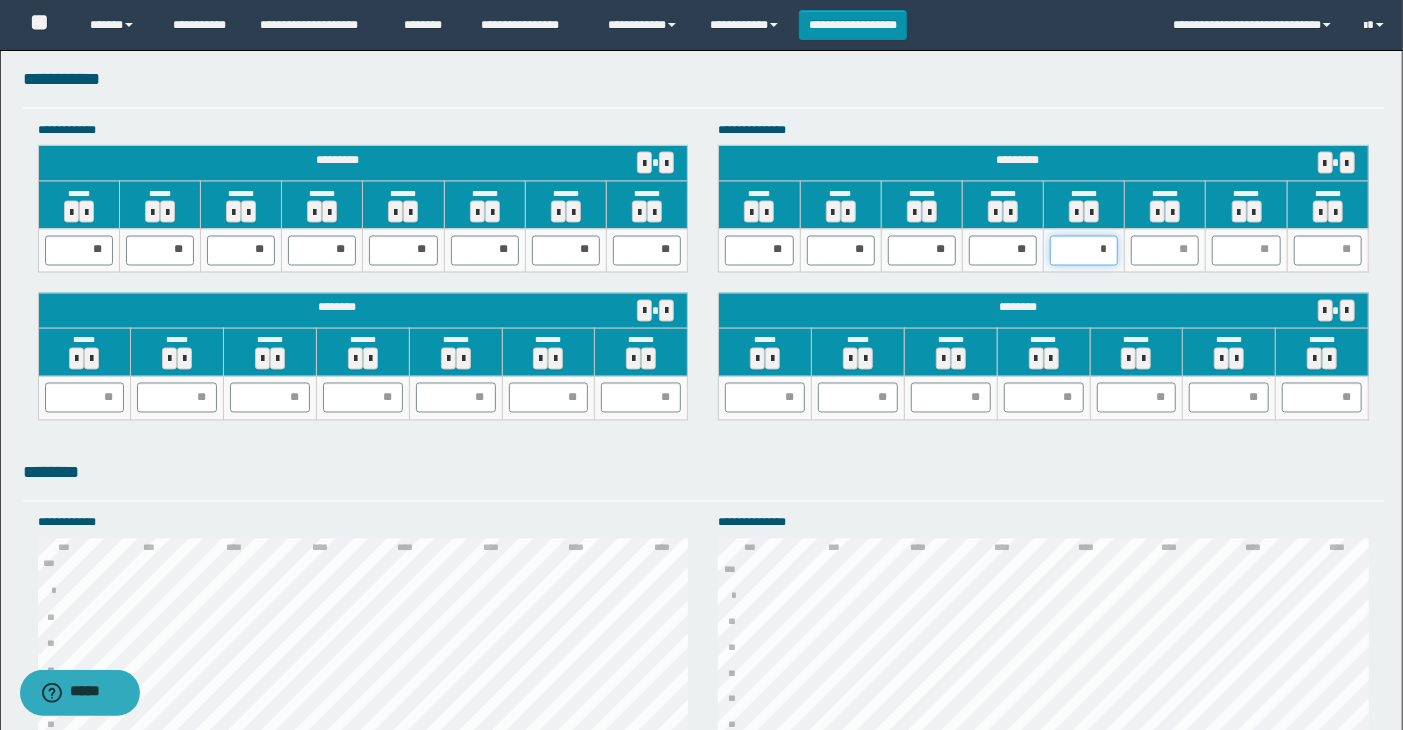 type on "**" 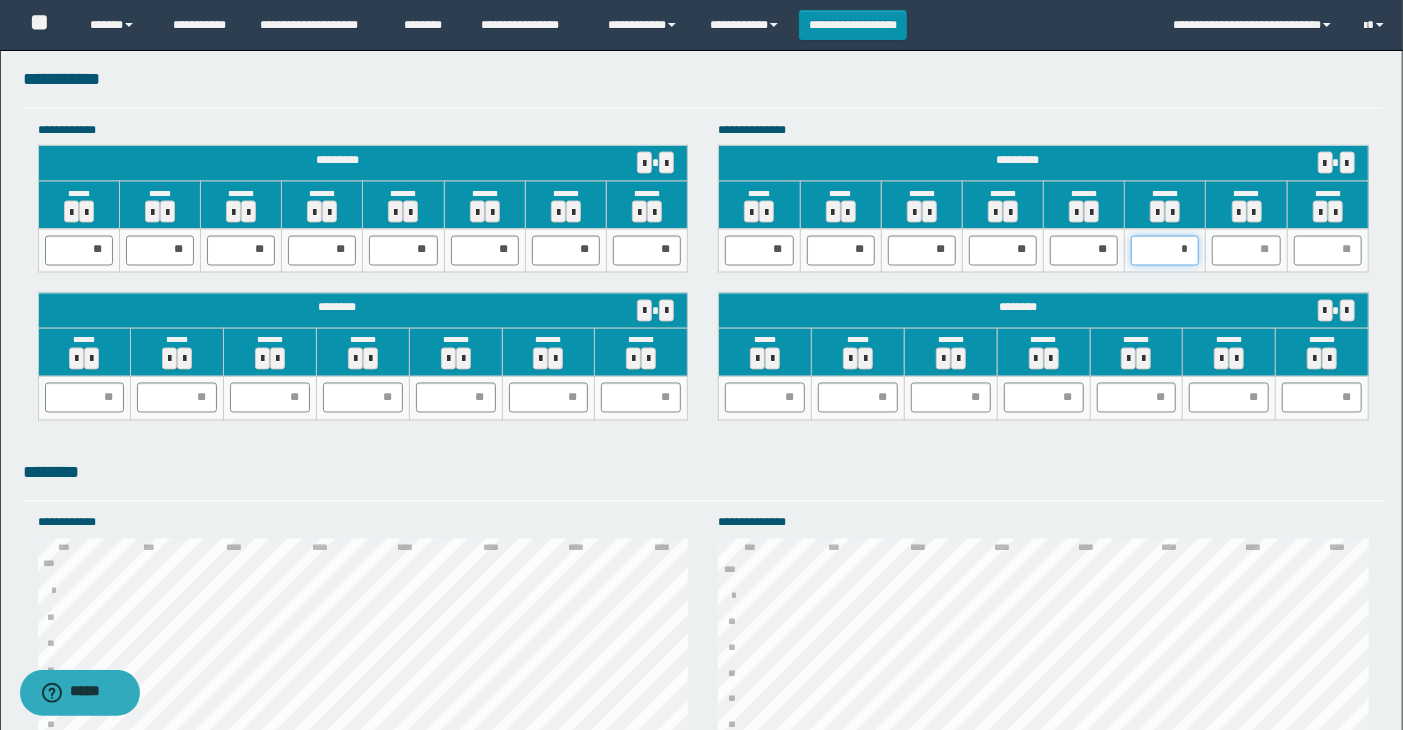 type on "**" 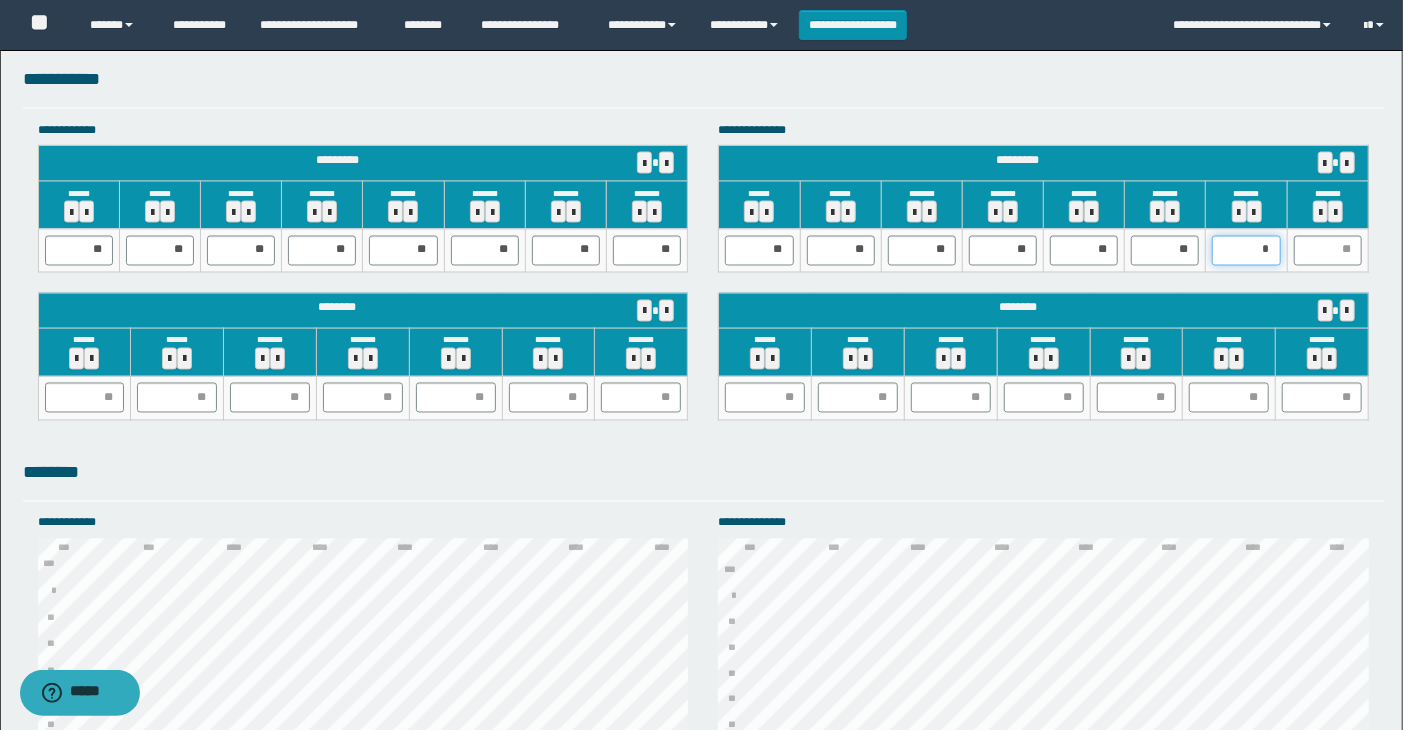 type on "**" 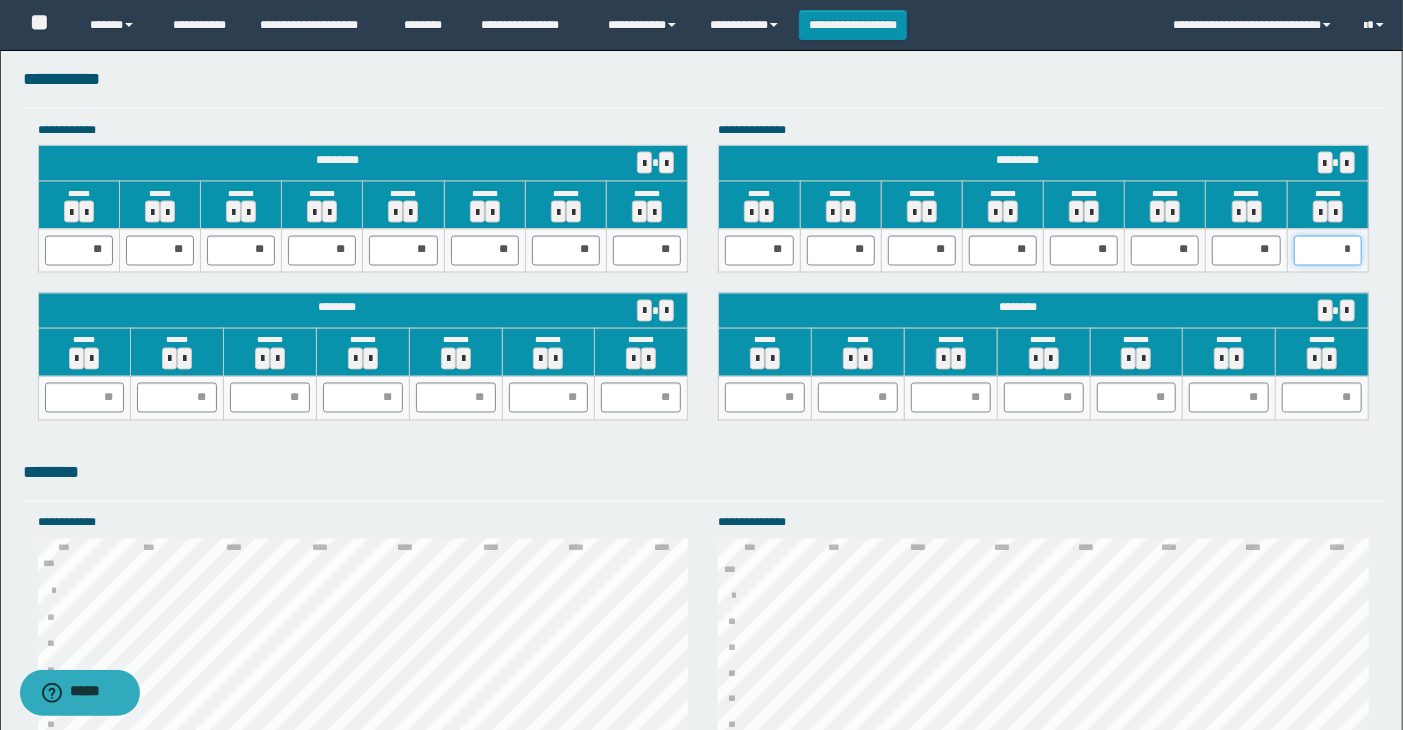 type on "**" 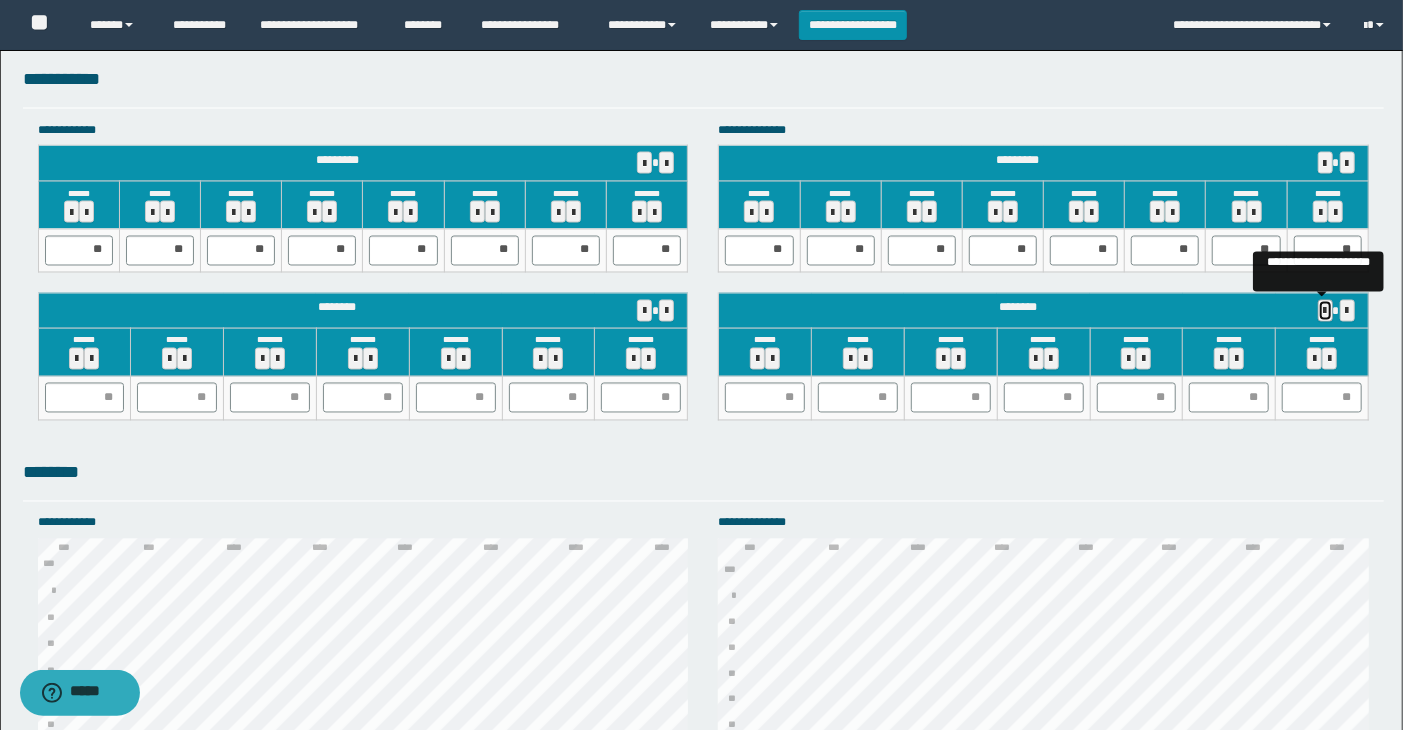 type 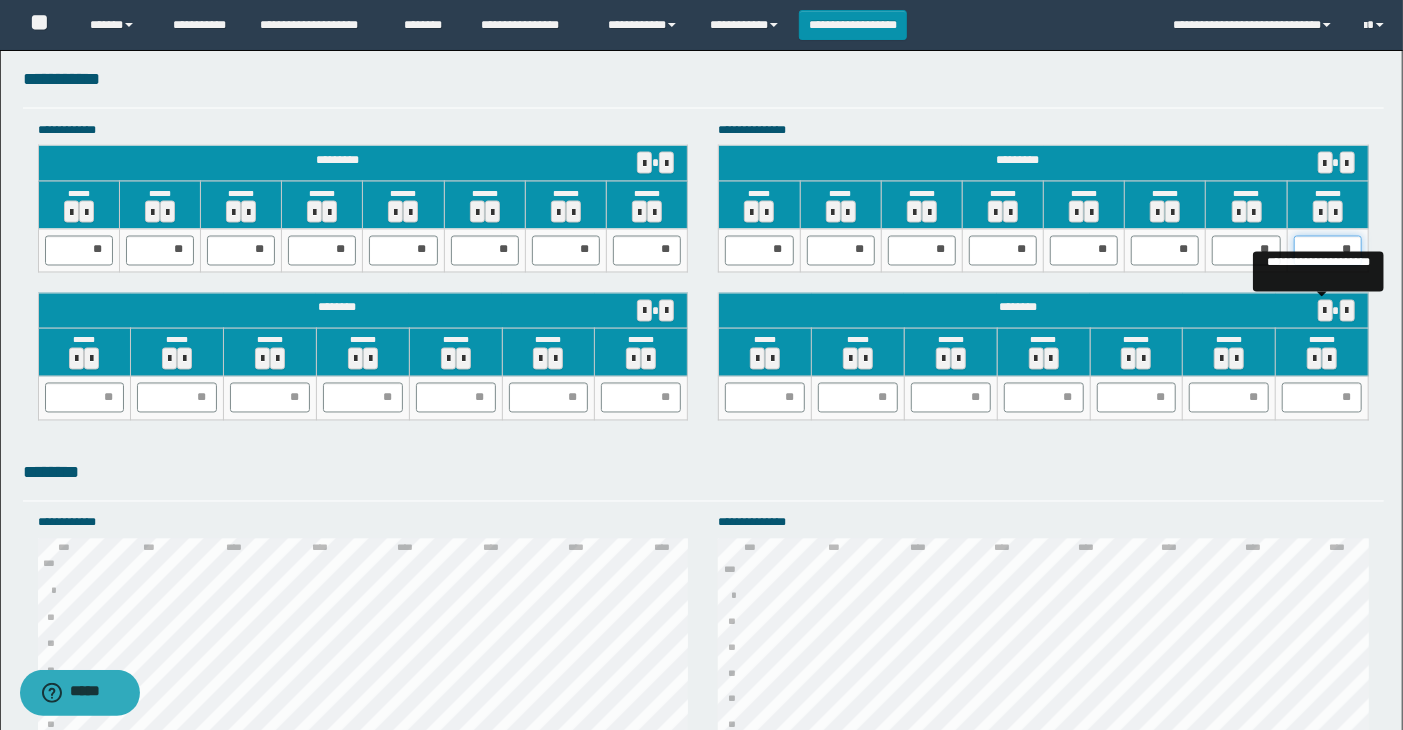 click on "**" at bounding box center [1328, 251] 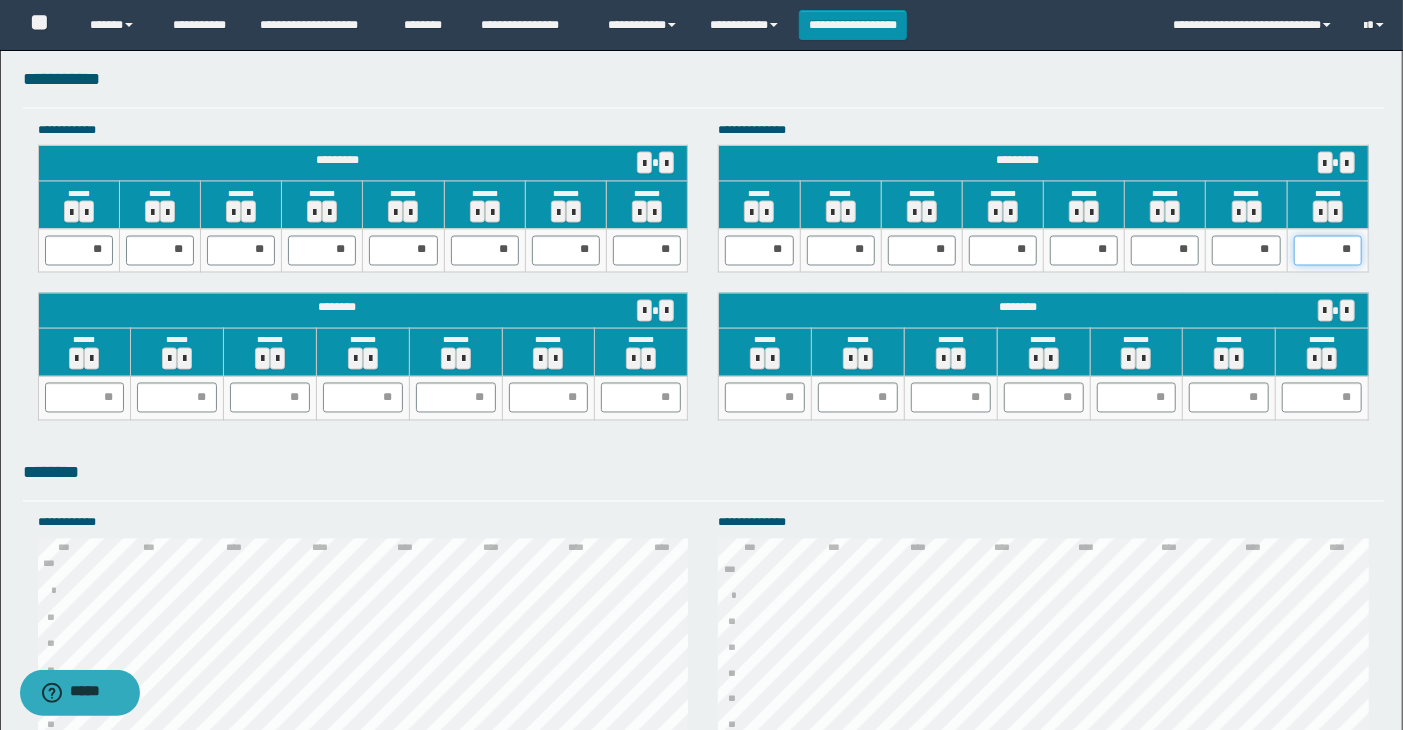 drag, startPoint x: 1336, startPoint y: 248, endPoint x: 1368, endPoint y: 248, distance: 32 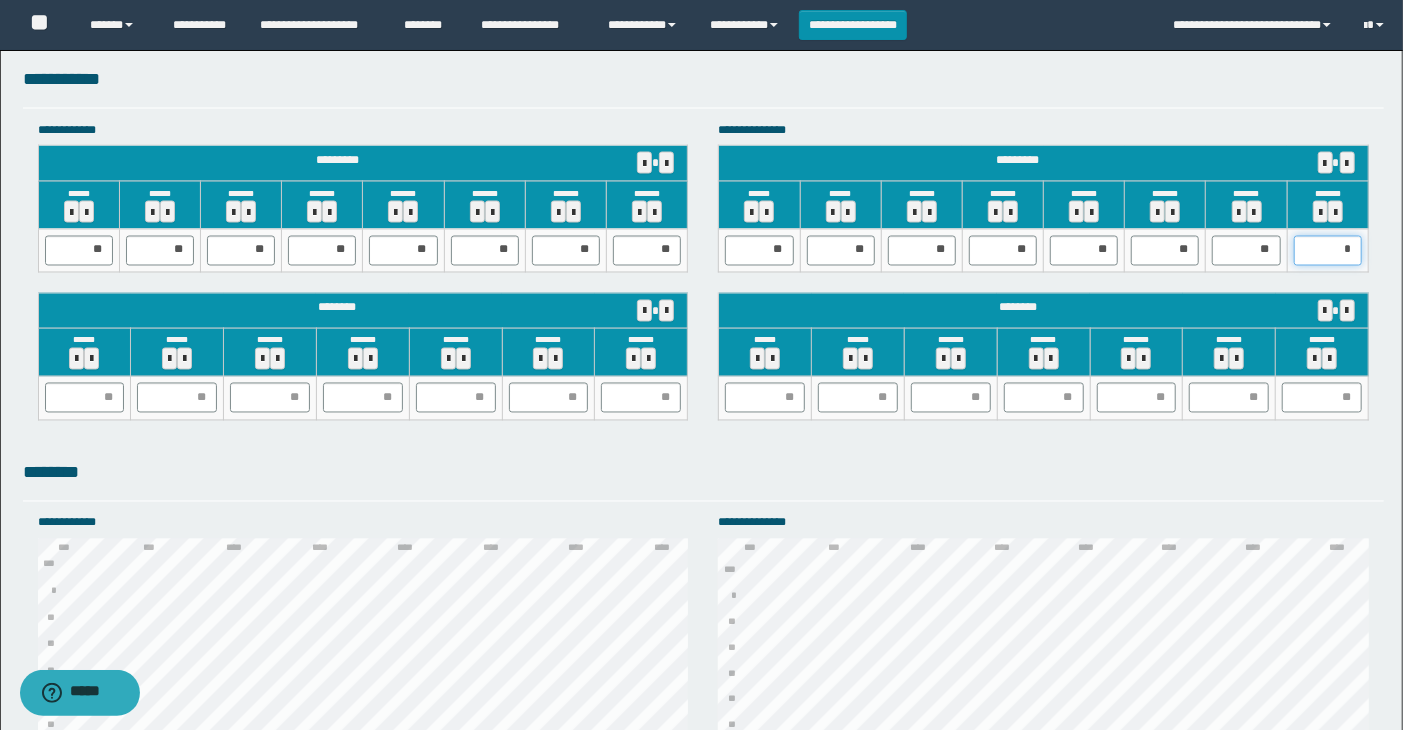 type on "**" 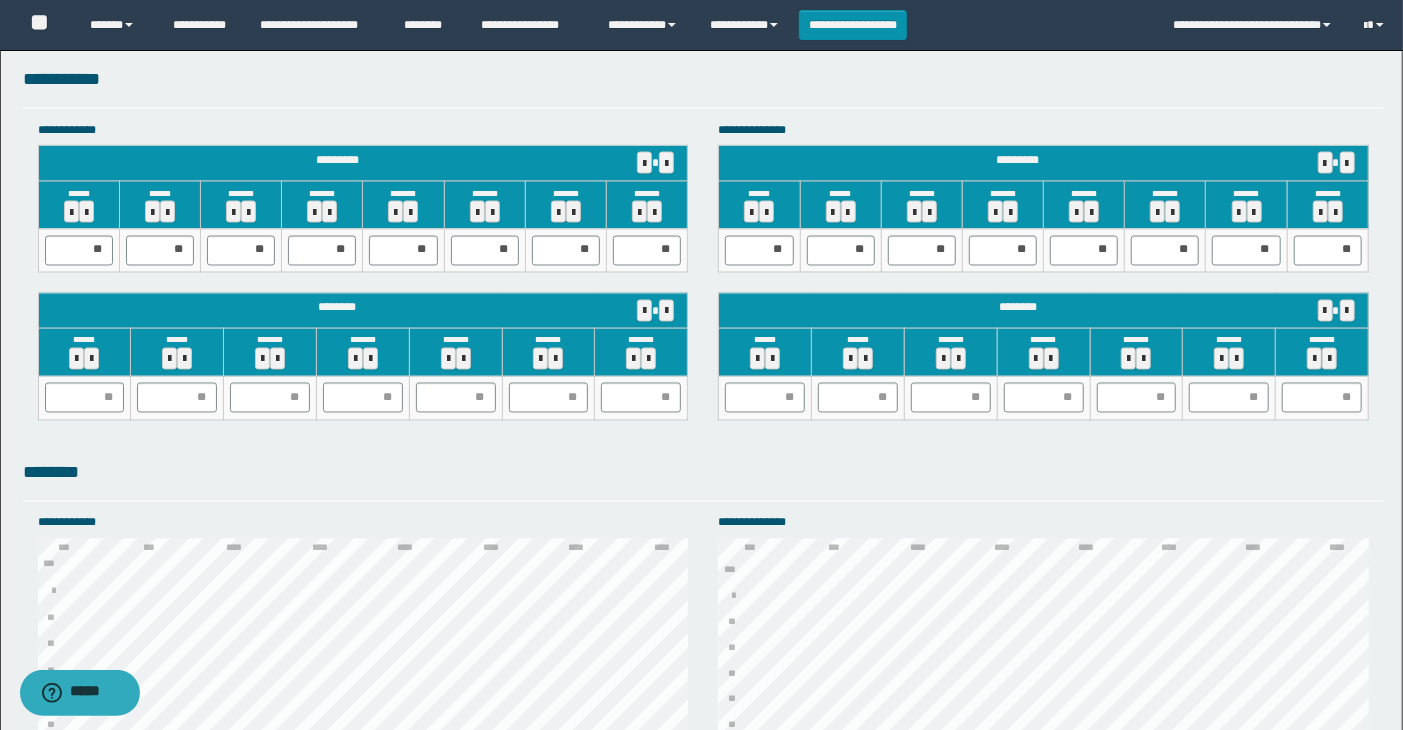 click on "**********" at bounding box center (701, -156) 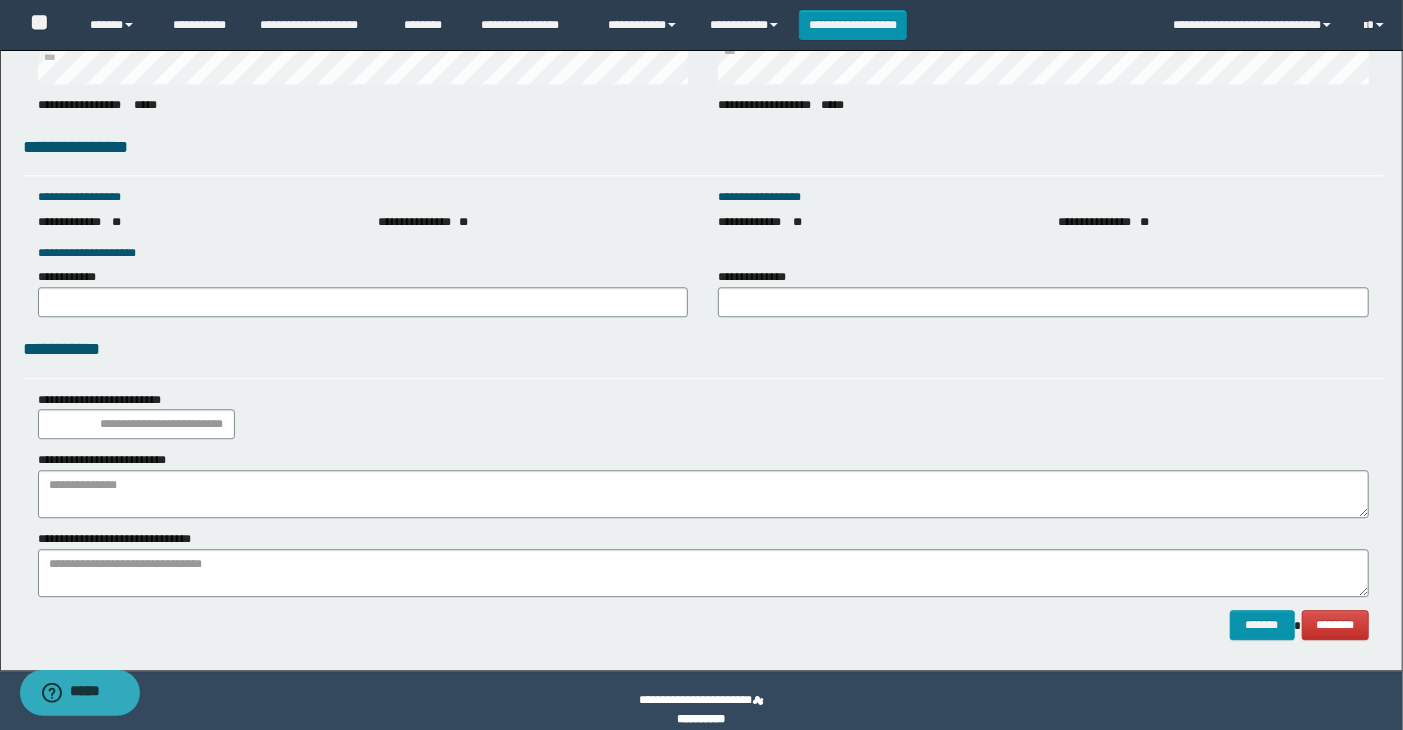 scroll, scrollTop: 2762, scrollLeft: 0, axis: vertical 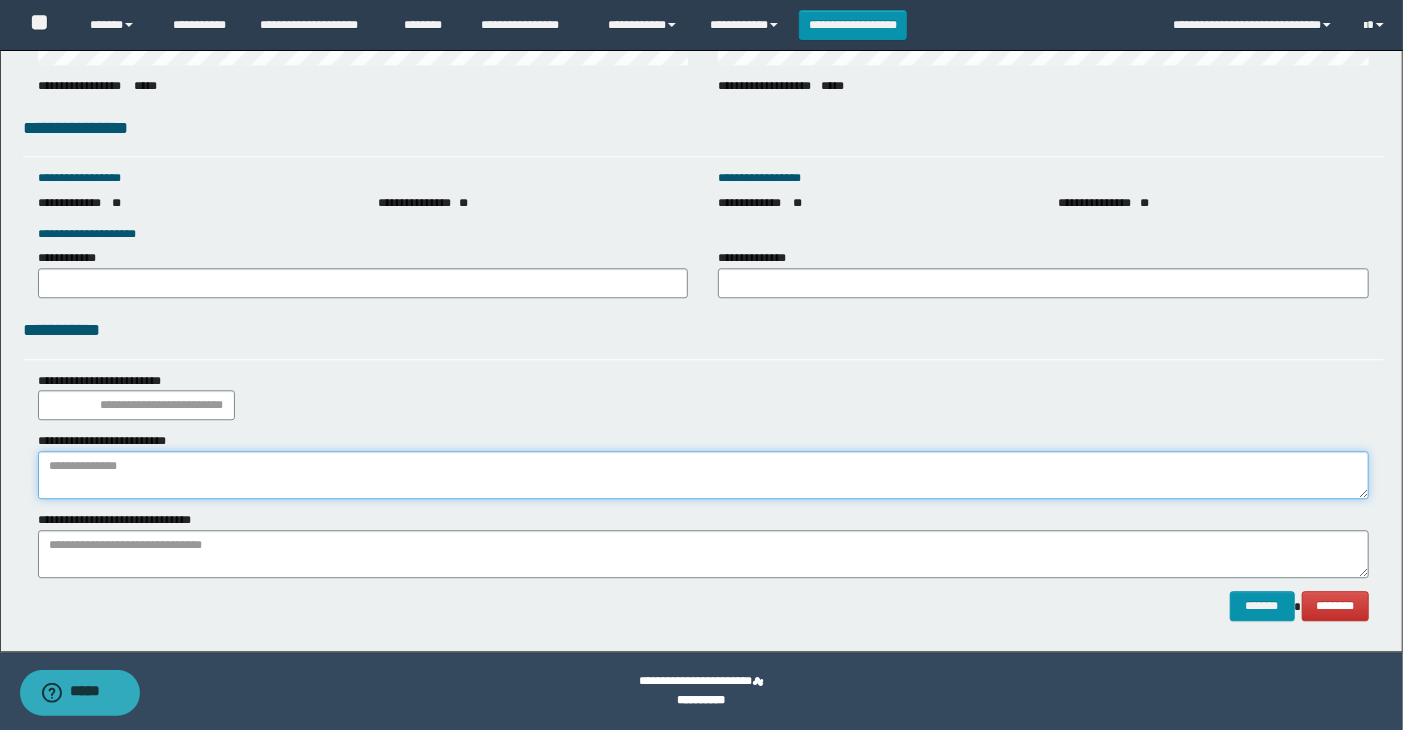 click at bounding box center (704, 475) 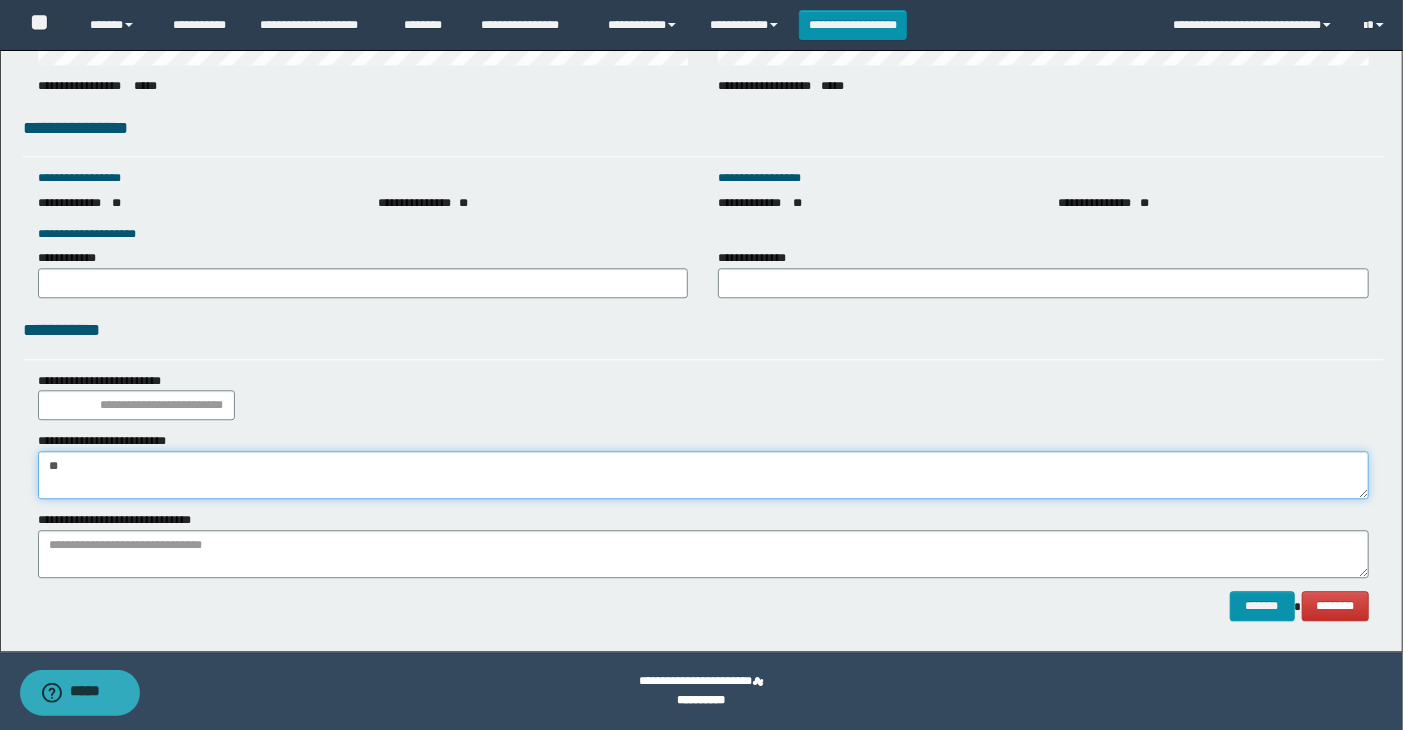 type on "*" 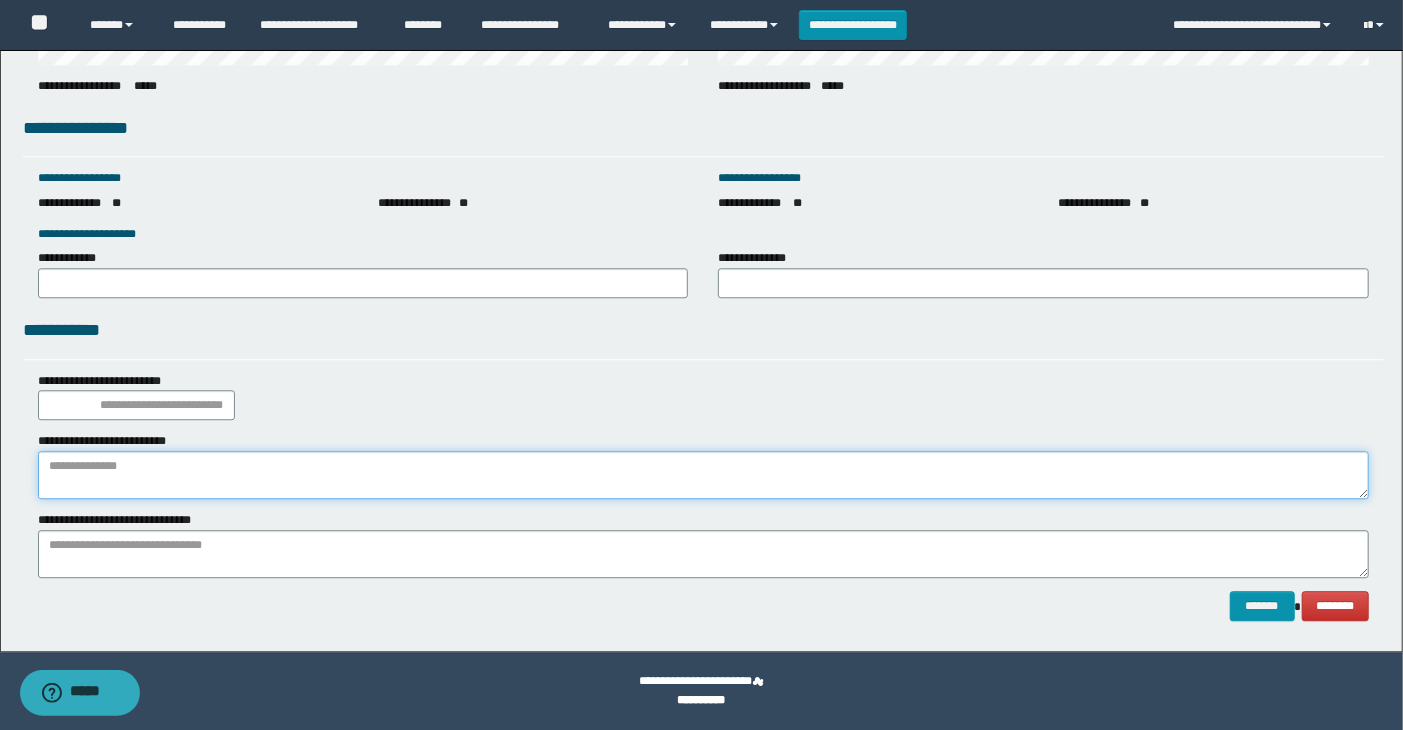click at bounding box center [704, 475] 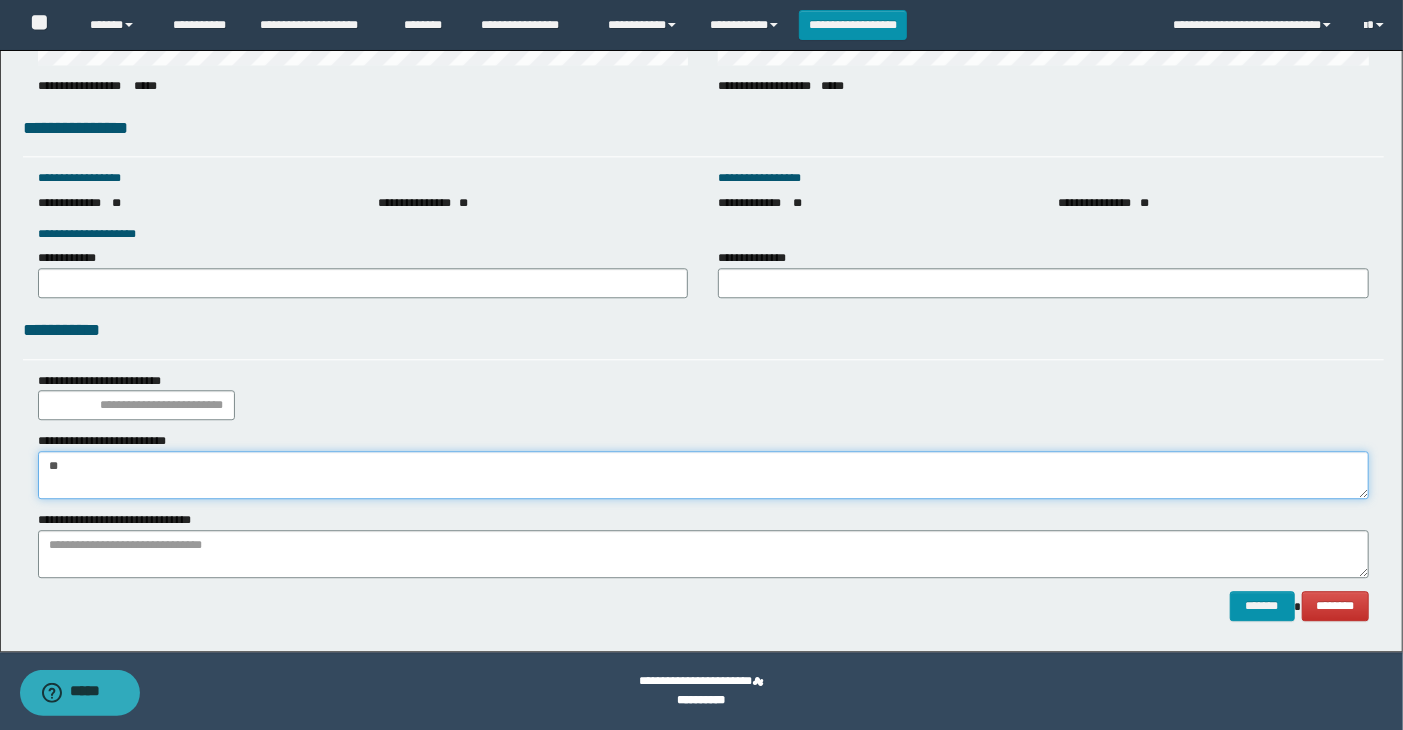 type on "*" 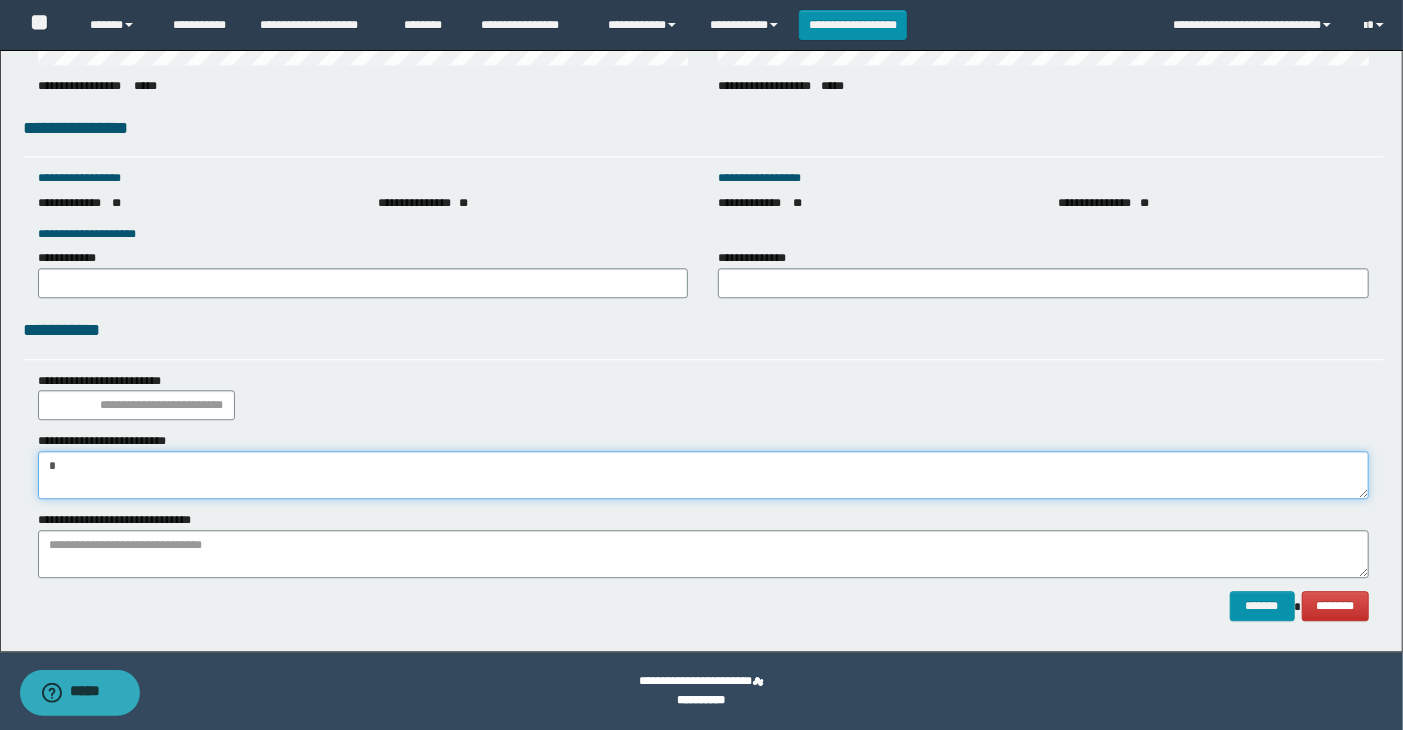 type 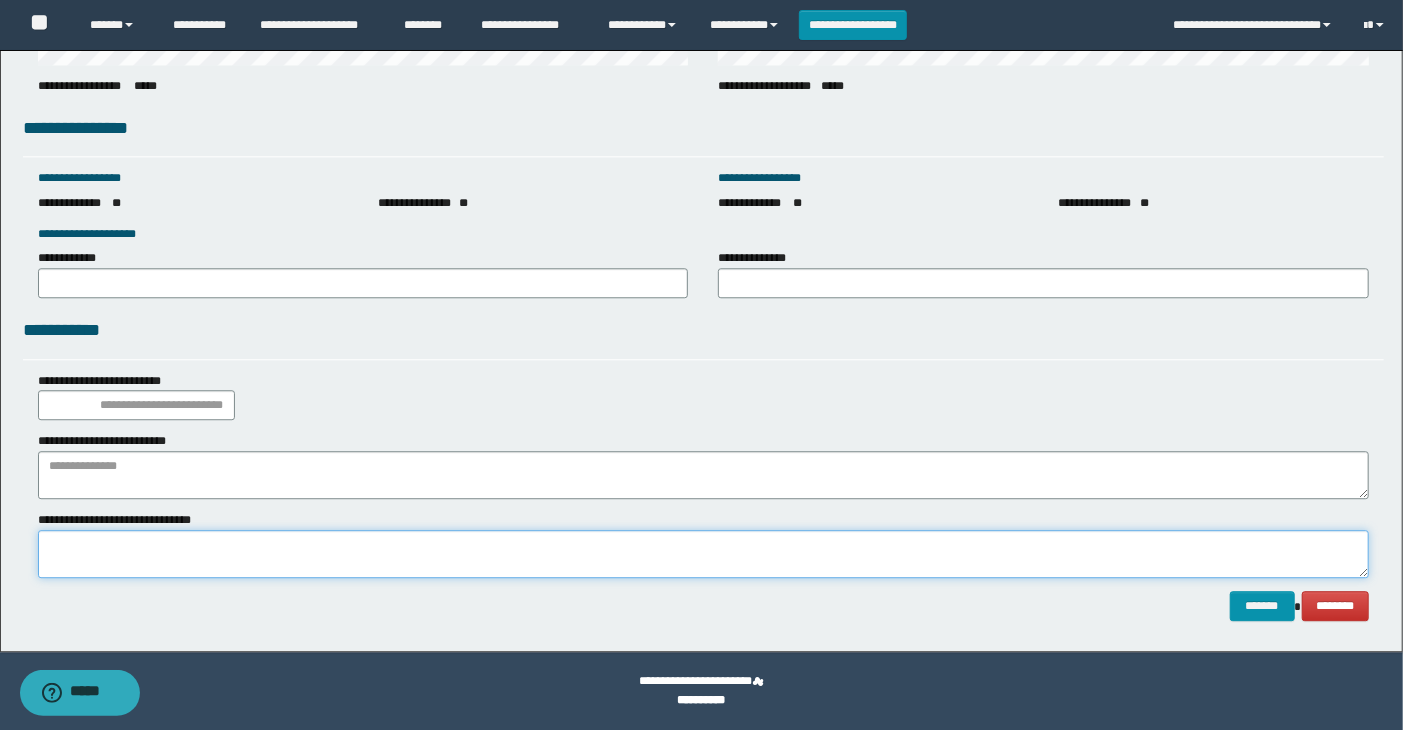 type 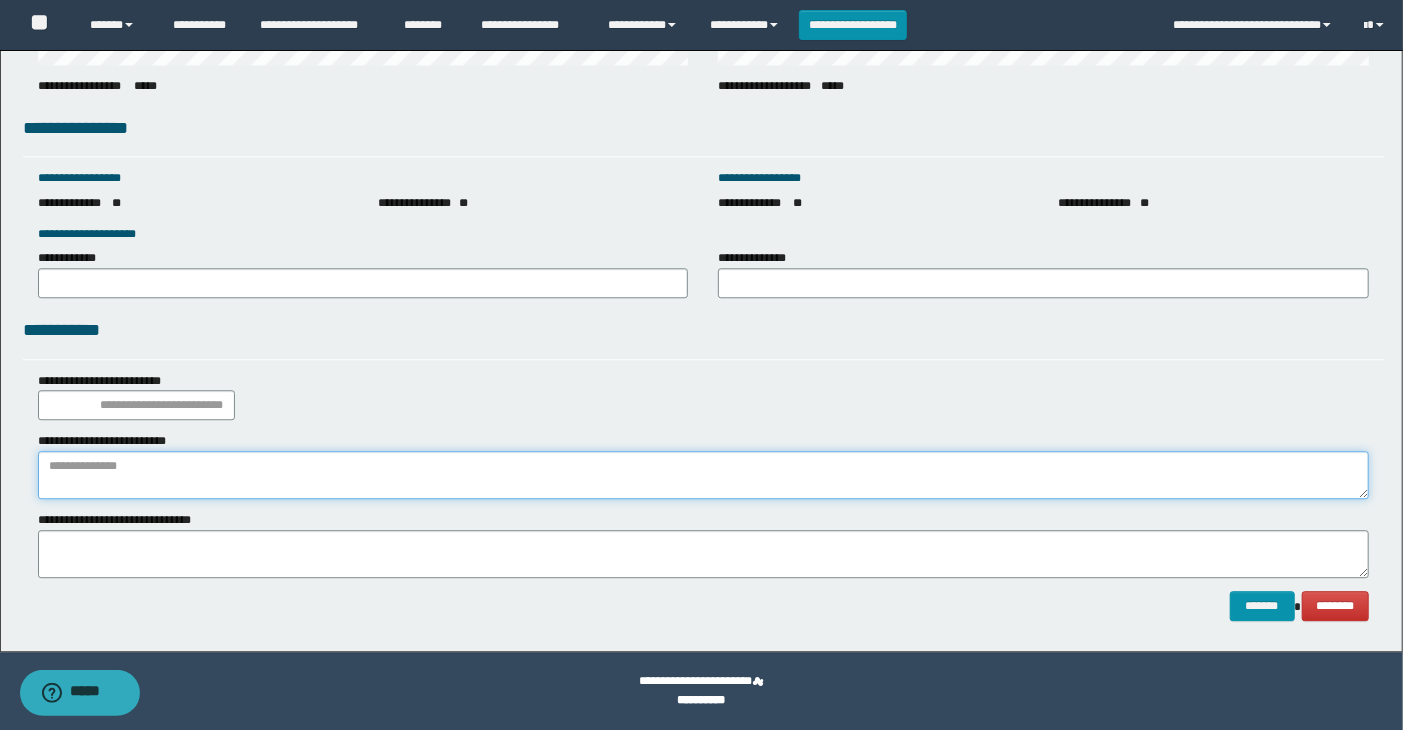 click at bounding box center (704, 475) 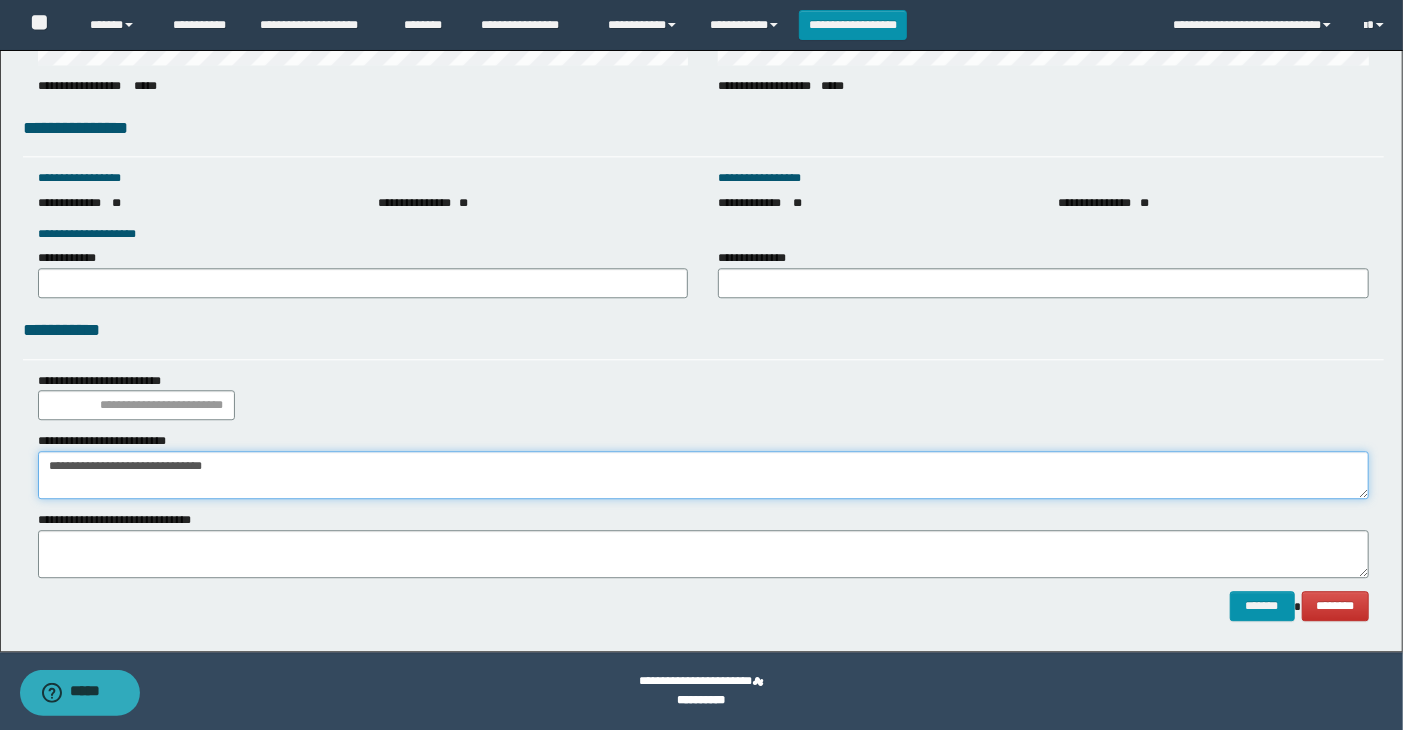 click on "**********" at bounding box center [704, 475] 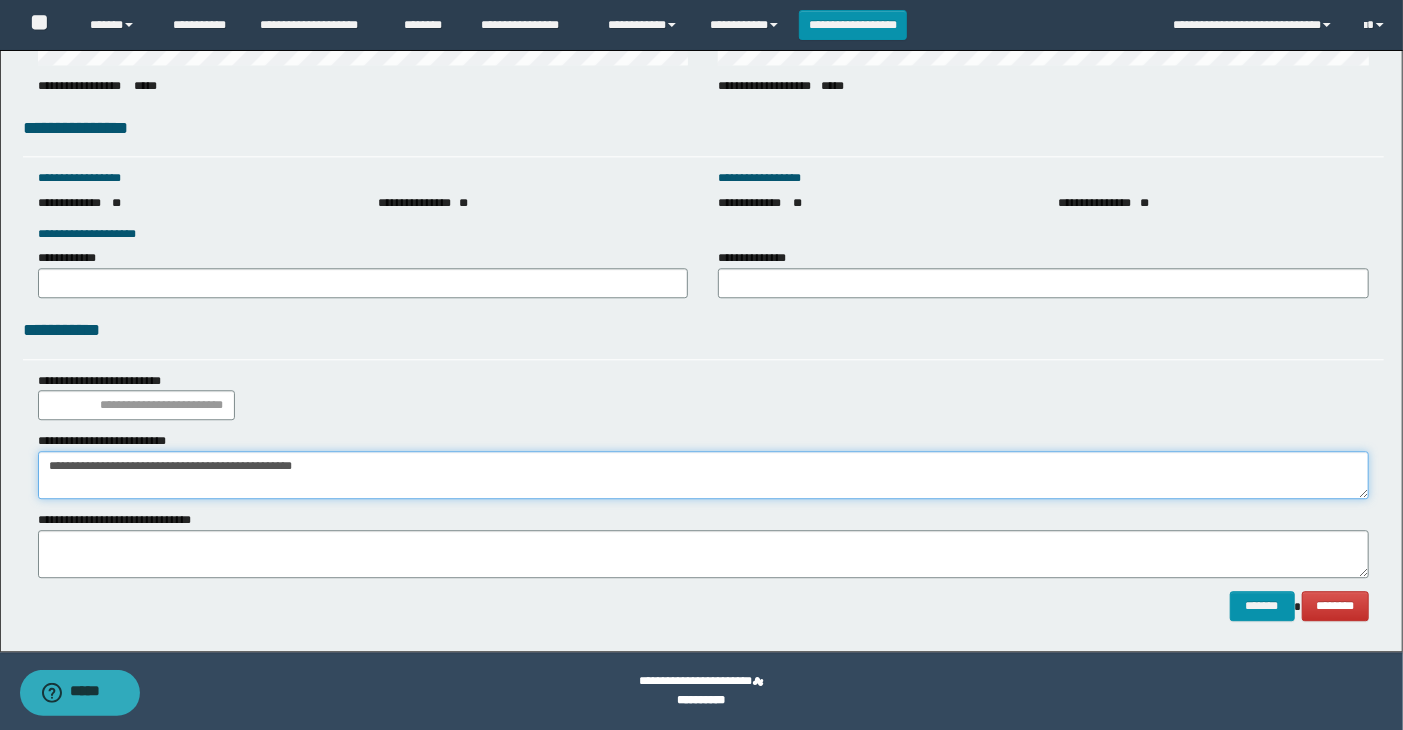 click on "**********" at bounding box center [704, 475] 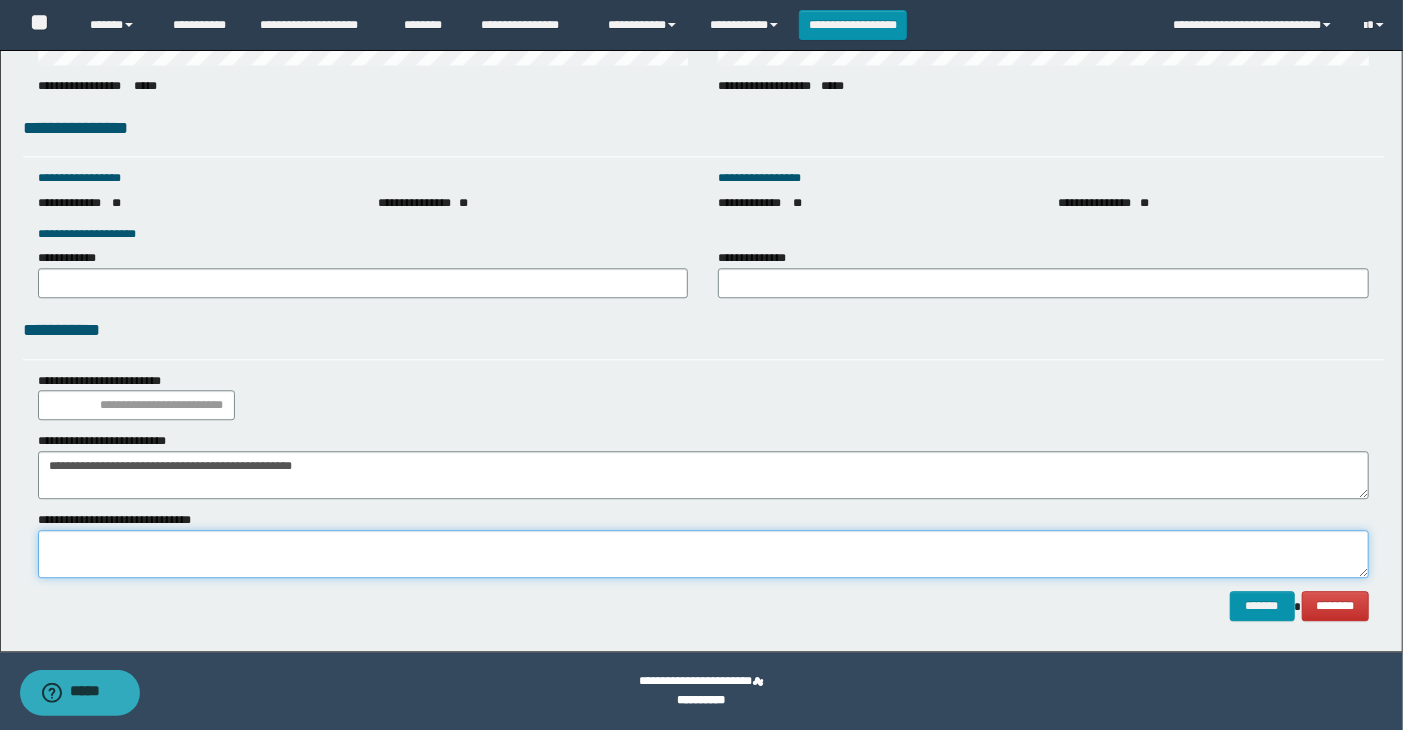 click at bounding box center [704, 554] 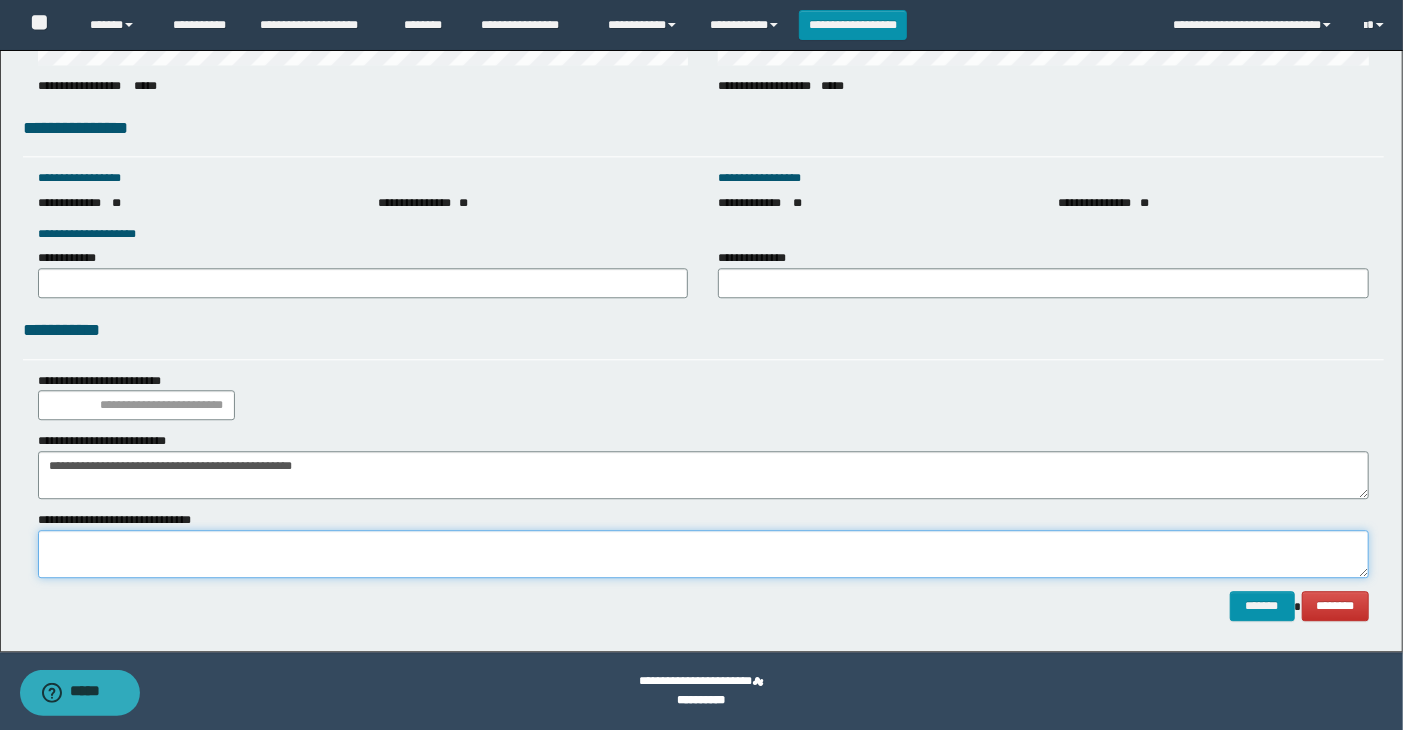 paste on "**********" 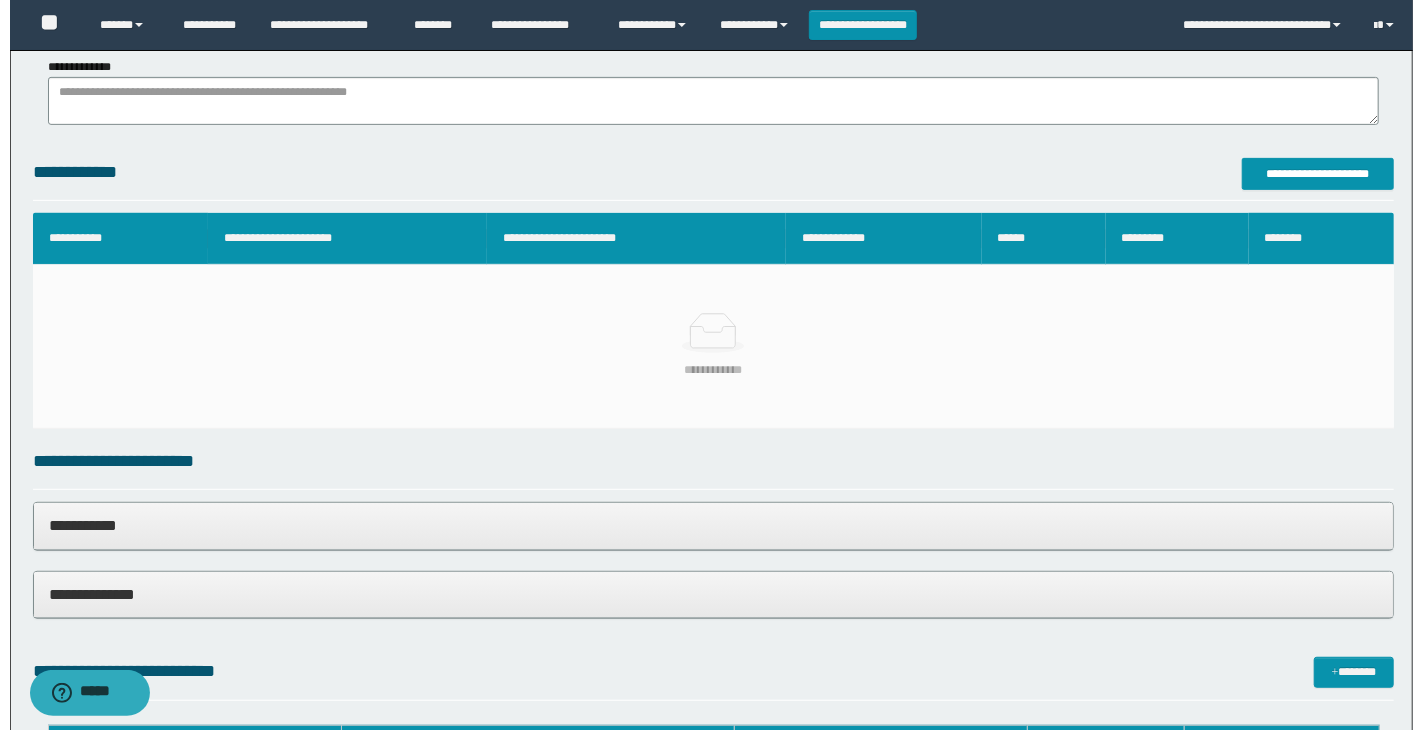 scroll, scrollTop: 317, scrollLeft: 0, axis: vertical 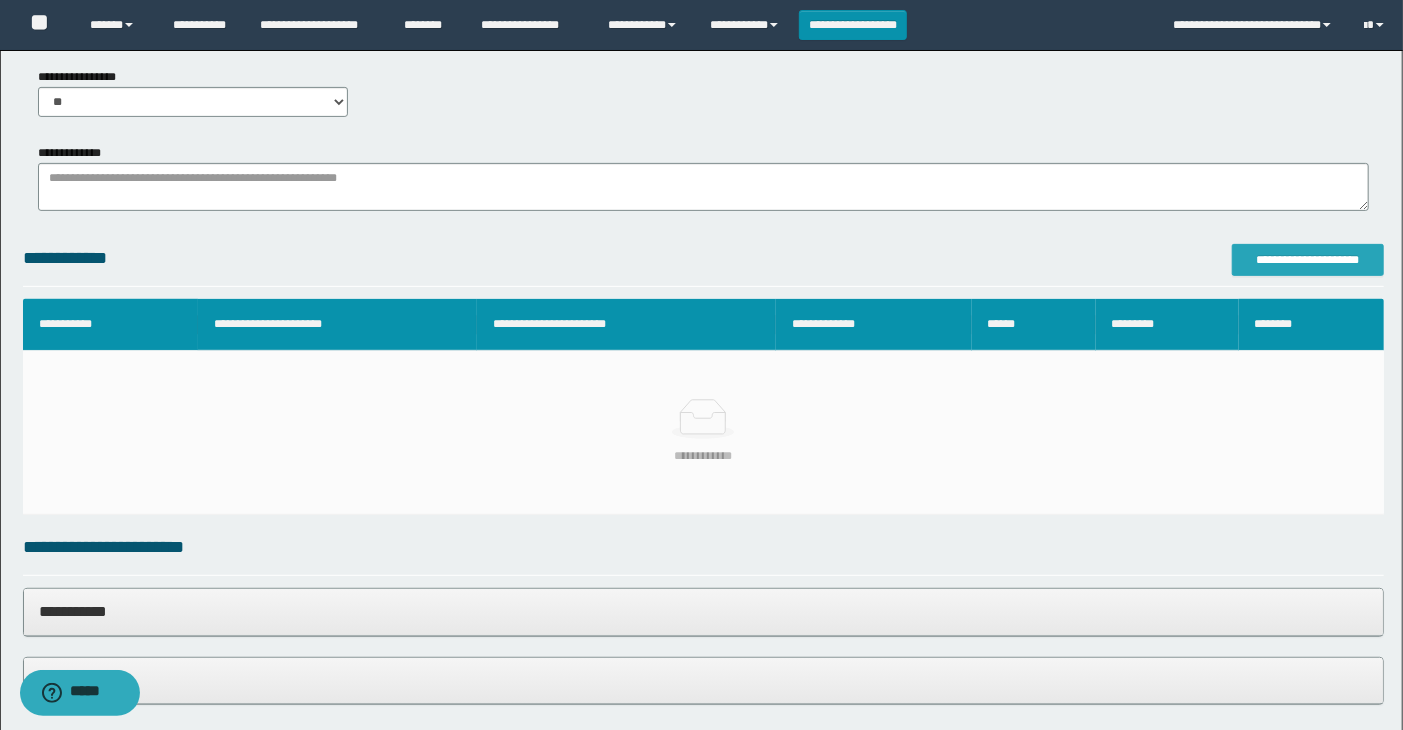 type on "**********" 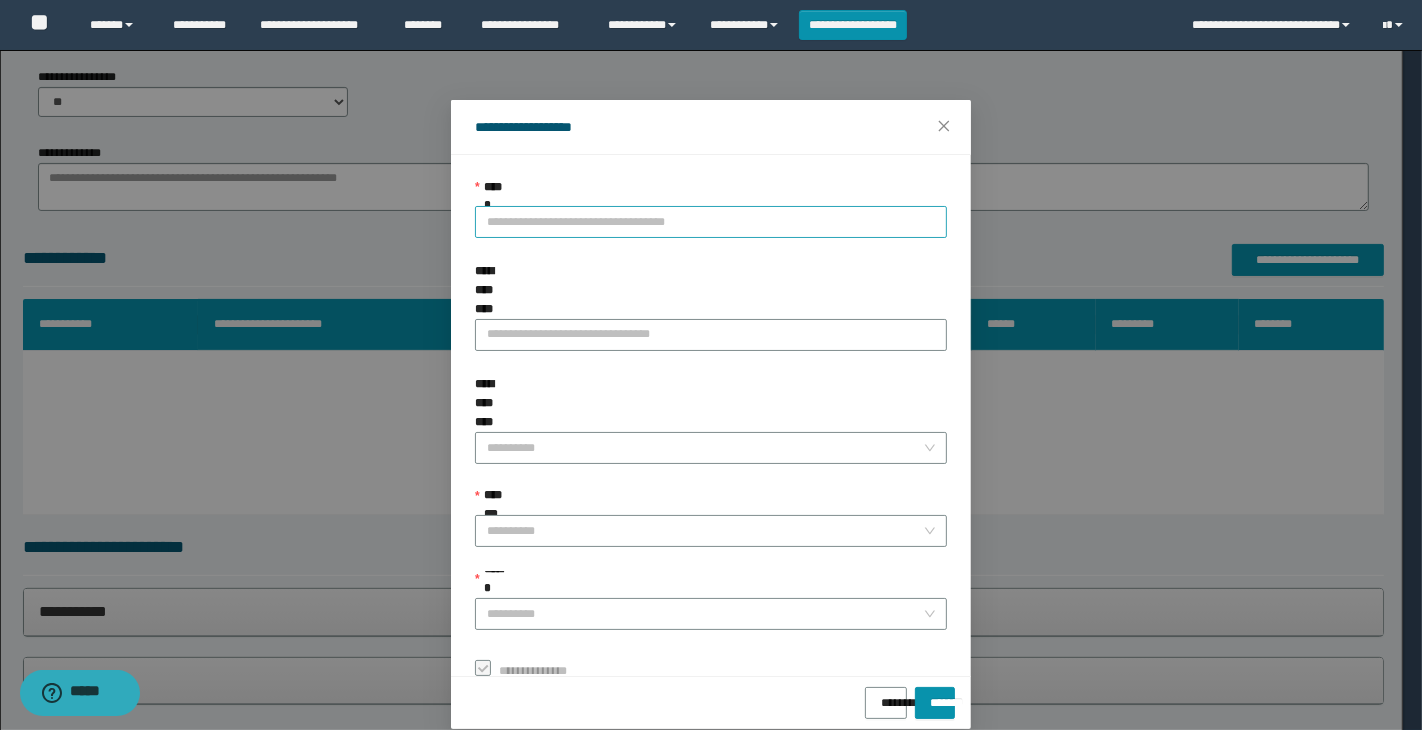 click on "**********" at bounding box center (711, 222) 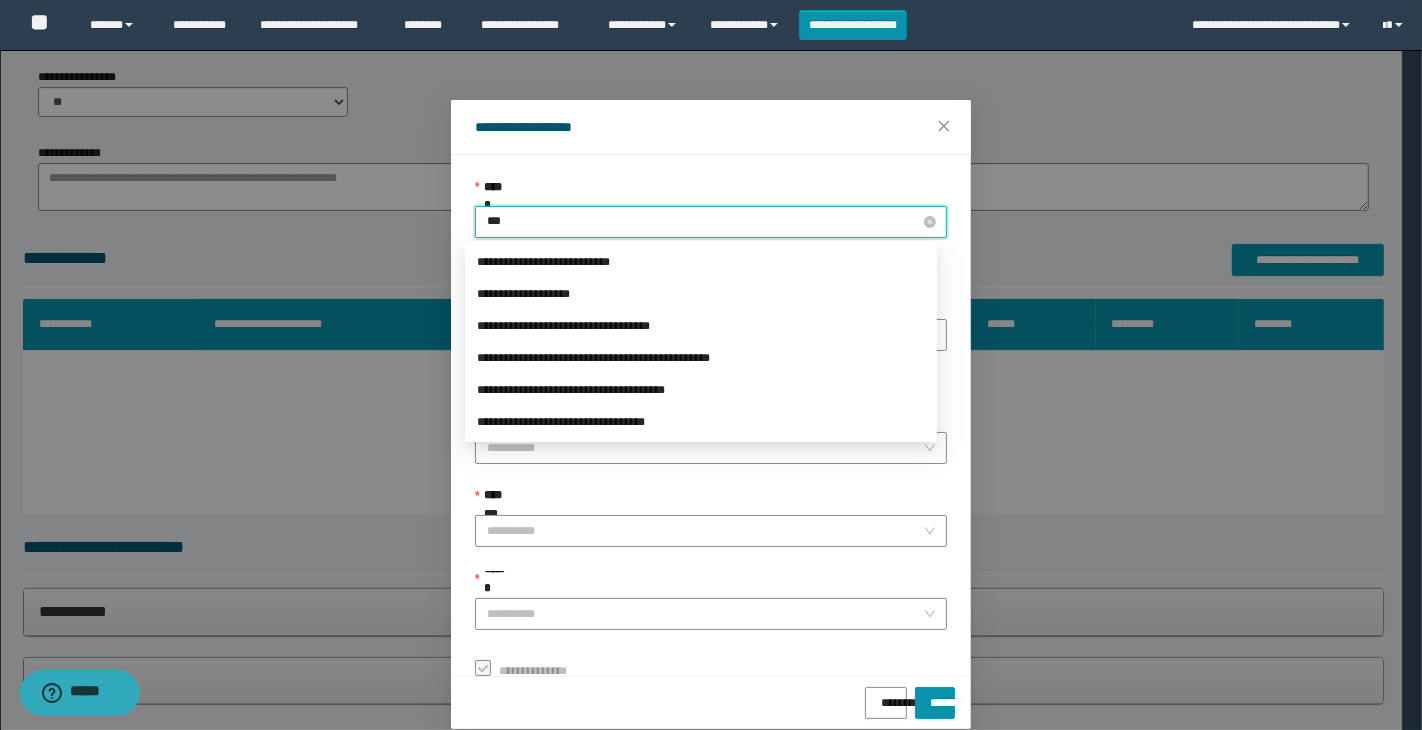 type on "****" 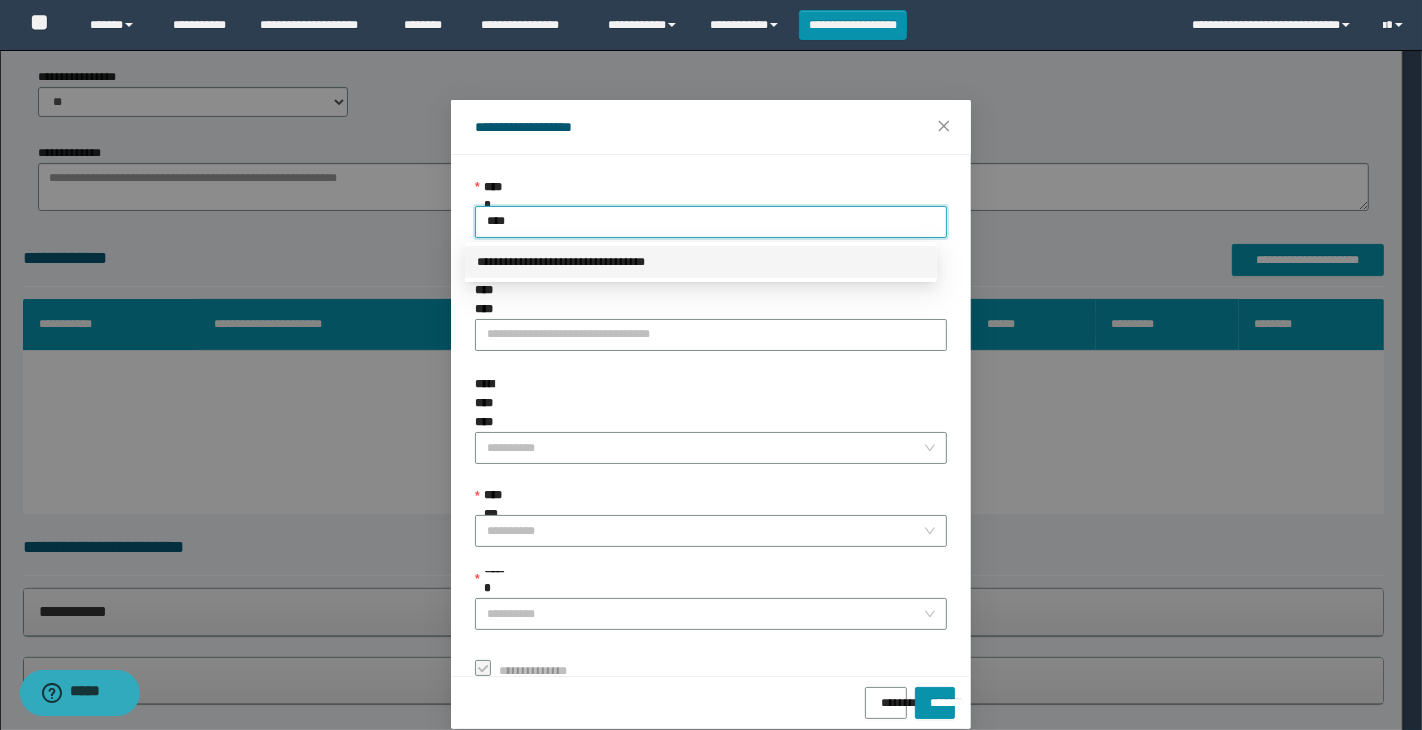 click on "**********" at bounding box center [701, 262] 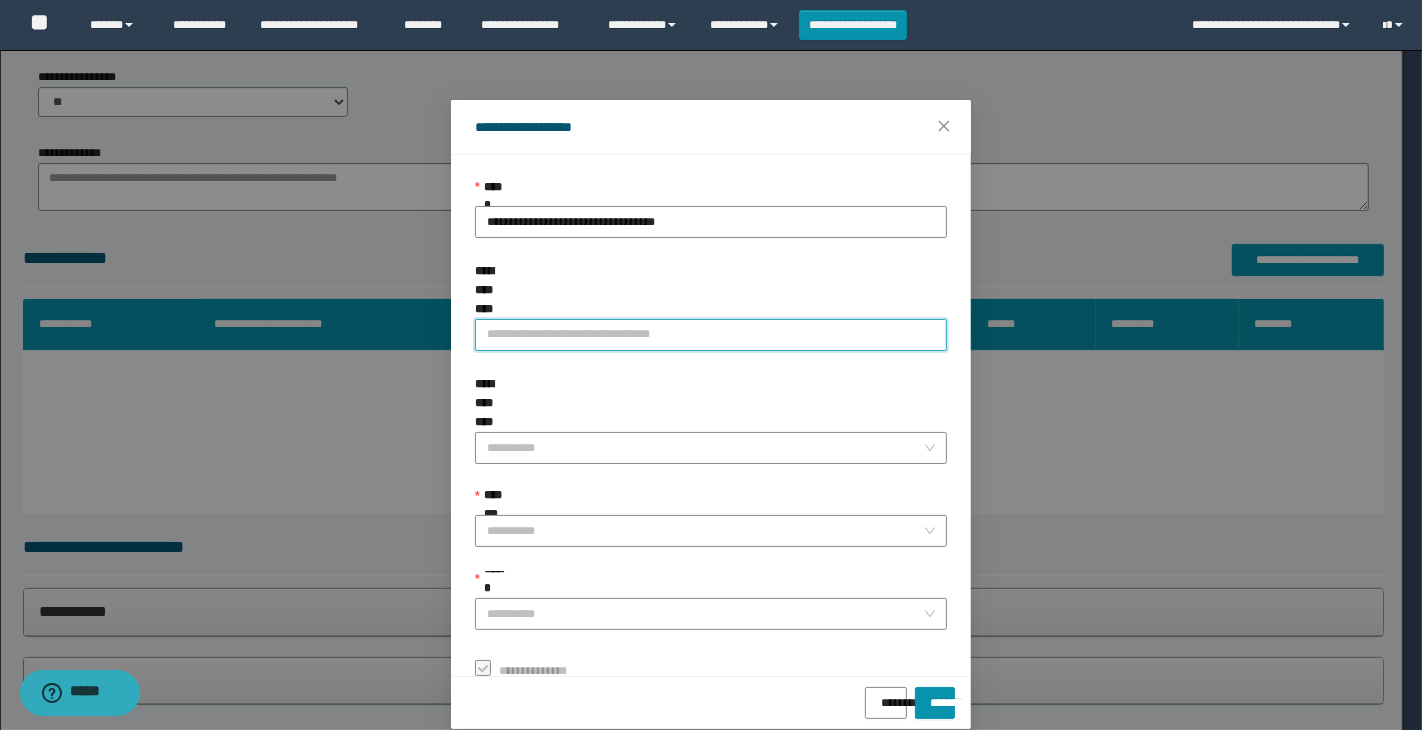 click on "**********" at bounding box center (711, 335) 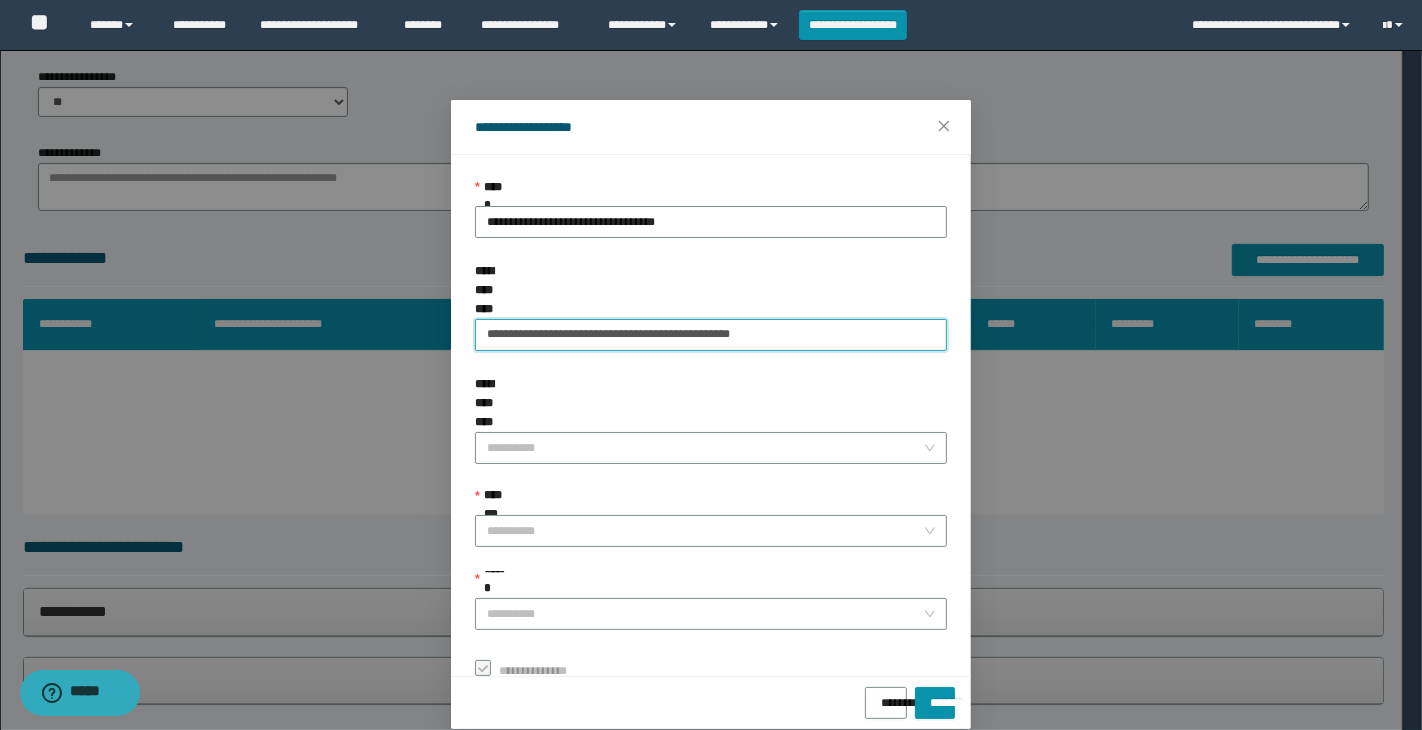 click on "**********" at bounding box center [711, 335] 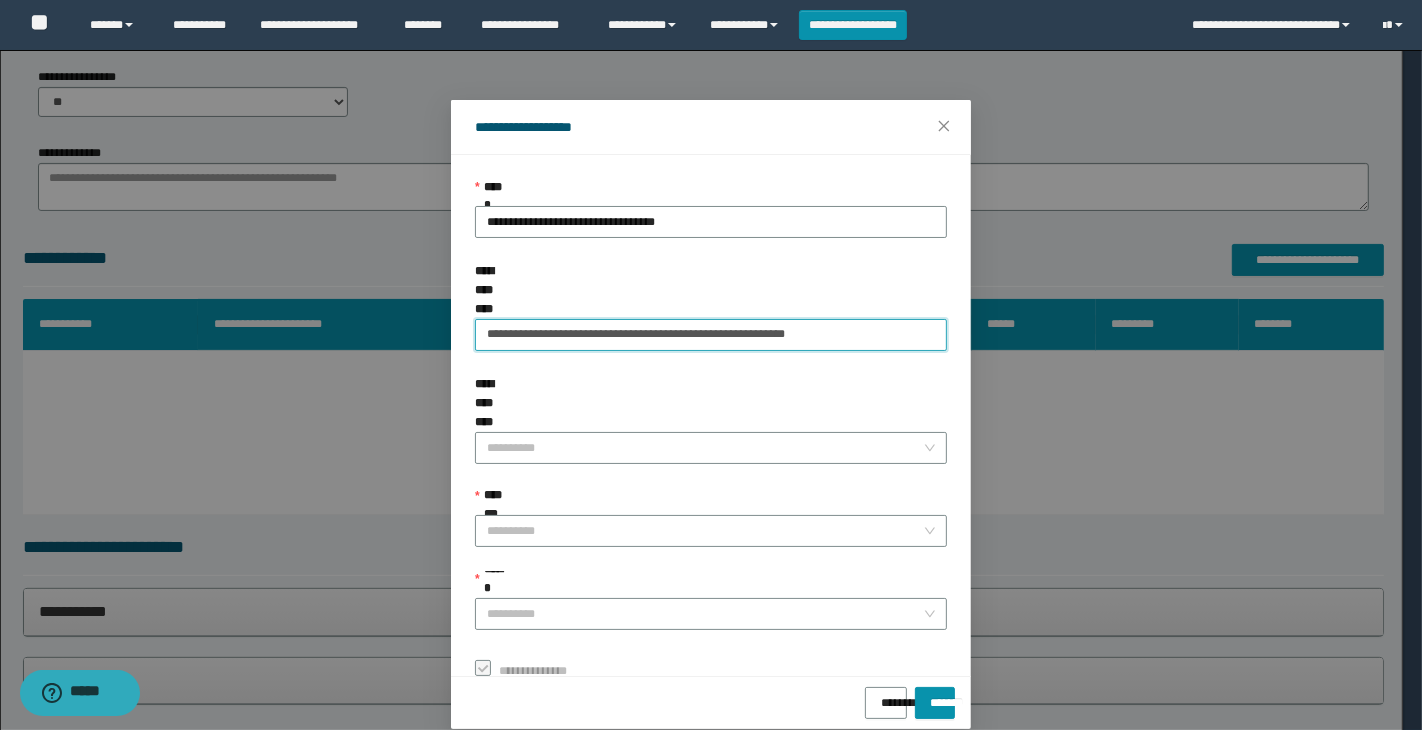 click on "**********" at bounding box center (711, 335) 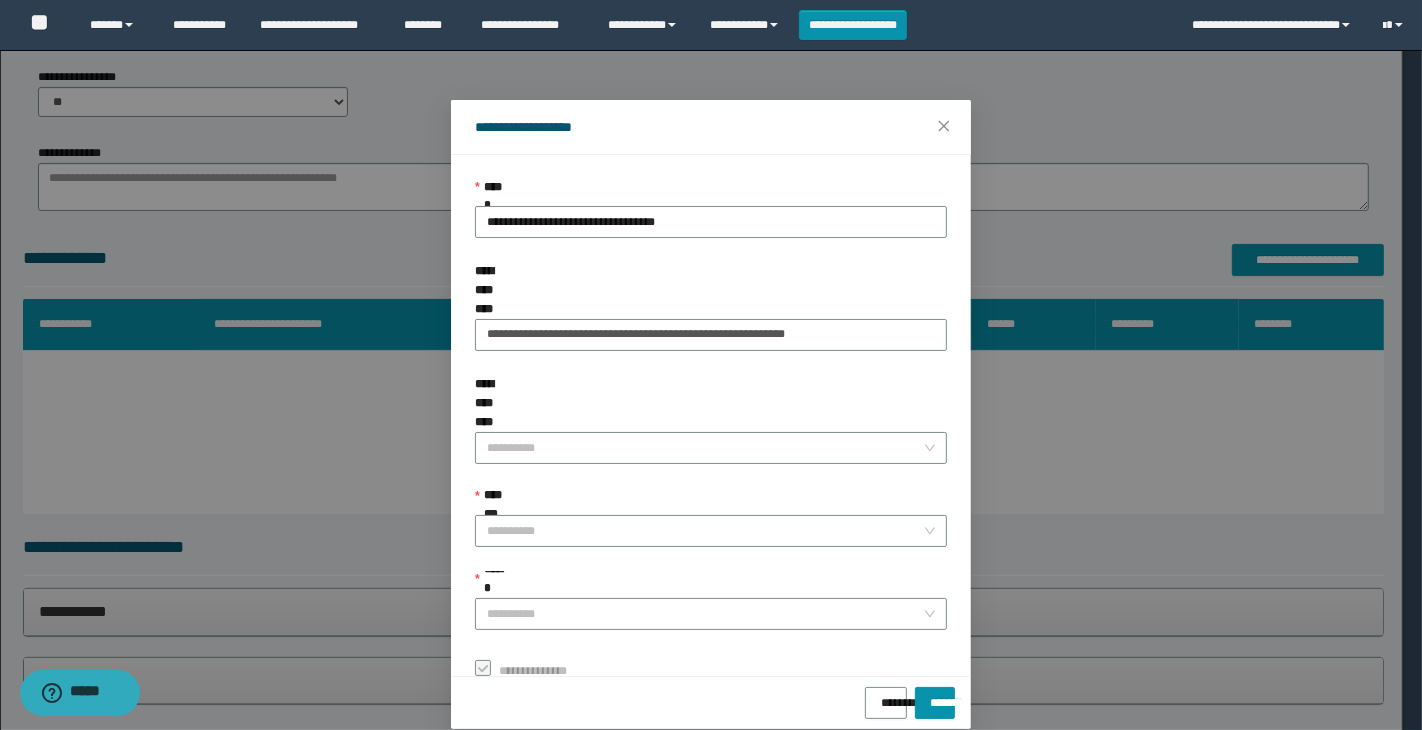 drag, startPoint x: 757, startPoint y: 303, endPoint x: 706, endPoint y: 334, distance: 59.682495 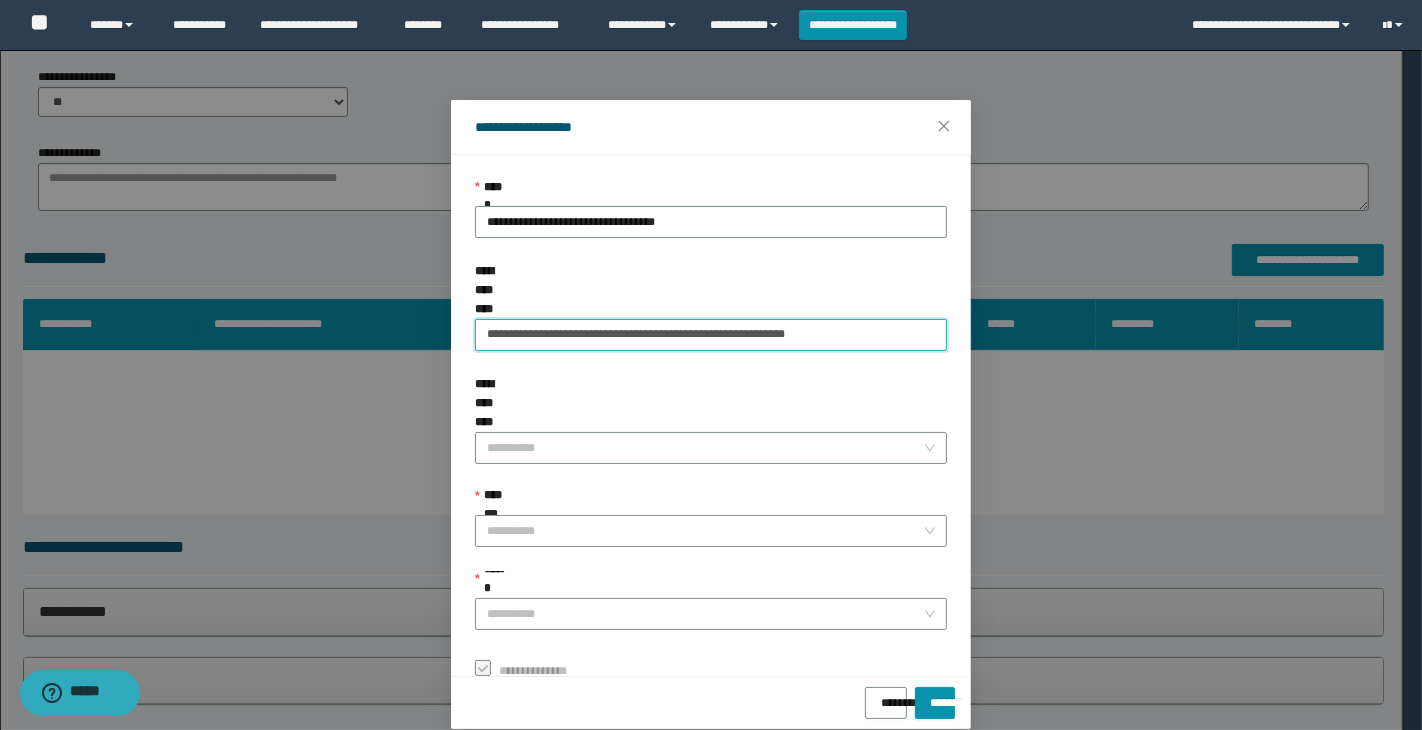 click on "**********" at bounding box center [711, 335] 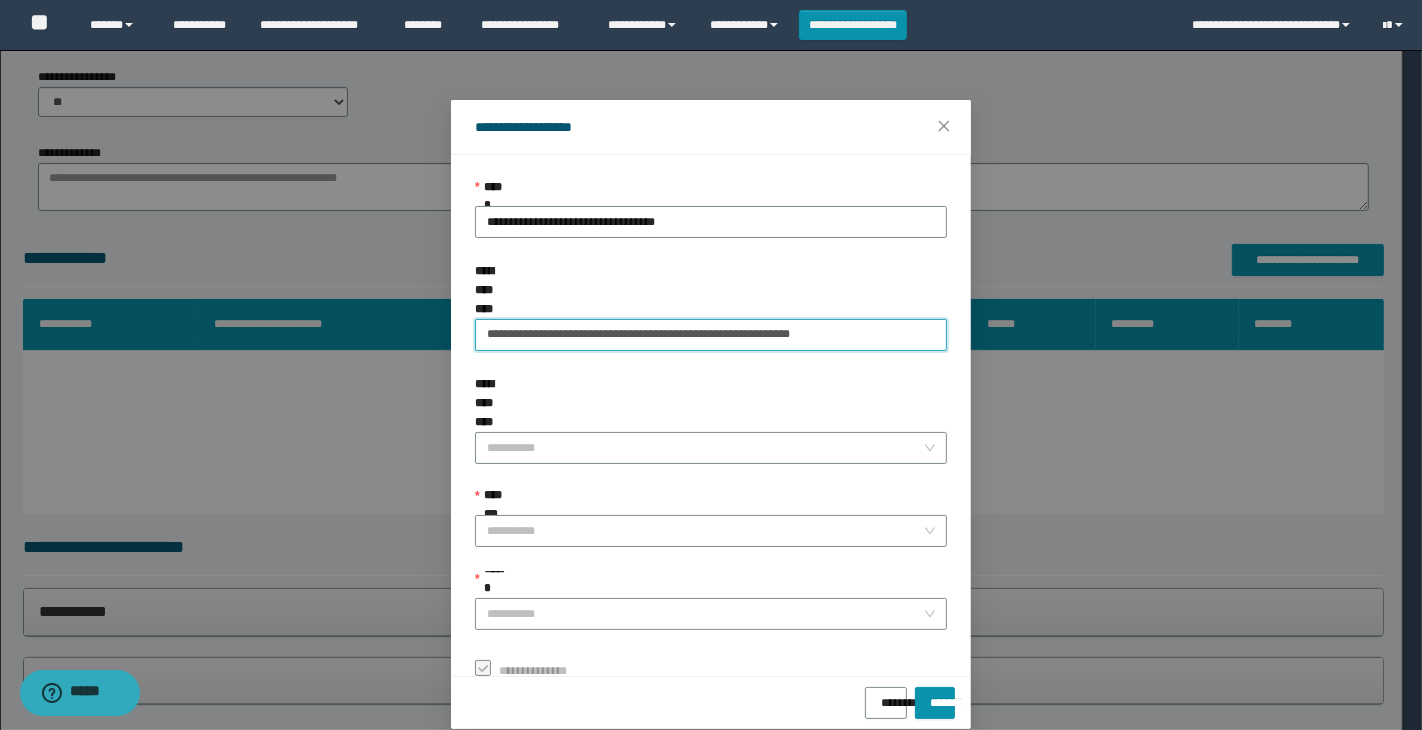 click on "**********" at bounding box center (711, 335) 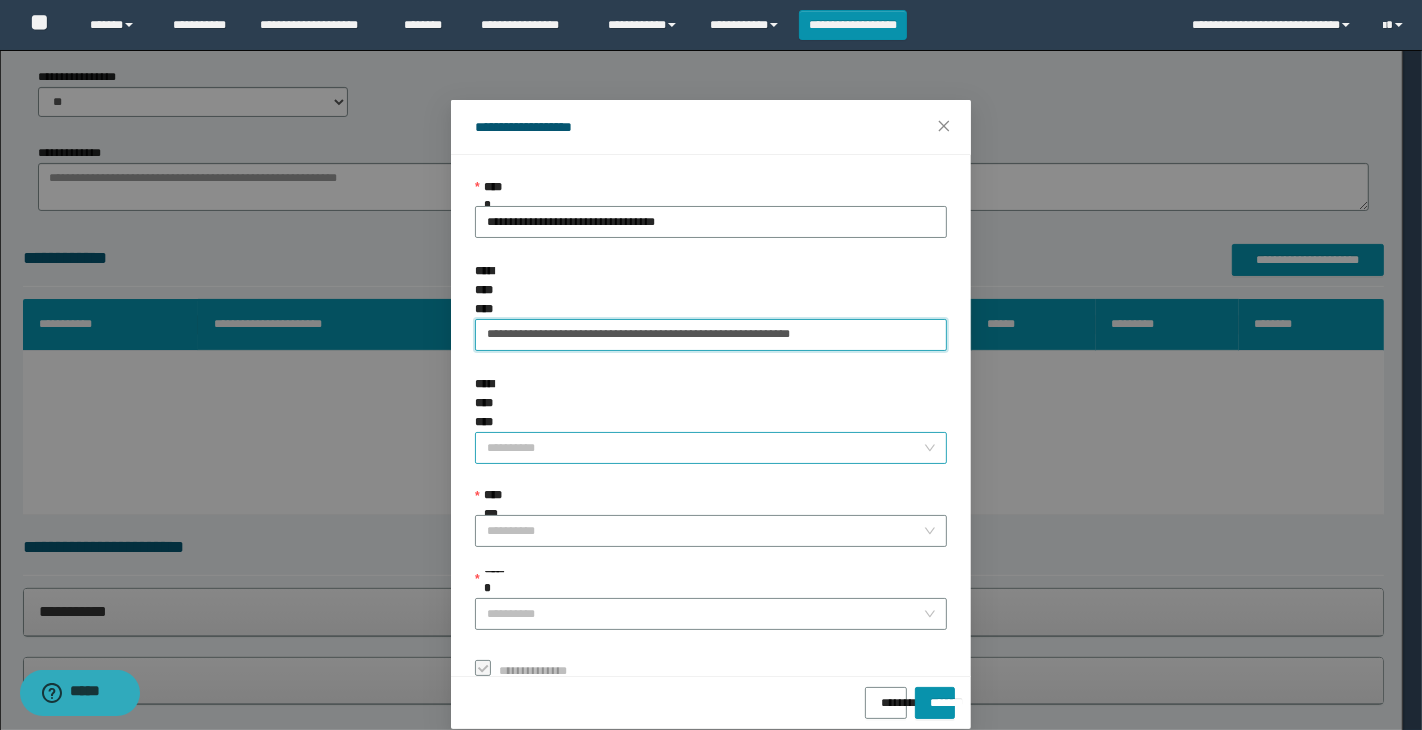 type on "**********" 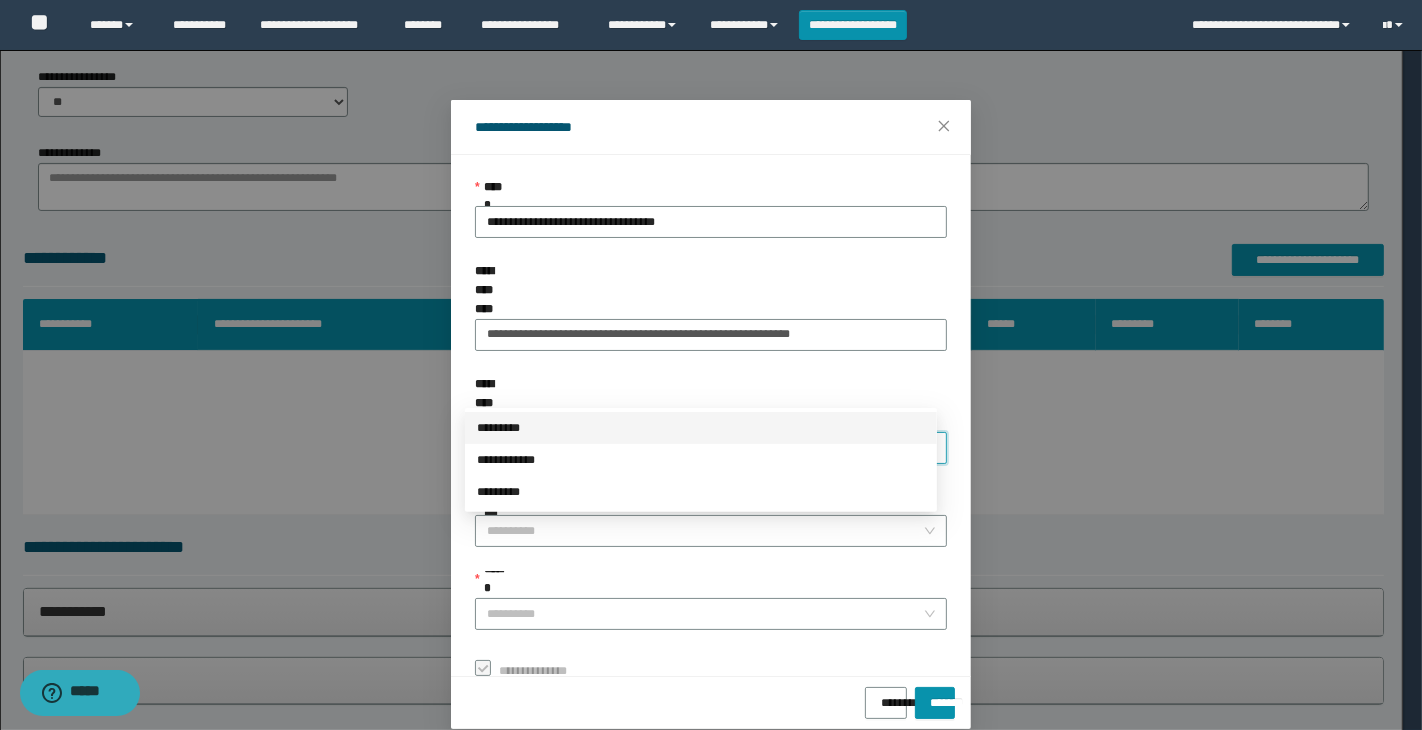 click on "**********" at bounding box center [705, 448] 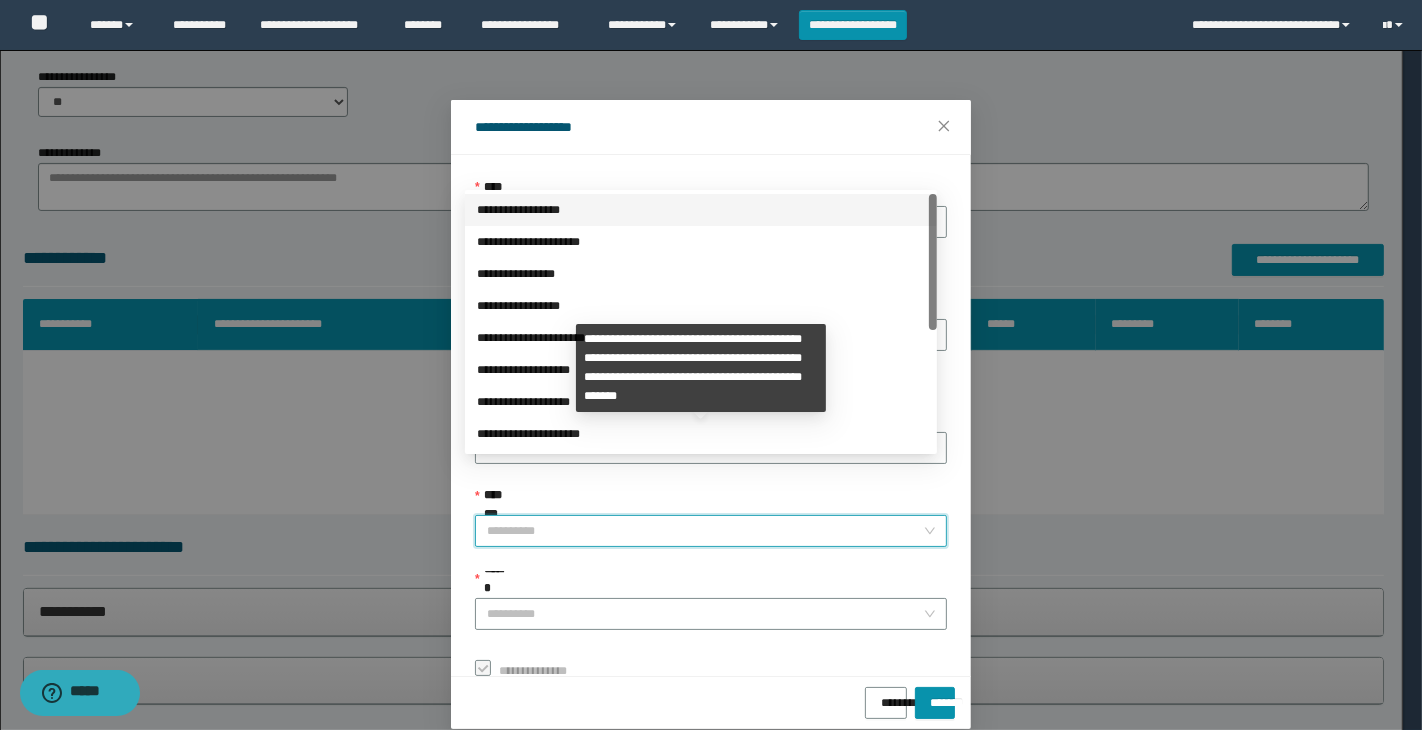click on "**********" at bounding box center [705, 531] 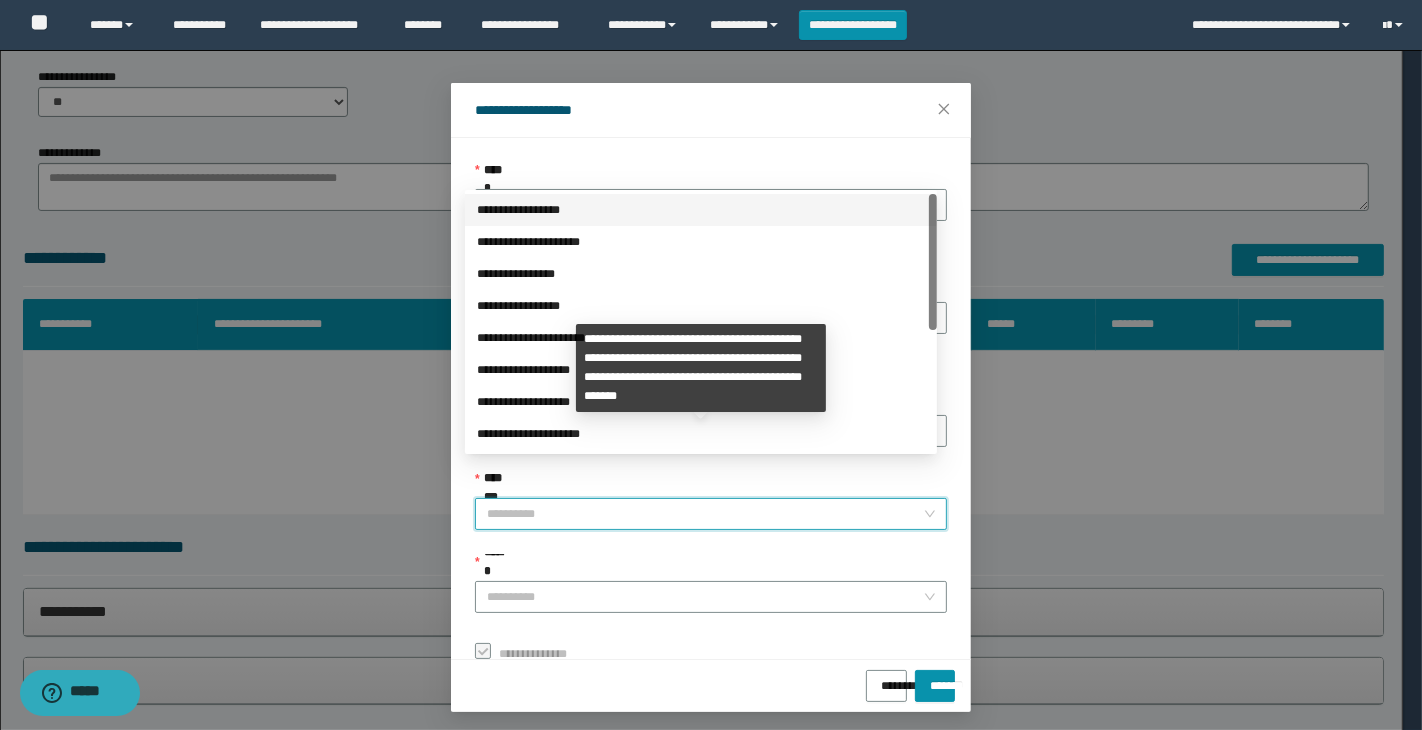 scroll, scrollTop: 23, scrollLeft: 0, axis: vertical 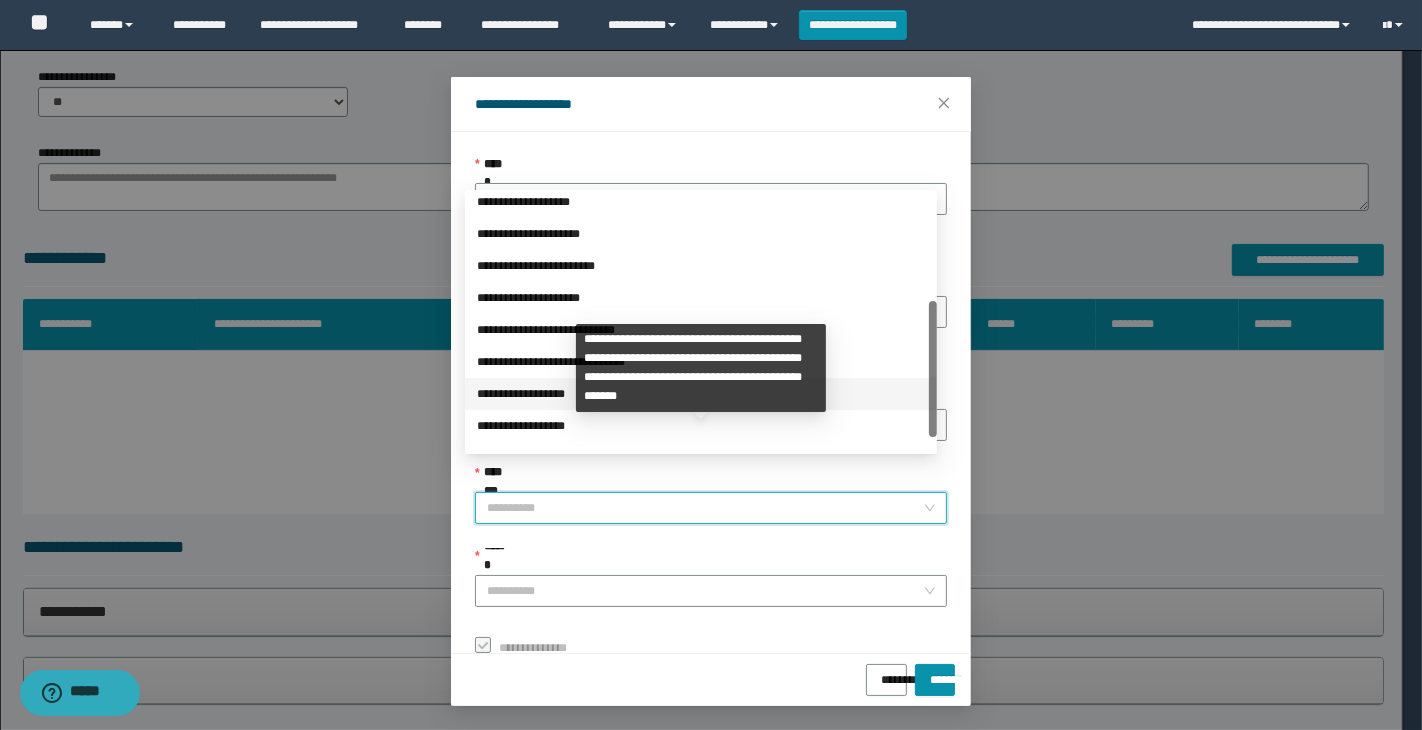 click on "**********" at bounding box center [701, 394] 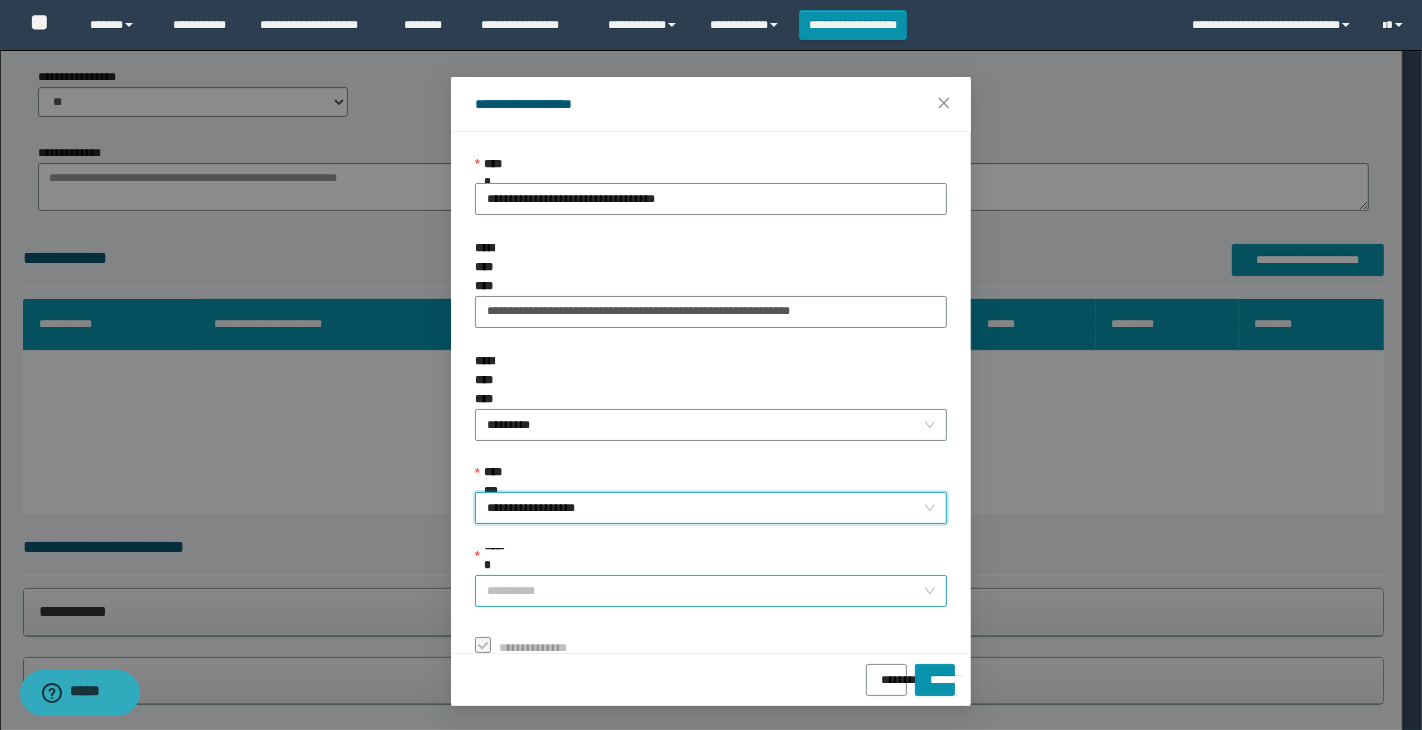 click on "******" at bounding box center [705, 591] 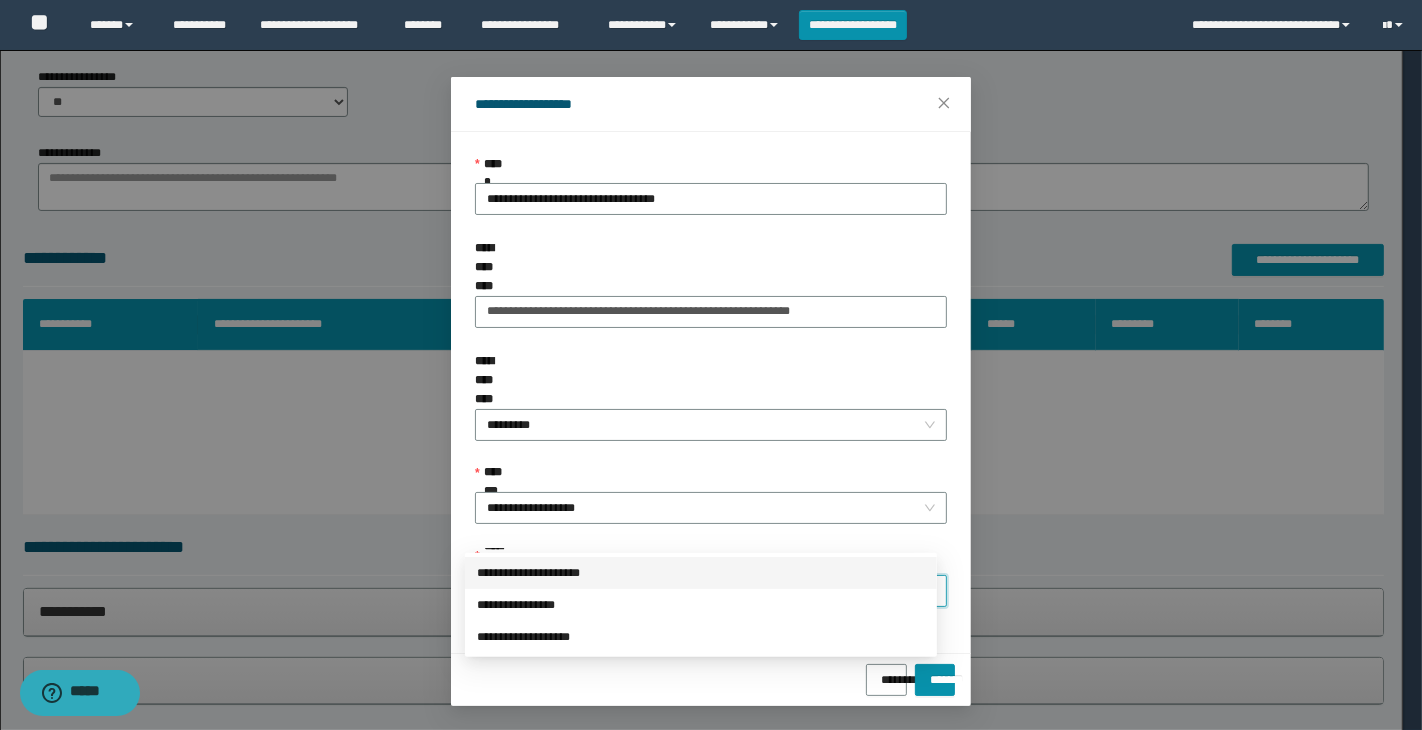 click on "**********" at bounding box center [701, 573] 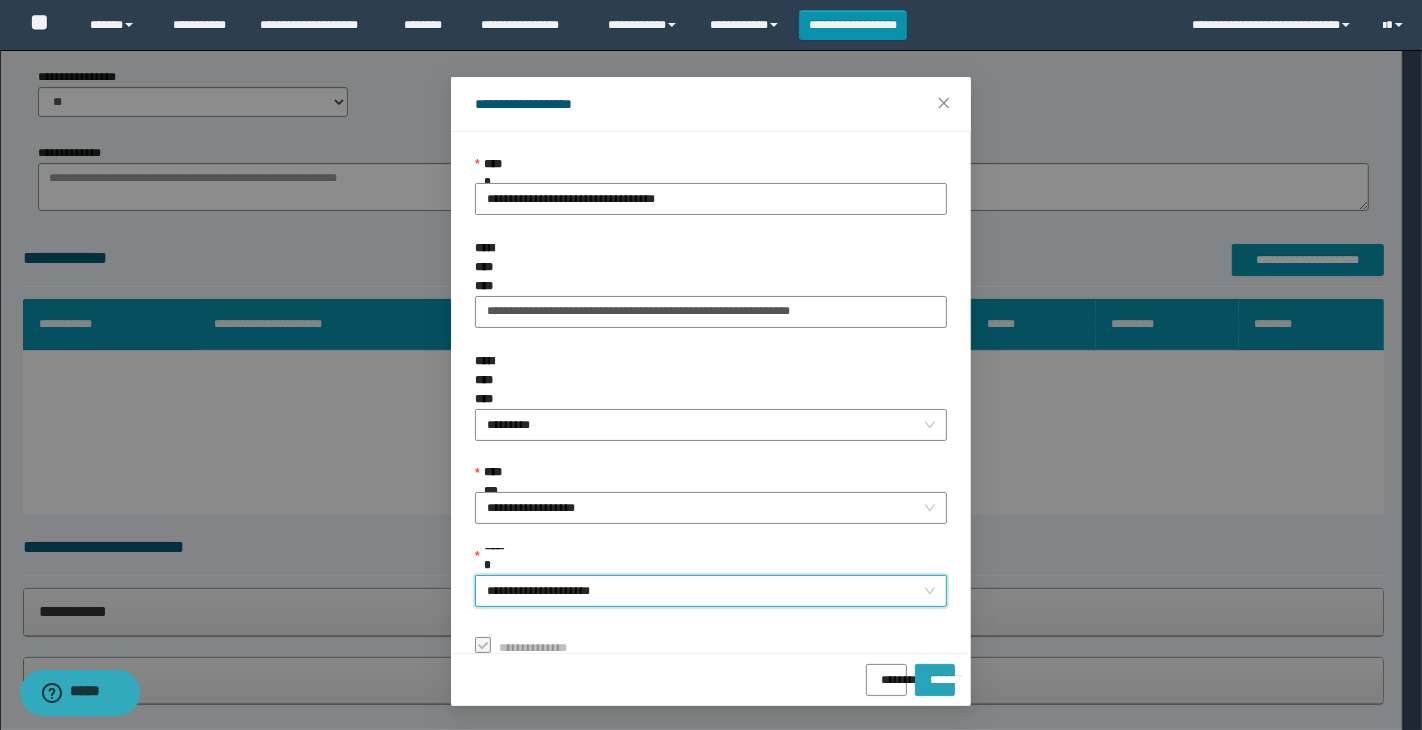 click on "*******" at bounding box center (935, 673) 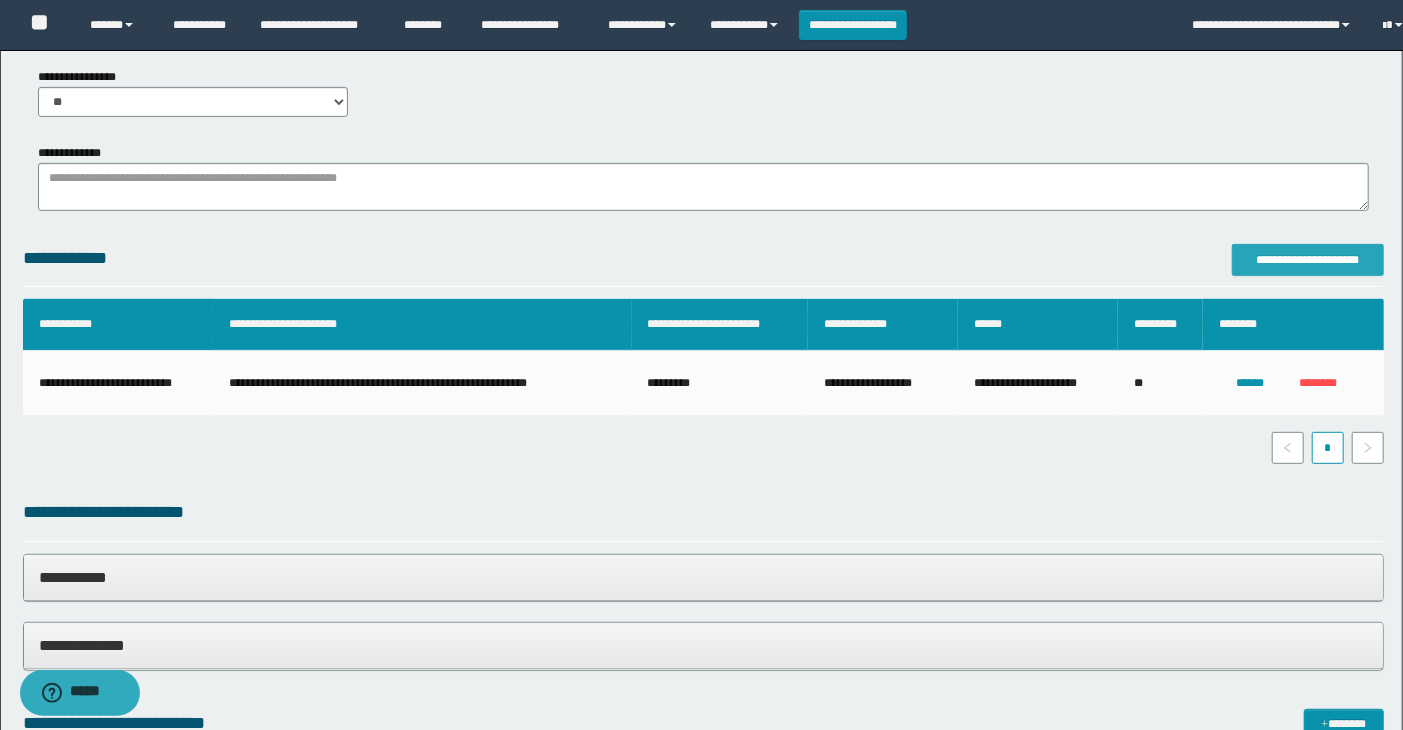 scroll, scrollTop: 0, scrollLeft: 0, axis: both 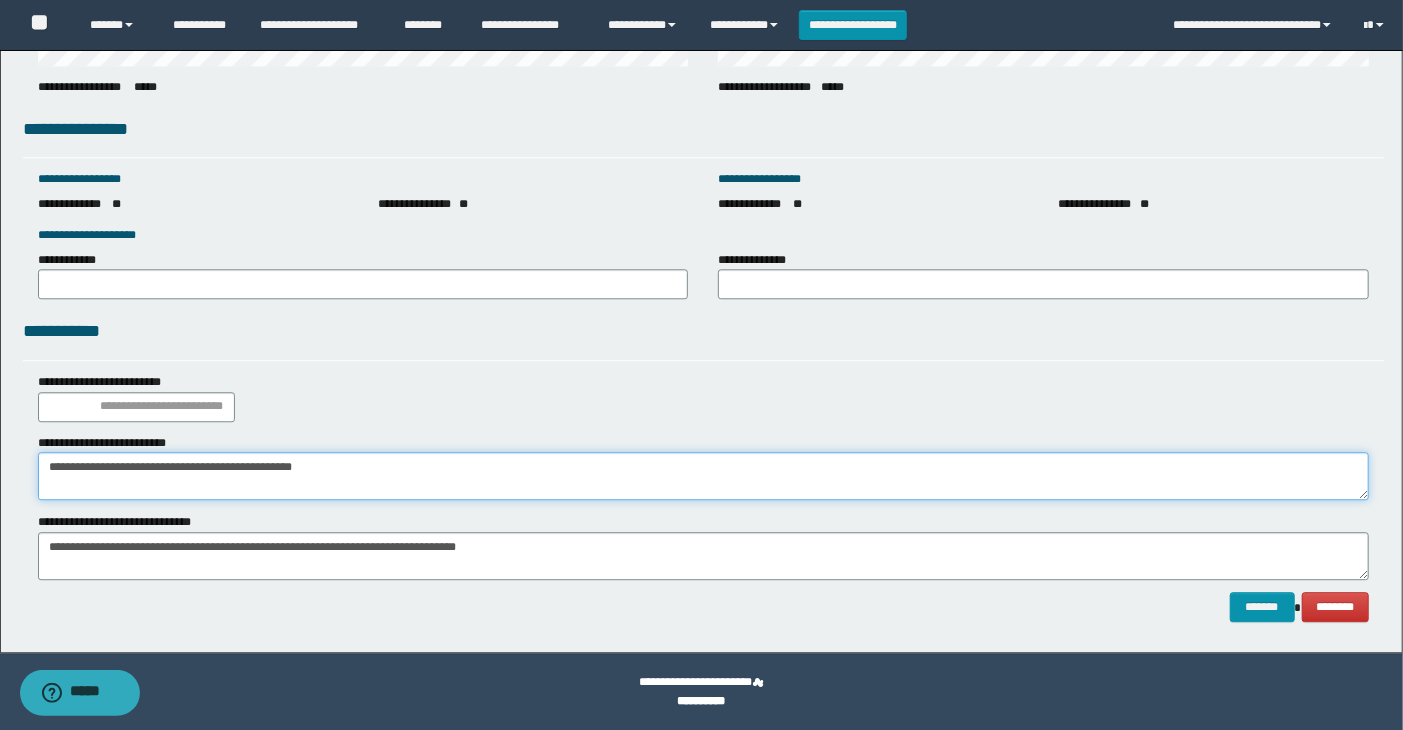 click on "**********" at bounding box center (704, 476) 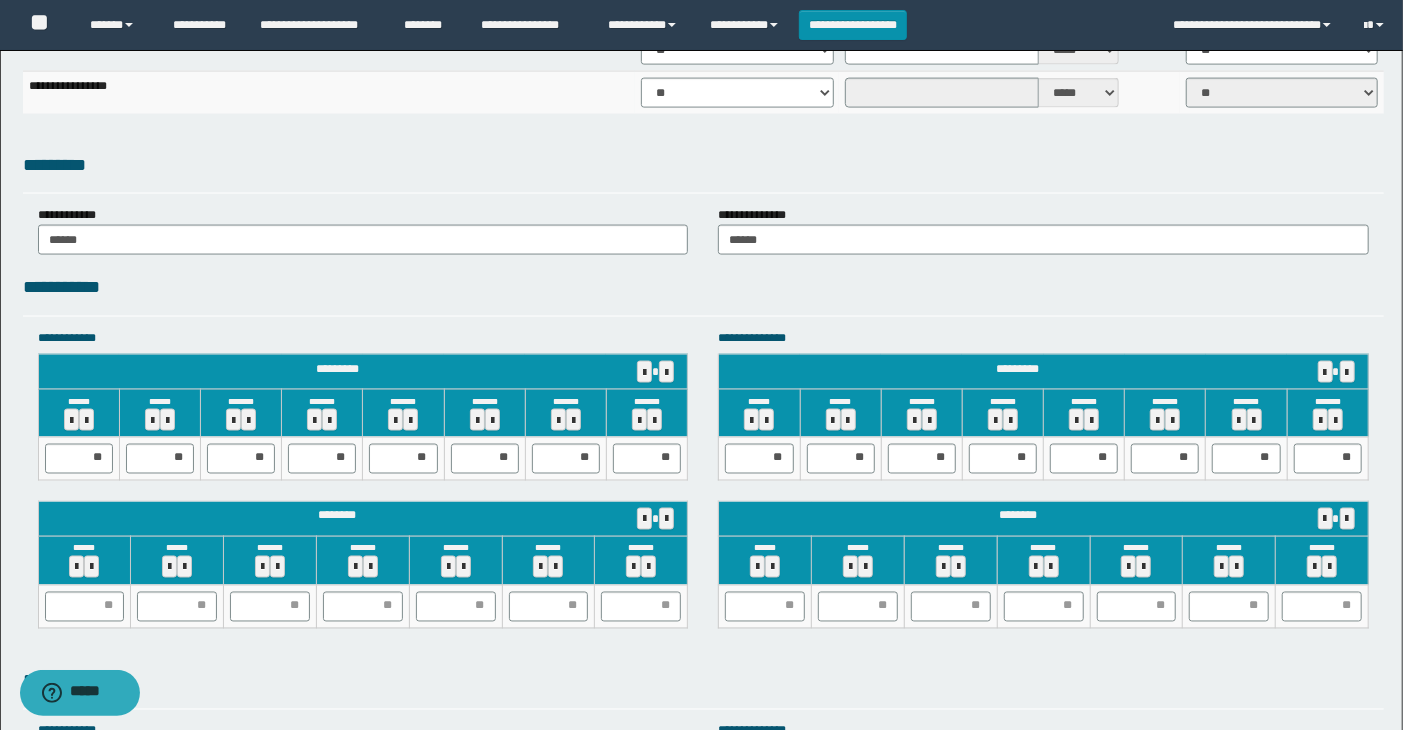 scroll, scrollTop: 1726, scrollLeft: 0, axis: vertical 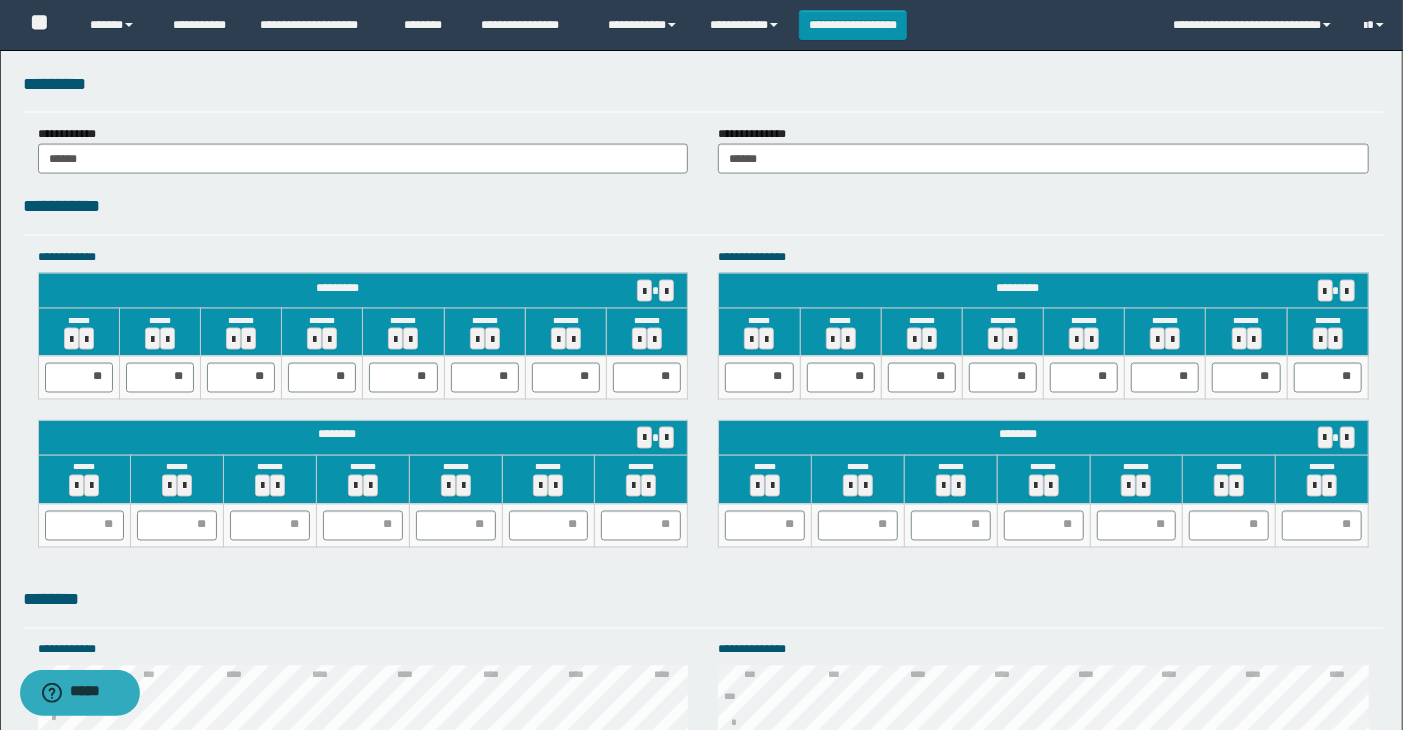 type on "**********" 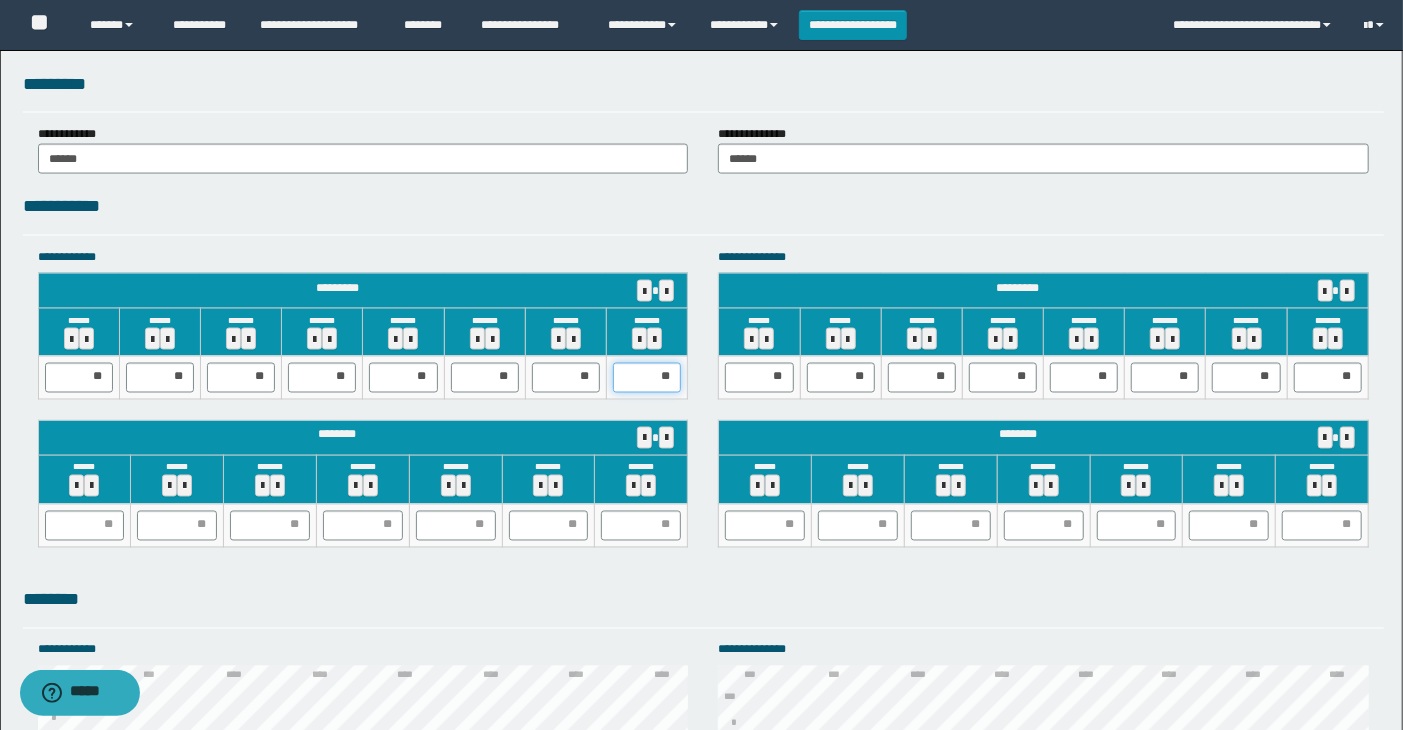 drag, startPoint x: 657, startPoint y: 376, endPoint x: 673, endPoint y: 376, distance: 16 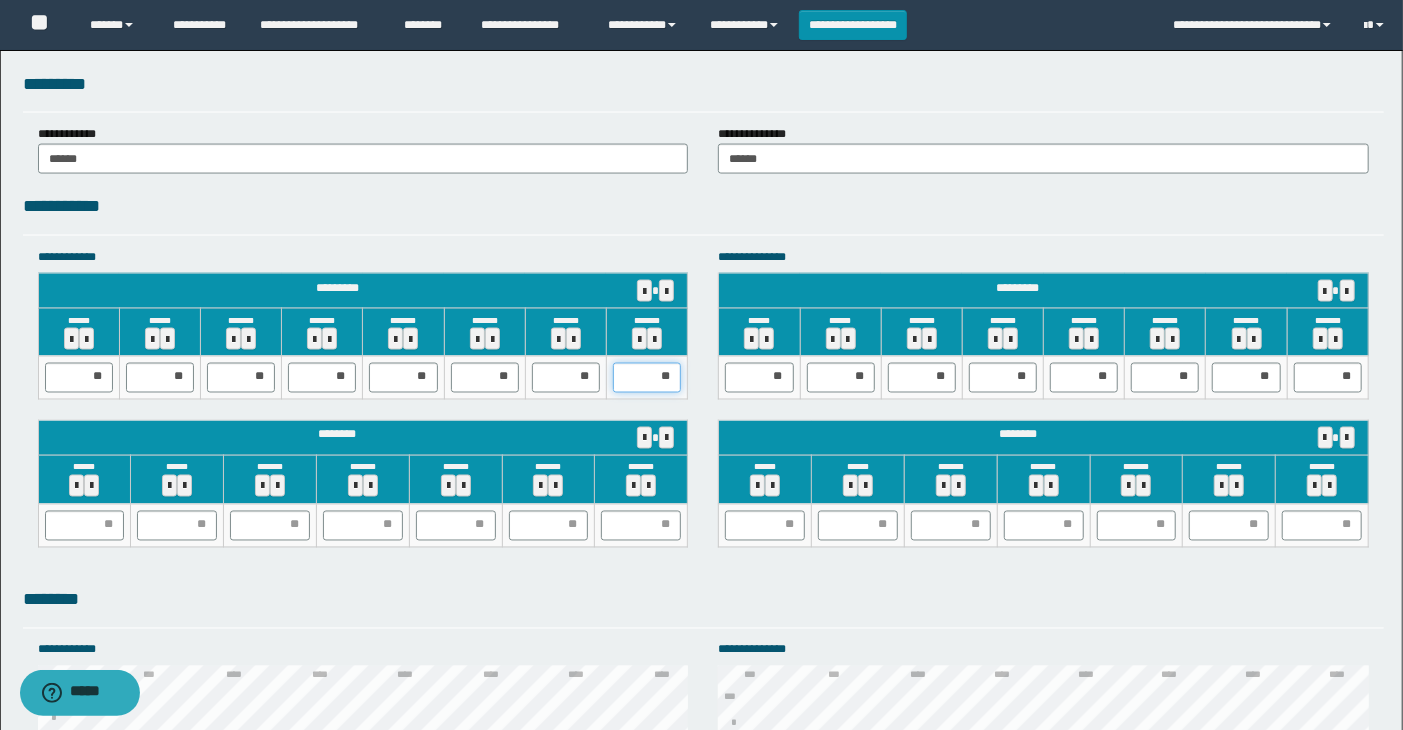click on "**" at bounding box center (647, 378) 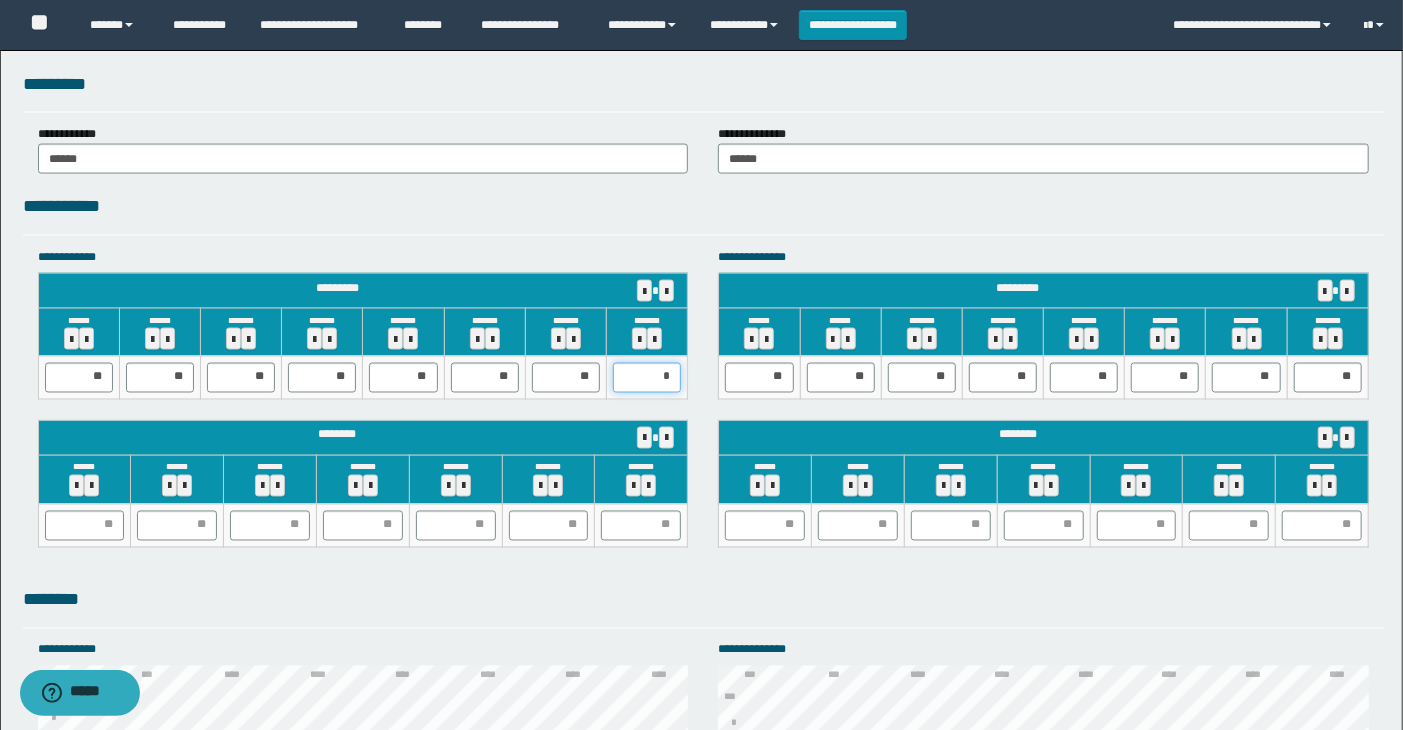 type on "**" 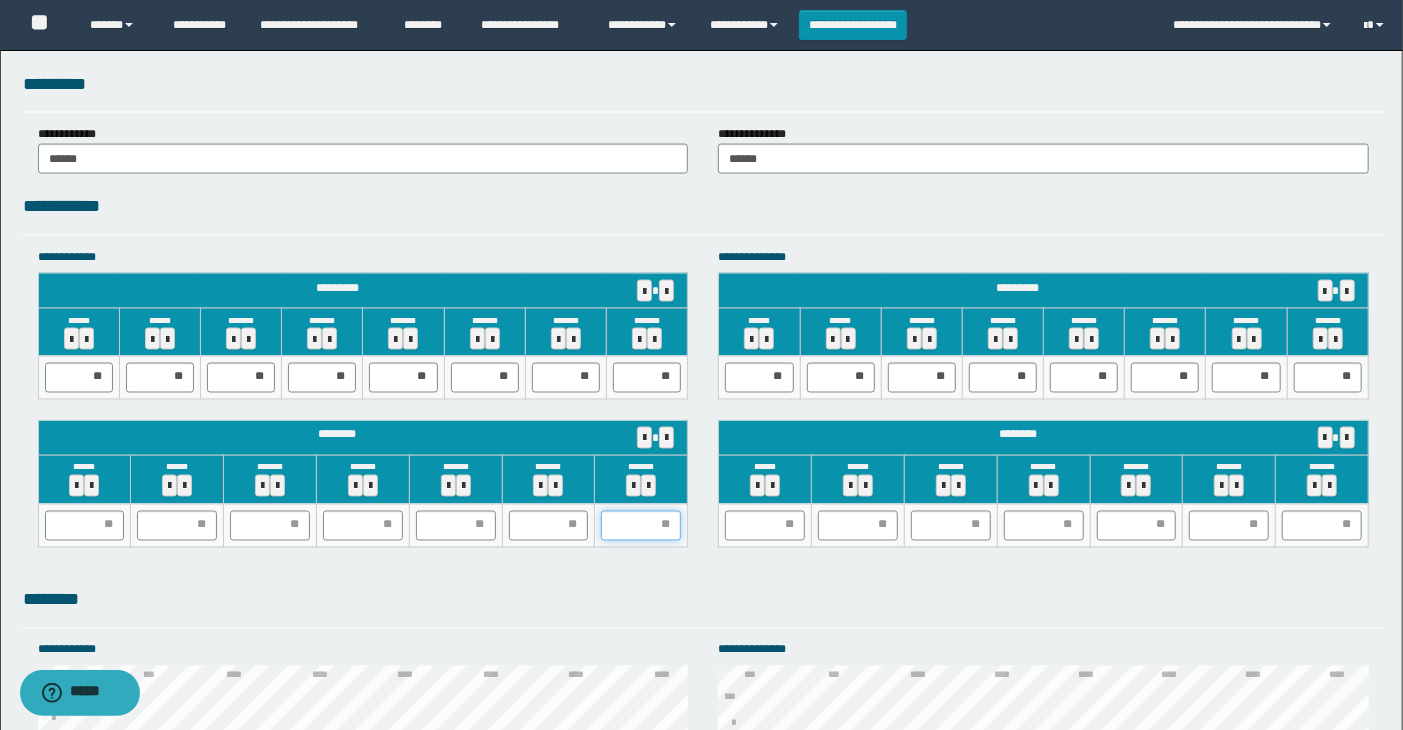 click at bounding box center [641, 526] 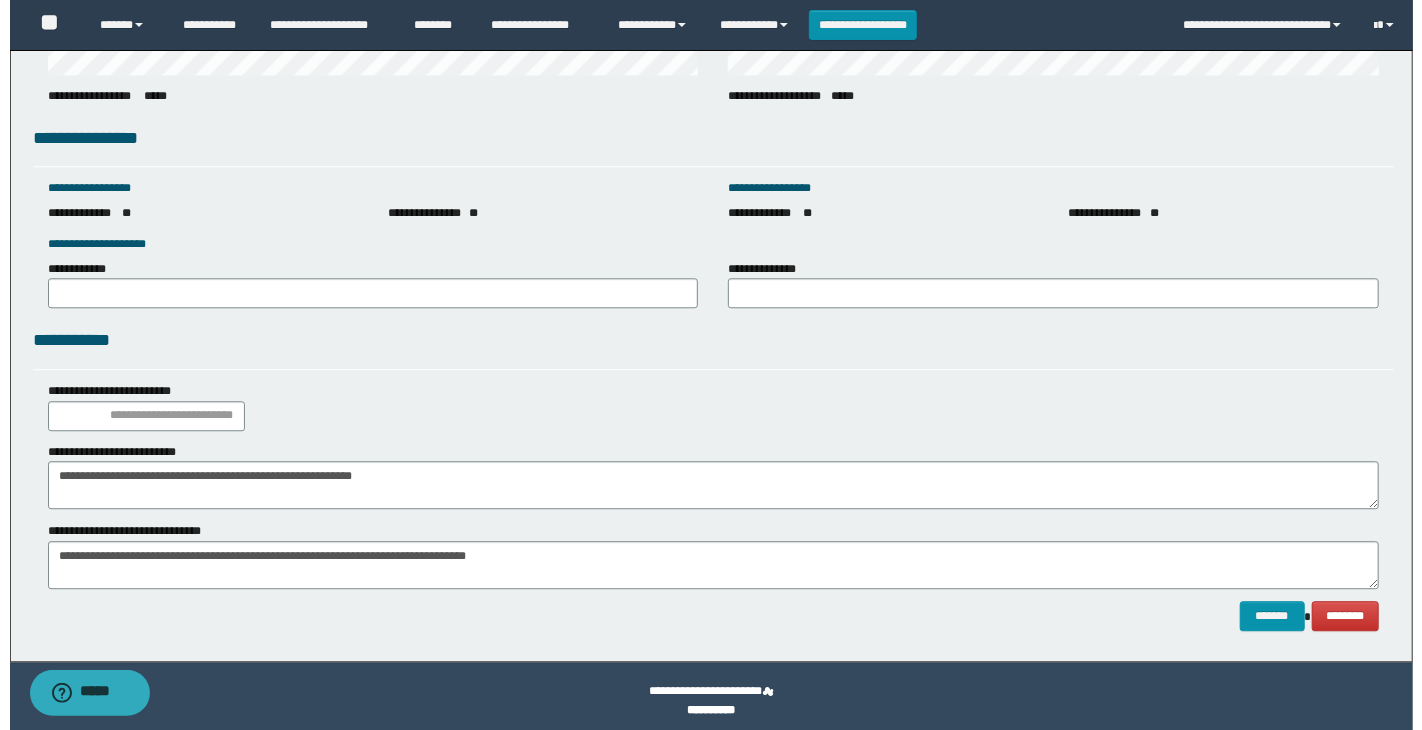 scroll, scrollTop: 2726, scrollLeft: 0, axis: vertical 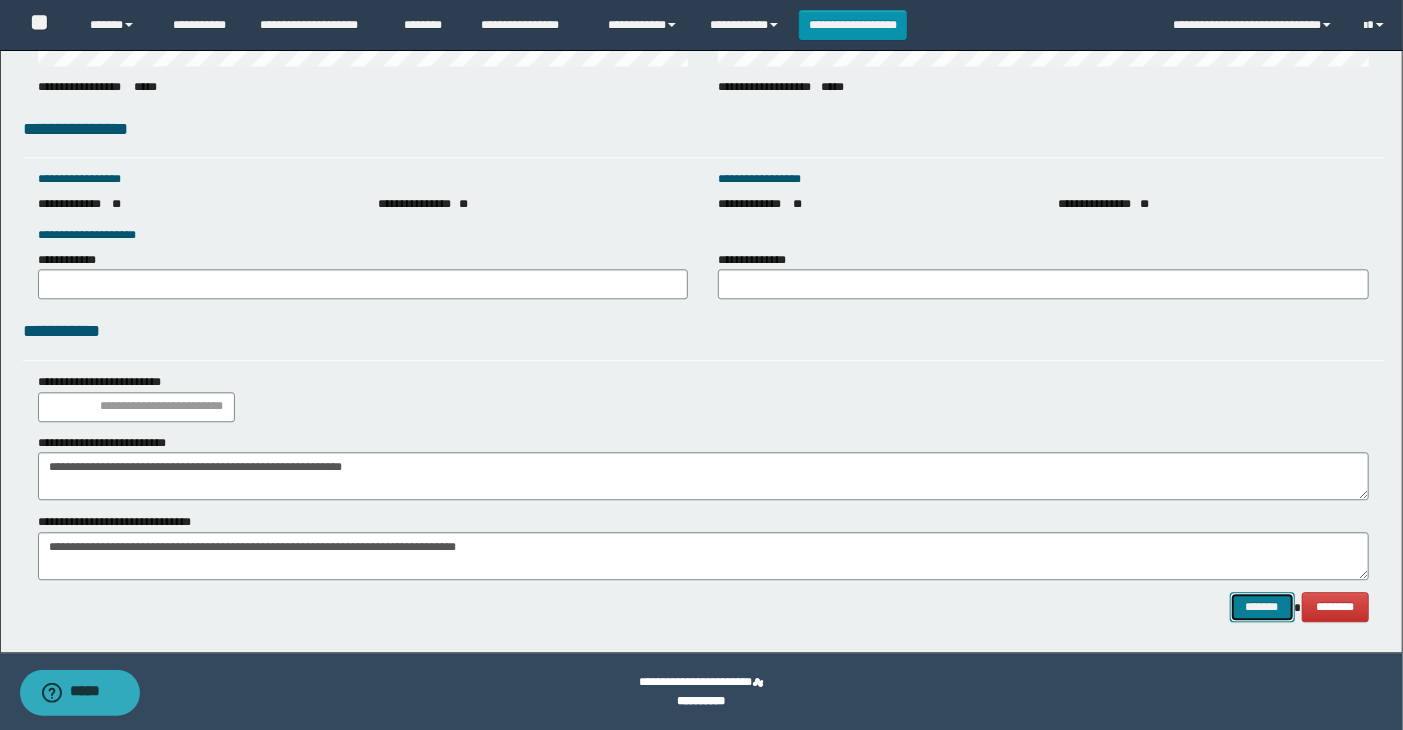 click on "*******" at bounding box center [1262, 607] 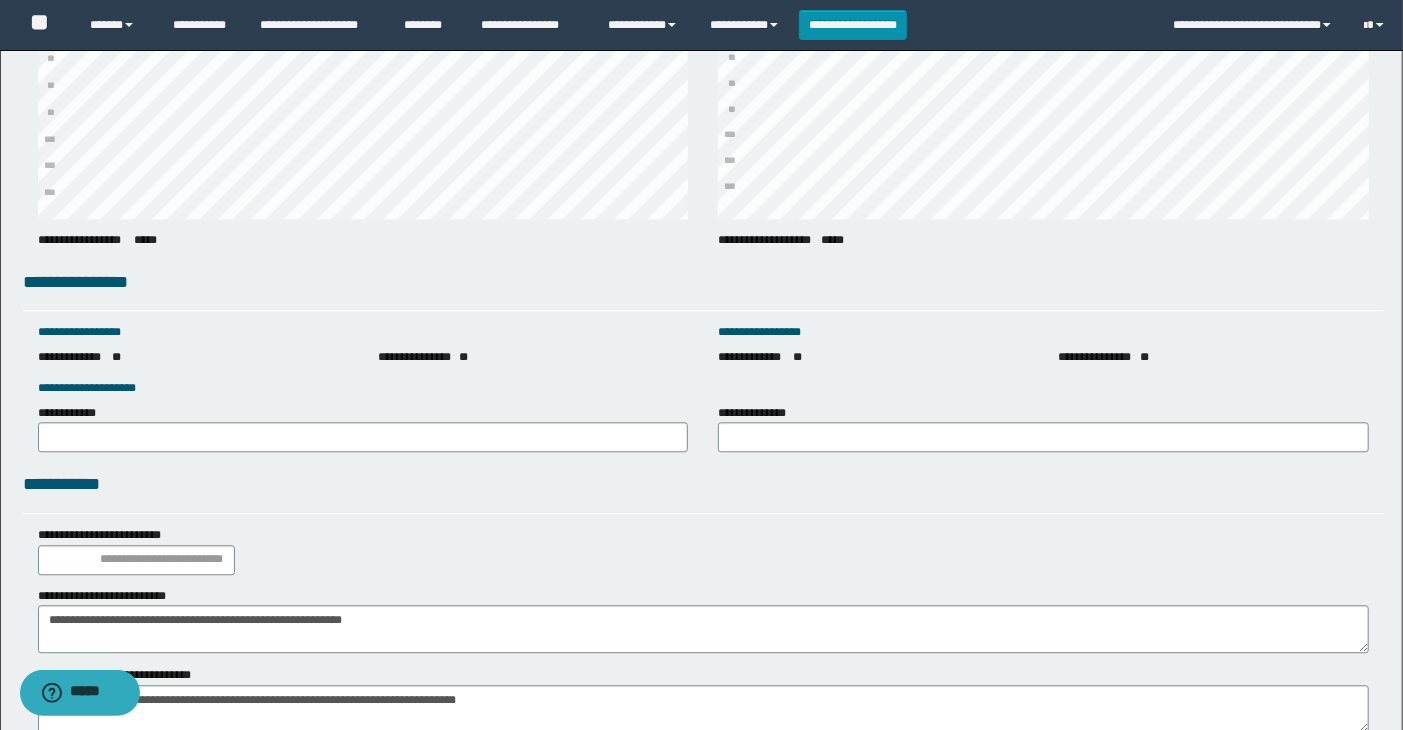 scroll, scrollTop: 2726, scrollLeft: 0, axis: vertical 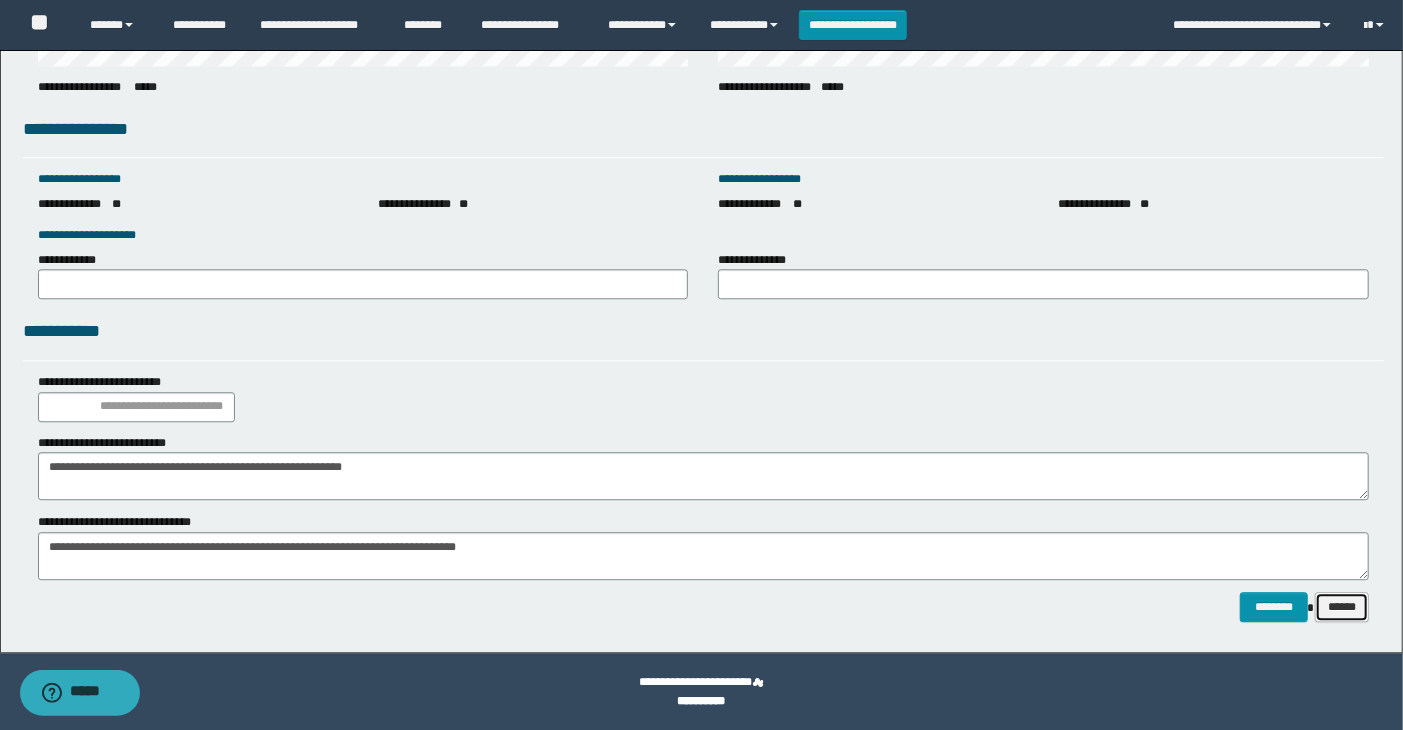 click on "******" at bounding box center [1342, 607] 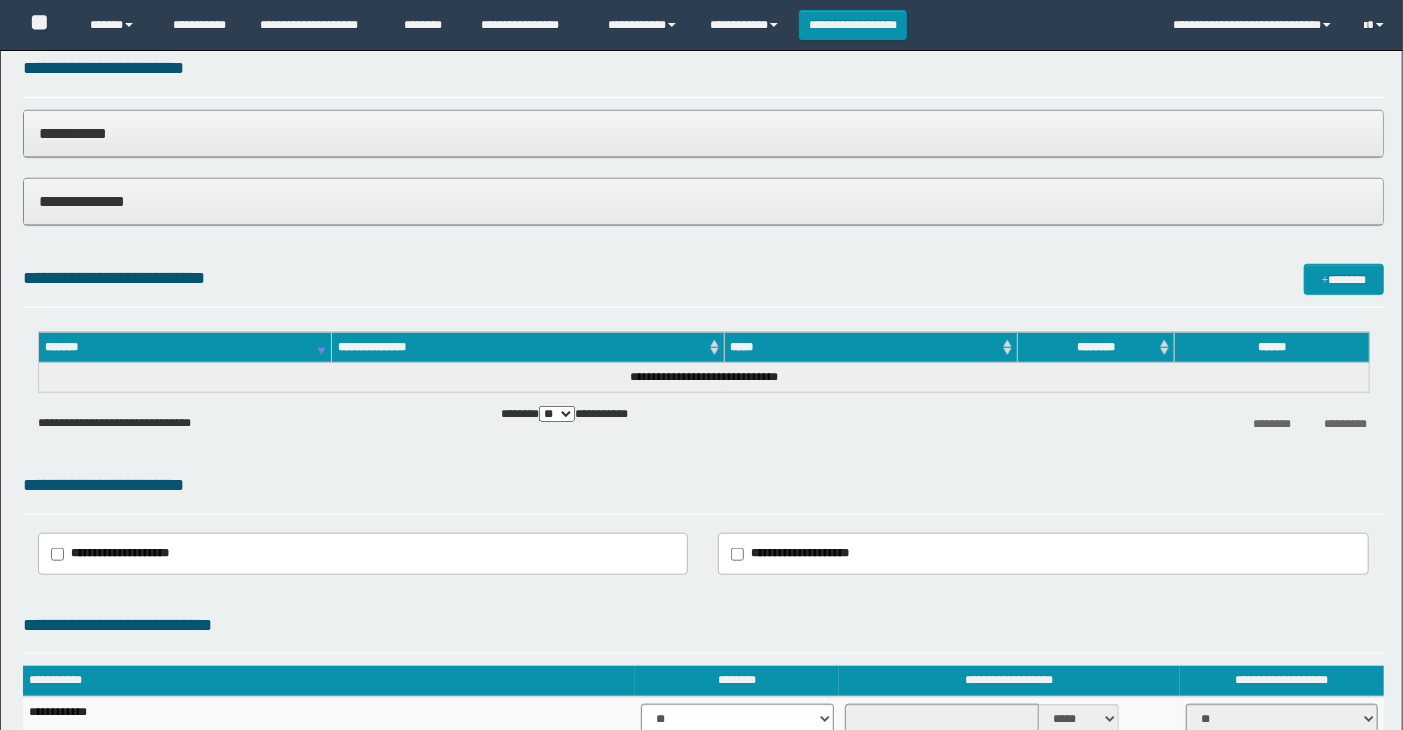 scroll, scrollTop: 777, scrollLeft: 0, axis: vertical 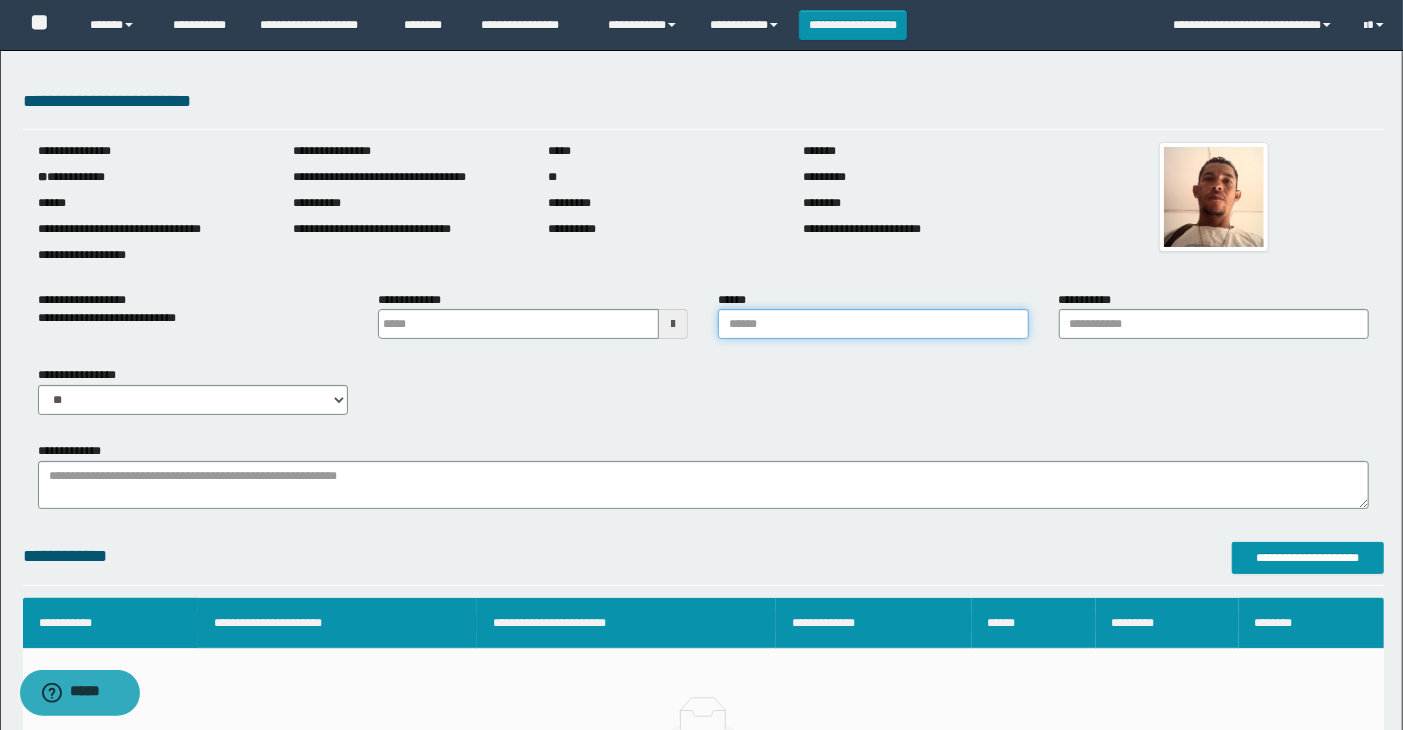 click on "******" at bounding box center (873, 324) 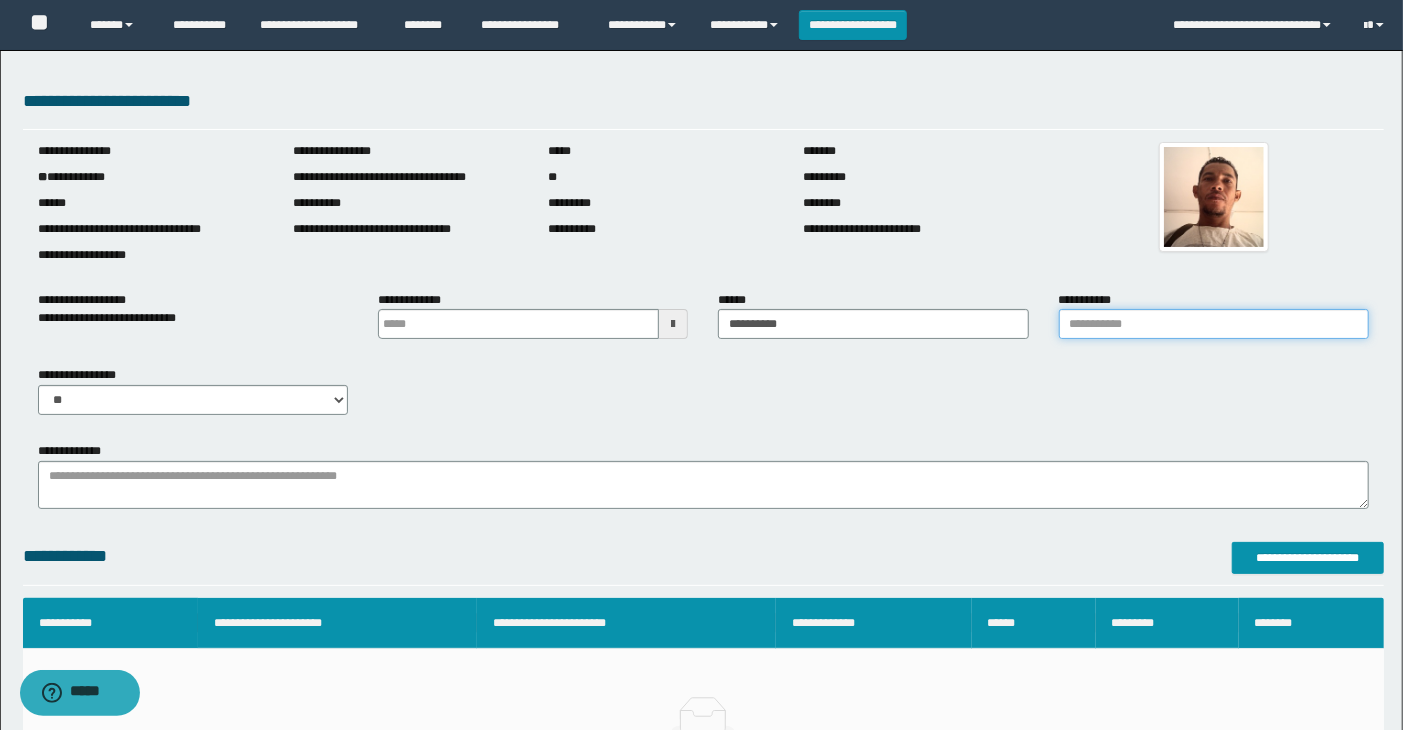drag, startPoint x: 1162, startPoint y: 330, endPoint x: 1162, endPoint y: 342, distance: 12 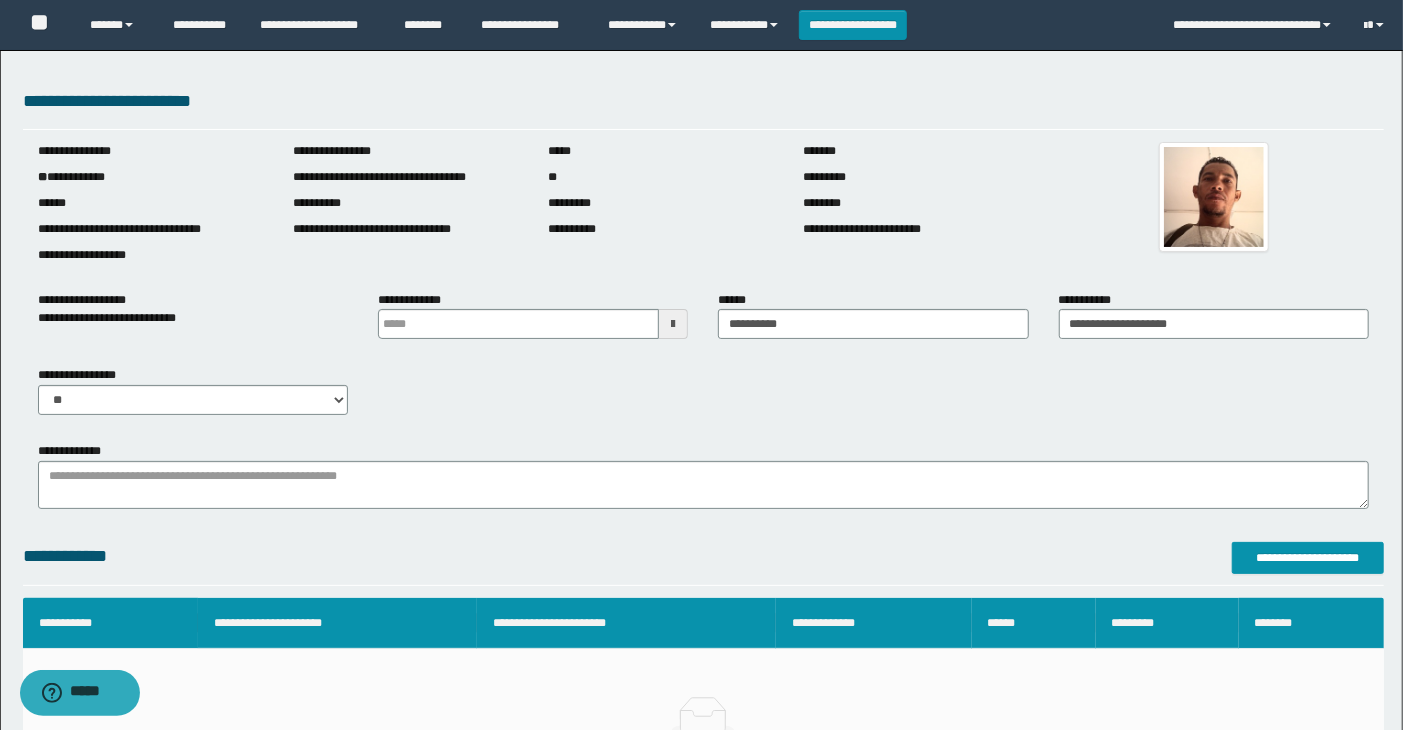 click at bounding box center (673, 324) 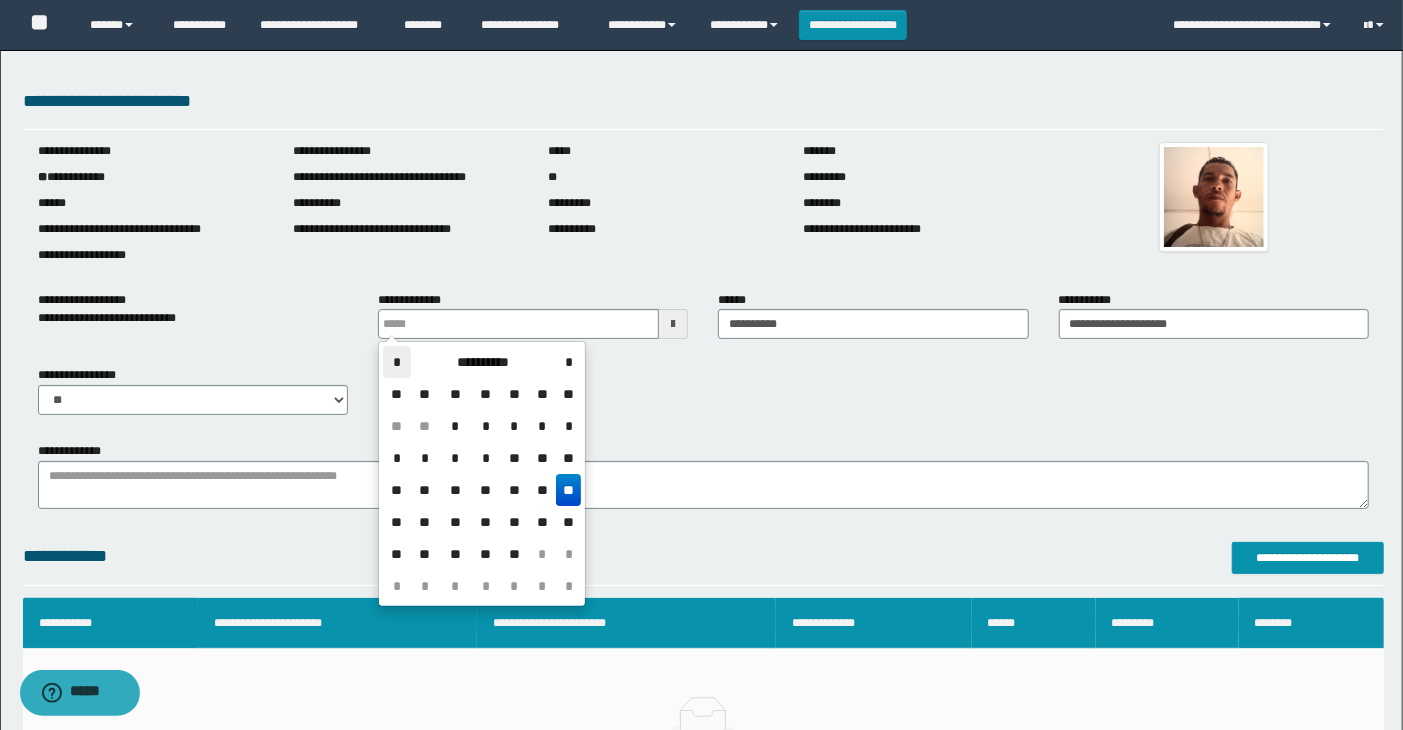 click on "*" at bounding box center (397, 362) 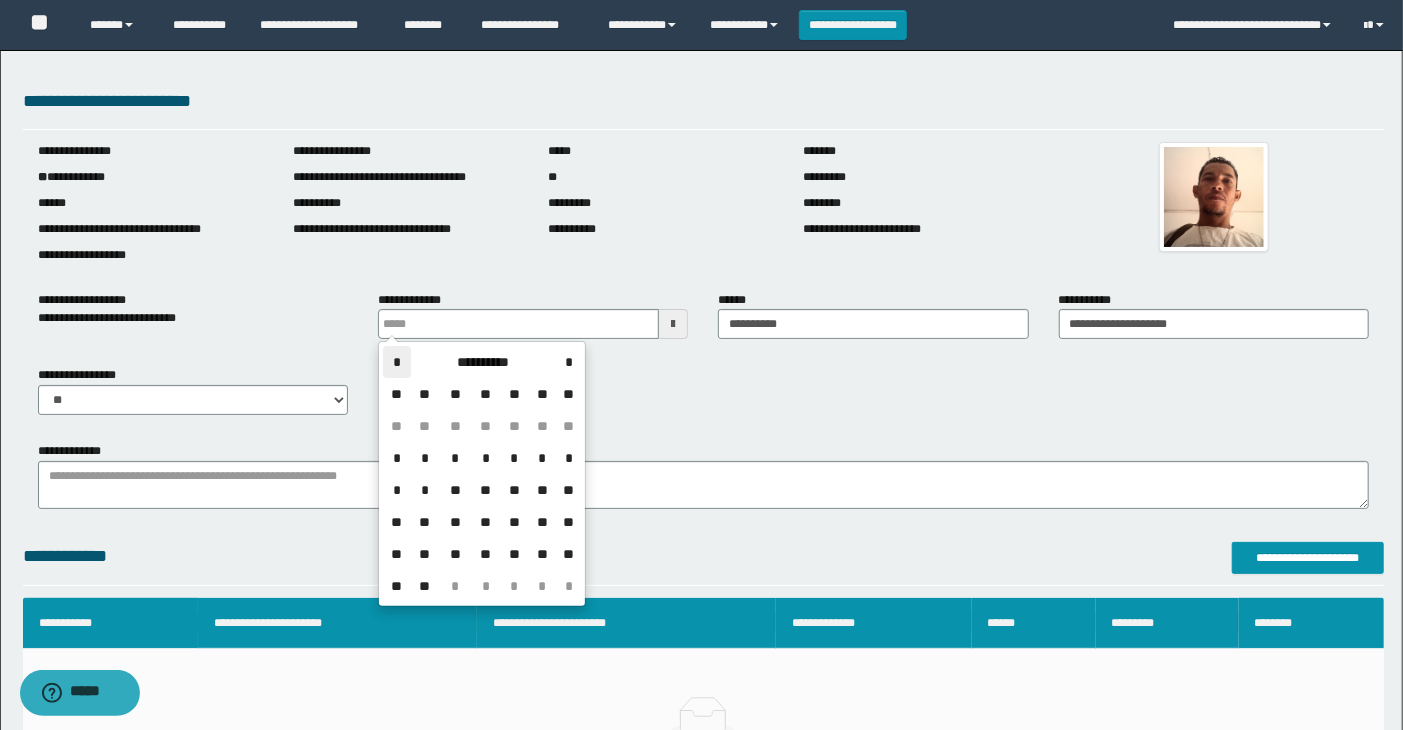 click on "*" at bounding box center (397, 362) 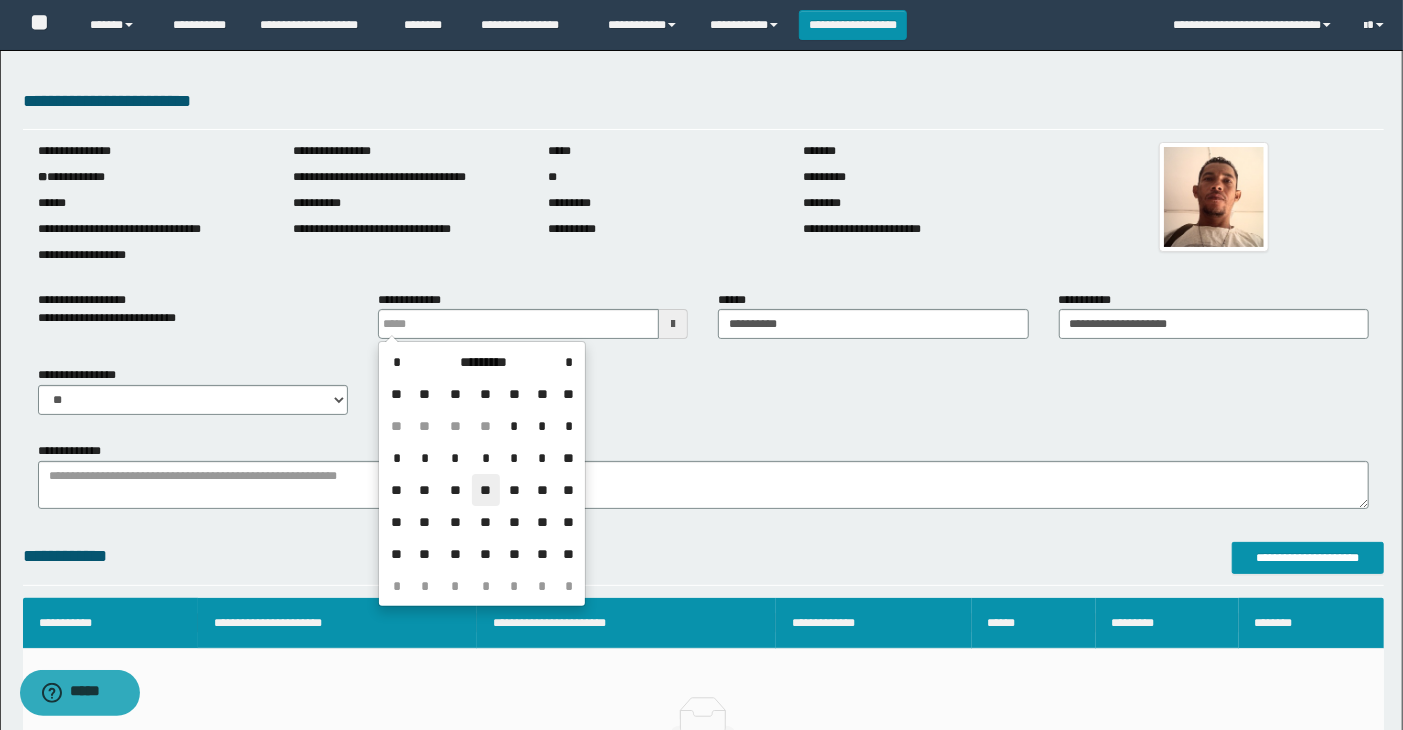 click on "**" at bounding box center [486, 490] 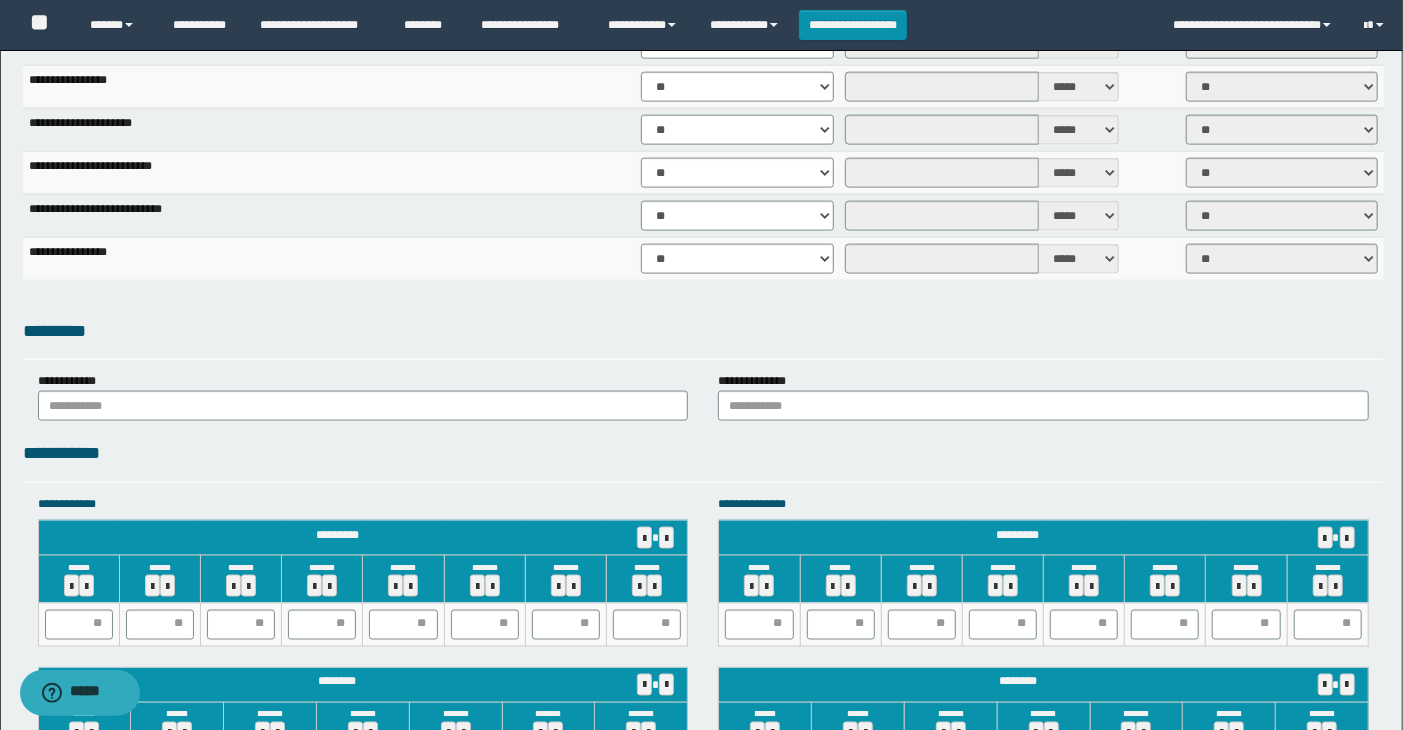 scroll, scrollTop: 1076, scrollLeft: 0, axis: vertical 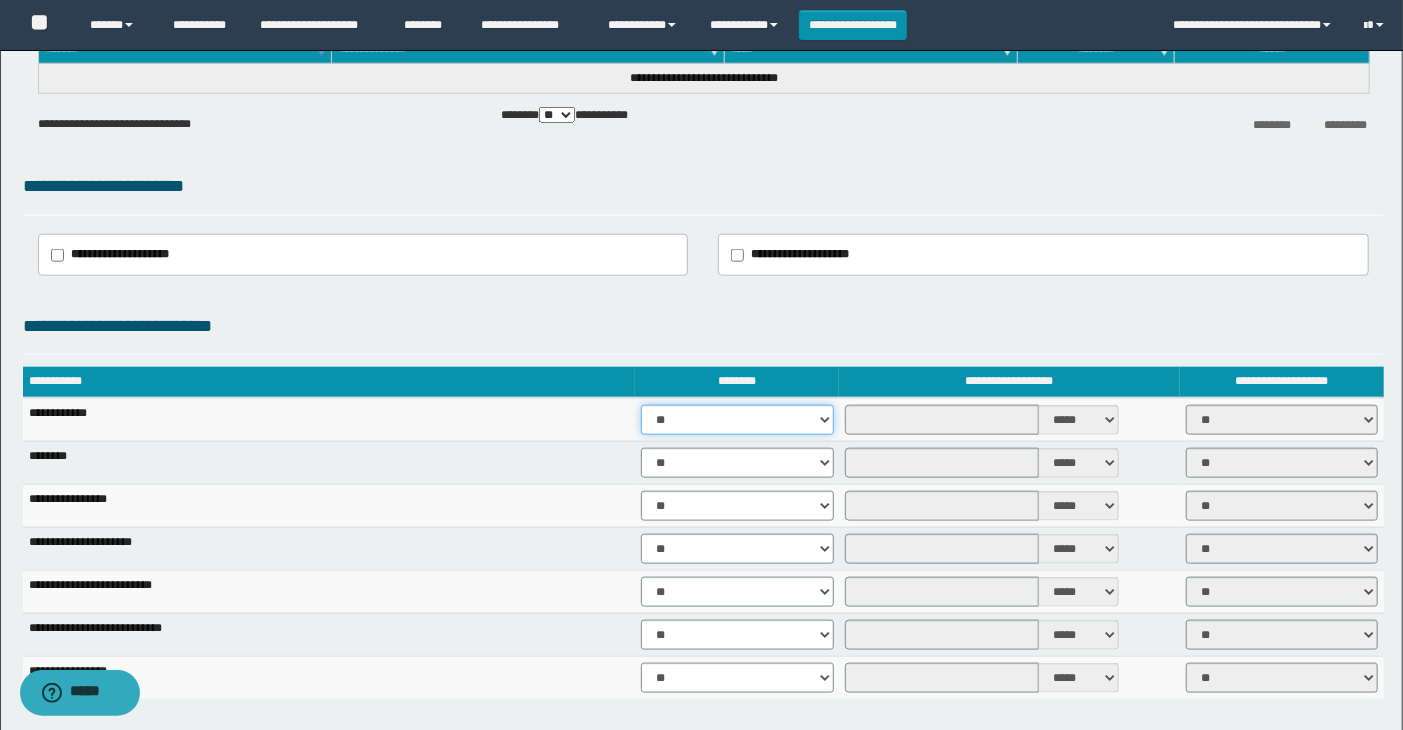 click on "**
**" at bounding box center [737, 420] 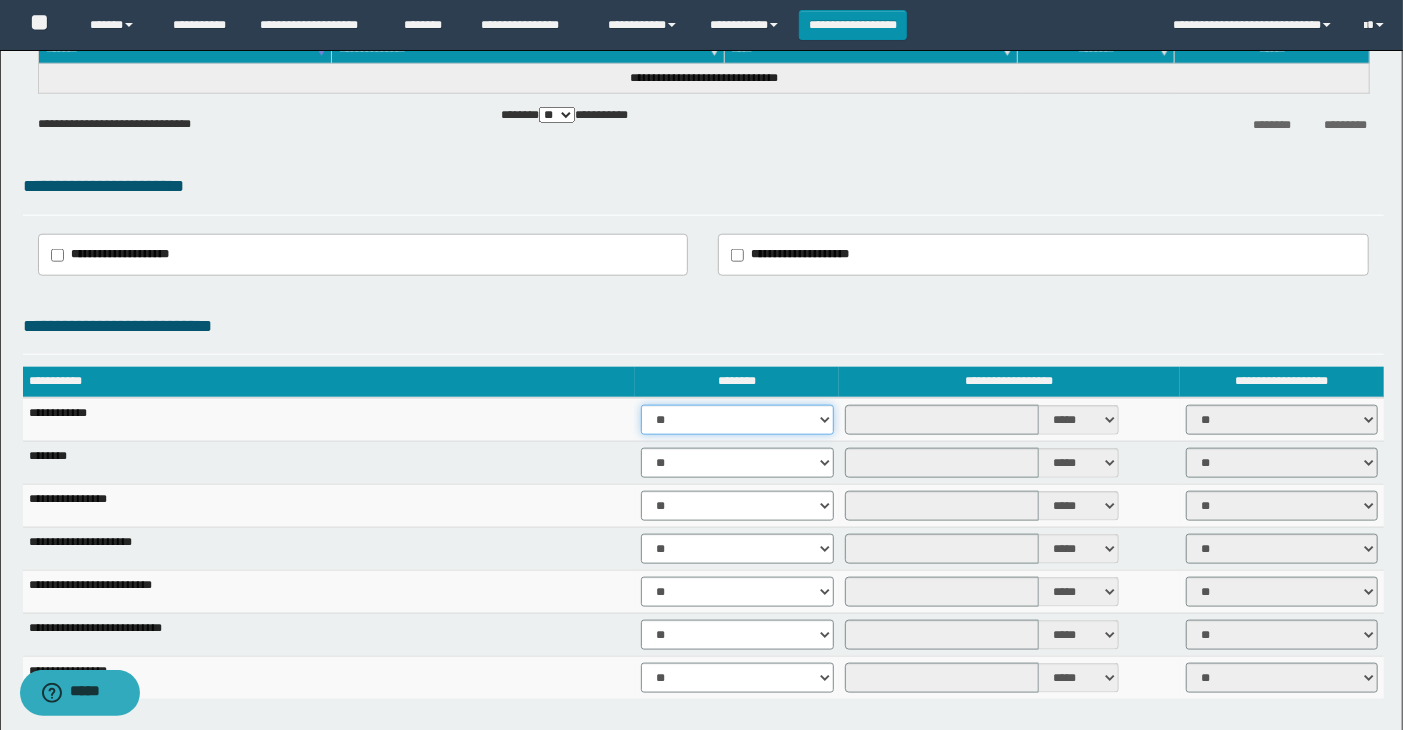 click on "**
**" at bounding box center [737, 420] 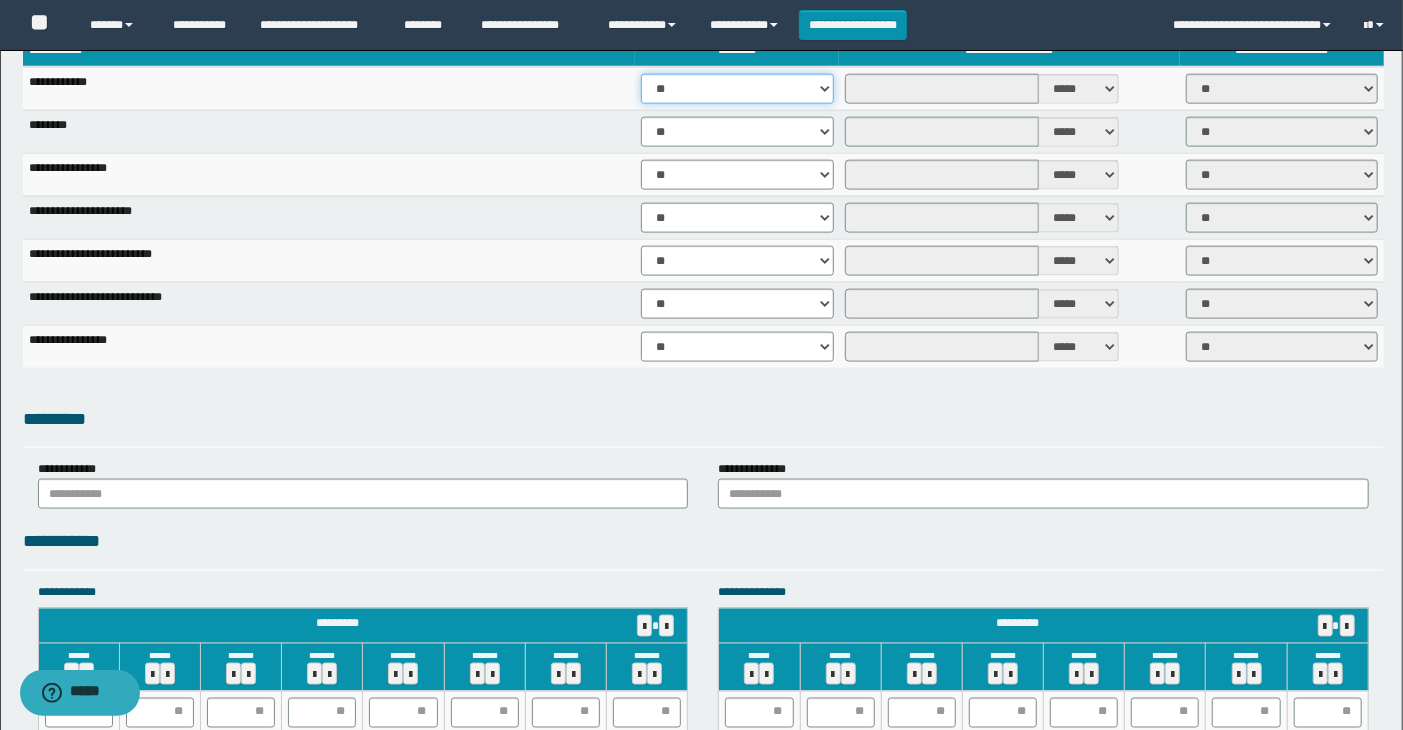 scroll, scrollTop: 1410, scrollLeft: 0, axis: vertical 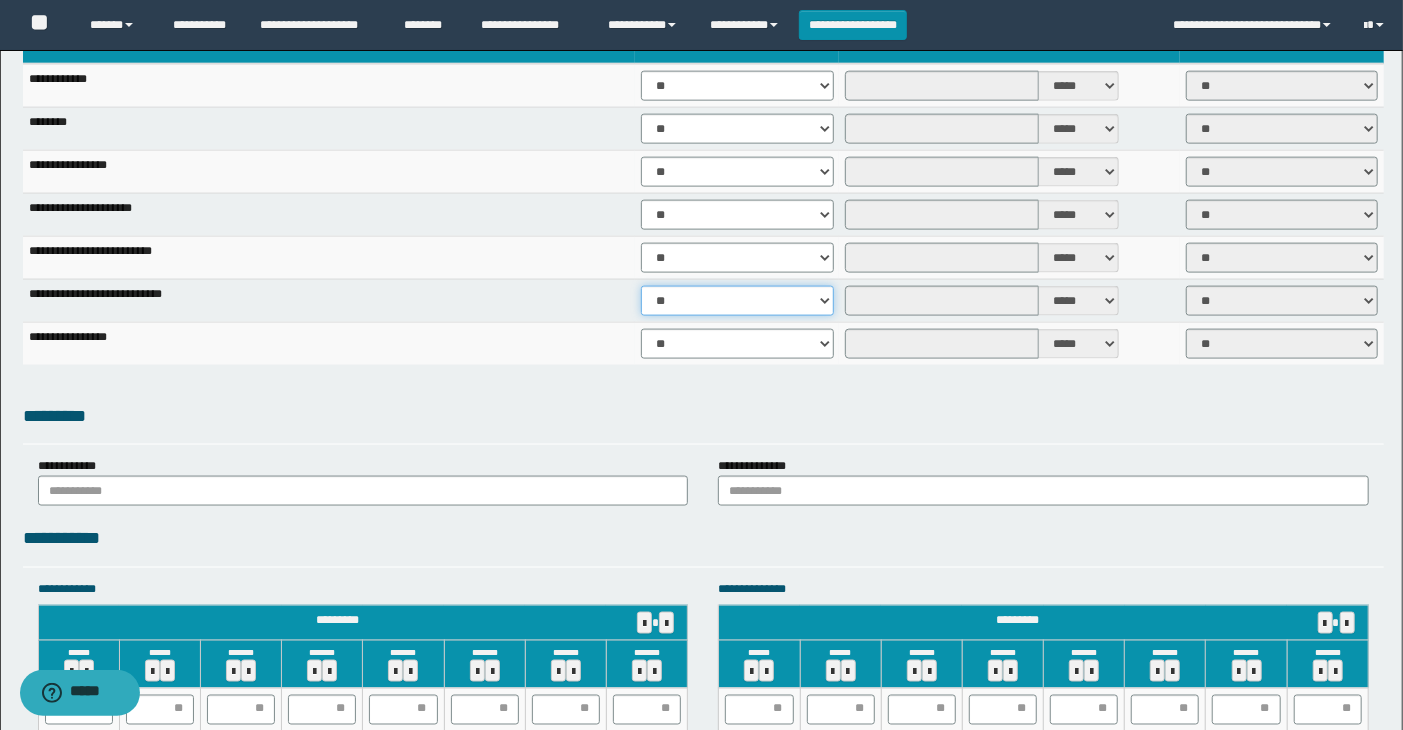 click on "**
**" at bounding box center (737, 301) 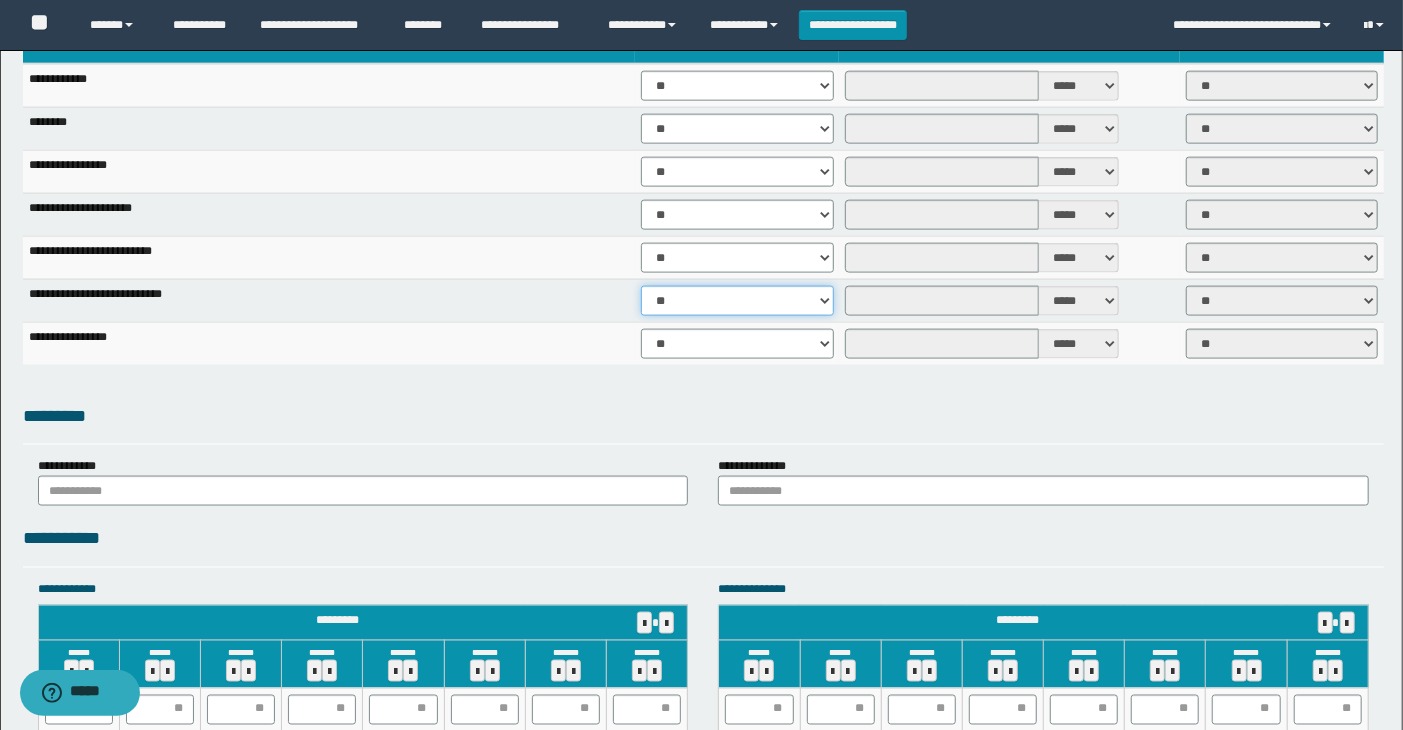 select on "****" 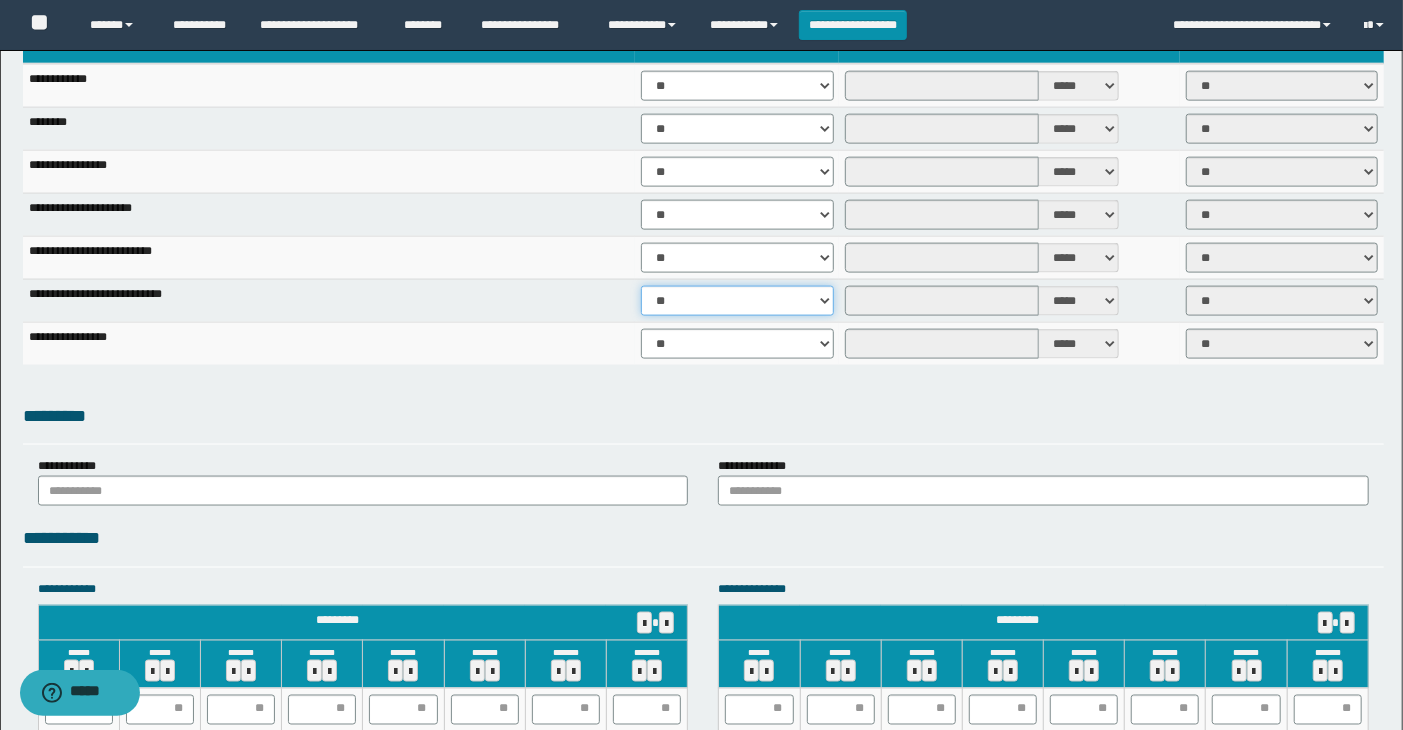 click on "**
**" at bounding box center (737, 301) 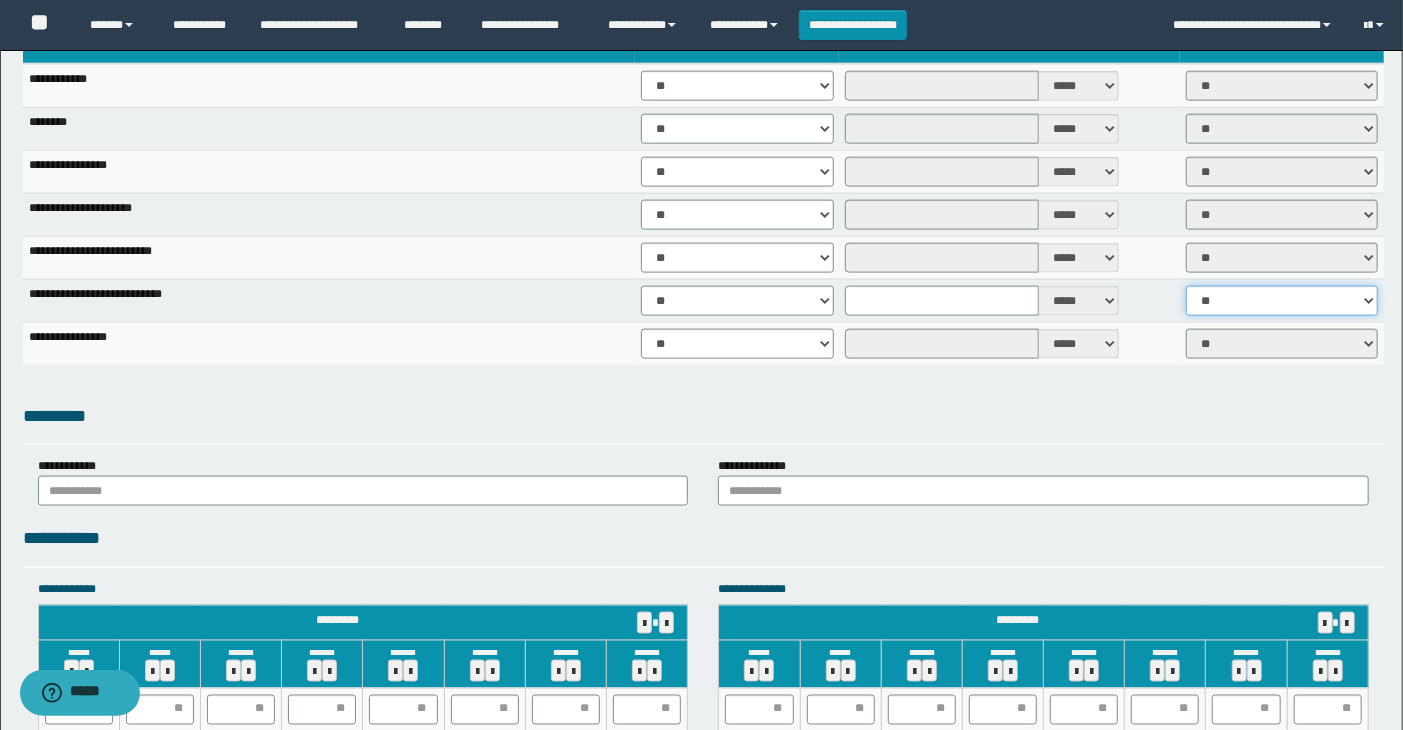 click on "**
**" at bounding box center [1282, 301] 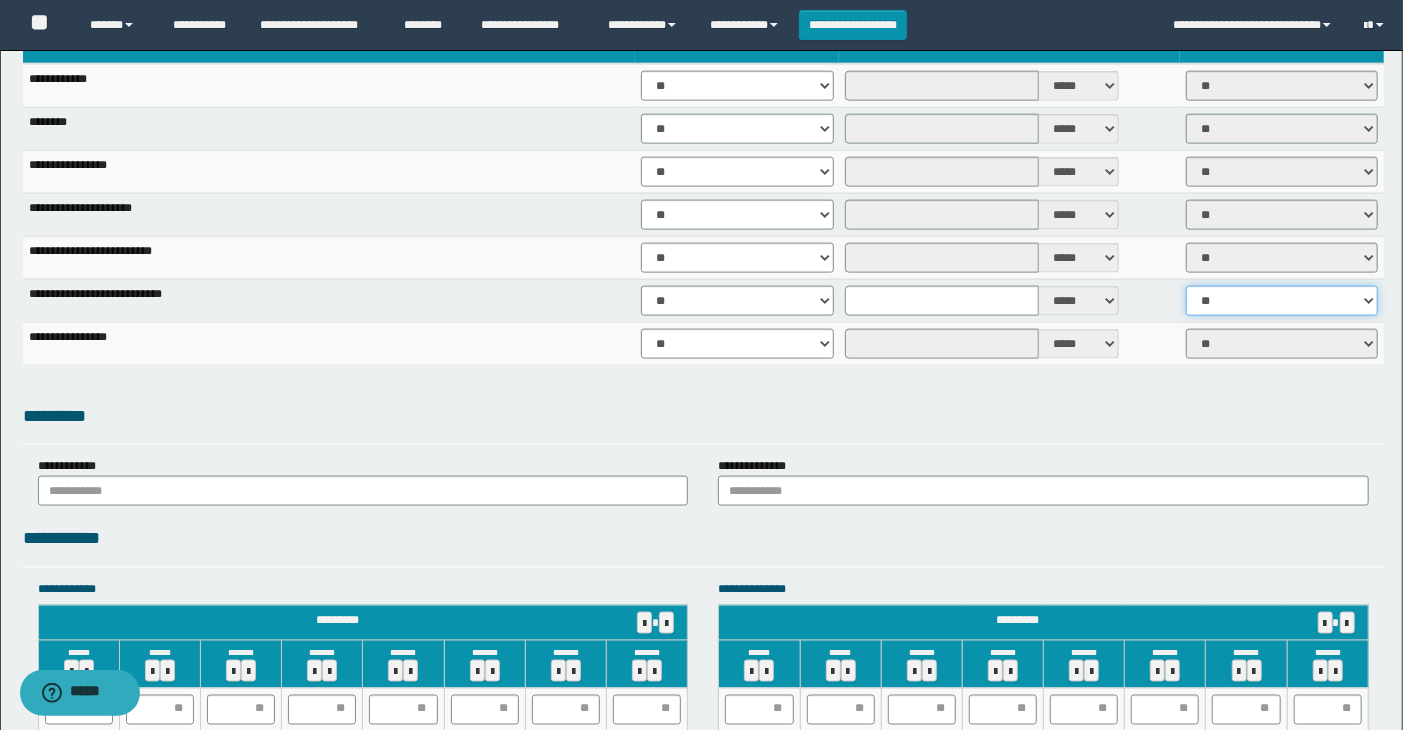 select on "****" 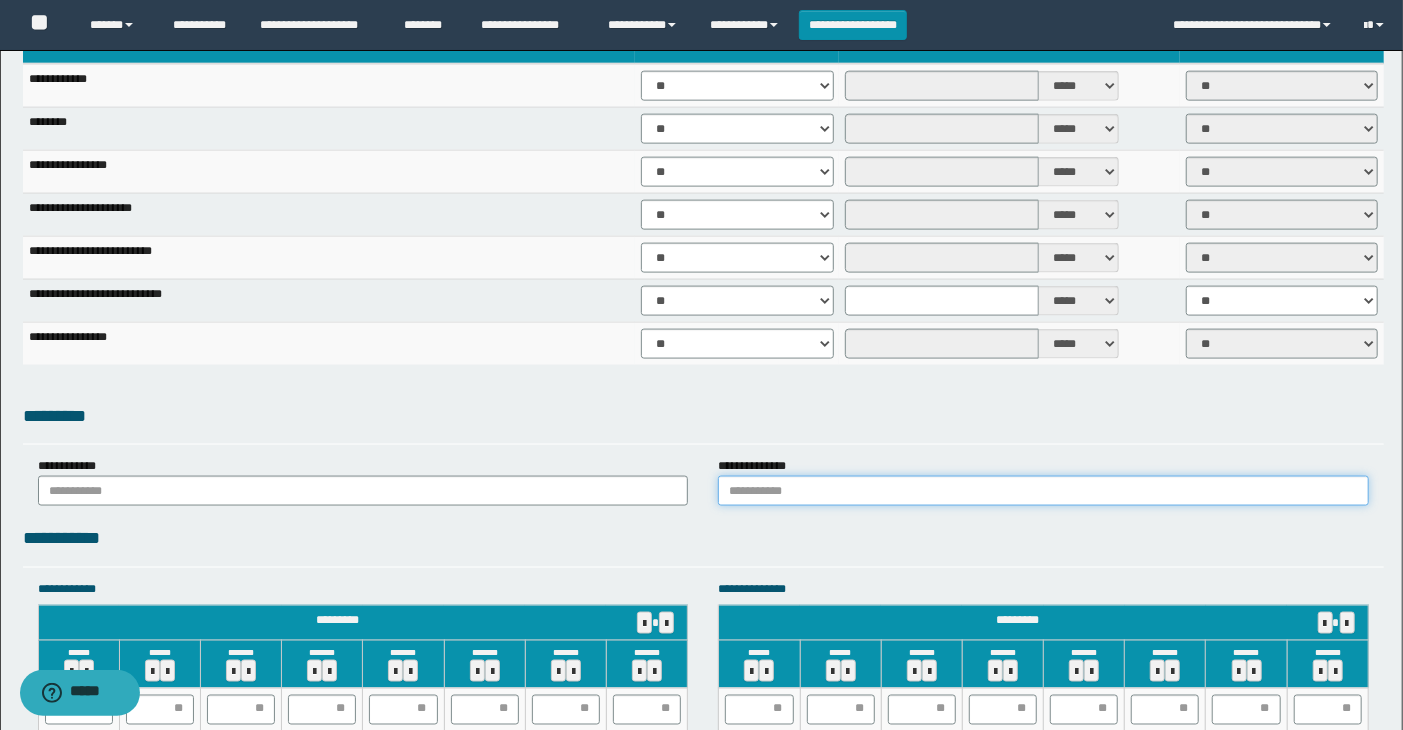 click at bounding box center [1043, 491] 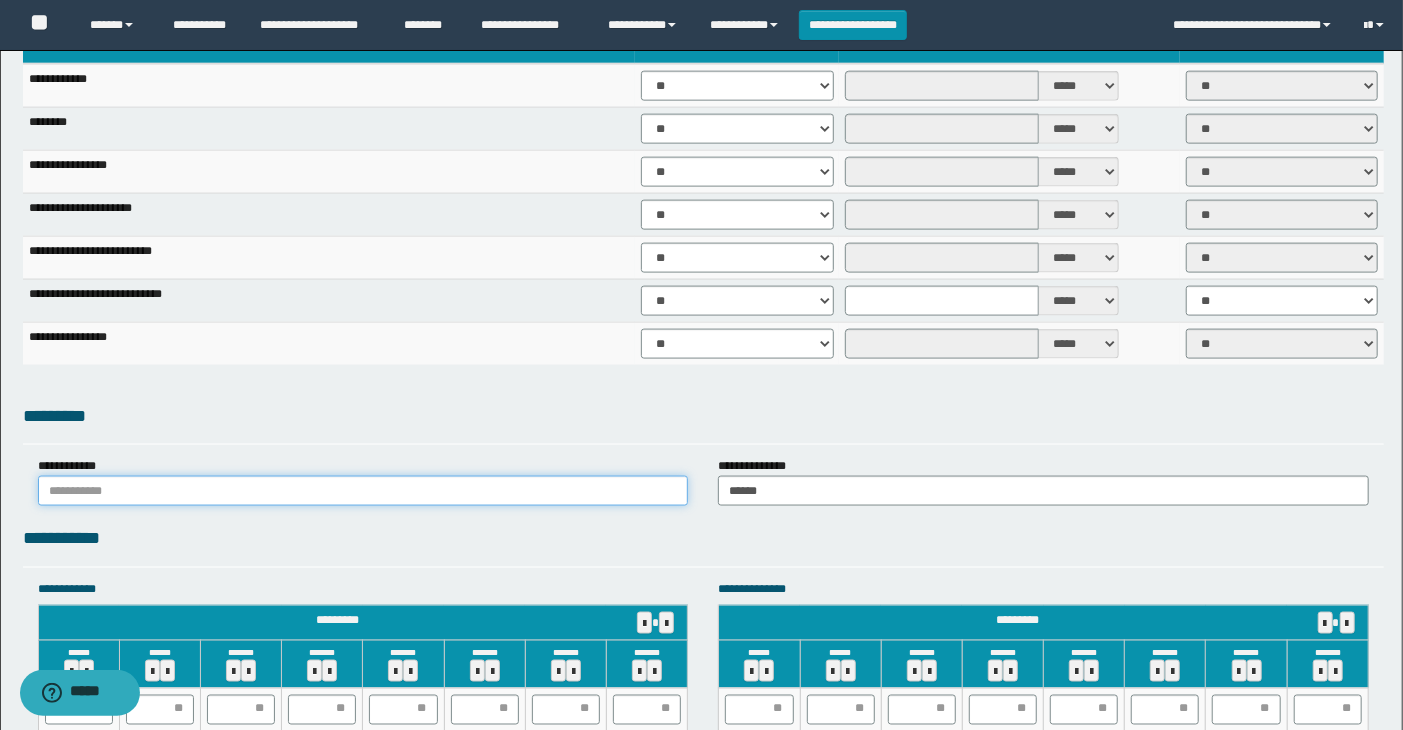 click at bounding box center [363, 491] 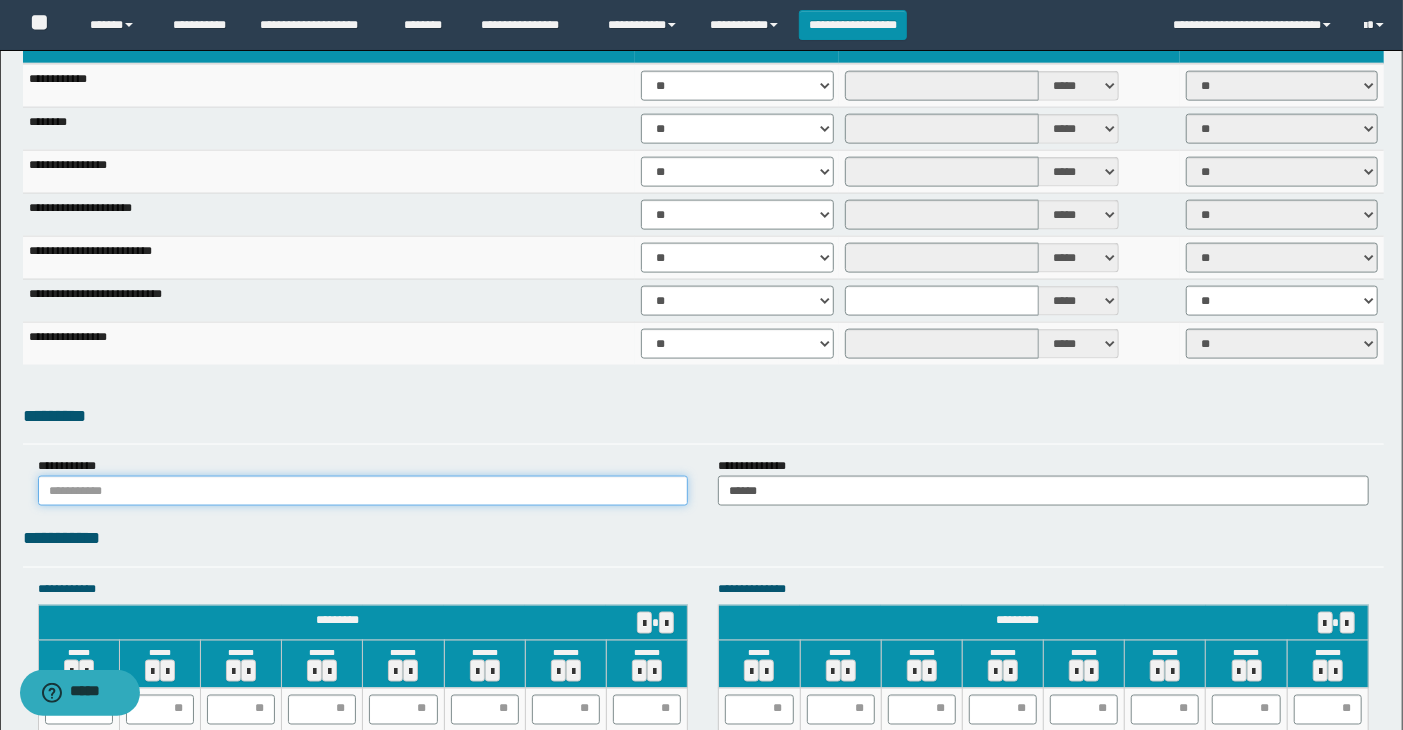 type on "******" 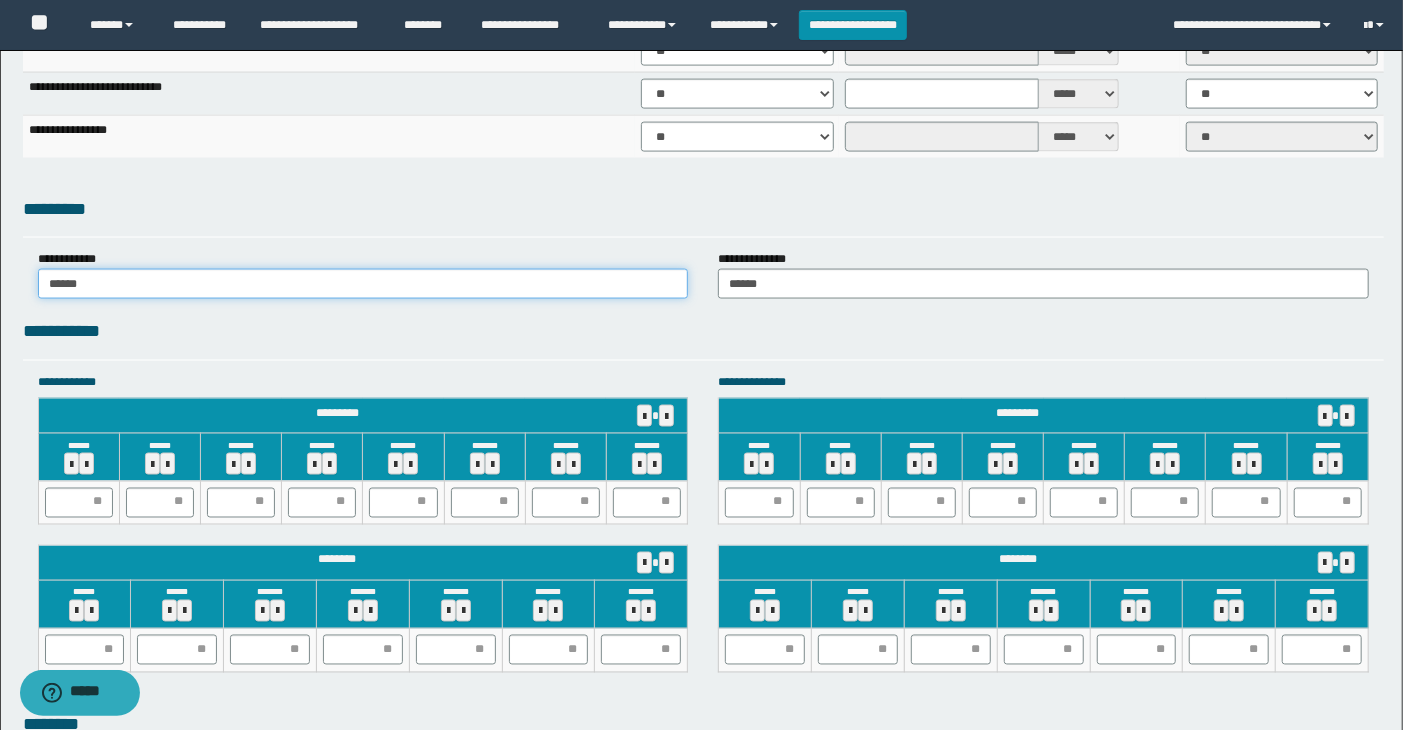 scroll, scrollTop: 1632, scrollLeft: 0, axis: vertical 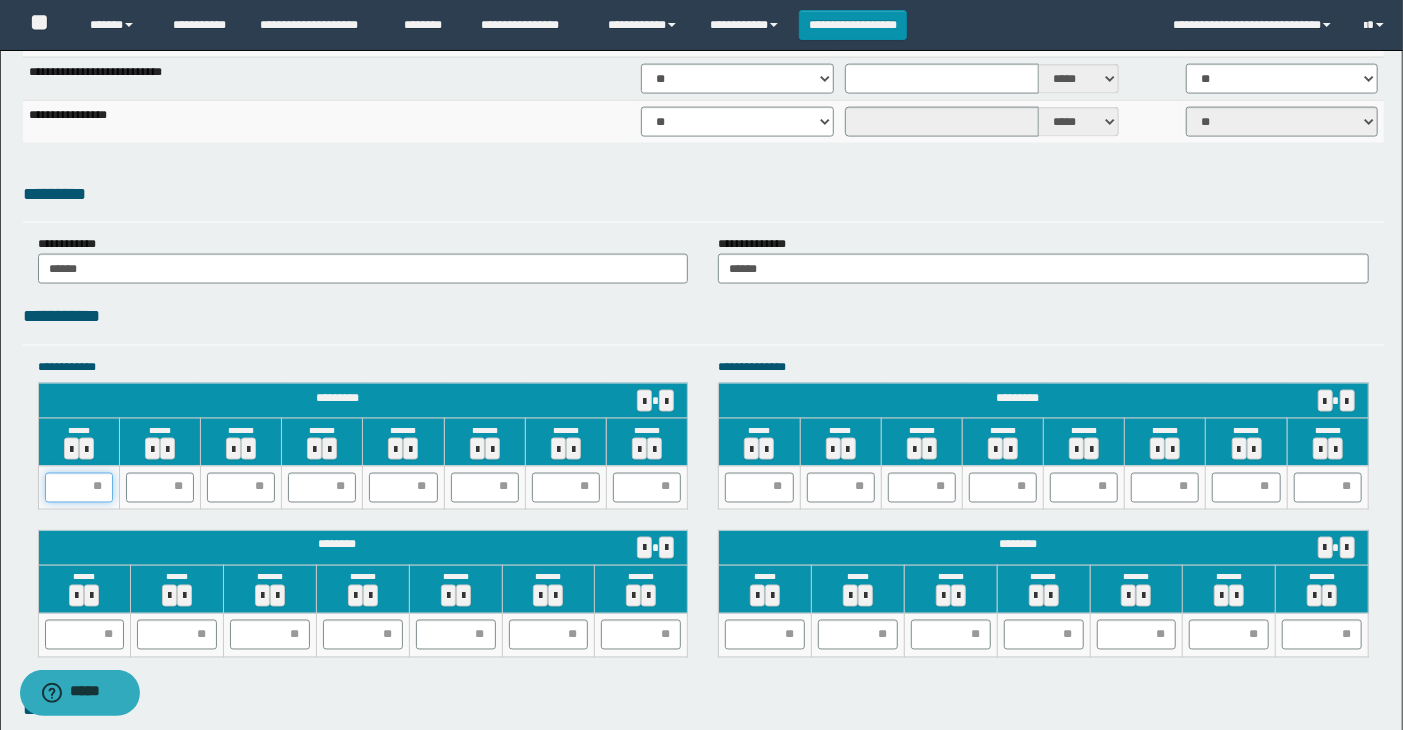 click at bounding box center (79, 488) 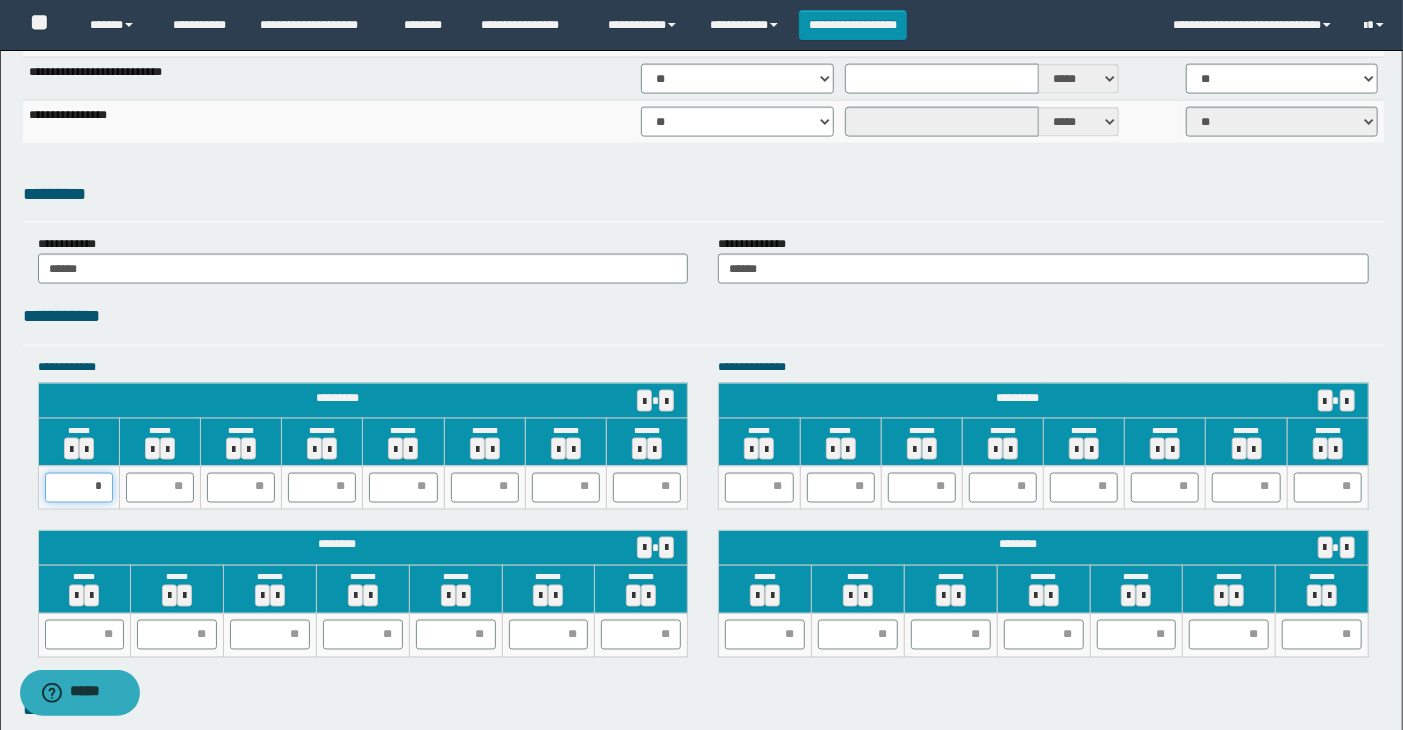type on "**" 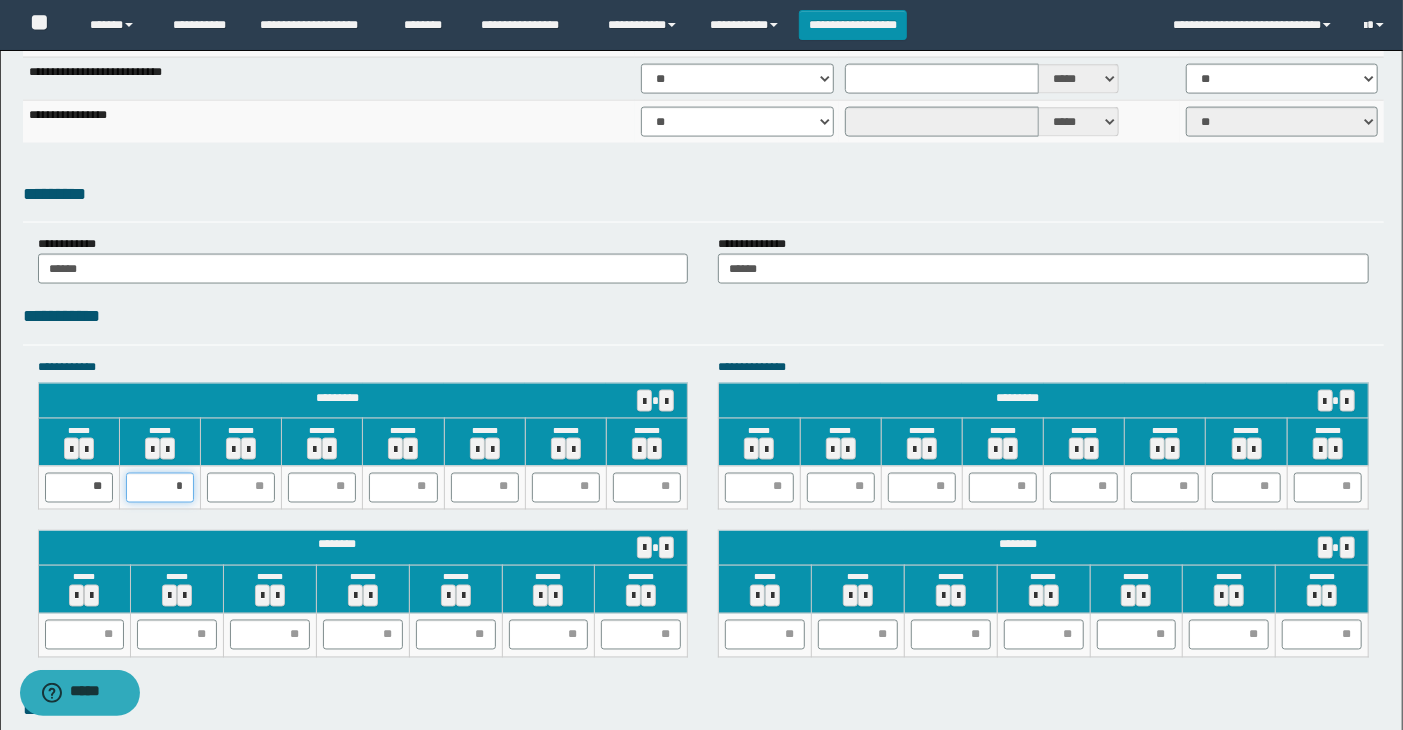 type on "**" 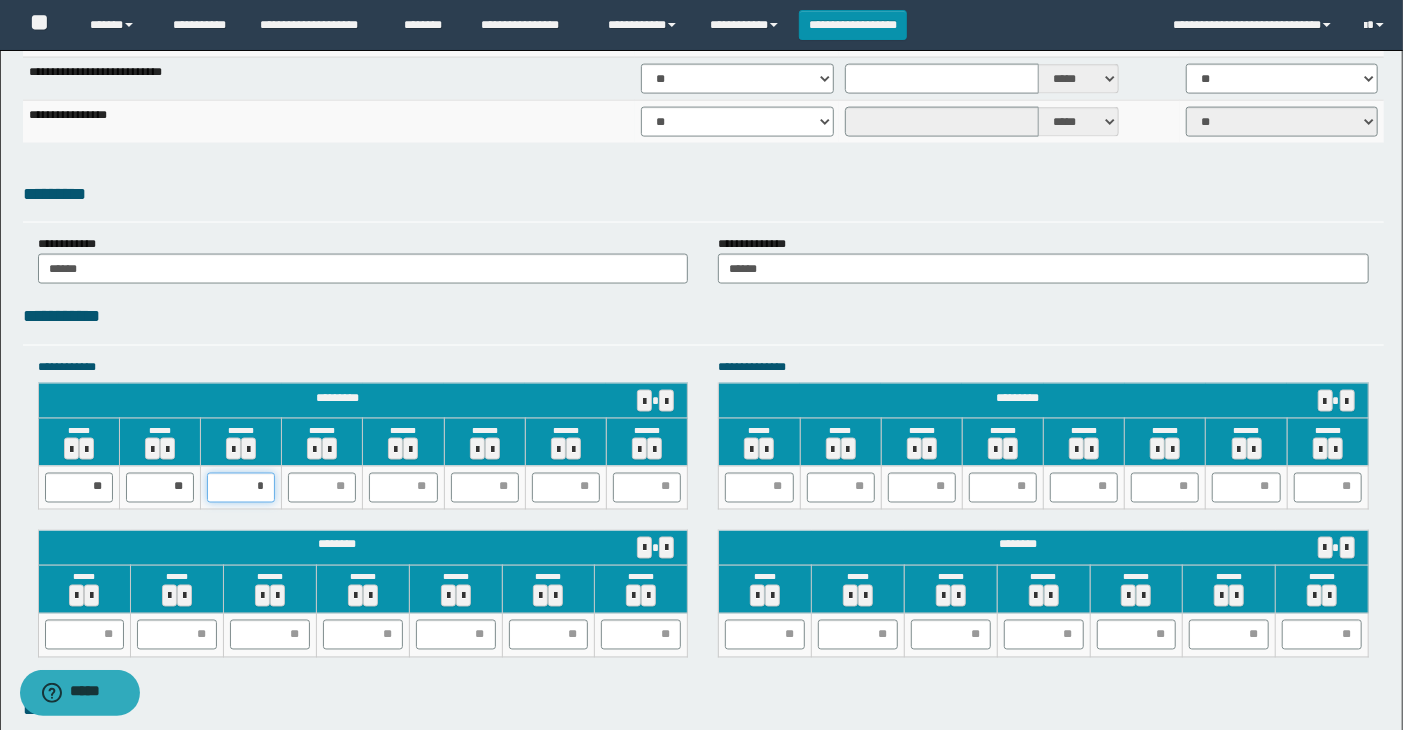 type on "**" 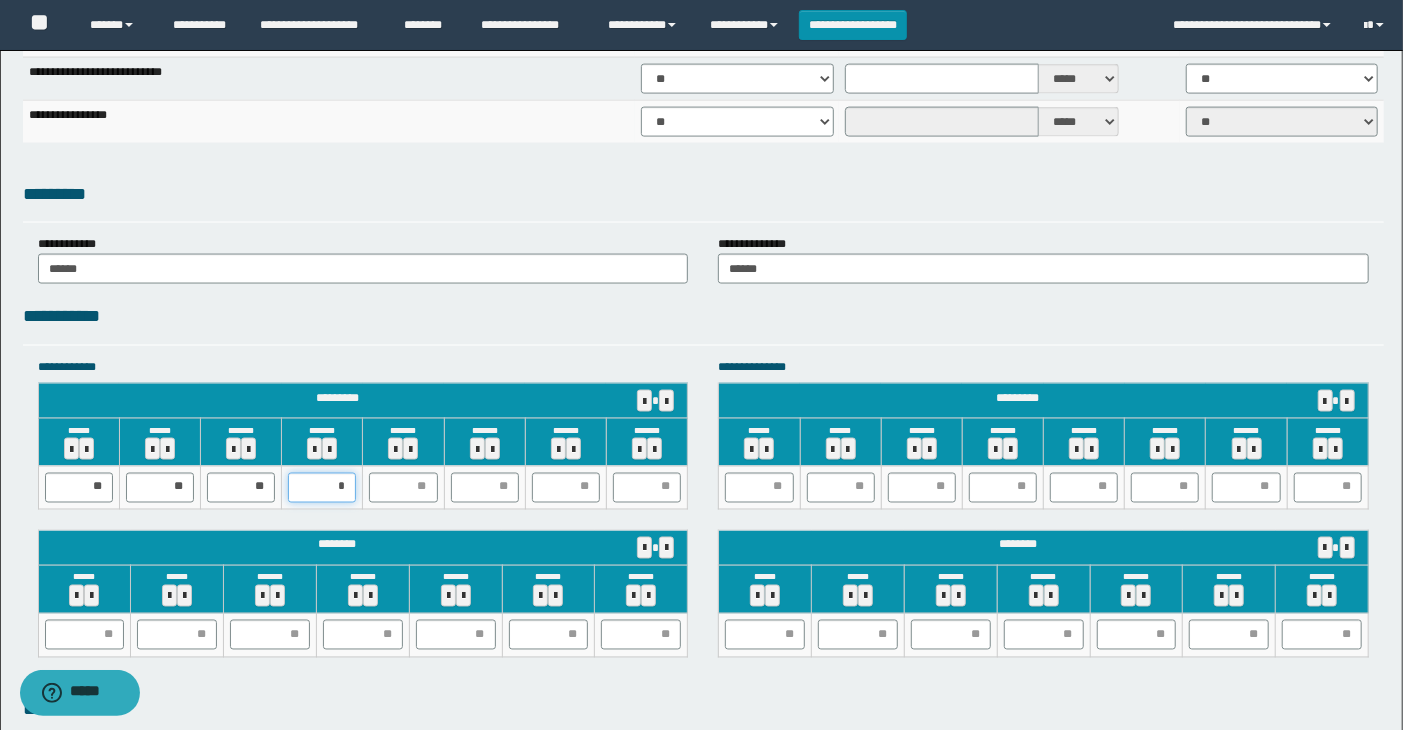 type on "**" 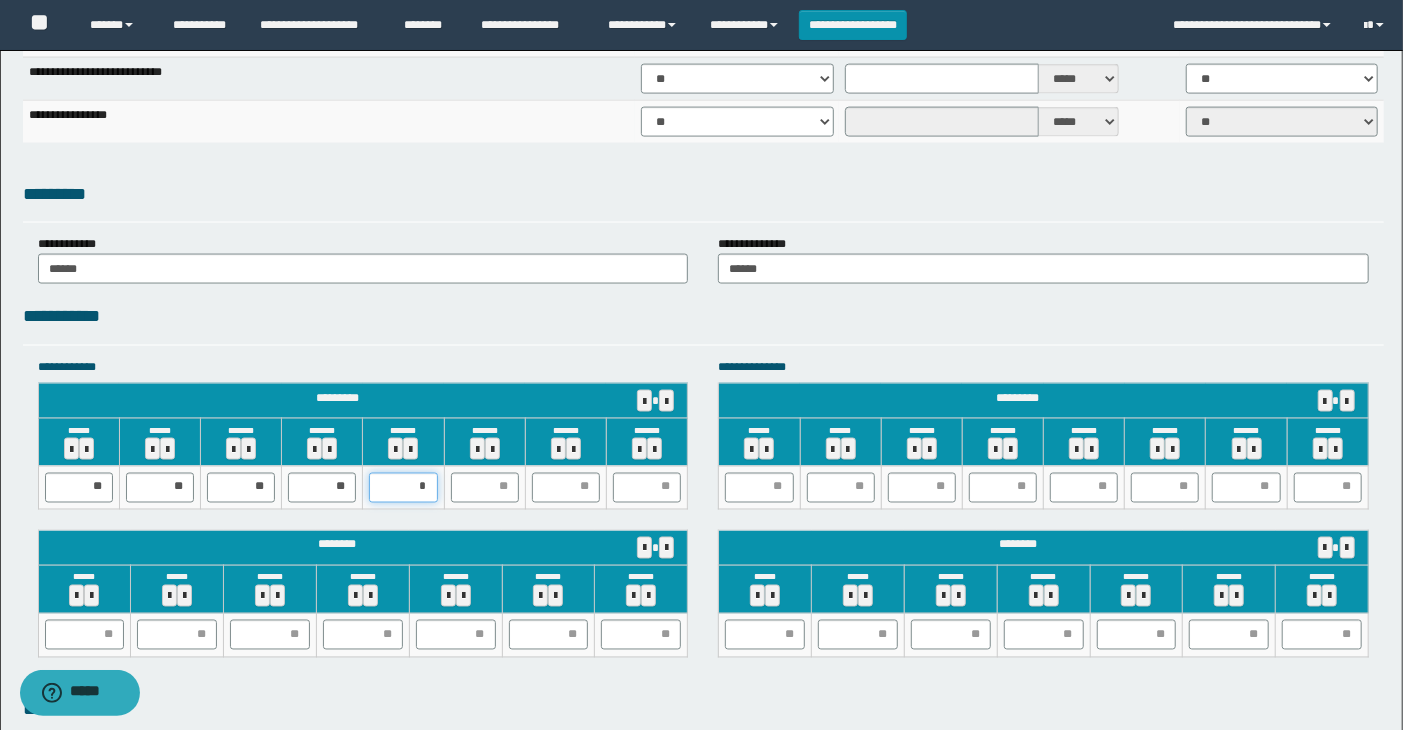 type on "**" 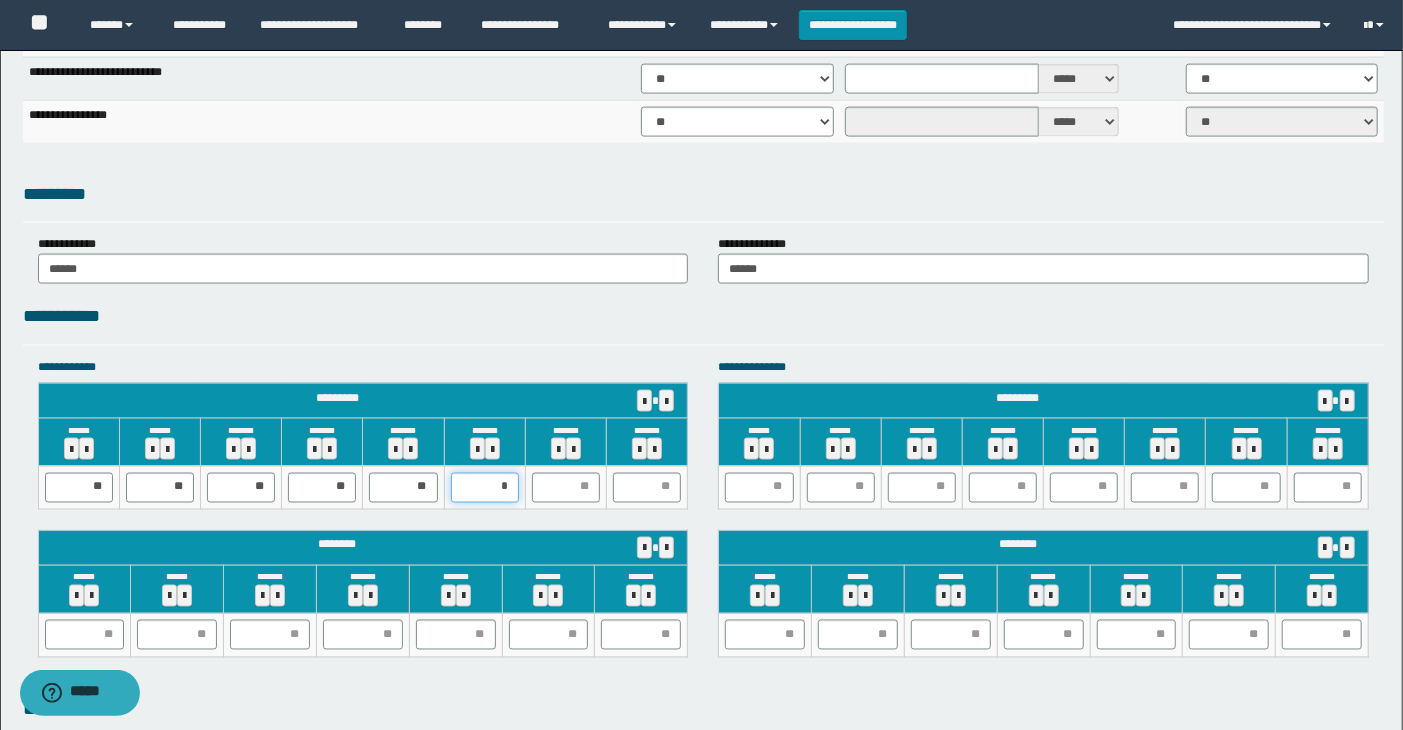 type on "**" 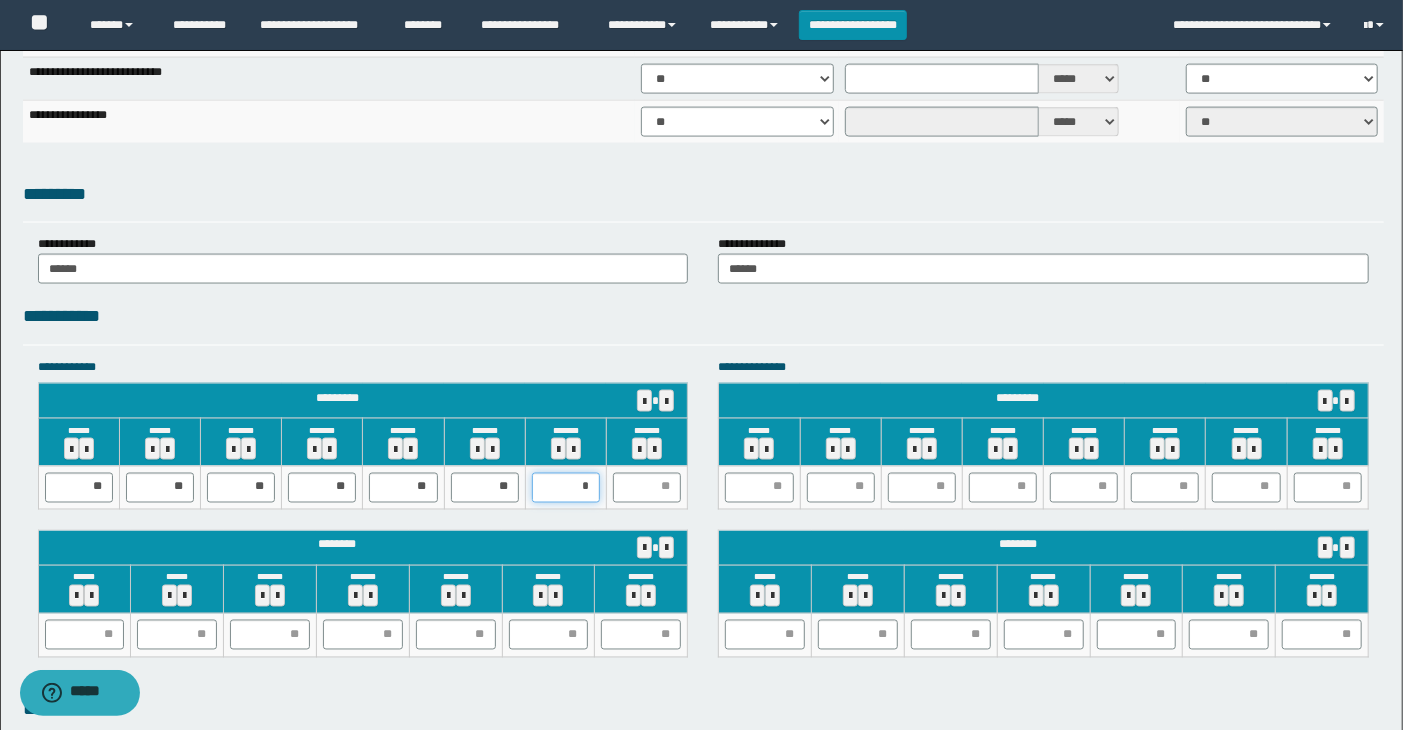 type on "**" 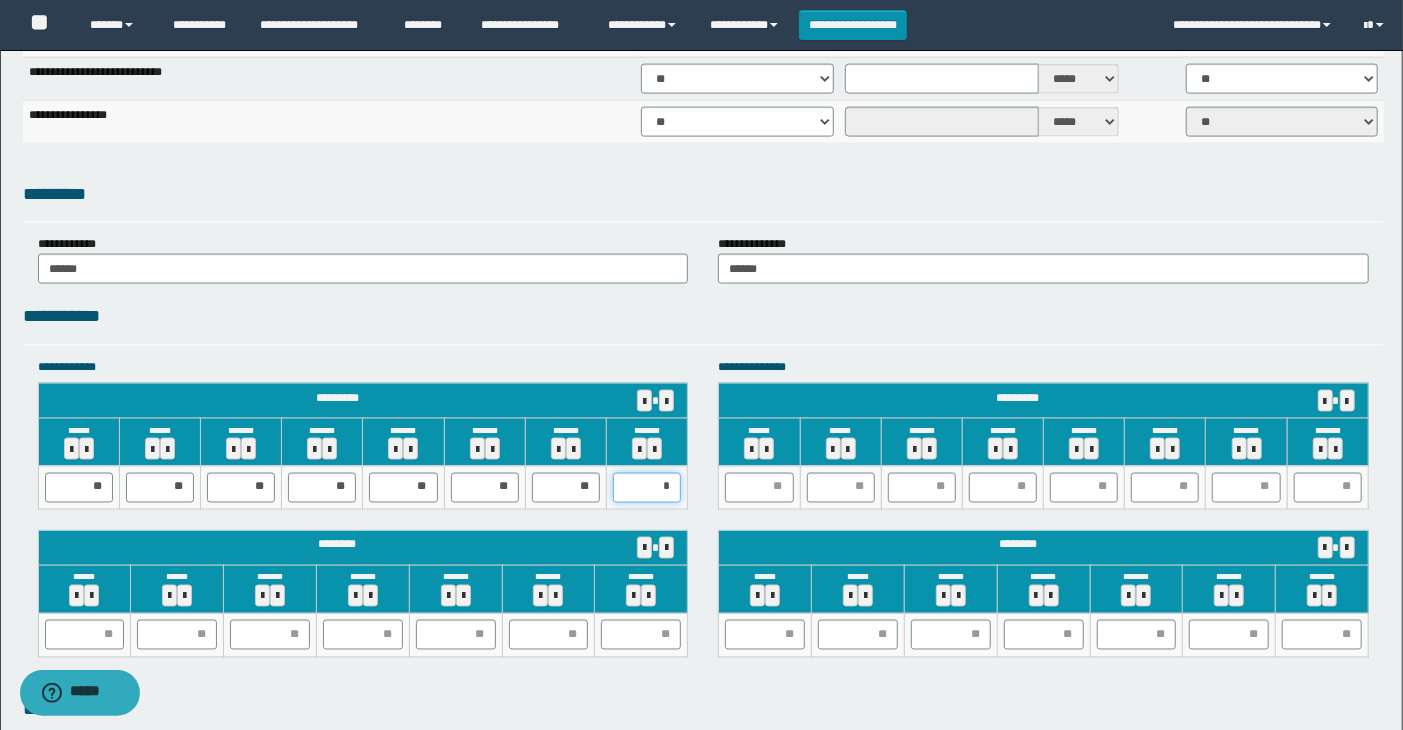 type on "**" 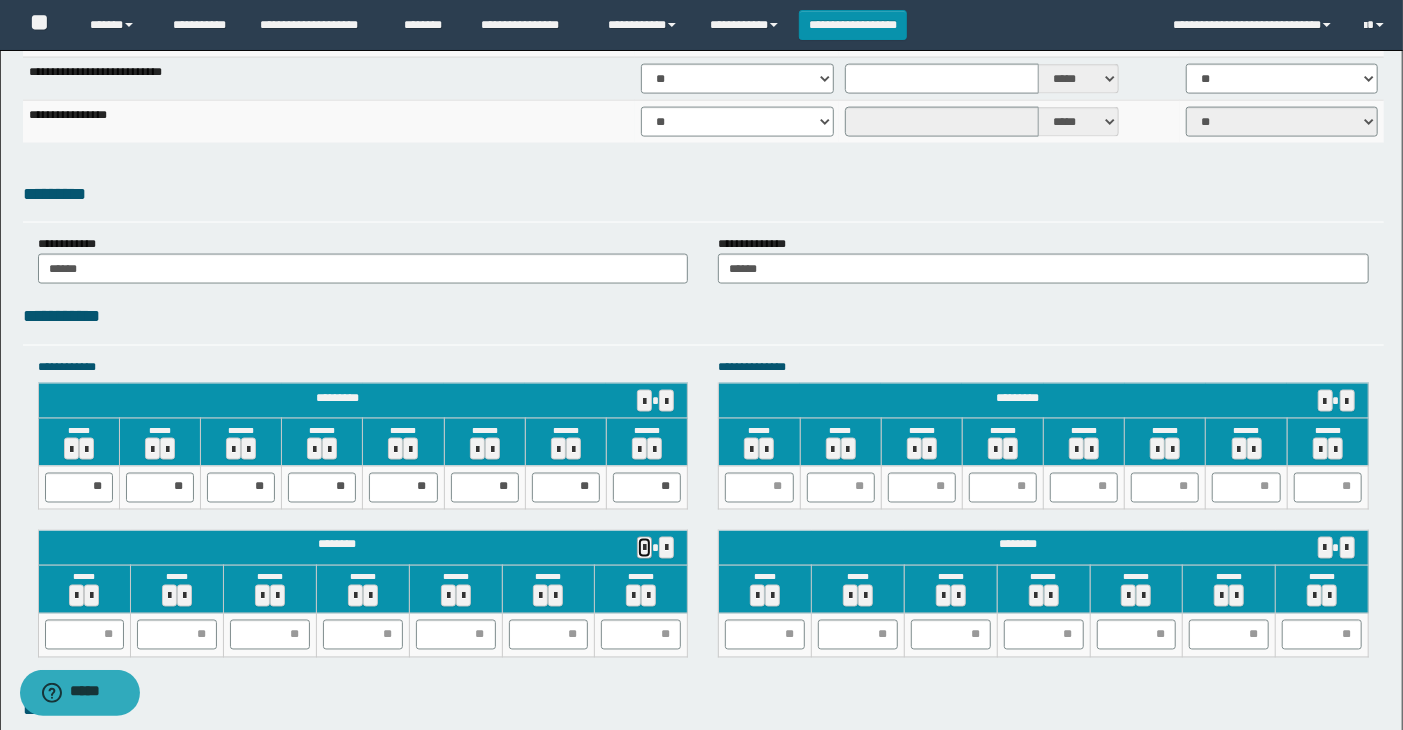 type 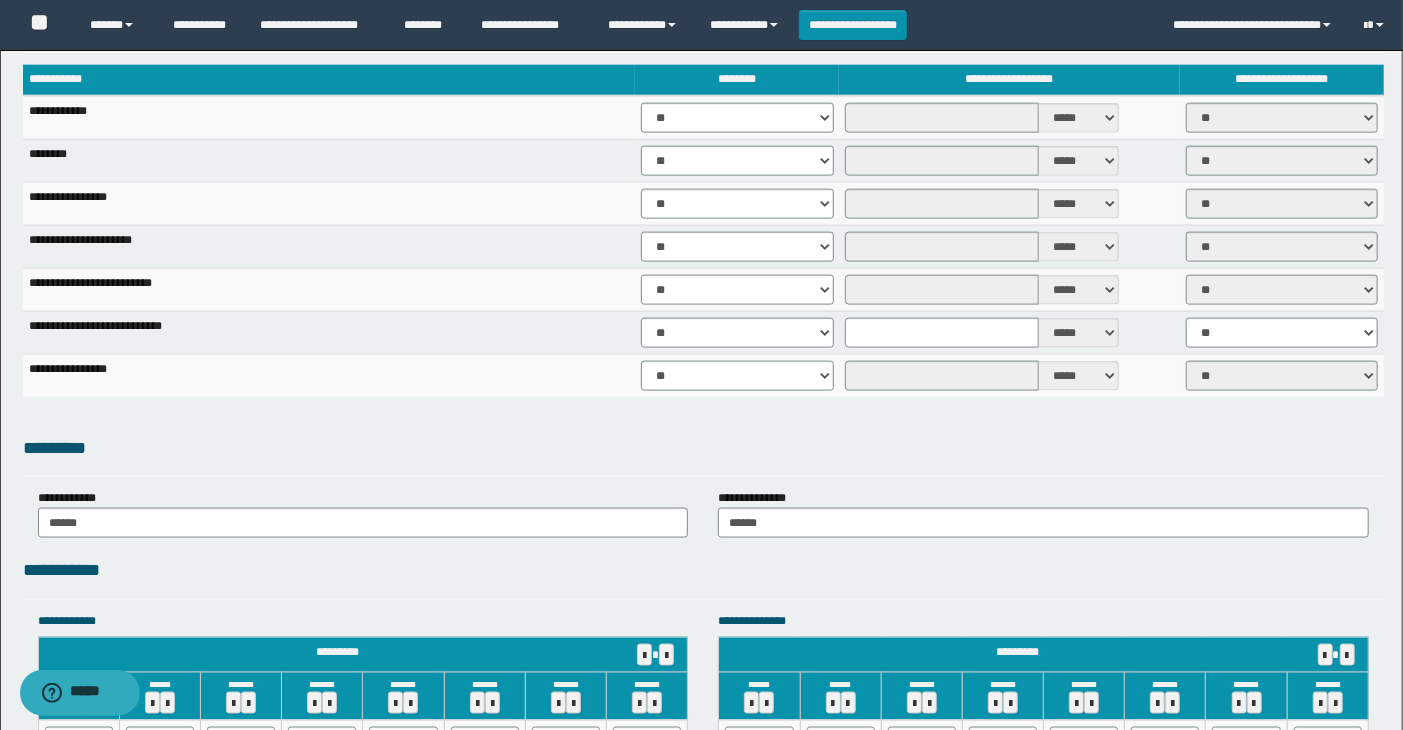 scroll, scrollTop: 1666, scrollLeft: 0, axis: vertical 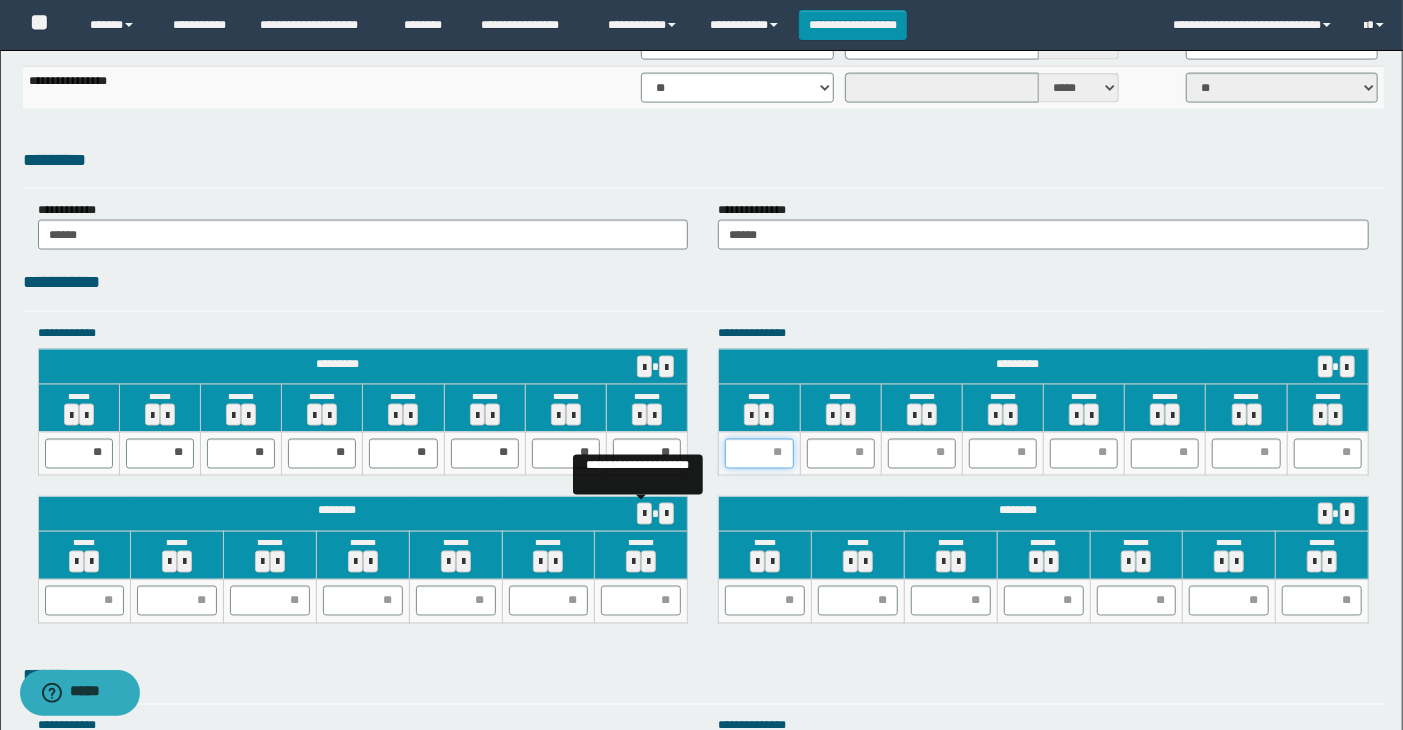 click at bounding box center (759, 454) 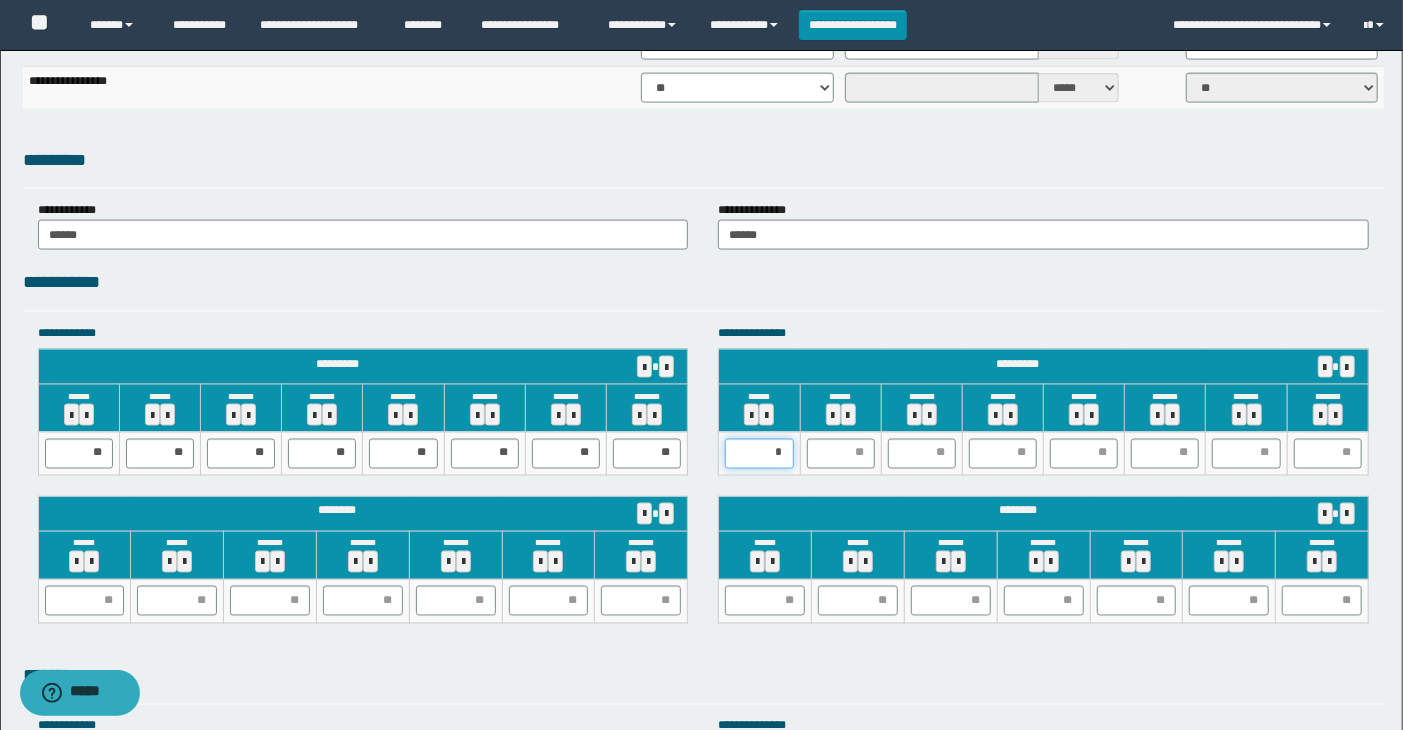 type on "**" 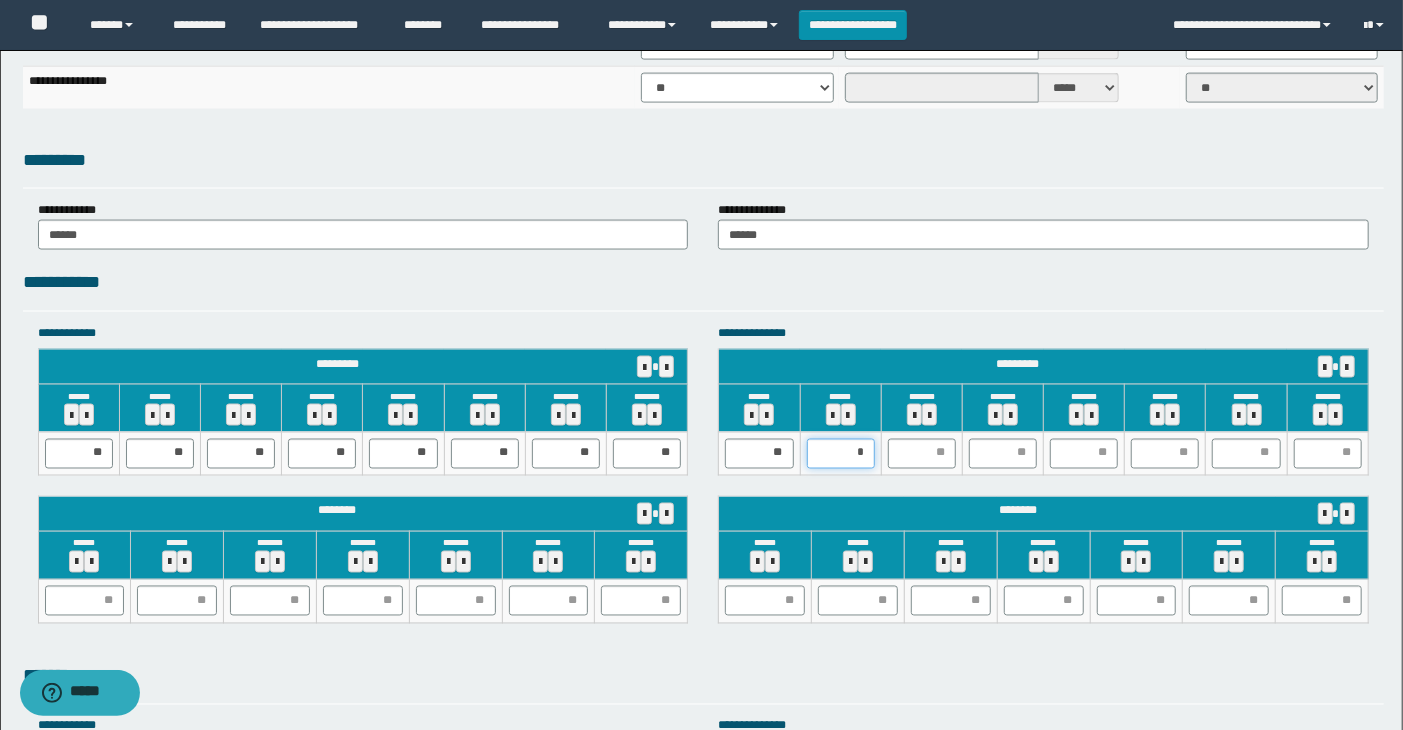 type on "**" 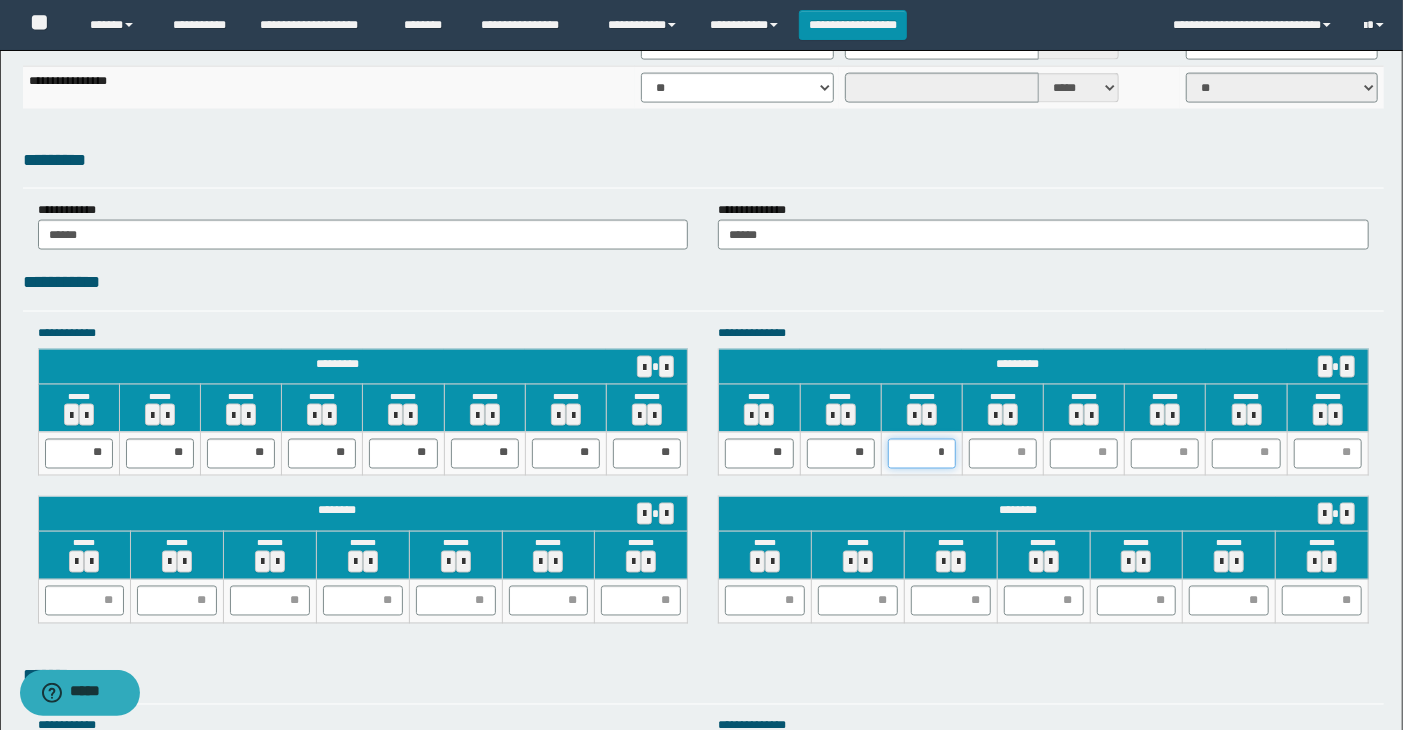 type on "**" 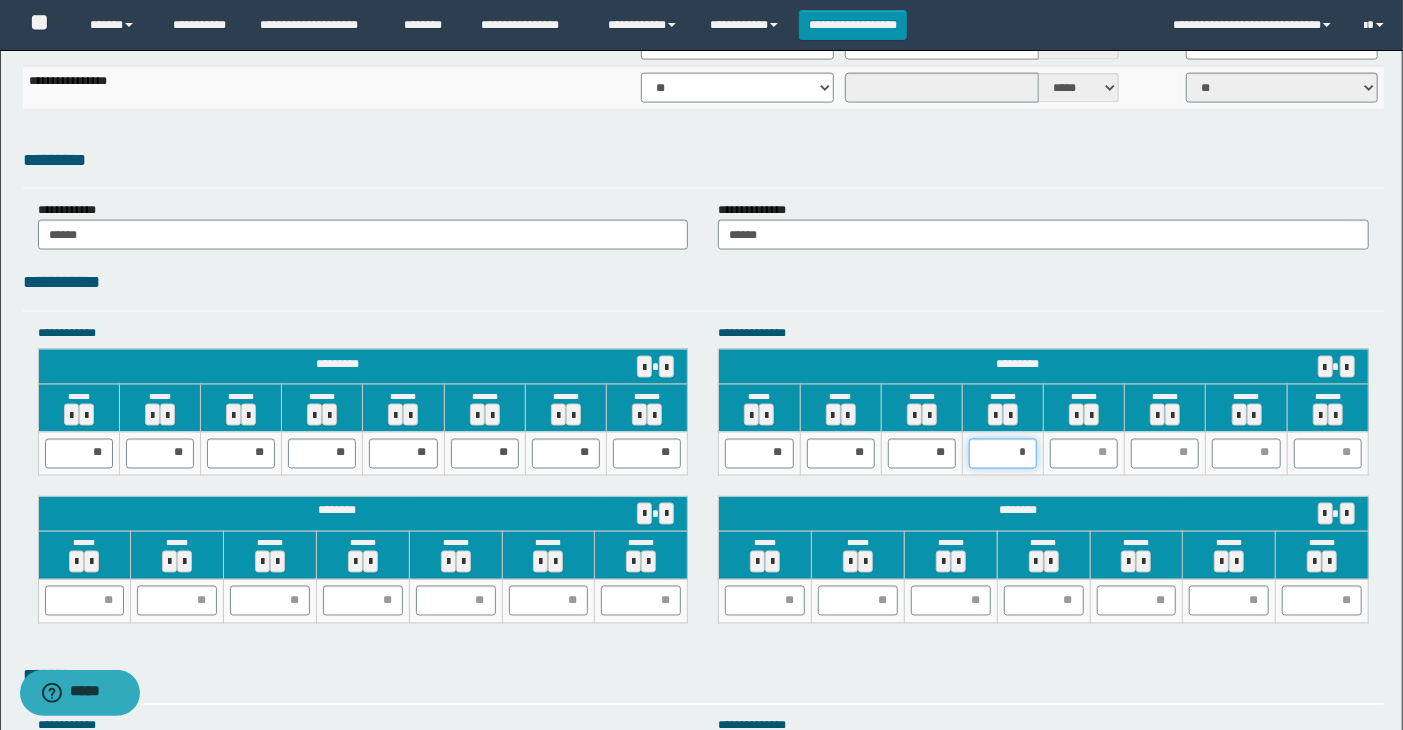 type on "**" 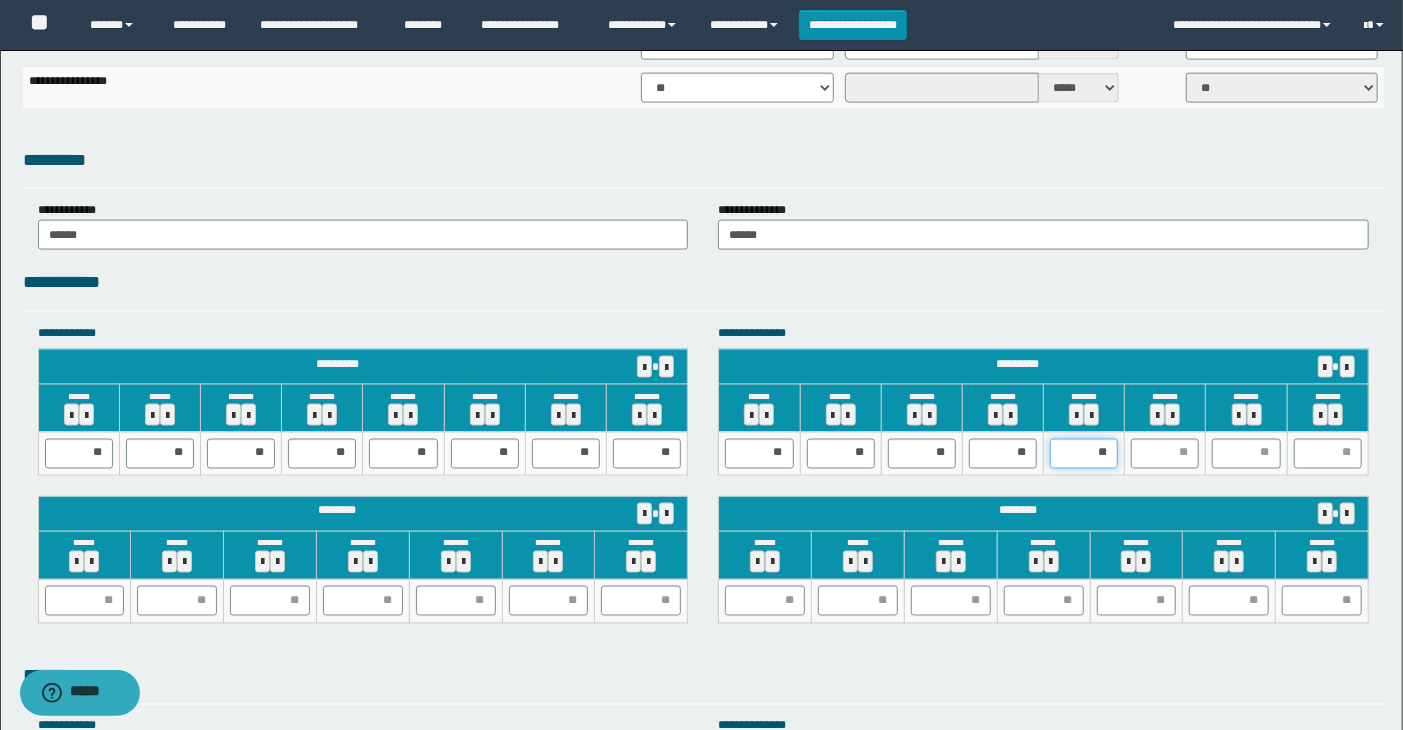 type on "***" 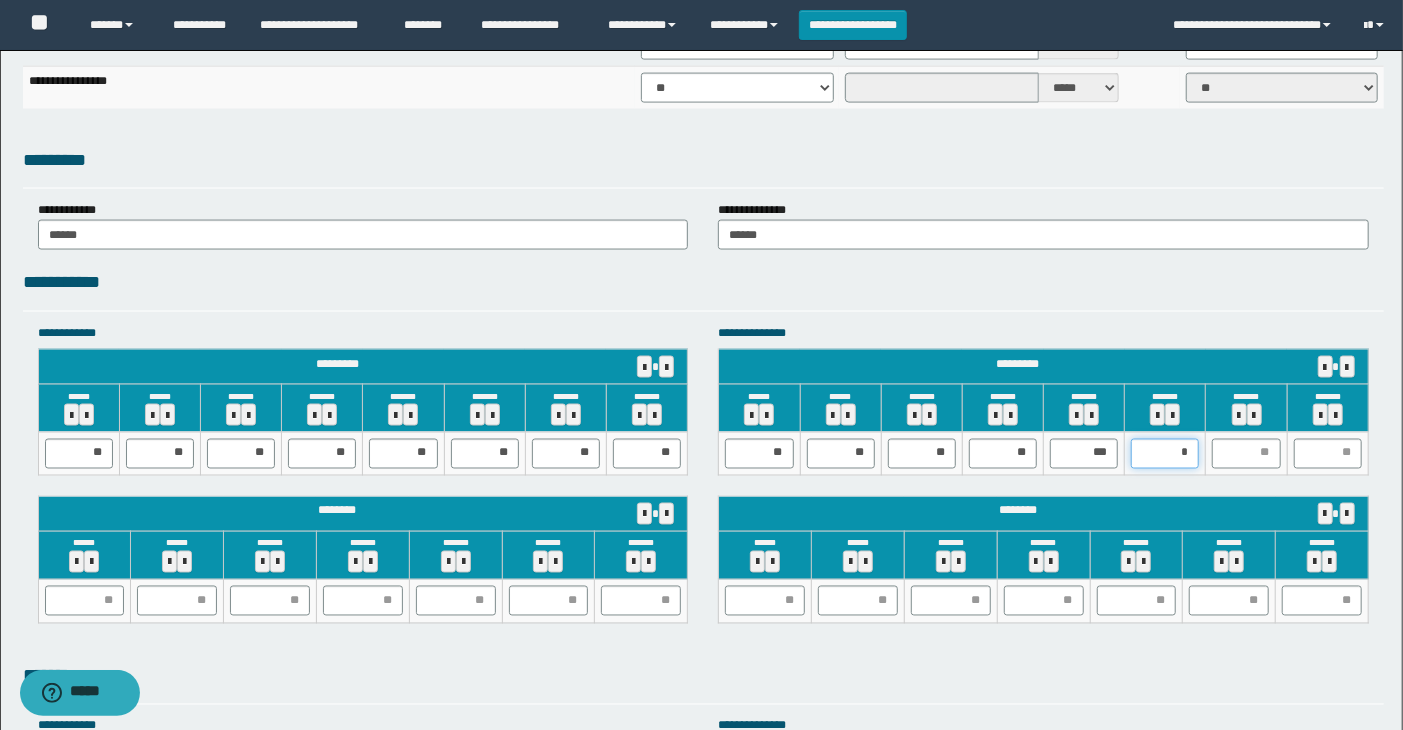 type on "**" 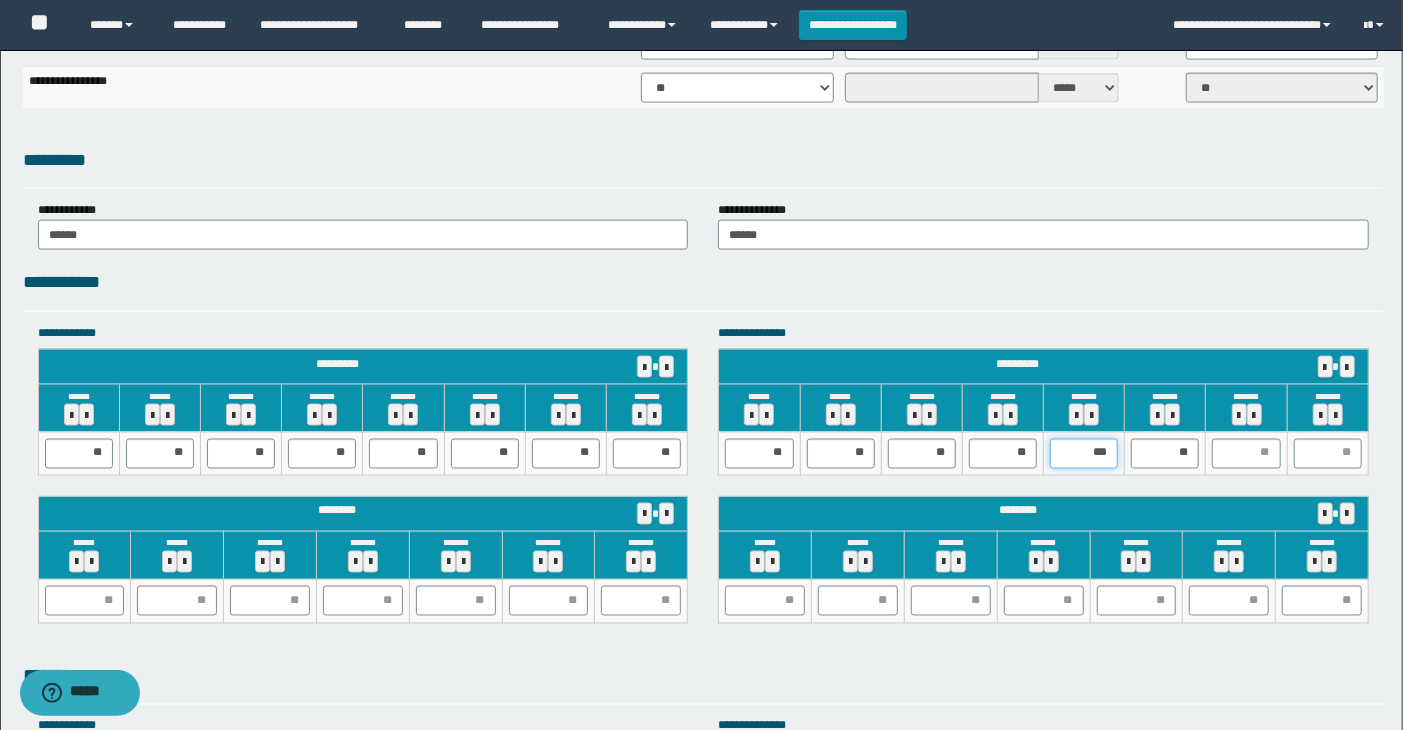 drag, startPoint x: 1086, startPoint y: 447, endPoint x: 1140, endPoint y: 446, distance: 54.00926 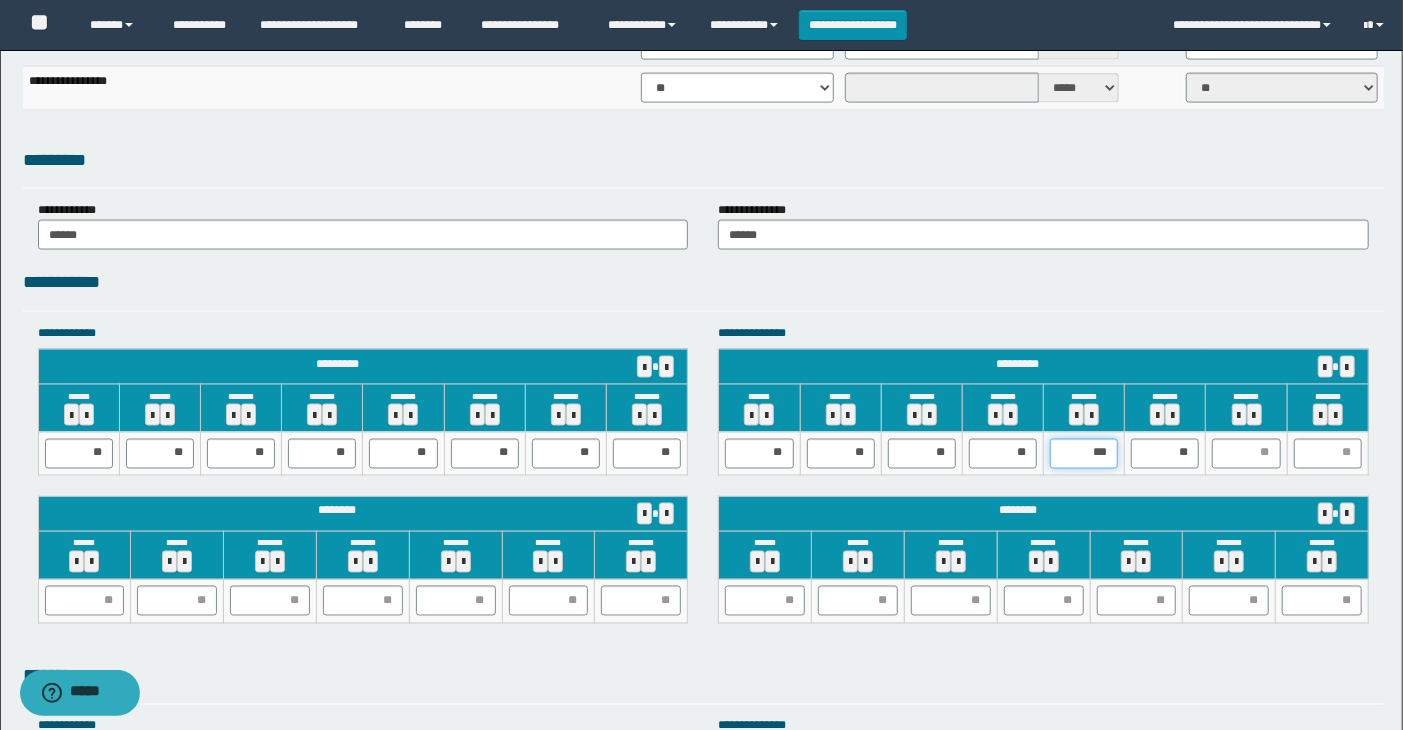 click on "**
**
**
**
***
**" at bounding box center (1044, 453) 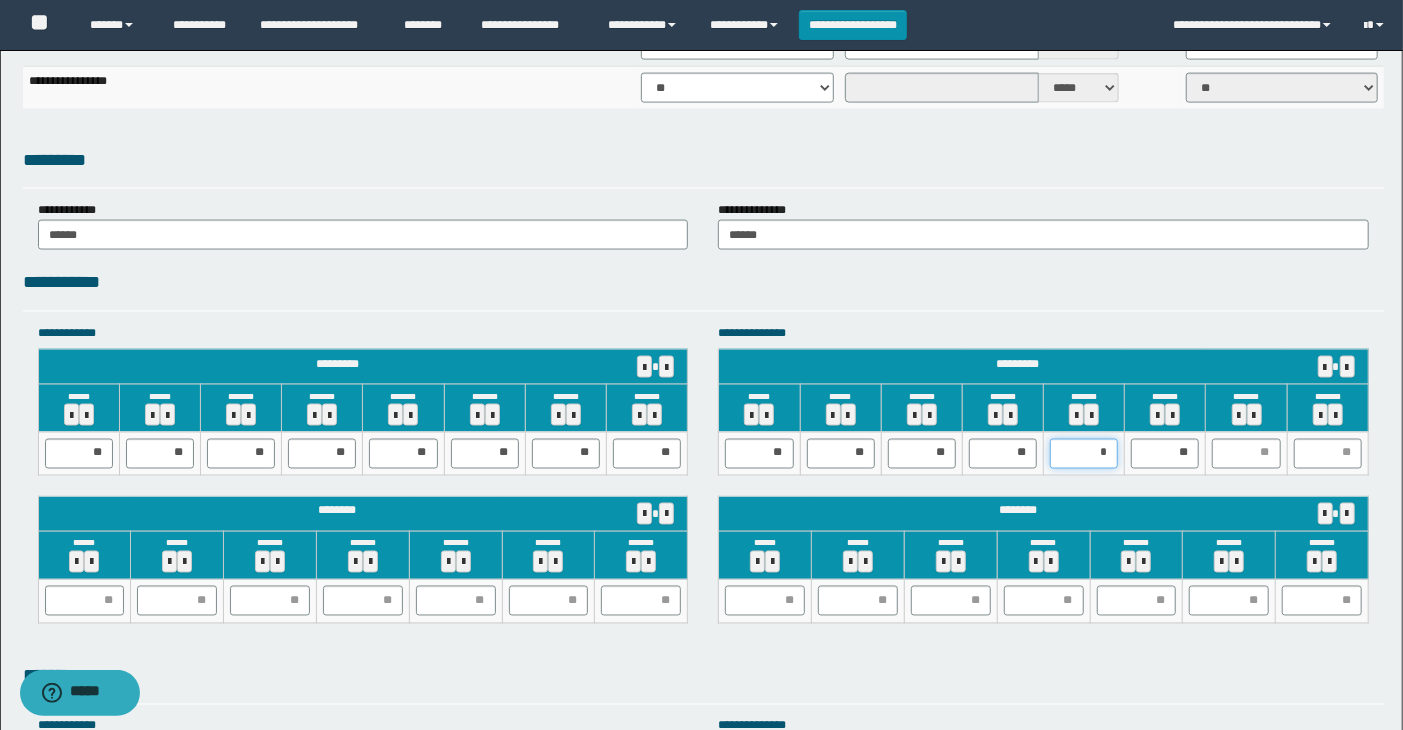 type on "**" 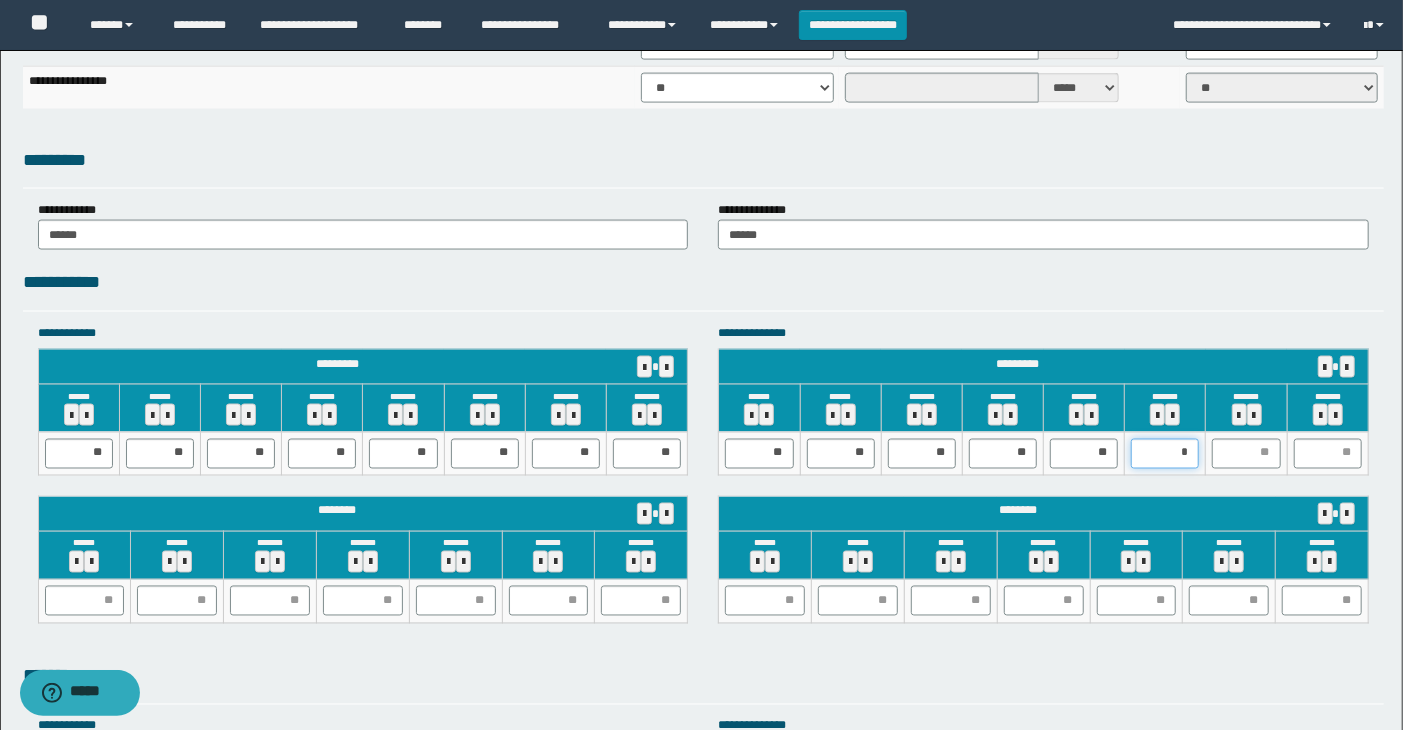 type on "**" 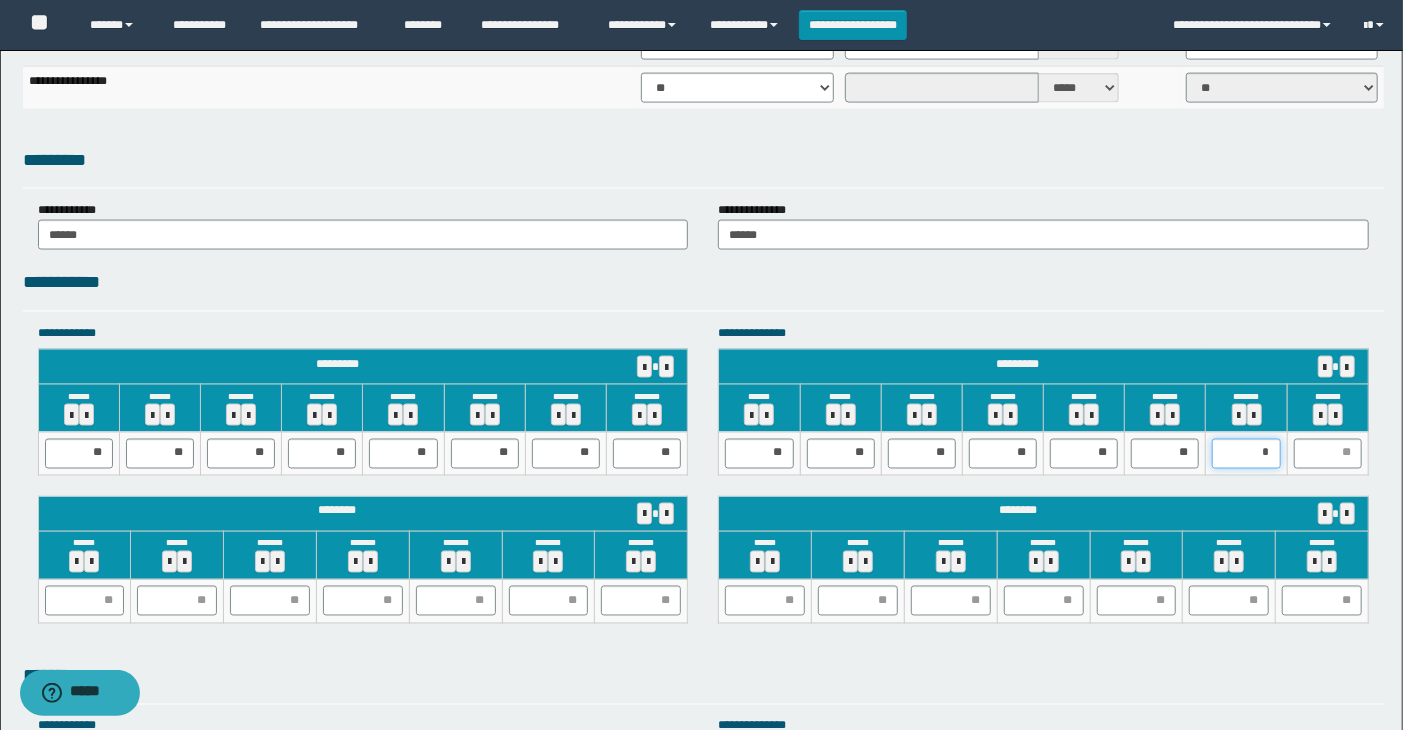 type on "**" 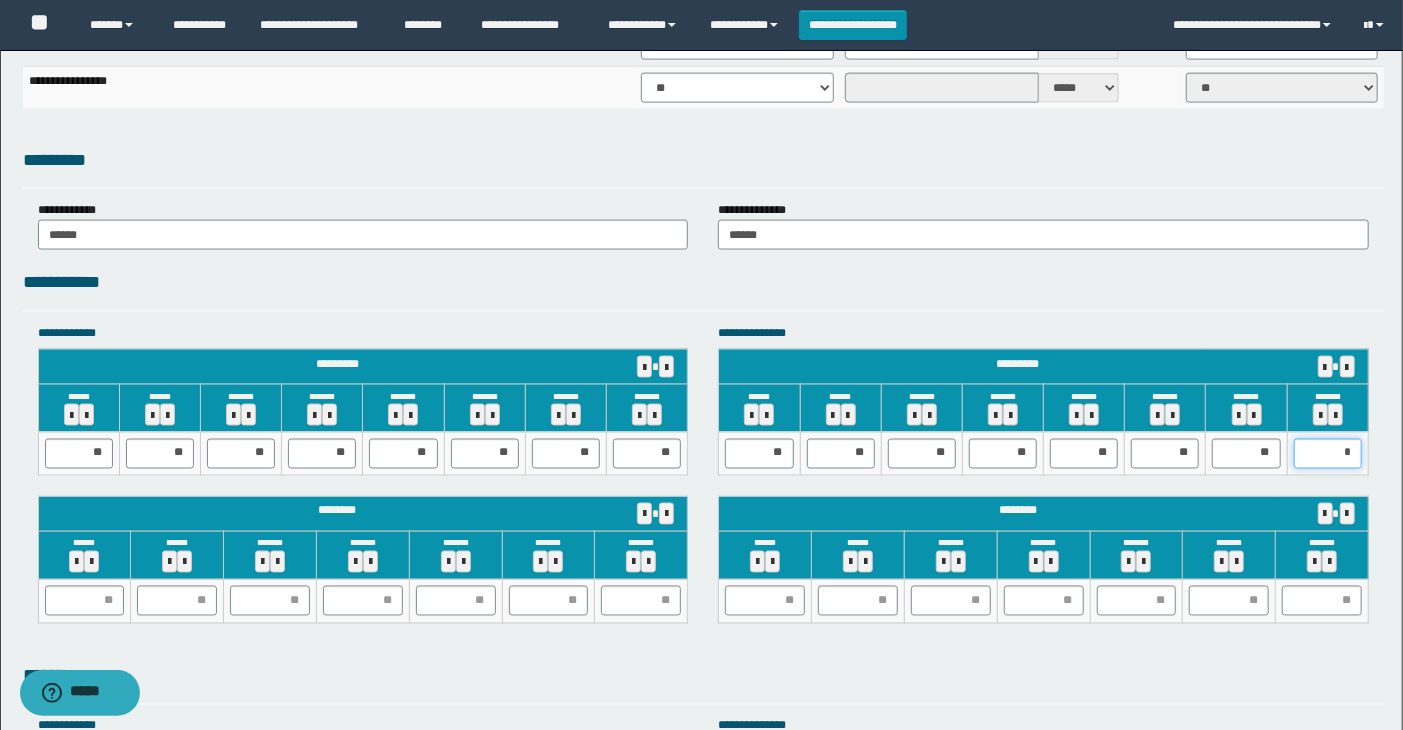 type on "**" 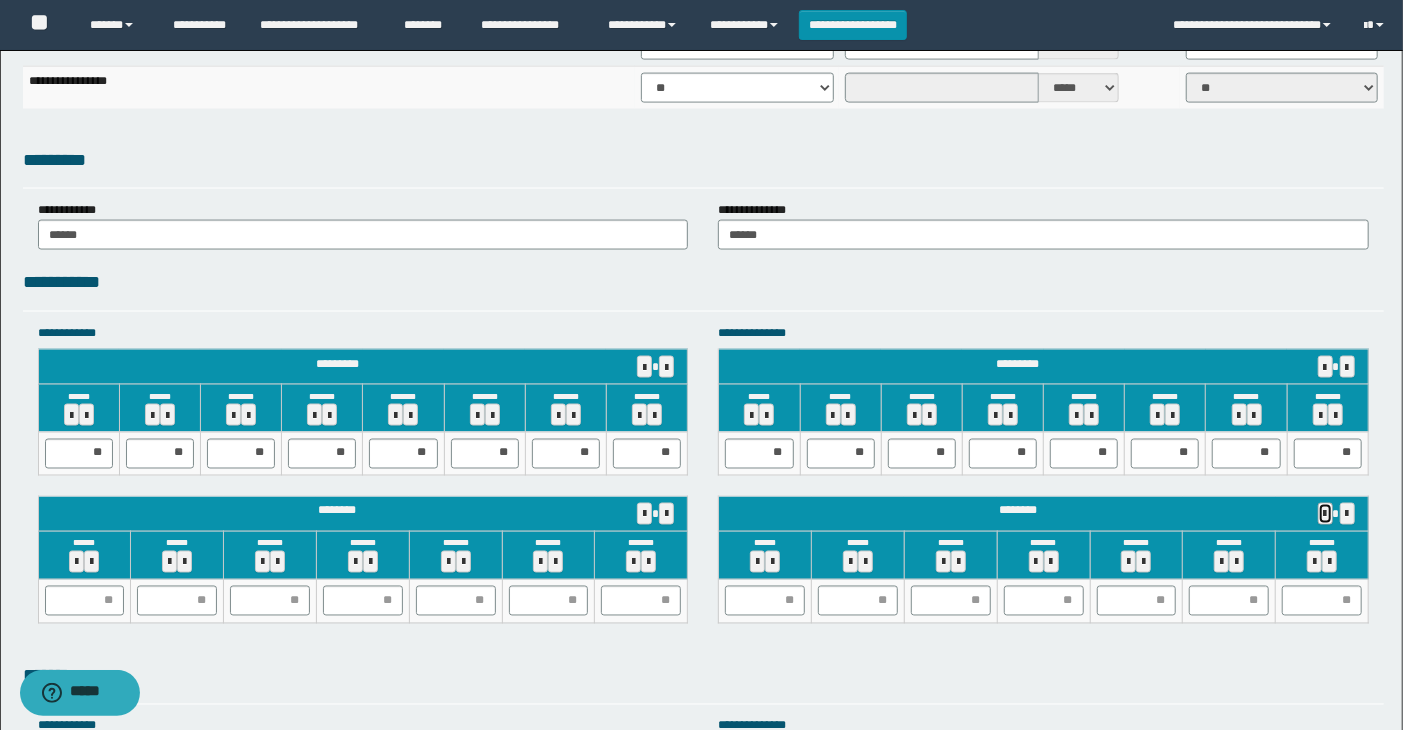 type 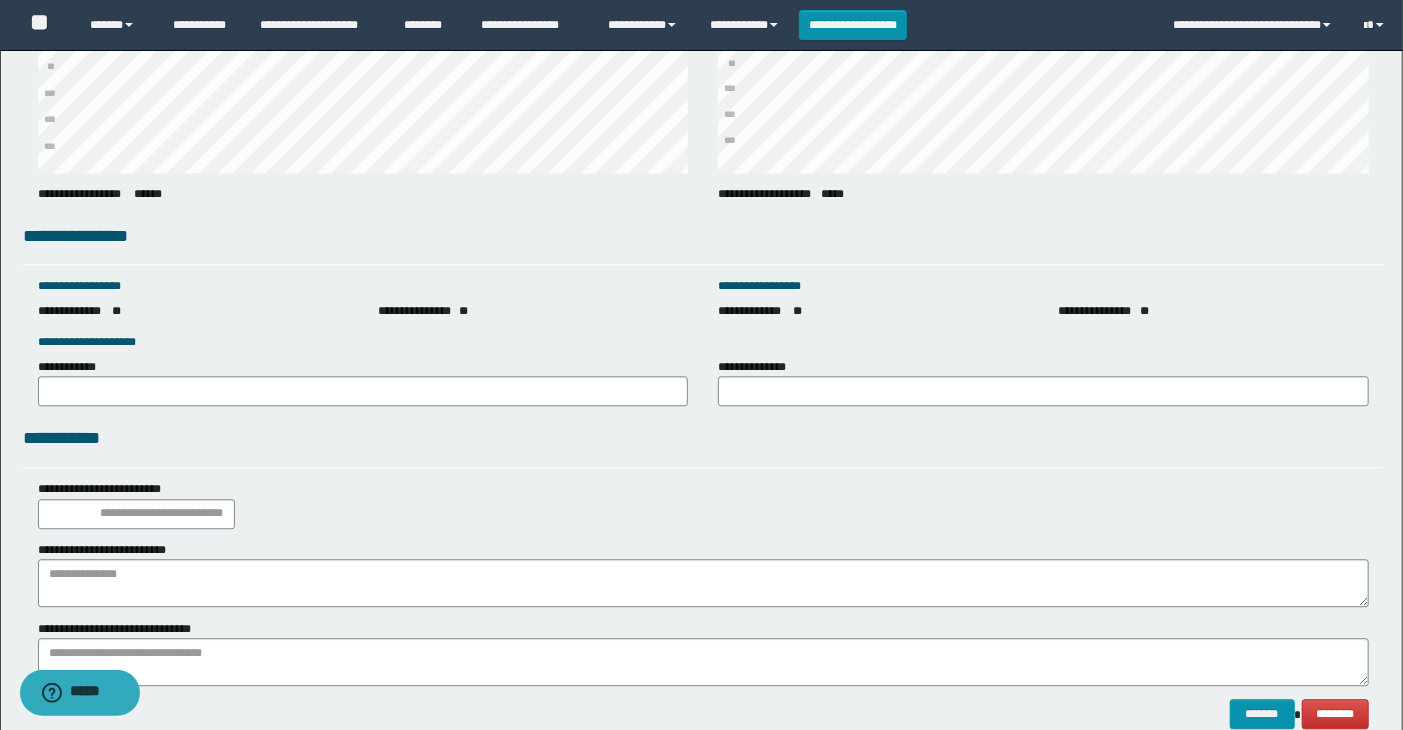 scroll, scrollTop: 2743, scrollLeft: 0, axis: vertical 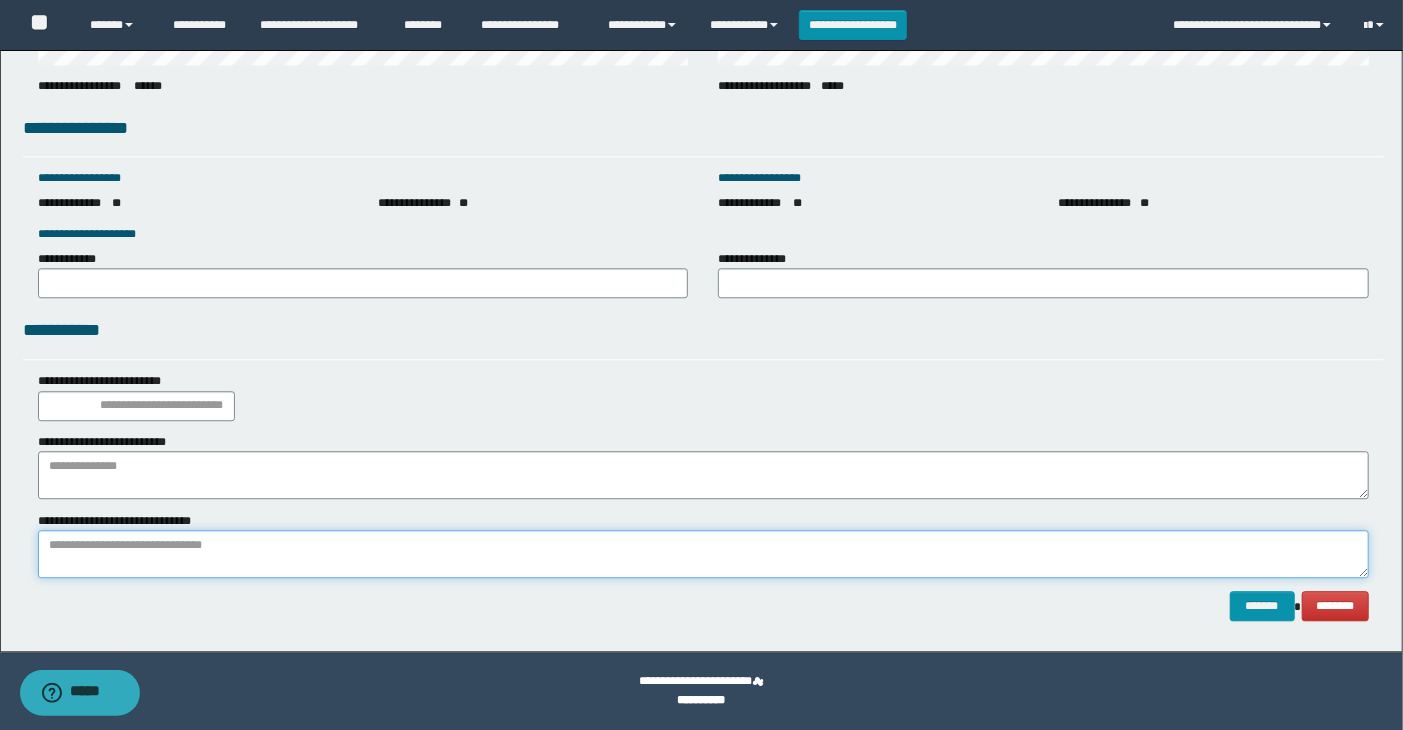 click at bounding box center (704, 554) 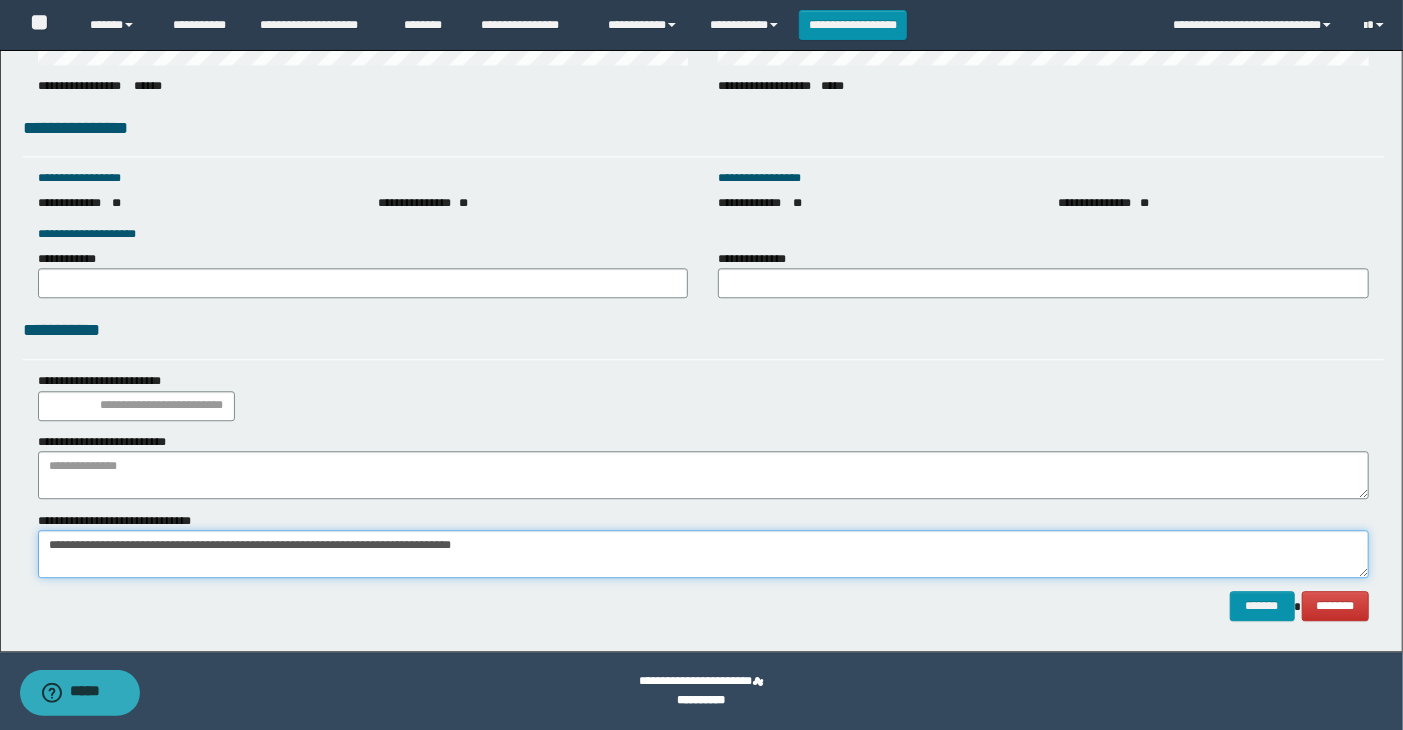 type on "**********" 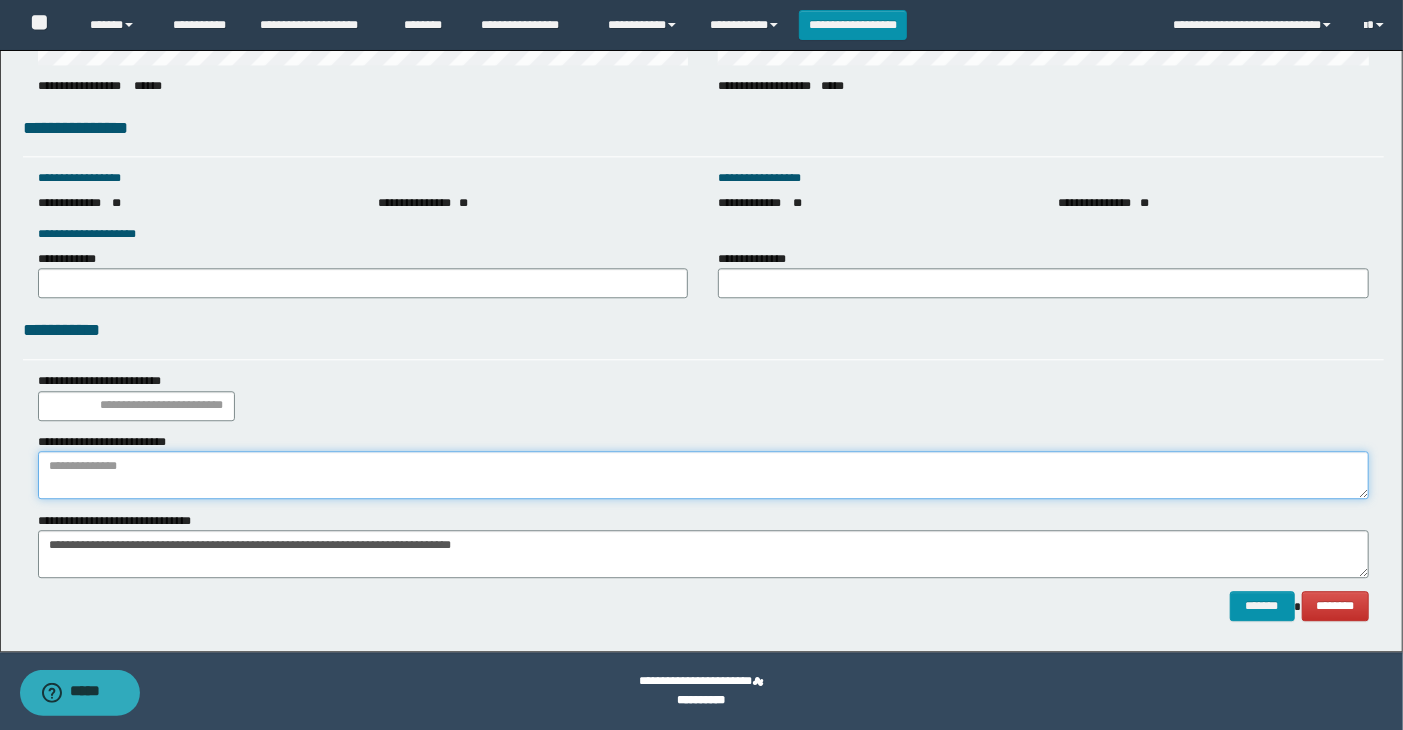click at bounding box center [704, 475] 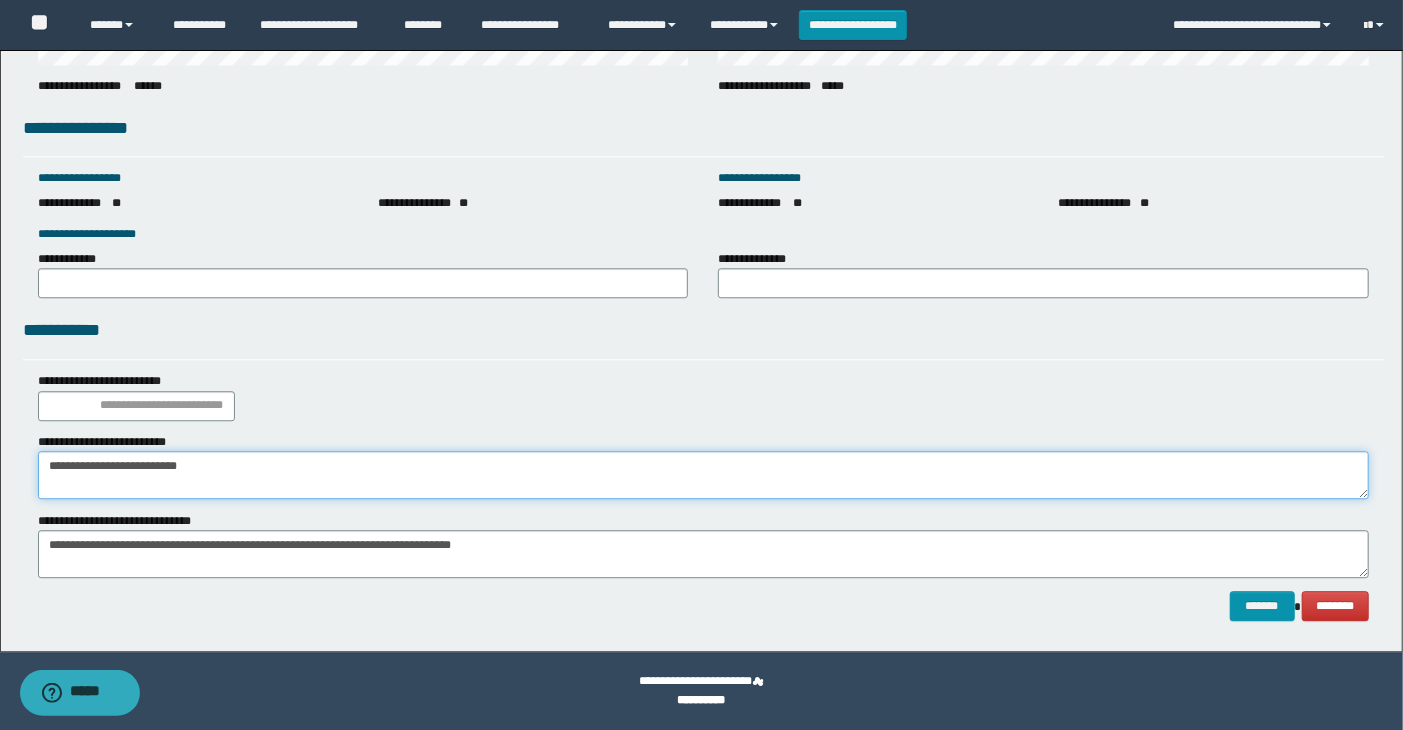 click on "**********" at bounding box center [704, 475] 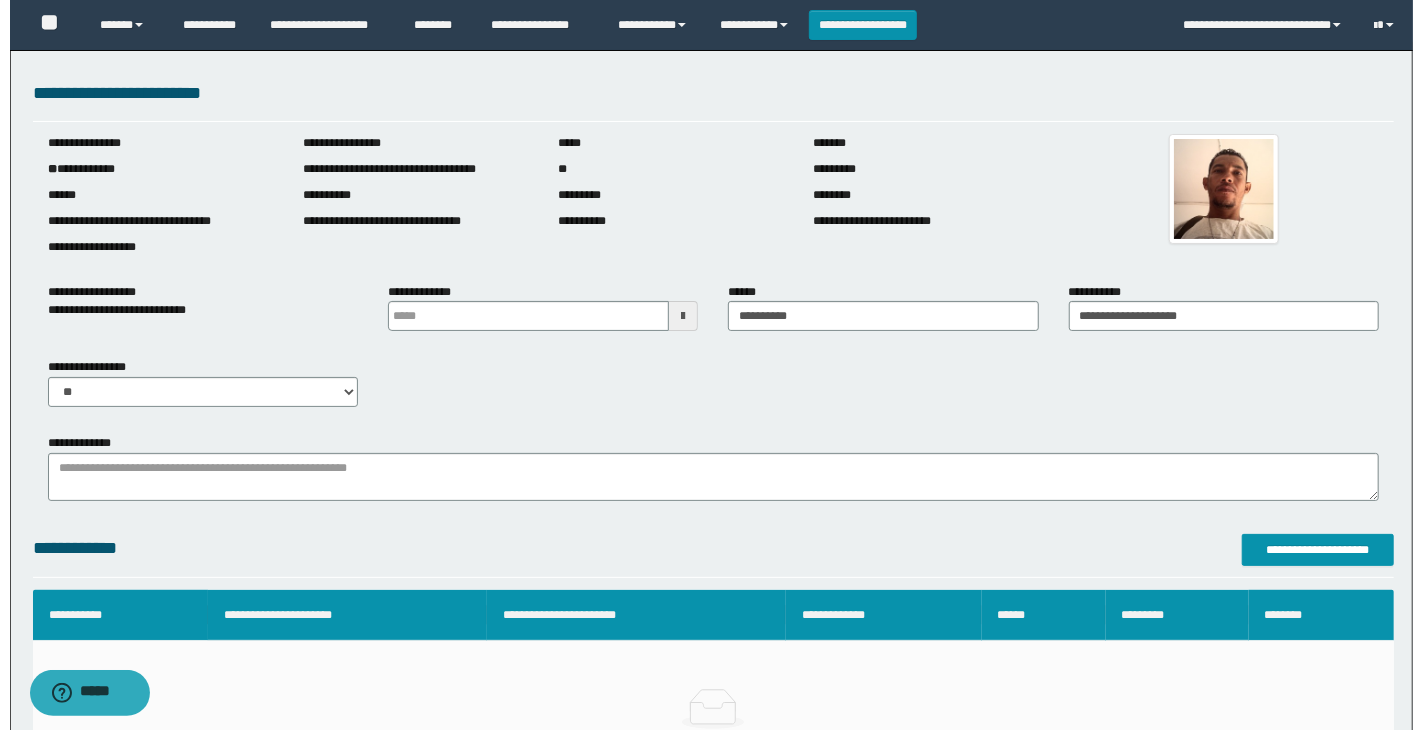 scroll, scrollTop: 0, scrollLeft: 0, axis: both 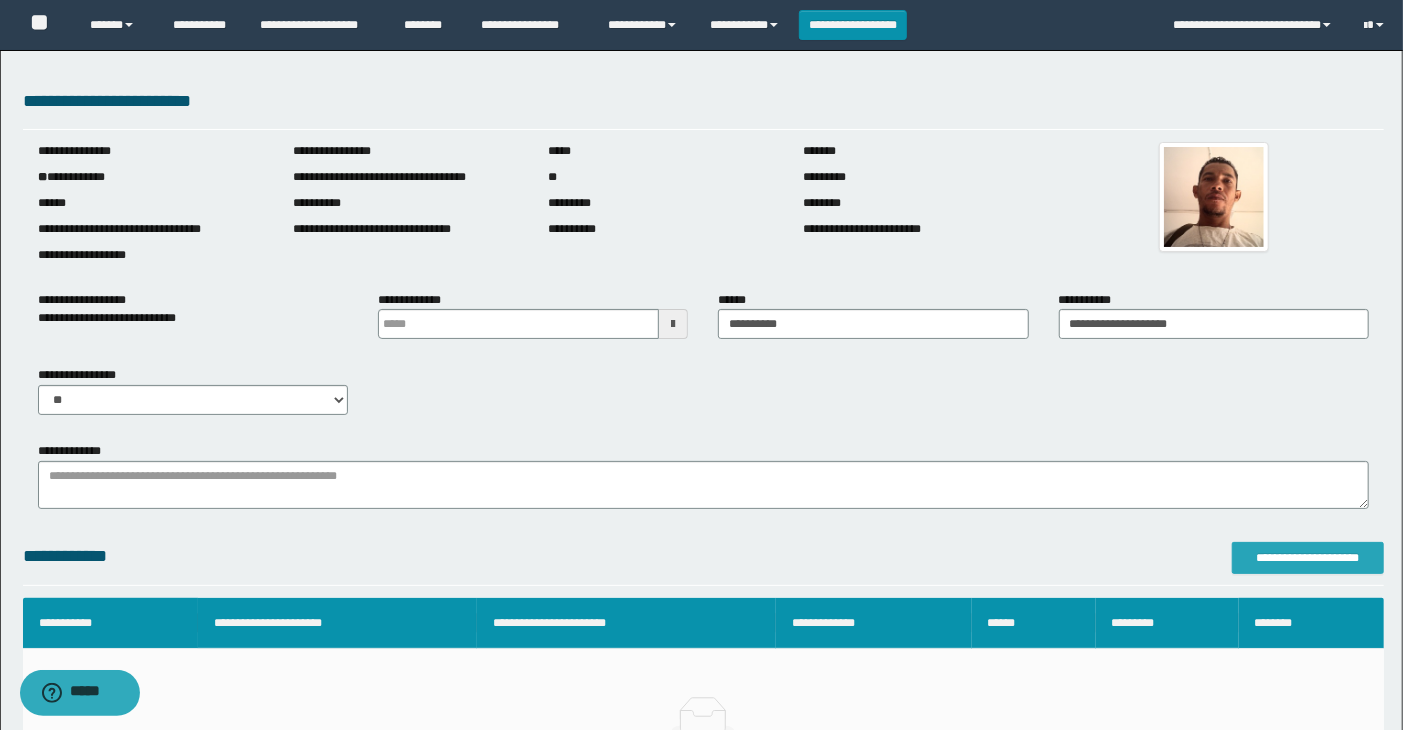 type on "**********" 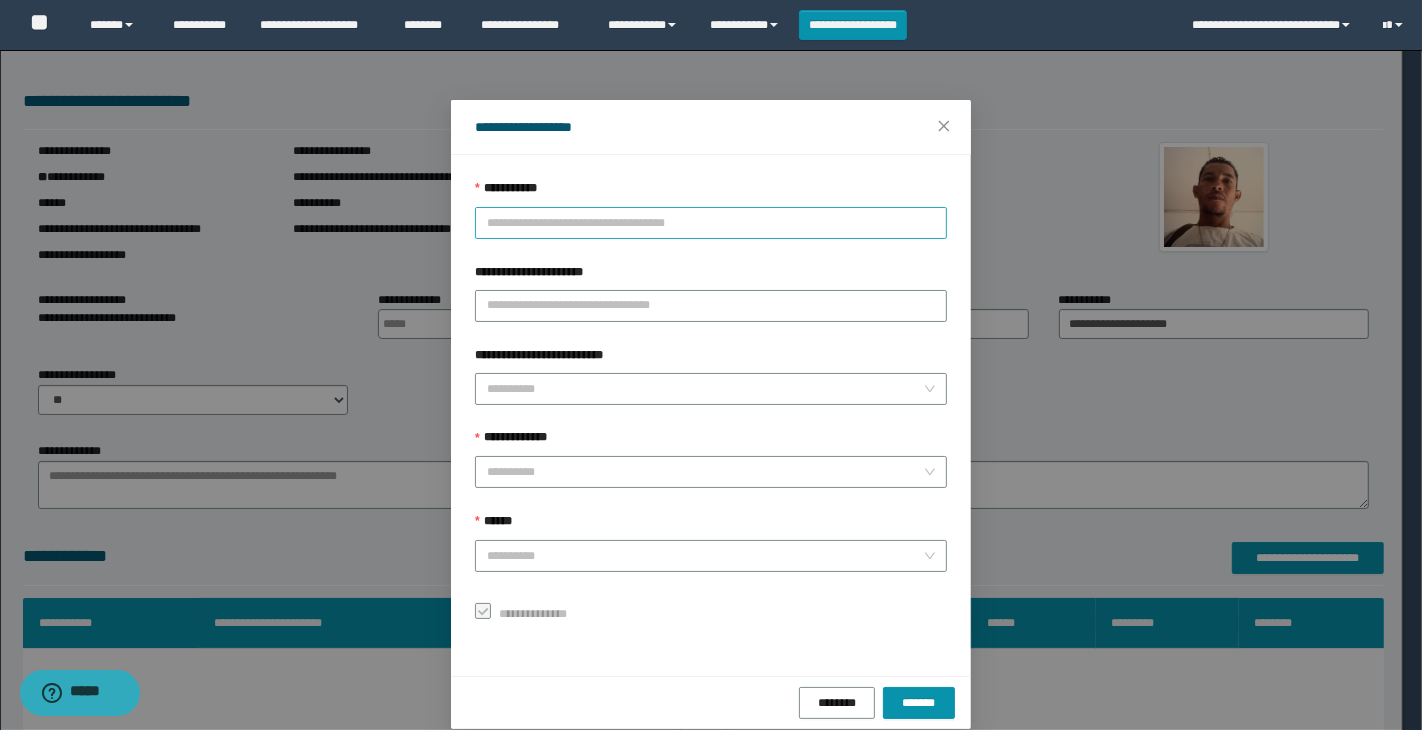 click on "**********" at bounding box center (711, 223) 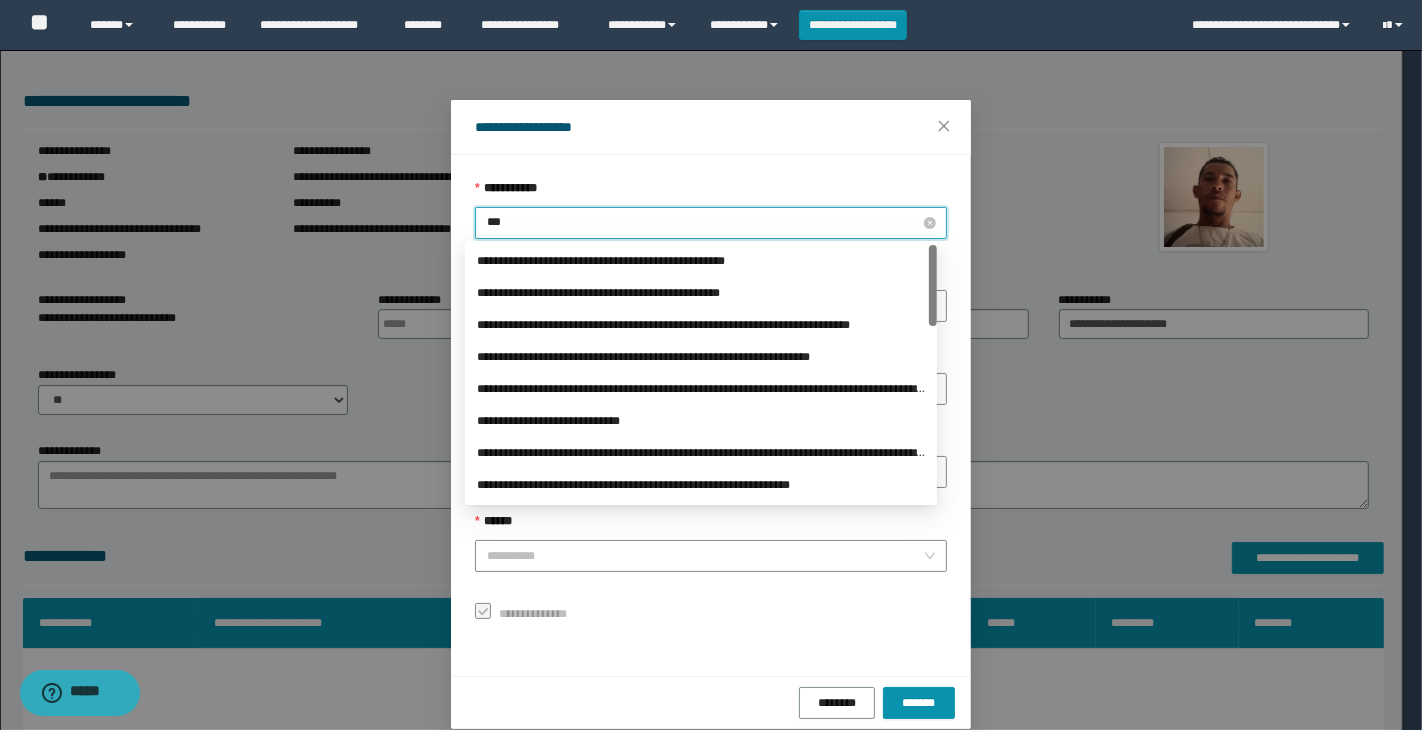 type on "****" 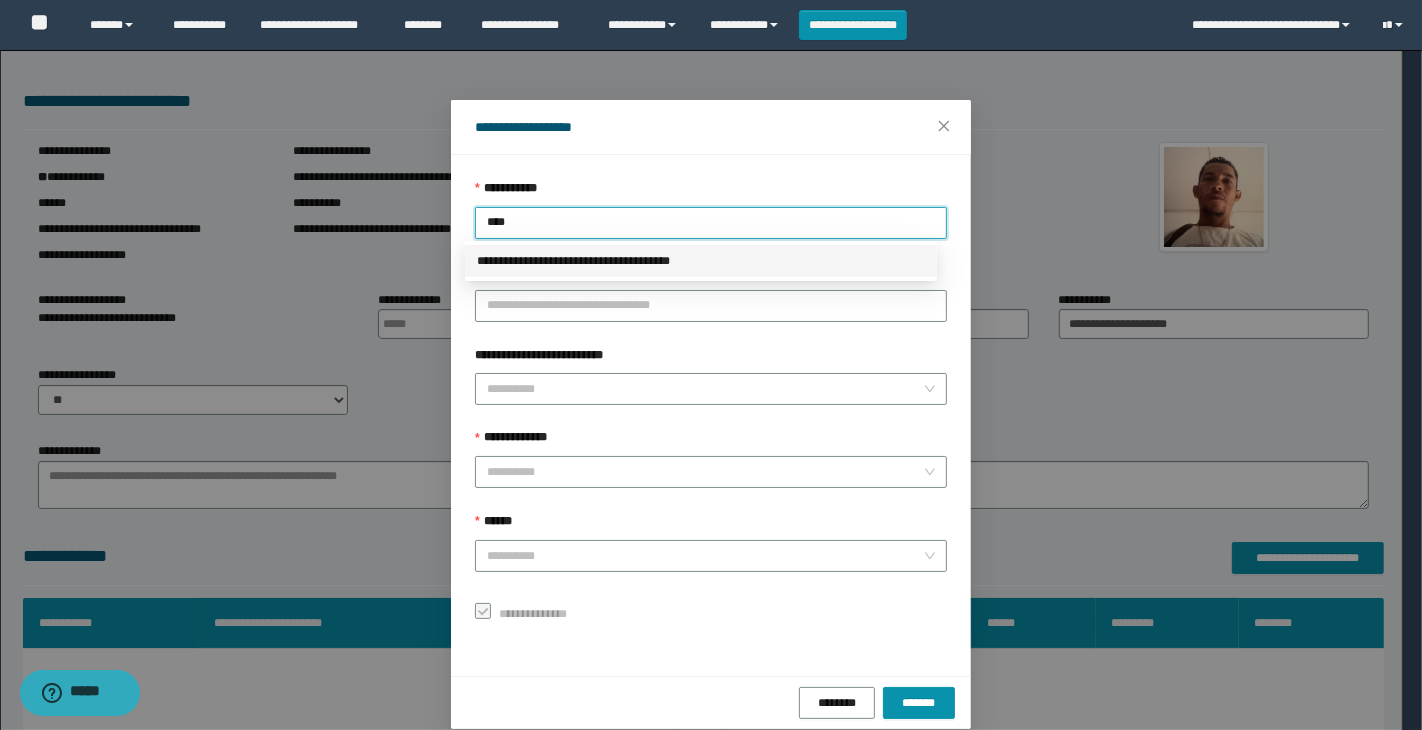 click on "**********" at bounding box center [701, 261] 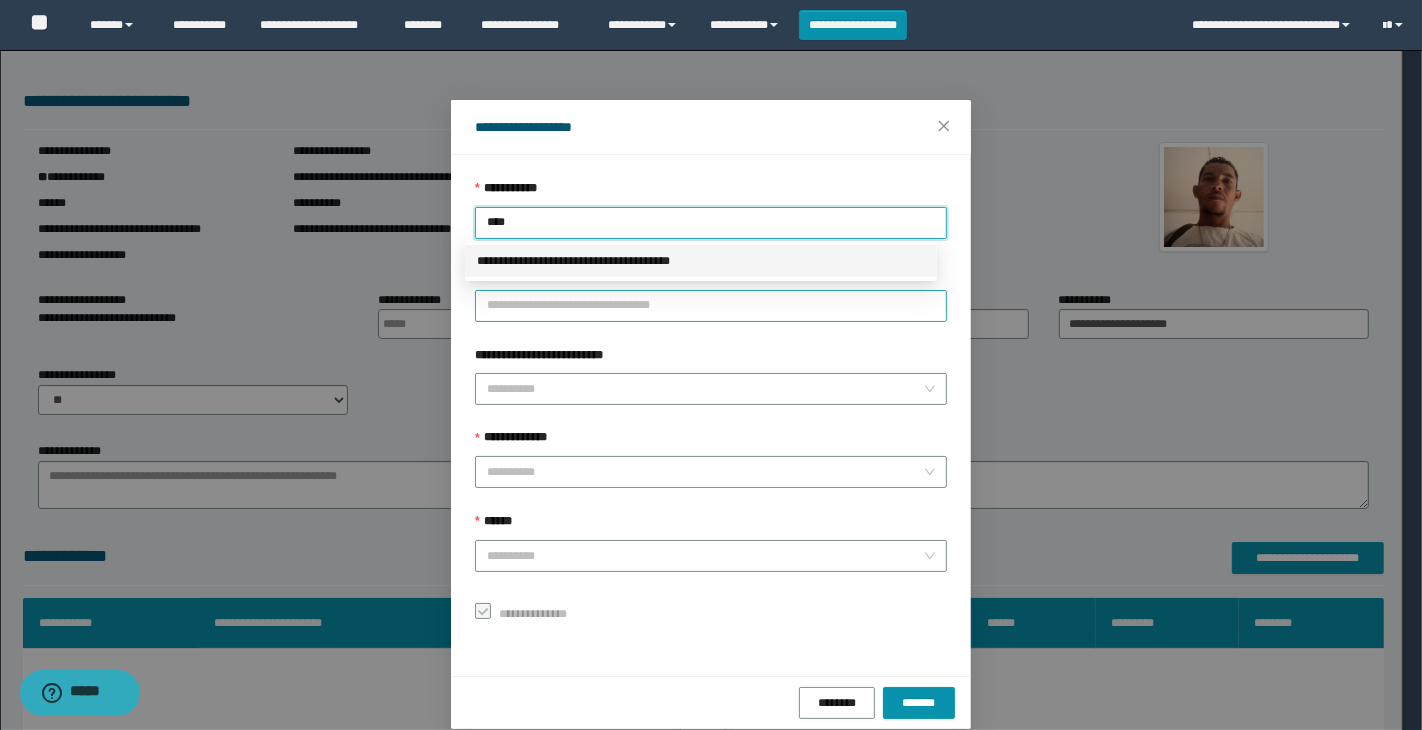 type 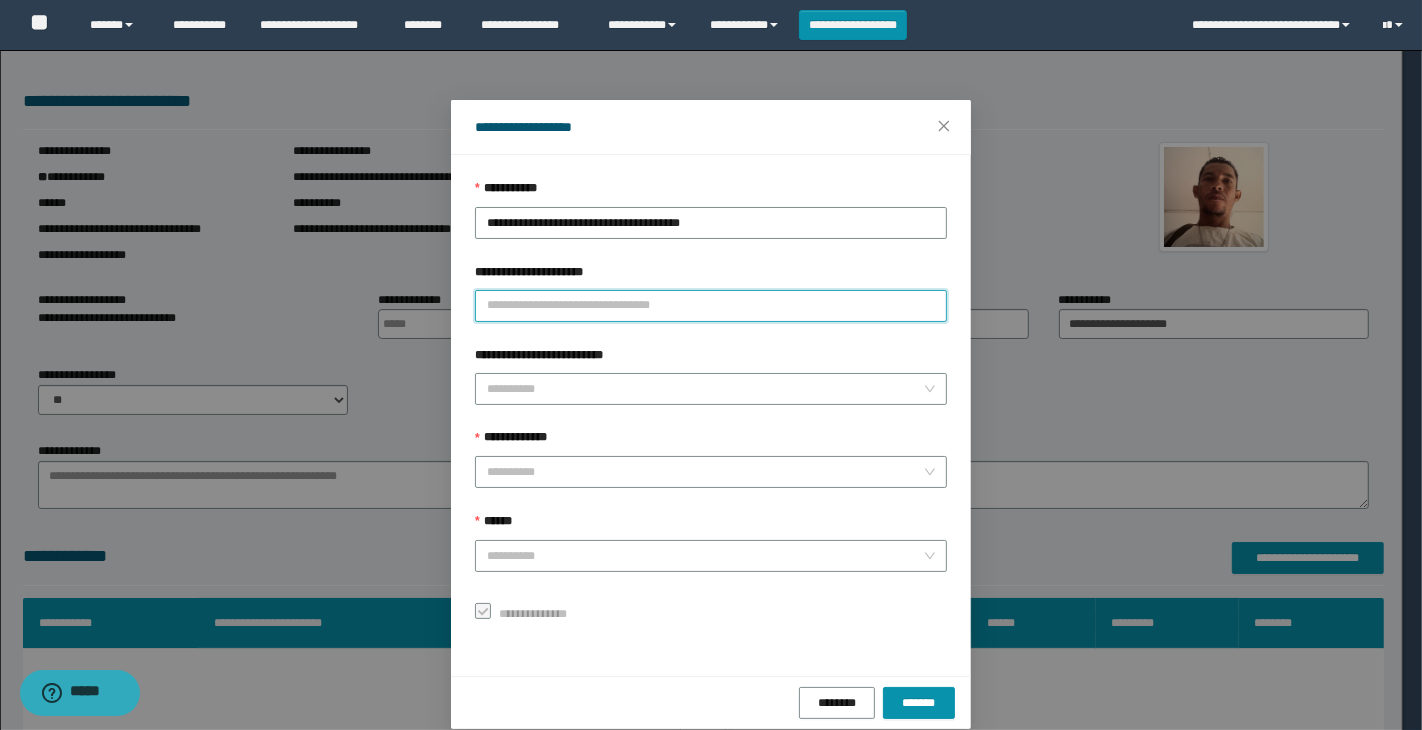 click on "**********" at bounding box center [711, 306] 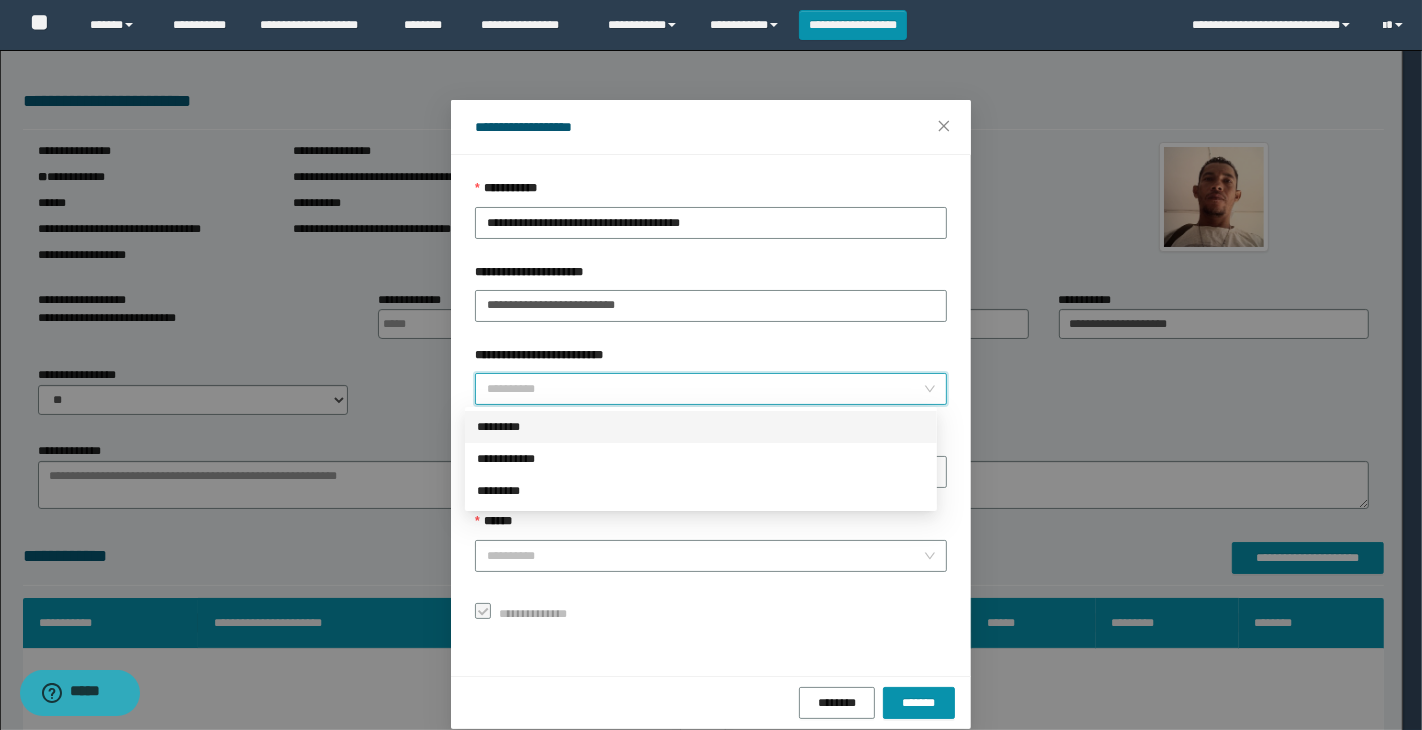 click on "**********" at bounding box center (705, 389) 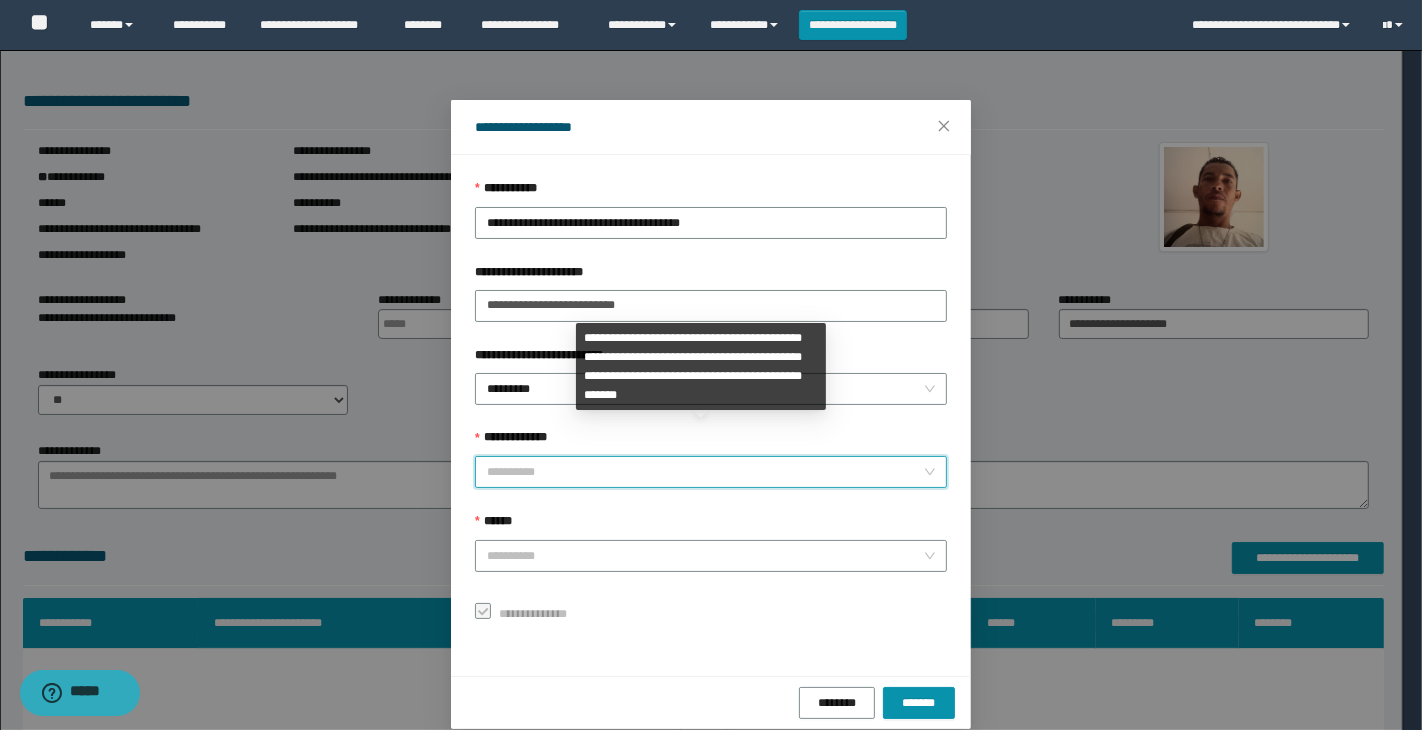 click on "**********" at bounding box center [705, 472] 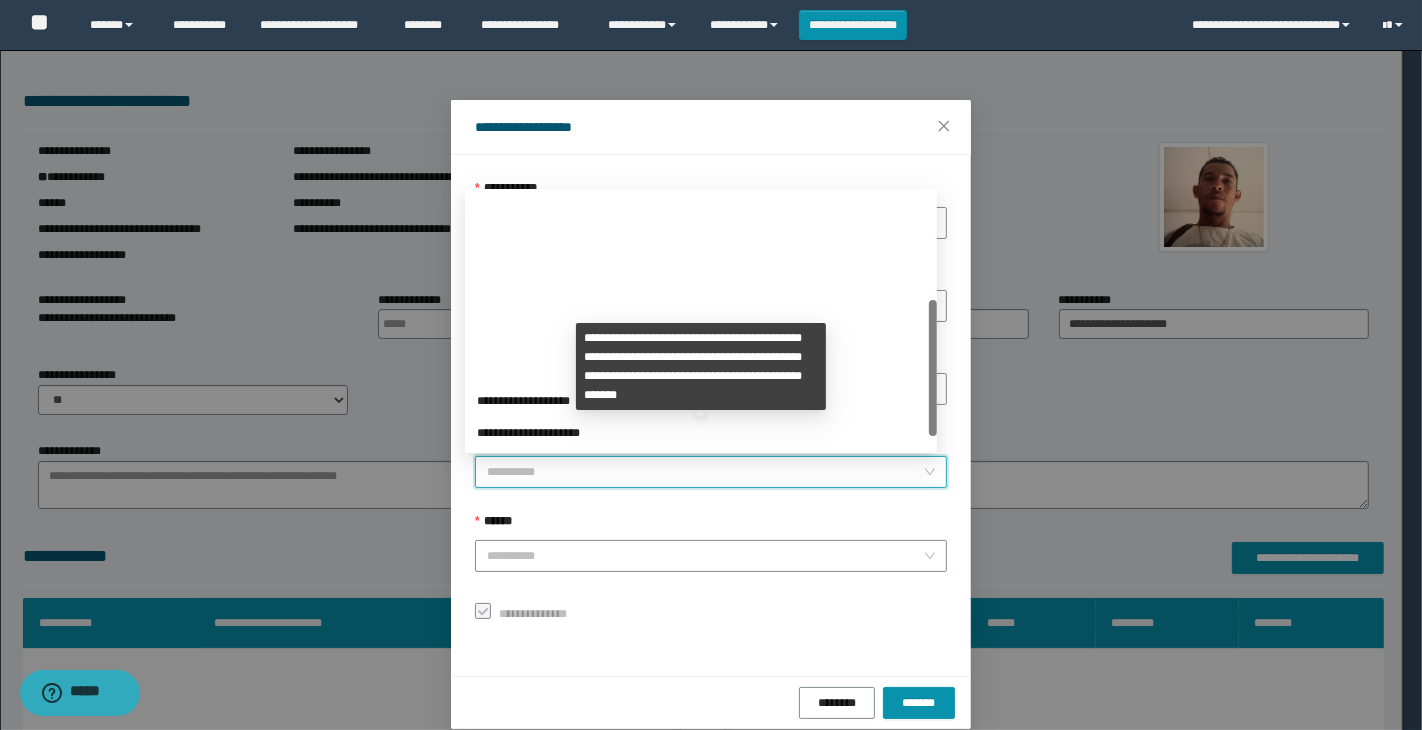 scroll, scrollTop: 223, scrollLeft: 0, axis: vertical 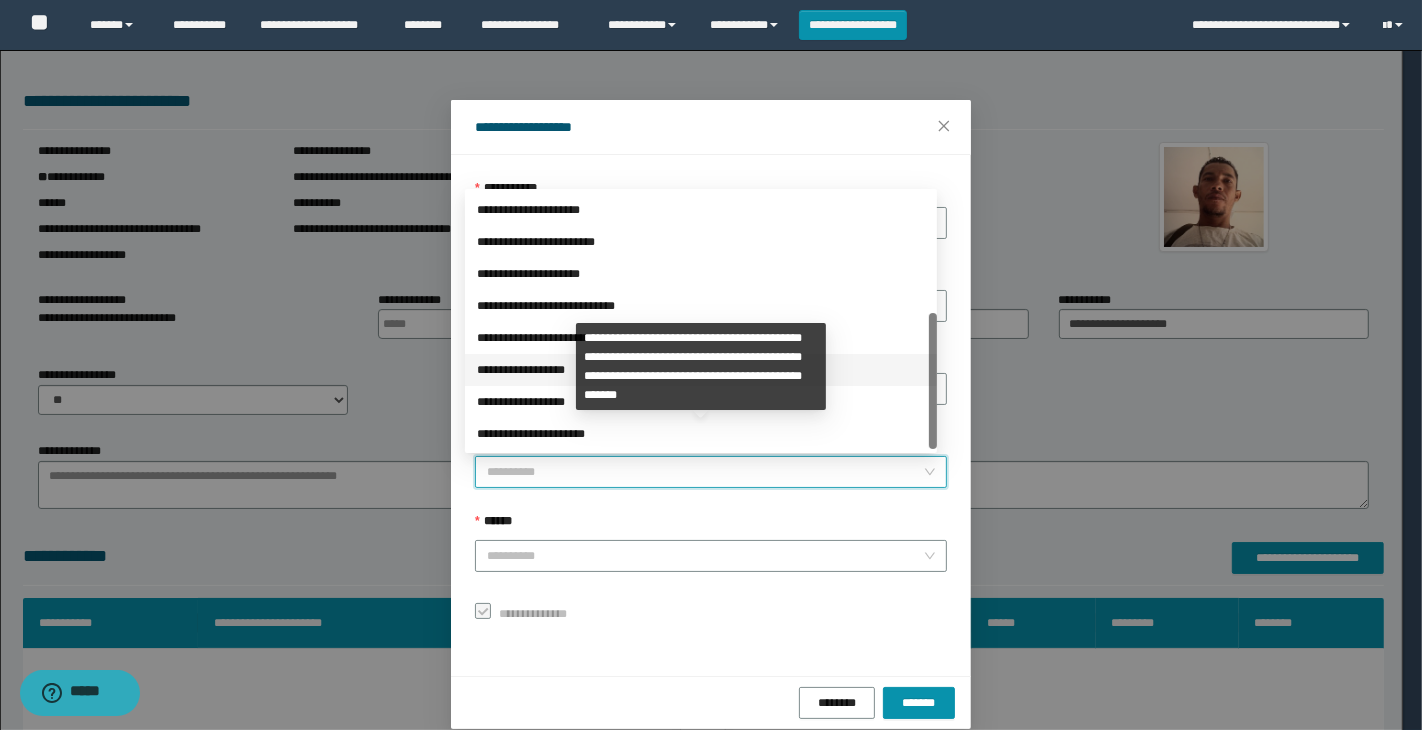 click on "**********" at bounding box center (701, 370) 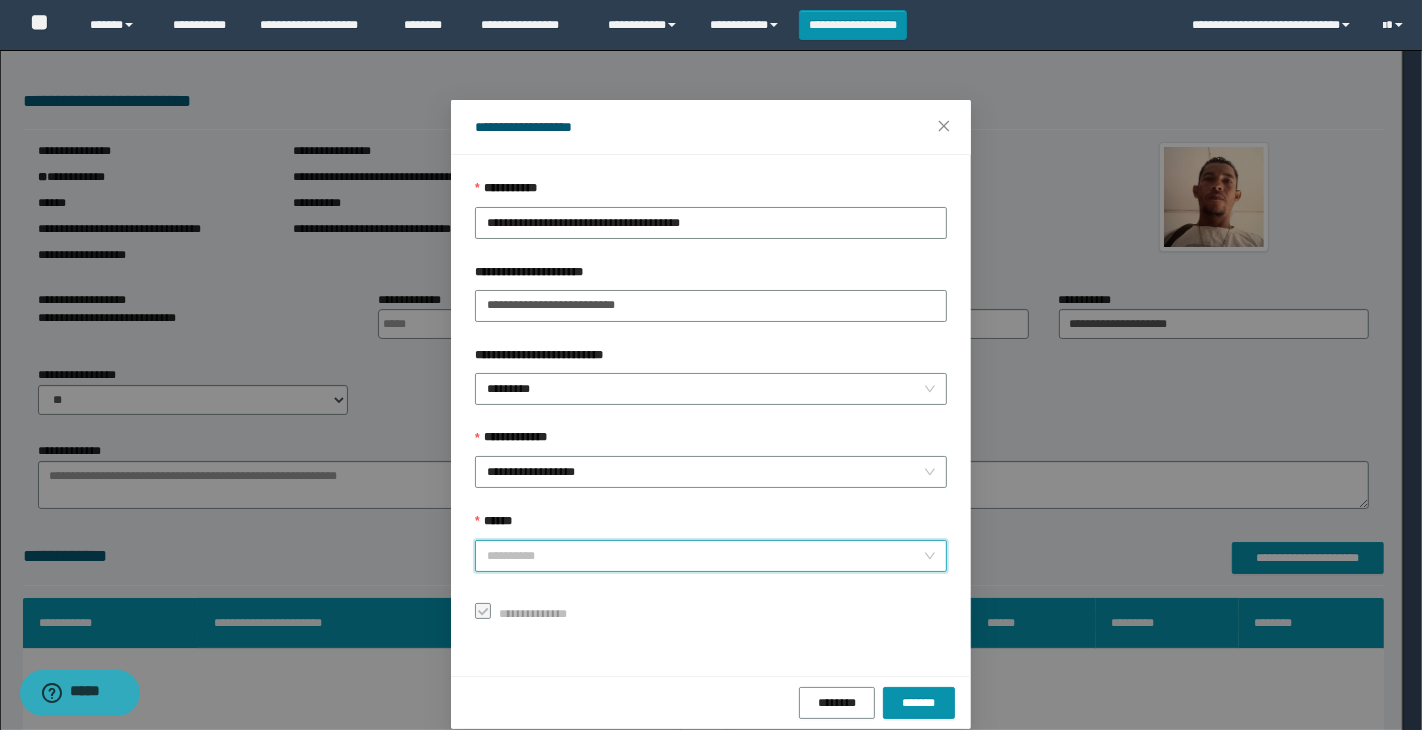 click on "******" at bounding box center (705, 556) 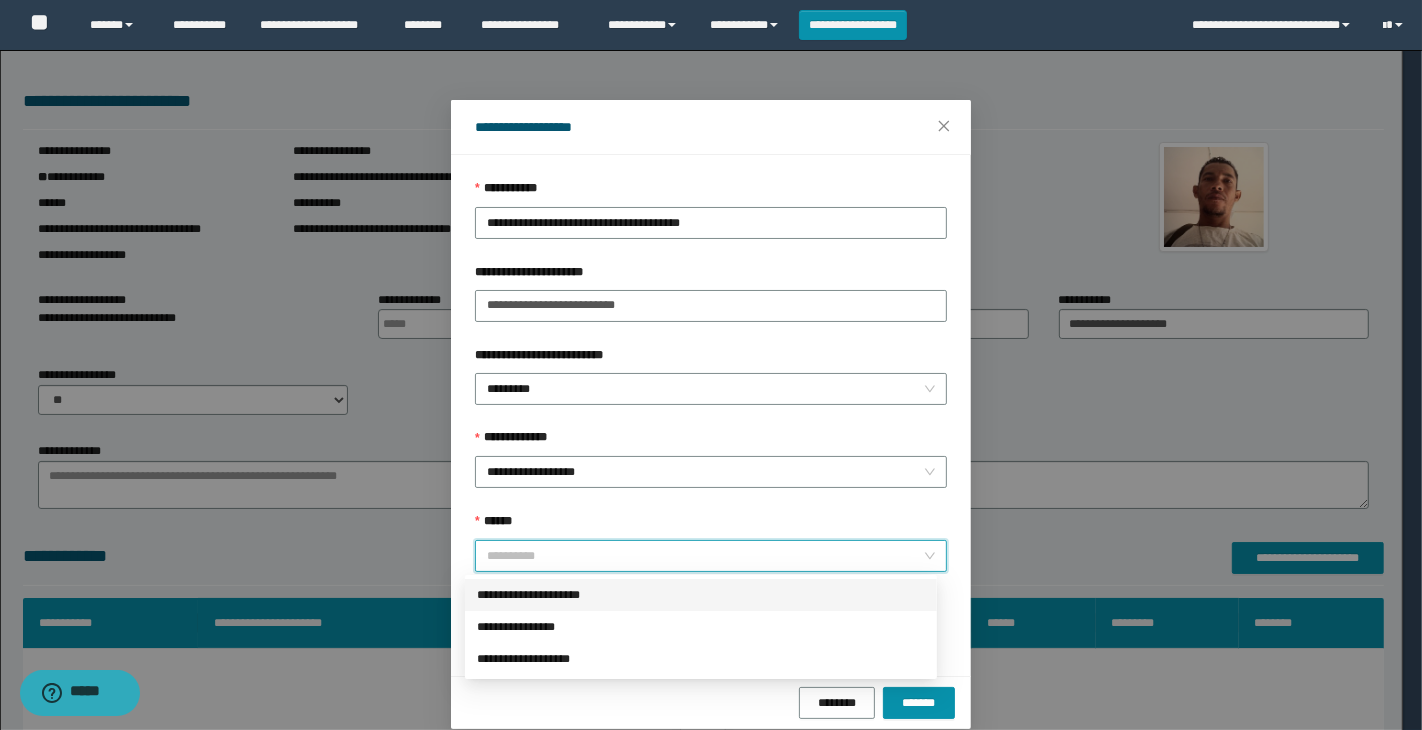 scroll, scrollTop: 23, scrollLeft: 0, axis: vertical 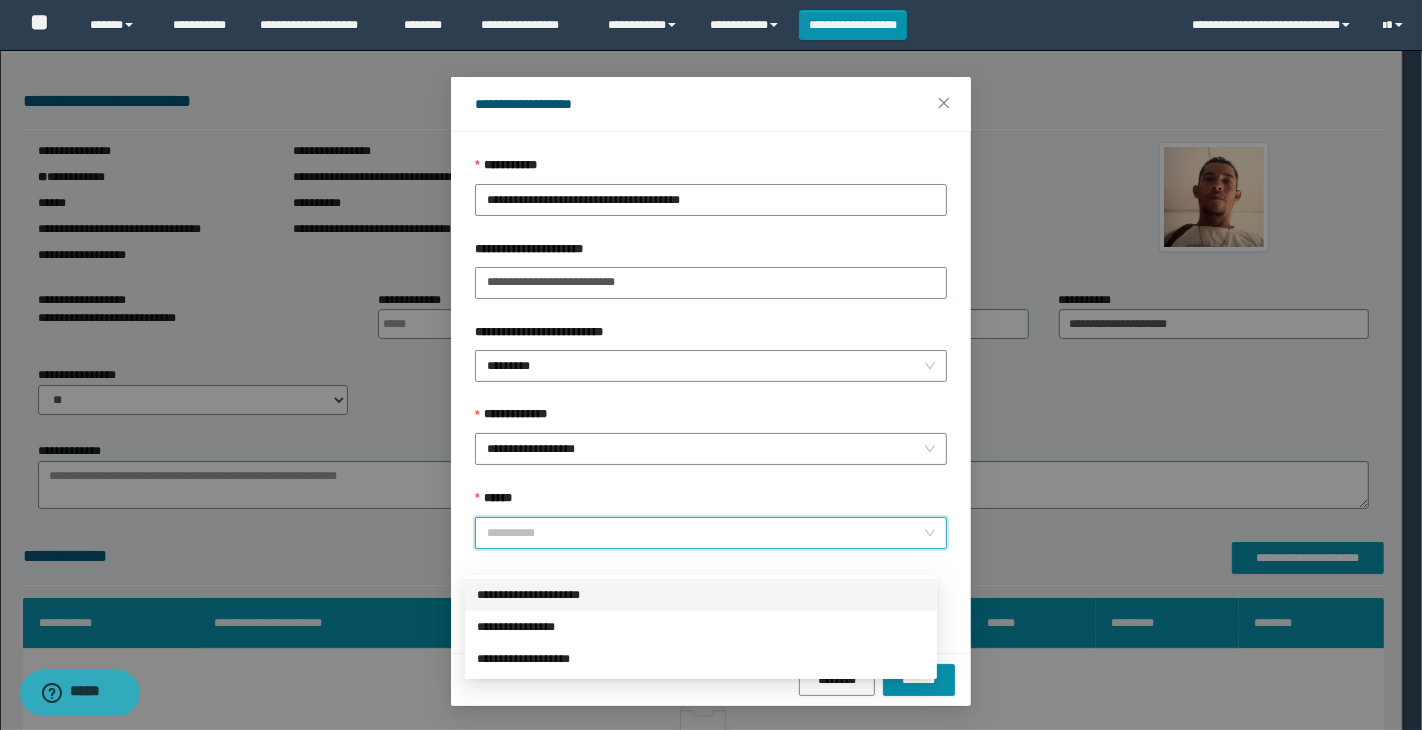 click on "**********" at bounding box center [701, 595] 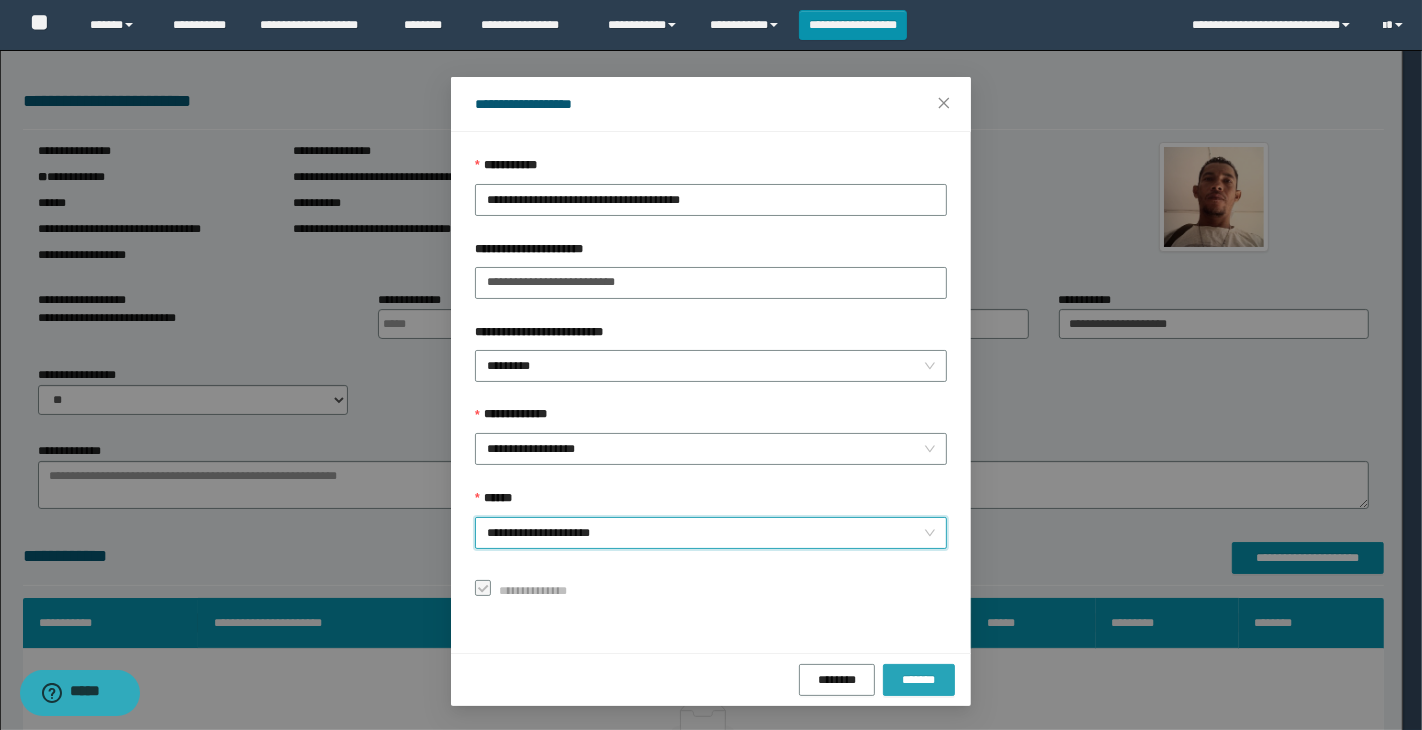 click on "*******" at bounding box center (919, 680) 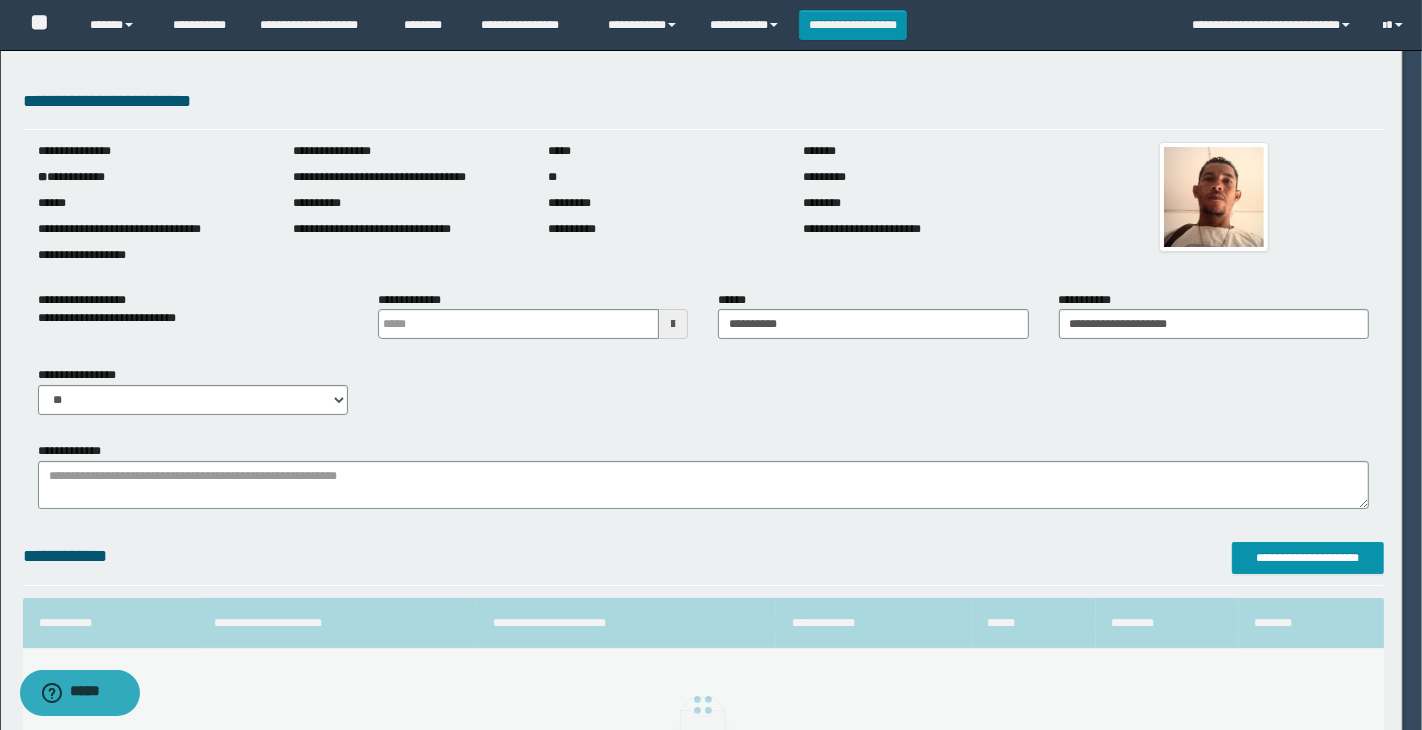 click on "**********" at bounding box center [1151, 533] 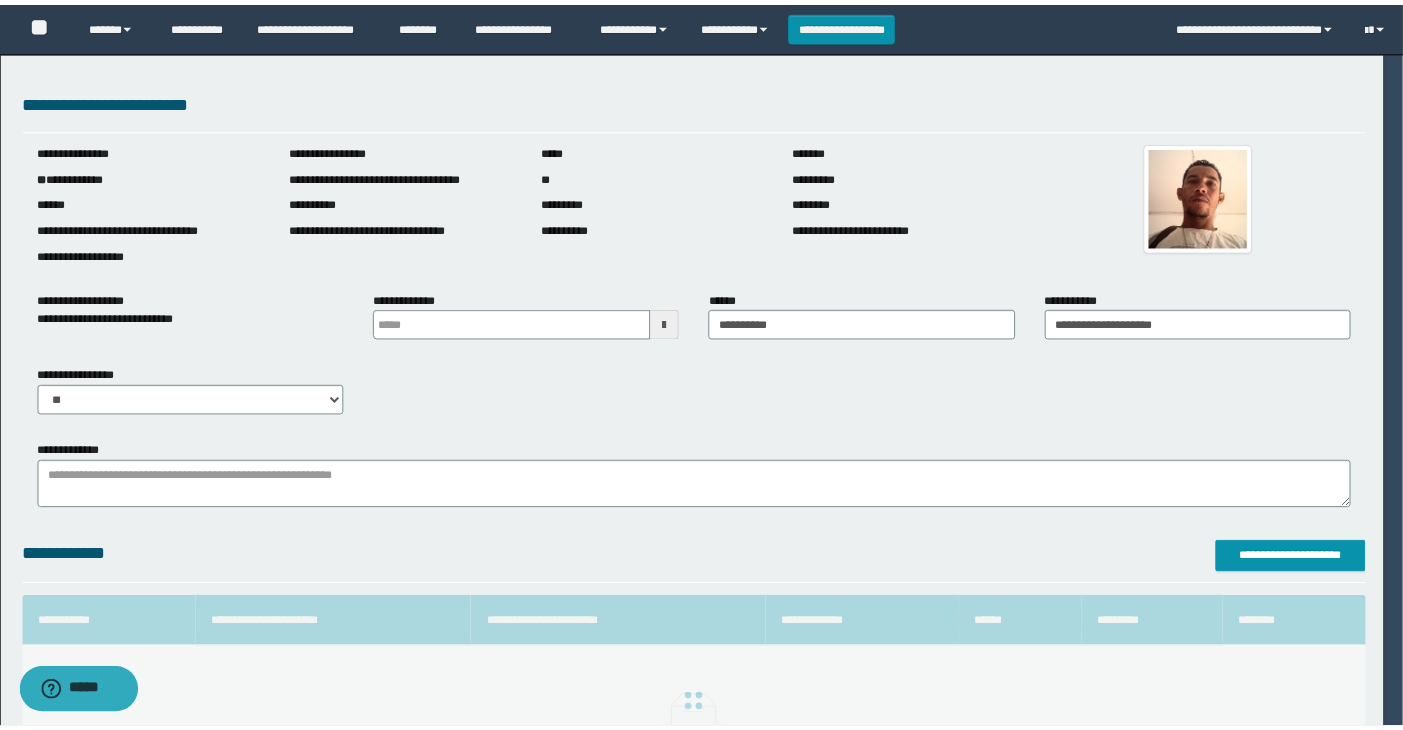scroll, scrollTop: 0, scrollLeft: 0, axis: both 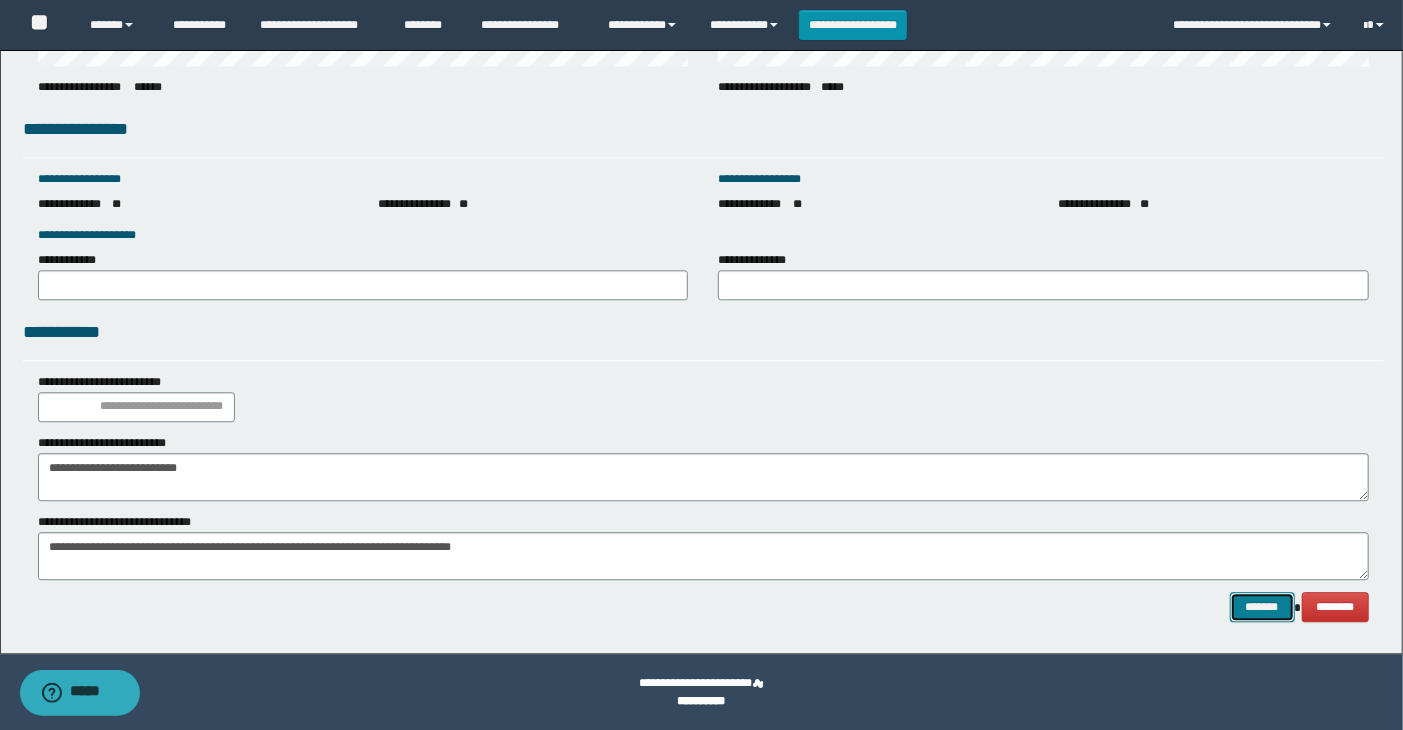 click on "*******" at bounding box center (1262, 607) 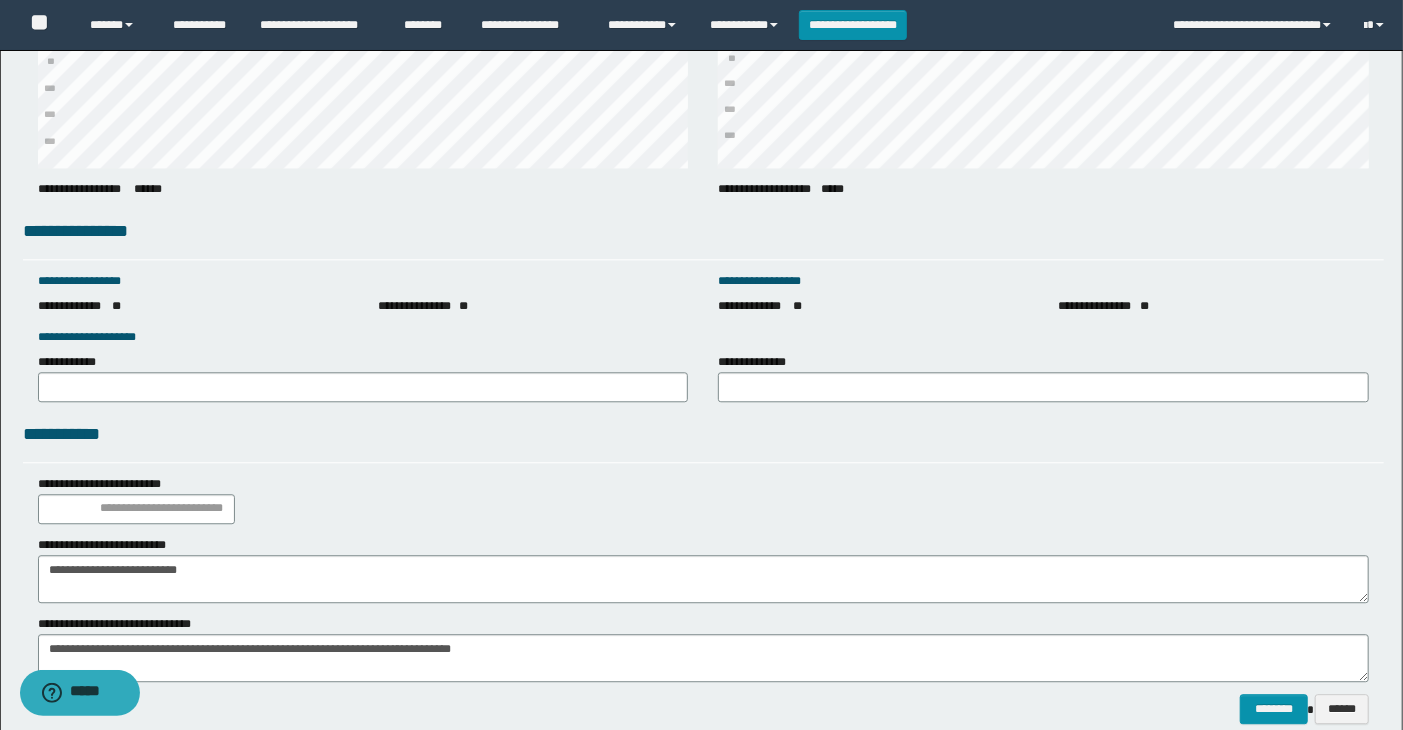 scroll, scrollTop: 2707, scrollLeft: 0, axis: vertical 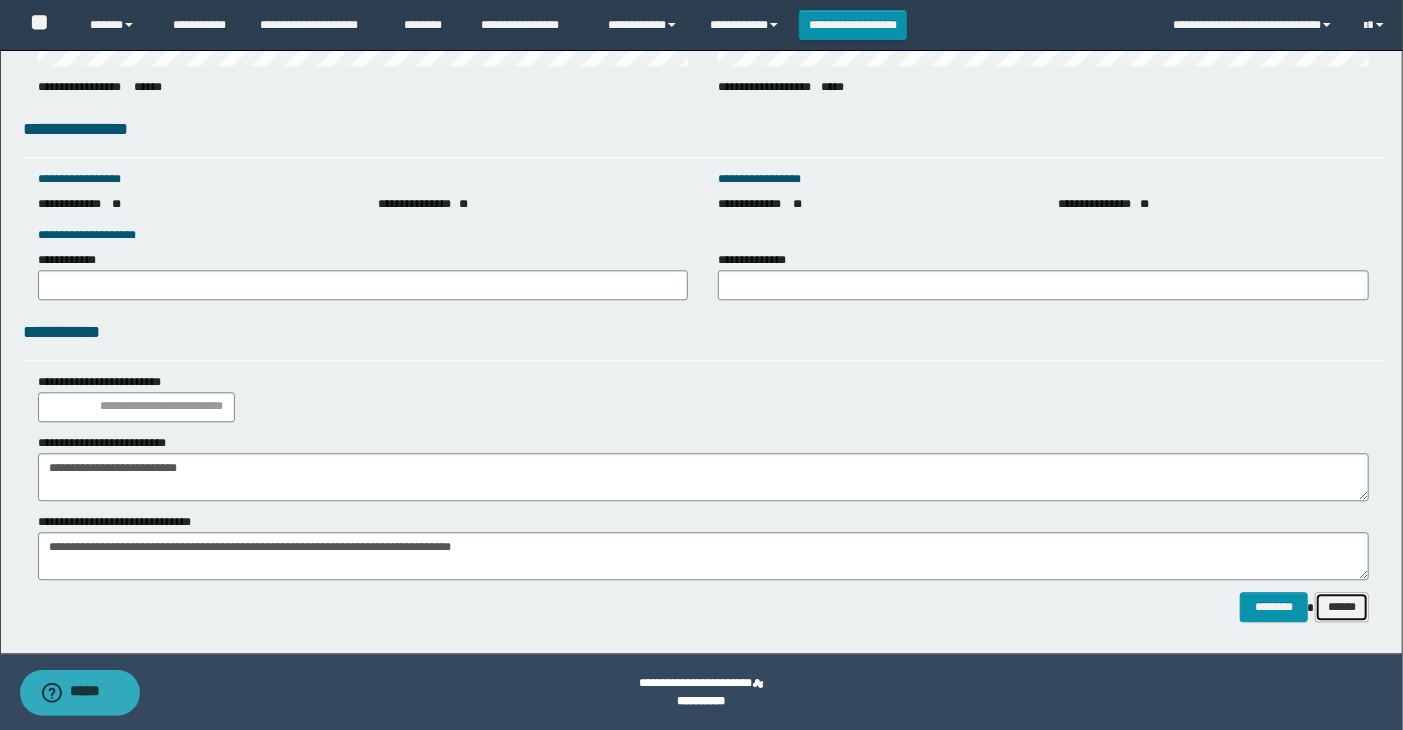 click on "******" at bounding box center [1342, 607] 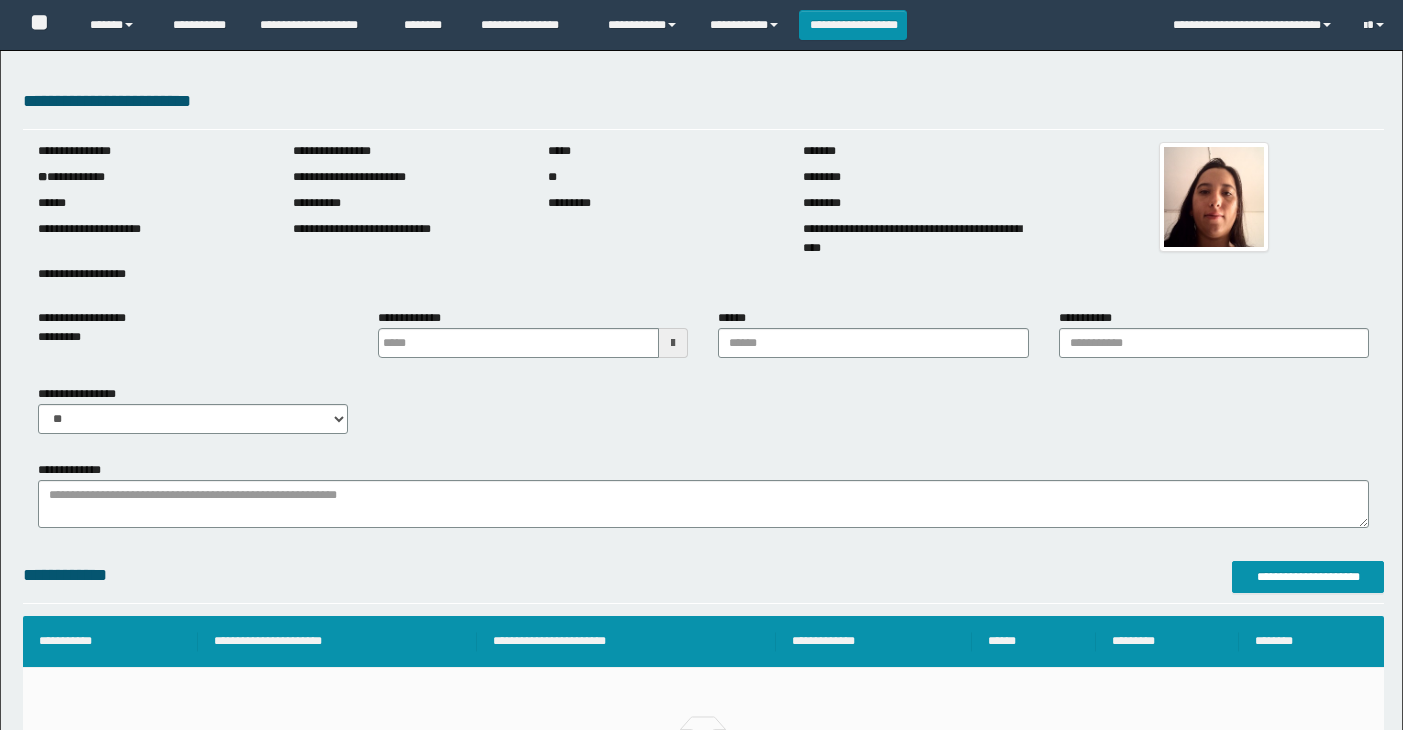 scroll, scrollTop: 0, scrollLeft: 0, axis: both 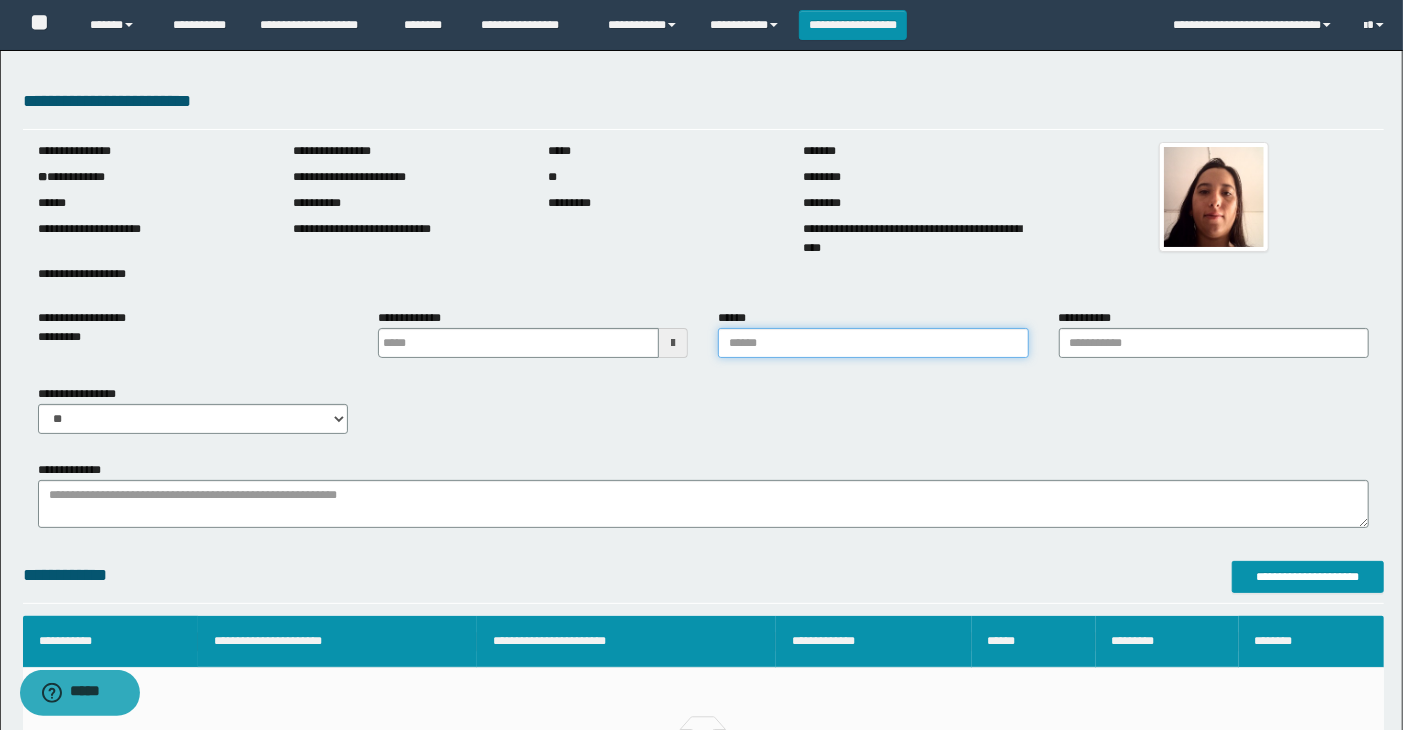click on "******" at bounding box center [873, 343] 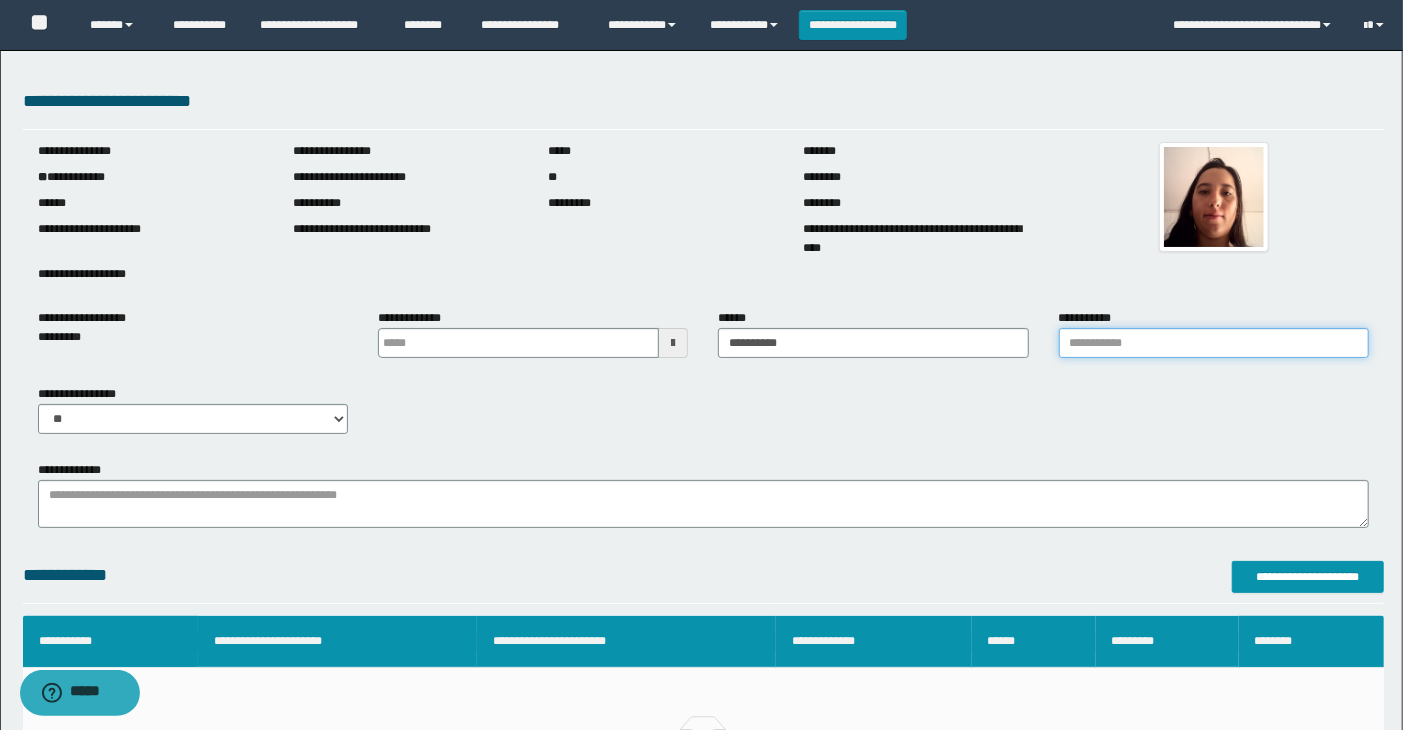 drag, startPoint x: 1073, startPoint y: 345, endPoint x: 1081, endPoint y: 352, distance: 10.630146 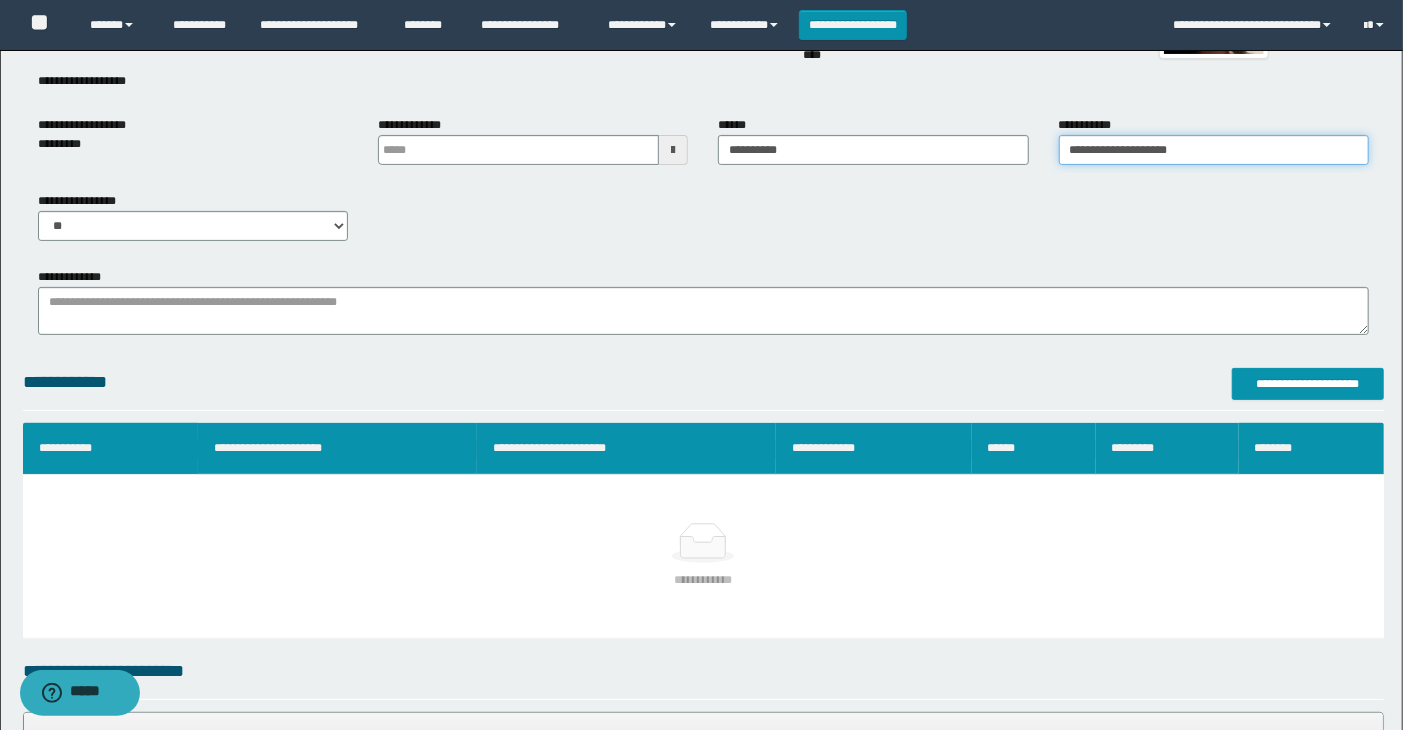 scroll, scrollTop: 0, scrollLeft: 0, axis: both 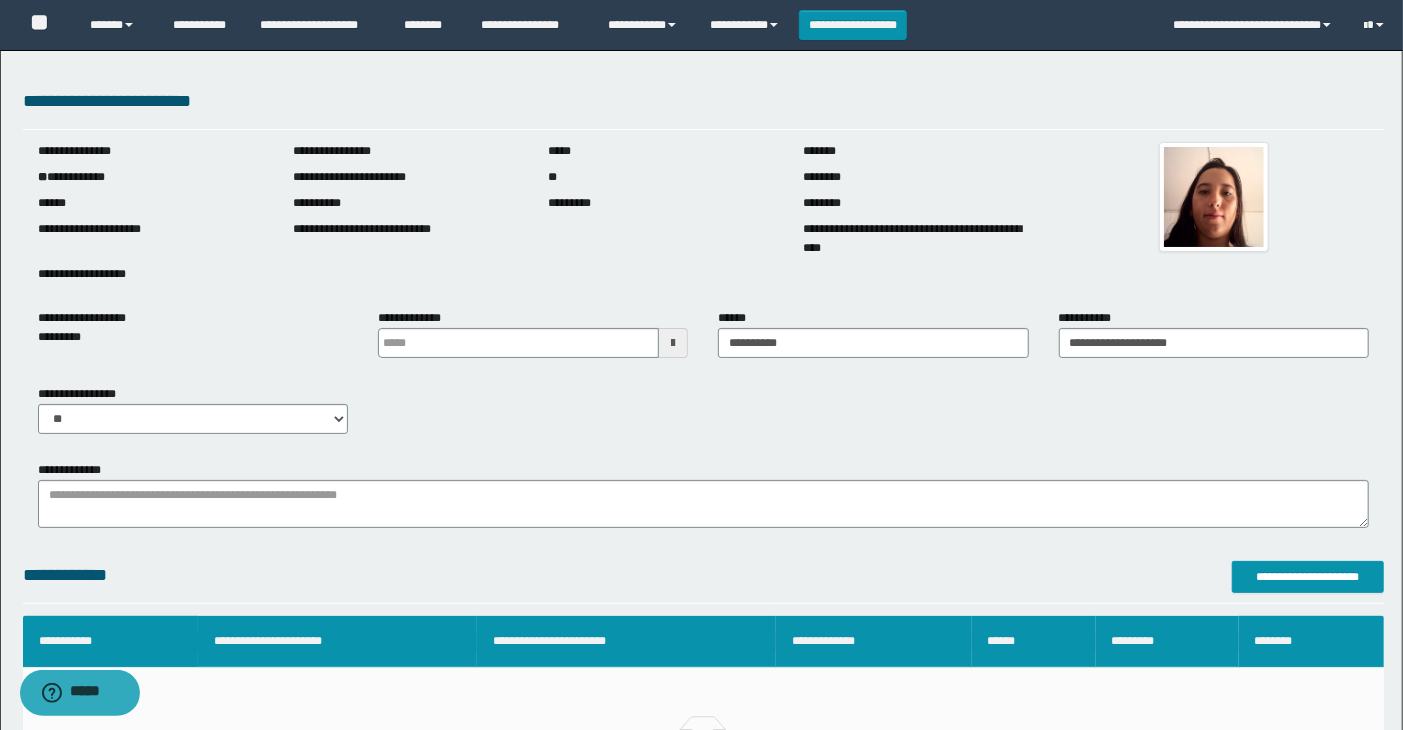 click at bounding box center [673, 343] 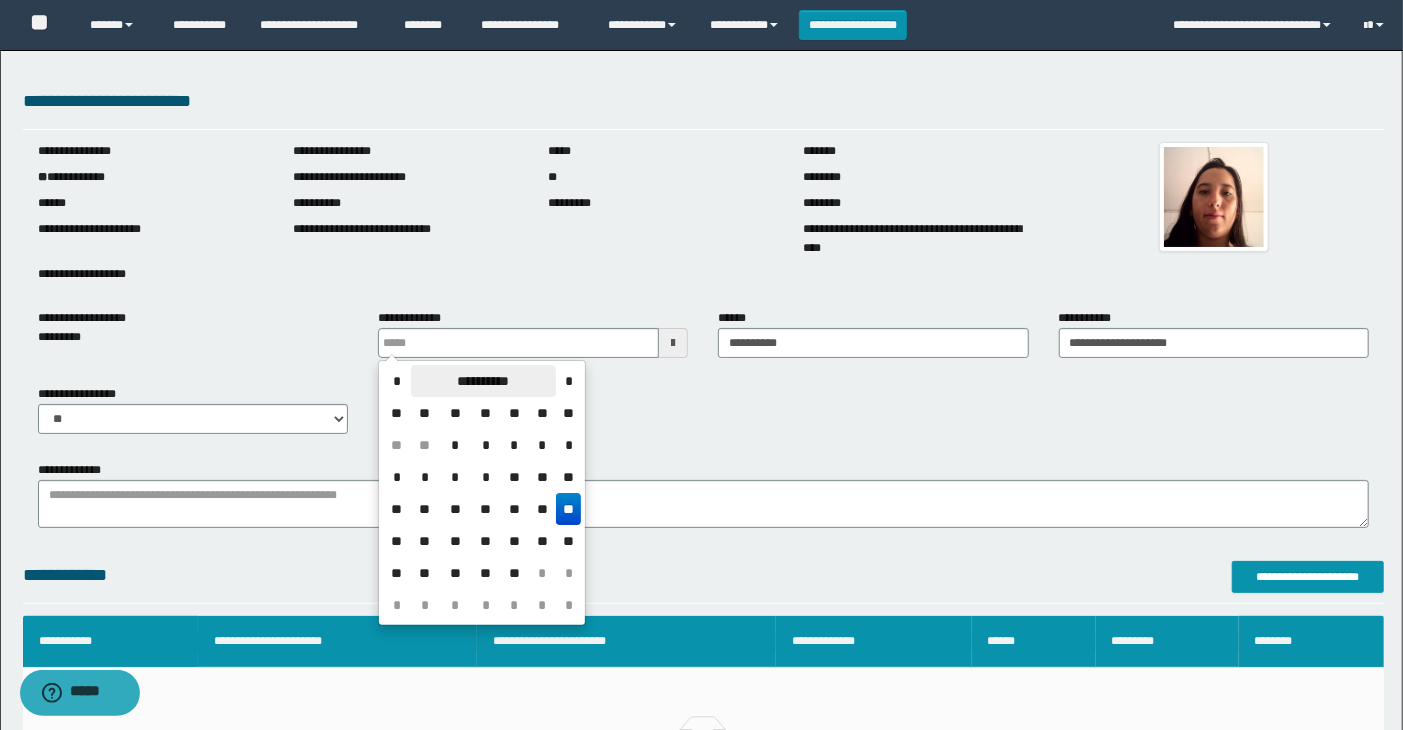 click on "**********" at bounding box center [483, 381] 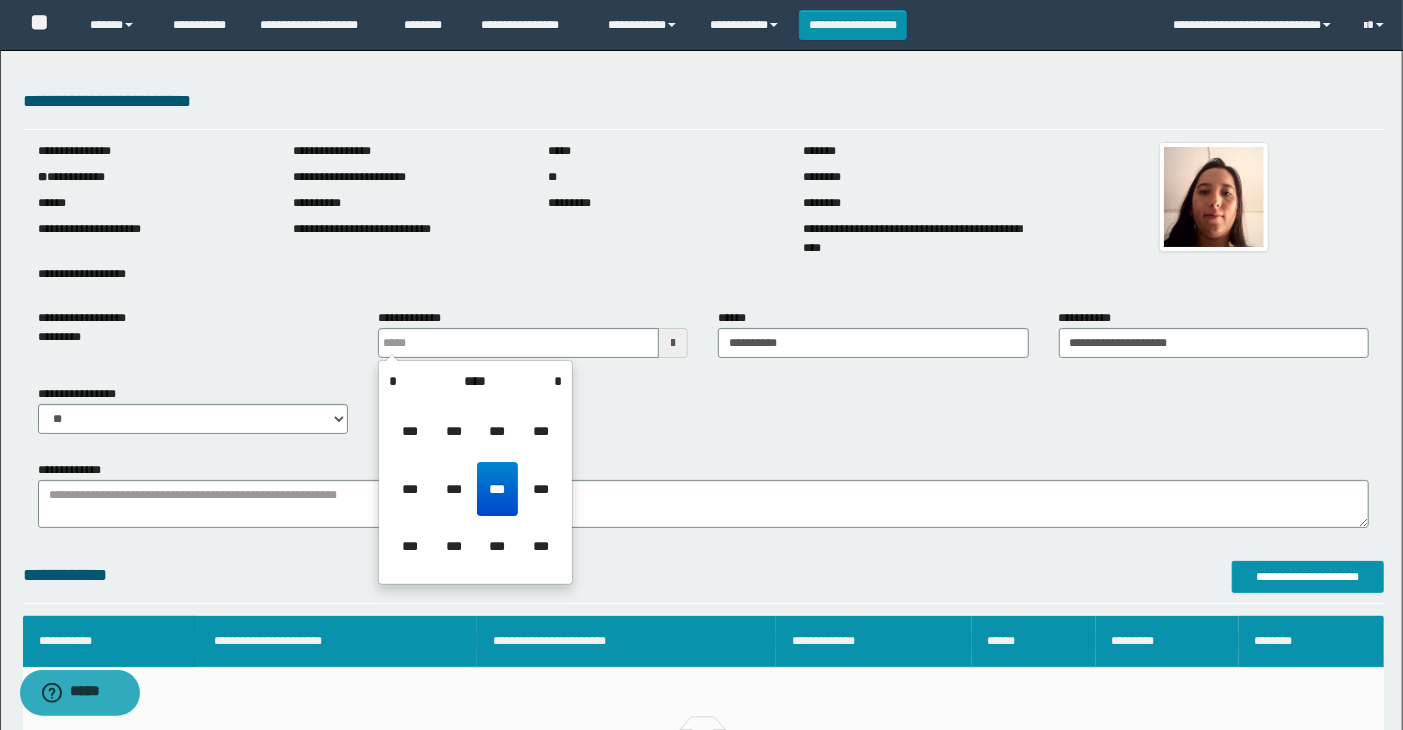 click on "****" at bounding box center [475, 381] 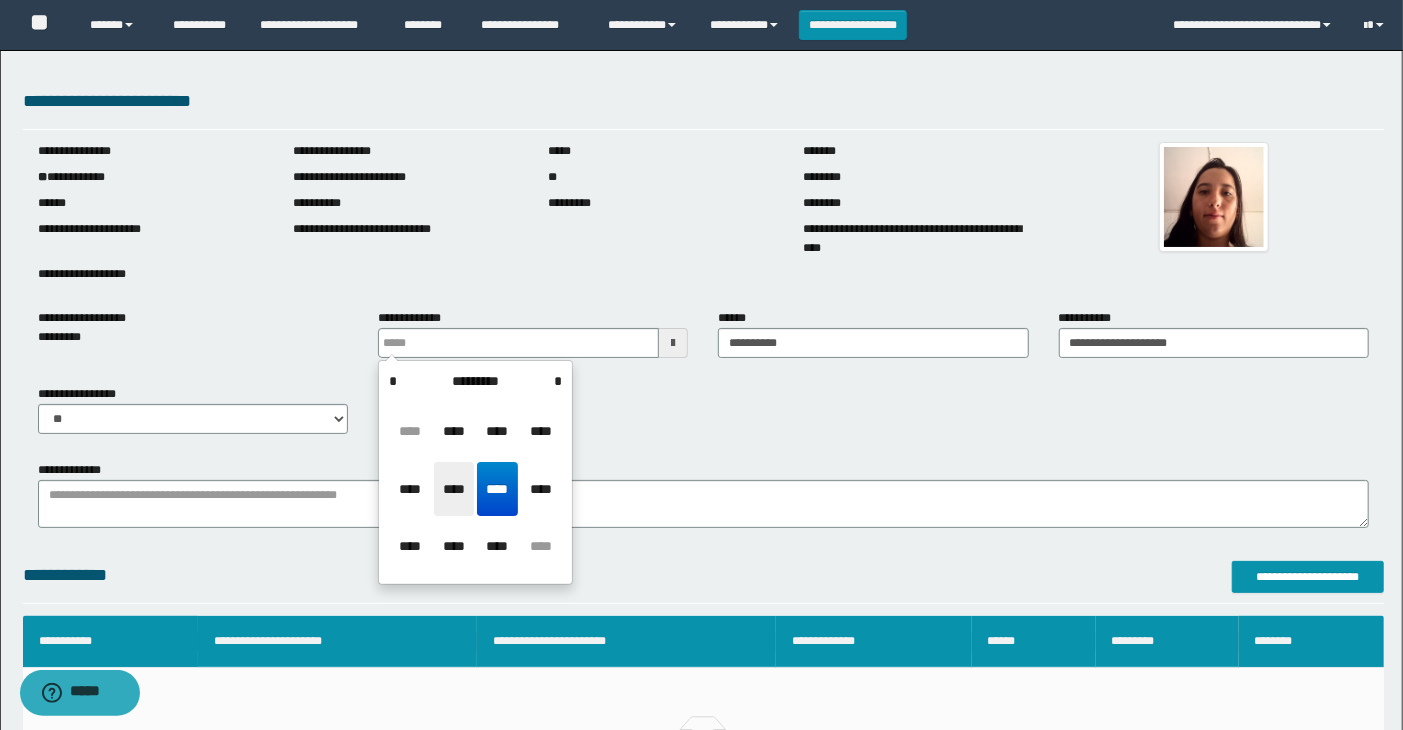 click on "****" at bounding box center [454, 489] 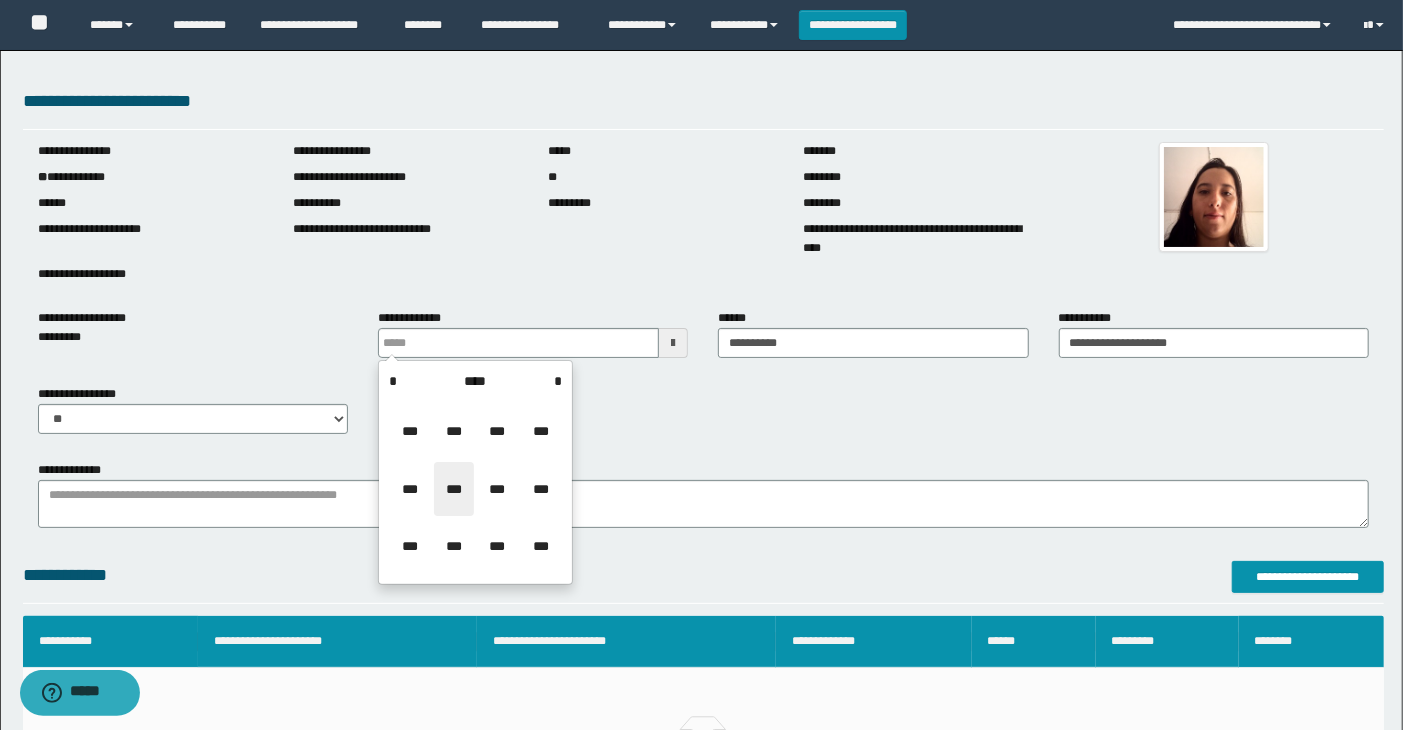 click on "***" at bounding box center [454, 489] 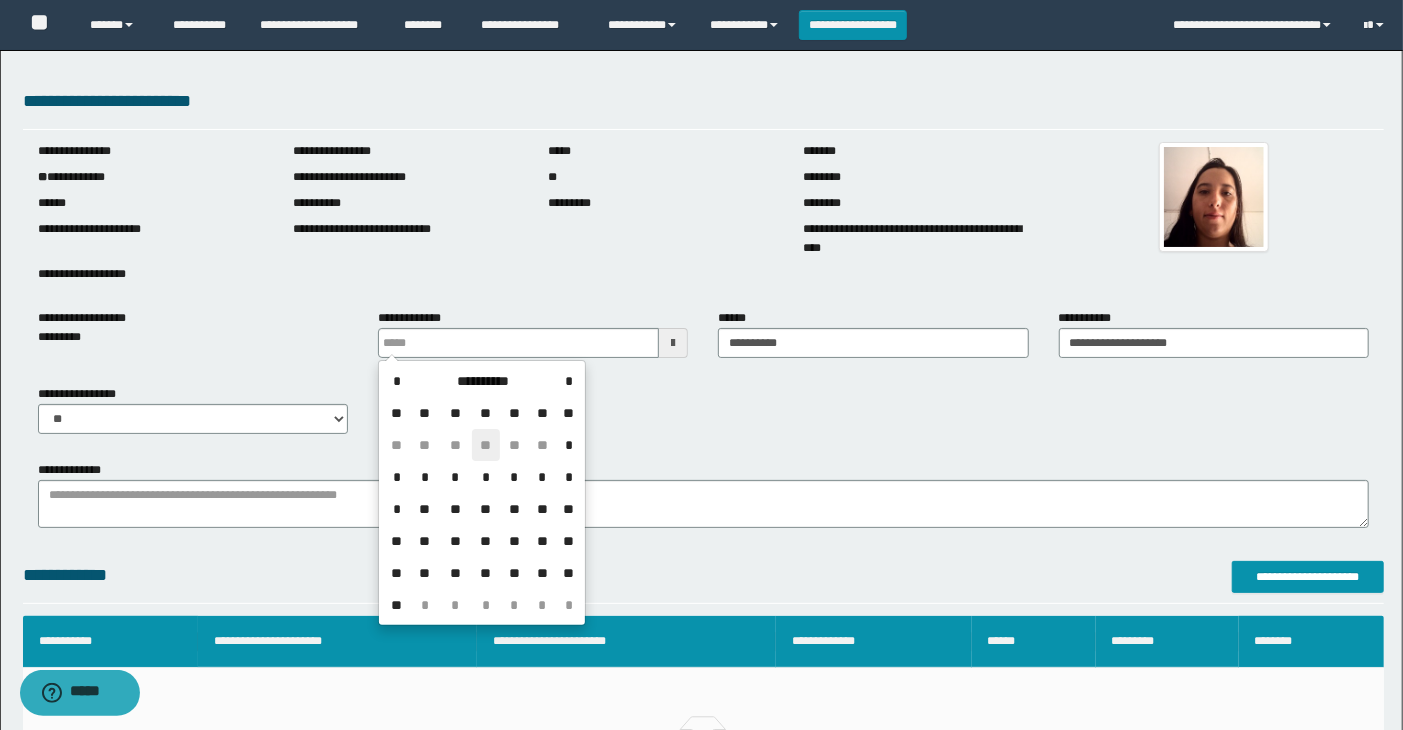 click on "**" at bounding box center [486, 445] 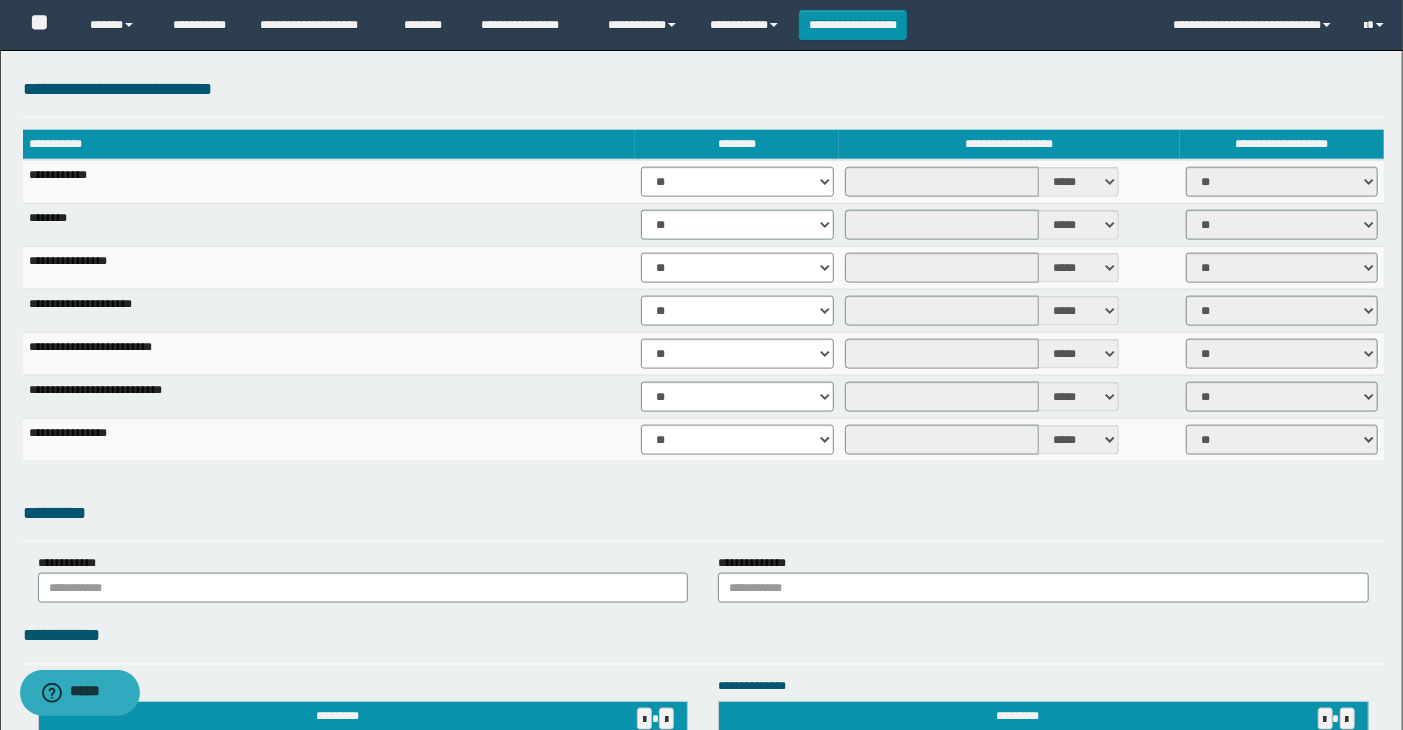 scroll, scrollTop: 1333, scrollLeft: 0, axis: vertical 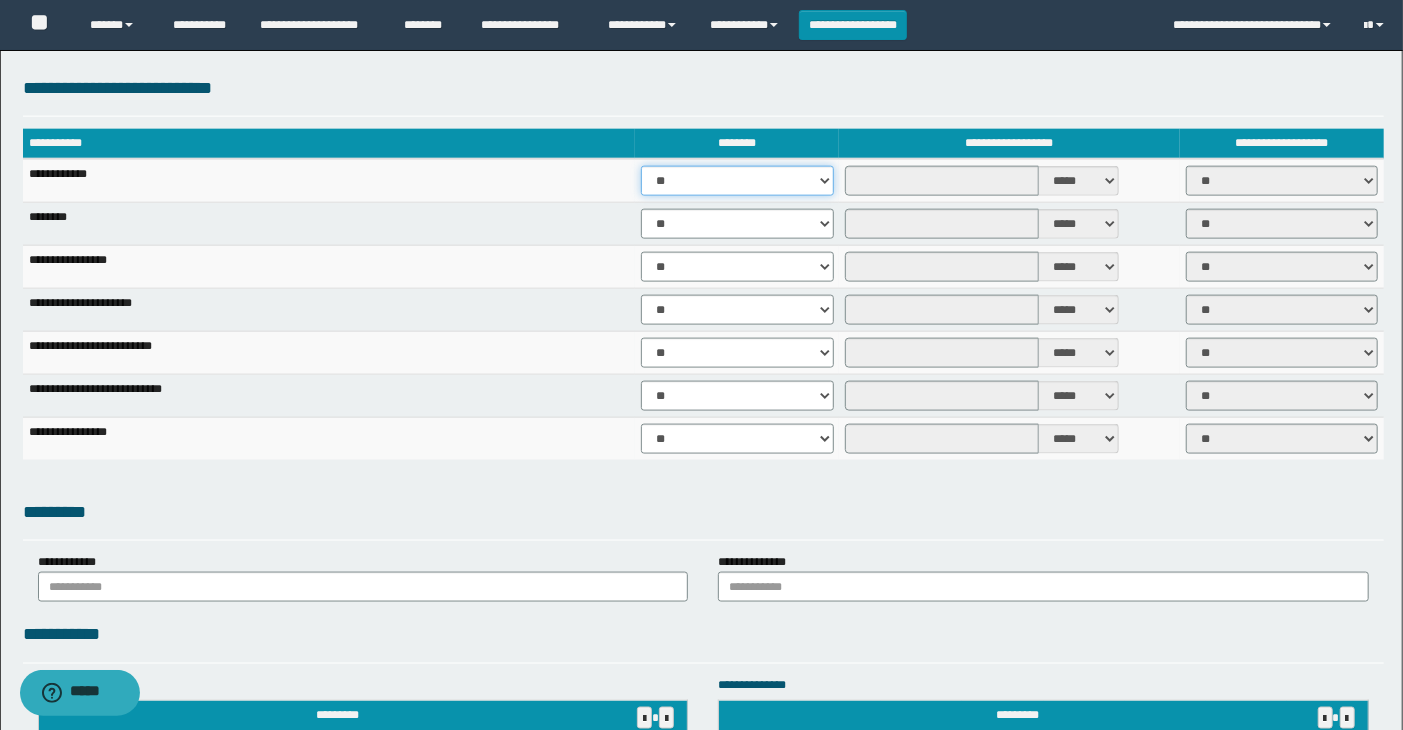 click on "**
**" at bounding box center (737, 181) 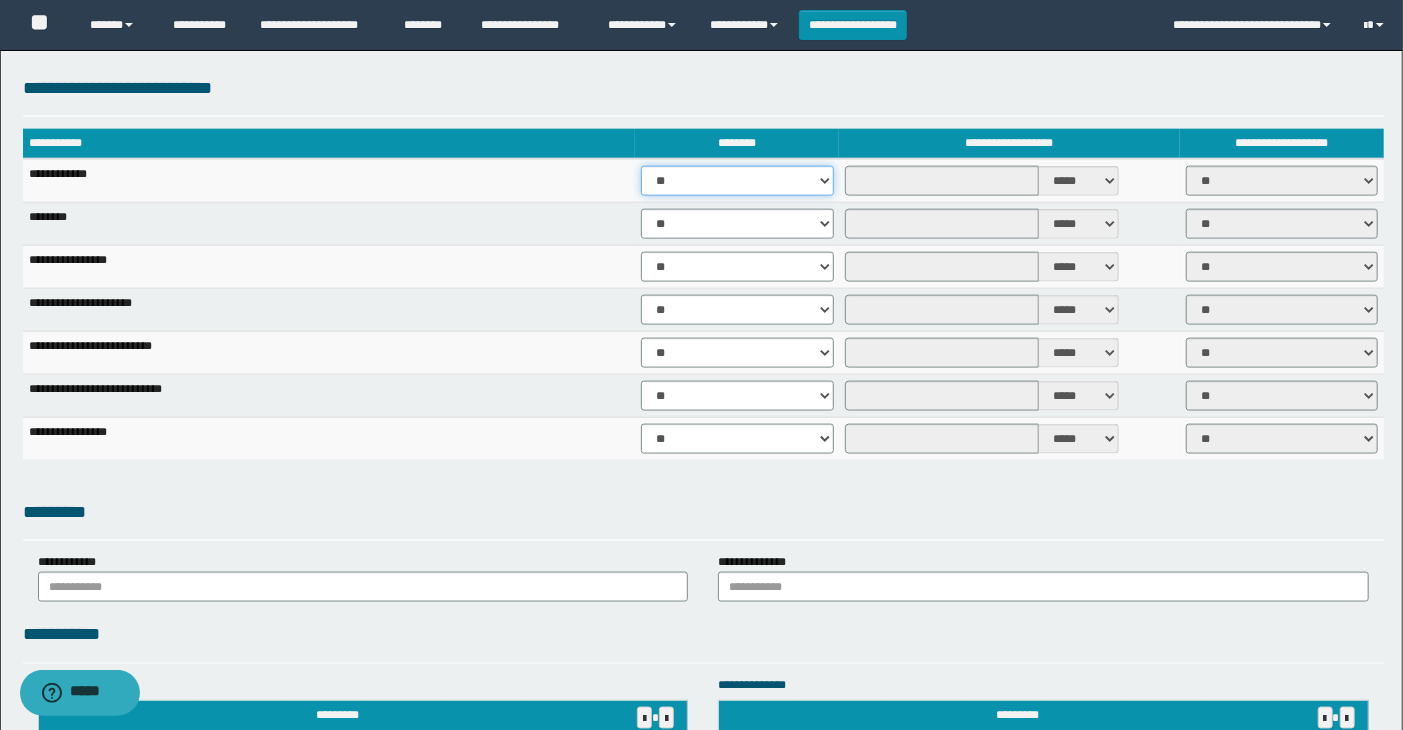 select on "****" 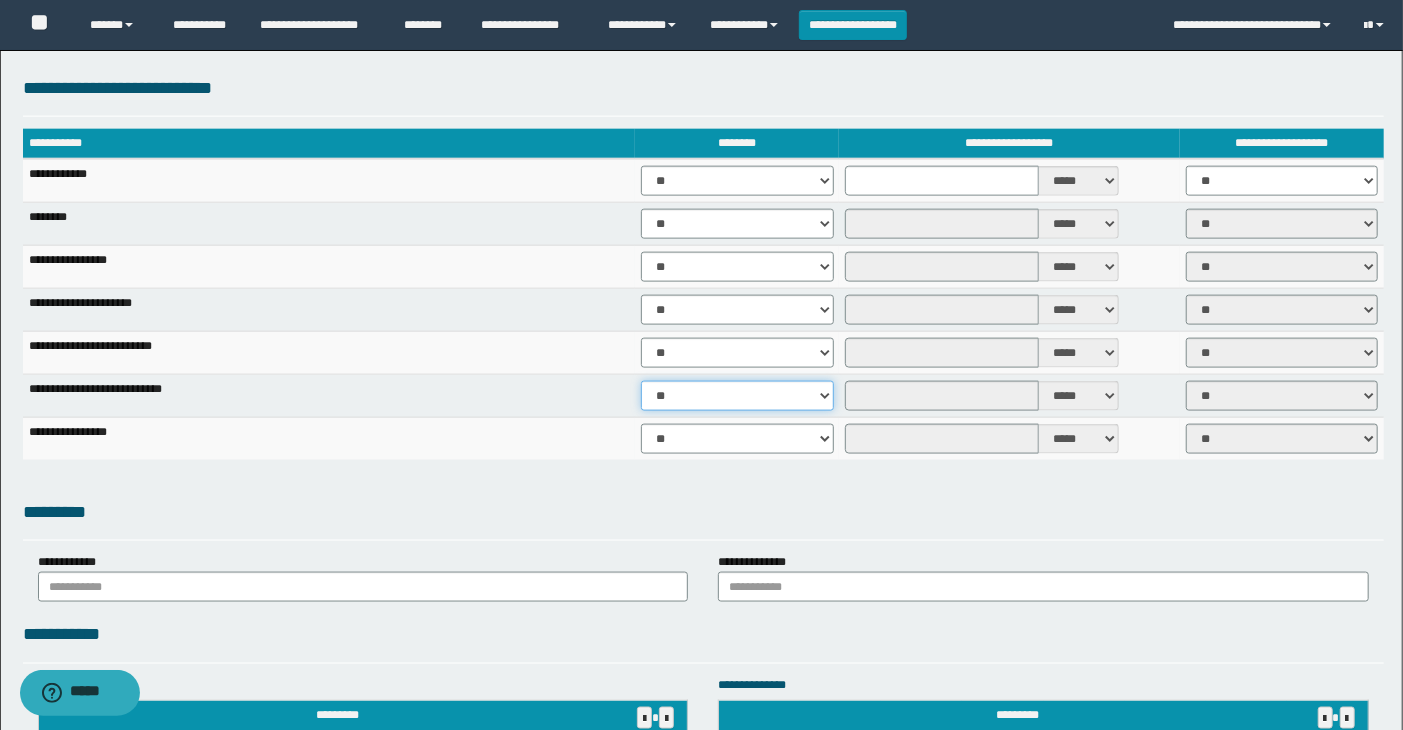 click on "**
**" at bounding box center (737, 396) 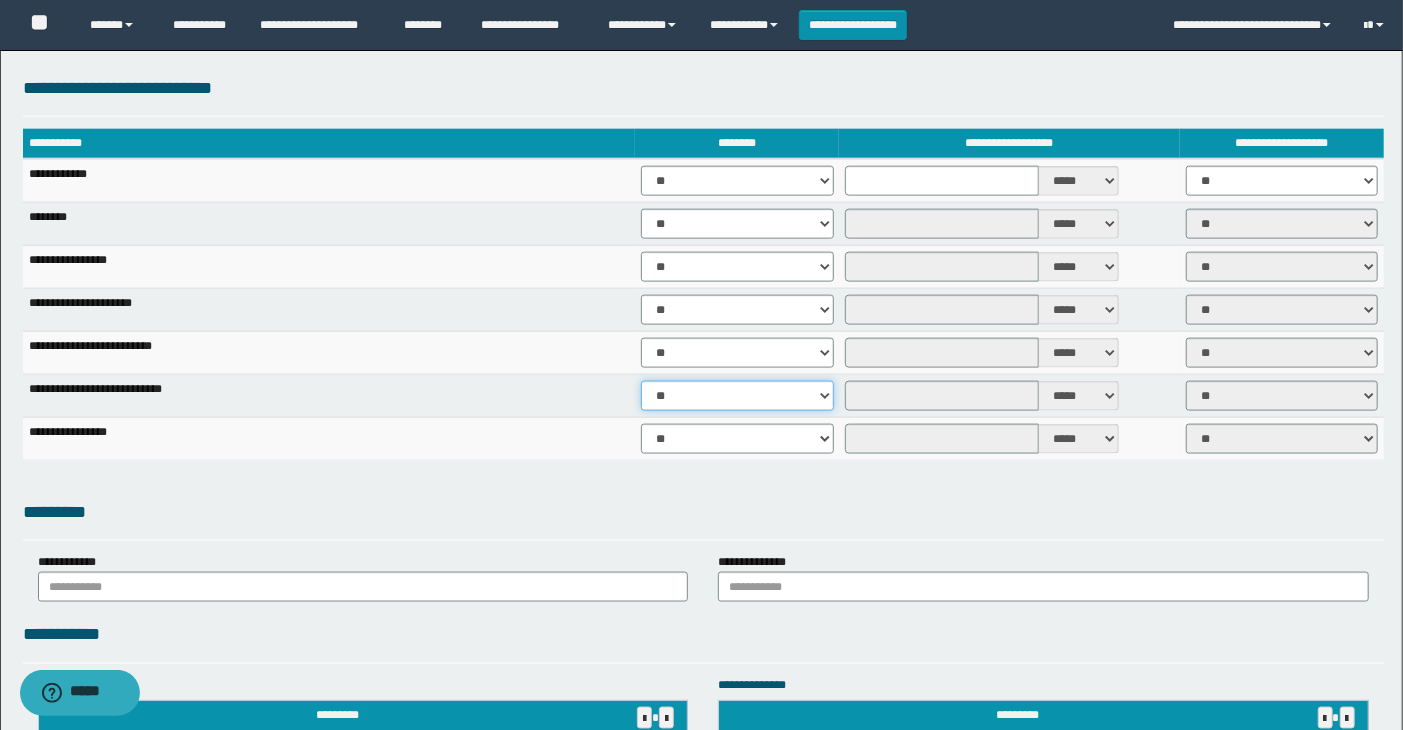 select on "****" 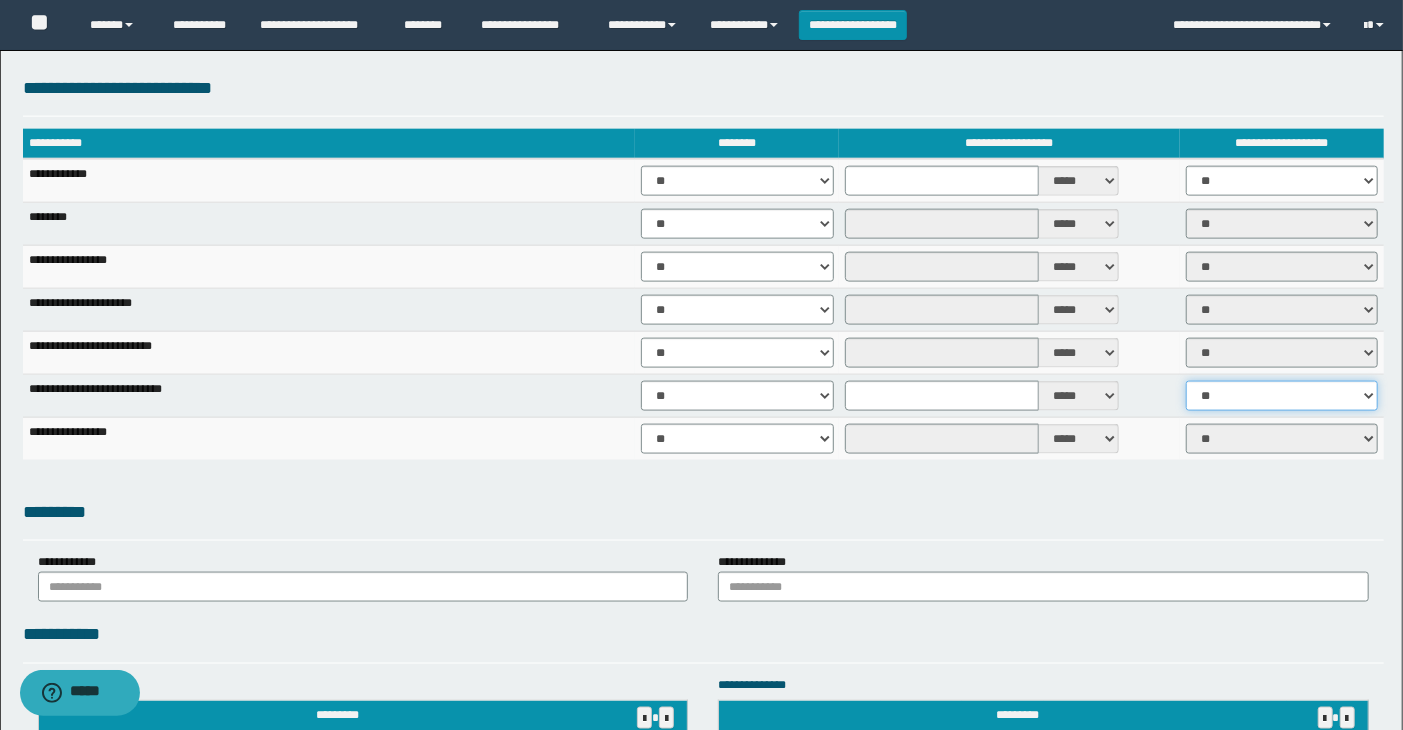 click on "**
**" at bounding box center [1282, 396] 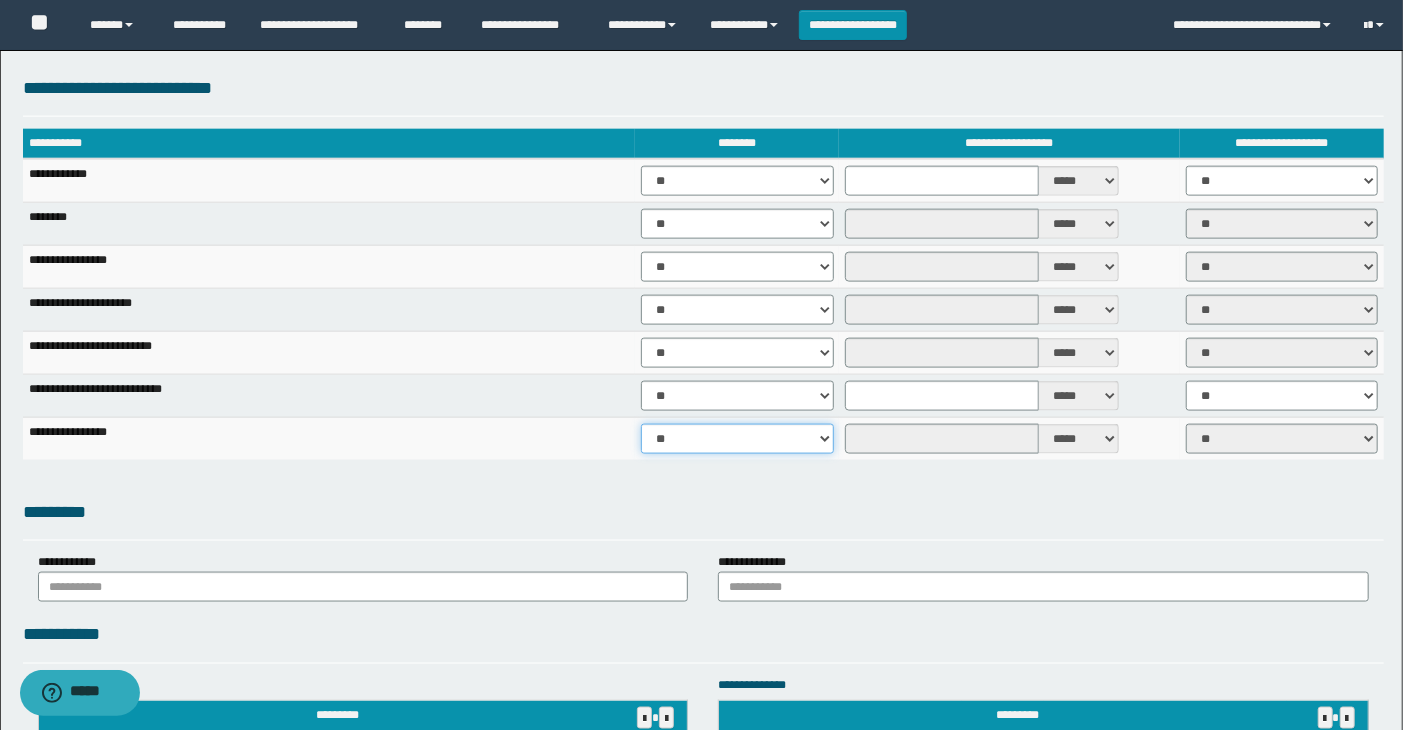 click on "**
**" at bounding box center [737, 439] 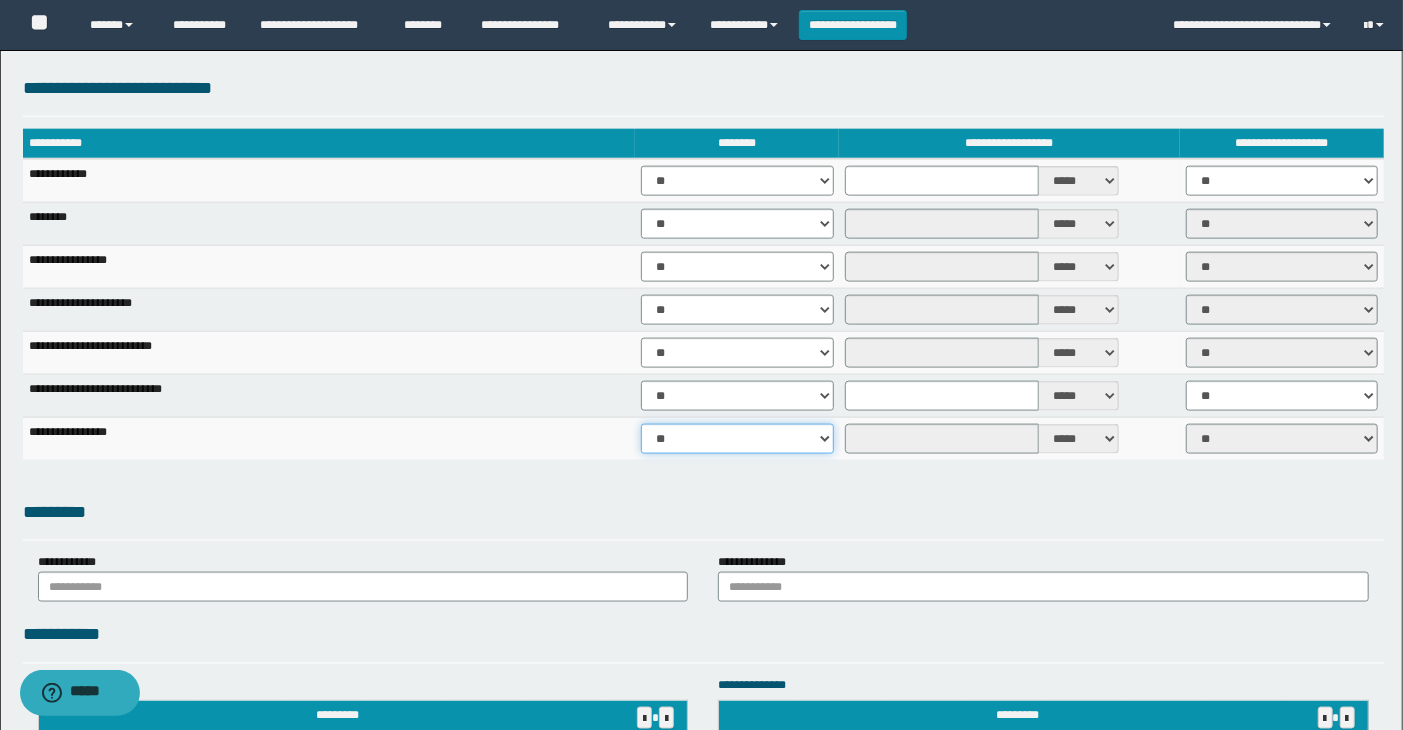 click on "**
**" at bounding box center (737, 439) 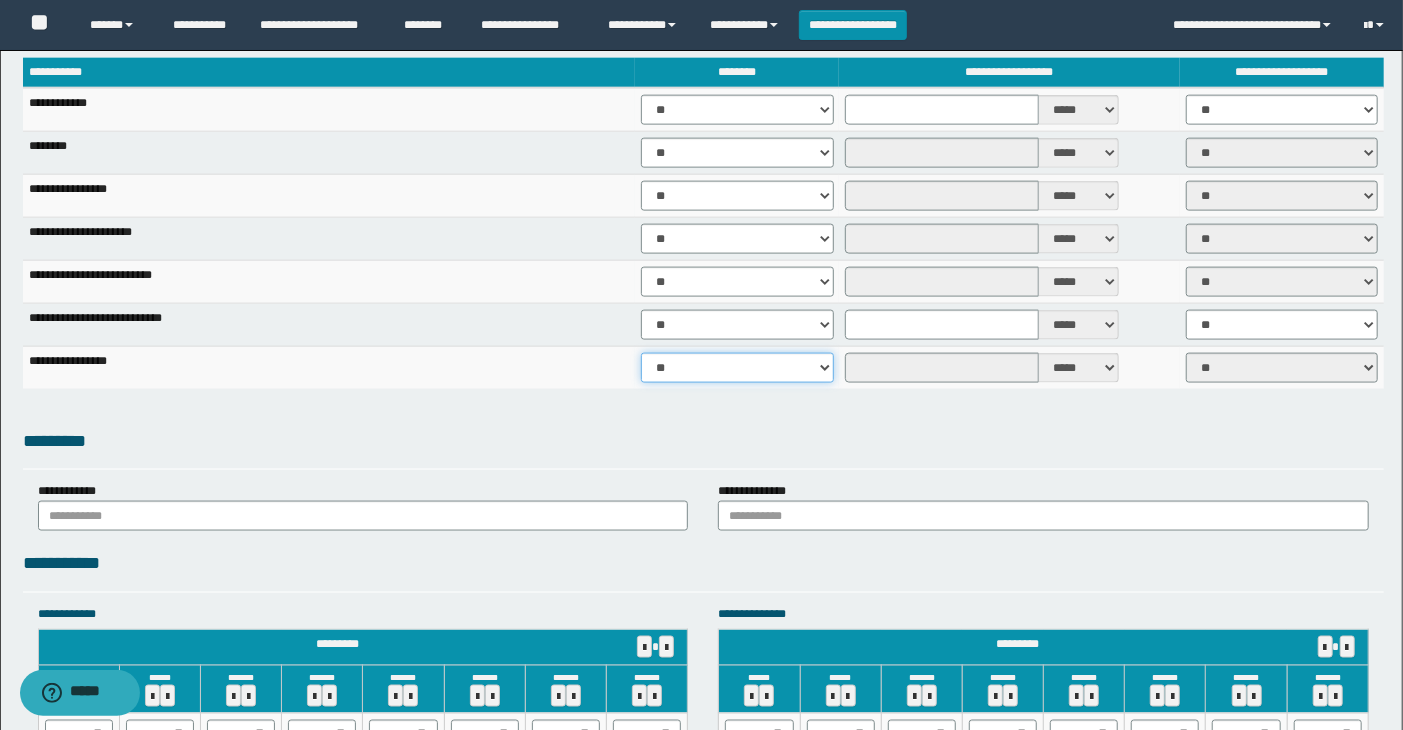 scroll, scrollTop: 1444, scrollLeft: 0, axis: vertical 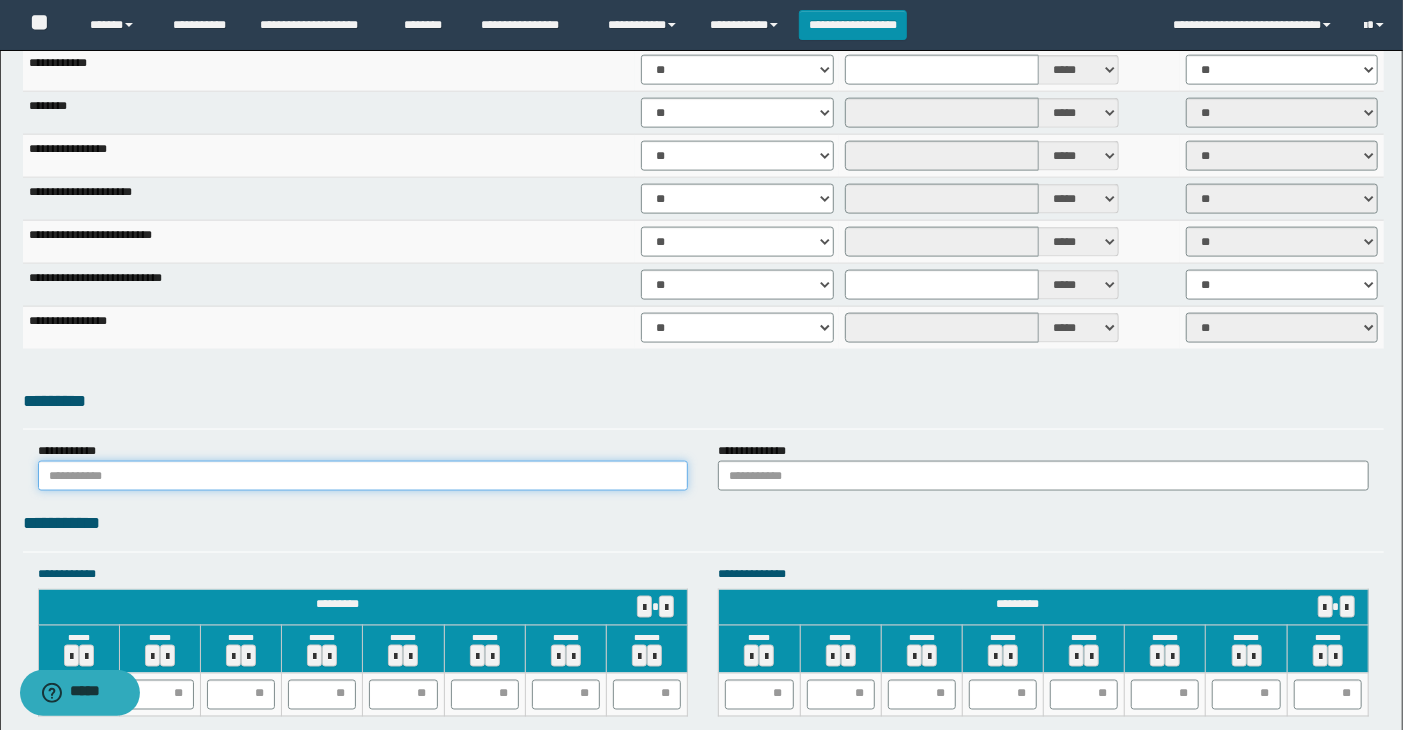 drag, startPoint x: 130, startPoint y: 468, endPoint x: 157, endPoint y: 493, distance: 36.796738 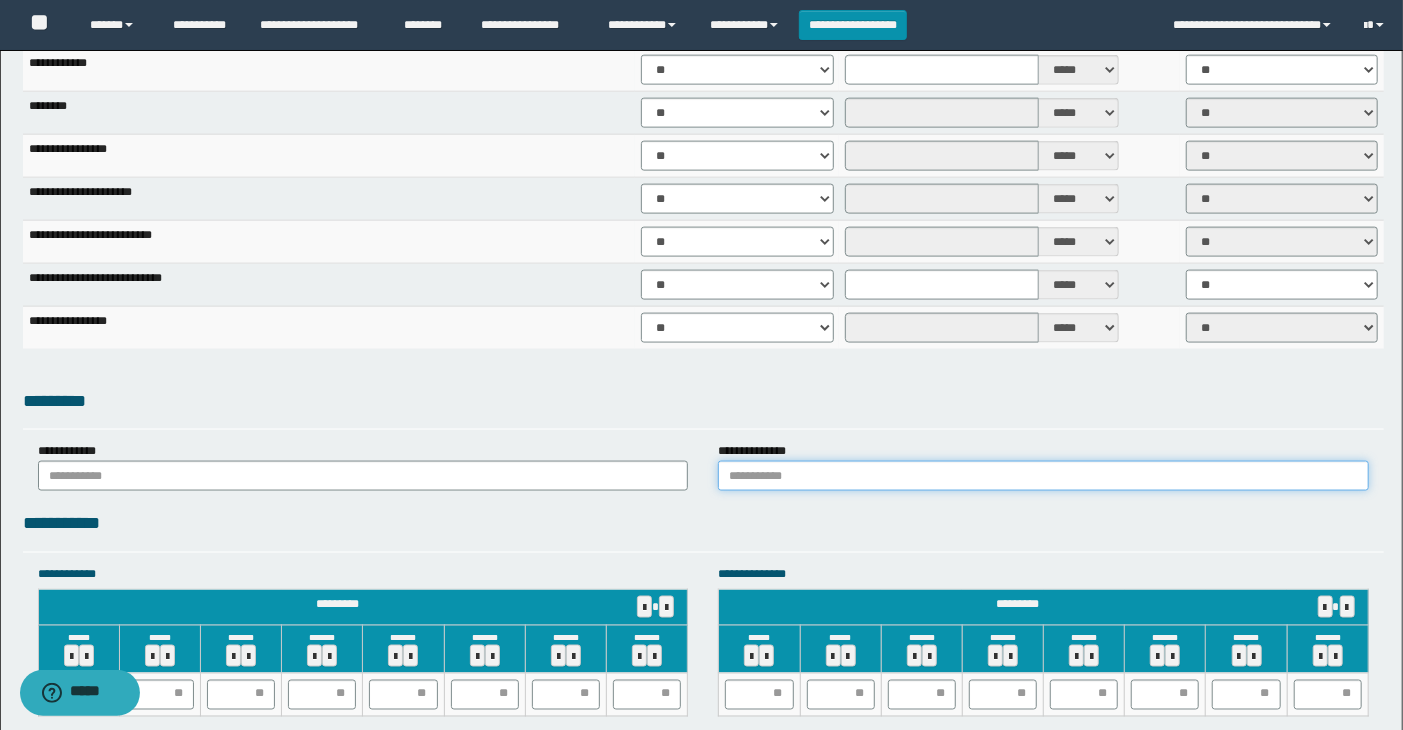 click at bounding box center [1043, 476] 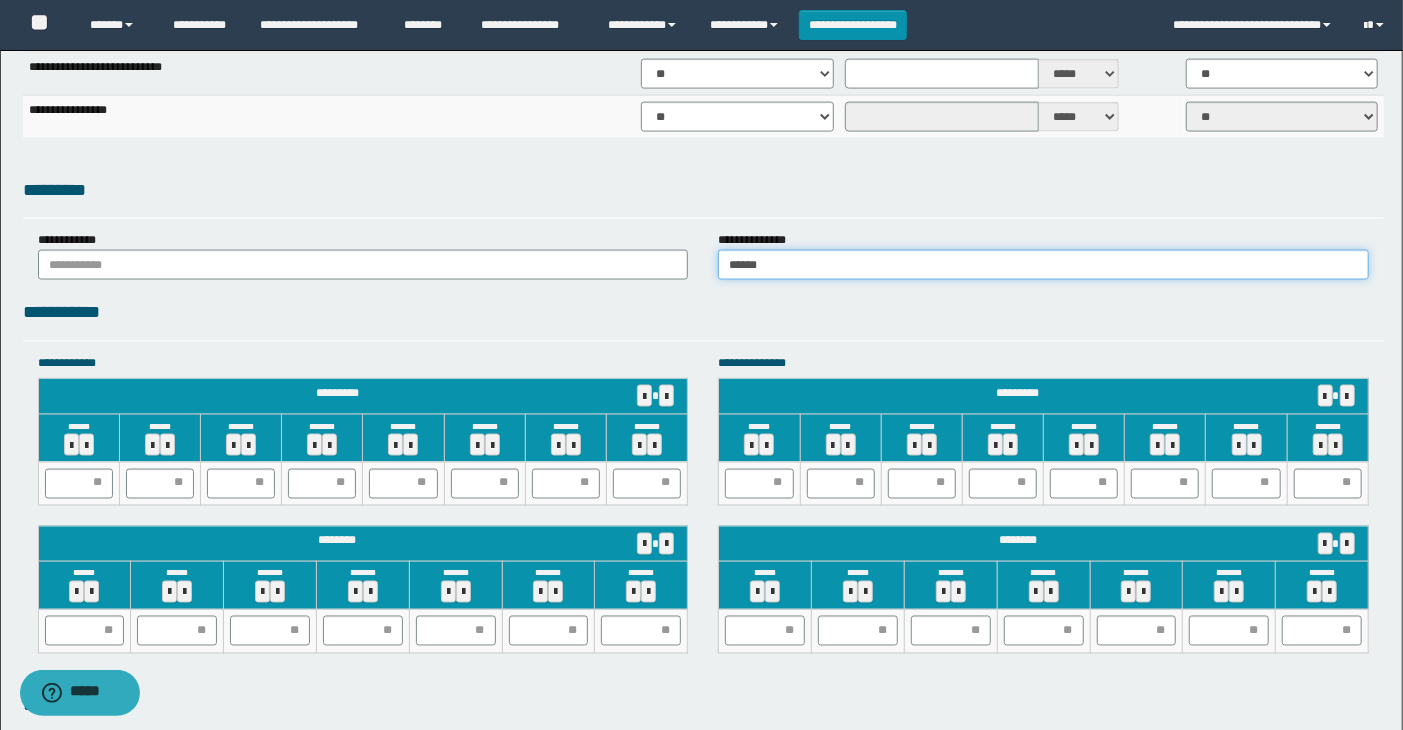 scroll, scrollTop: 1777, scrollLeft: 0, axis: vertical 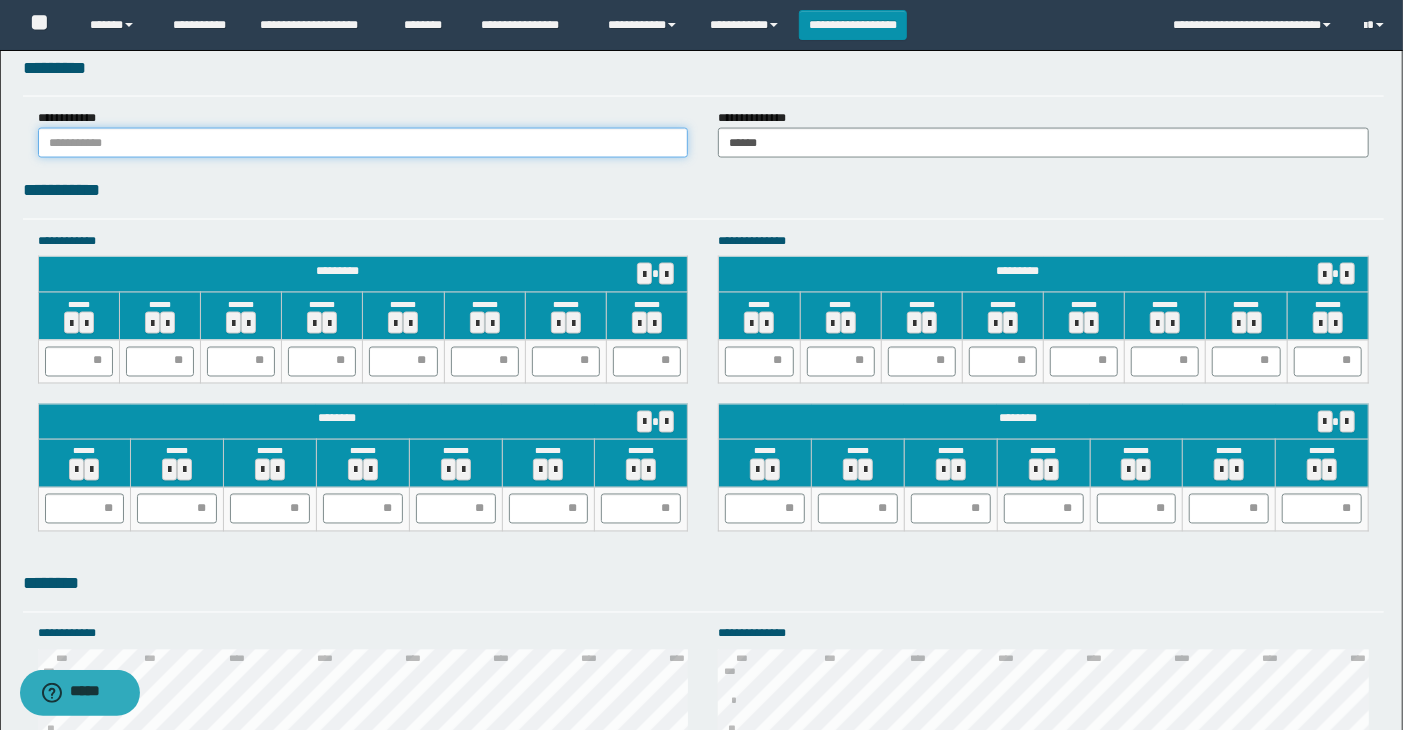 click at bounding box center [363, 143] 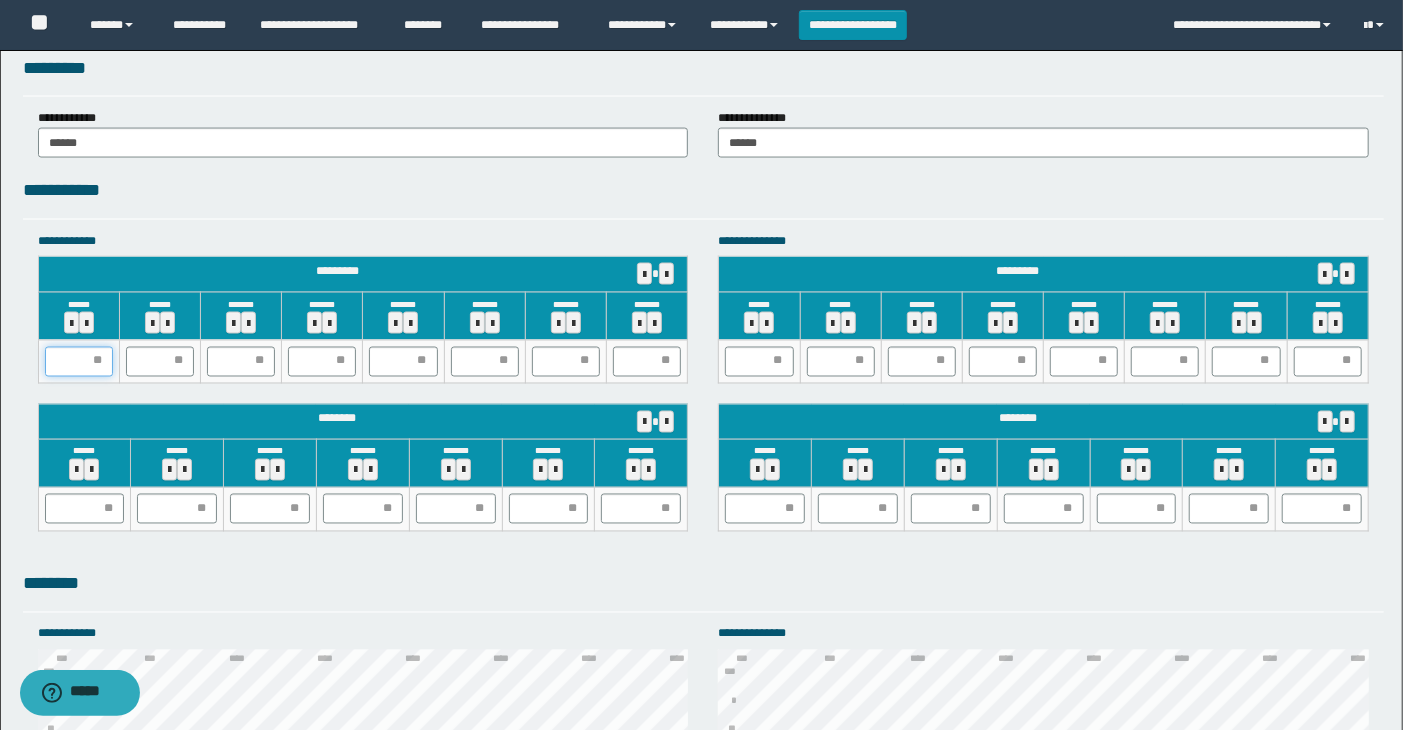 click at bounding box center [79, 362] 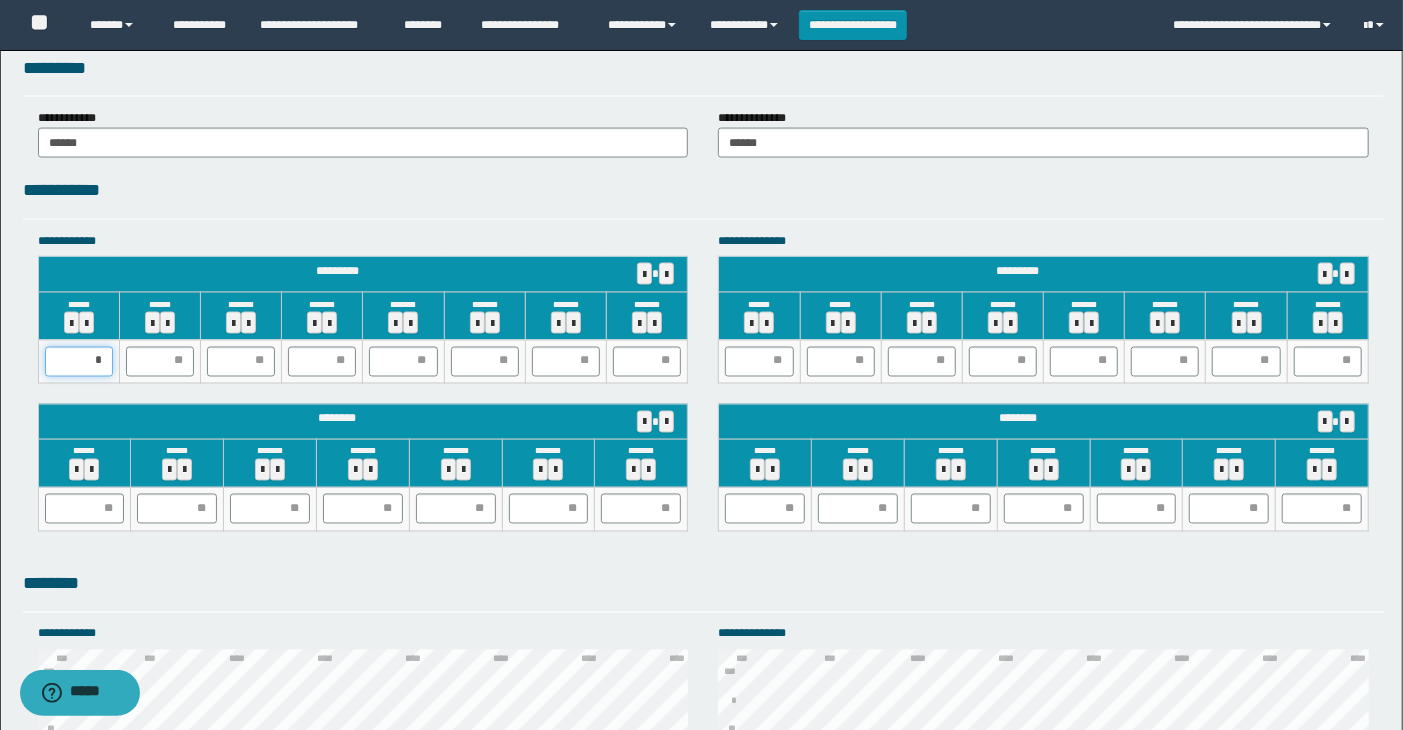 type on "**" 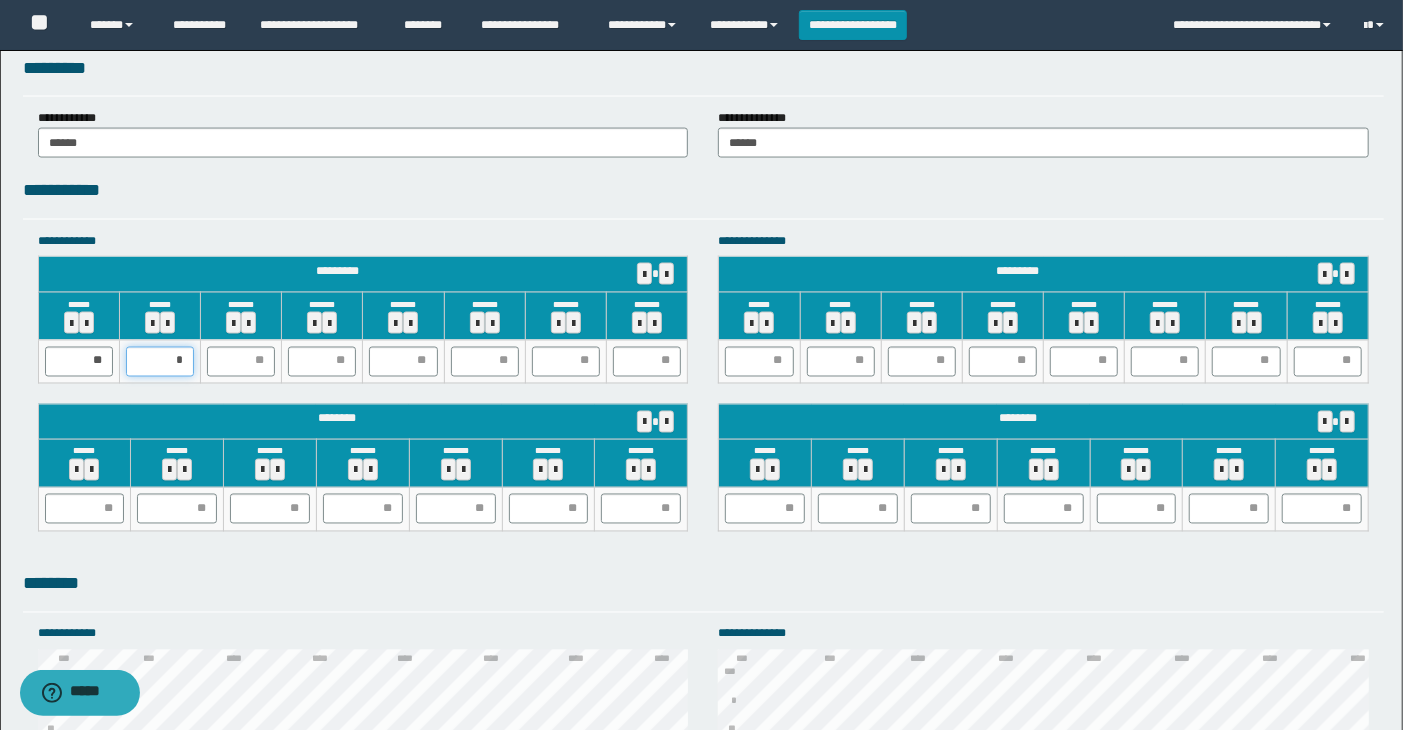 type on "**" 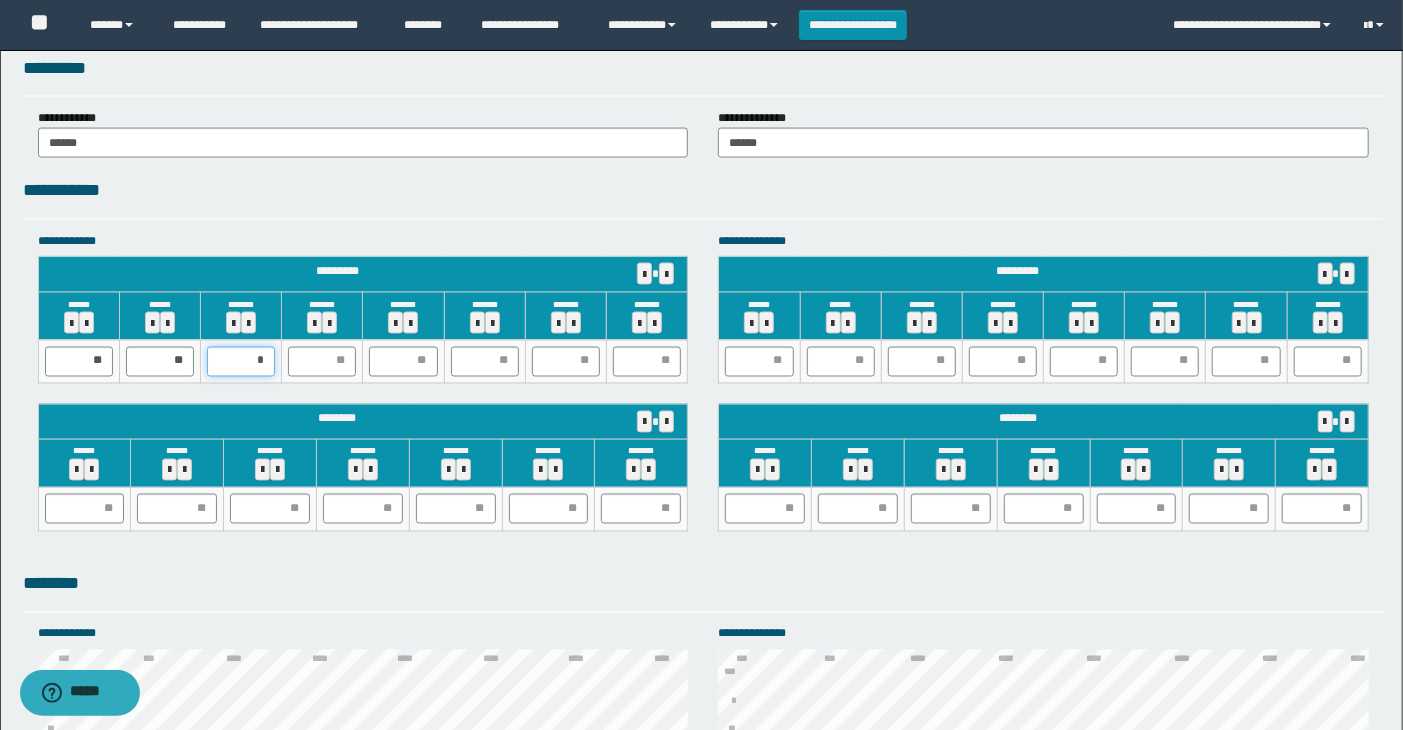type on "**" 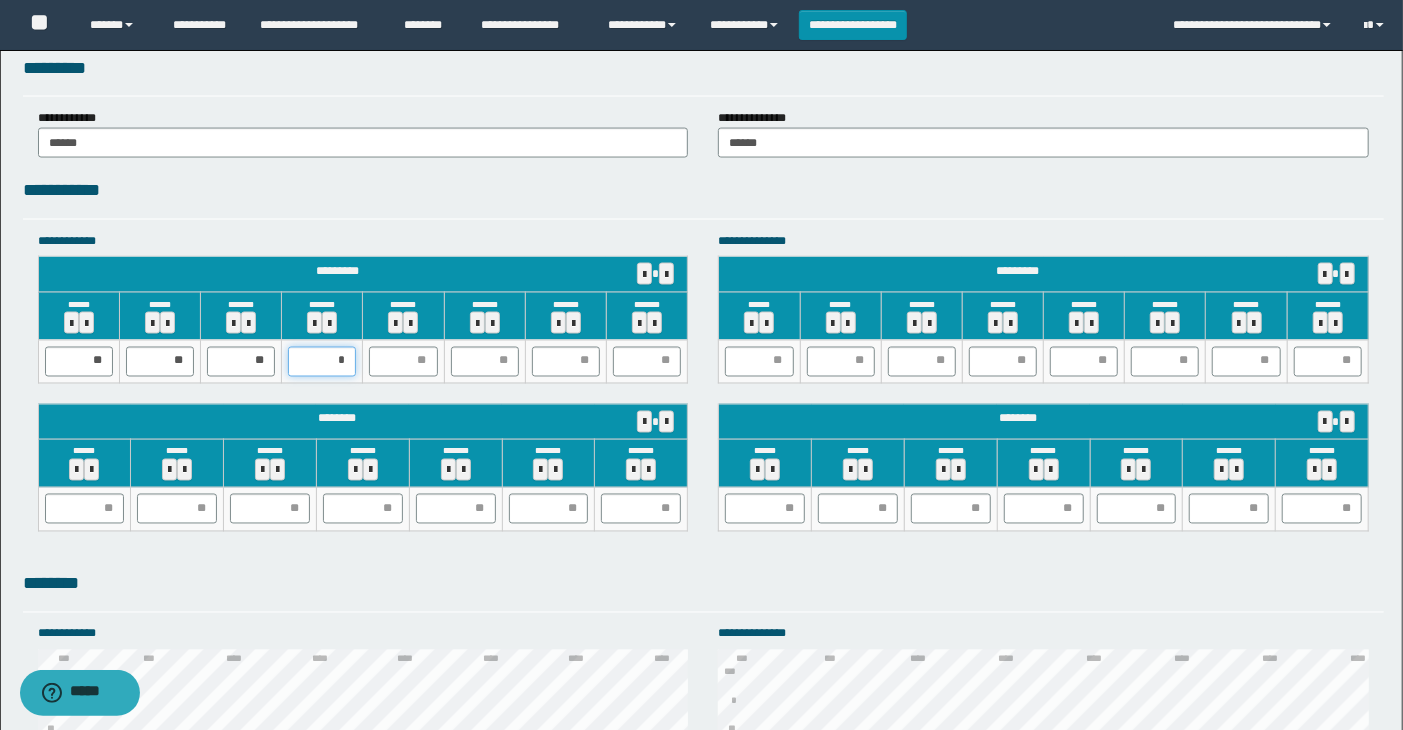type on "**" 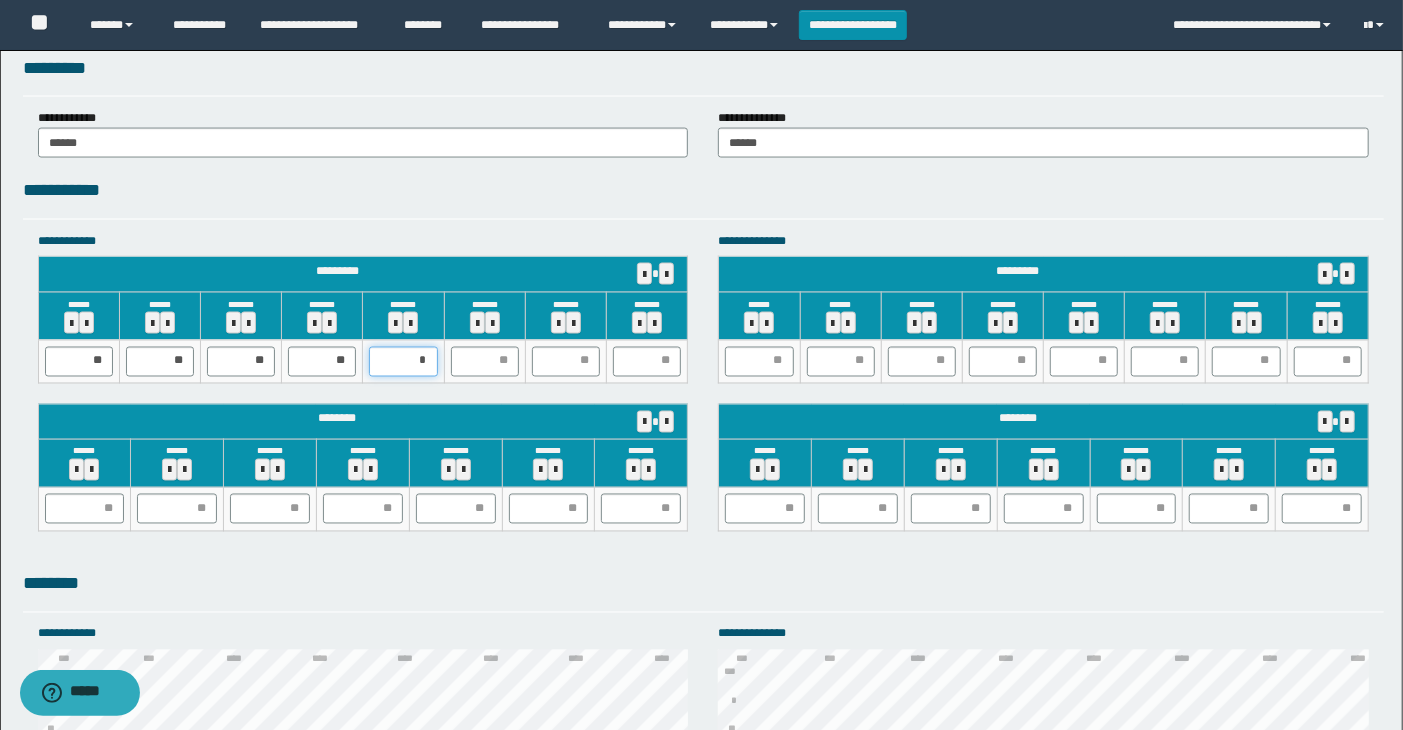 type on "**" 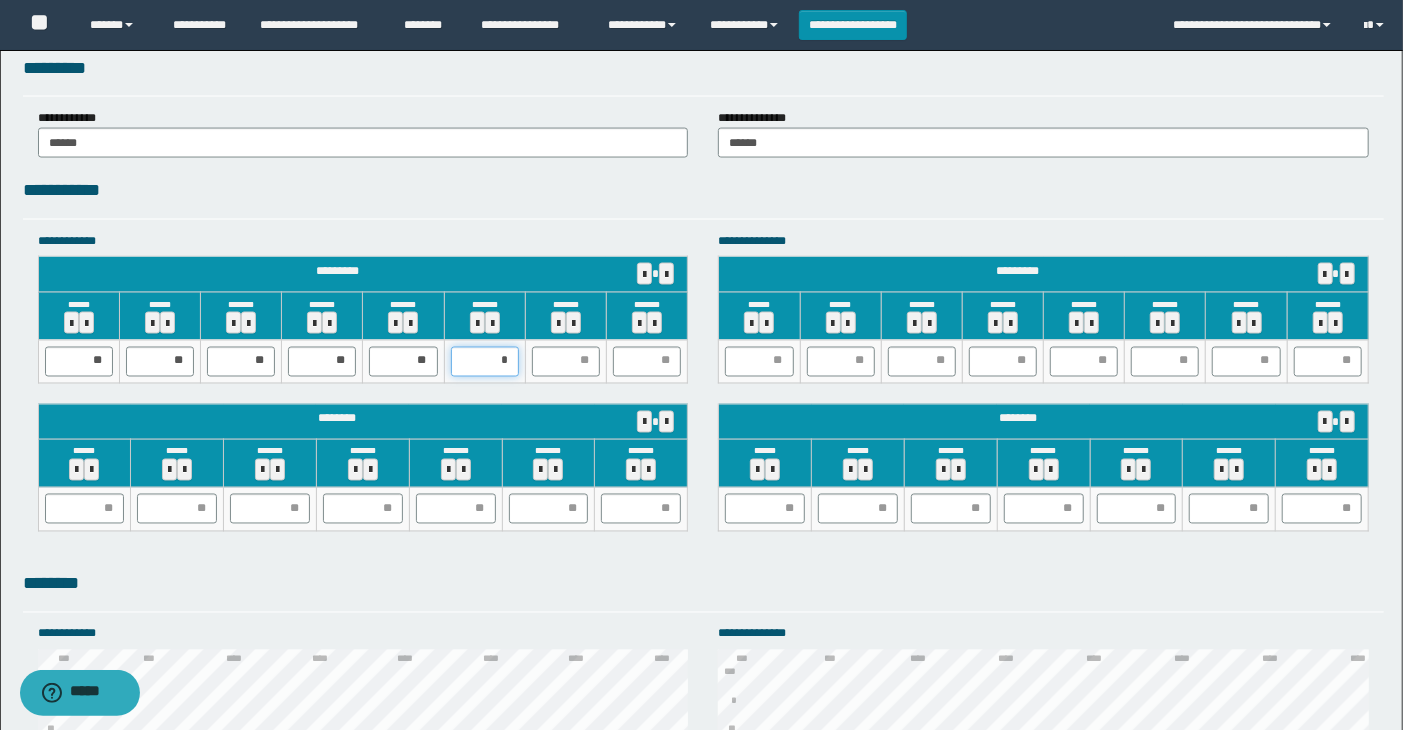 type on "**" 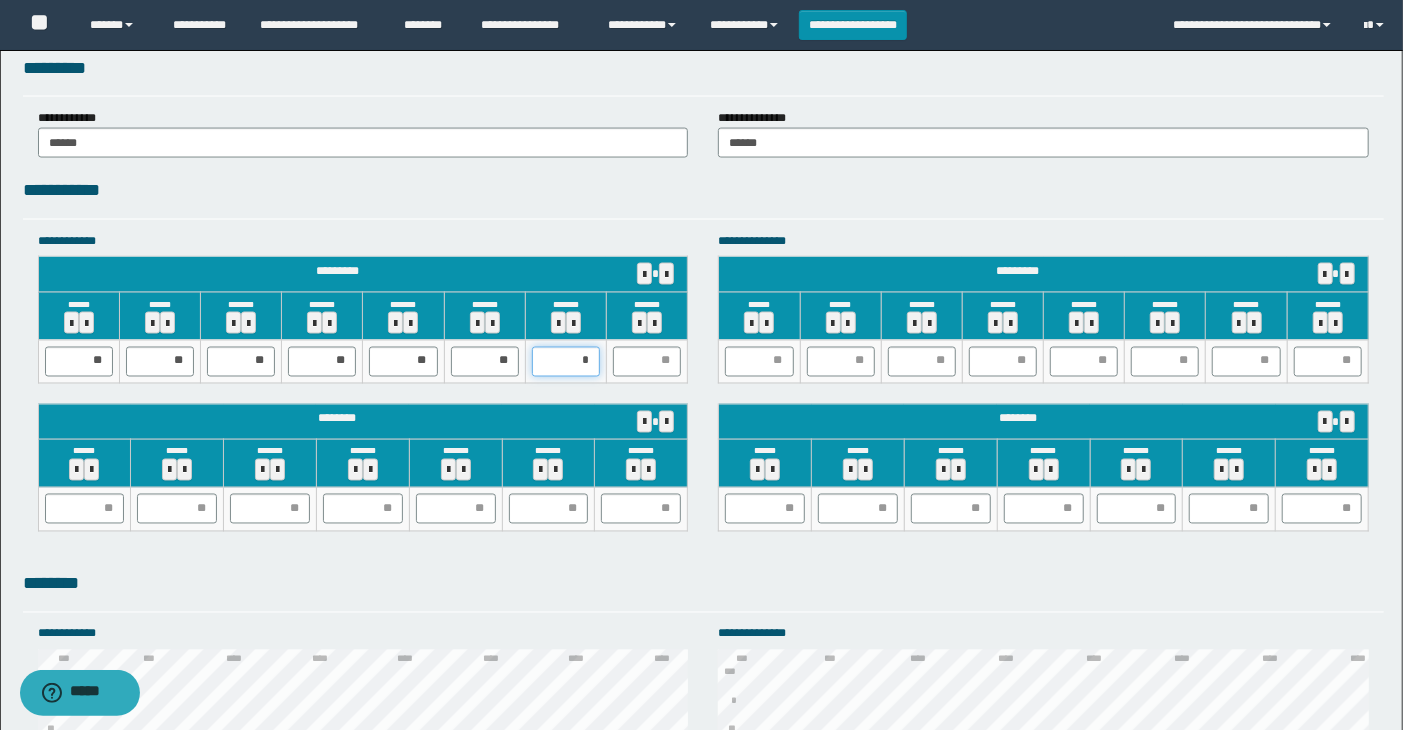 type on "**" 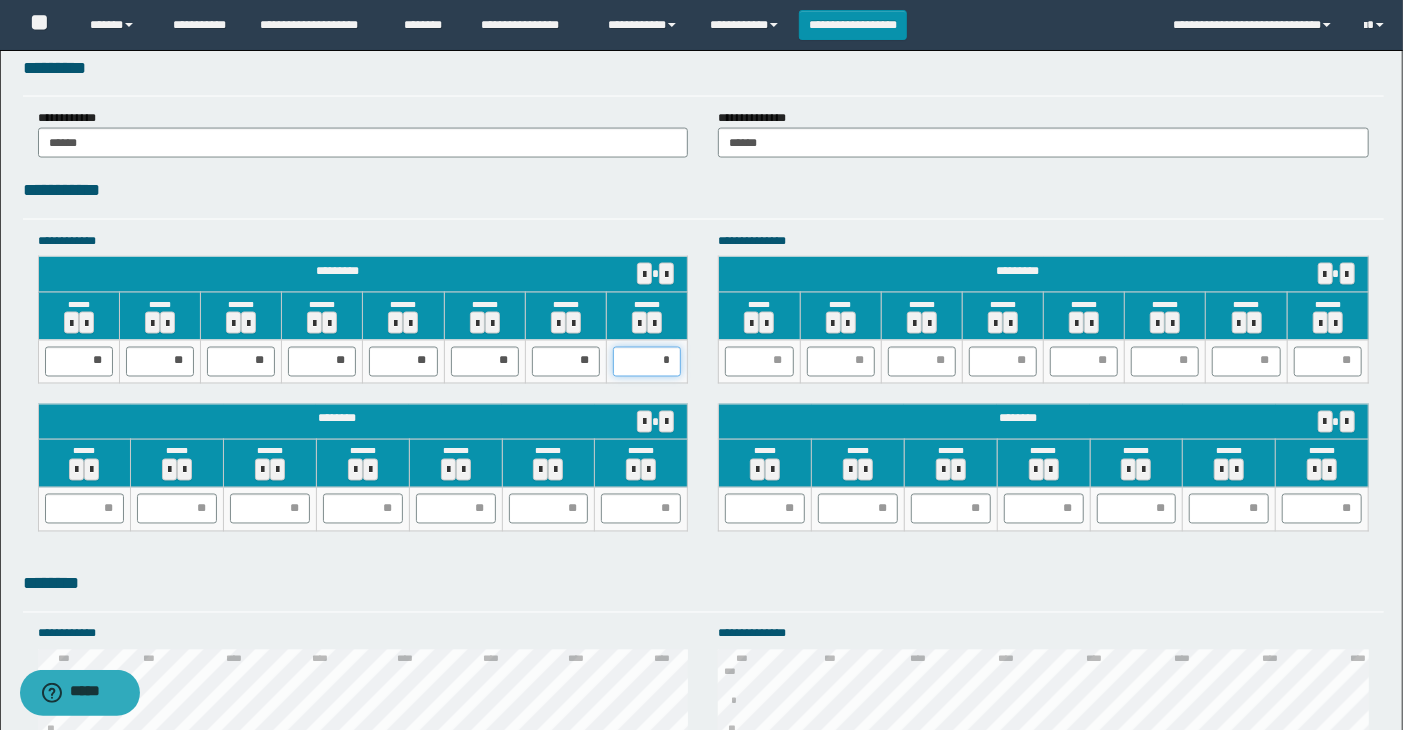 type on "**" 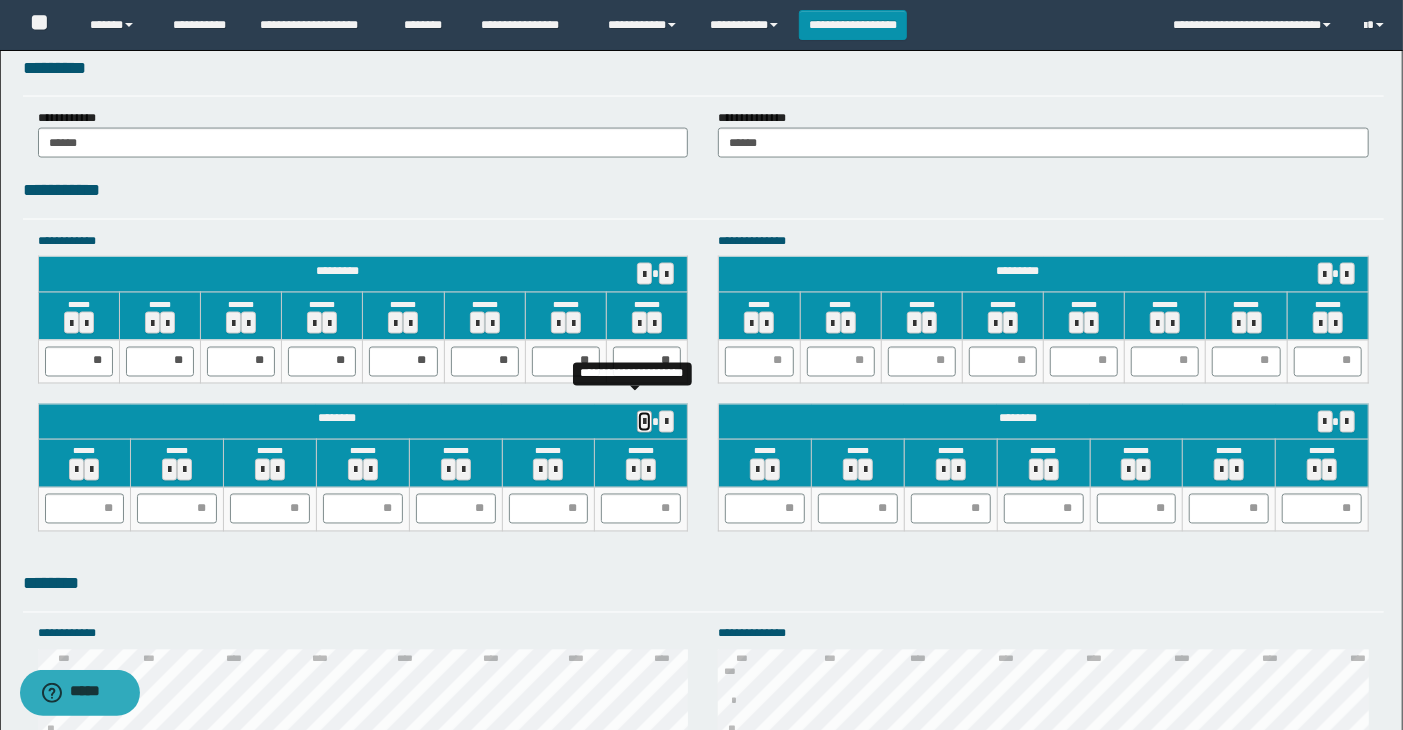 type 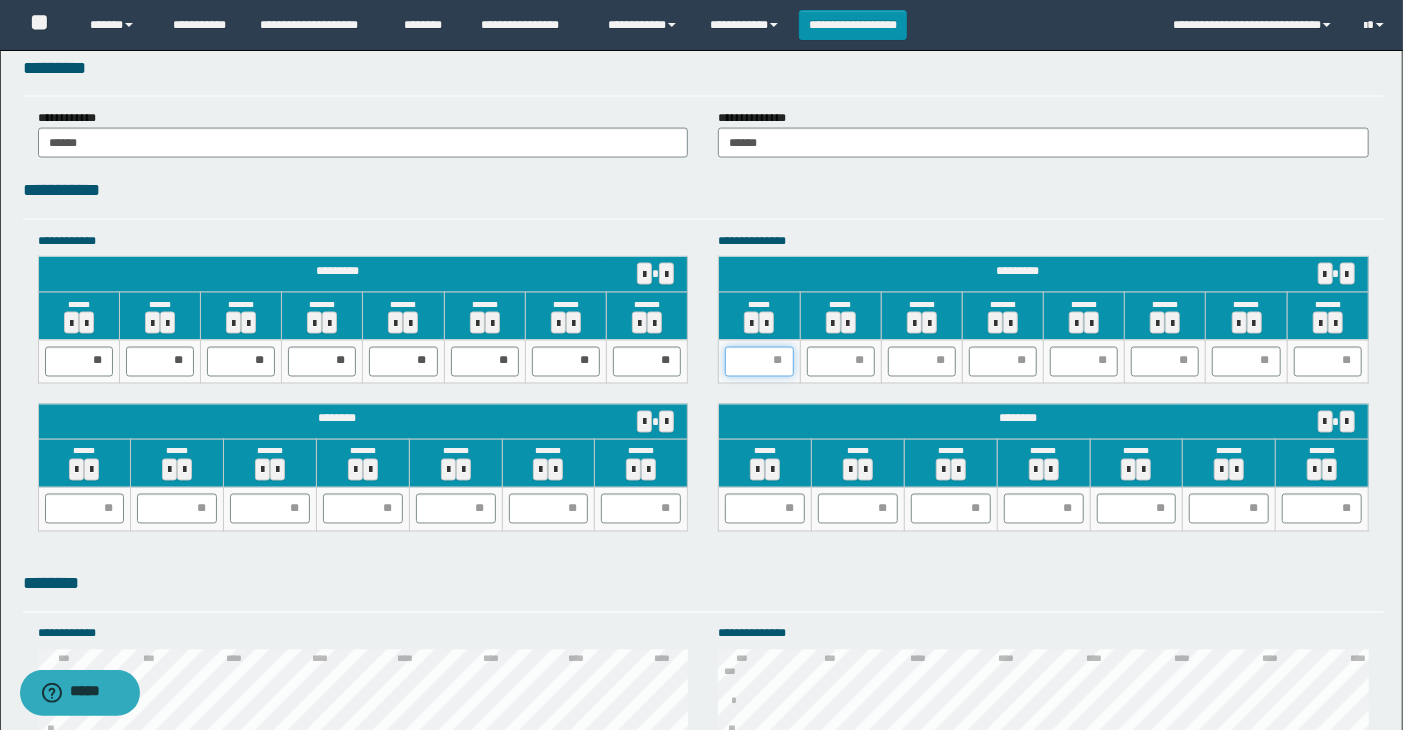 click at bounding box center [759, 362] 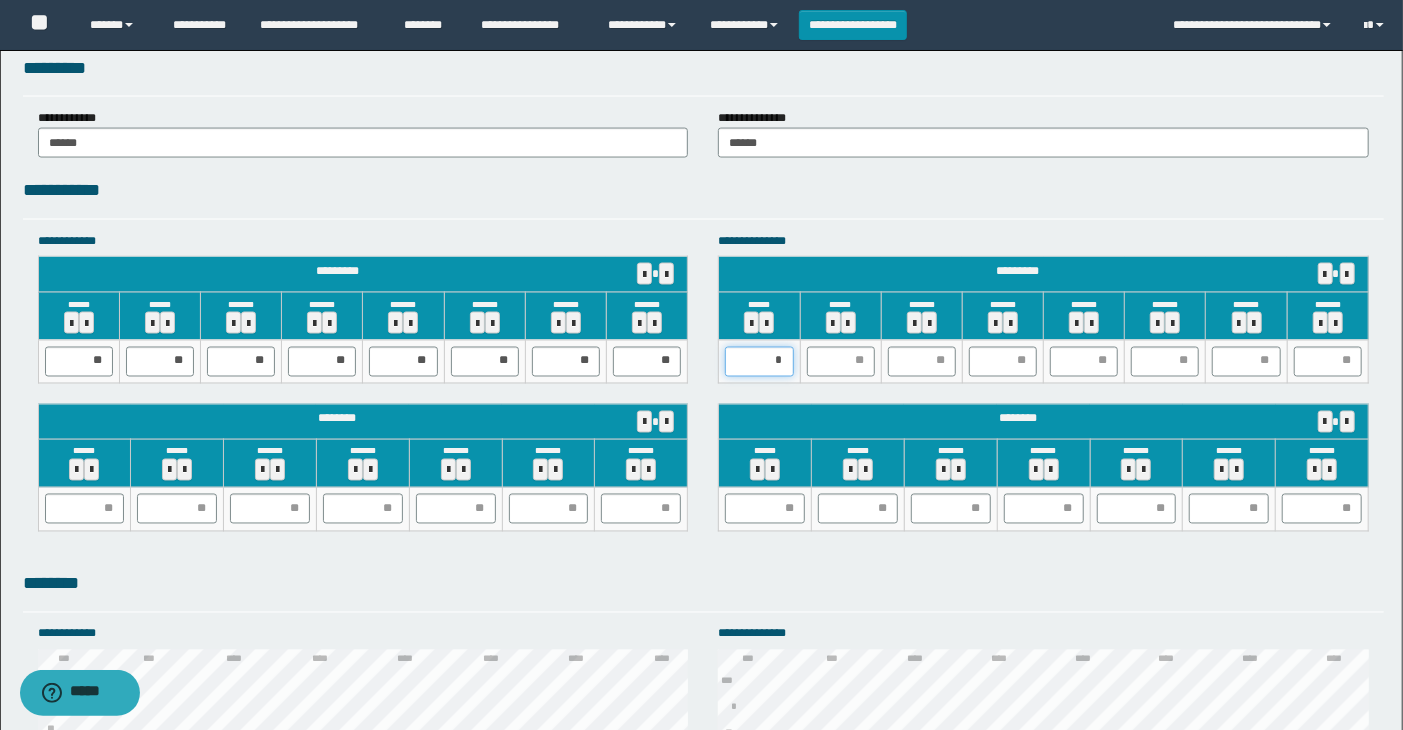 type on "**" 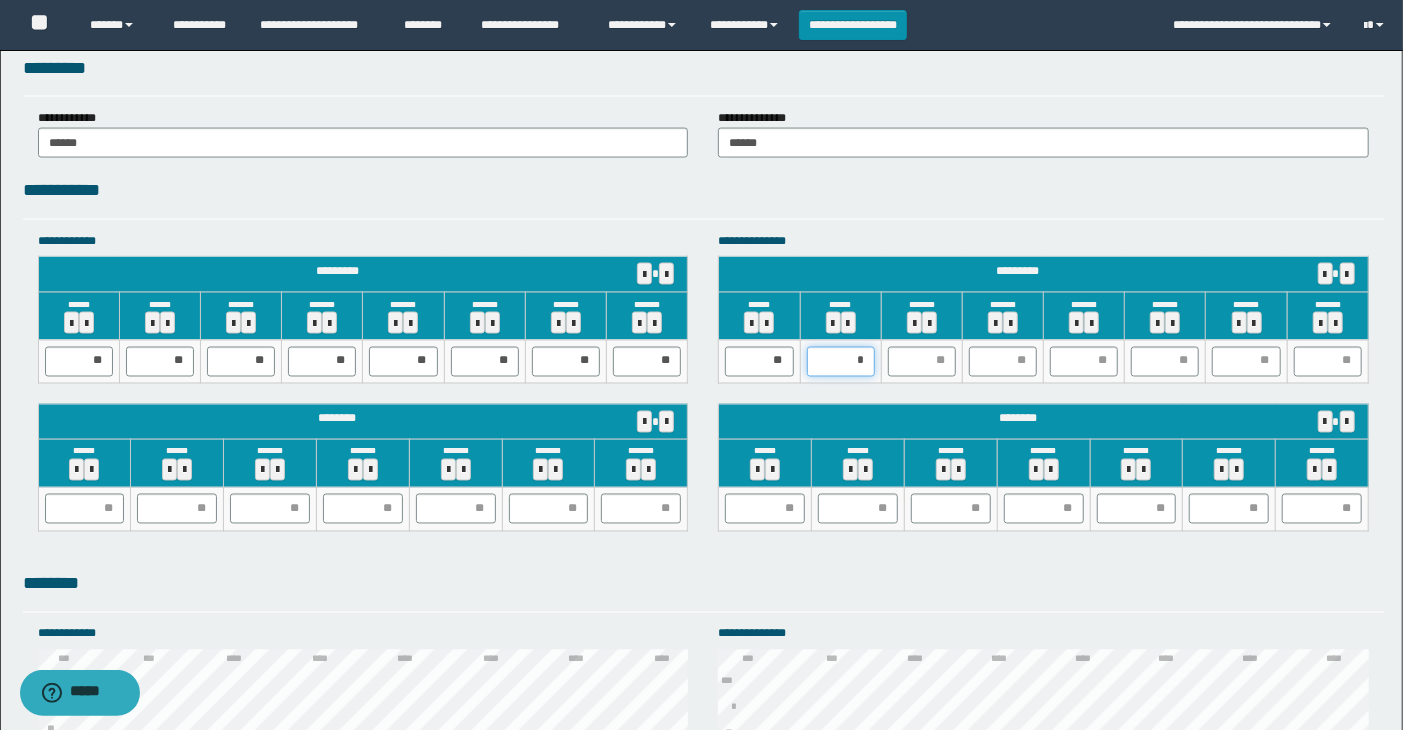 type on "**" 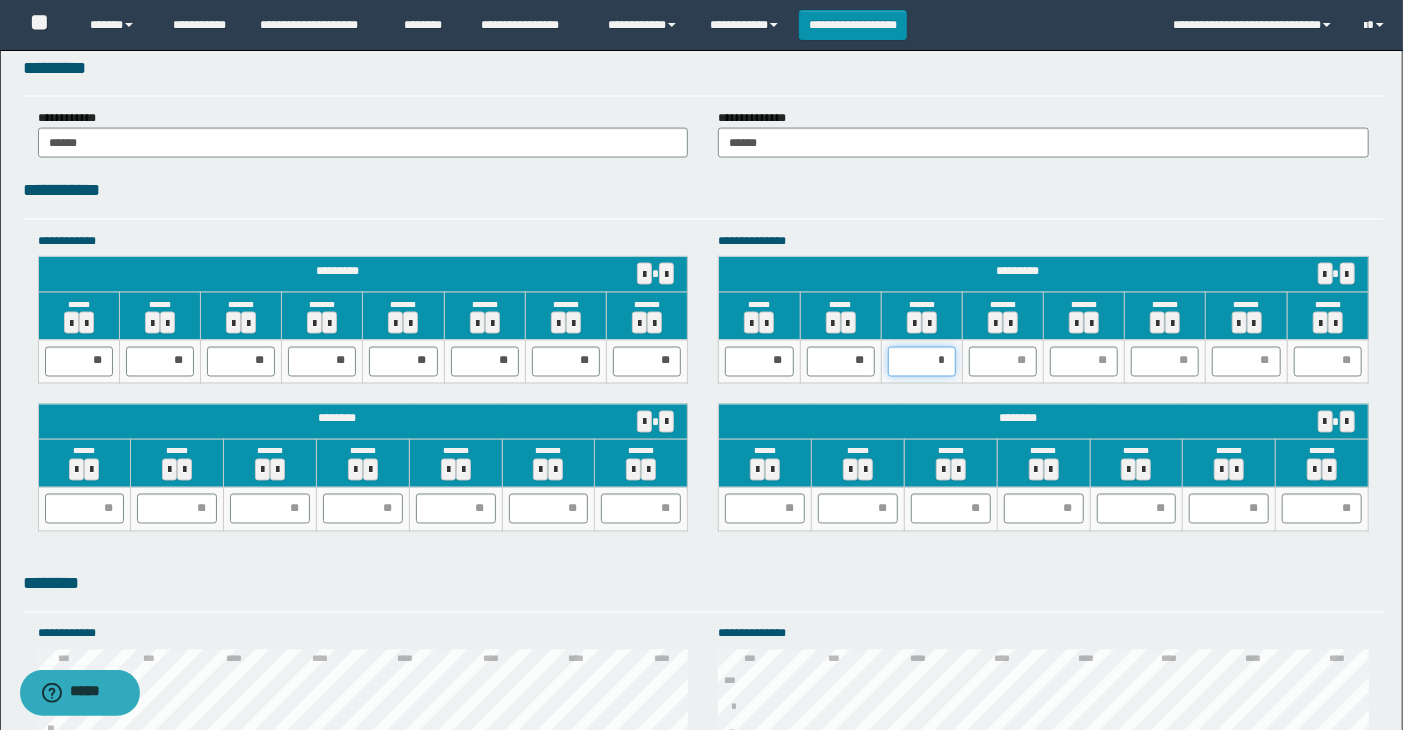 type on "**" 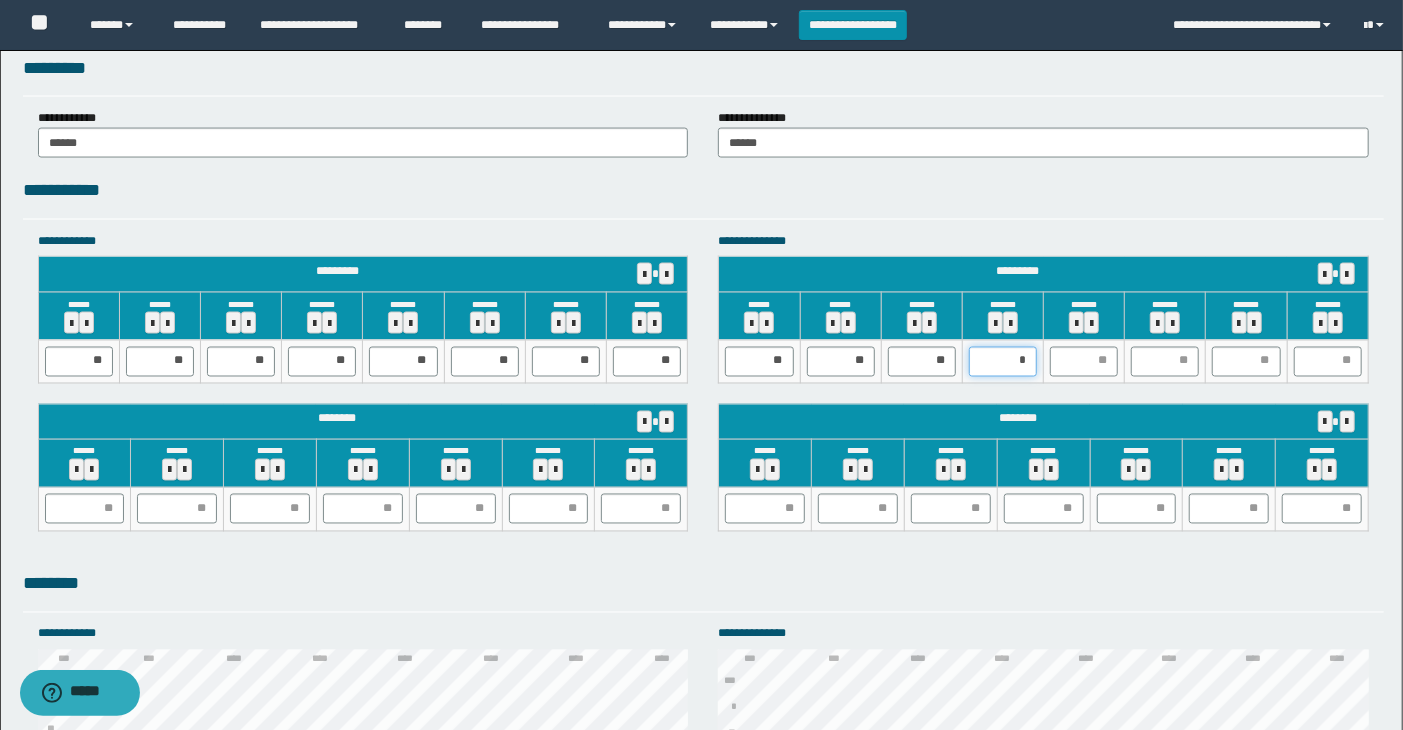 type on "**" 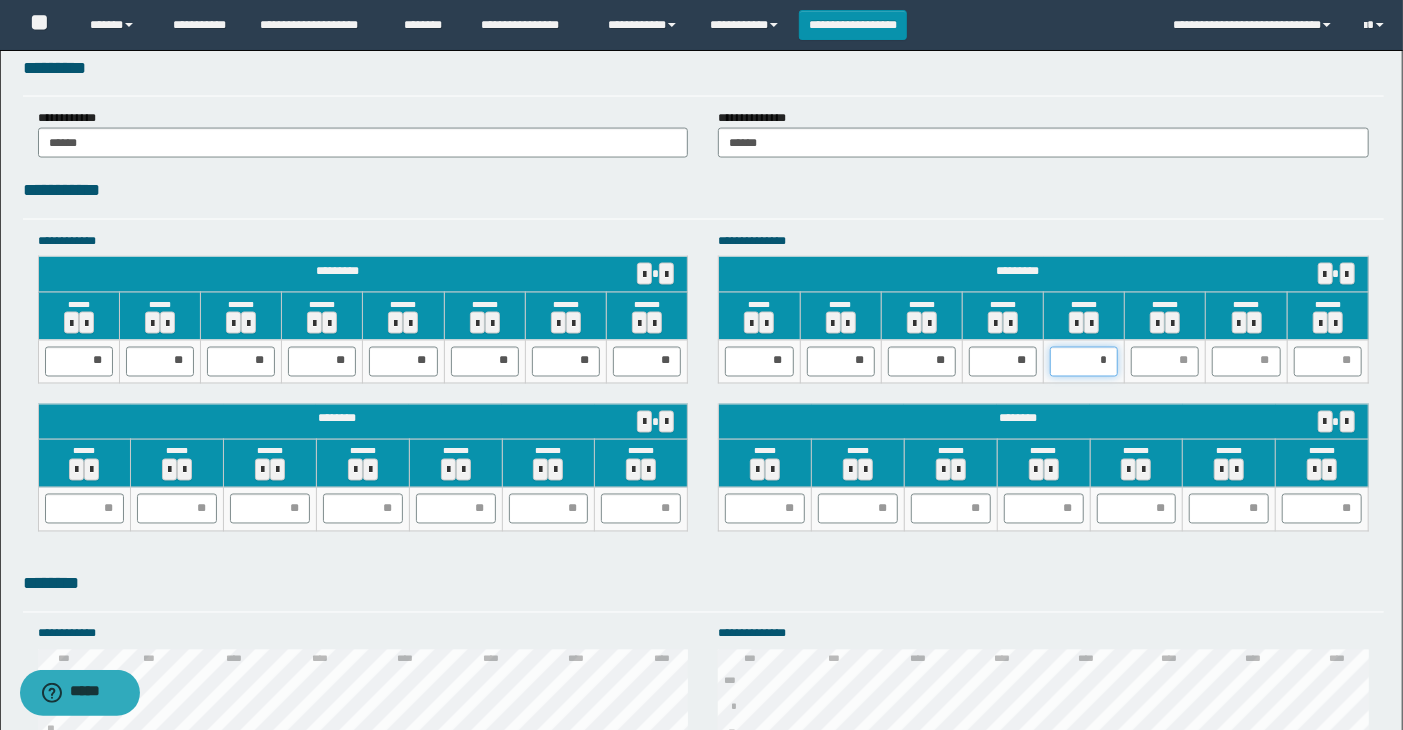 type on "**" 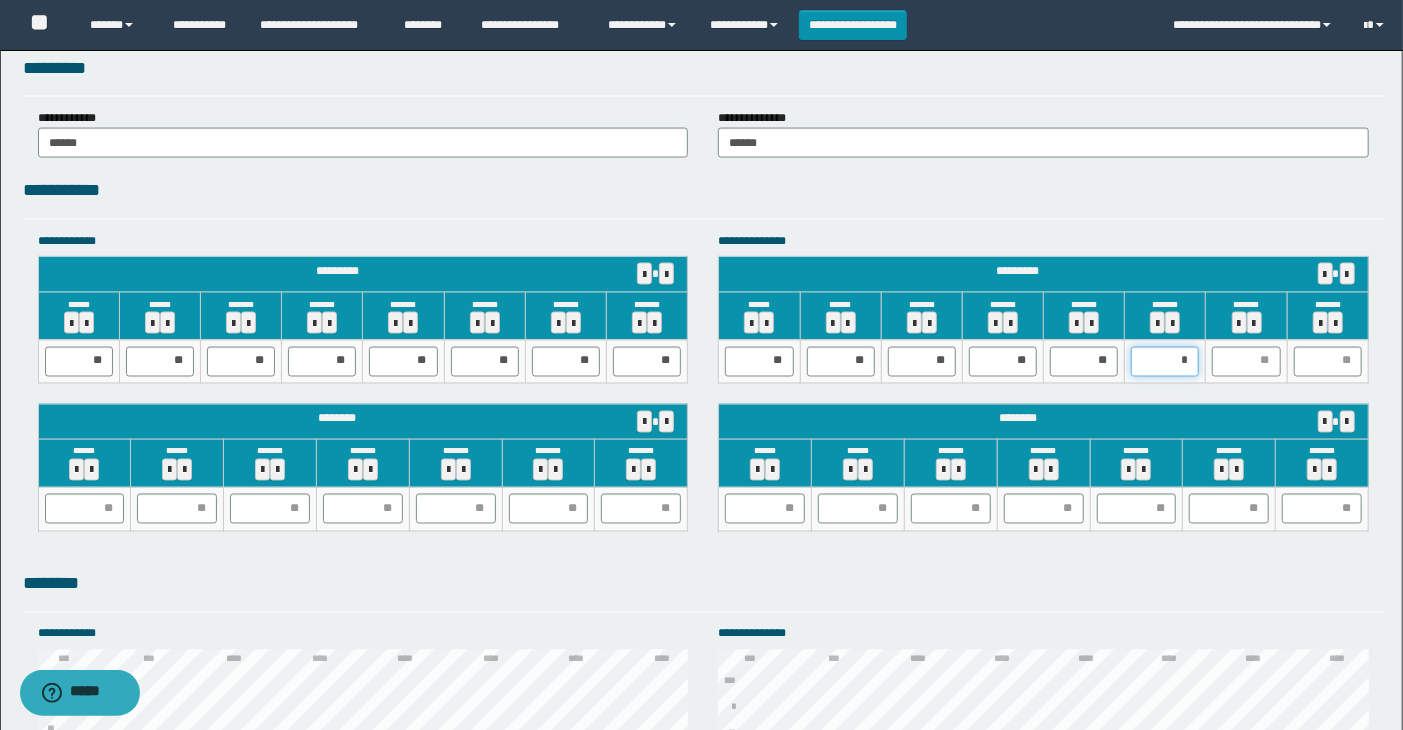 type on "**" 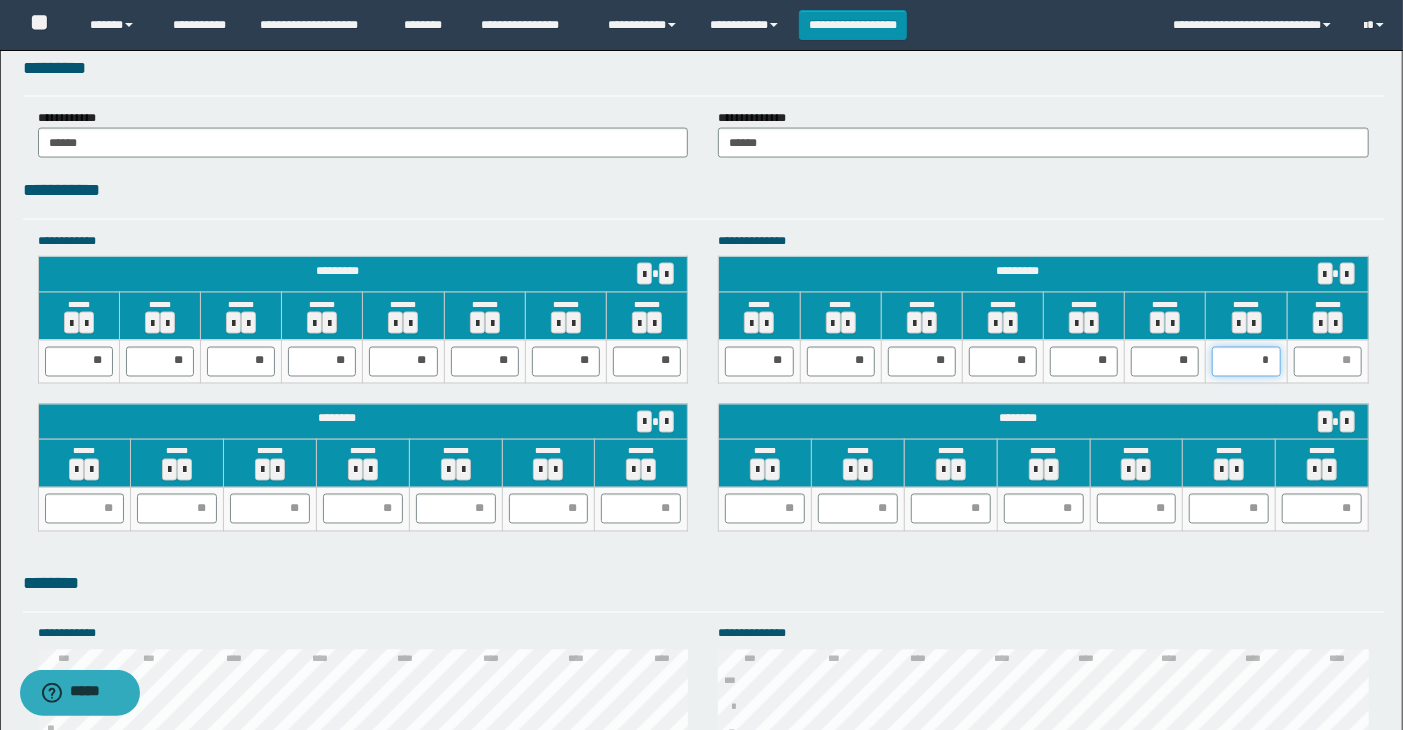type on "**" 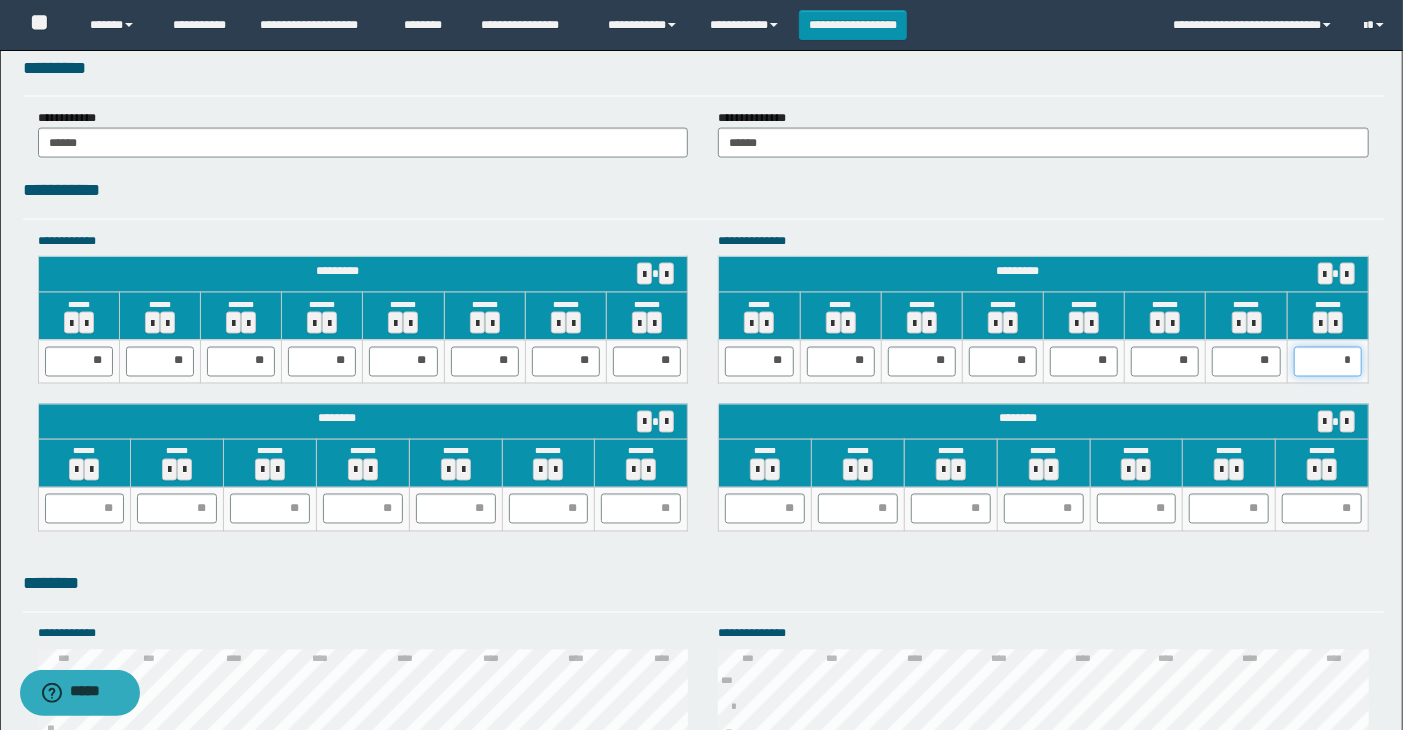 type on "**" 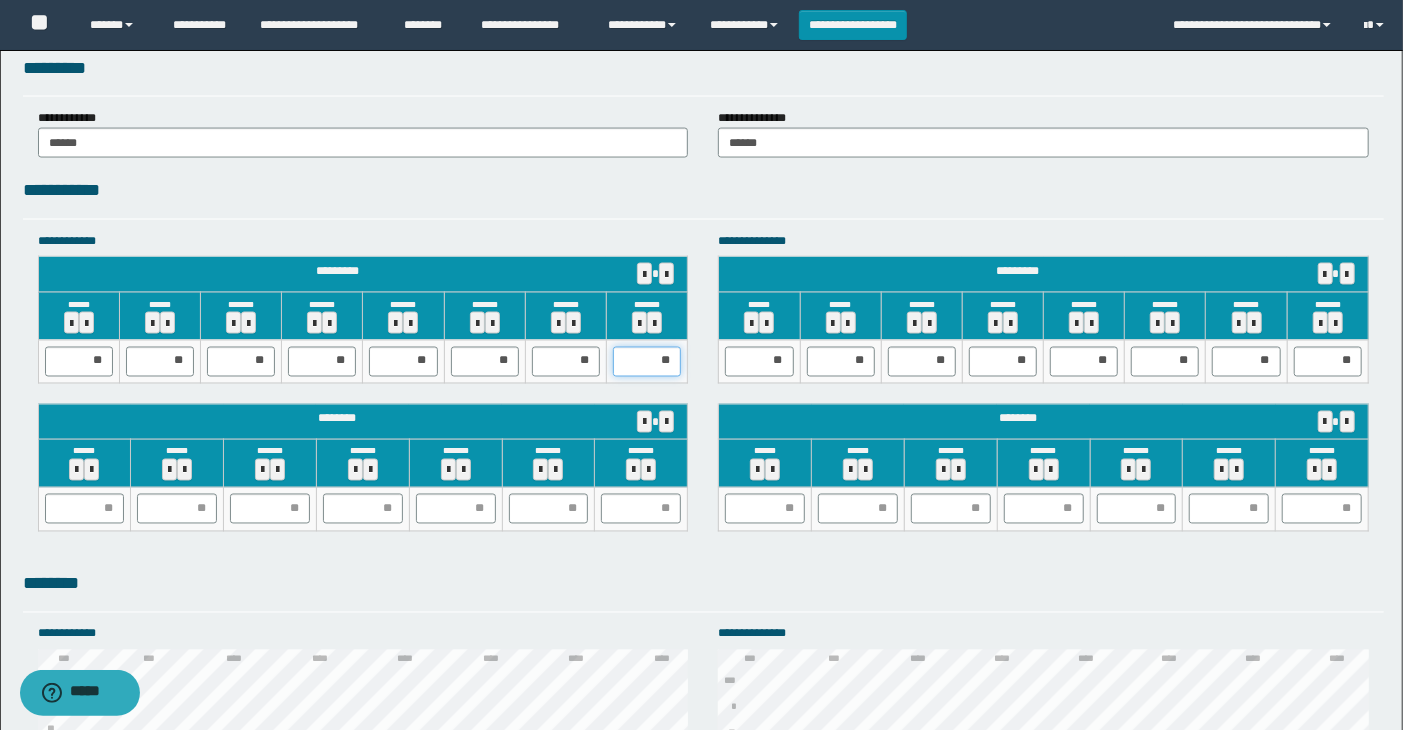 drag, startPoint x: 670, startPoint y: 354, endPoint x: 690, endPoint y: 350, distance: 20.396078 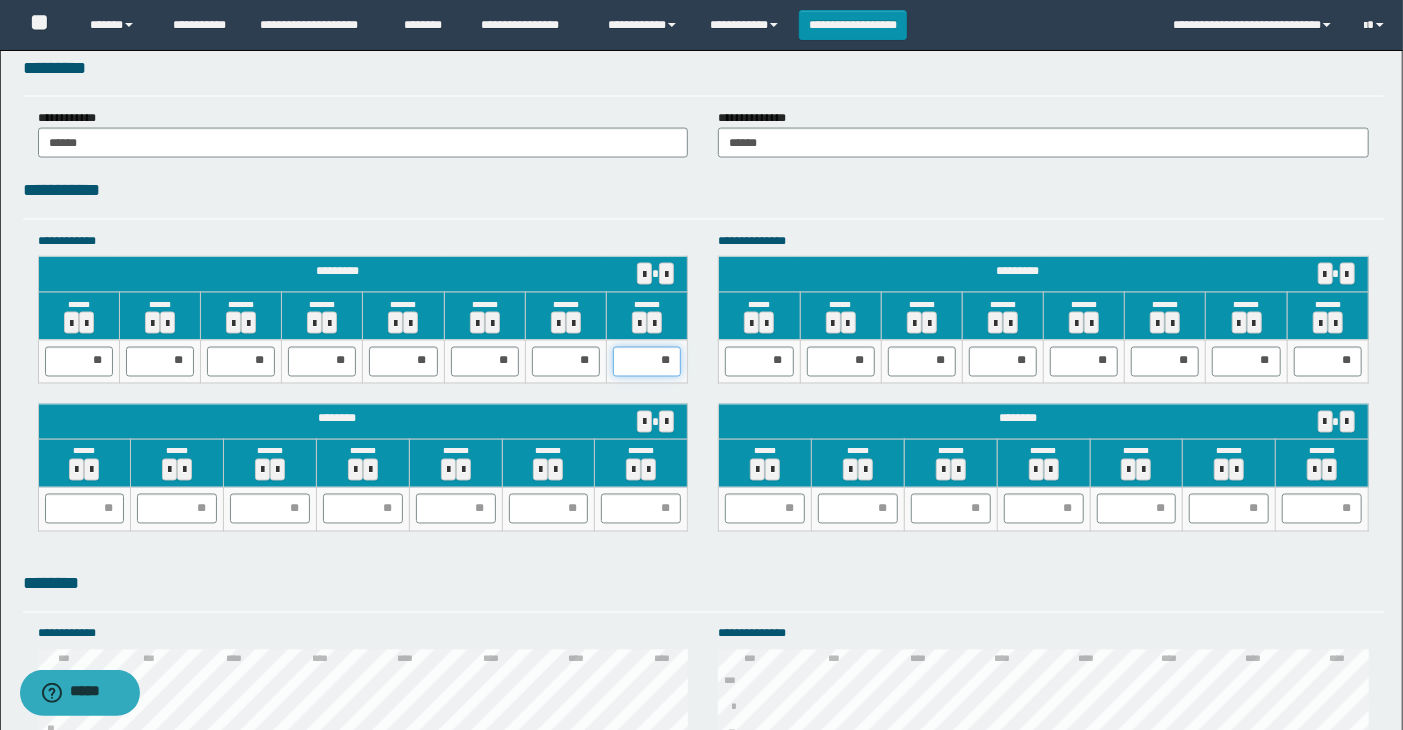 click on "**********" at bounding box center [363, 392] 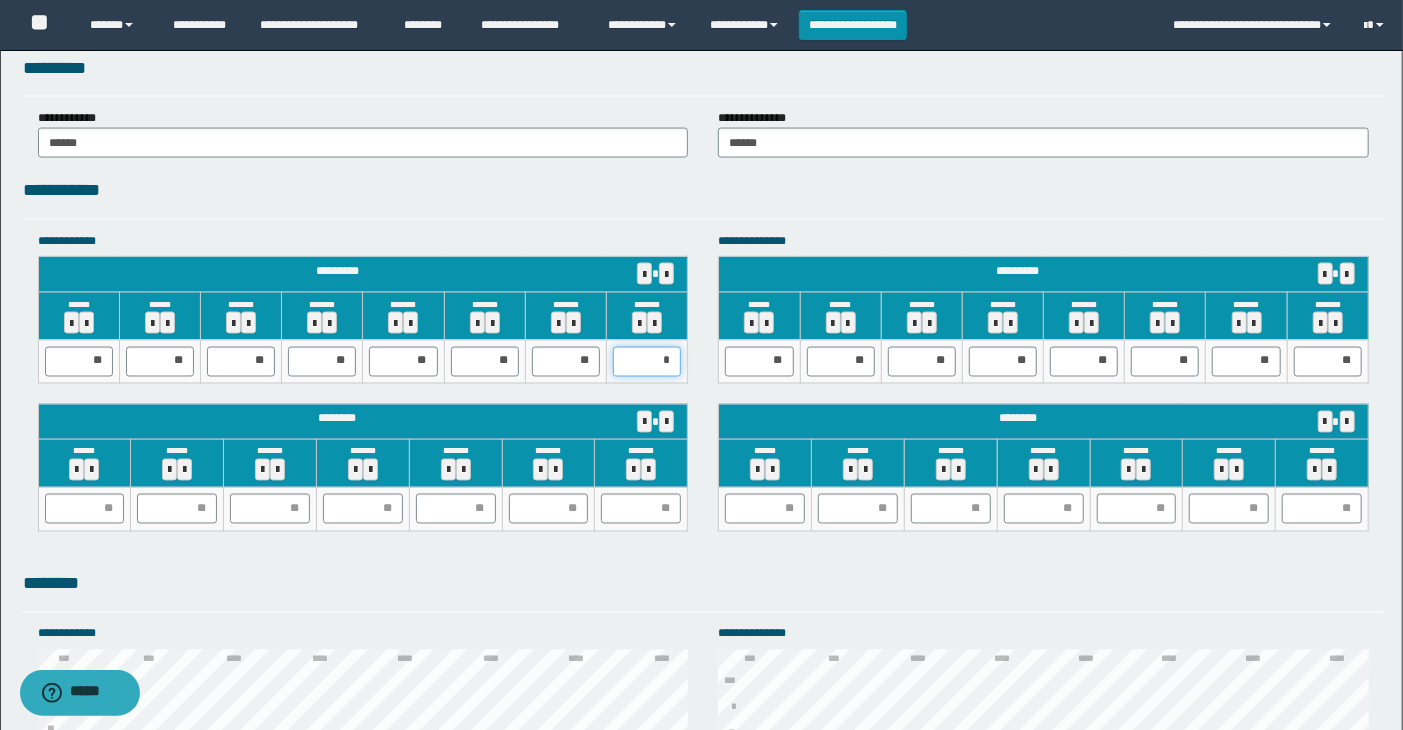 type on "**" 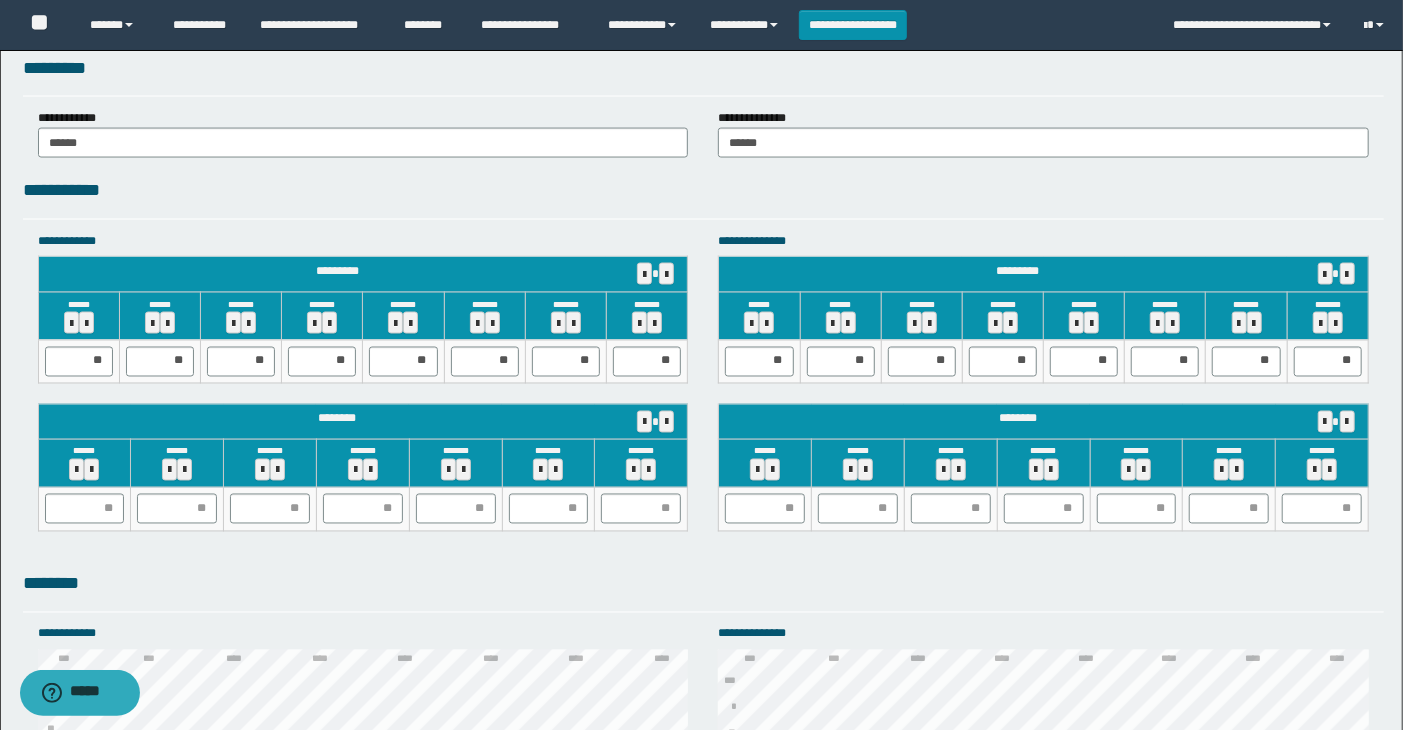 click on "**********" at bounding box center [701, -45] 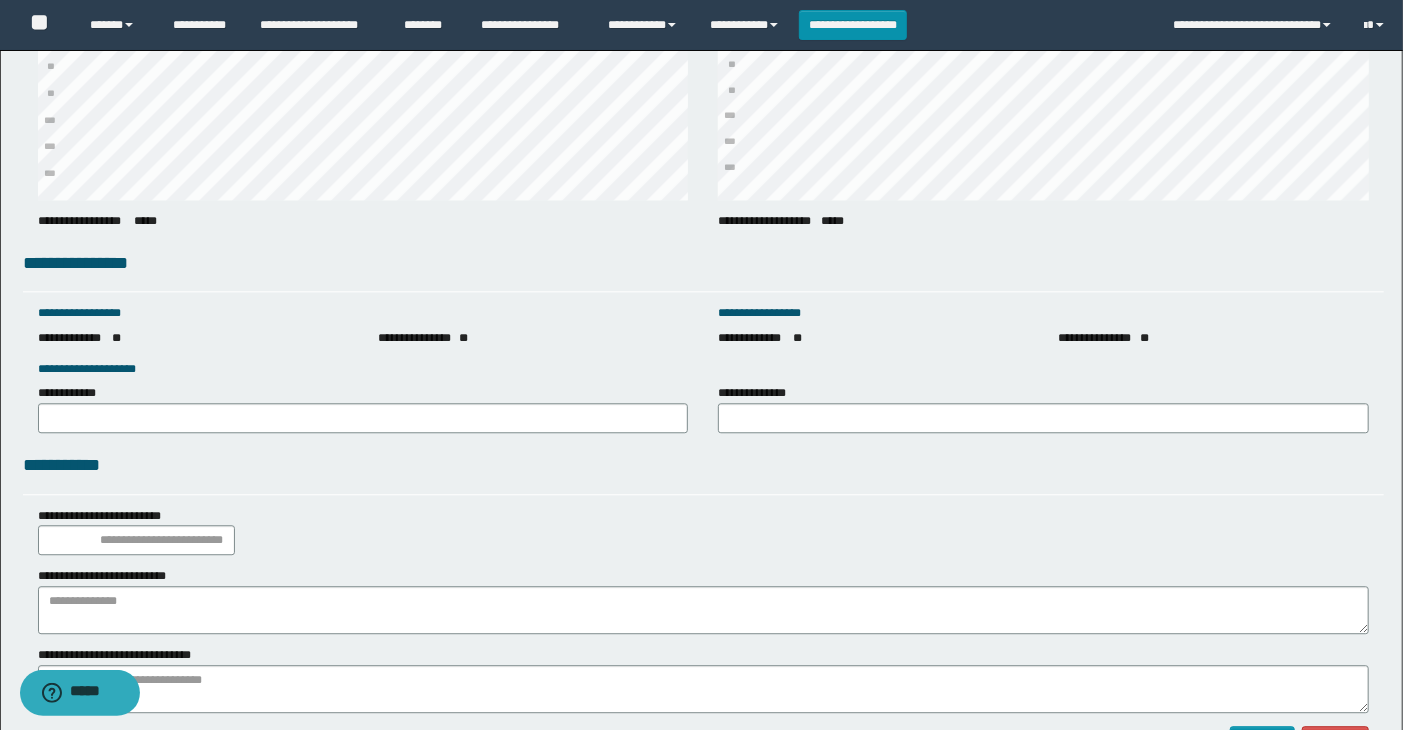 scroll, scrollTop: 2762, scrollLeft: 0, axis: vertical 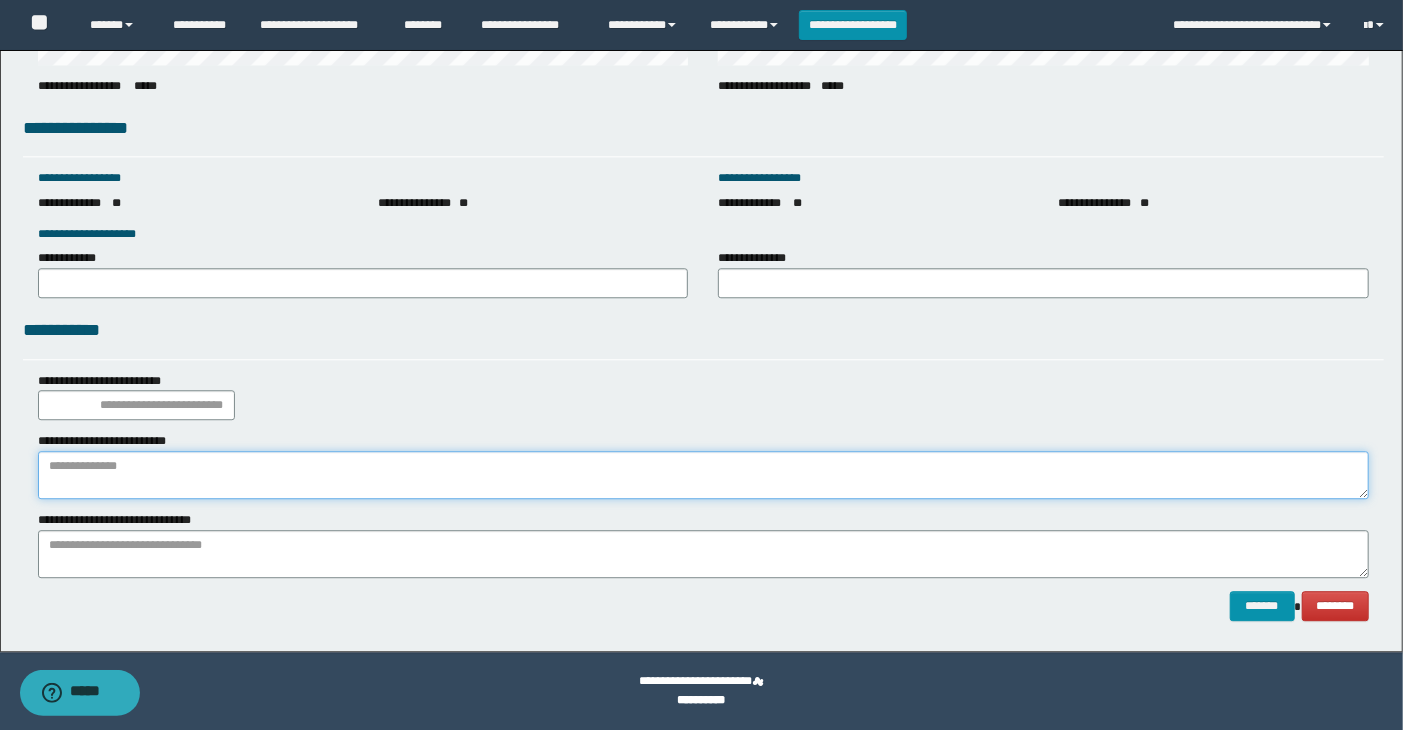 click at bounding box center [704, 475] 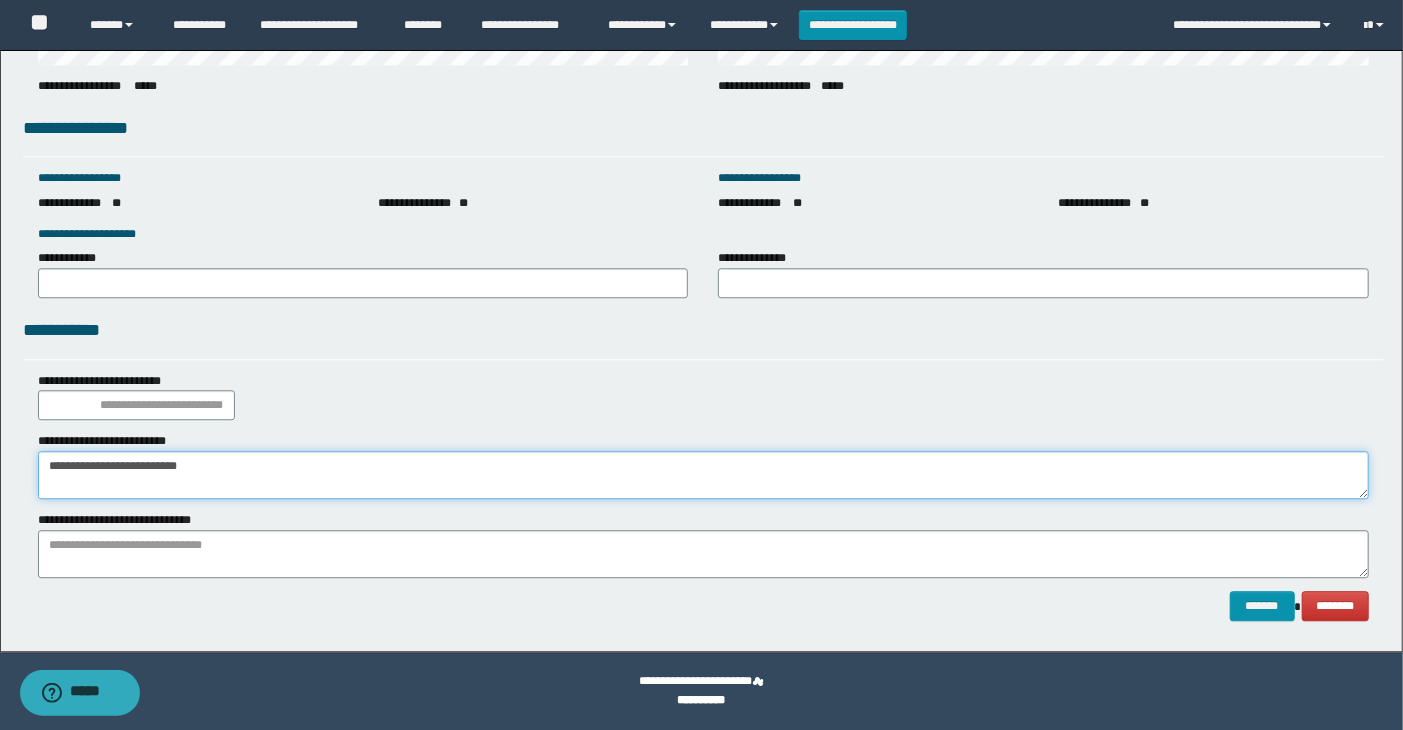 click on "**********" at bounding box center [704, 475] 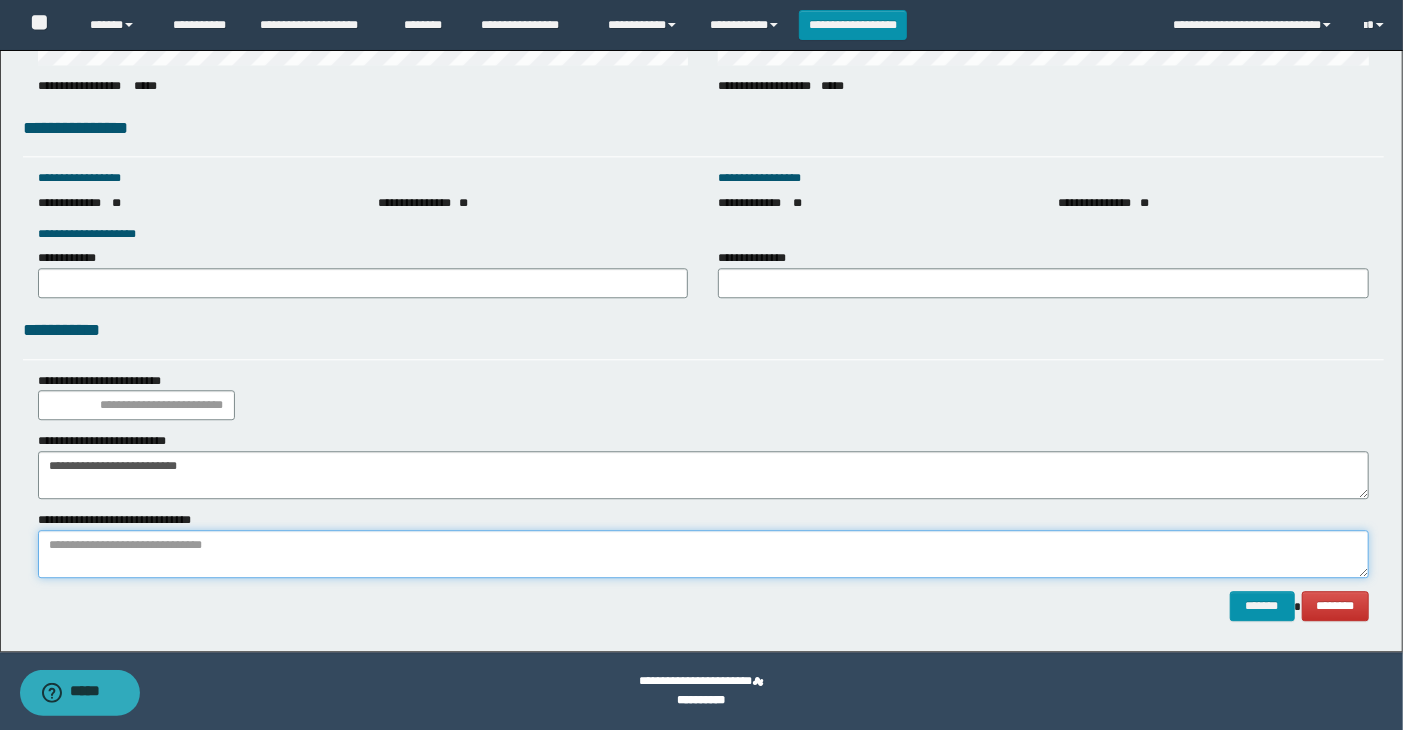 click at bounding box center [704, 554] 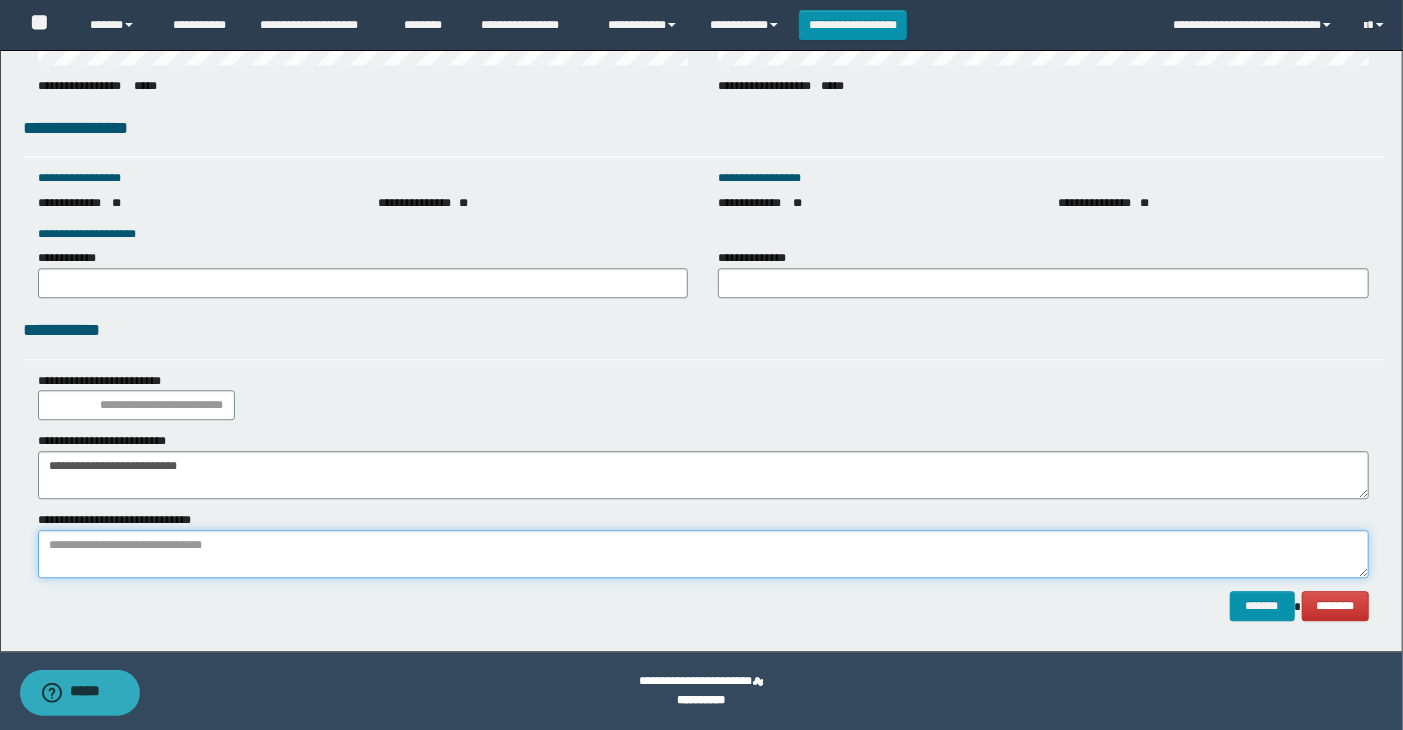 paste on "**********" 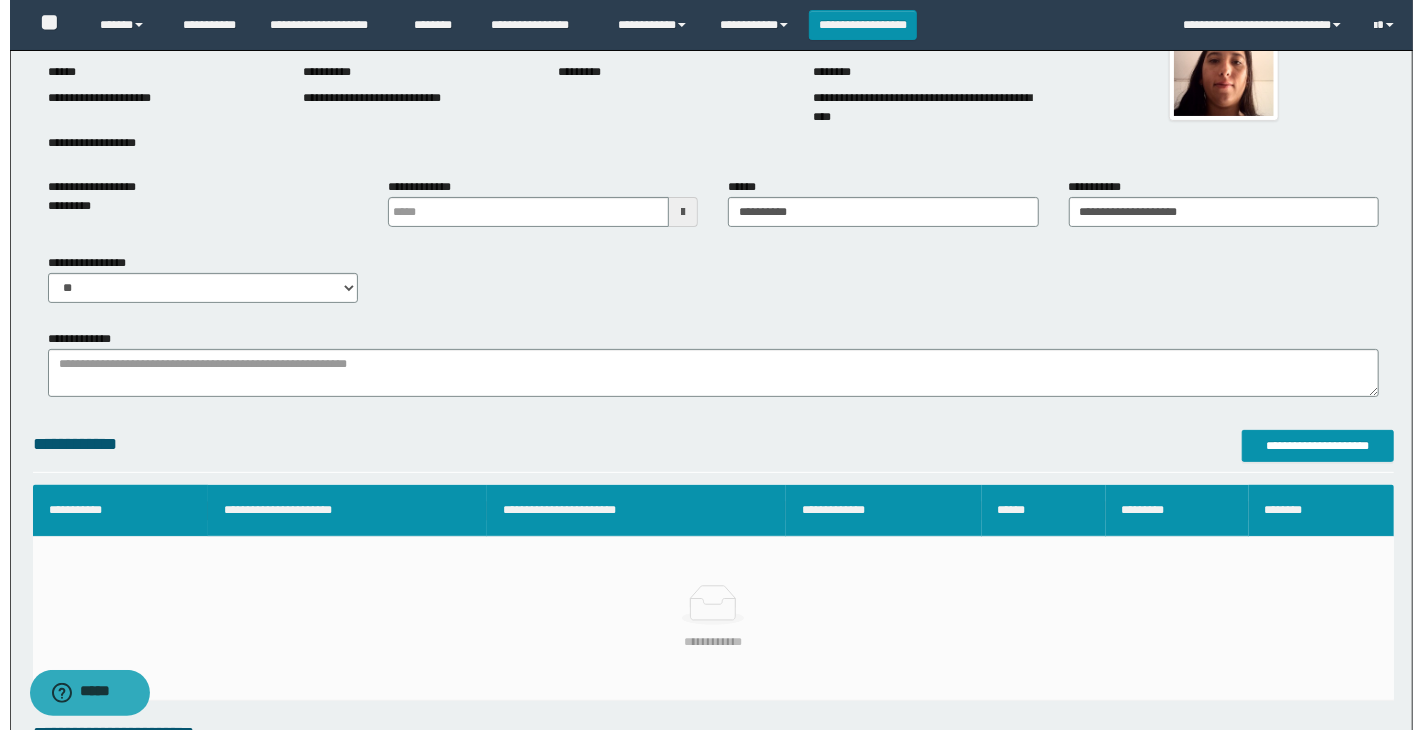 scroll, scrollTop: 95, scrollLeft: 0, axis: vertical 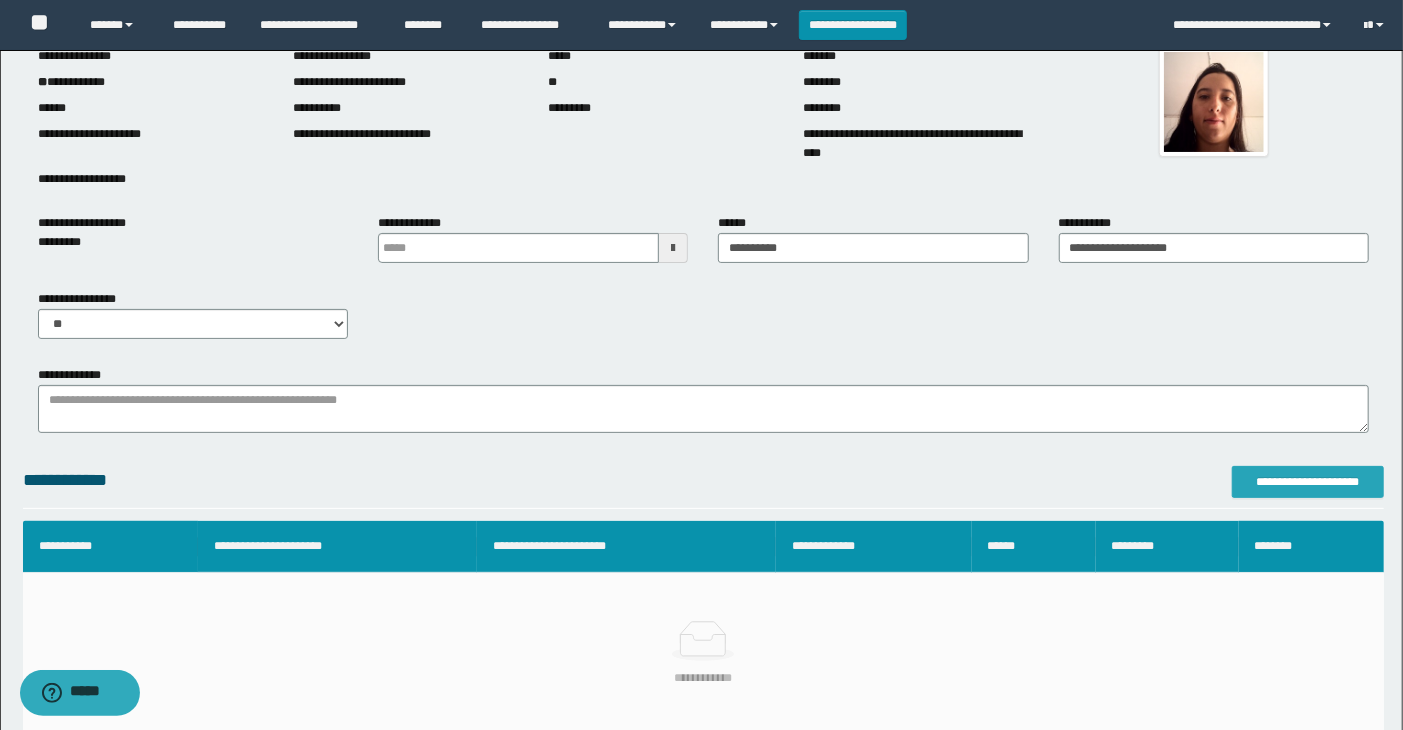 type on "**********" 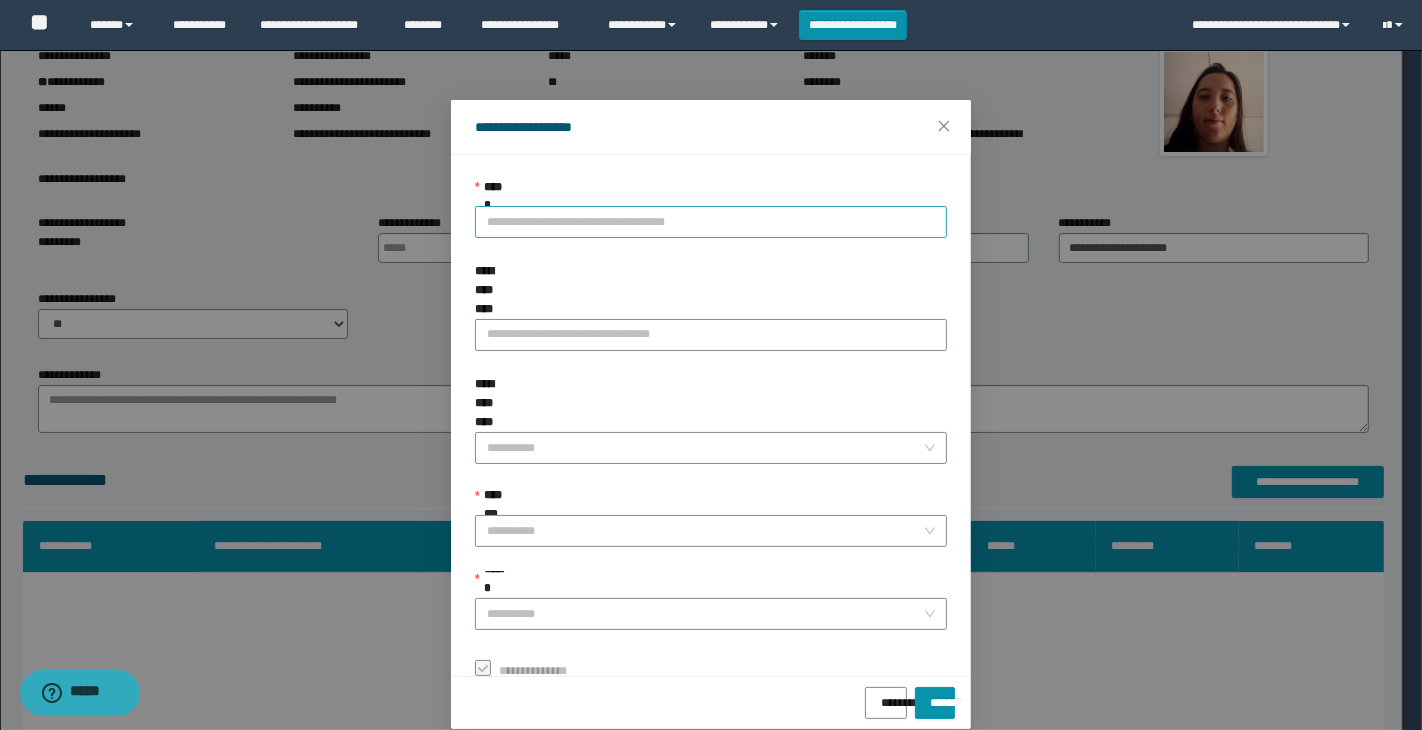 click on "**********" at bounding box center [711, 222] 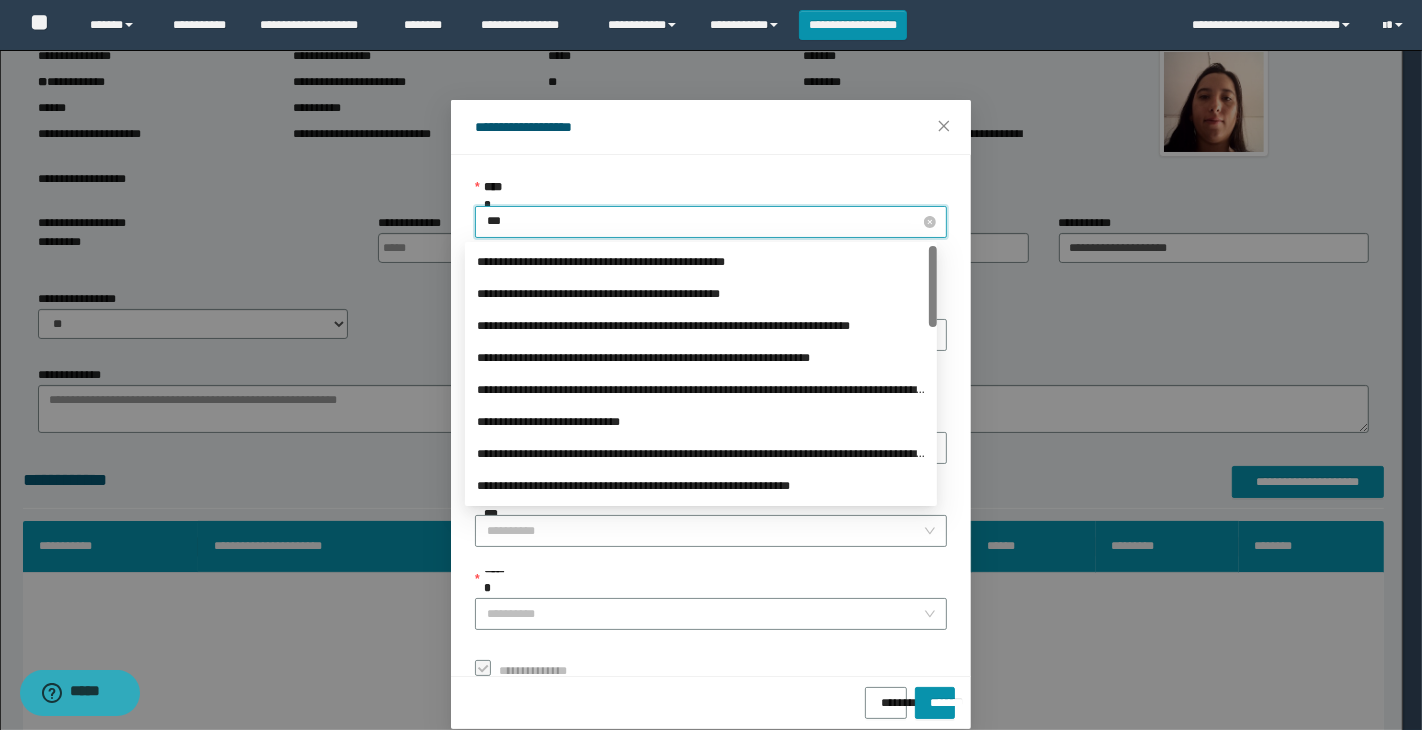 type on "****" 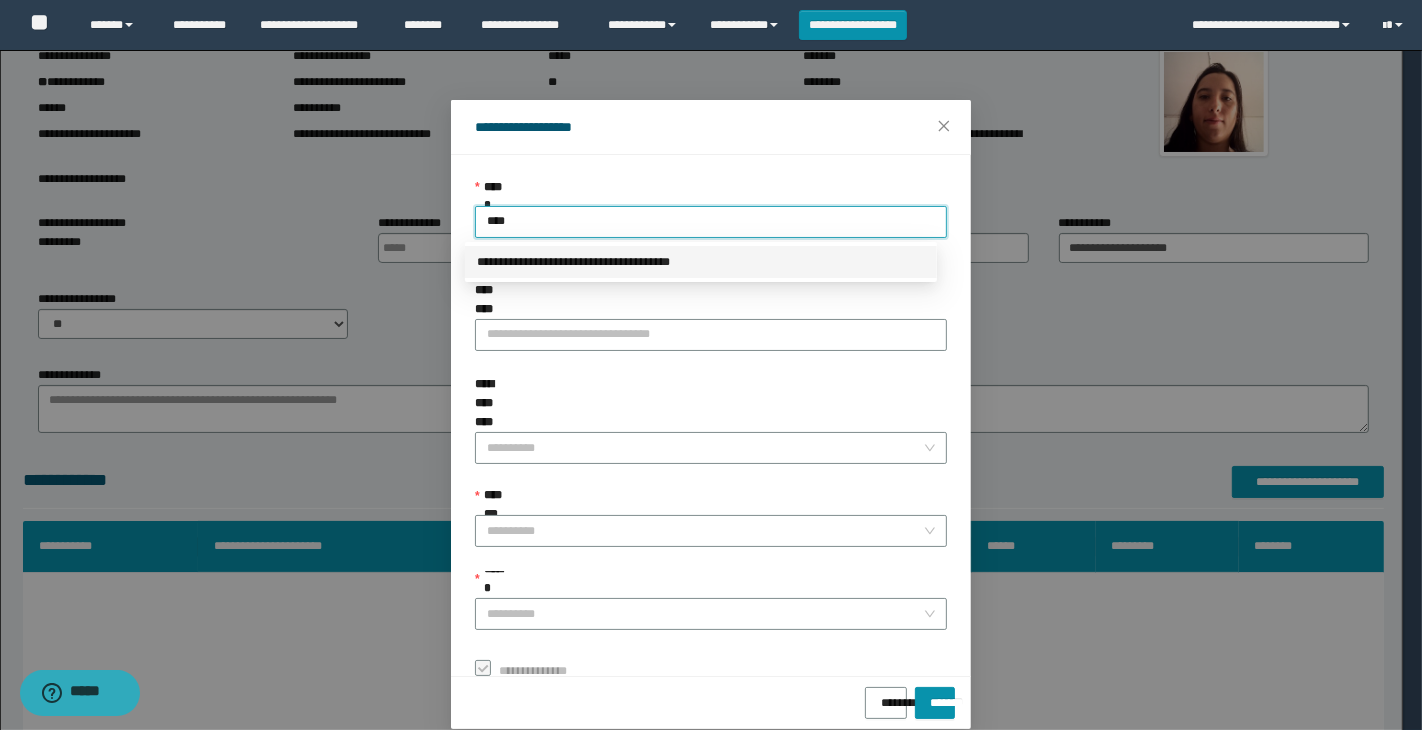 click on "**********" at bounding box center [701, 262] 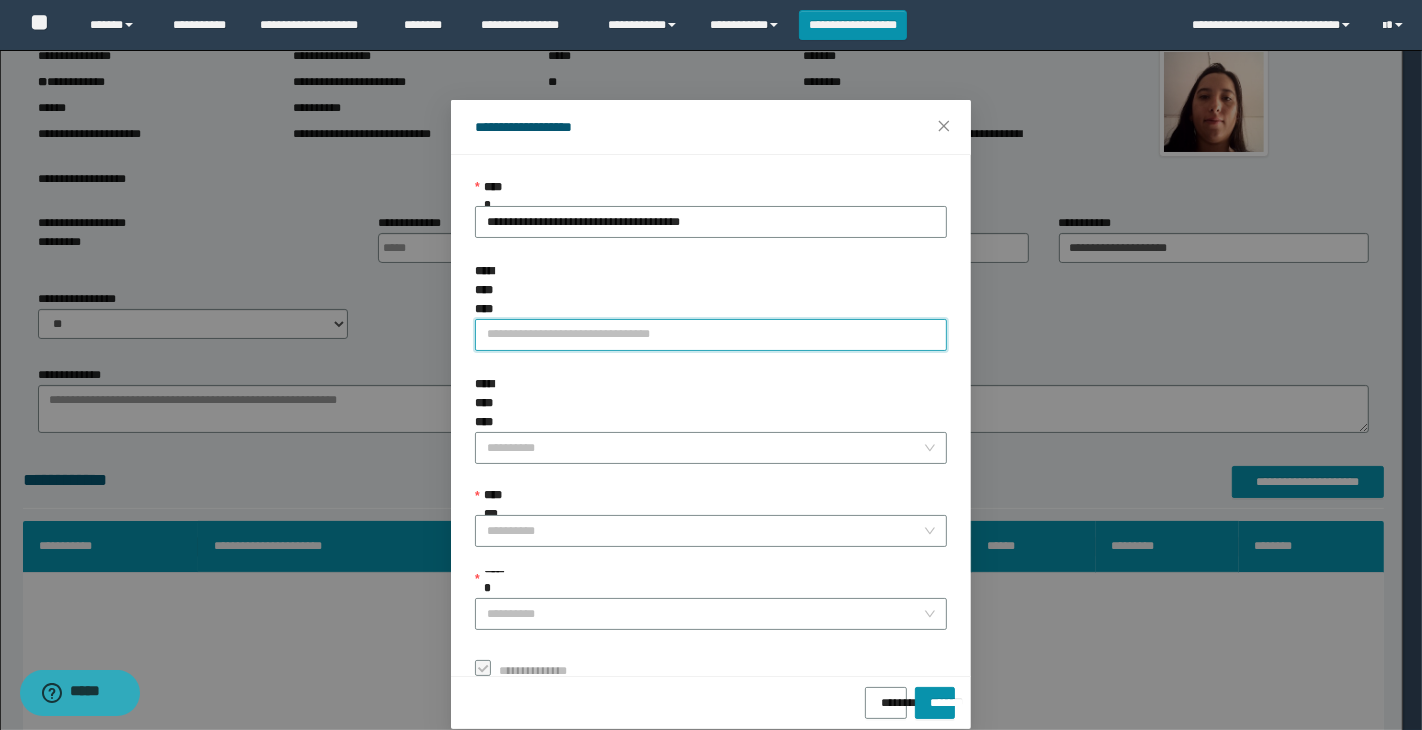 click on "**********" at bounding box center (711, 335) 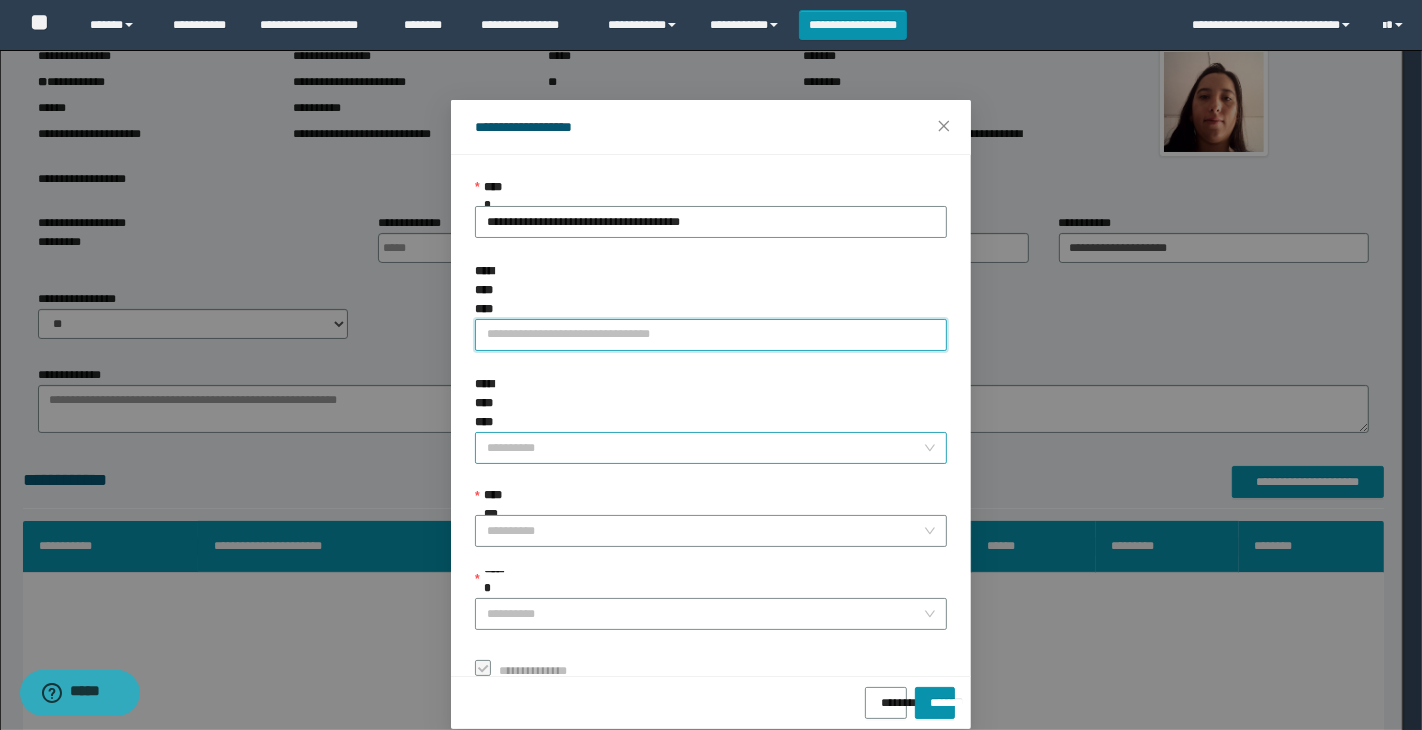 type on "**********" 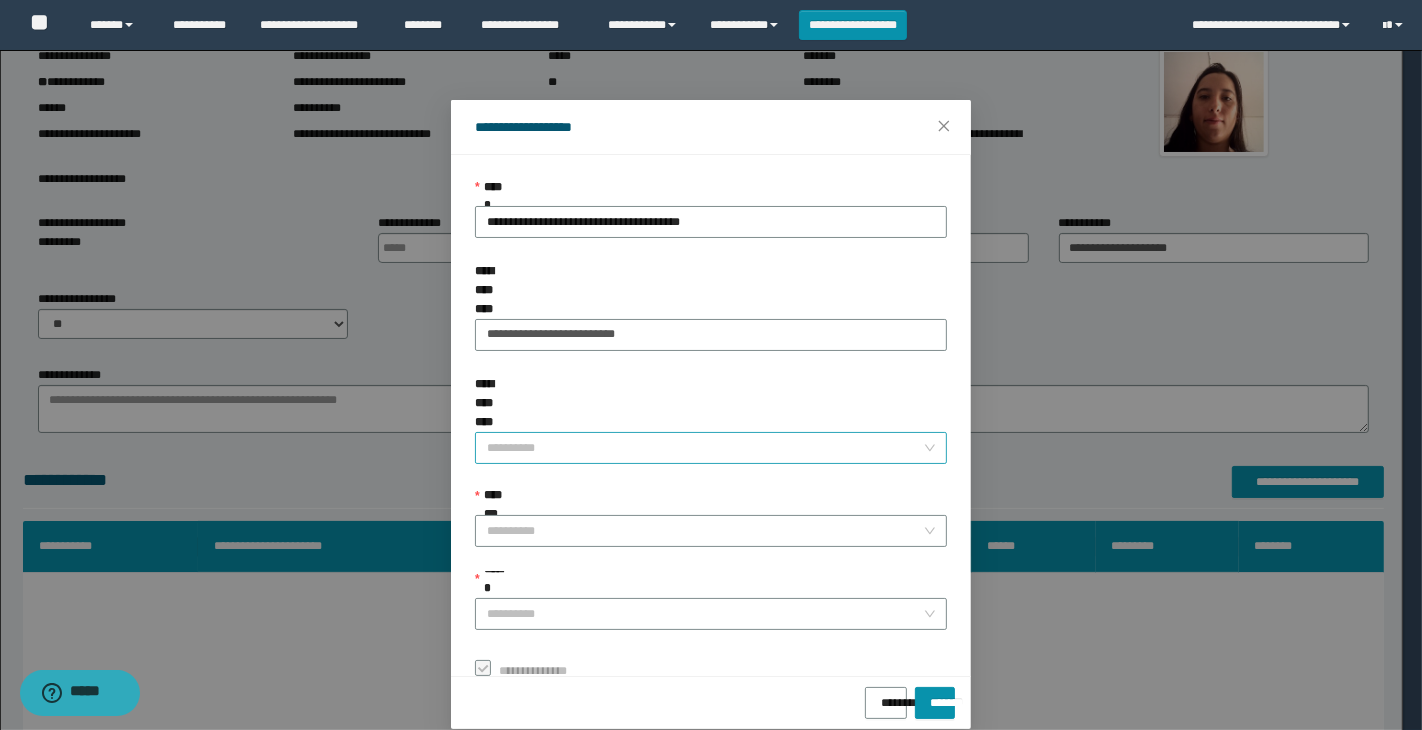 click on "**********" at bounding box center (705, 448) 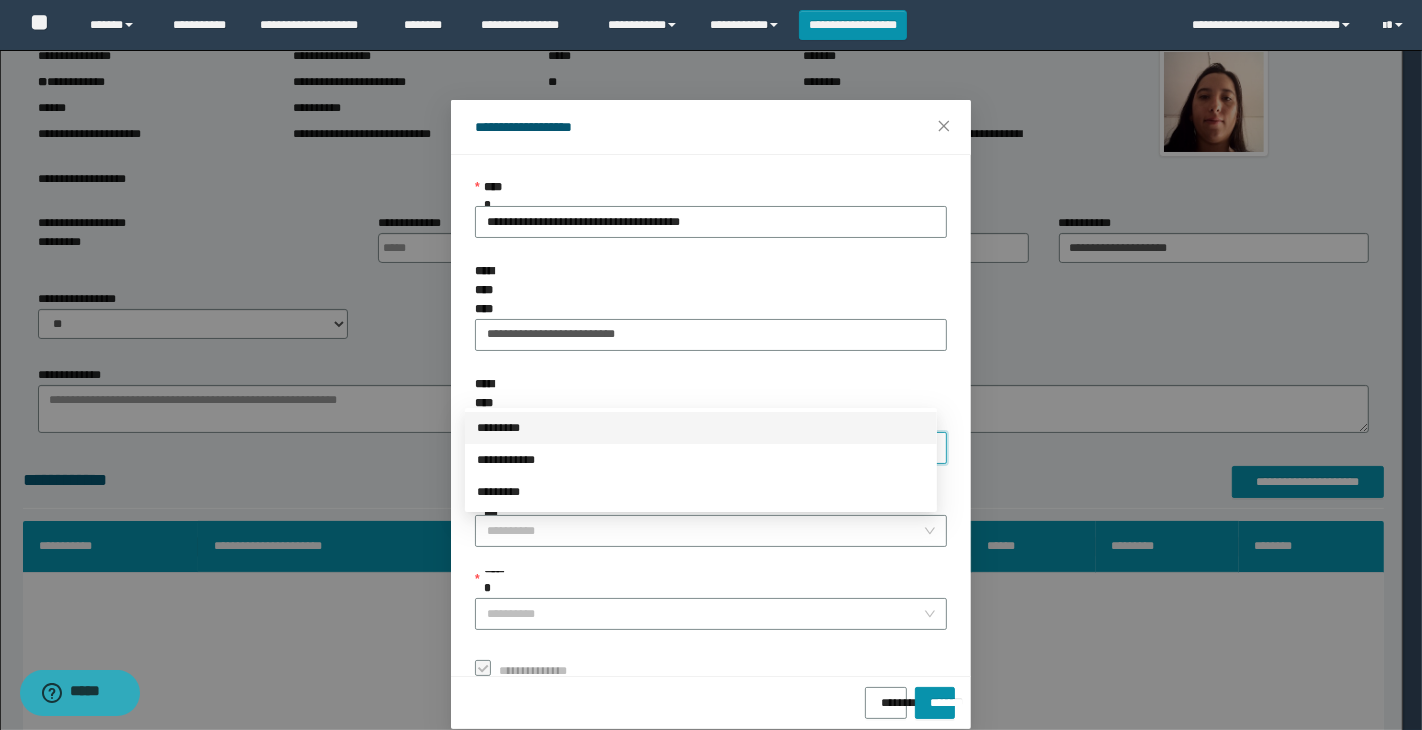 click on "*********" at bounding box center [701, 428] 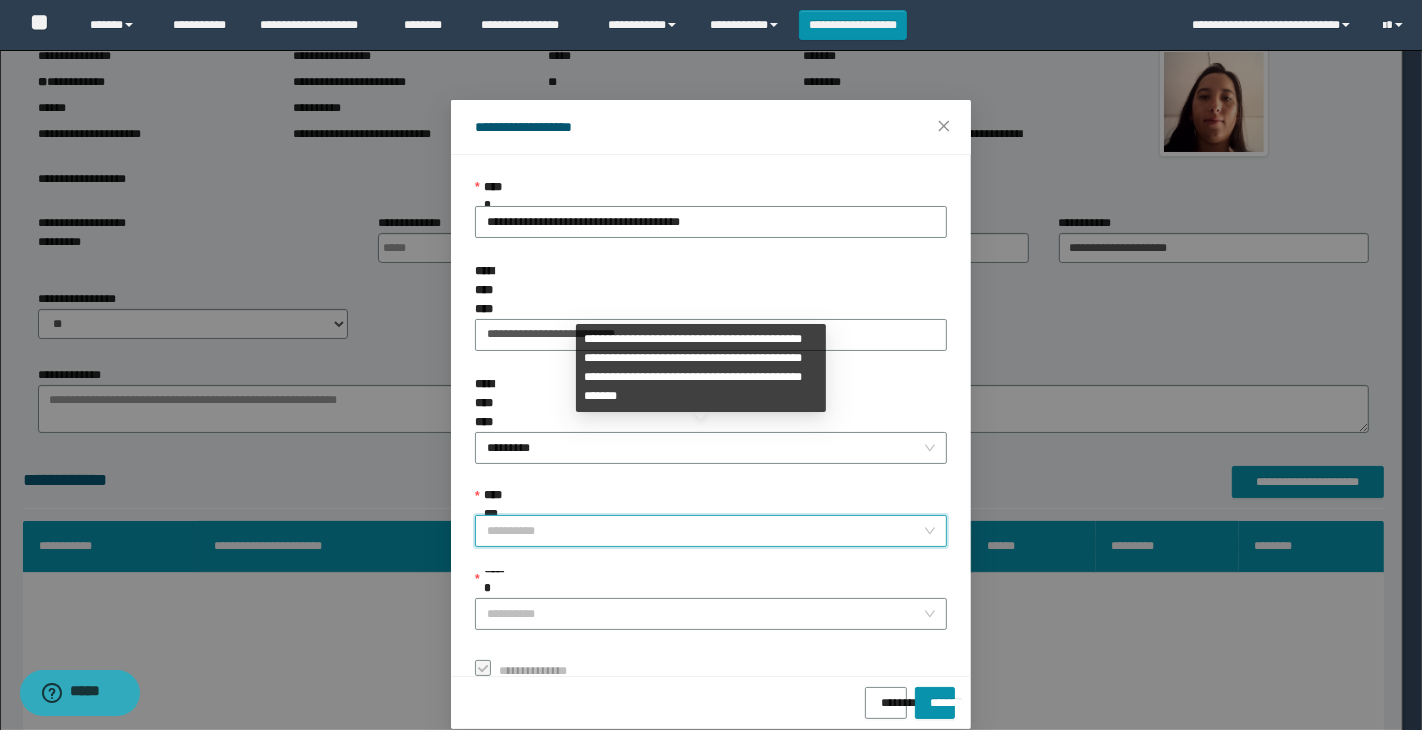 click on "**********" at bounding box center [705, 531] 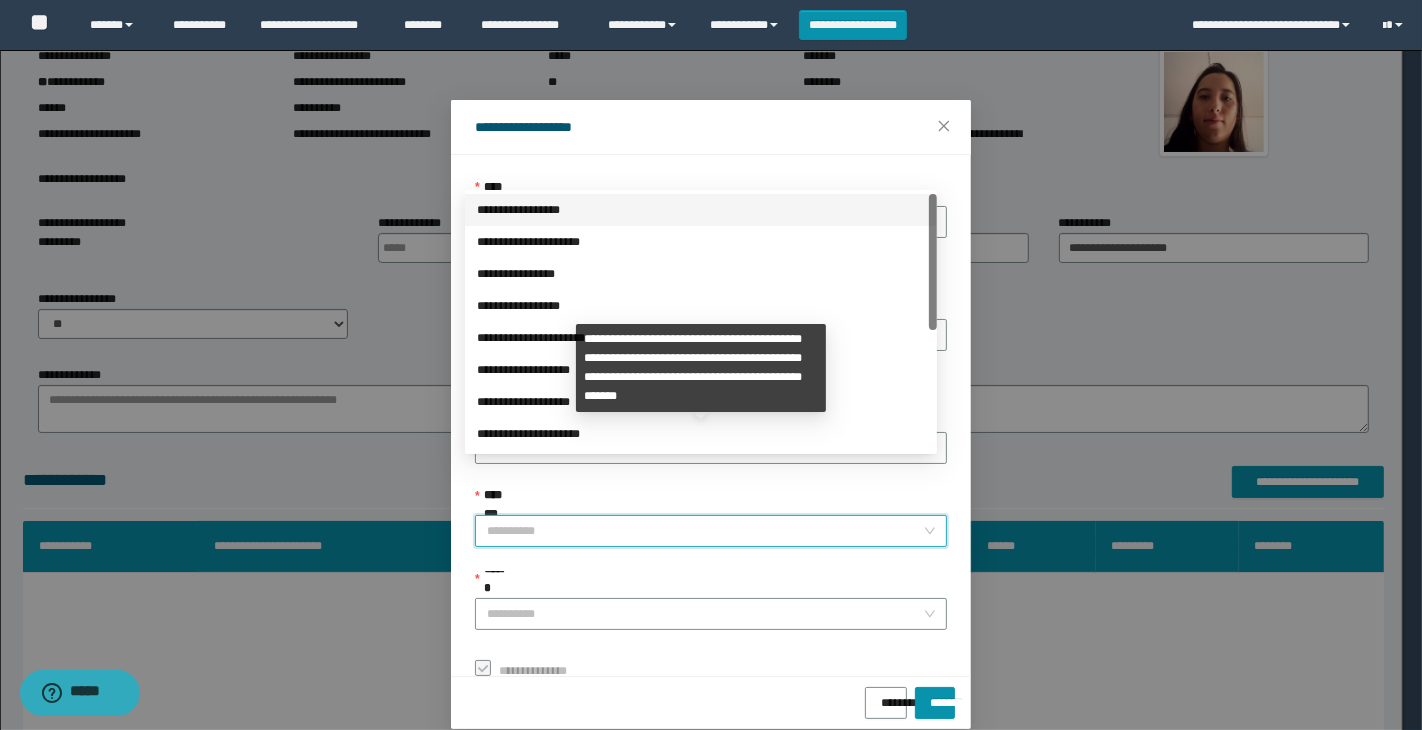 scroll, scrollTop: 23, scrollLeft: 0, axis: vertical 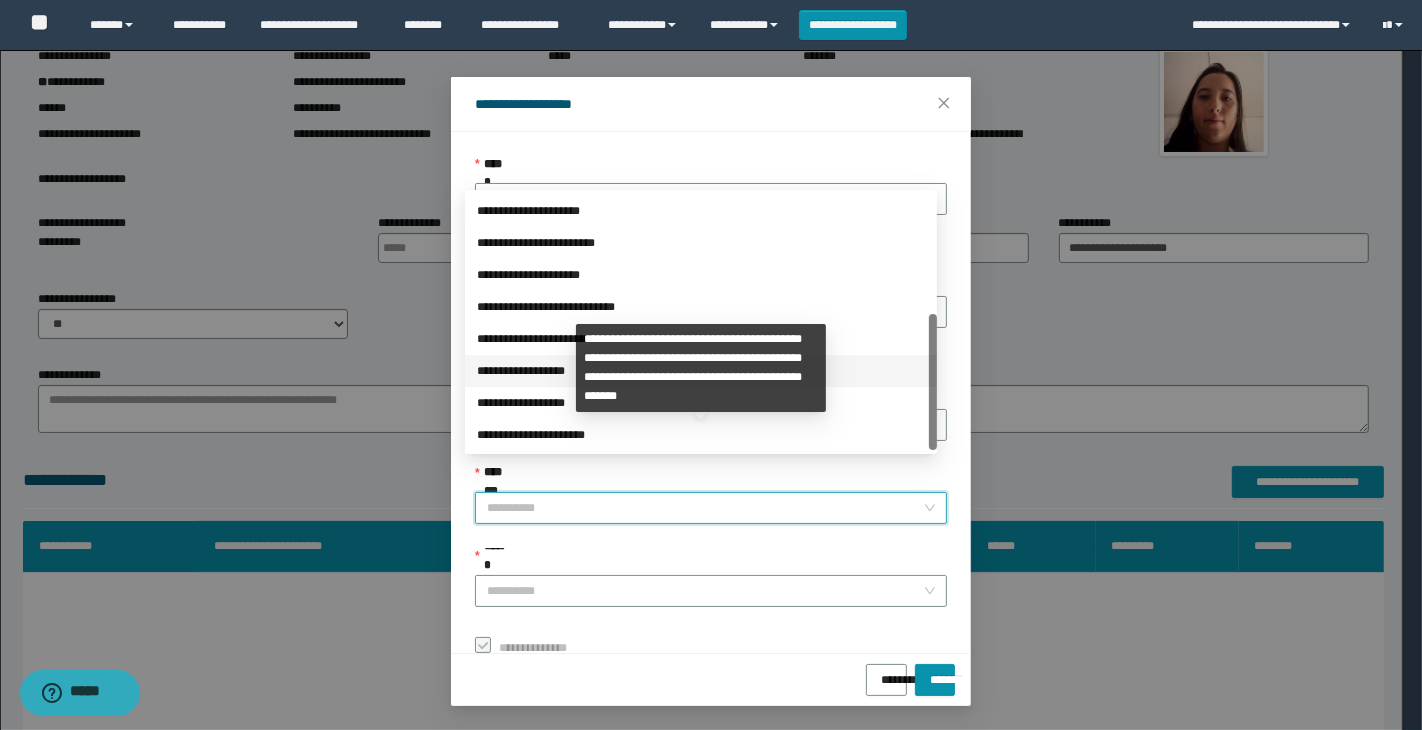 click on "**********" at bounding box center [701, 371] 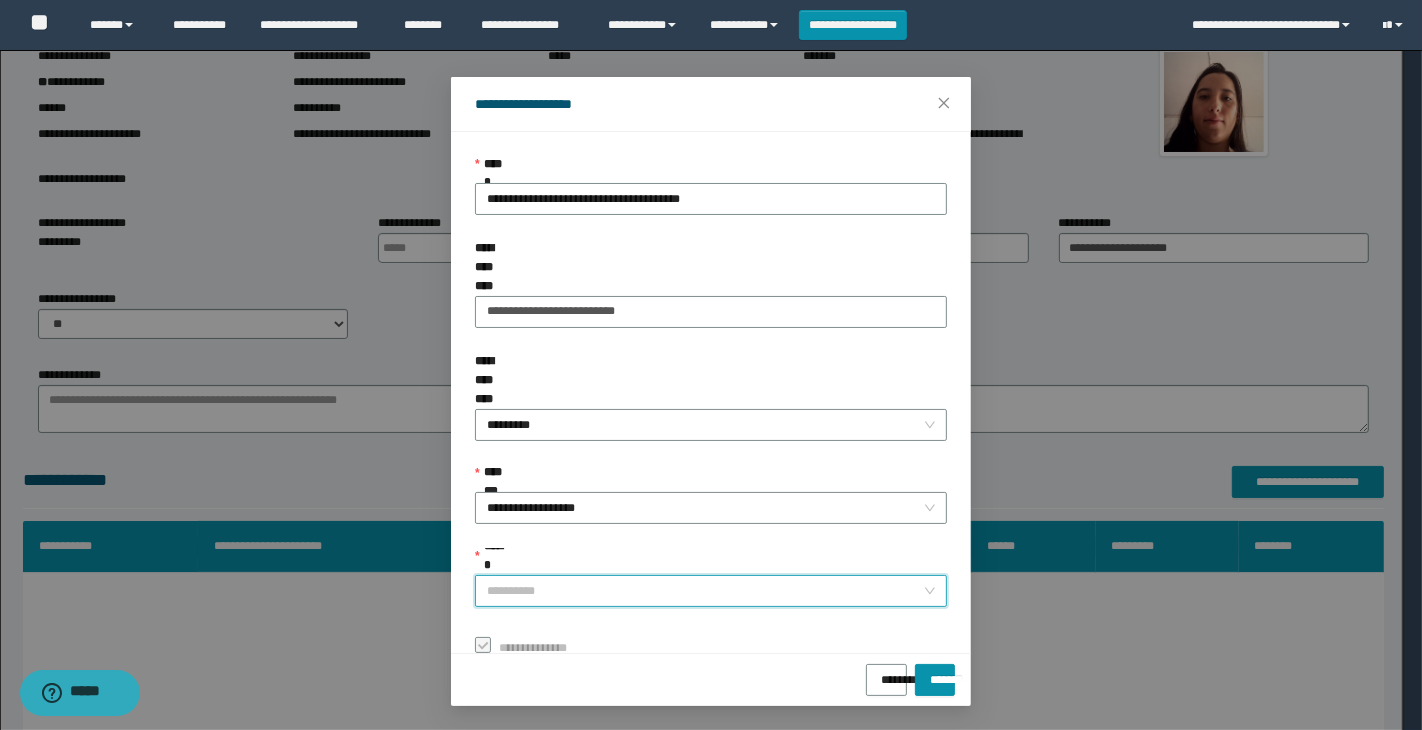 click on "******" at bounding box center (705, 591) 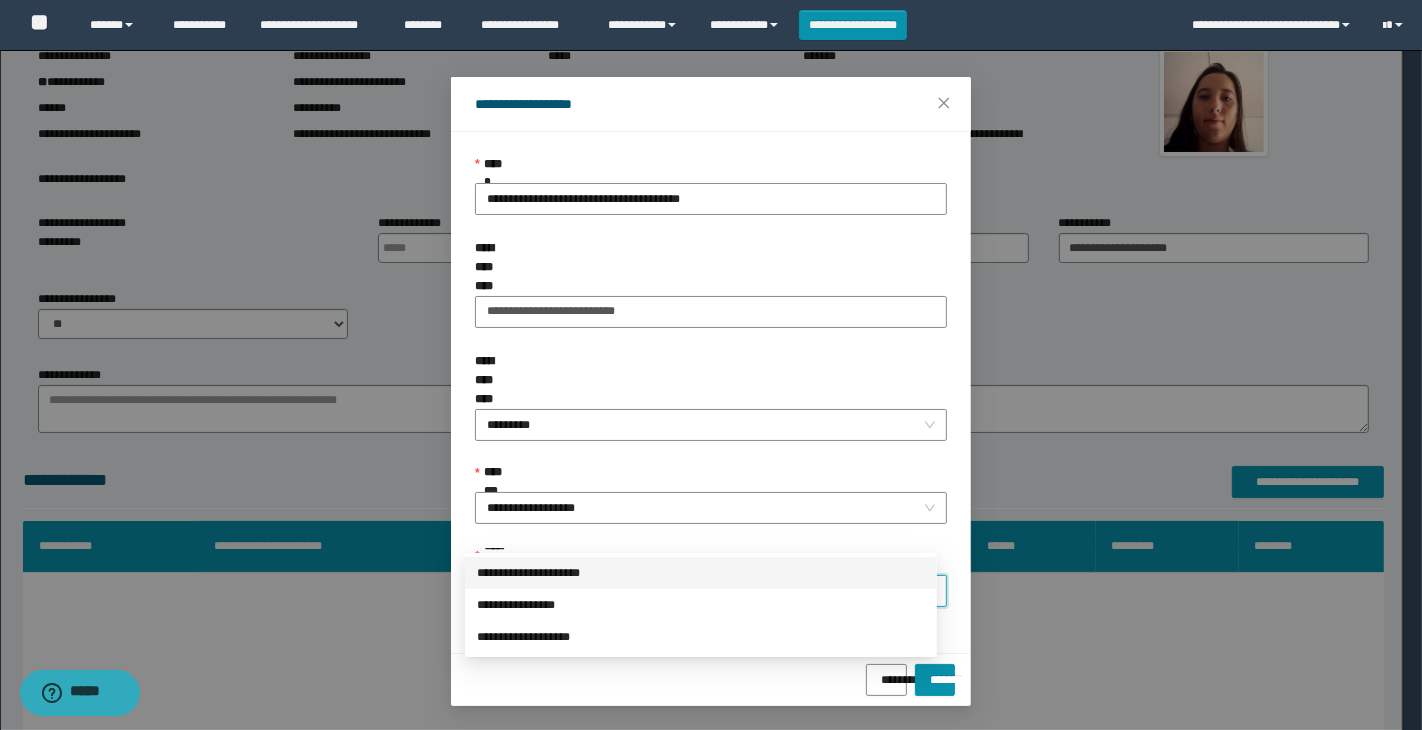 click on "**********" at bounding box center (701, 573) 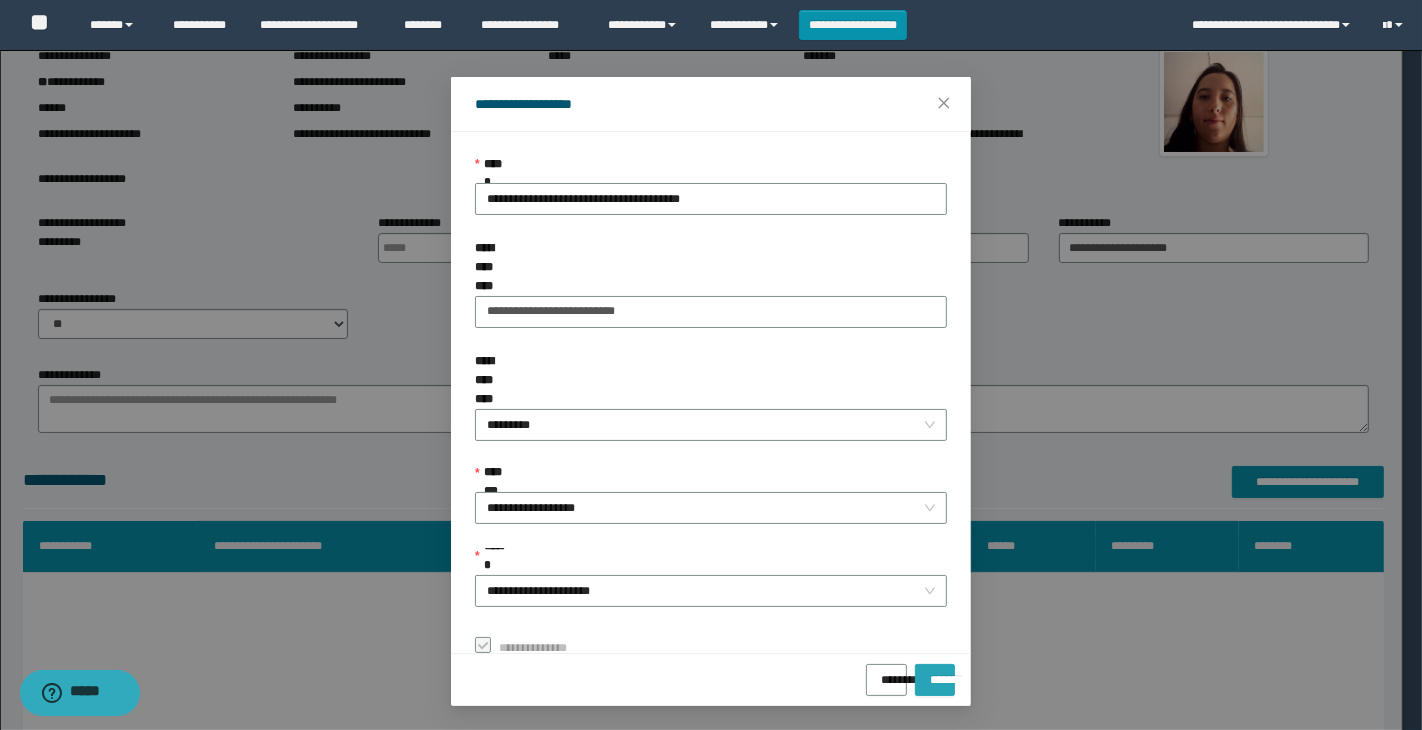 click on "*******" at bounding box center (935, 673) 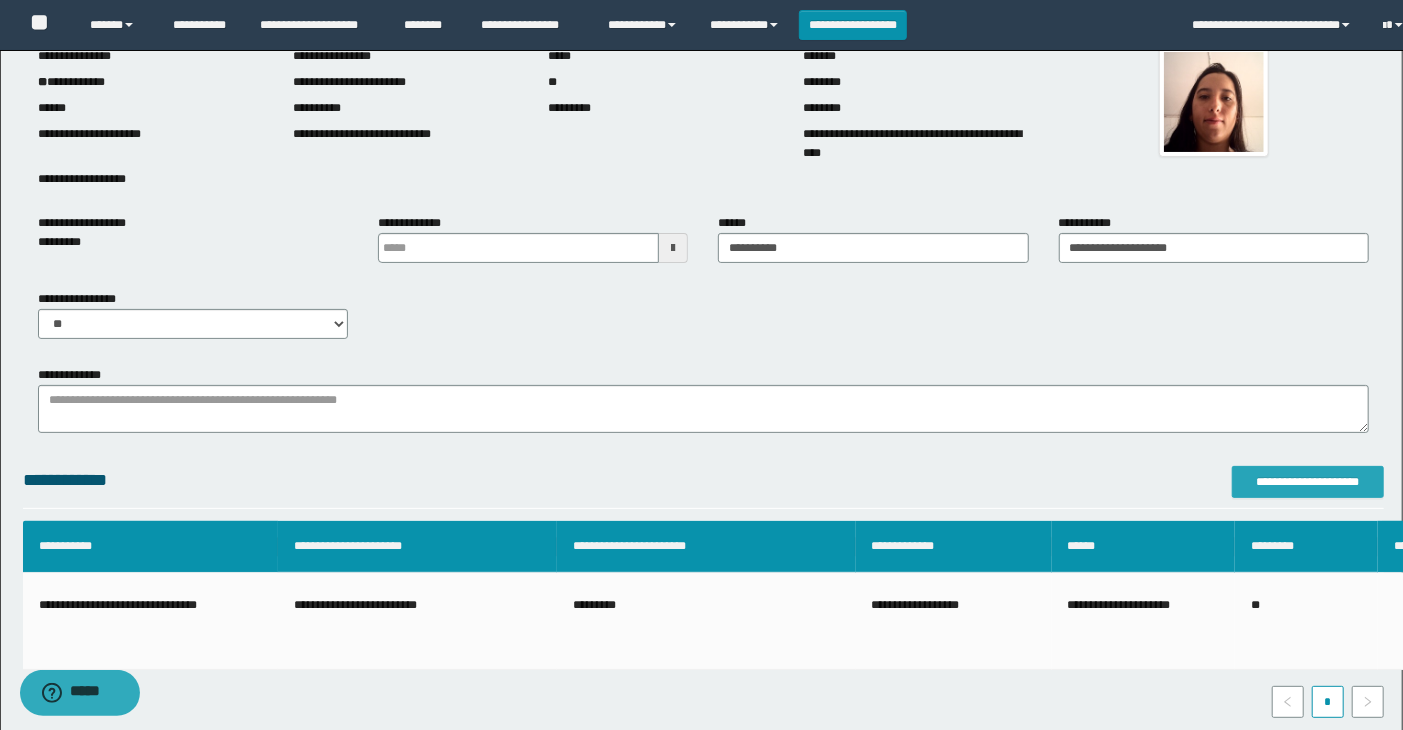 scroll, scrollTop: 0, scrollLeft: 0, axis: both 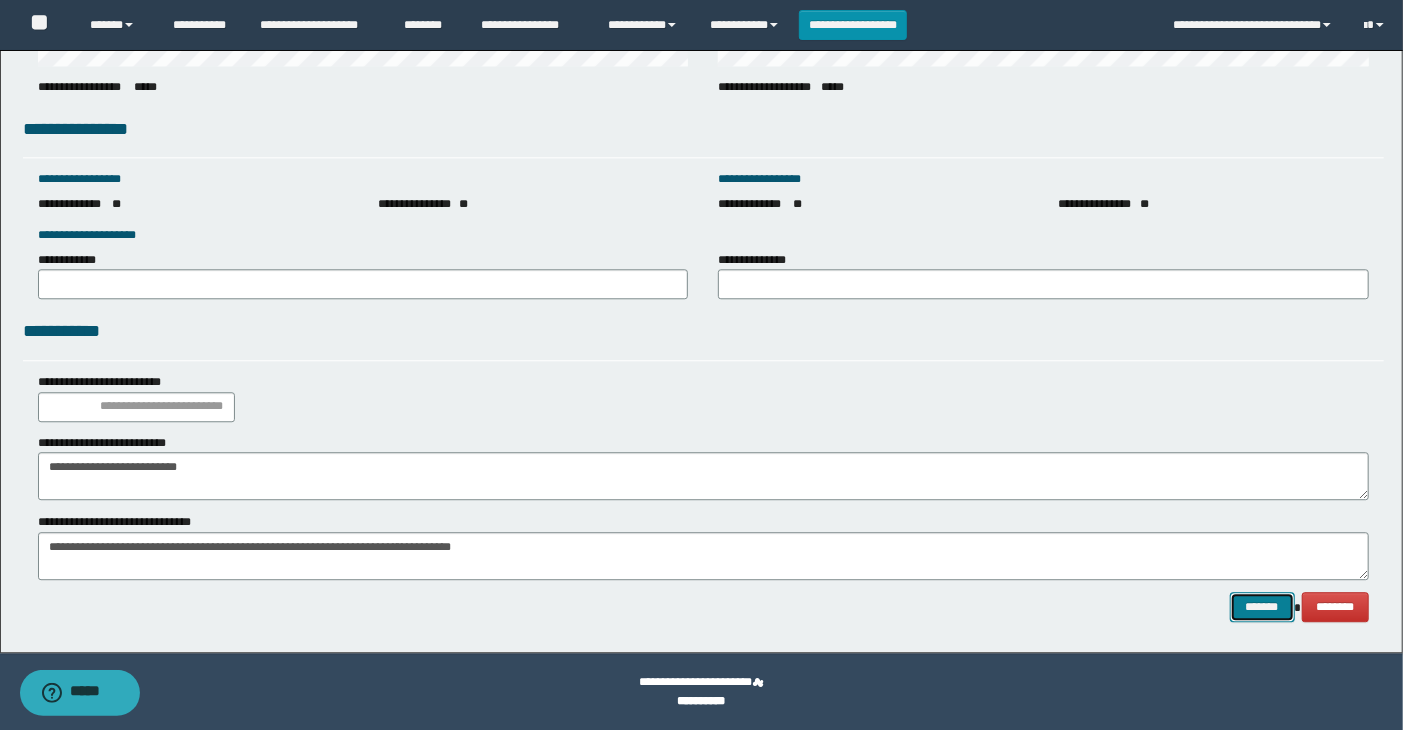 click on "*******" at bounding box center (1262, 607) 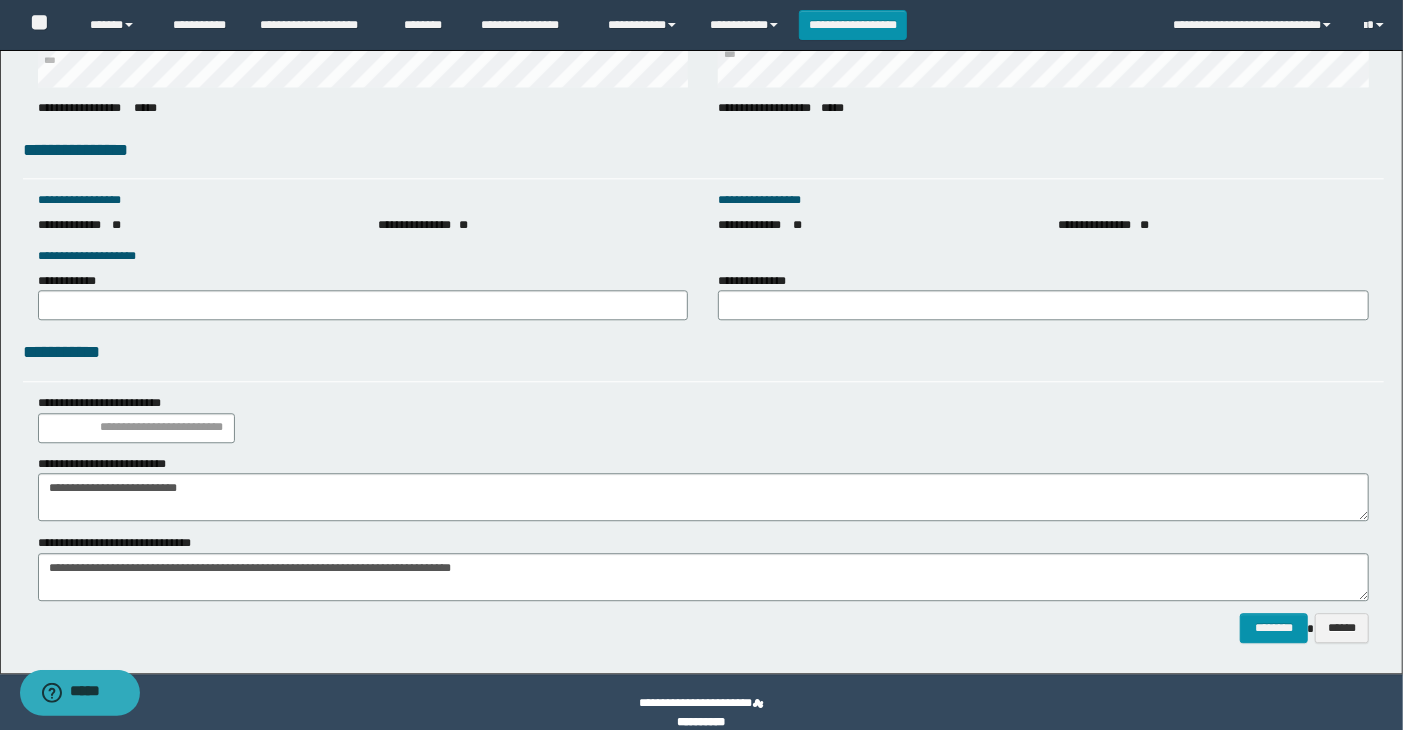 scroll, scrollTop: 2726, scrollLeft: 0, axis: vertical 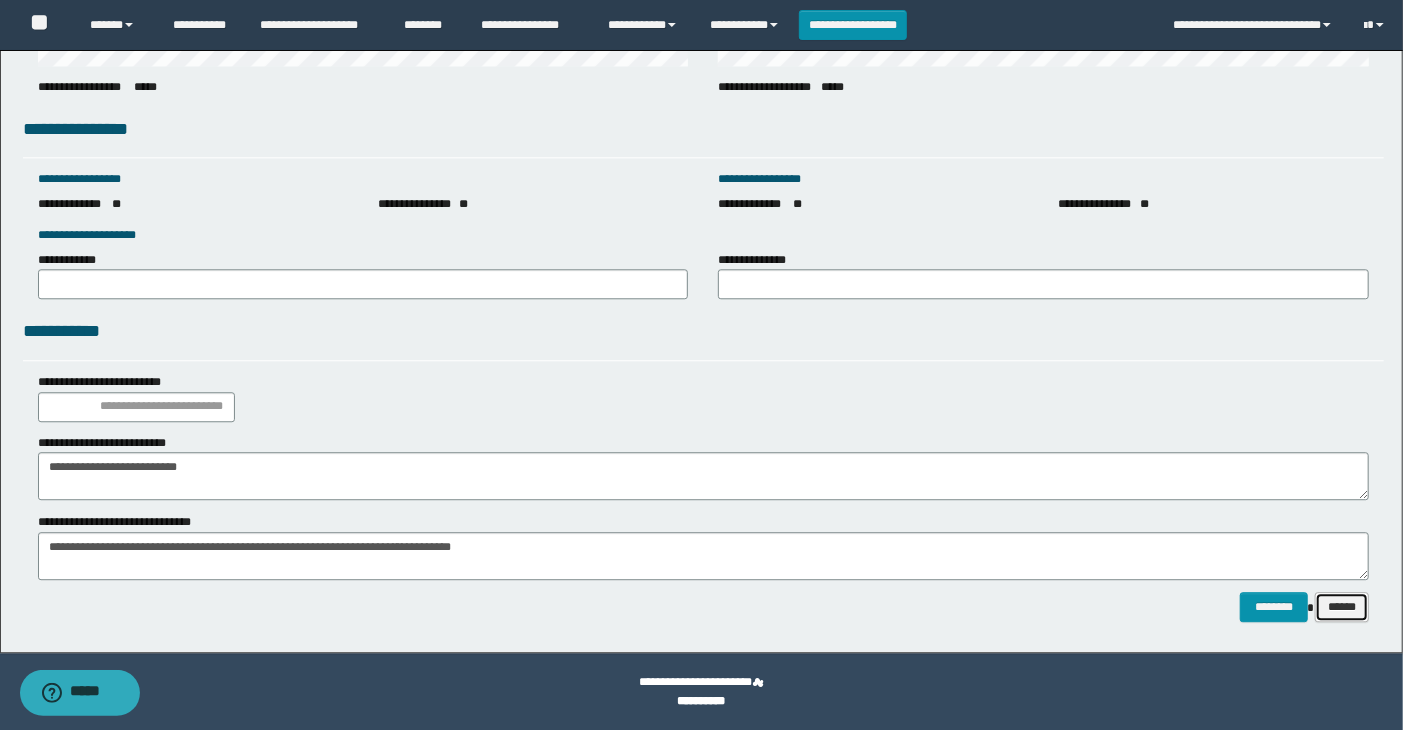 click on "******" at bounding box center [1342, 607] 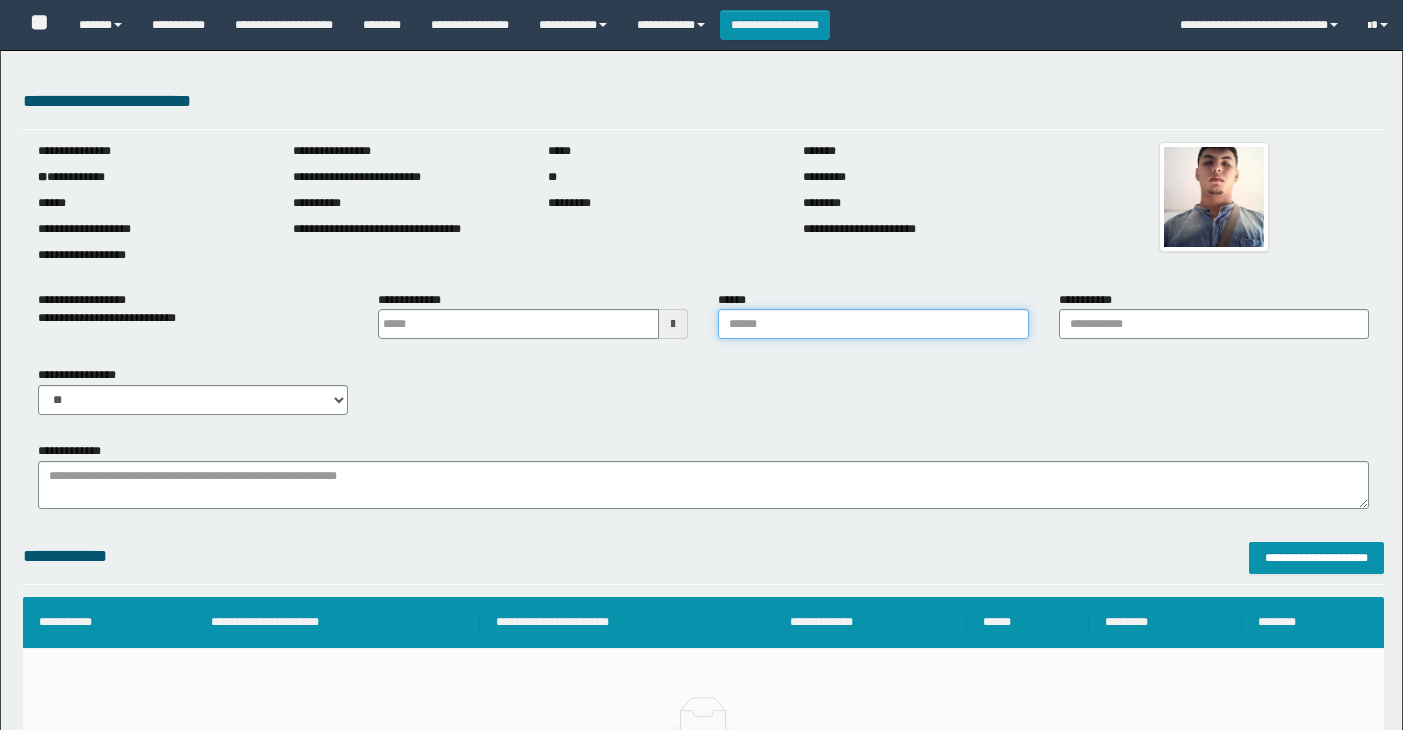 click on "******" at bounding box center (873, 324) 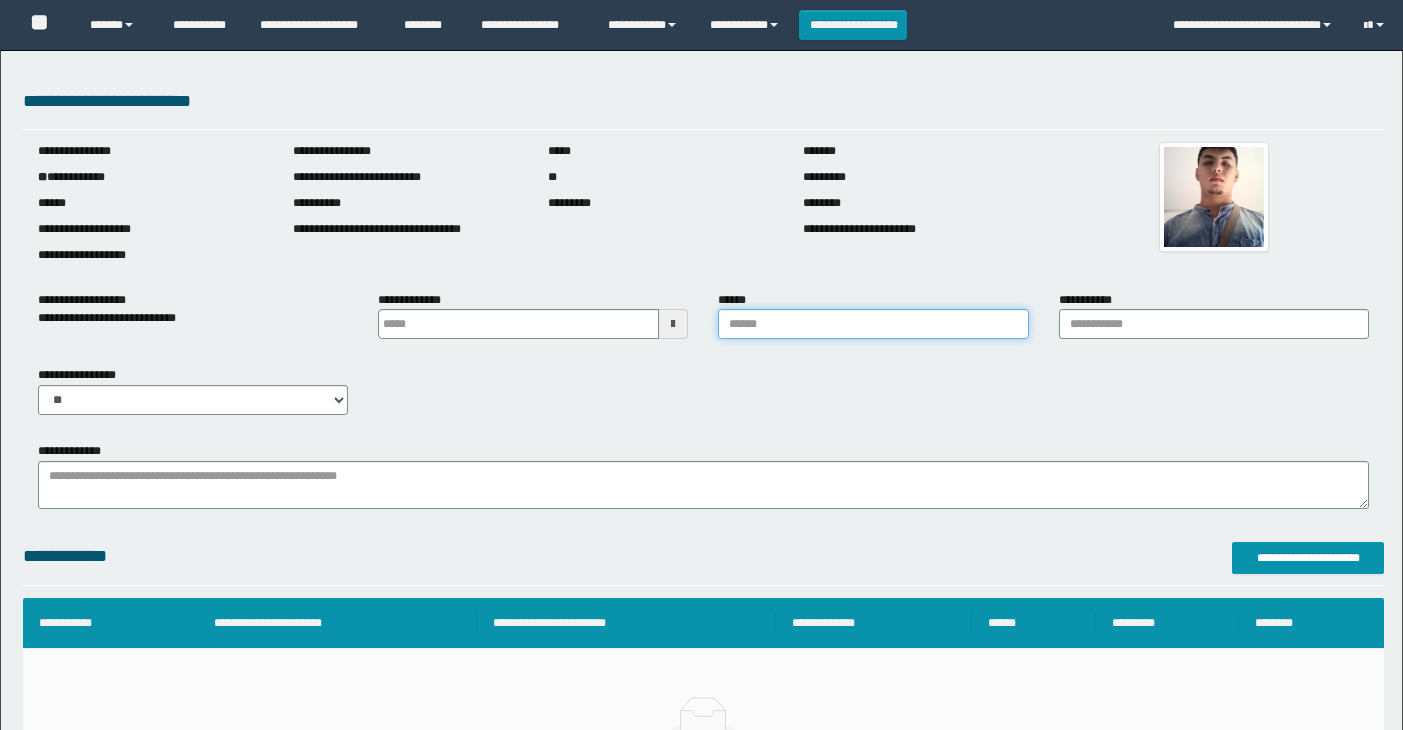 scroll, scrollTop: 0, scrollLeft: 0, axis: both 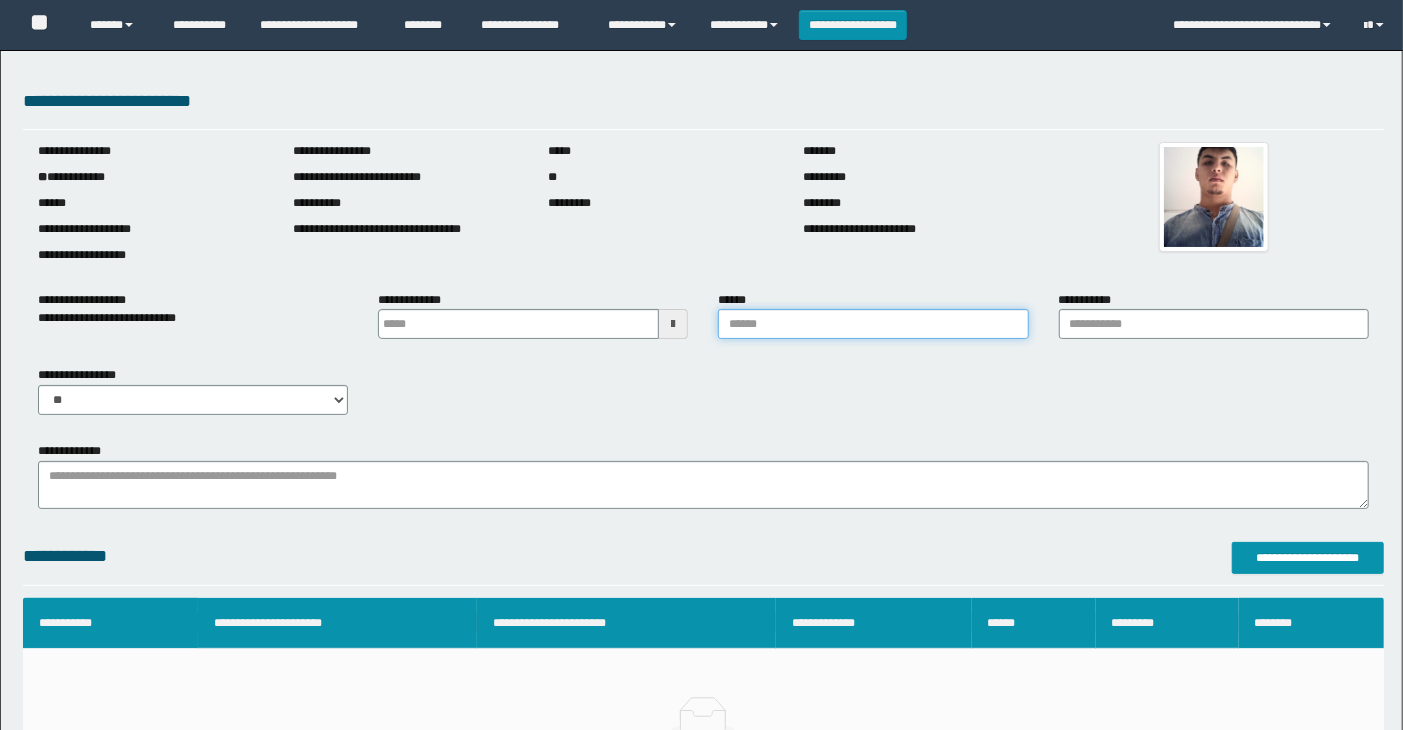 type on "**********" 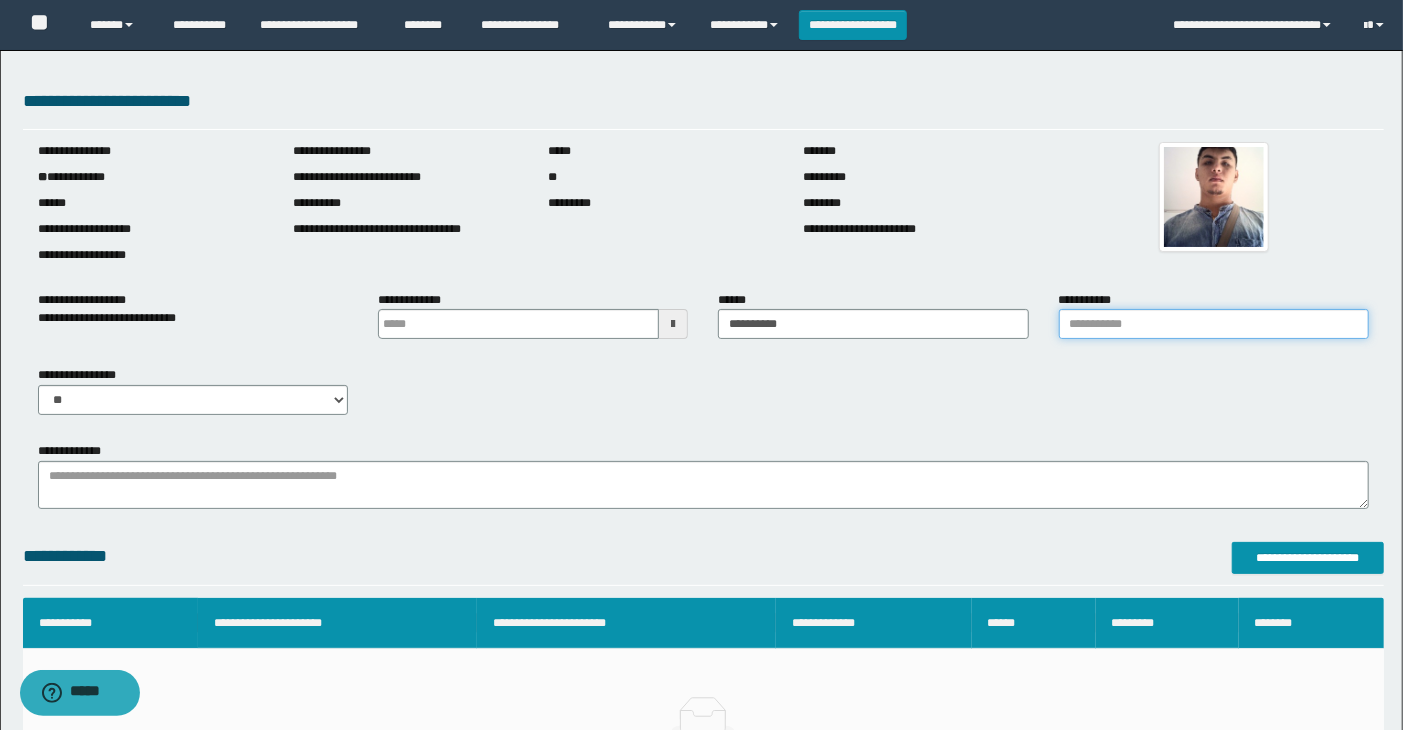 drag, startPoint x: 1090, startPoint y: 320, endPoint x: 1110, endPoint y: 333, distance: 23.853722 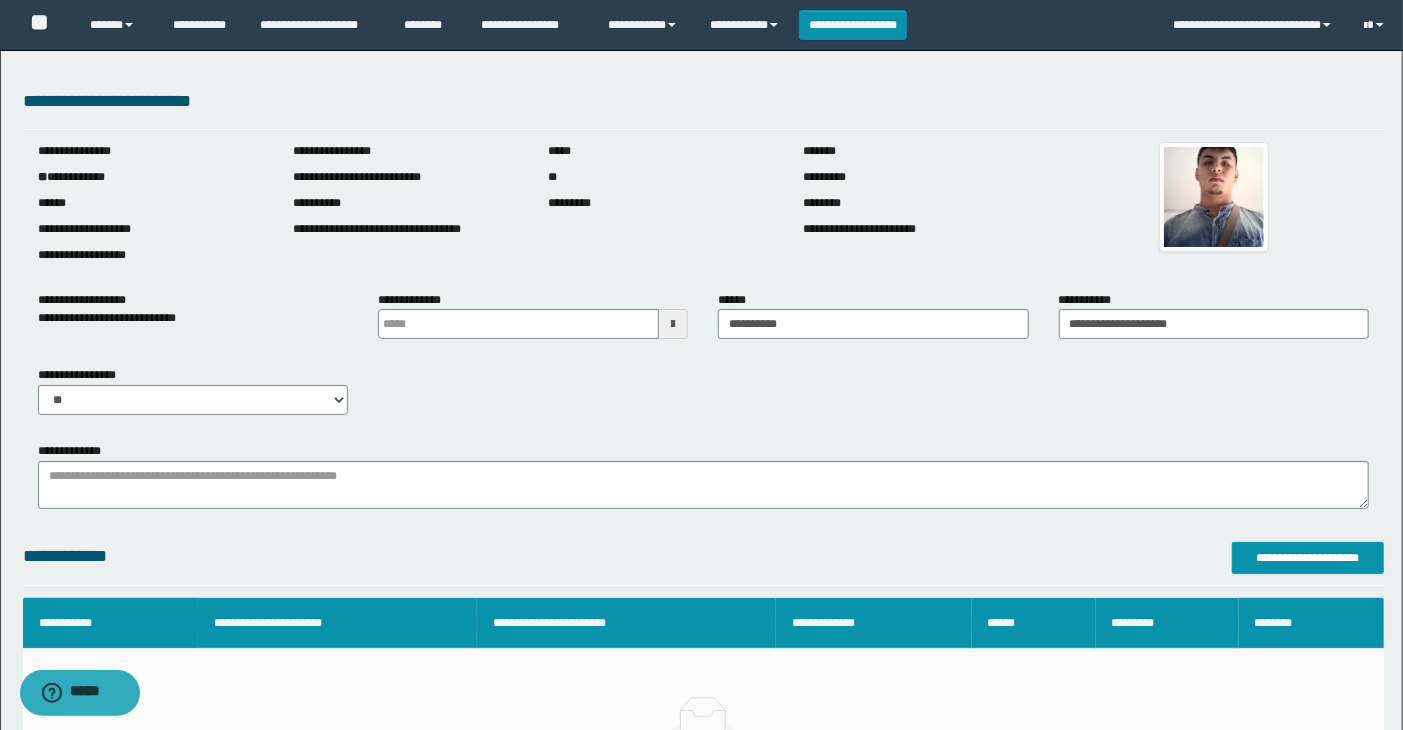 click at bounding box center (673, 324) 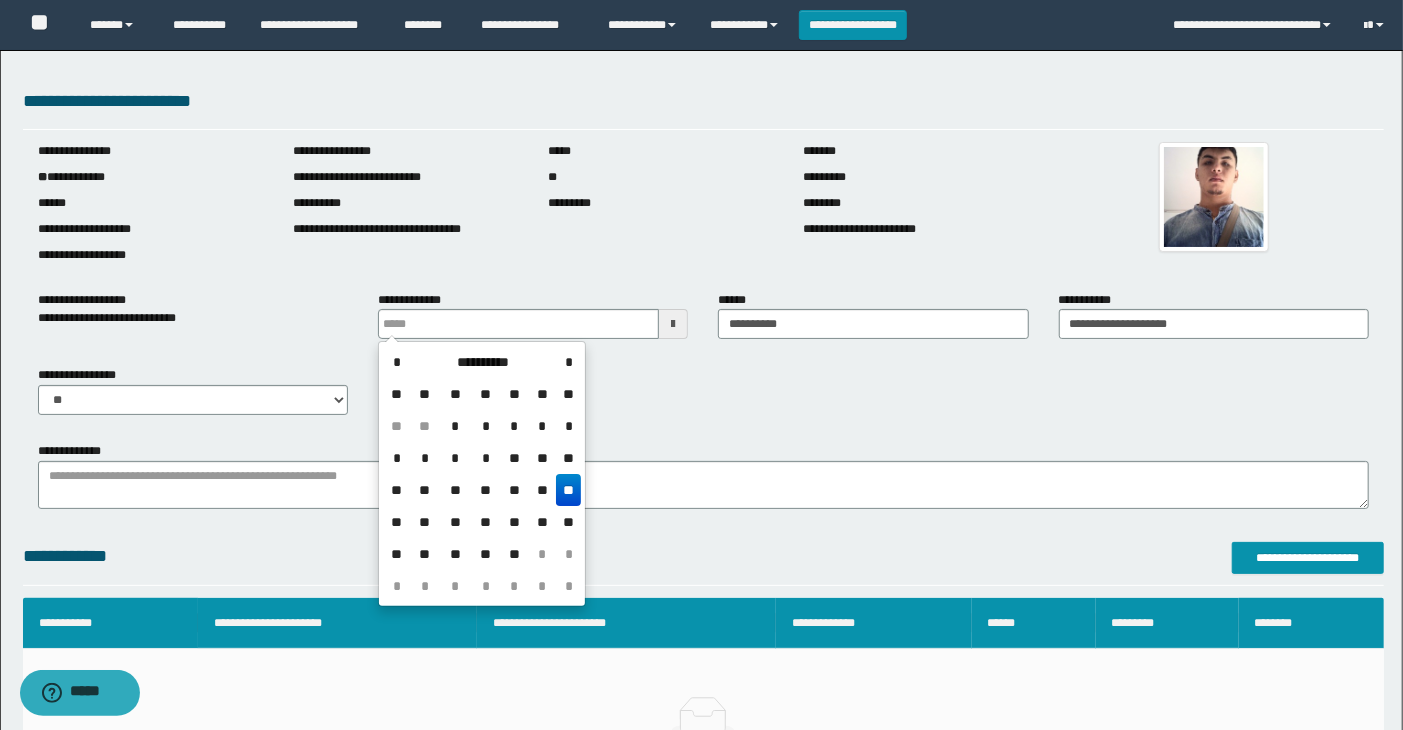 click on "**" at bounding box center (568, 490) 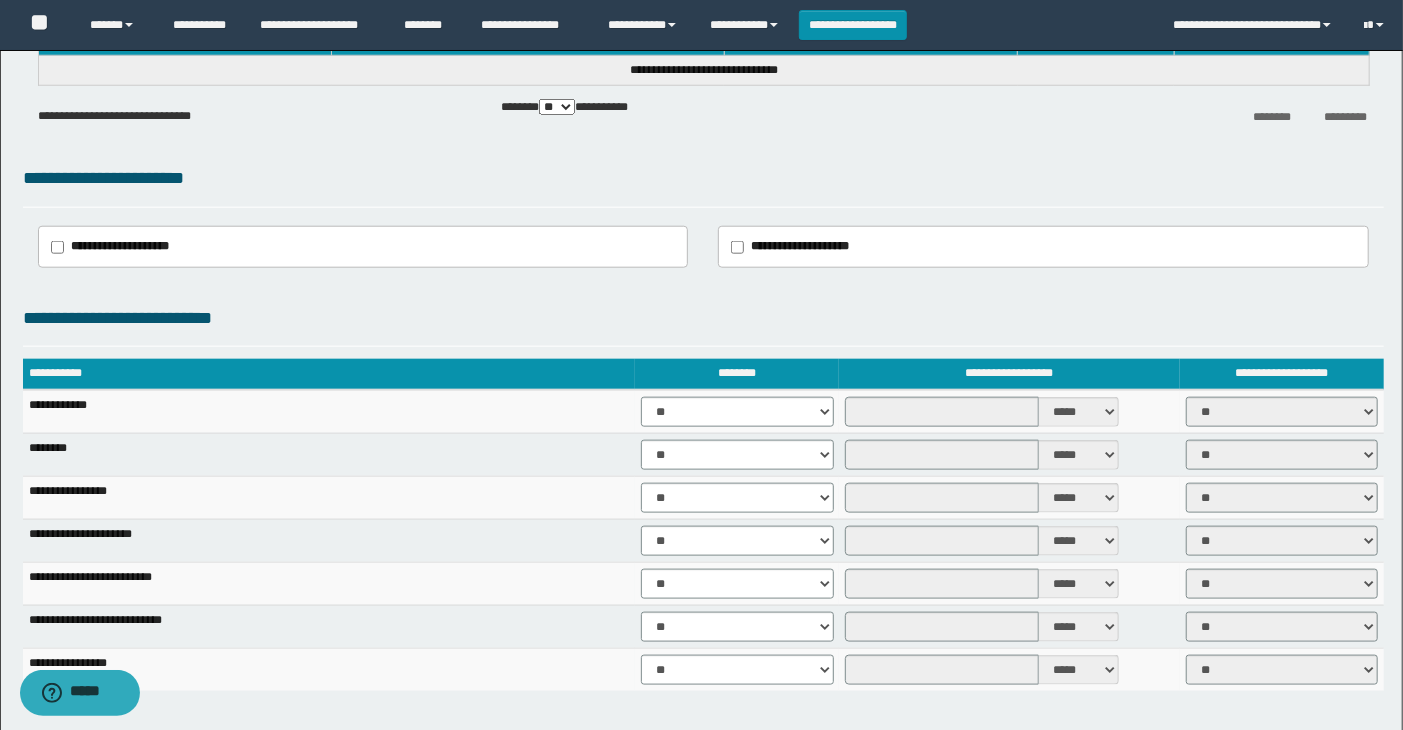 scroll, scrollTop: 1111, scrollLeft: 0, axis: vertical 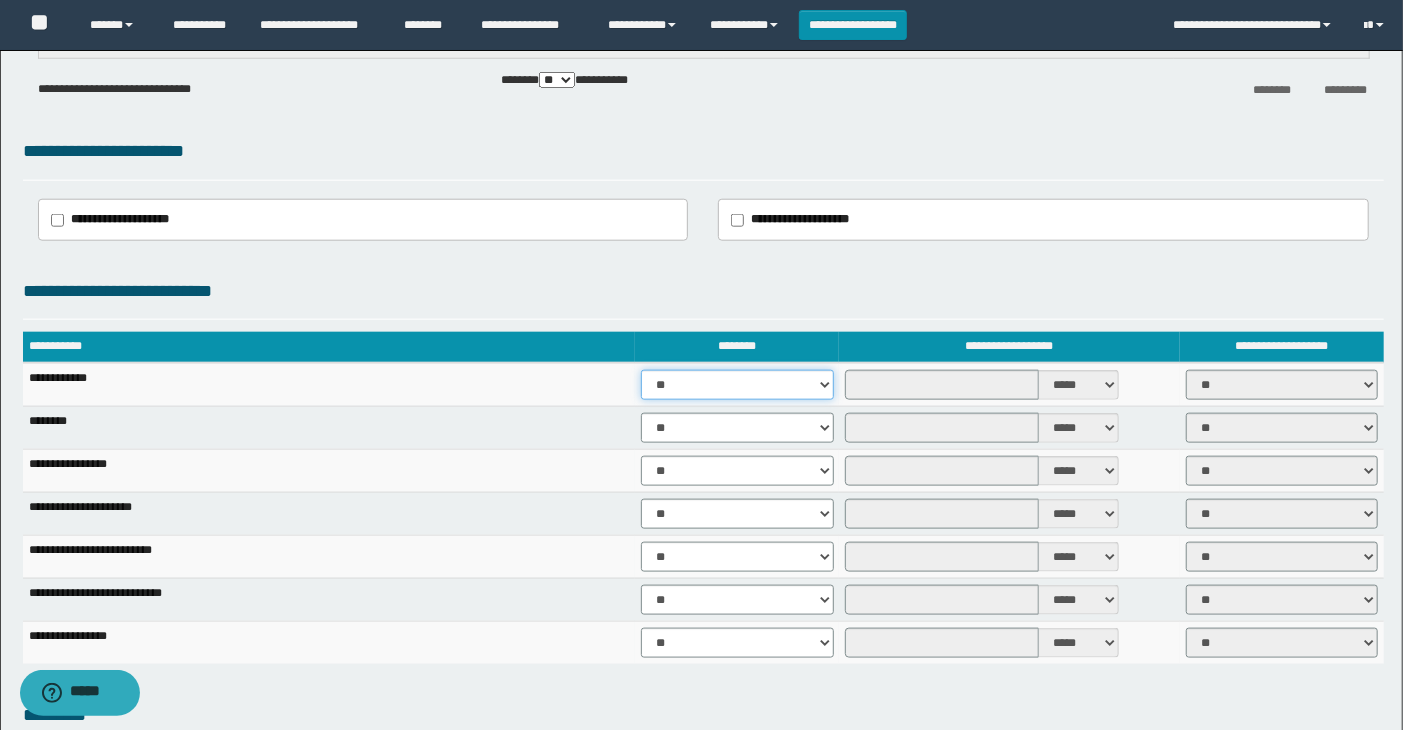 click on "**
**" at bounding box center (737, 385) 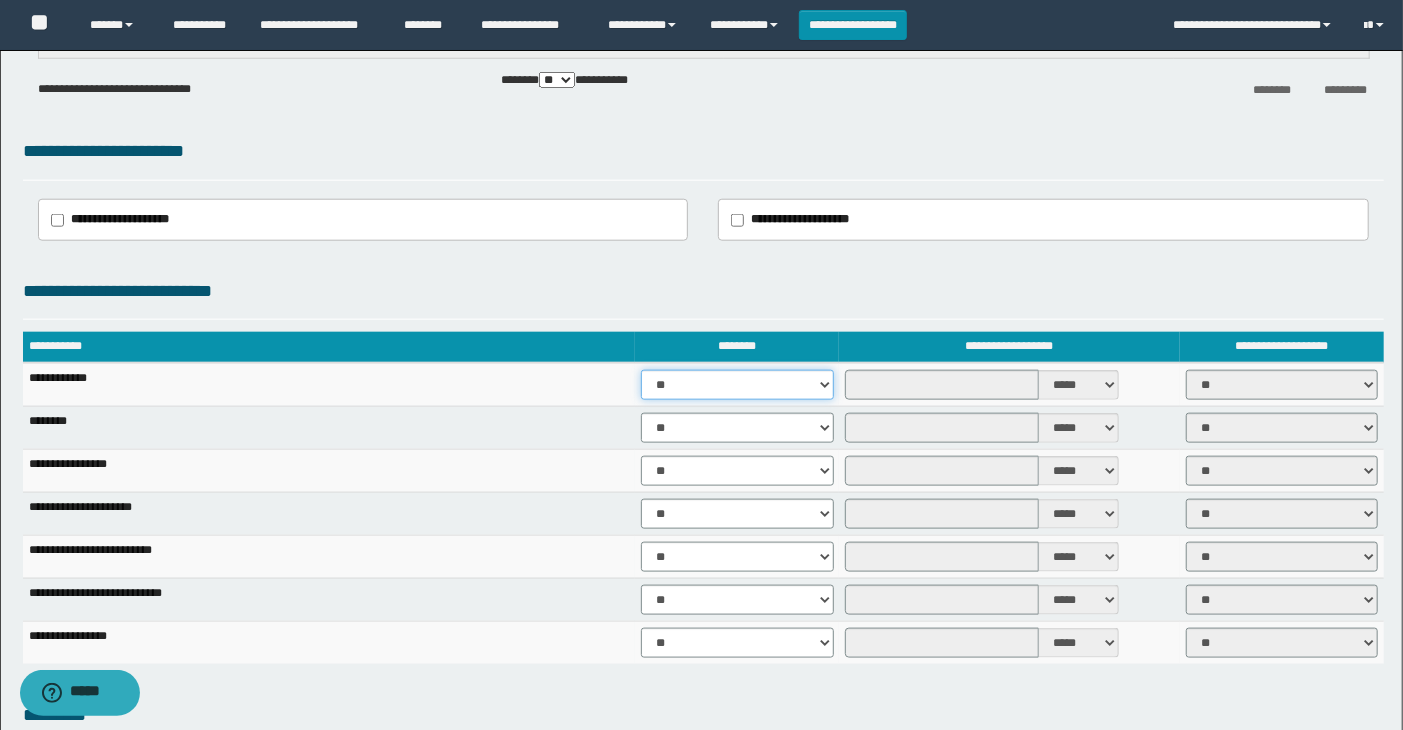 select on "****" 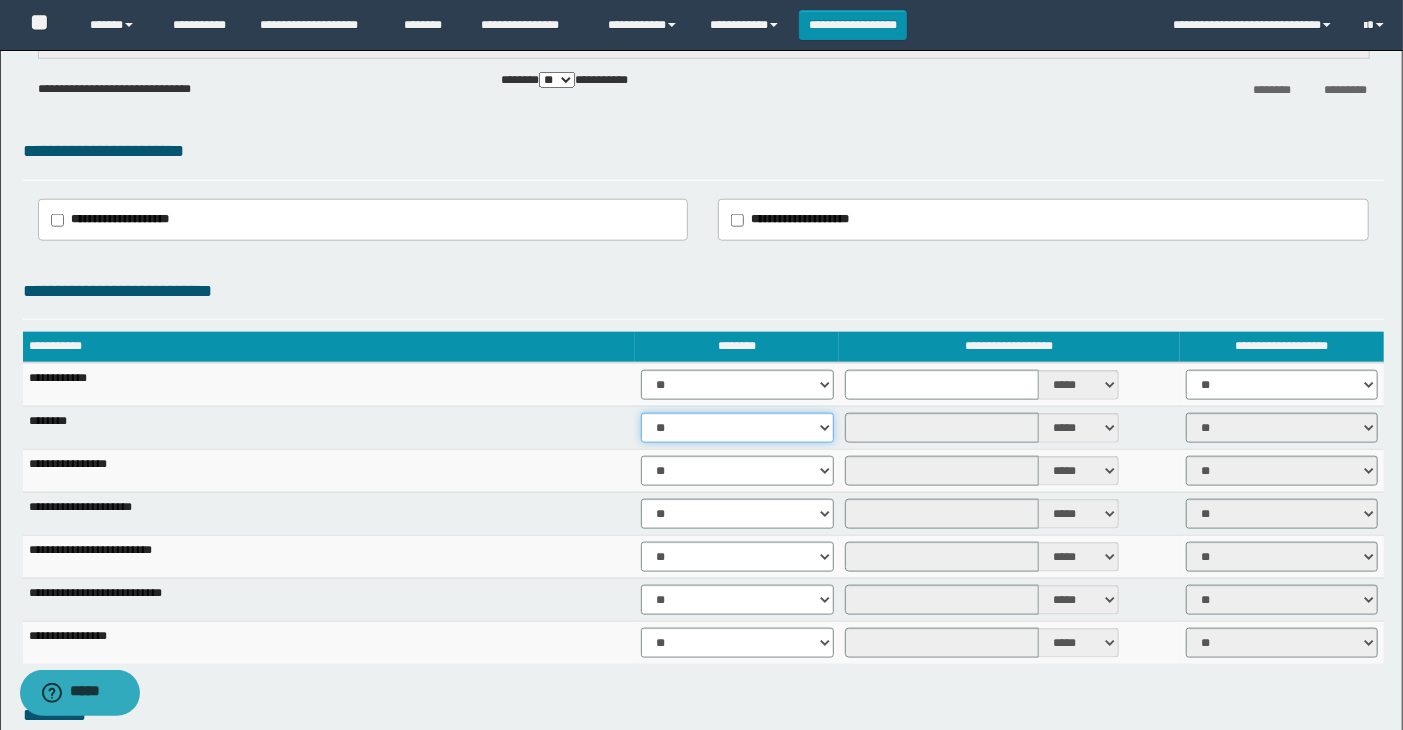 click on "**
**" at bounding box center (737, 428) 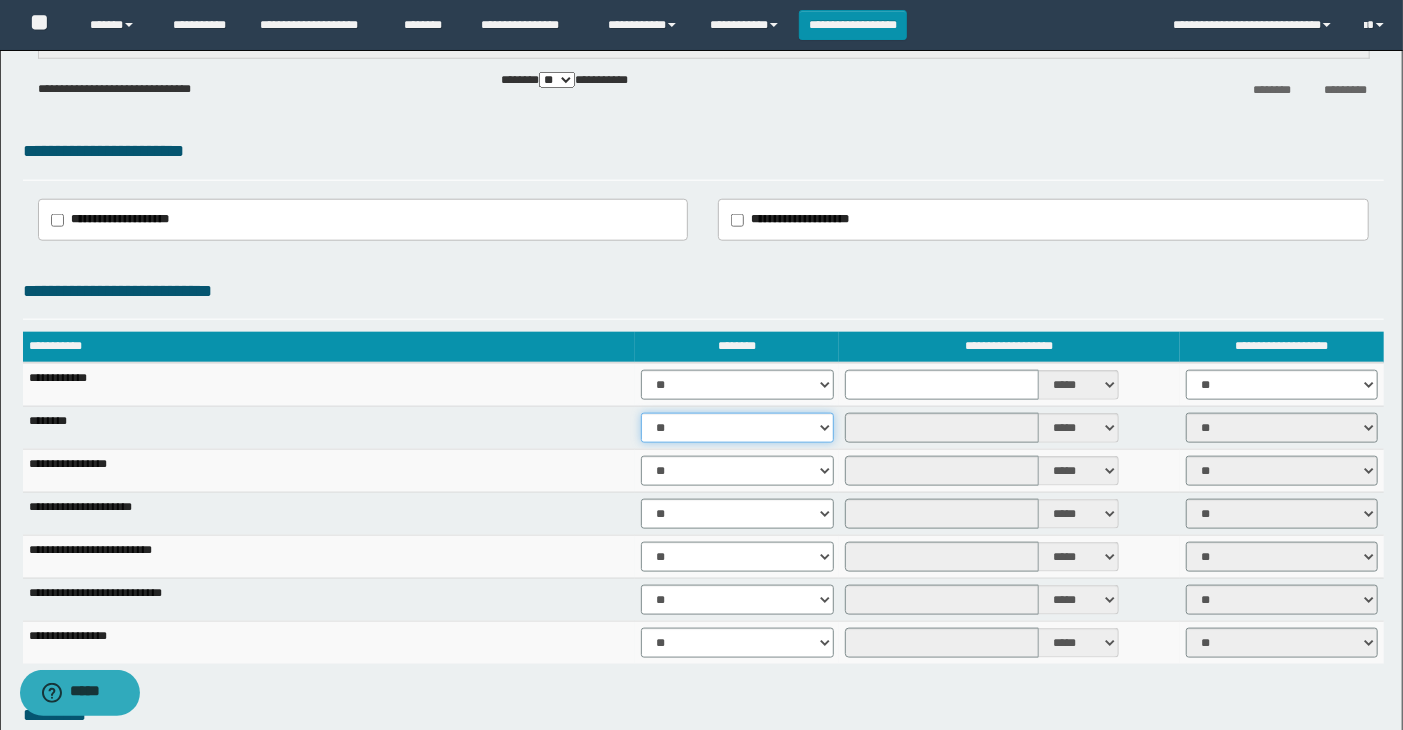 select on "****" 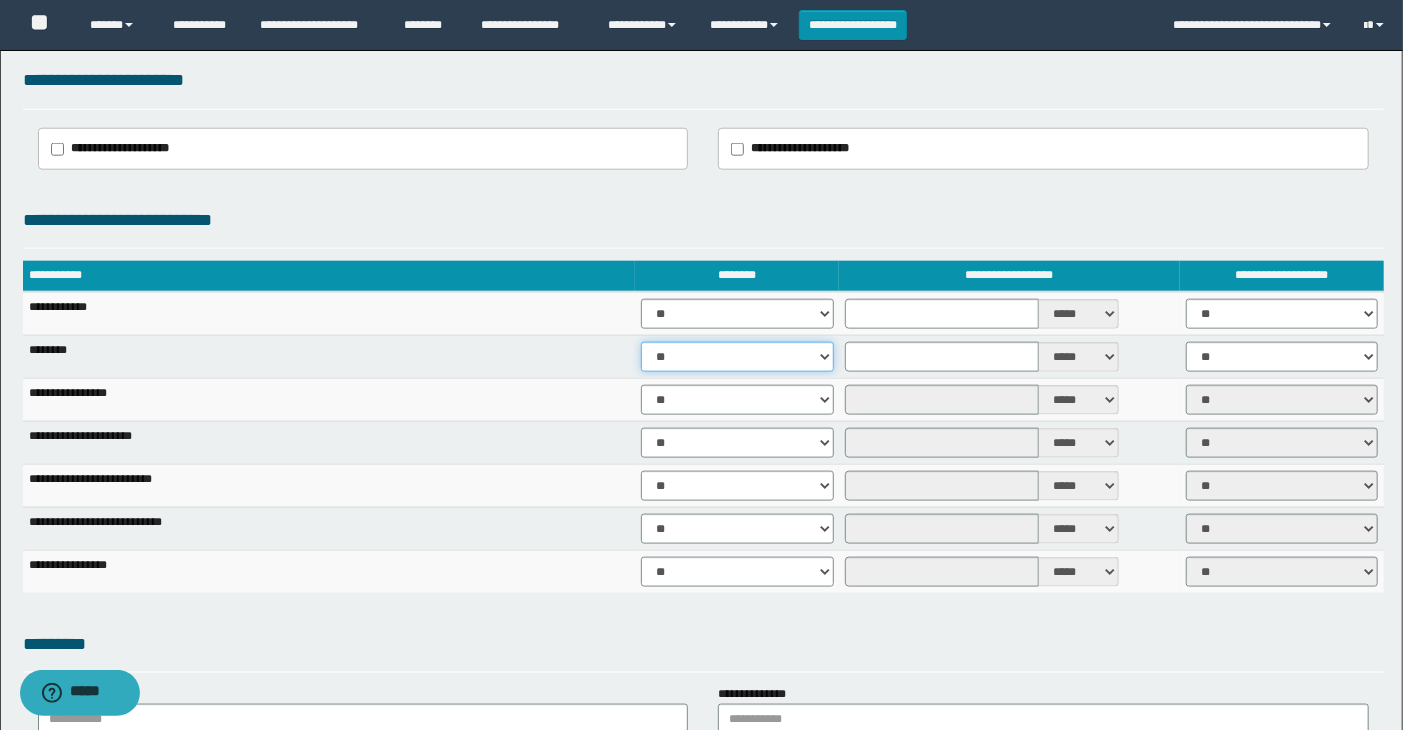 scroll, scrollTop: 1222, scrollLeft: 0, axis: vertical 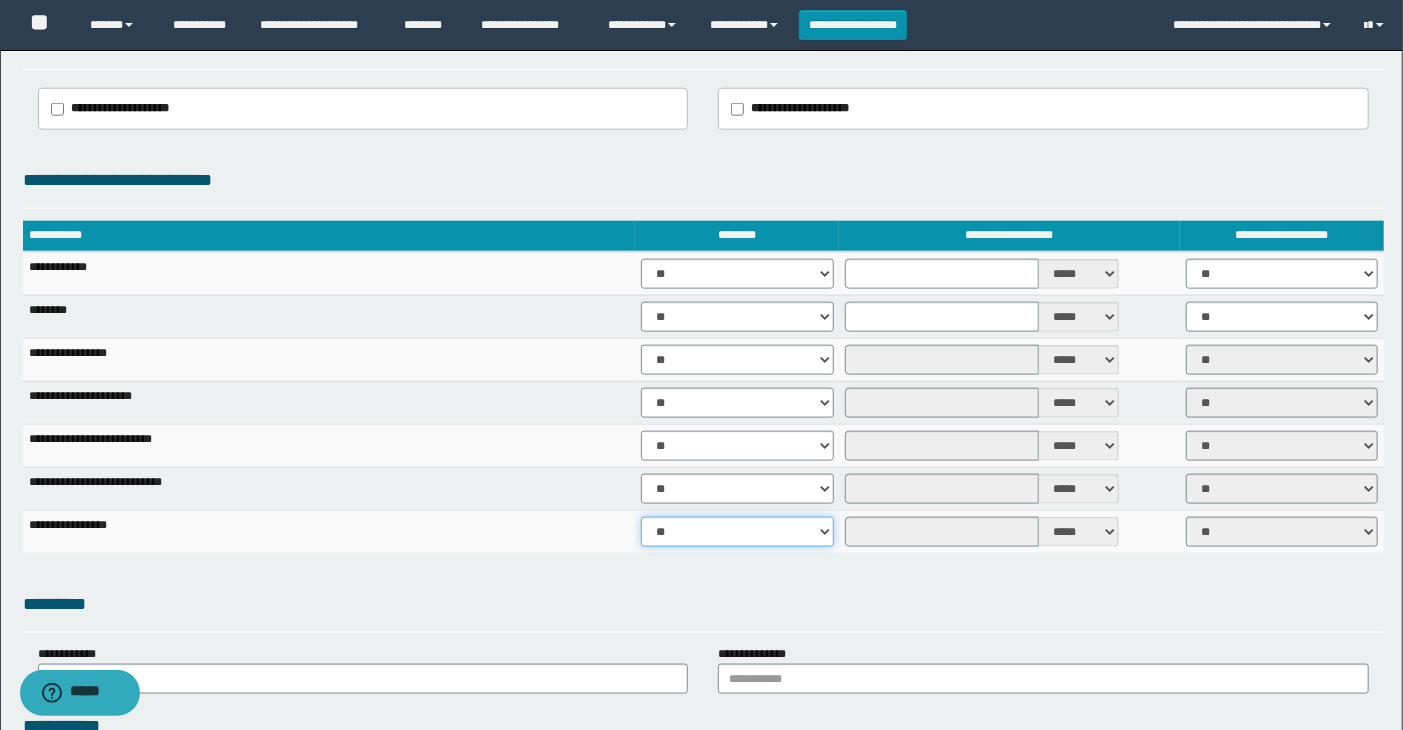 click on "**
**" at bounding box center (737, 532) 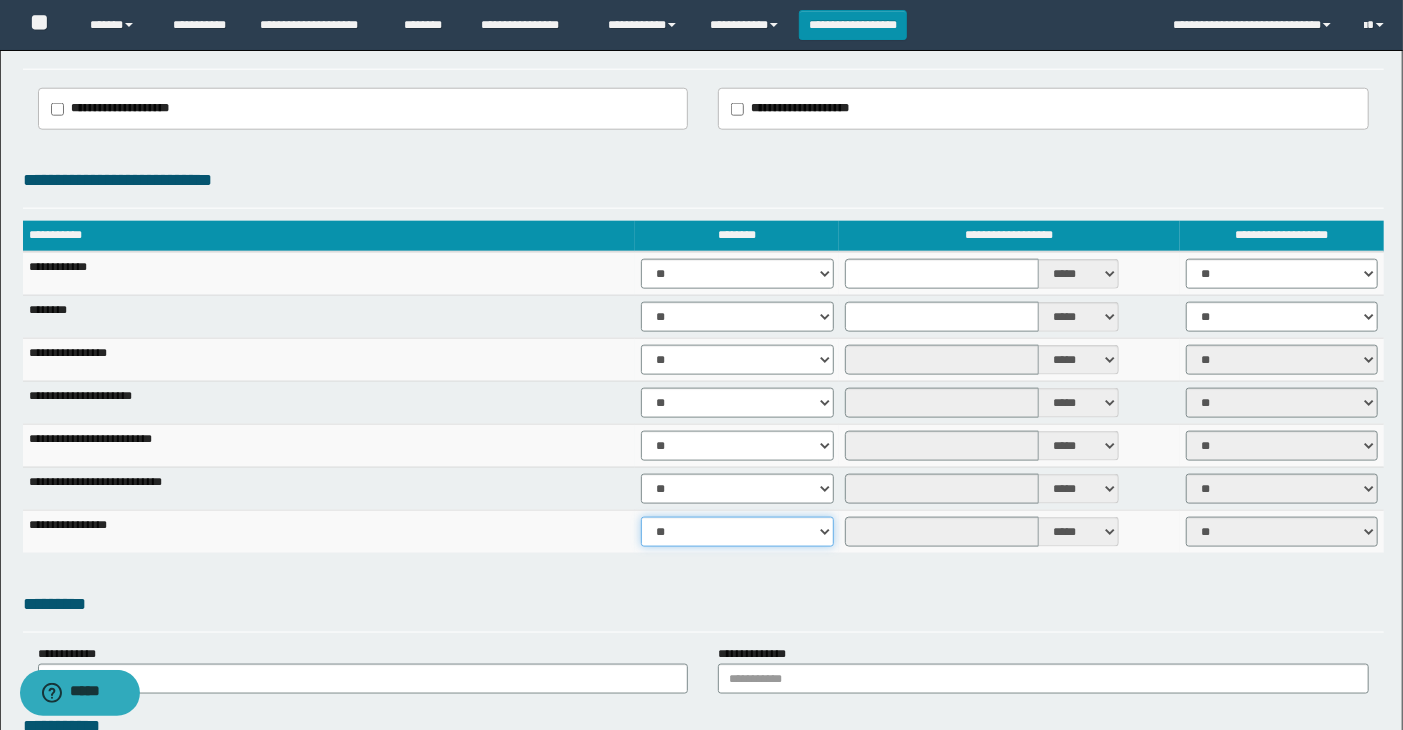 click on "**
**" at bounding box center [737, 532] 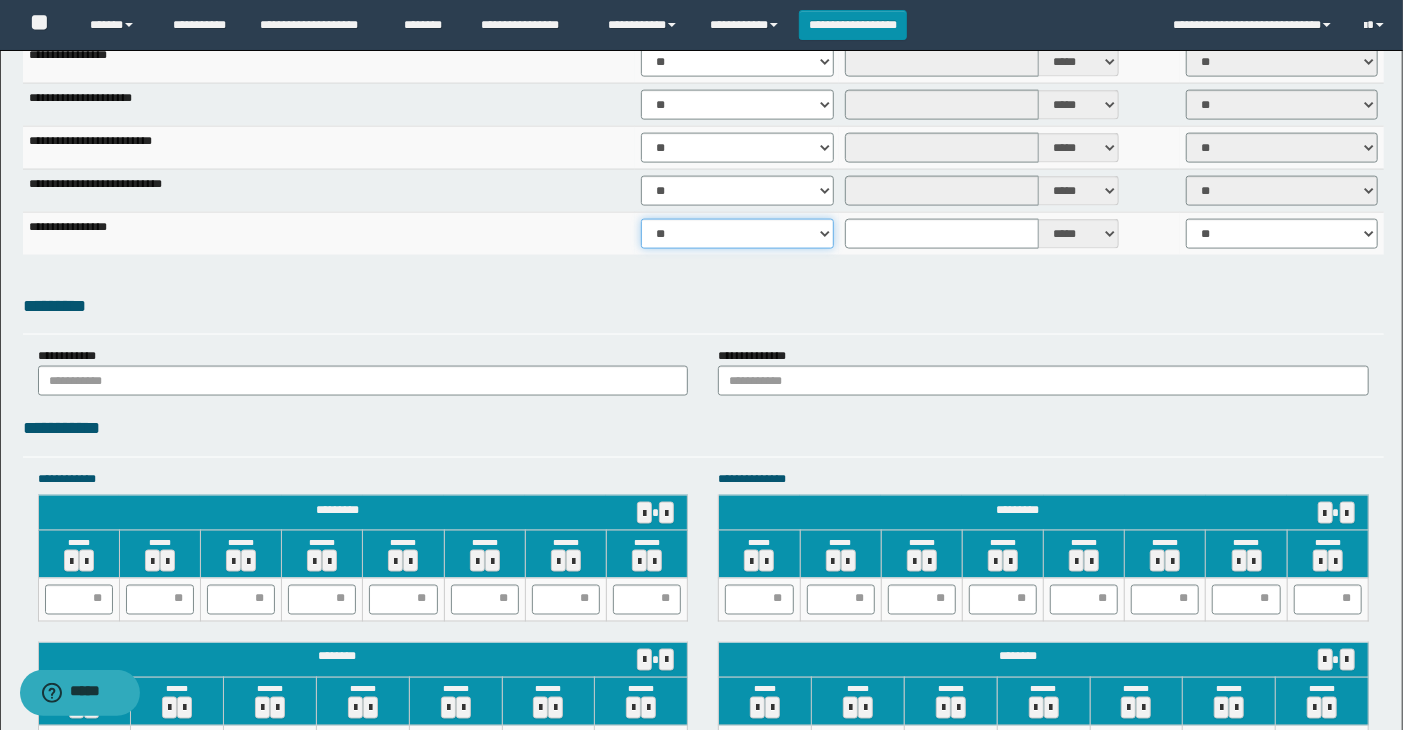 scroll, scrollTop: 1555, scrollLeft: 0, axis: vertical 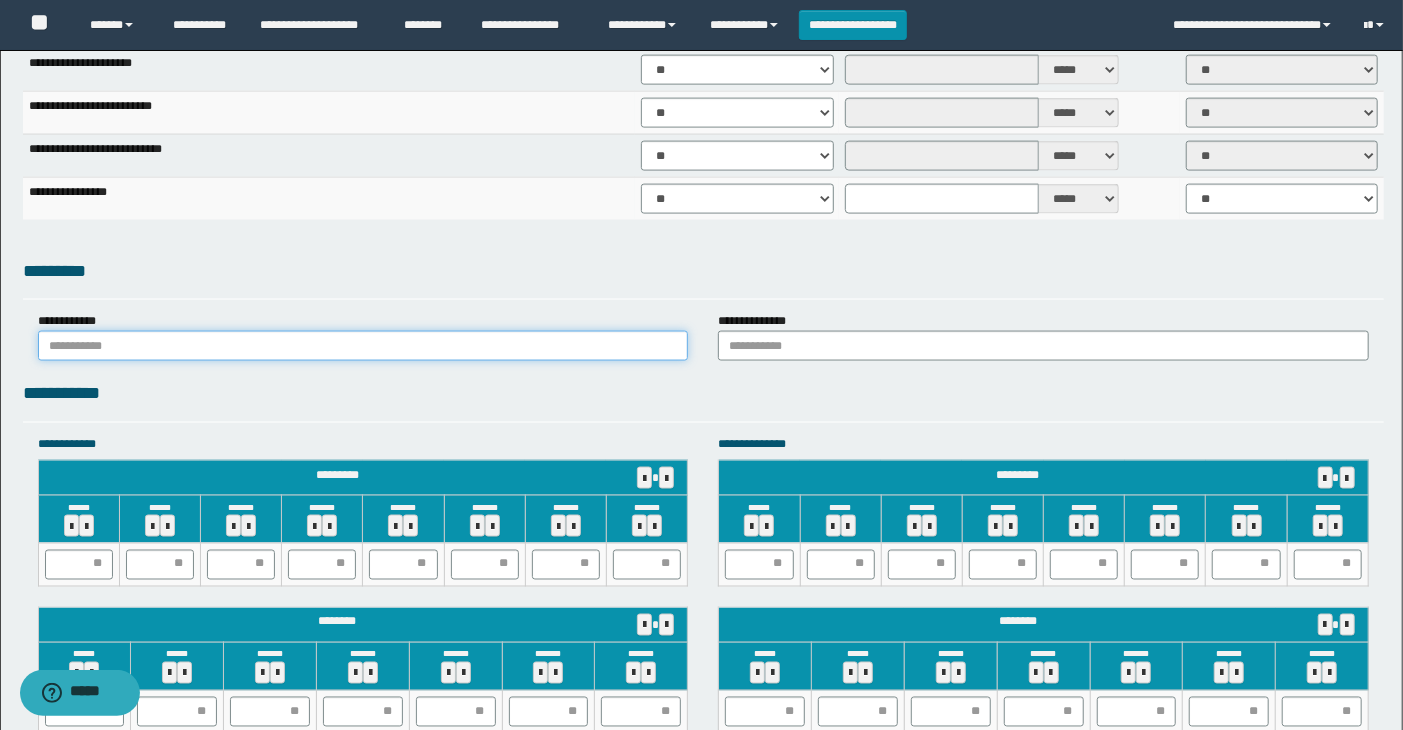 click at bounding box center [363, 346] 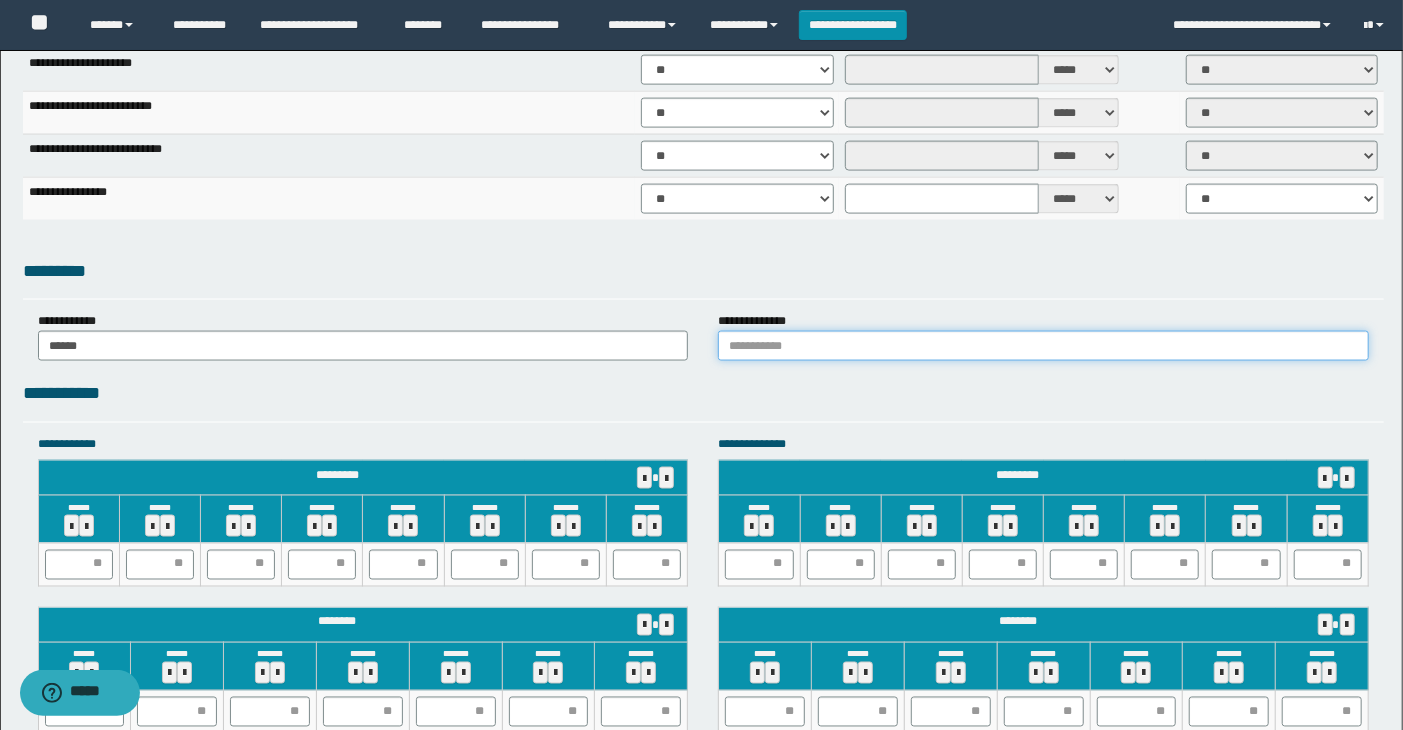 click at bounding box center [1043, 346] 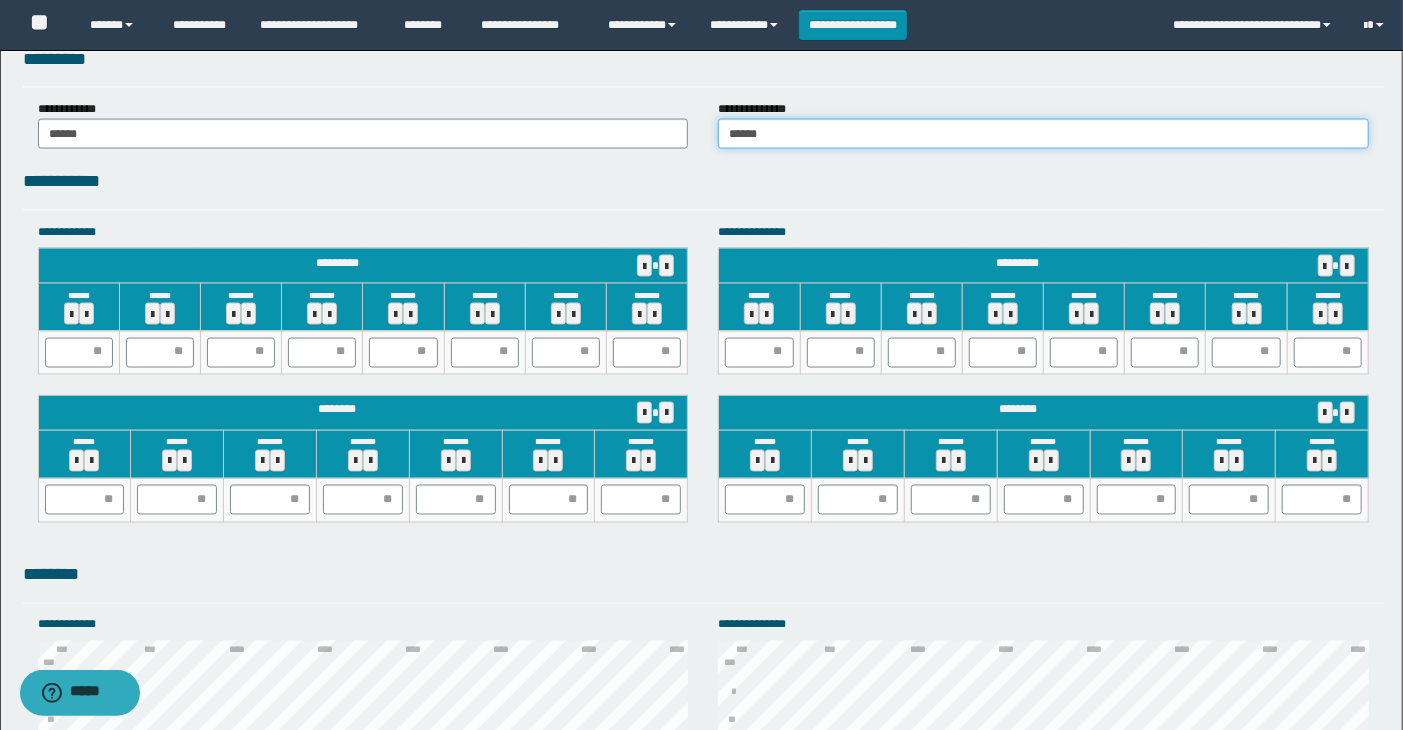 scroll, scrollTop: 1777, scrollLeft: 0, axis: vertical 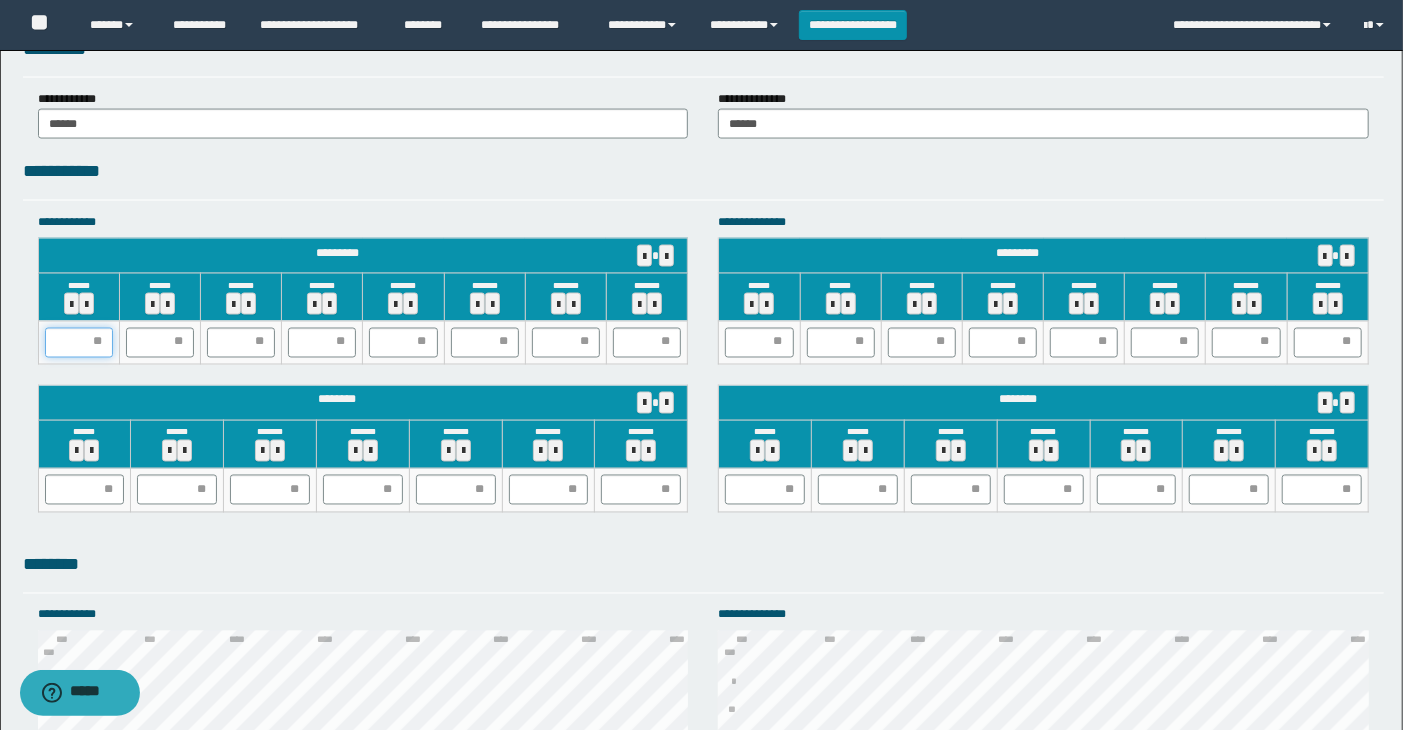 click at bounding box center (79, 343) 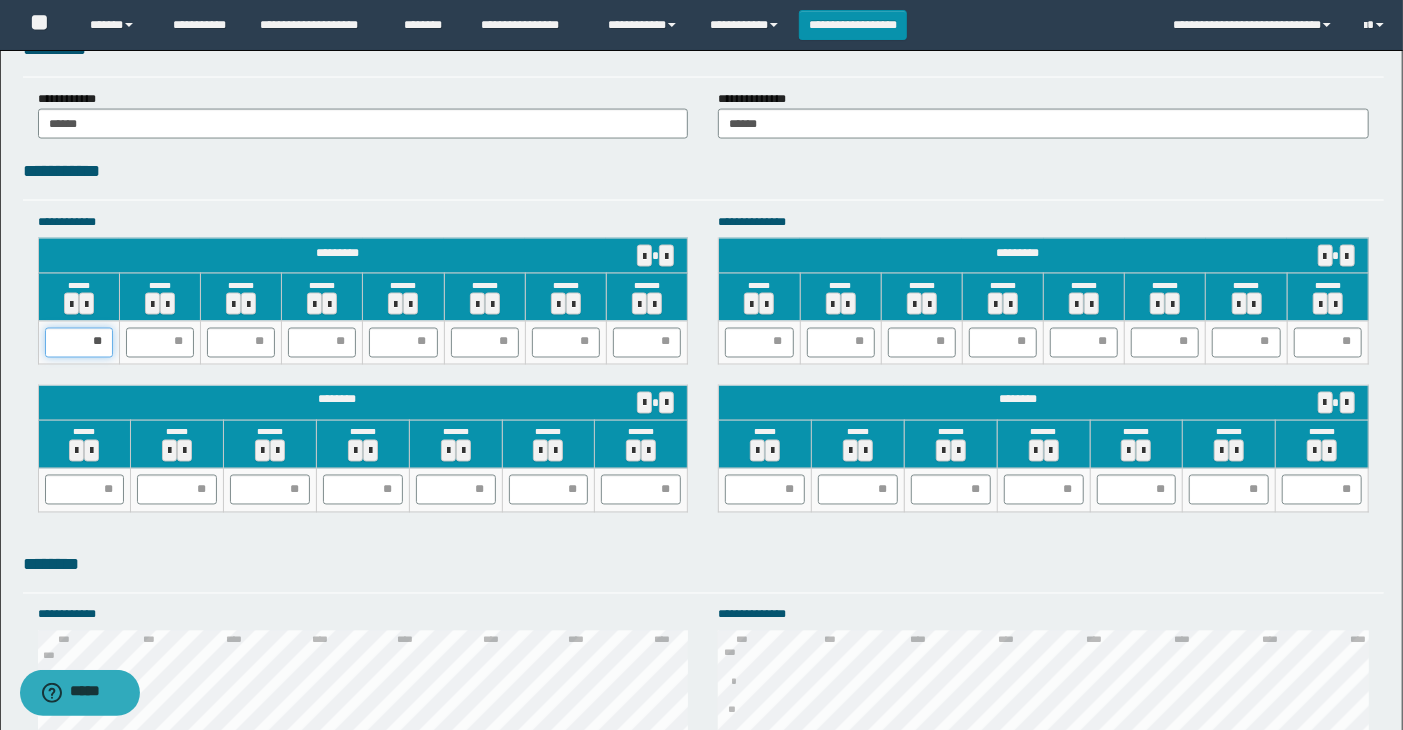 drag, startPoint x: 78, startPoint y: 338, endPoint x: 117, endPoint y: 342, distance: 39.20459 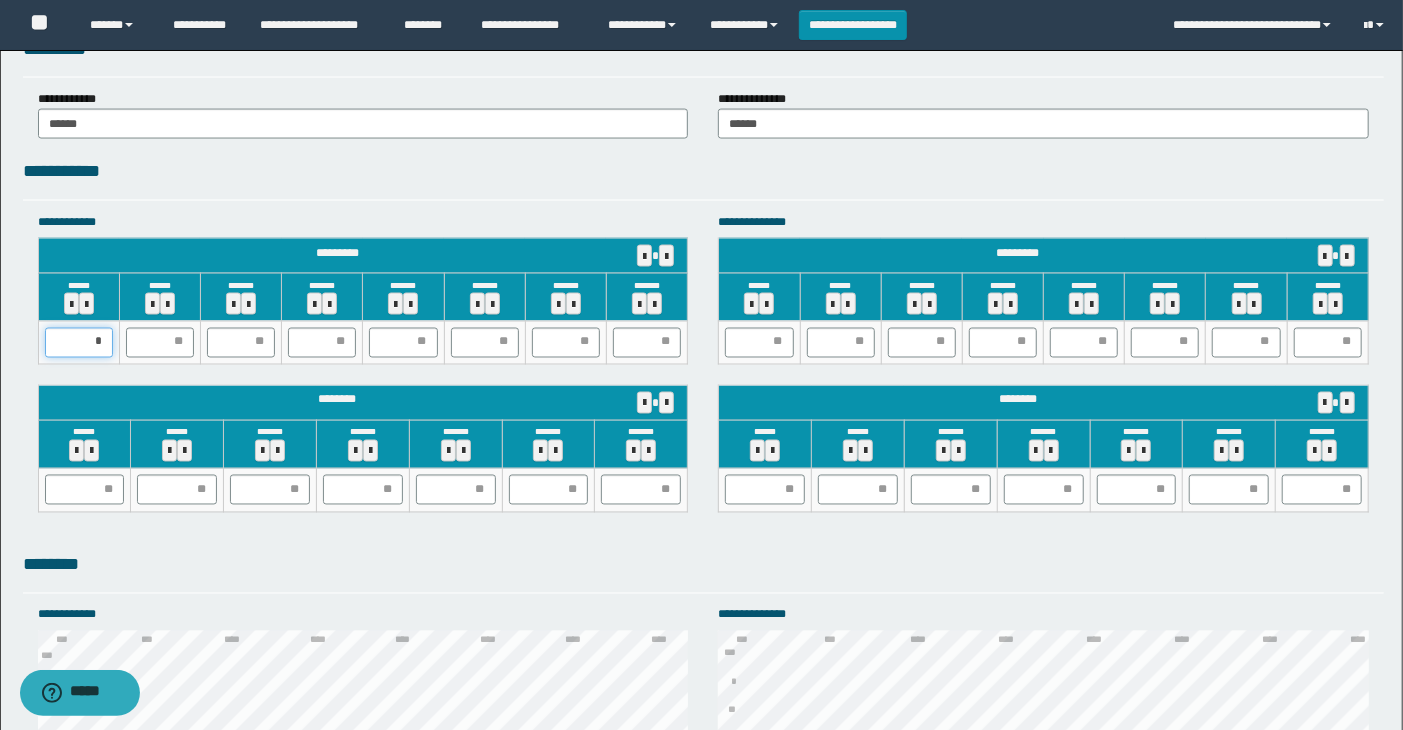 type on "**" 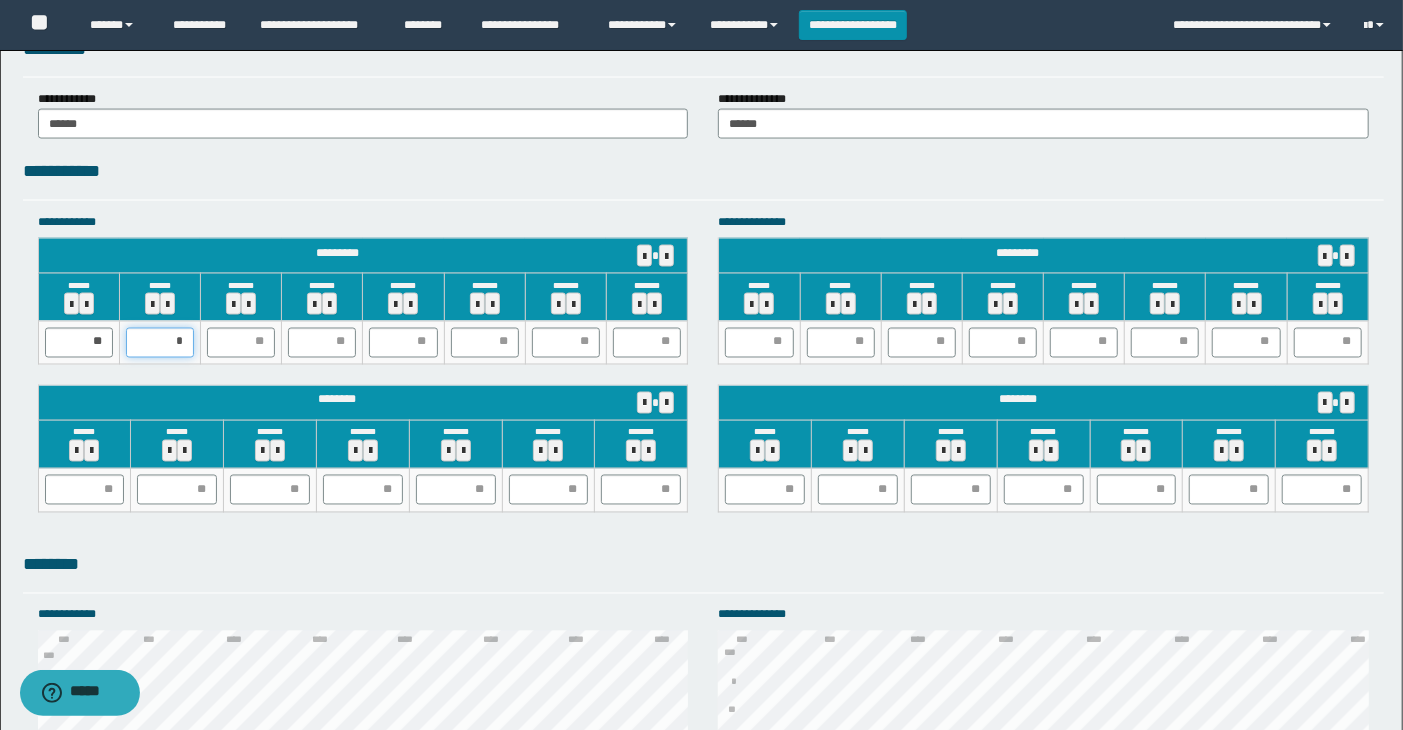 type on "**" 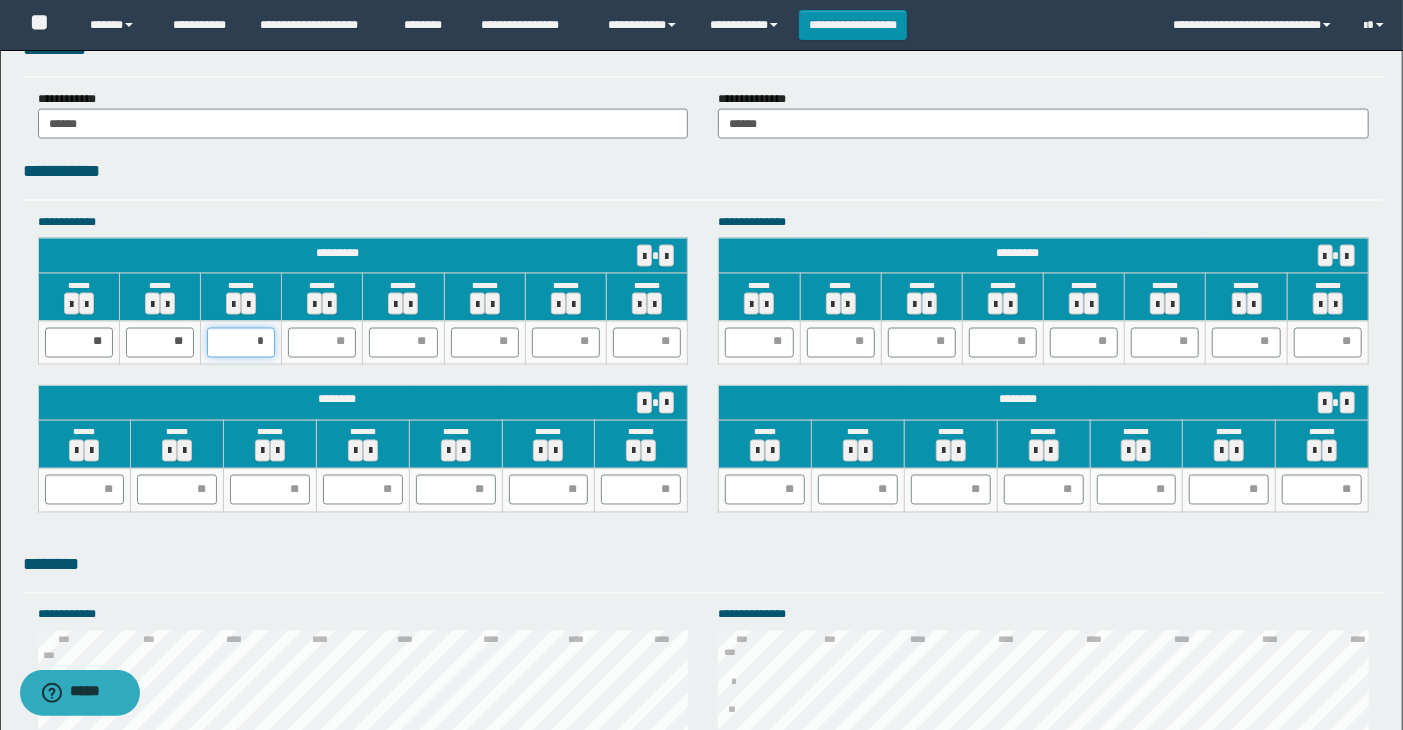 type on "**" 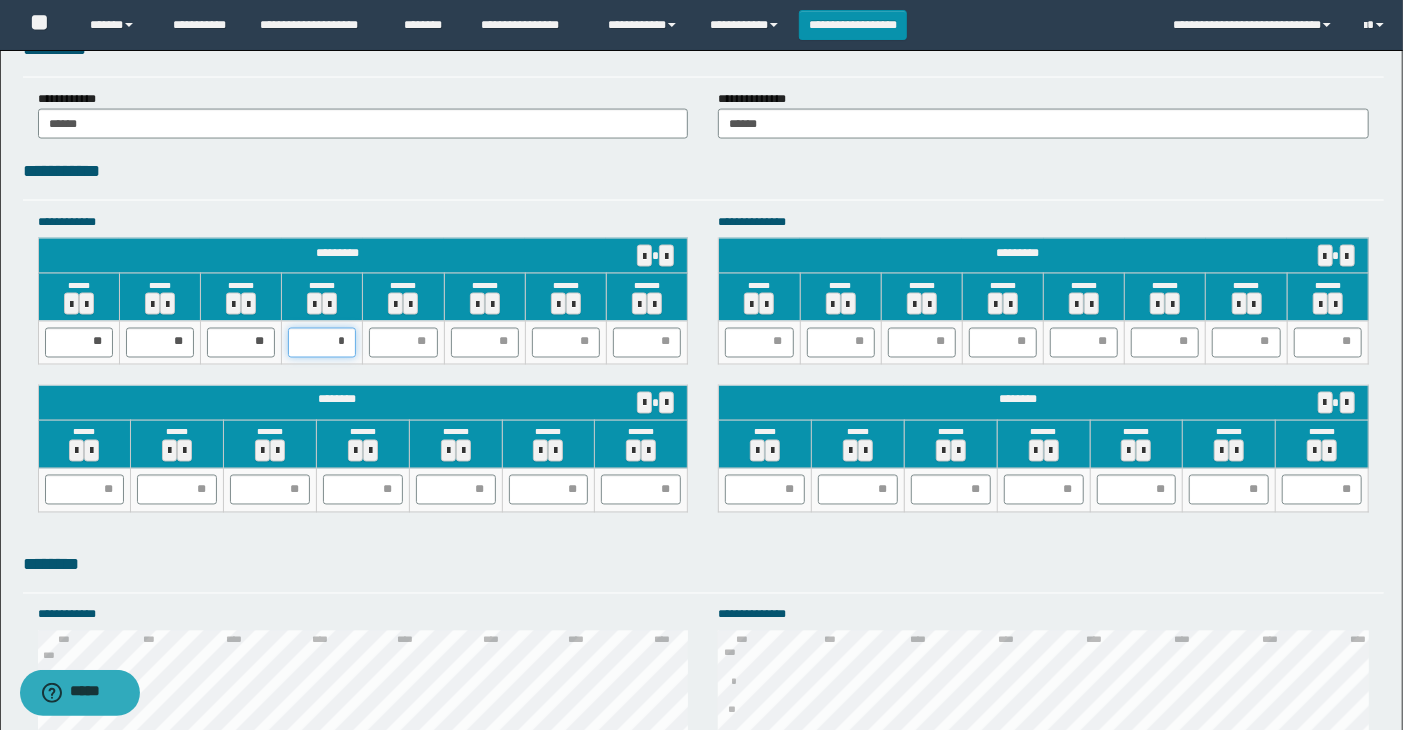 type on "**" 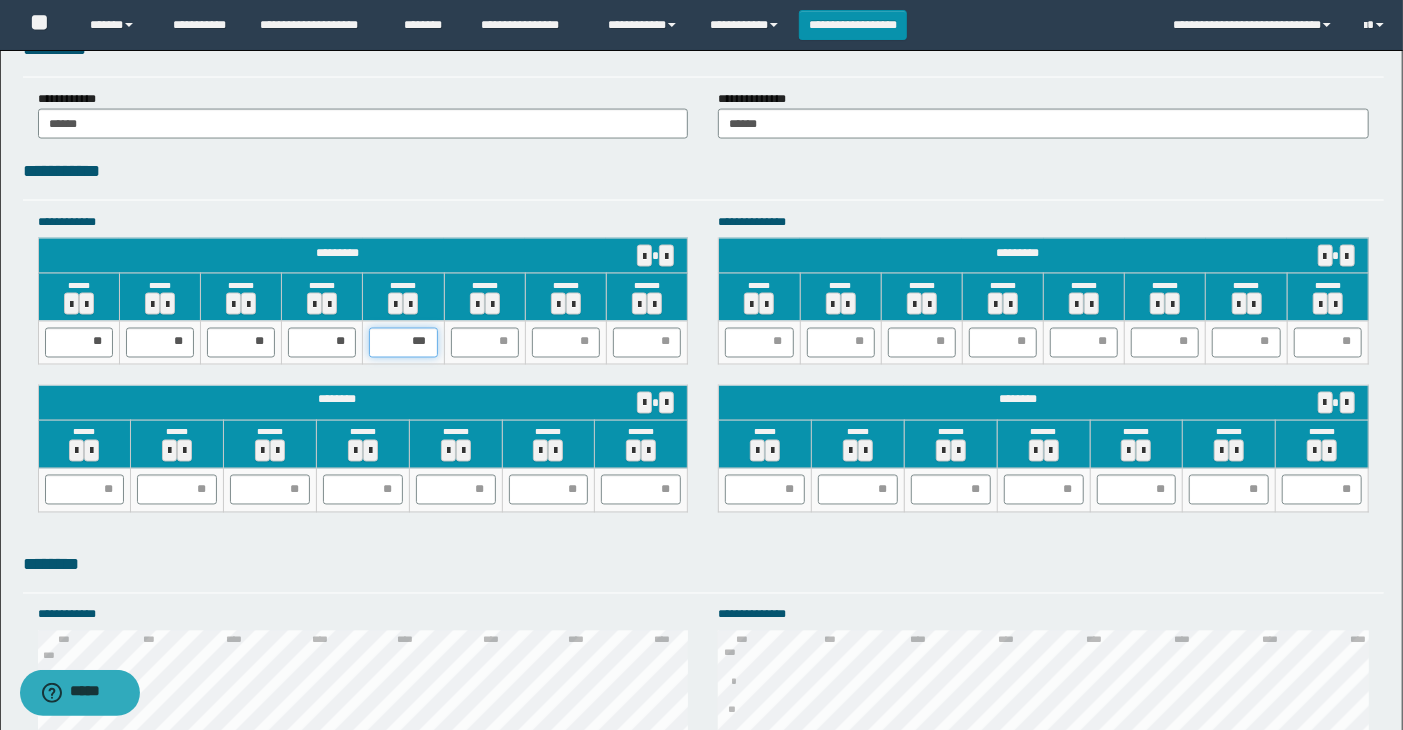 drag, startPoint x: 400, startPoint y: 341, endPoint x: 438, endPoint y: 347, distance: 38.470768 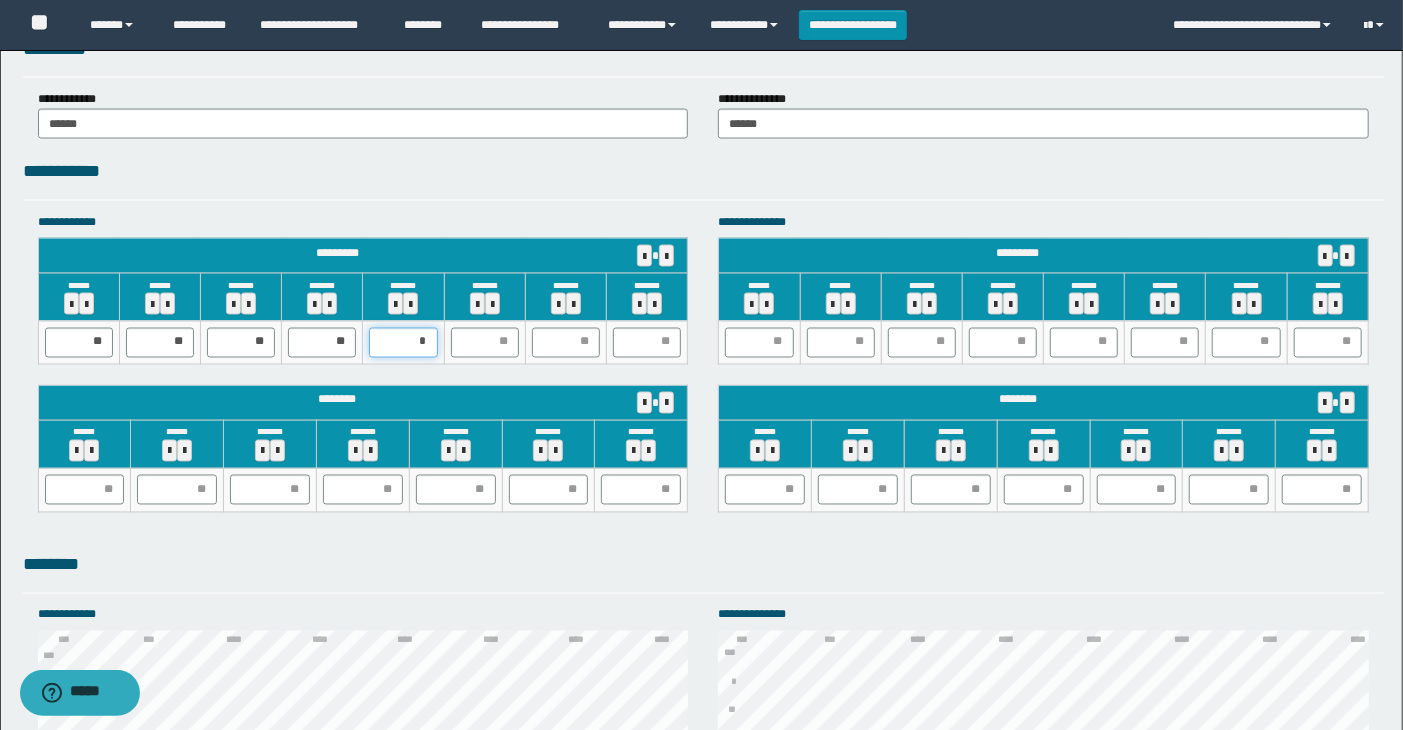 type on "**" 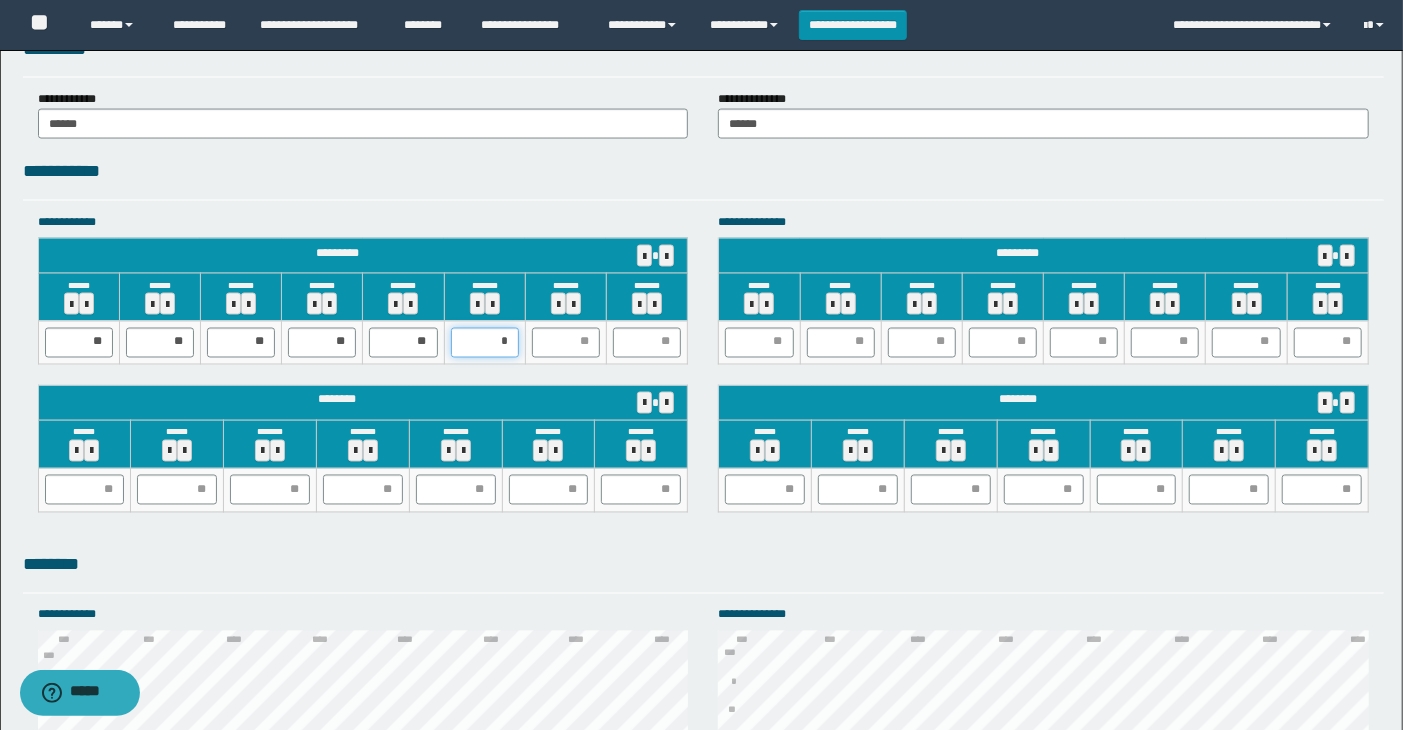 type on "**" 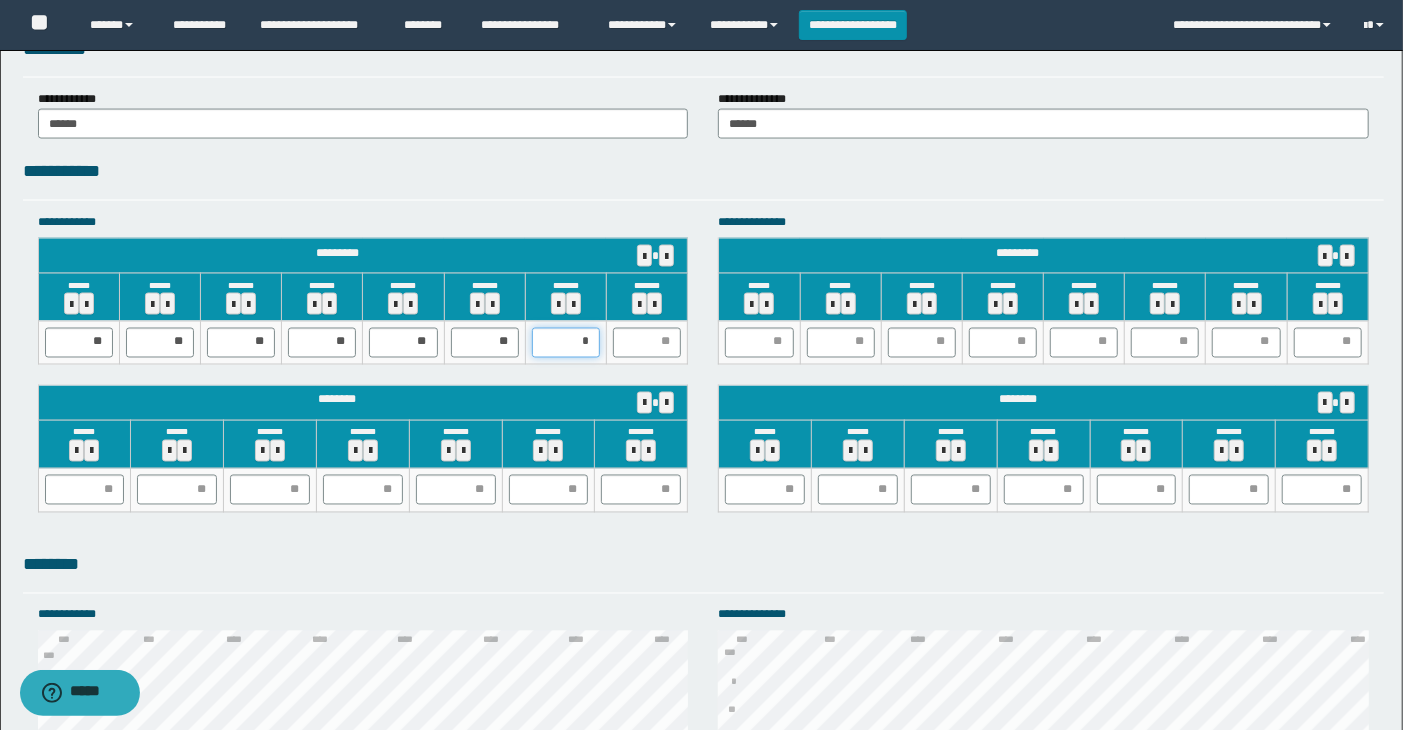 type on "**" 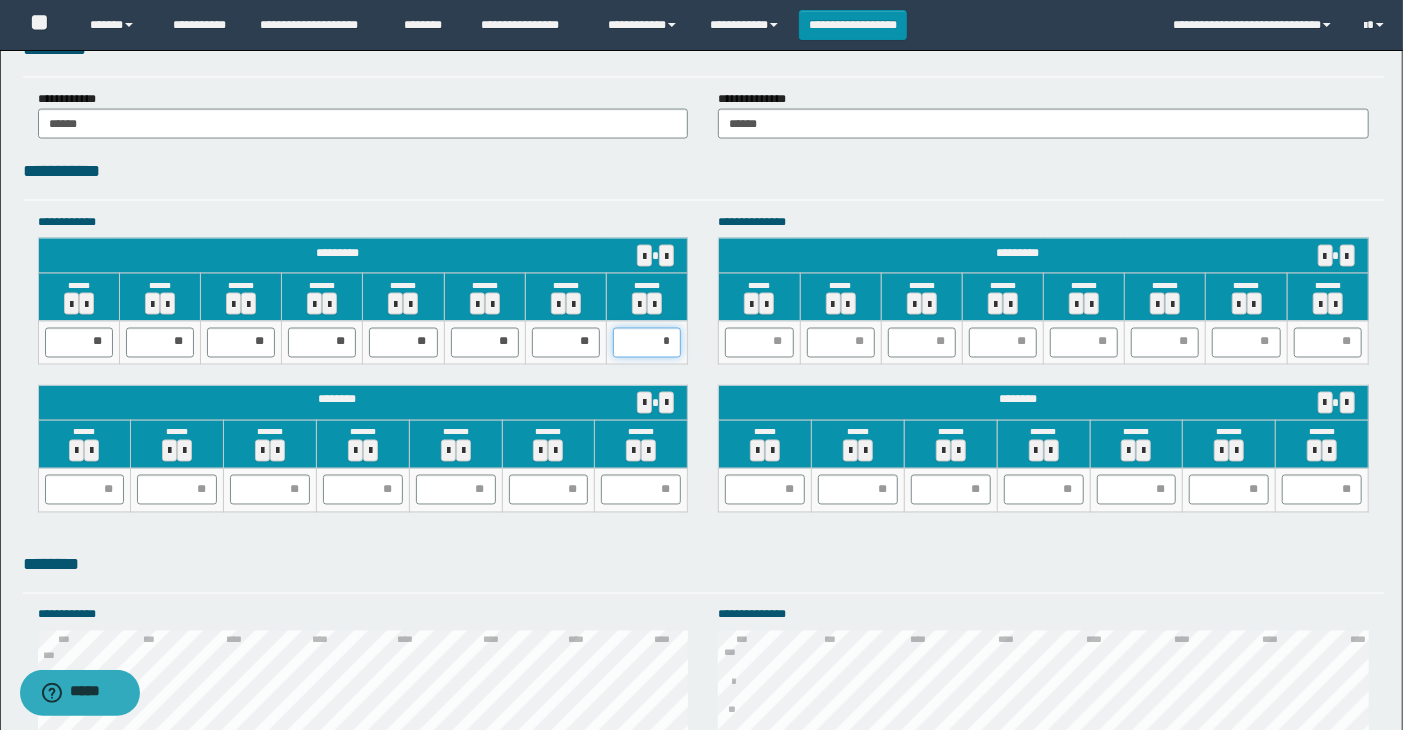 type on "**" 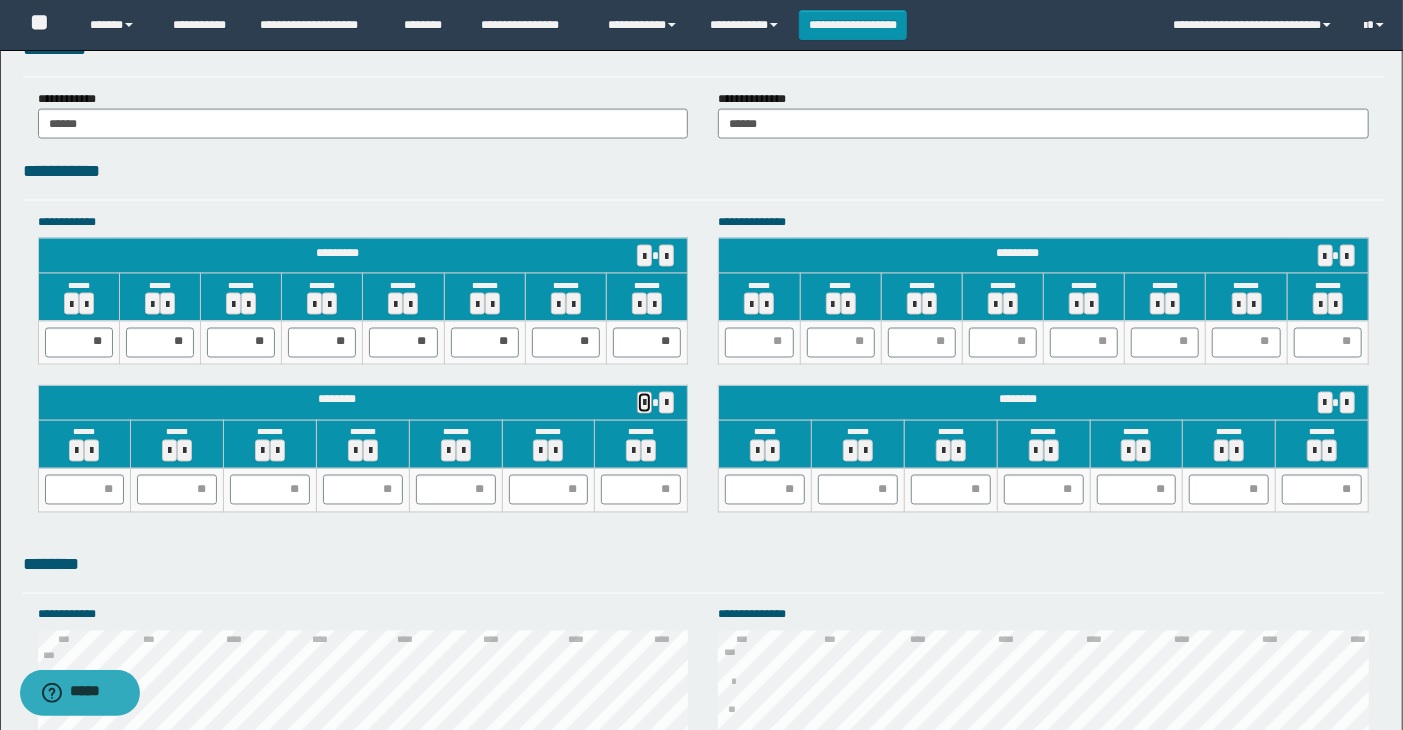 type 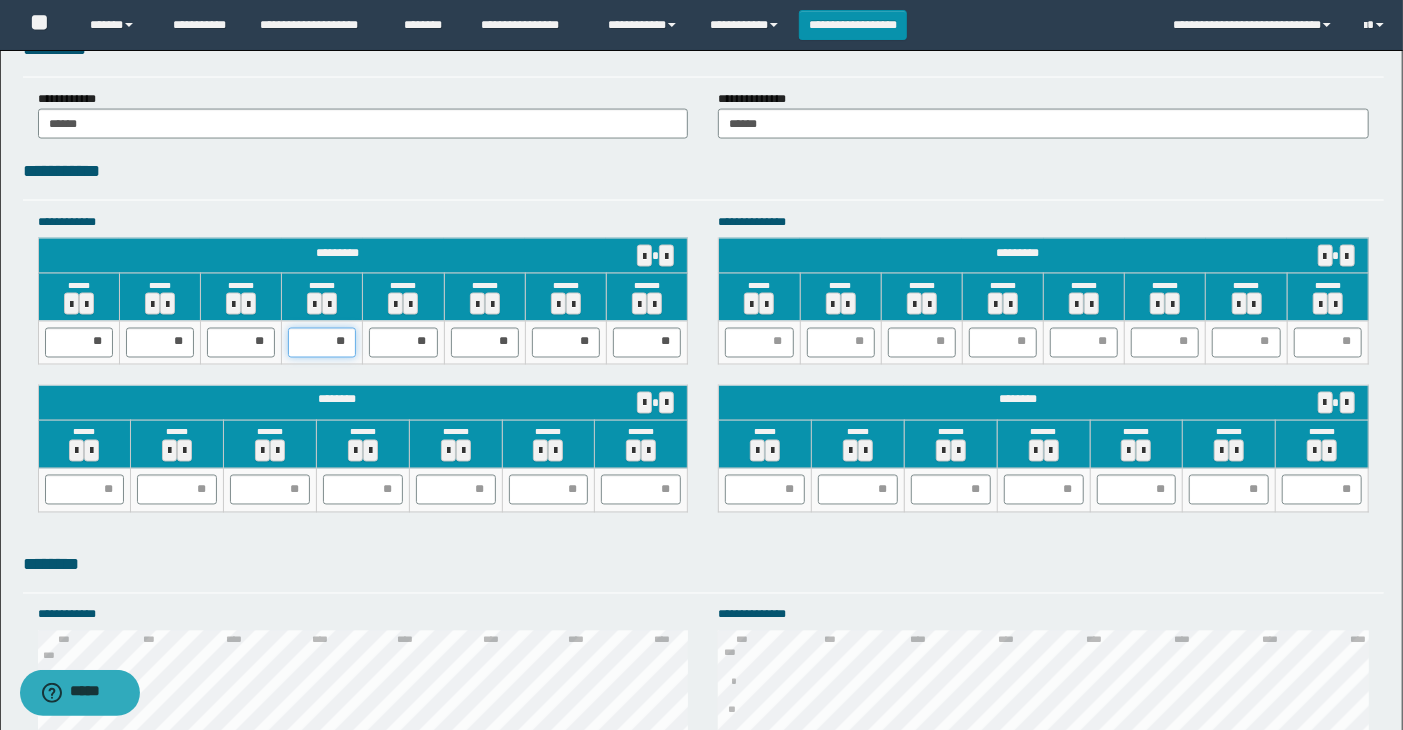 drag, startPoint x: 317, startPoint y: 343, endPoint x: 352, endPoint y: 348, distance: 35.35534 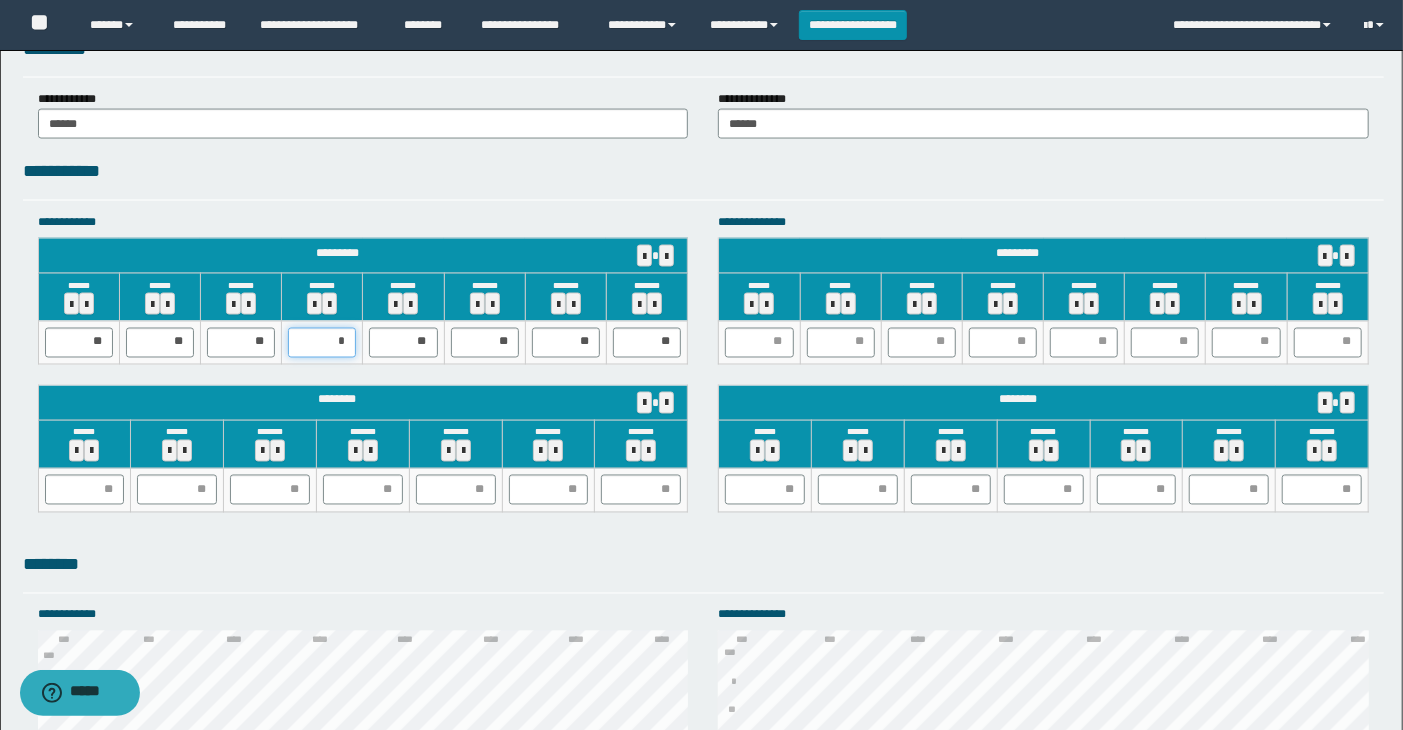 type on "**" 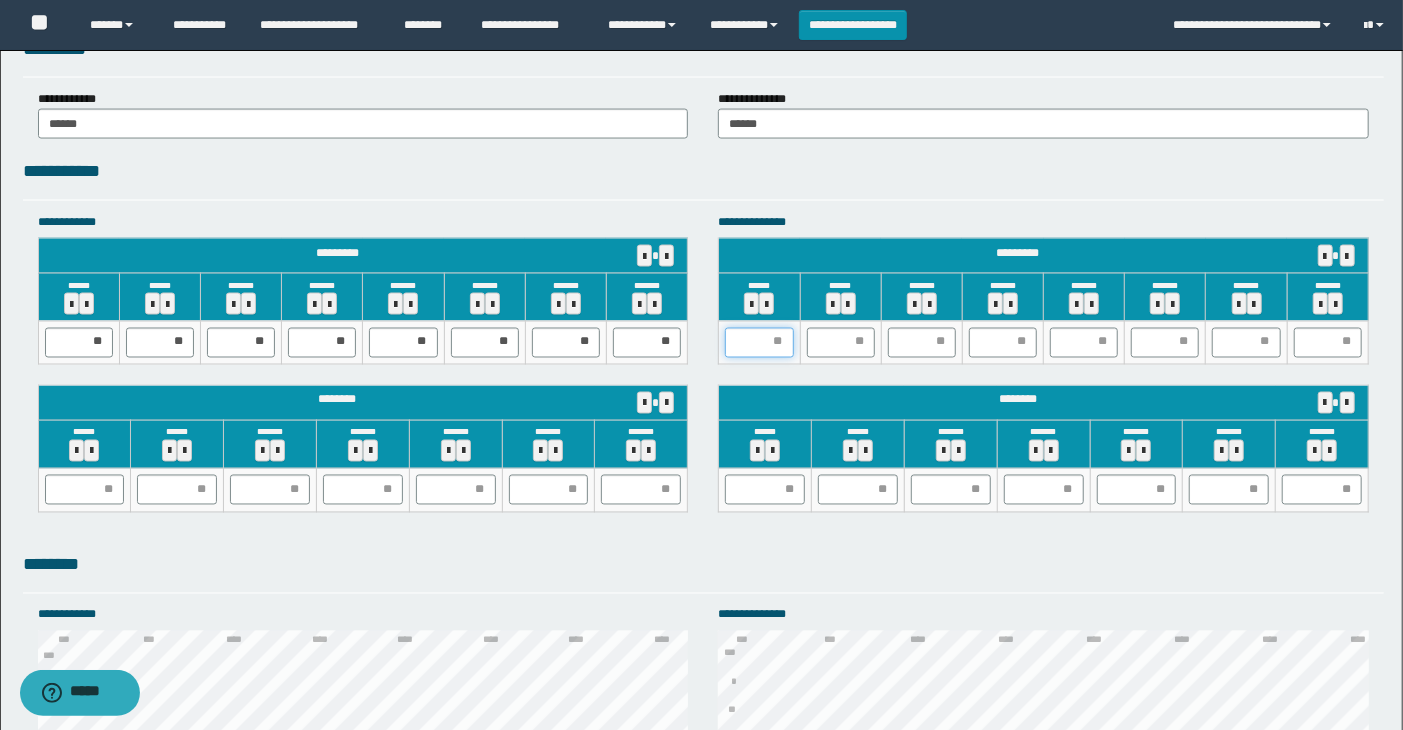 click at bounding box center [759, 343] 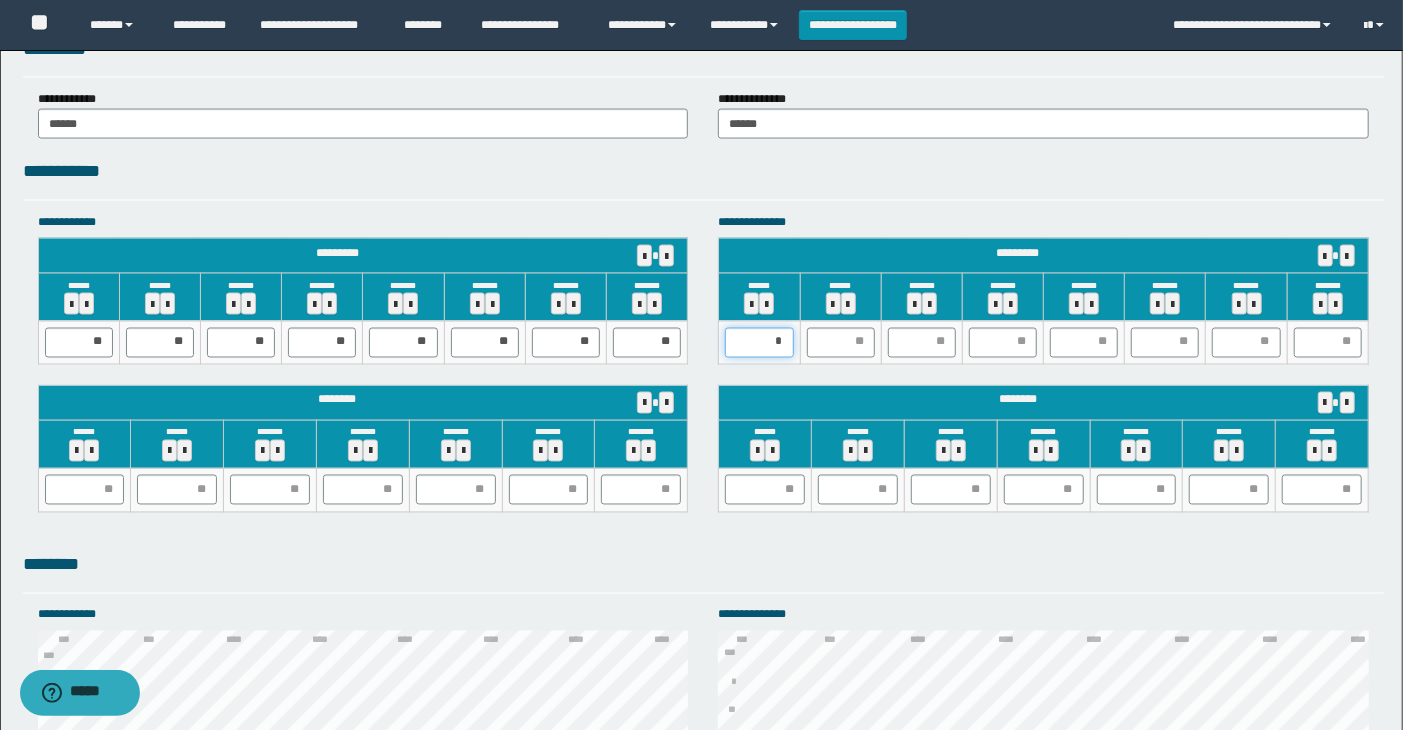 type on "**" 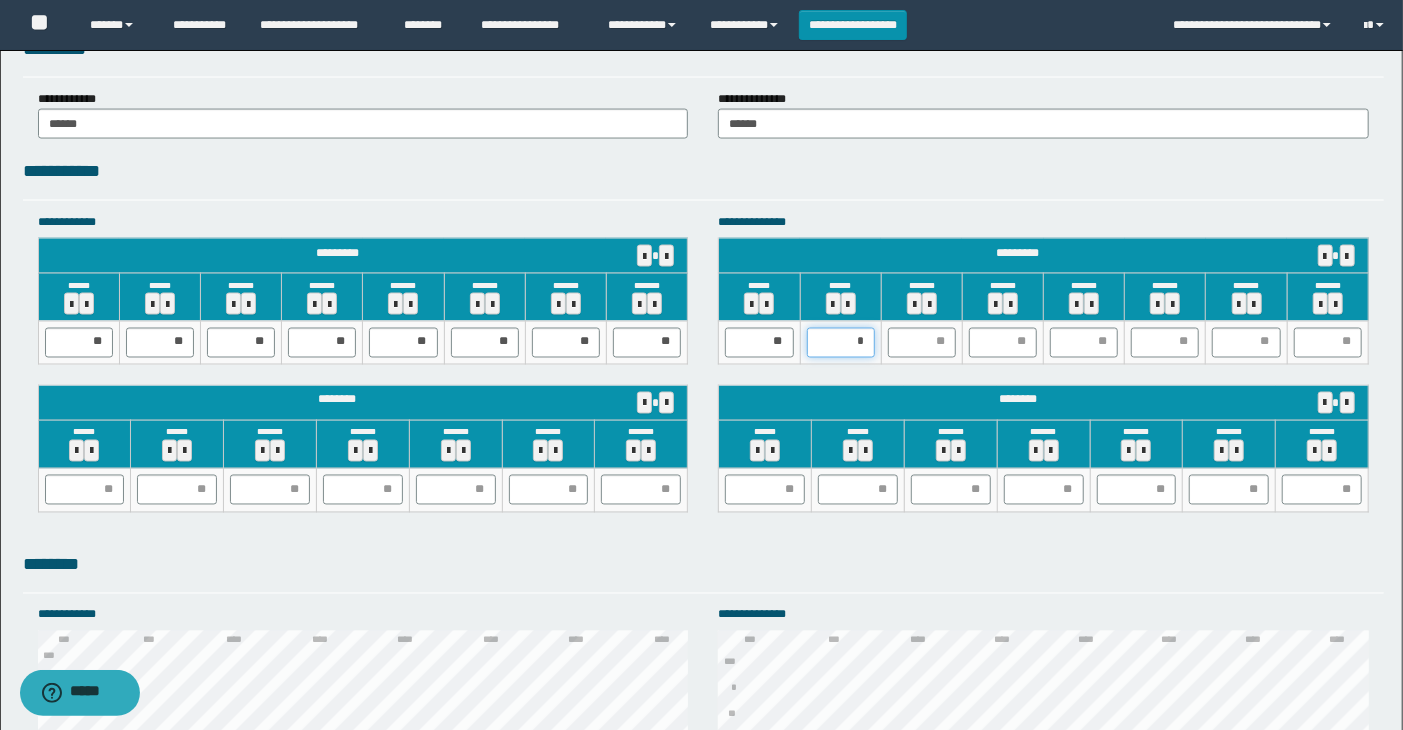 type on "**" 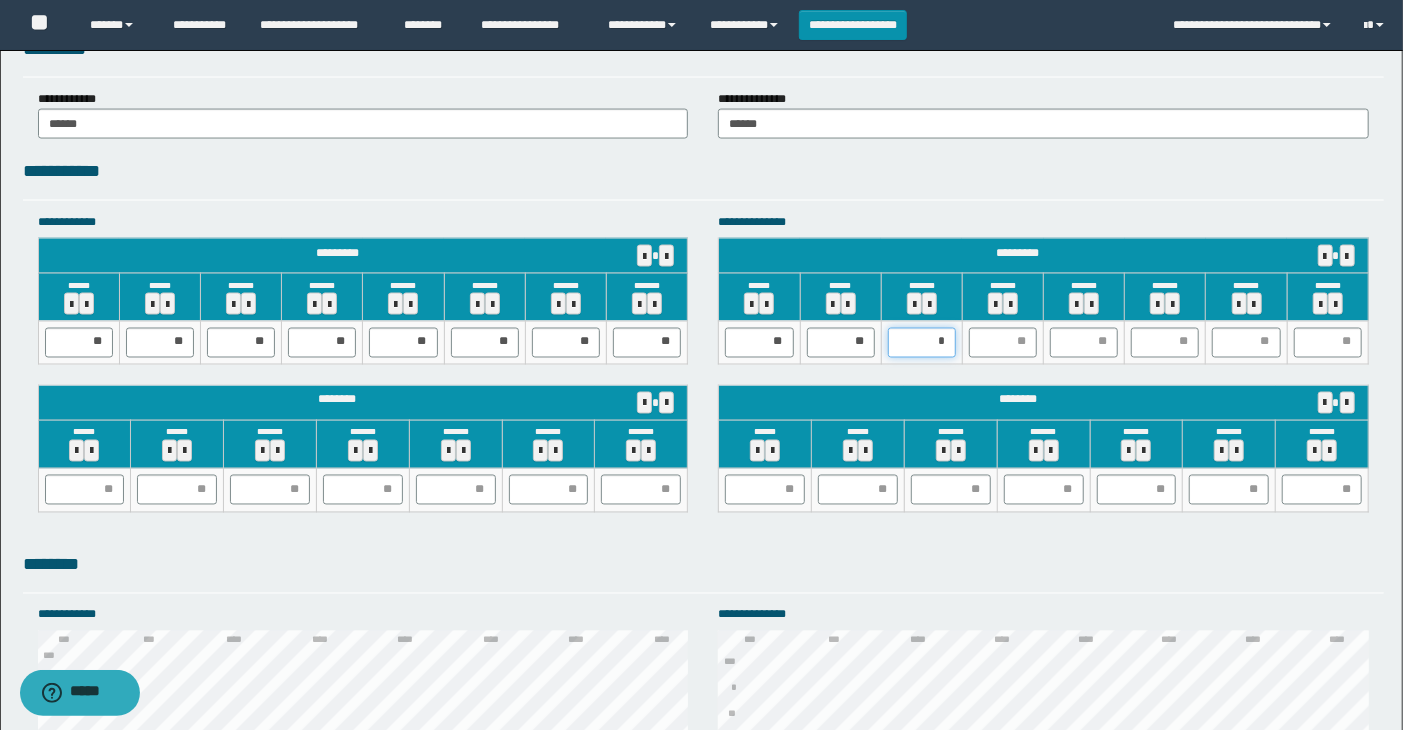 type on "**" 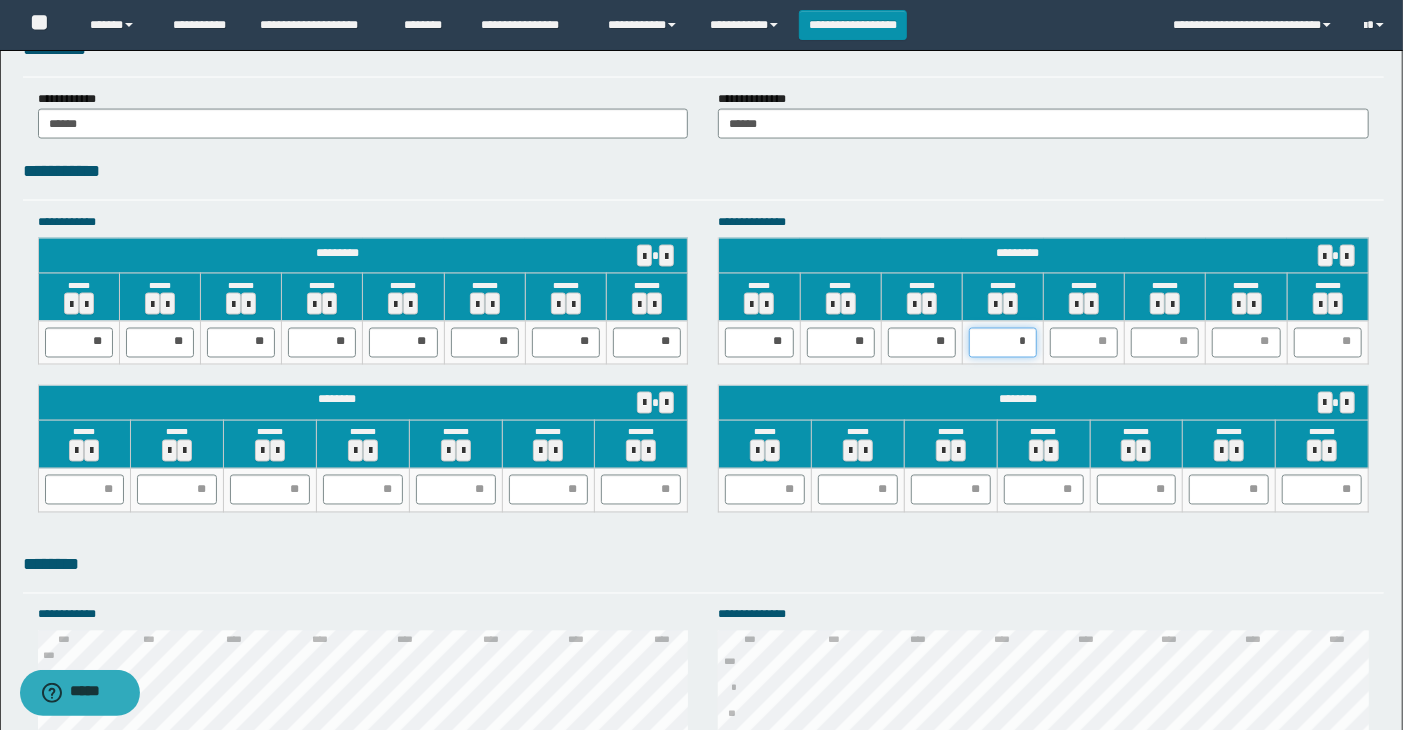 type on "**" 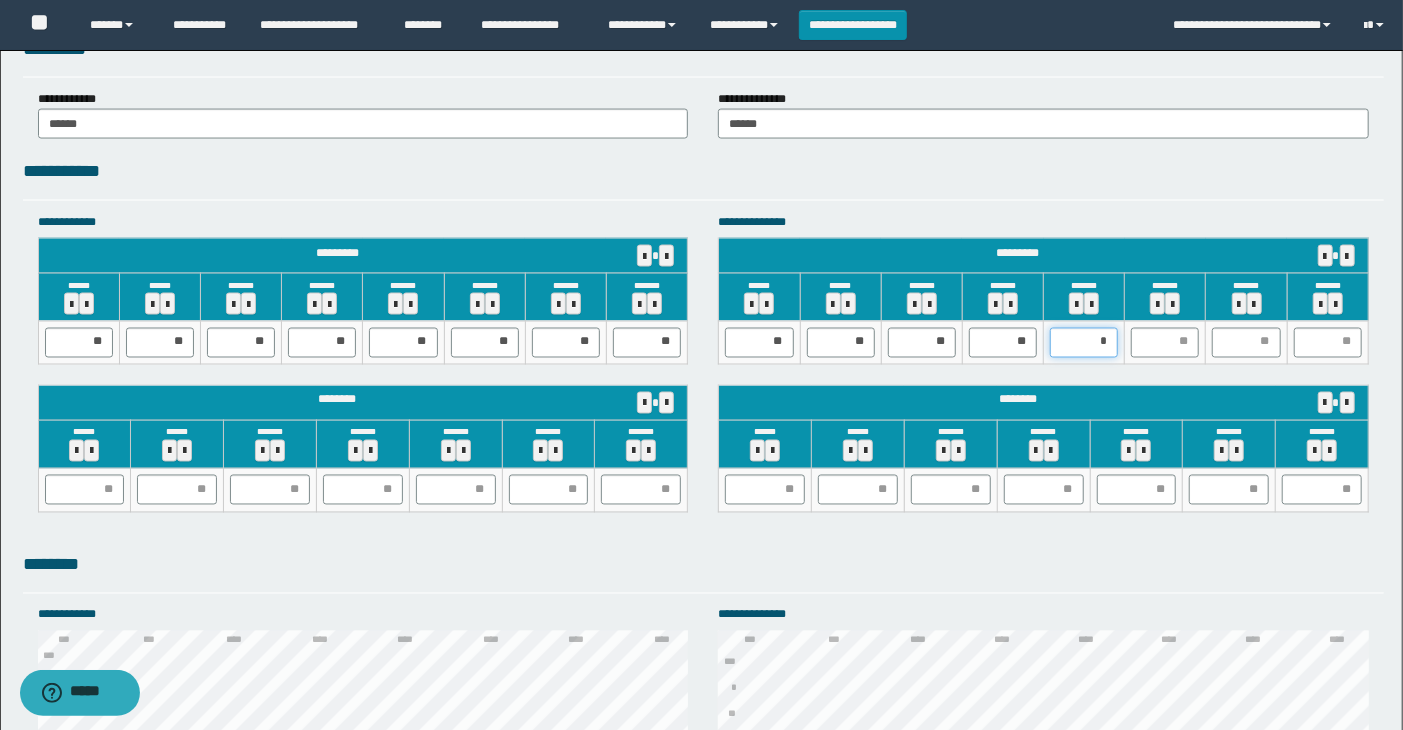 type on "**" 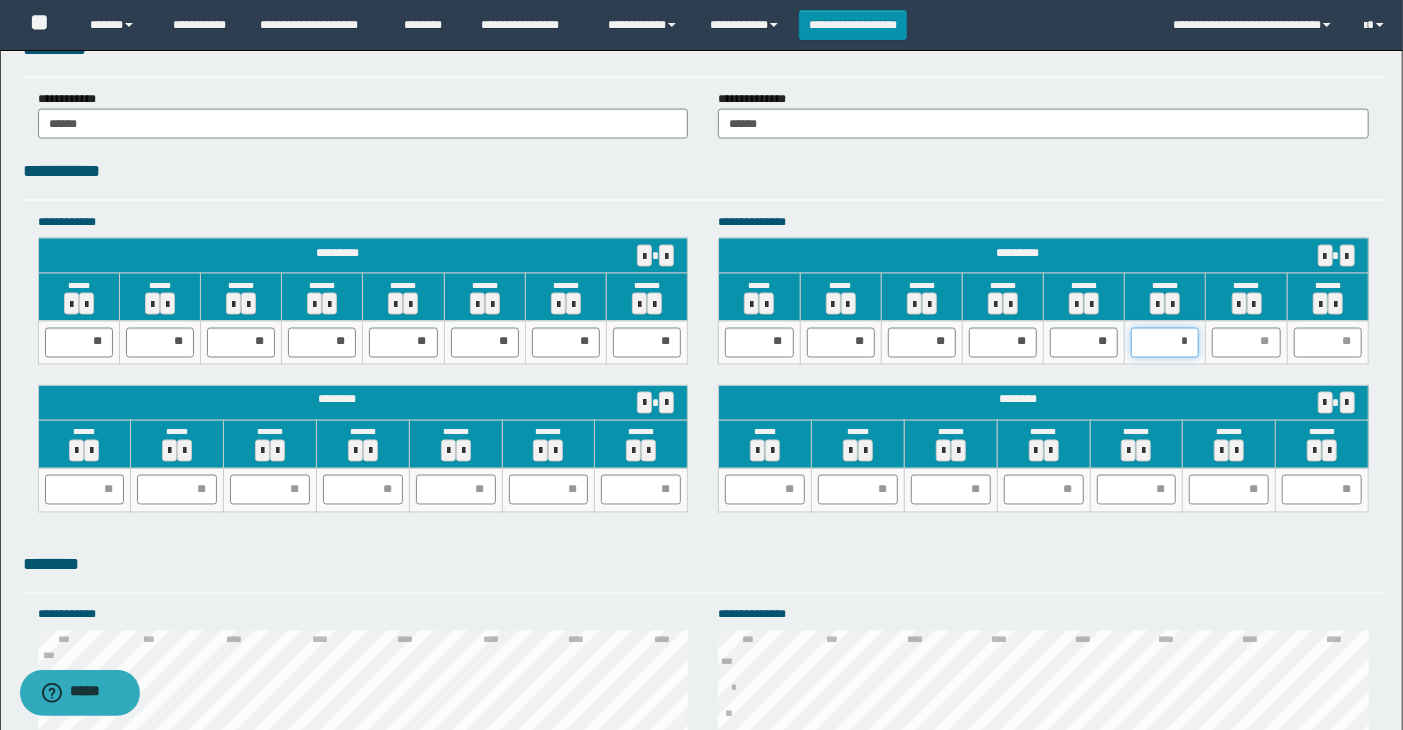 type on "**" 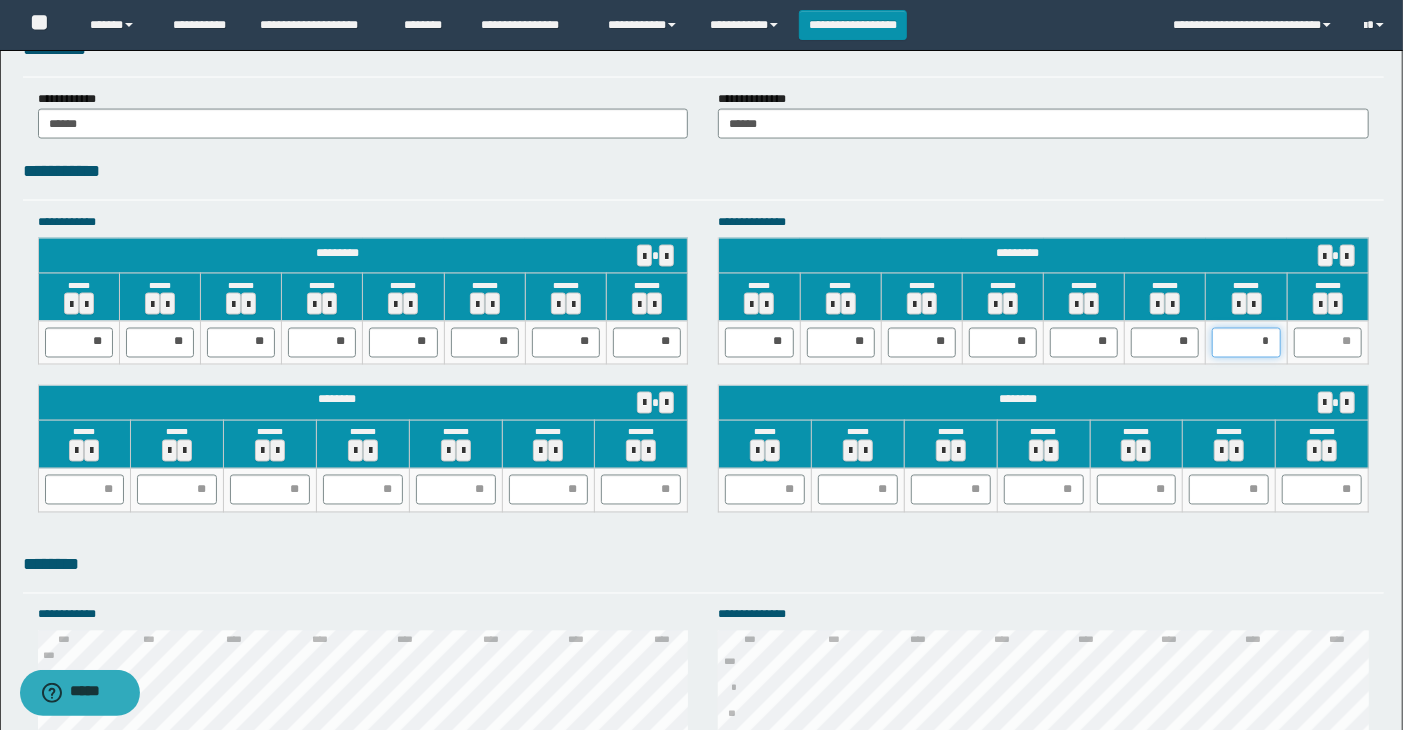 type on "**" 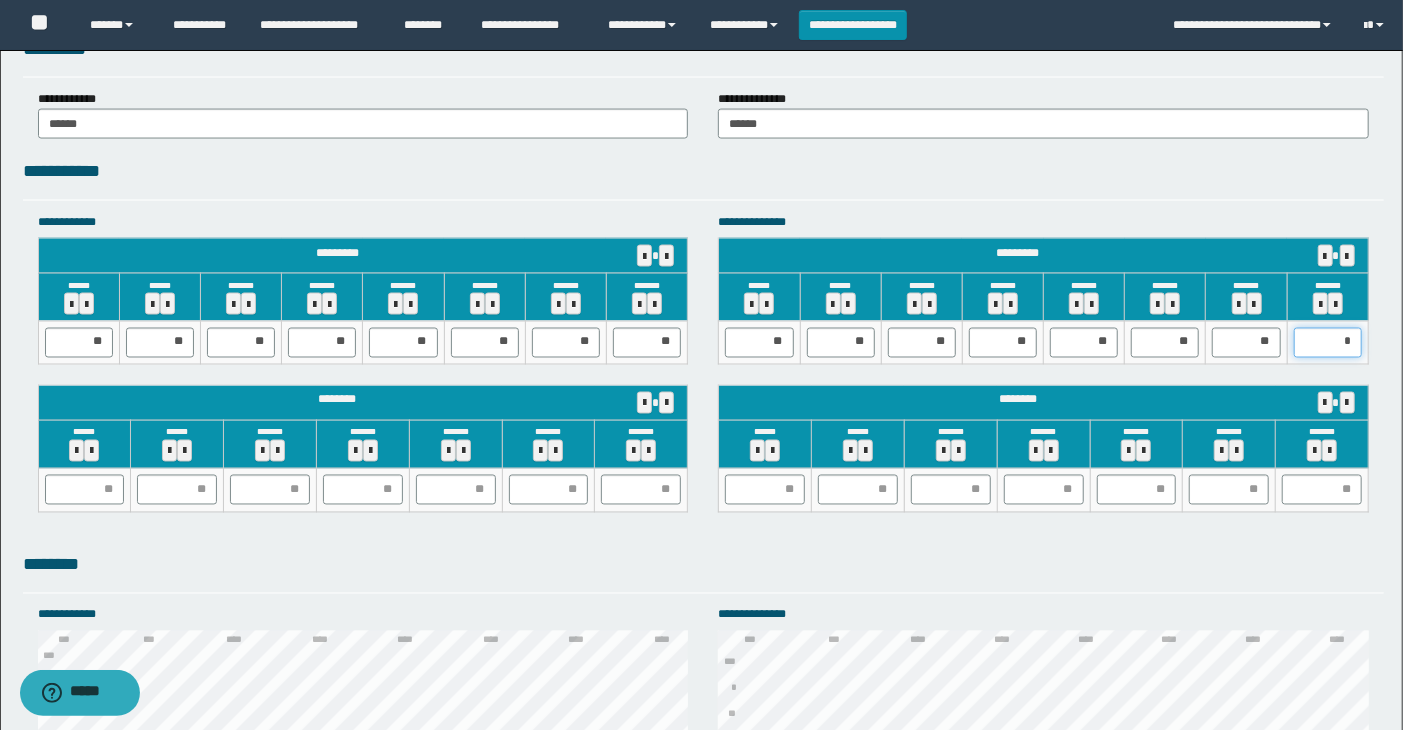 type on "**" 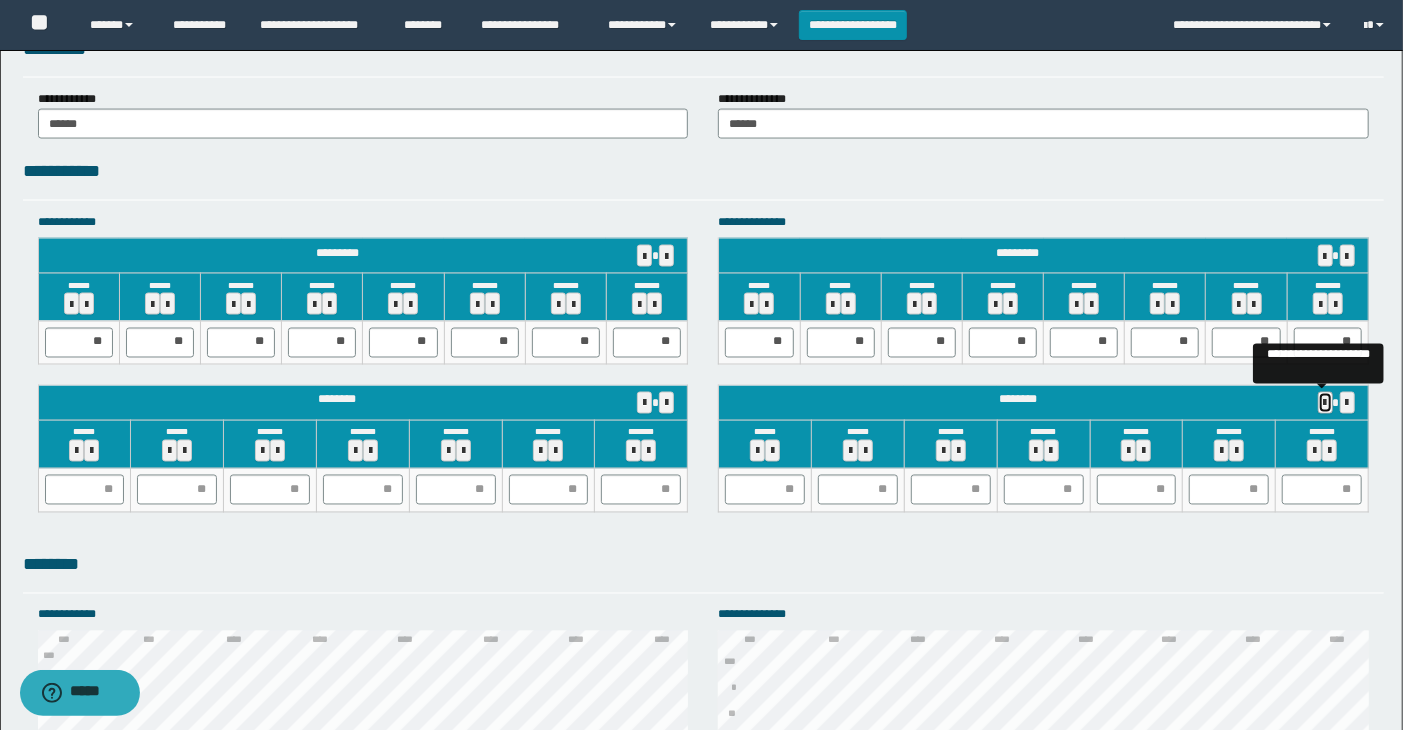 type 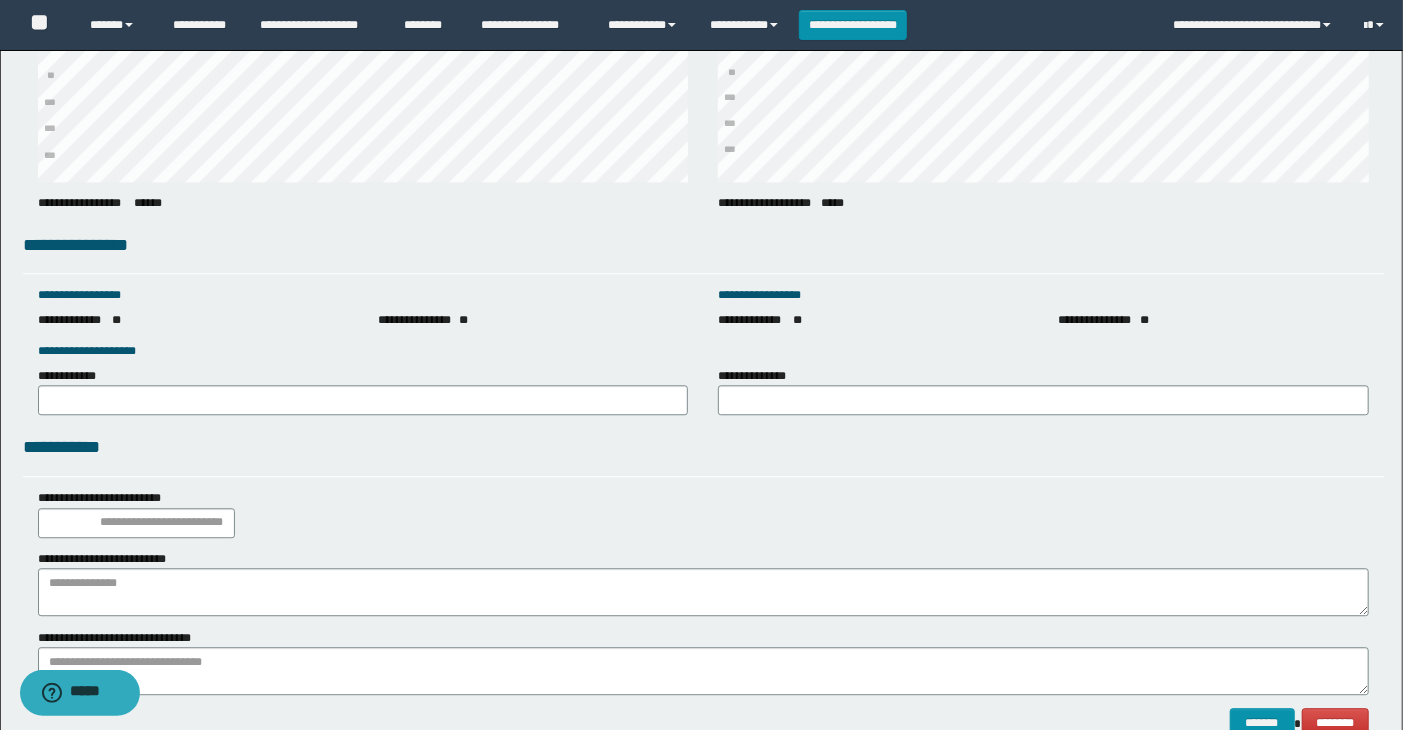 scroll, scrollTop: 2666, scrollLeft: 0, axis: vertical 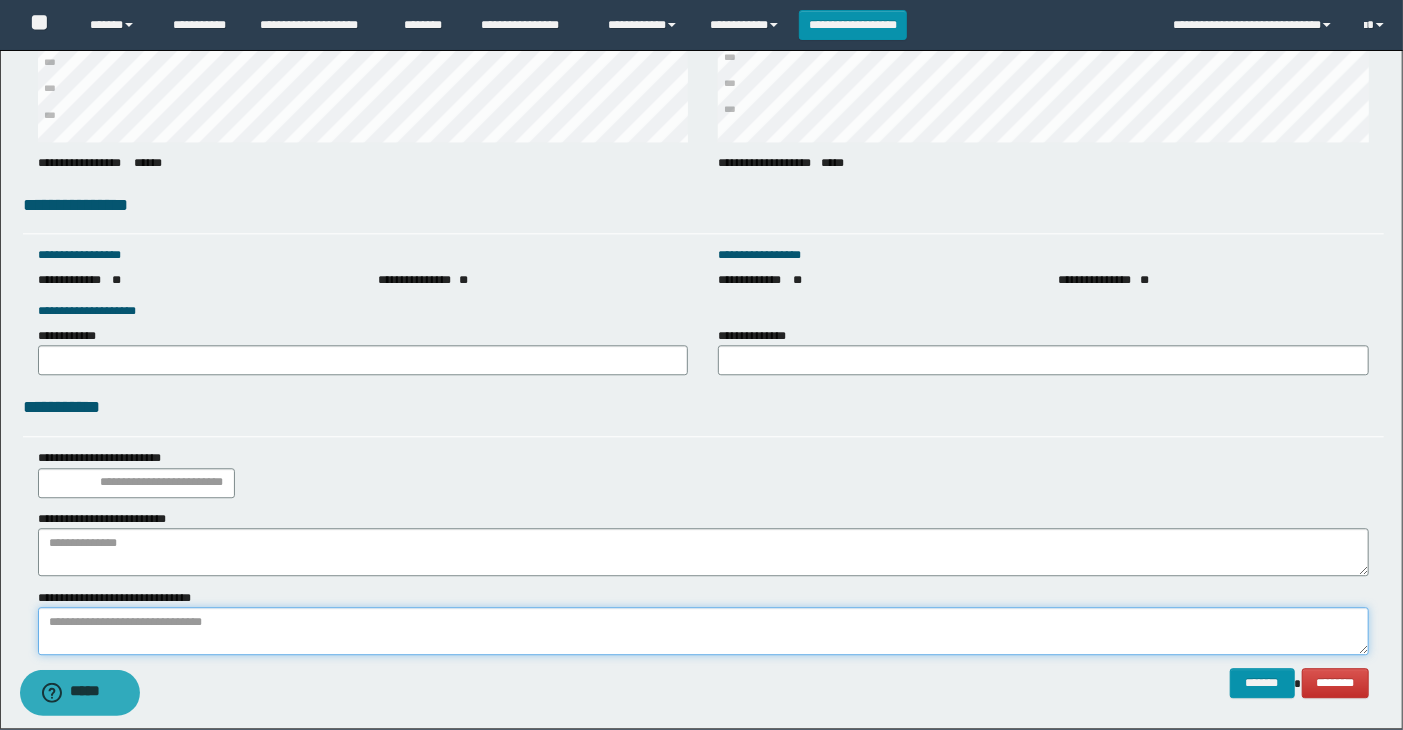 click at bounding box center (704, 631) 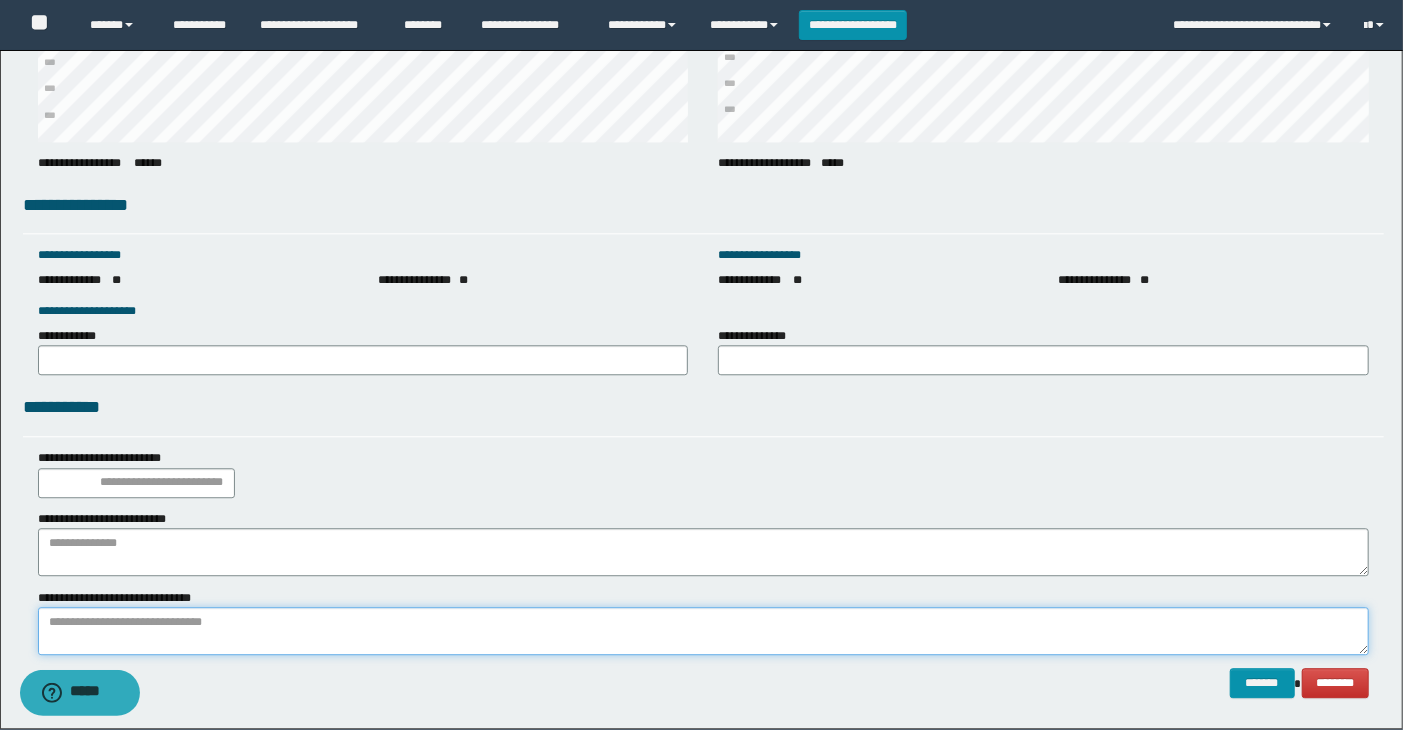paste on "**********" 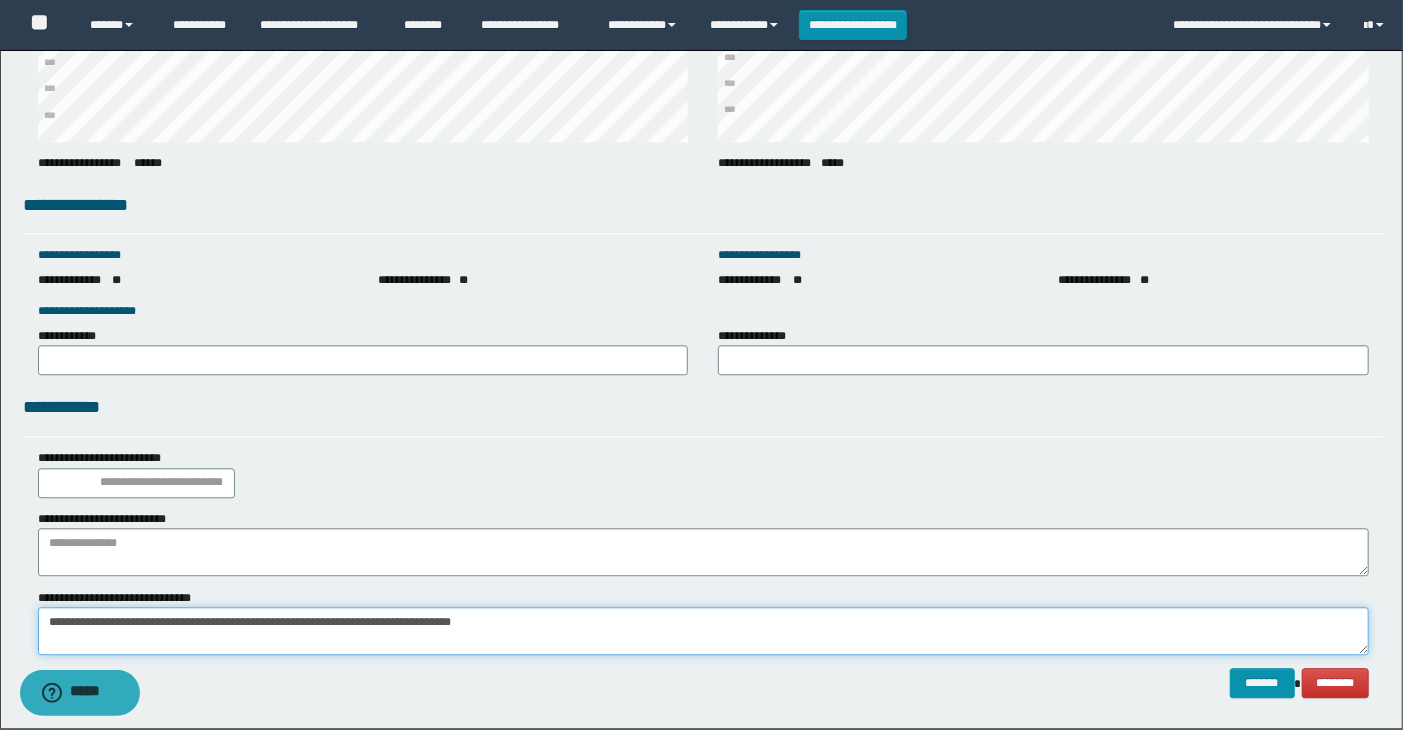 type on "**********" 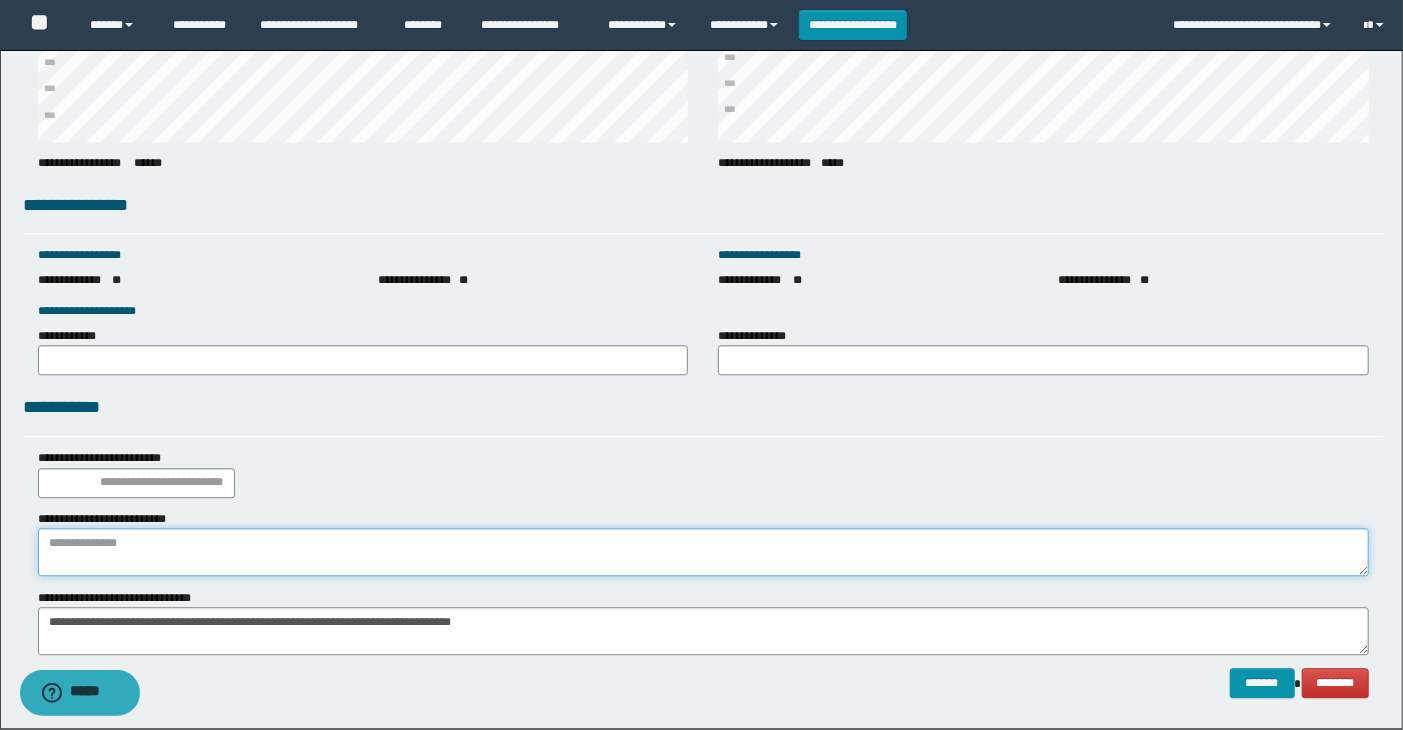 click at bounding box center [704, 552] 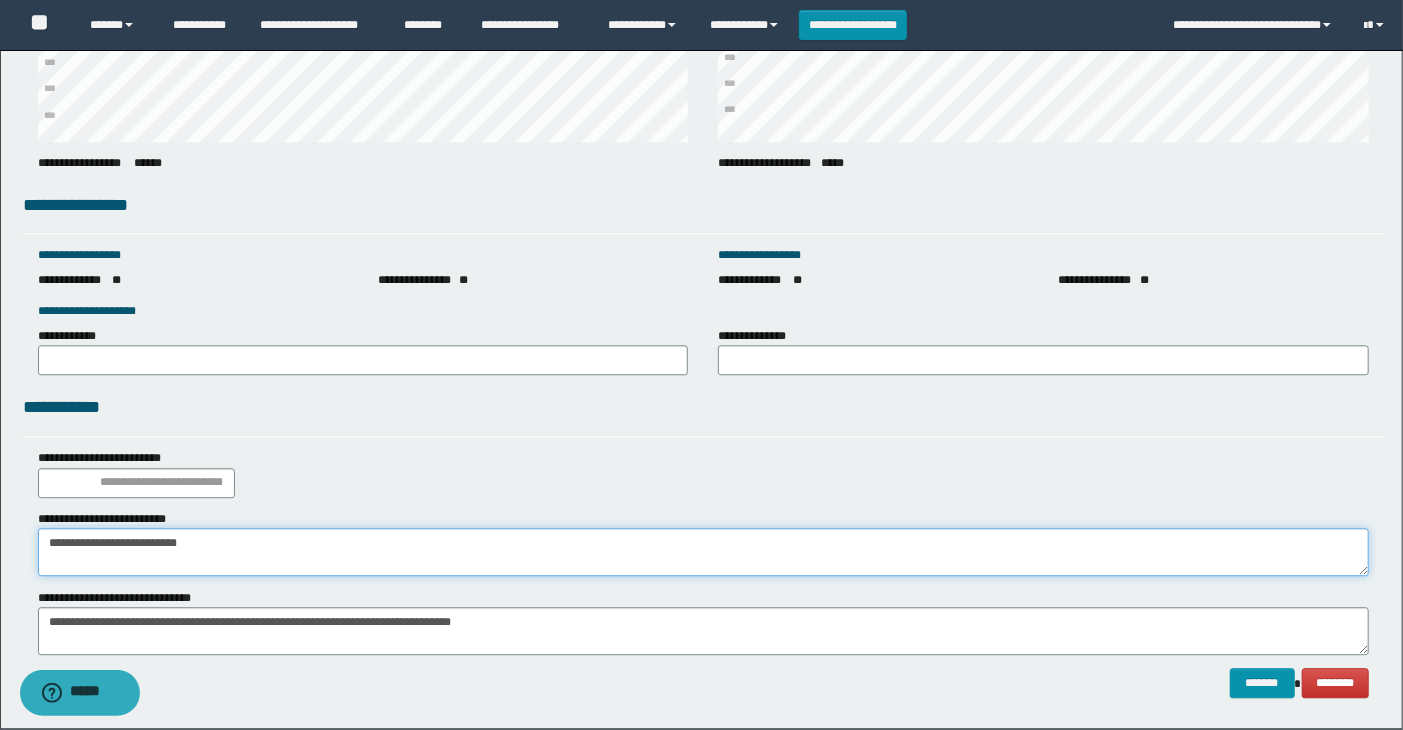 click on "**********" at bounding box center [704, 552] 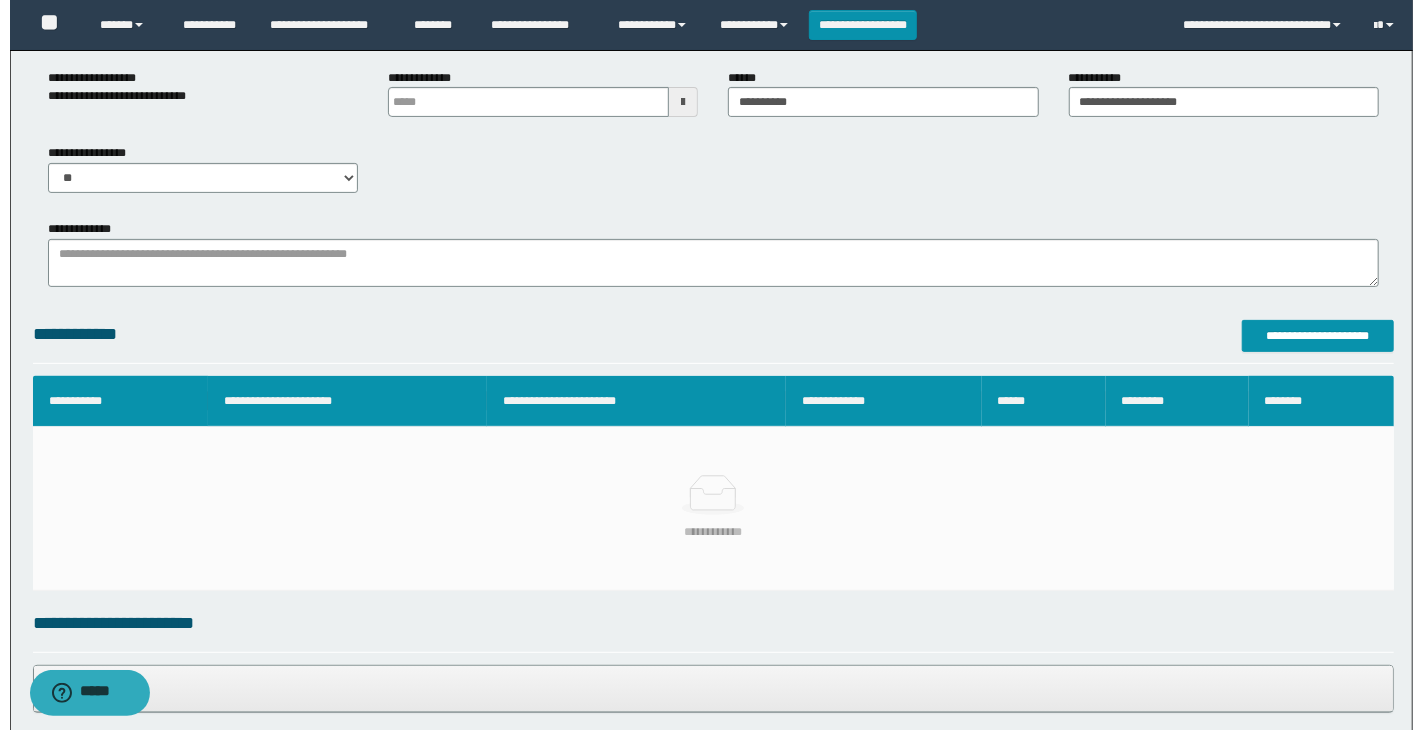 scroll, scrollTop: 0, scrollLeft: 0, axis: both 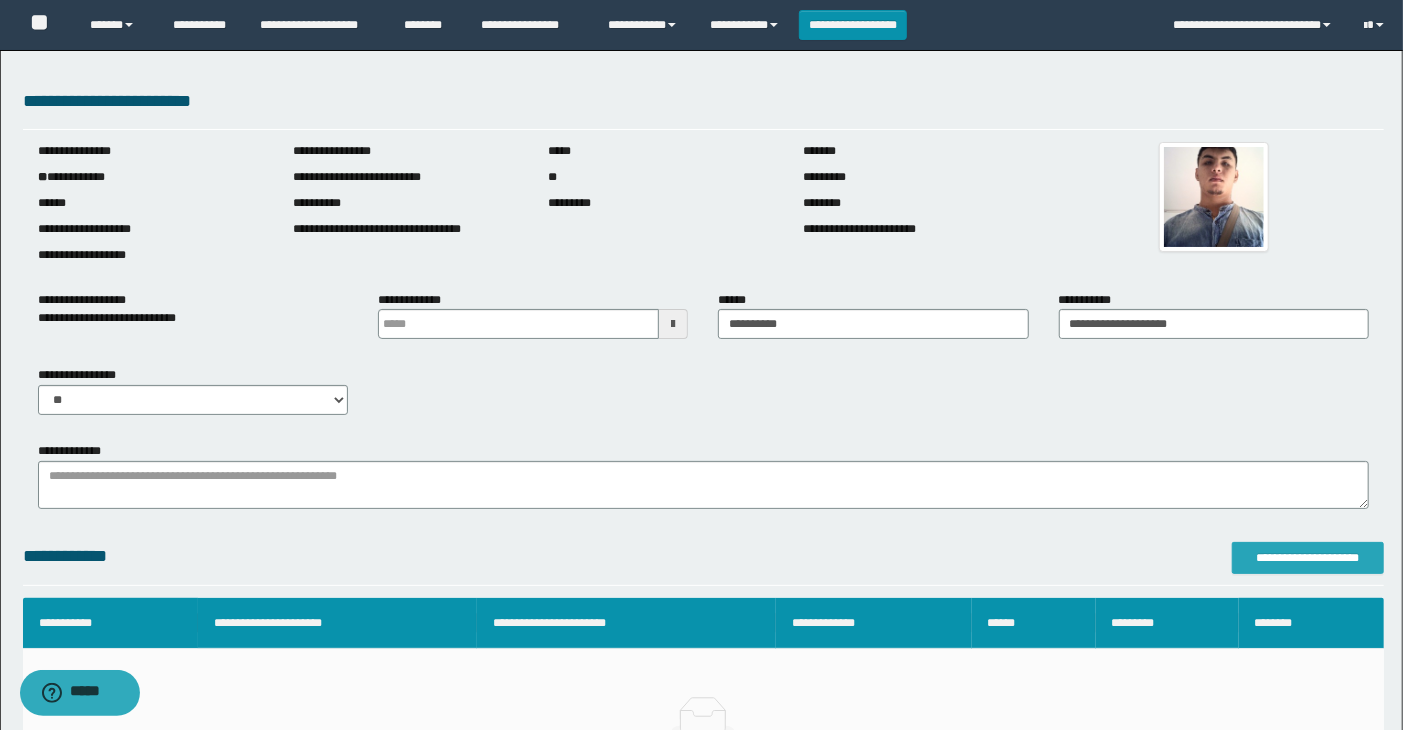 type on "**********" 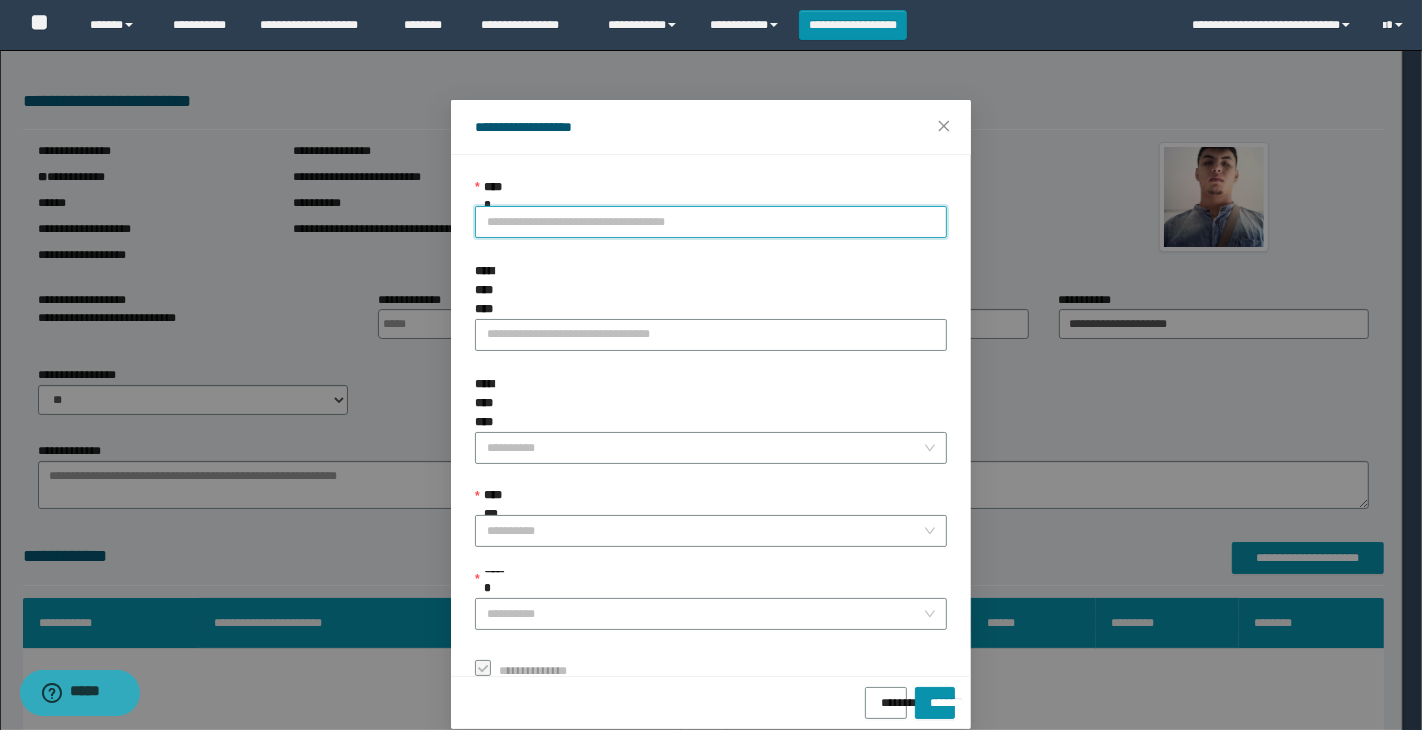 click on "**********" at bounding box center [711, 222] 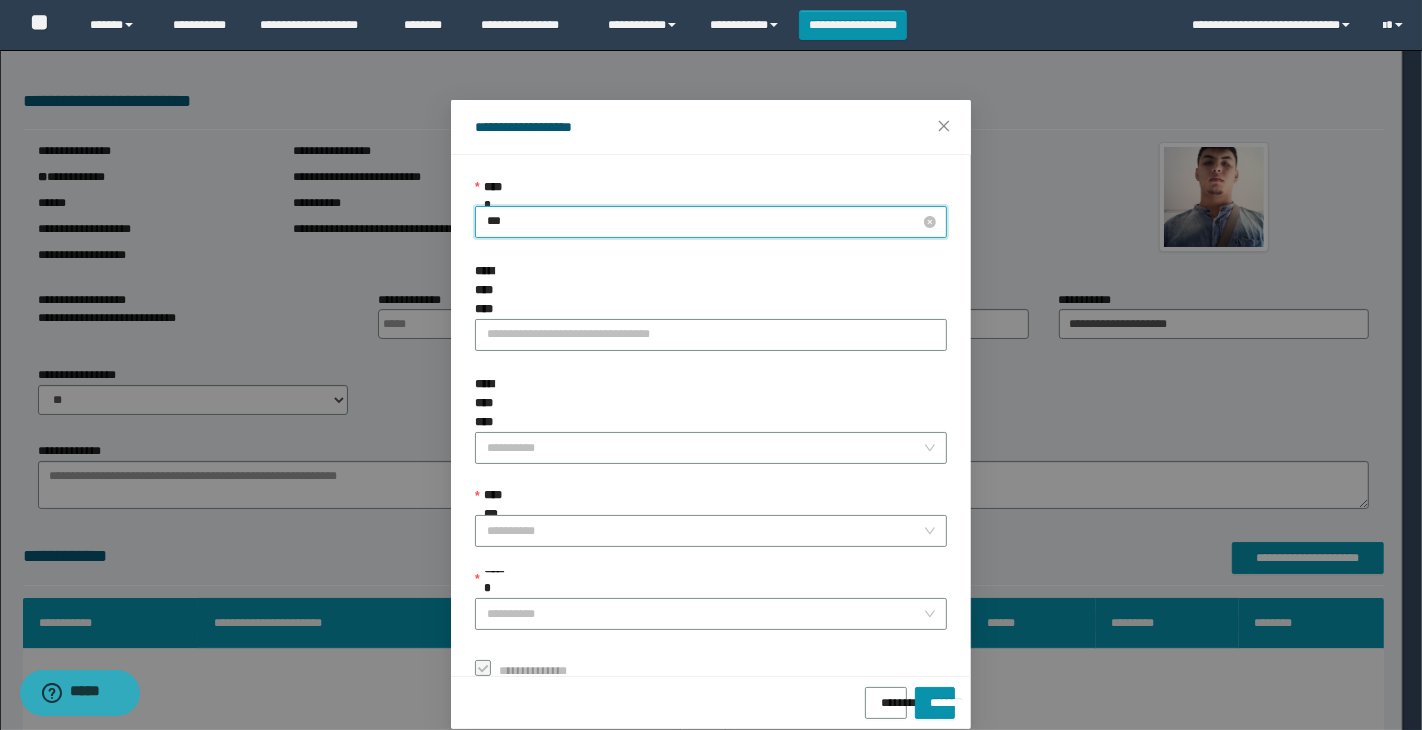 type on "****" 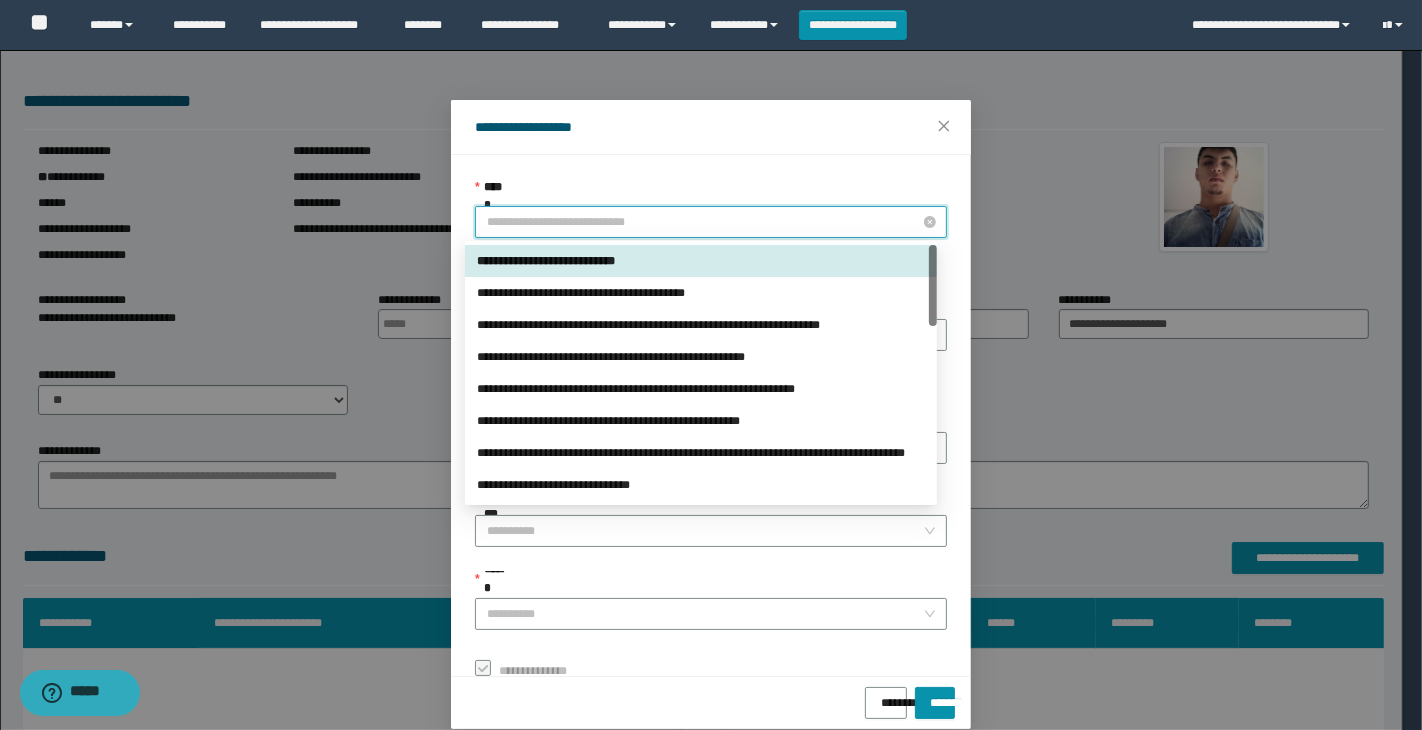 drag, startPoint x: 475, startPoint y: 223, endPoint x: 796, endPoint y: 234, distance: 321.18842 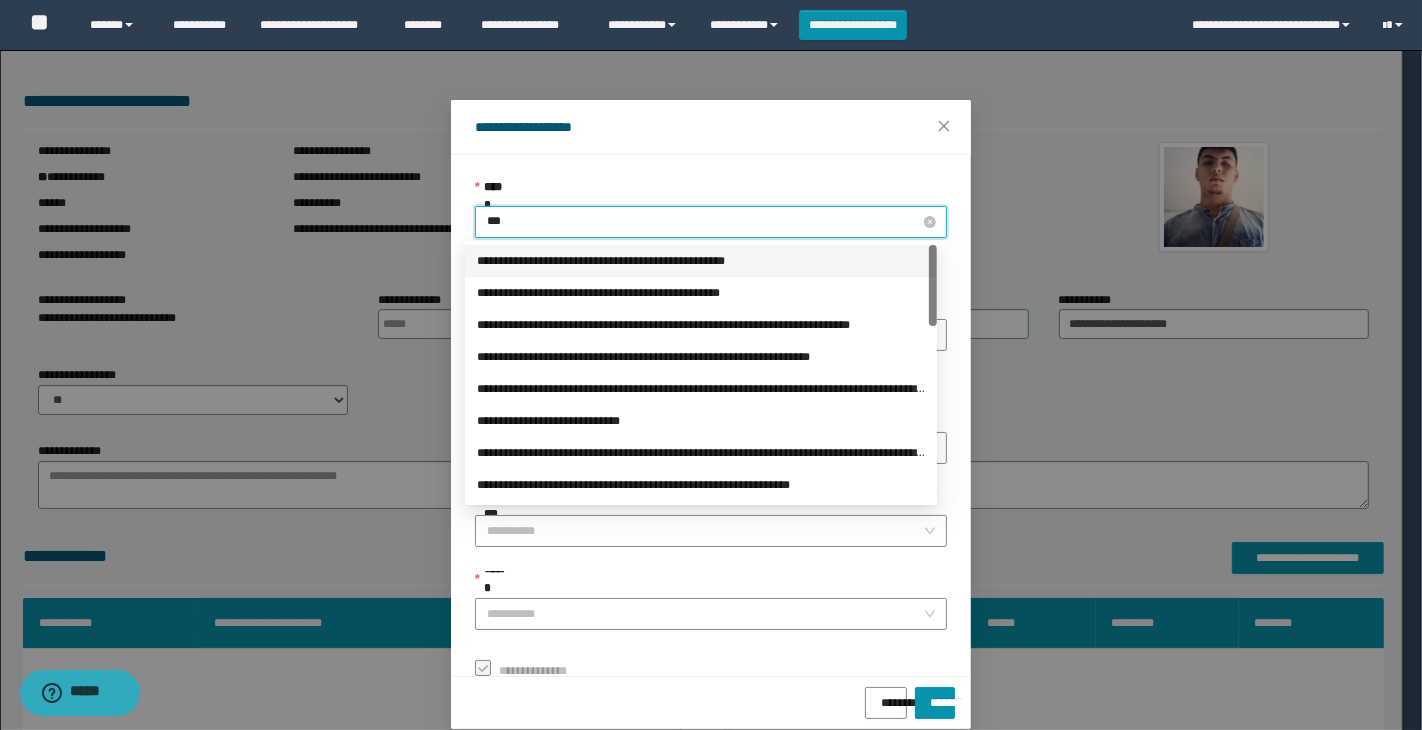 type on "****" 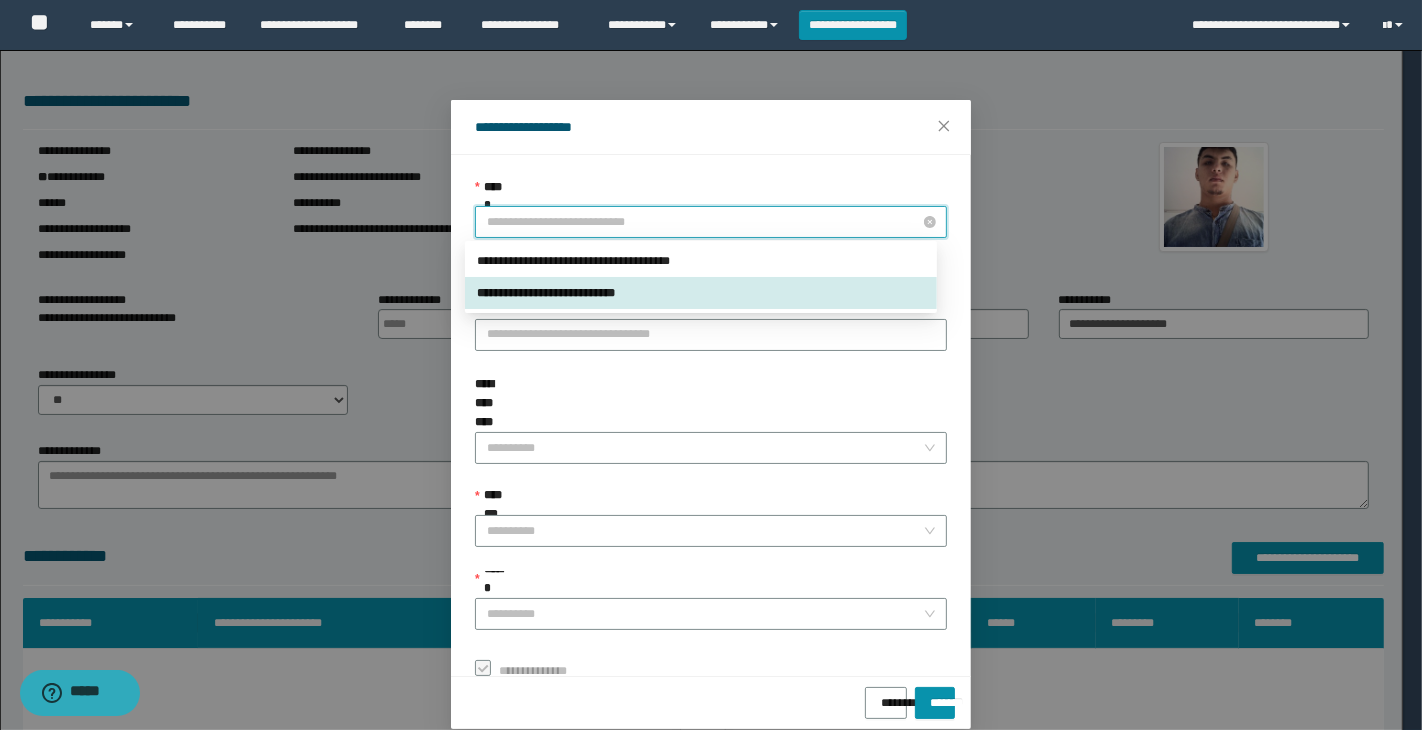 drag, startPoint x: 480, startPoint y: 222, endPoint x: 687, endPoint y: 215, distance: 207.11832 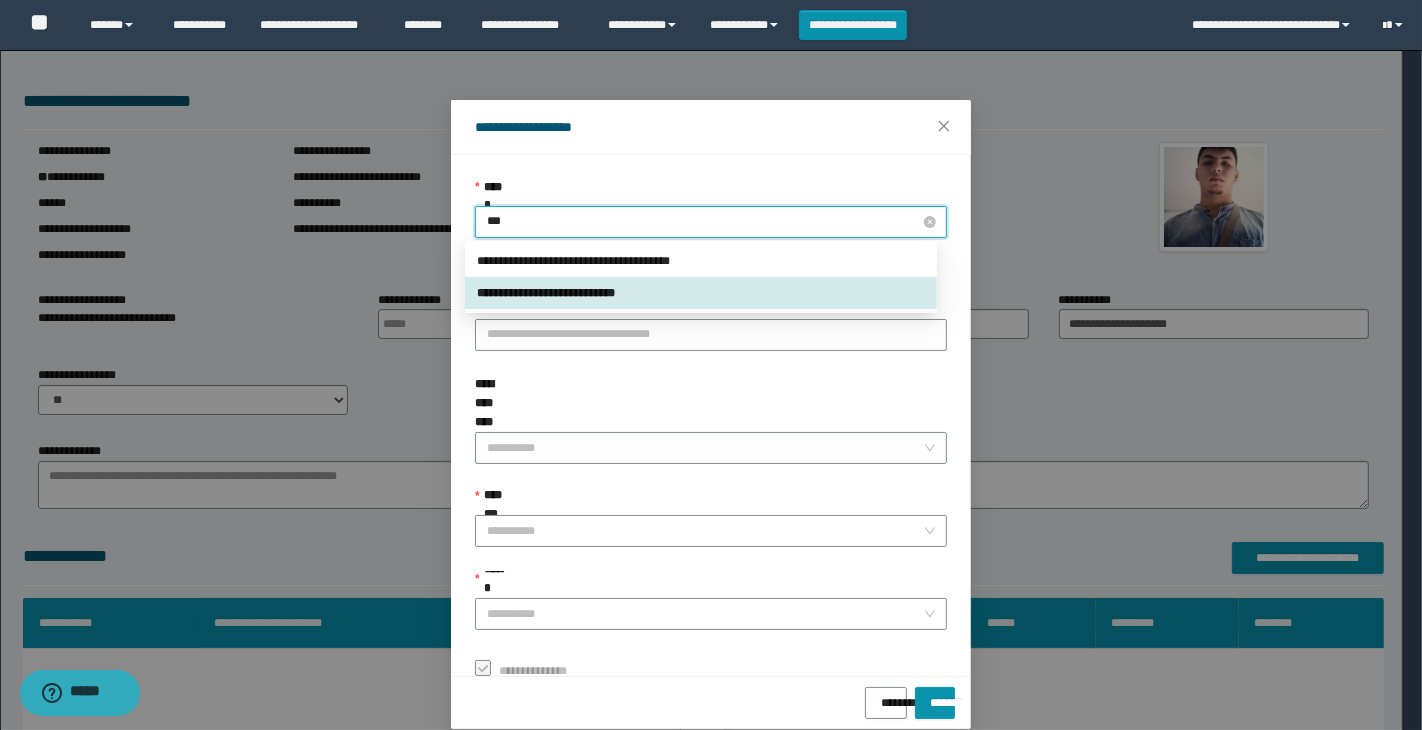 type on "****" 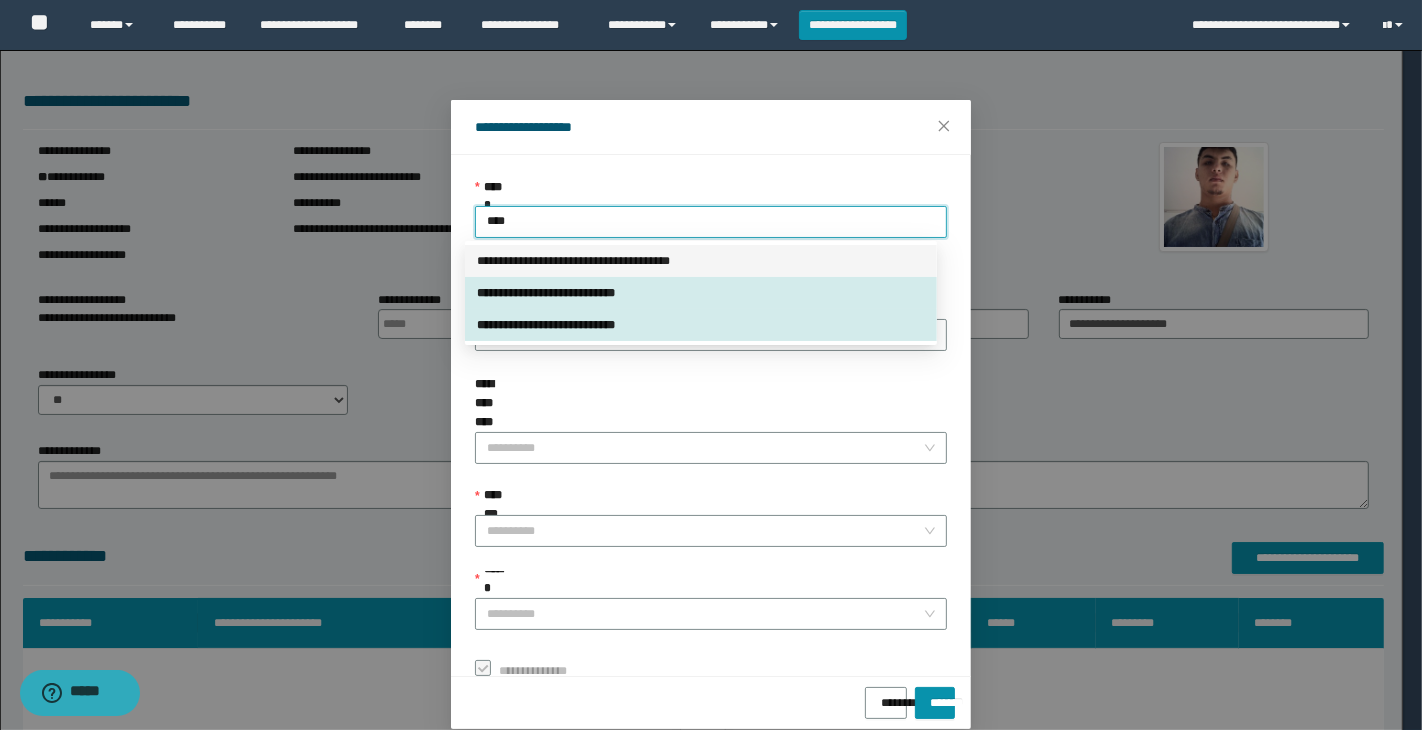 click on "**********" at bounding box center [701, 261] 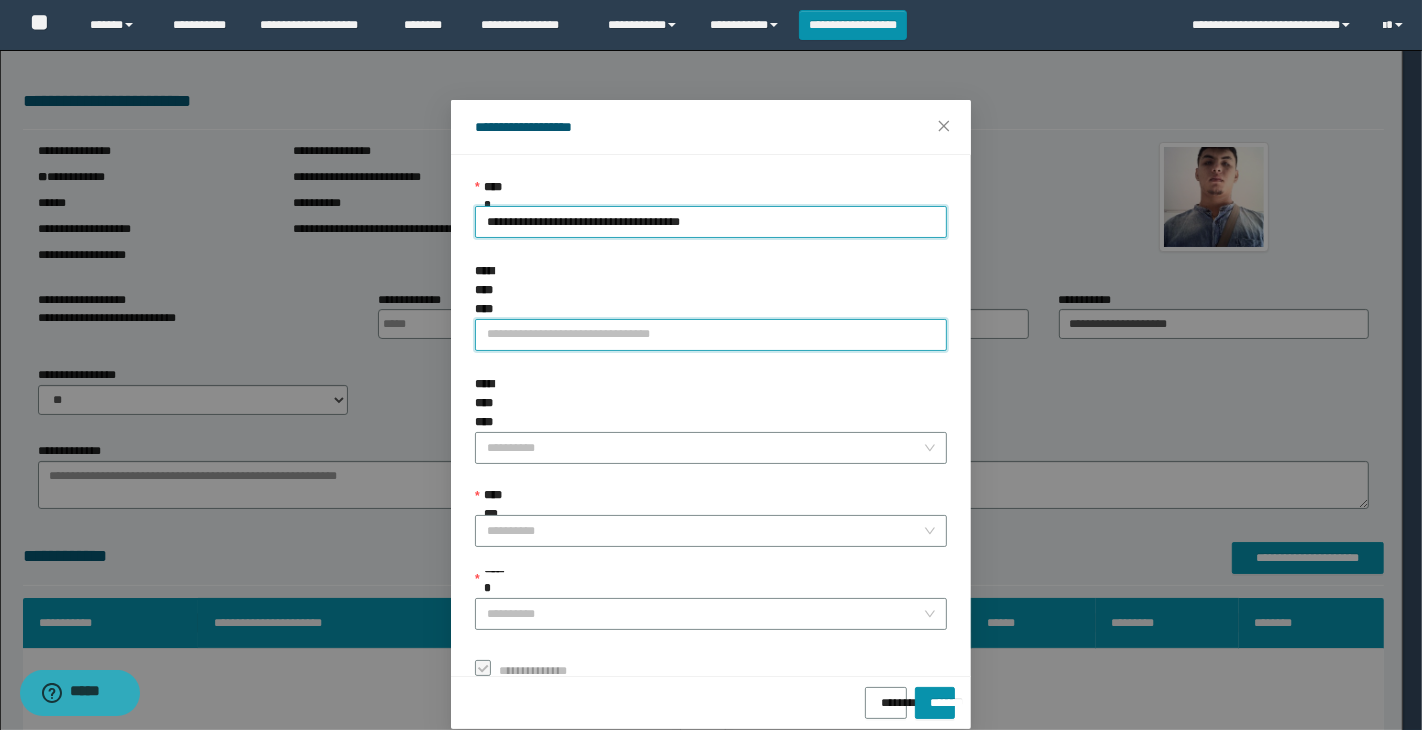 click on "**********" at bounding box center [711, 335] 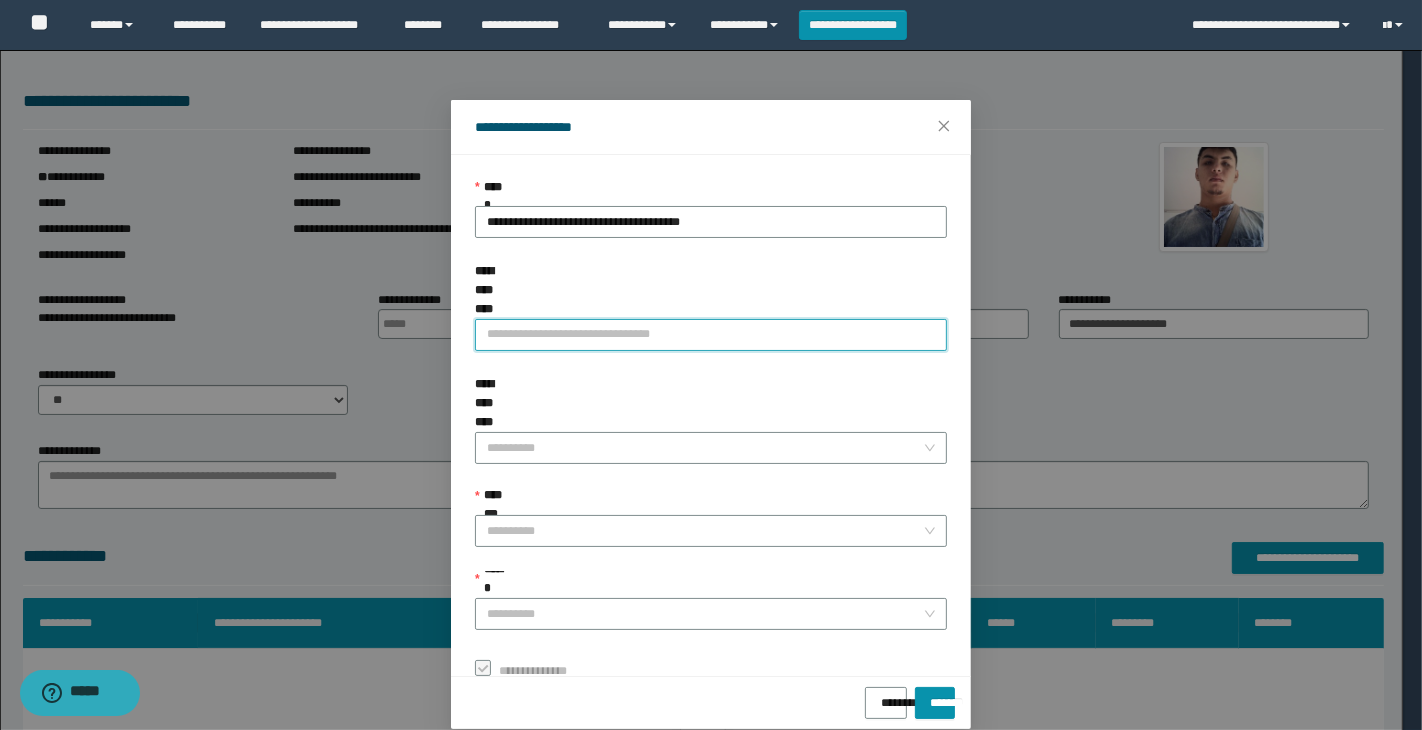 type on "**********" 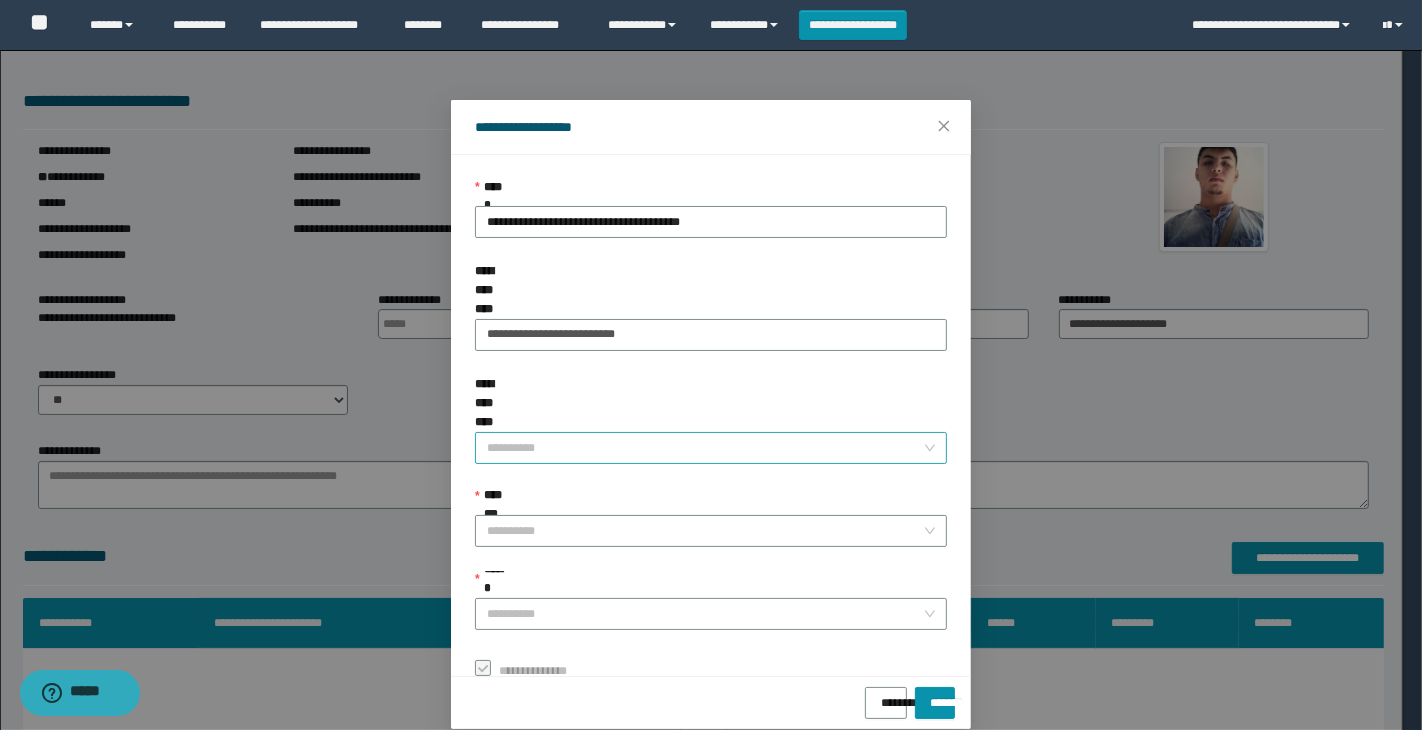 click on "**********" at bounding box center (705, 448) 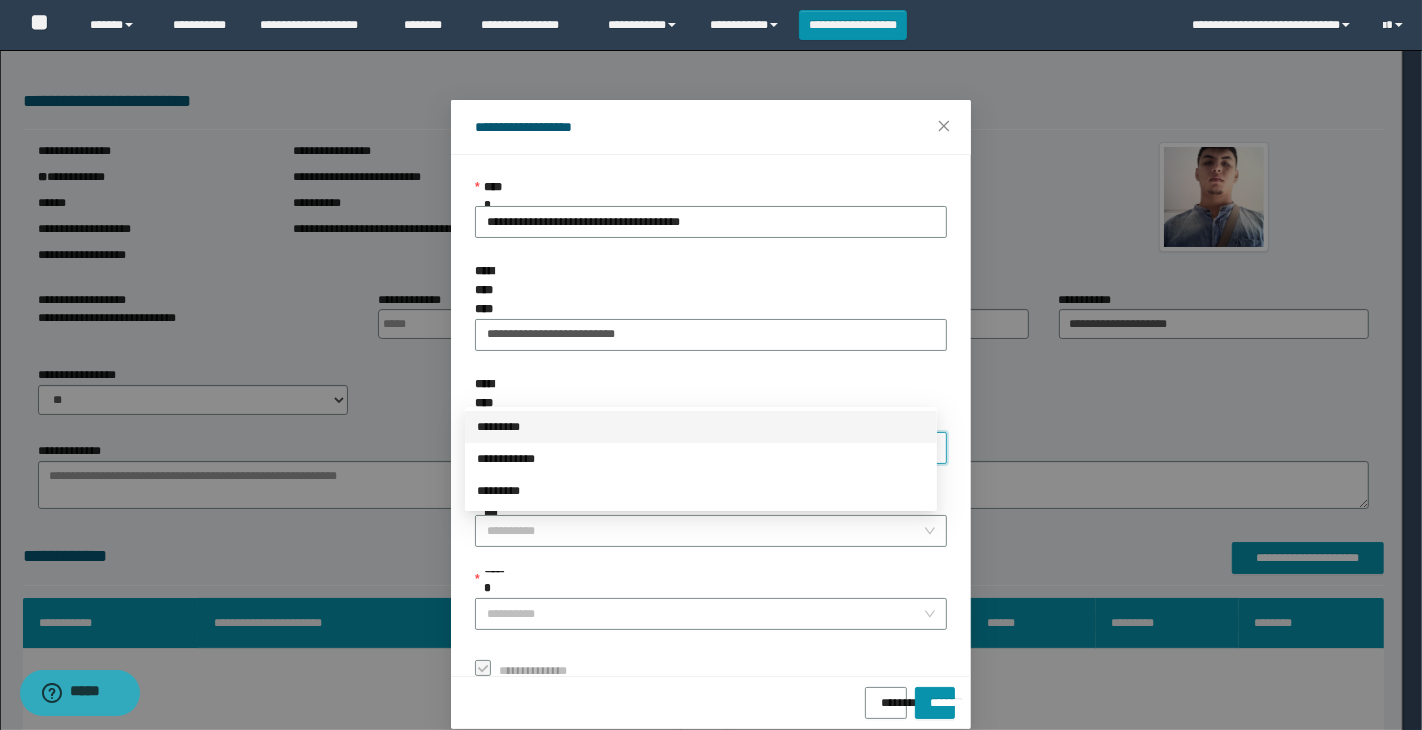 click on "*********" at bounding box center [701, 427] 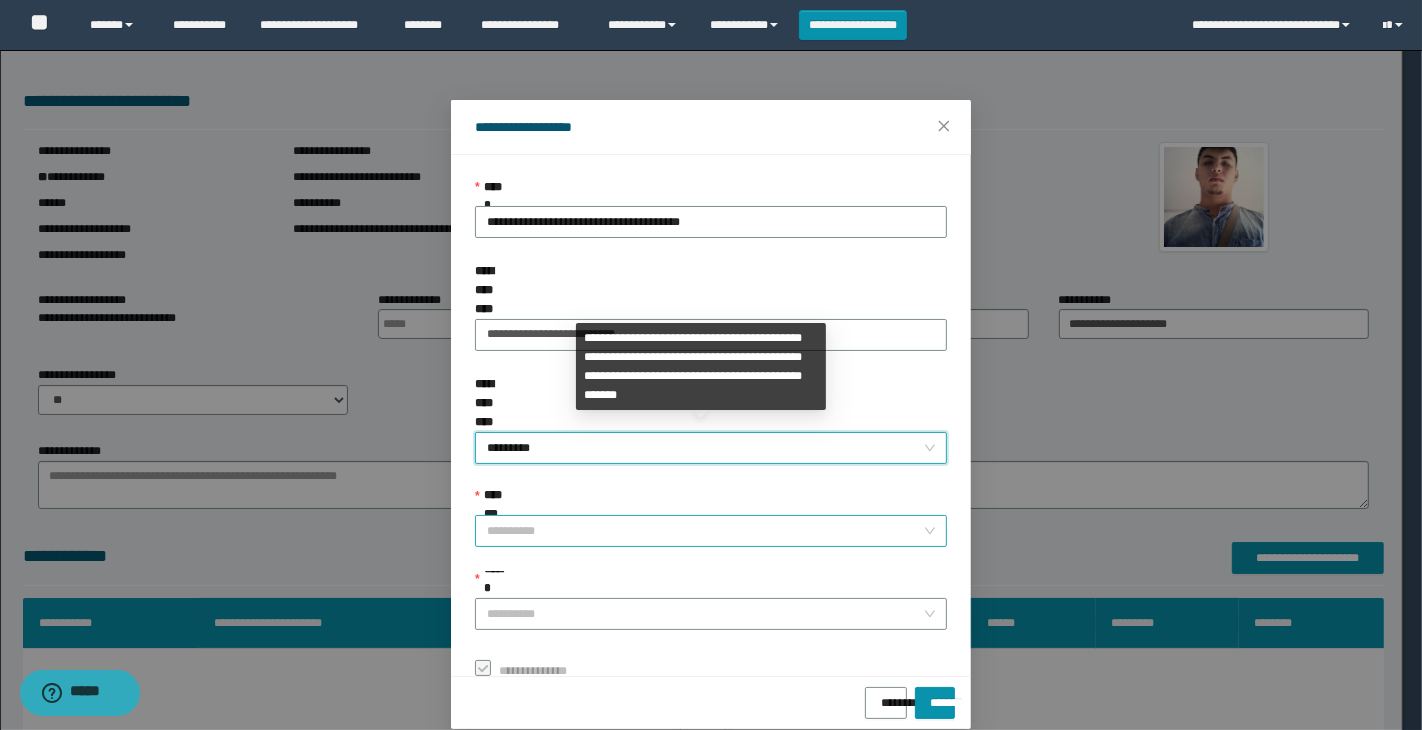 click on "**********" at bounding box center [705, 531] 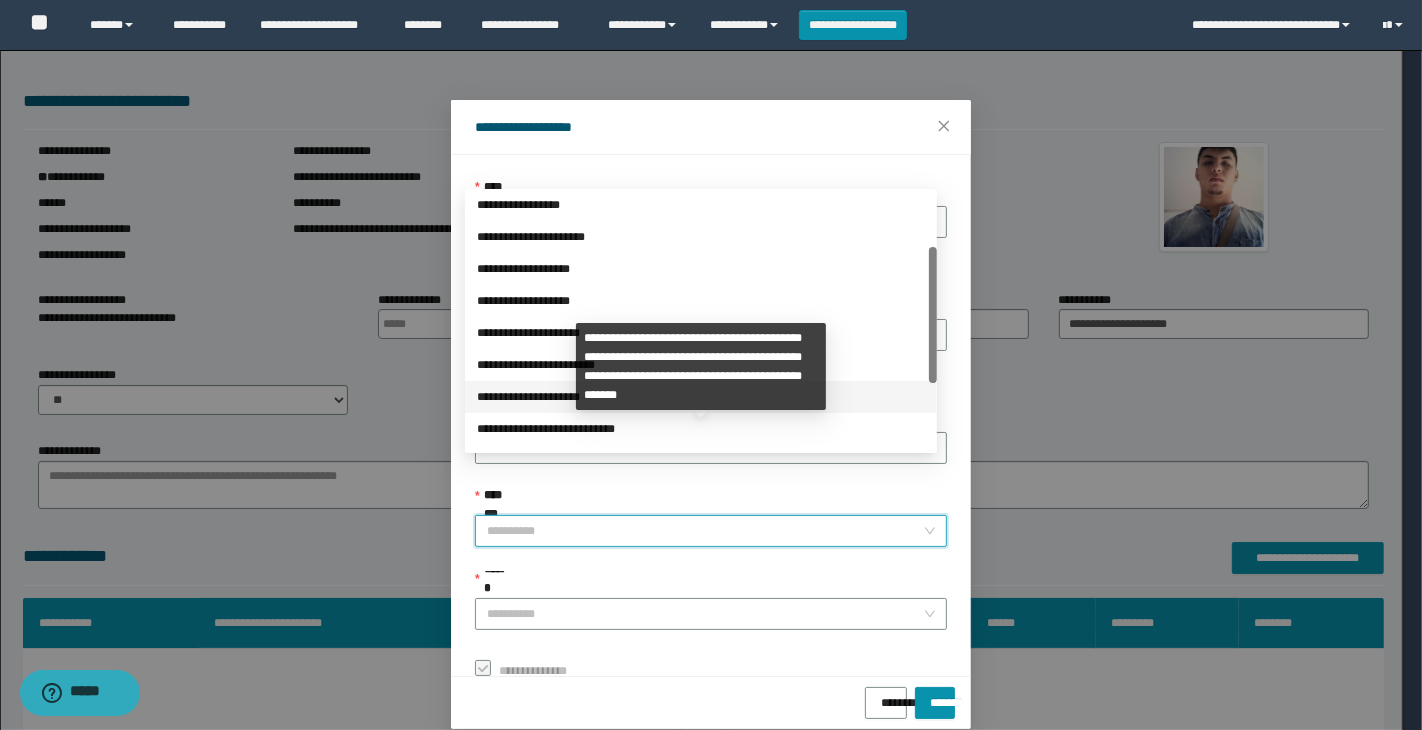 scroll, scrollTop: 223, scrollLeft: 0, axis: vertical 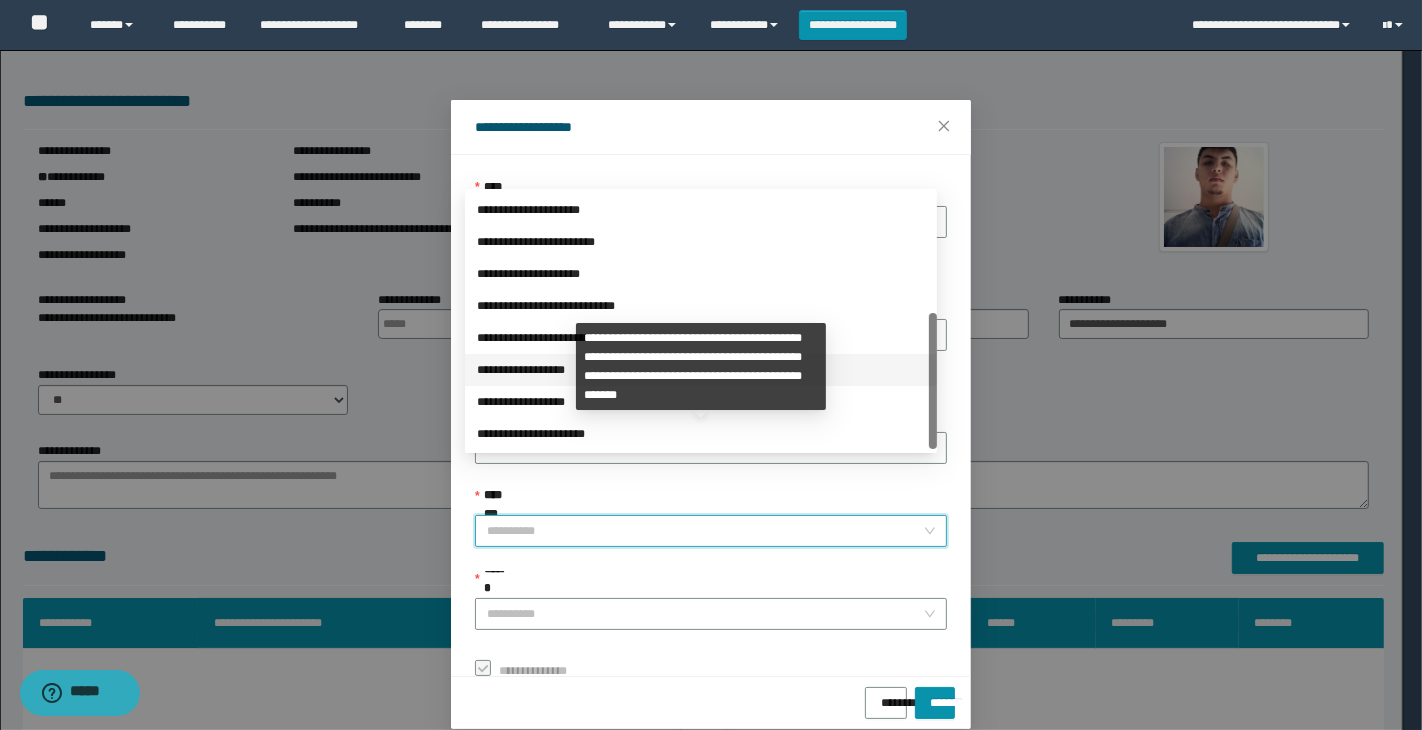 click on "**********" at bounding box center (701, 370) 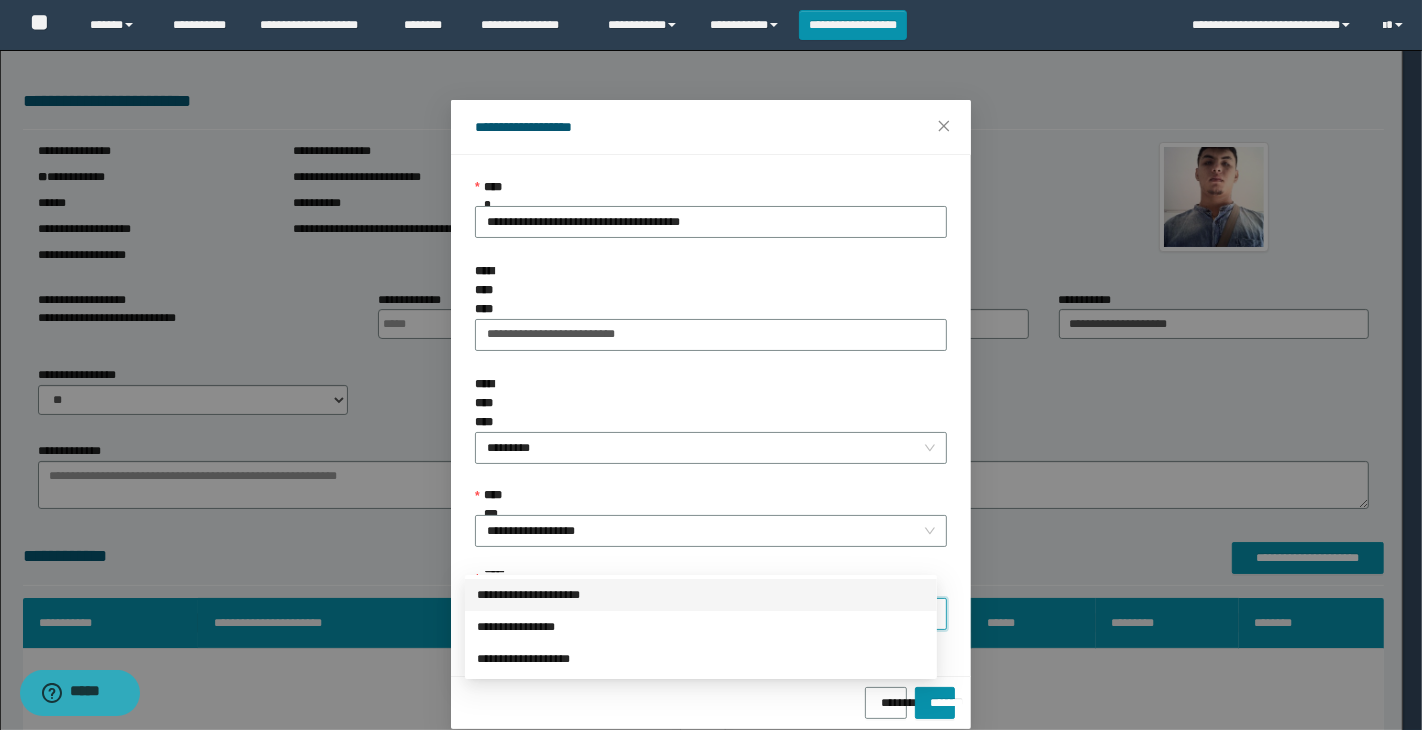 click on "******" at bounding box center [705, 614] 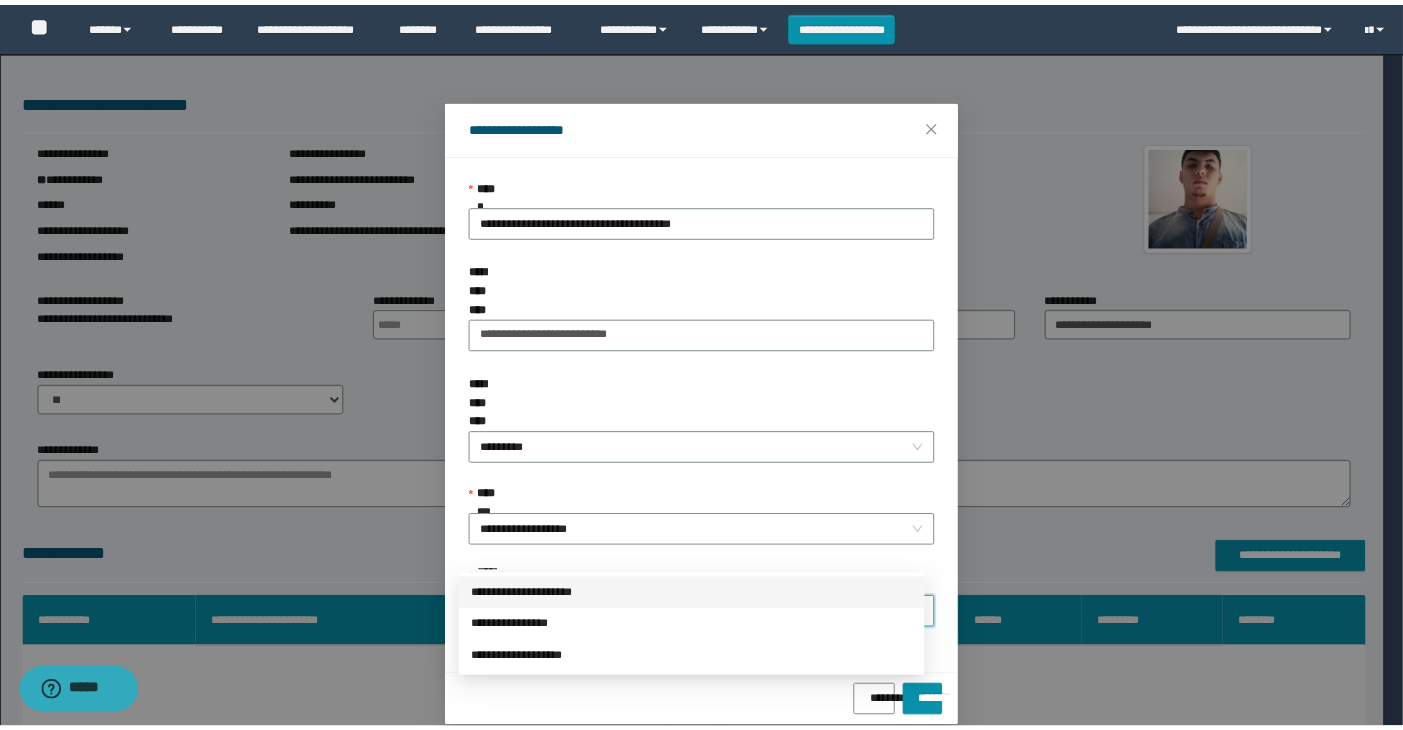 scroll, scrollTop: 23, scrollLeft: 0, axis: vertical 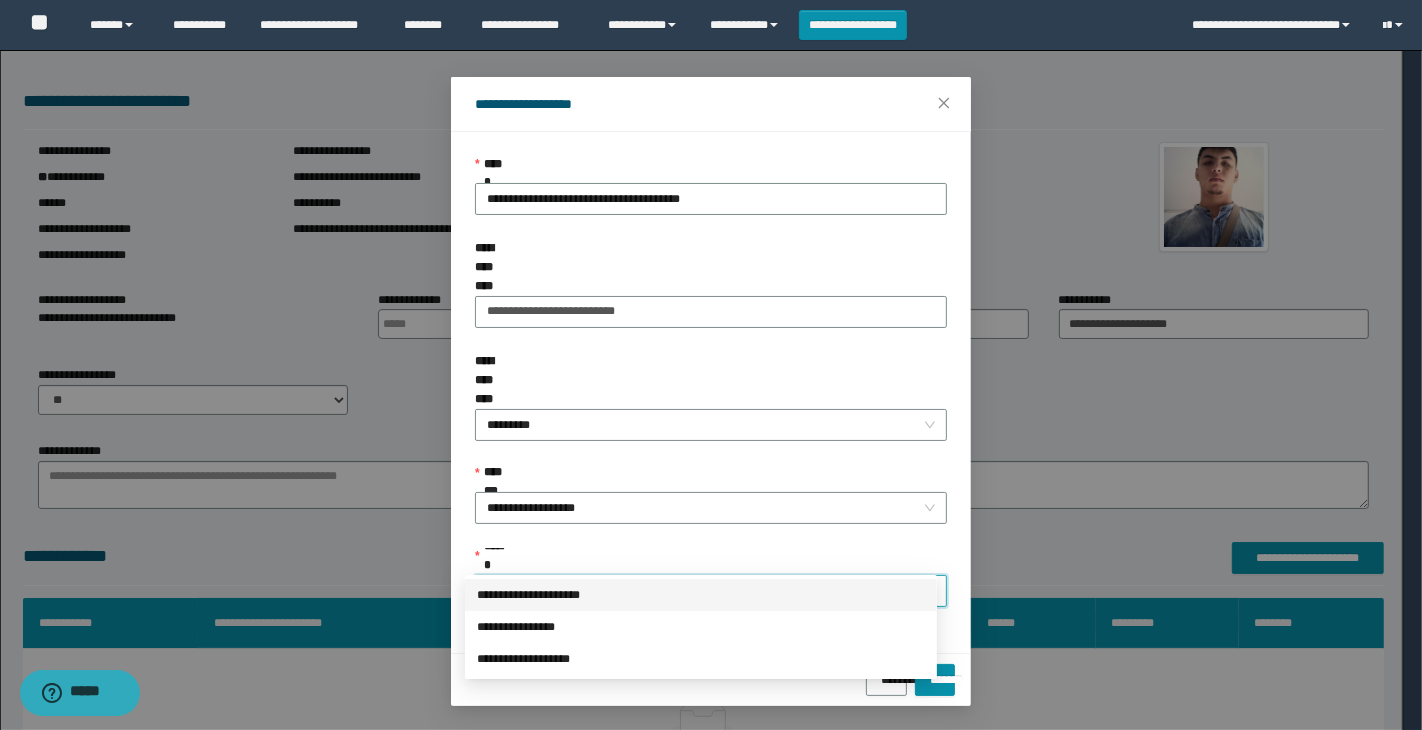 click on "**********" at bounding box center (701, 595) 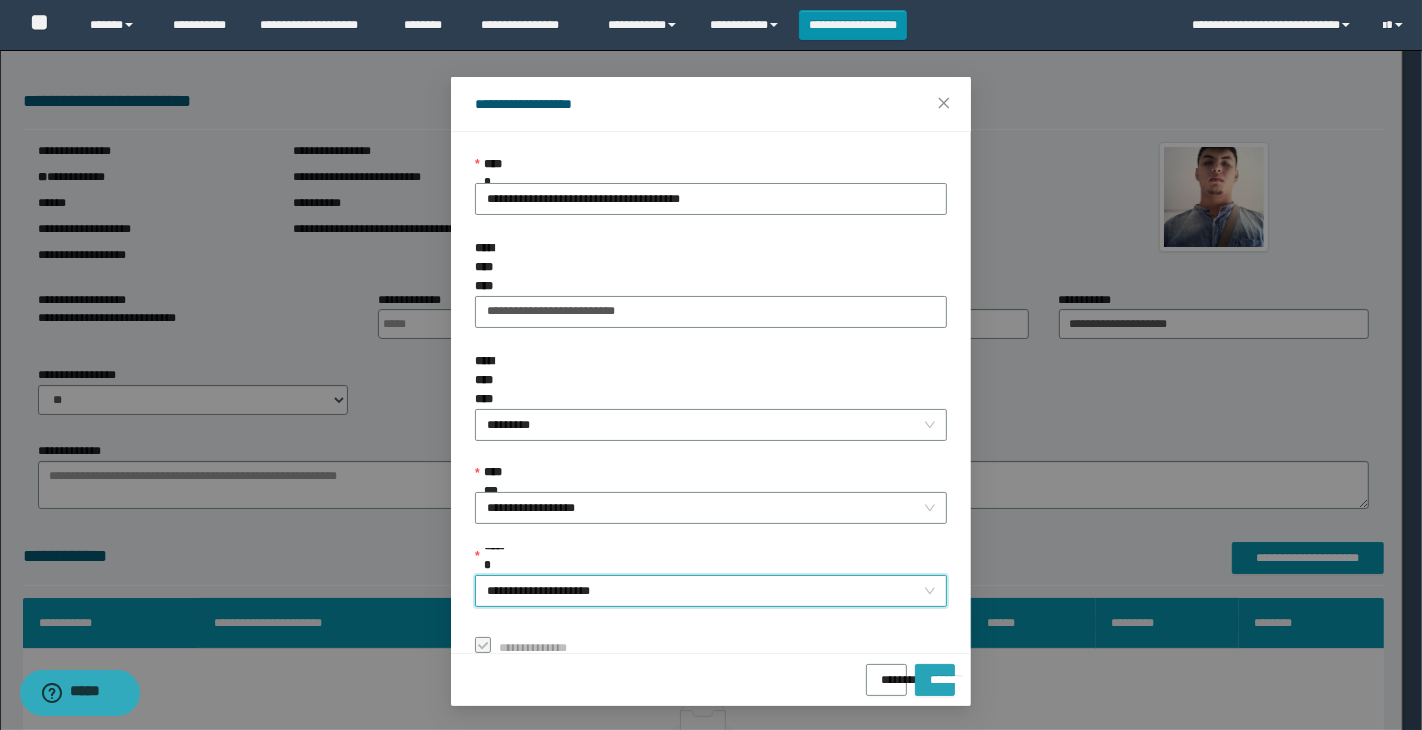 click on "*******" at bounding box center (935, 673) 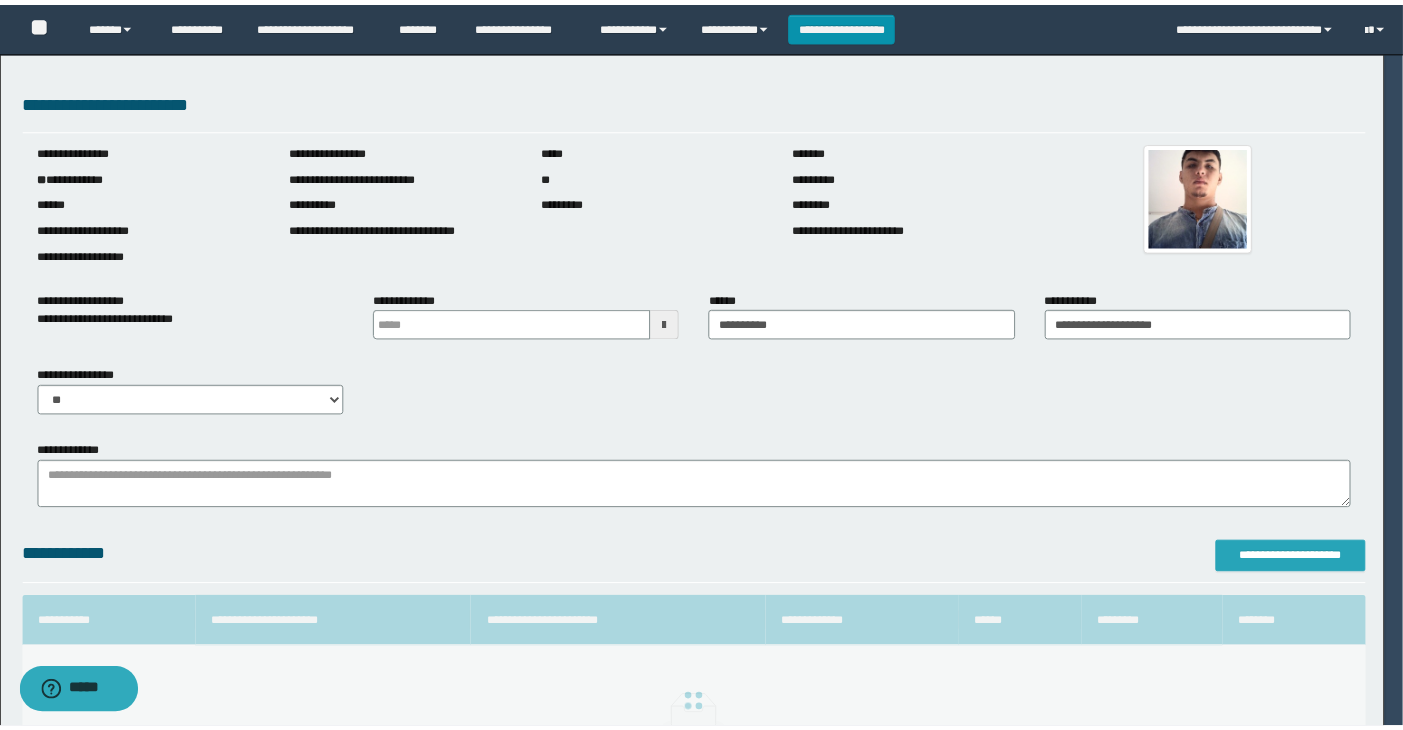 scroll, scrollTop: 0, scrollLeft: 0, axis: both 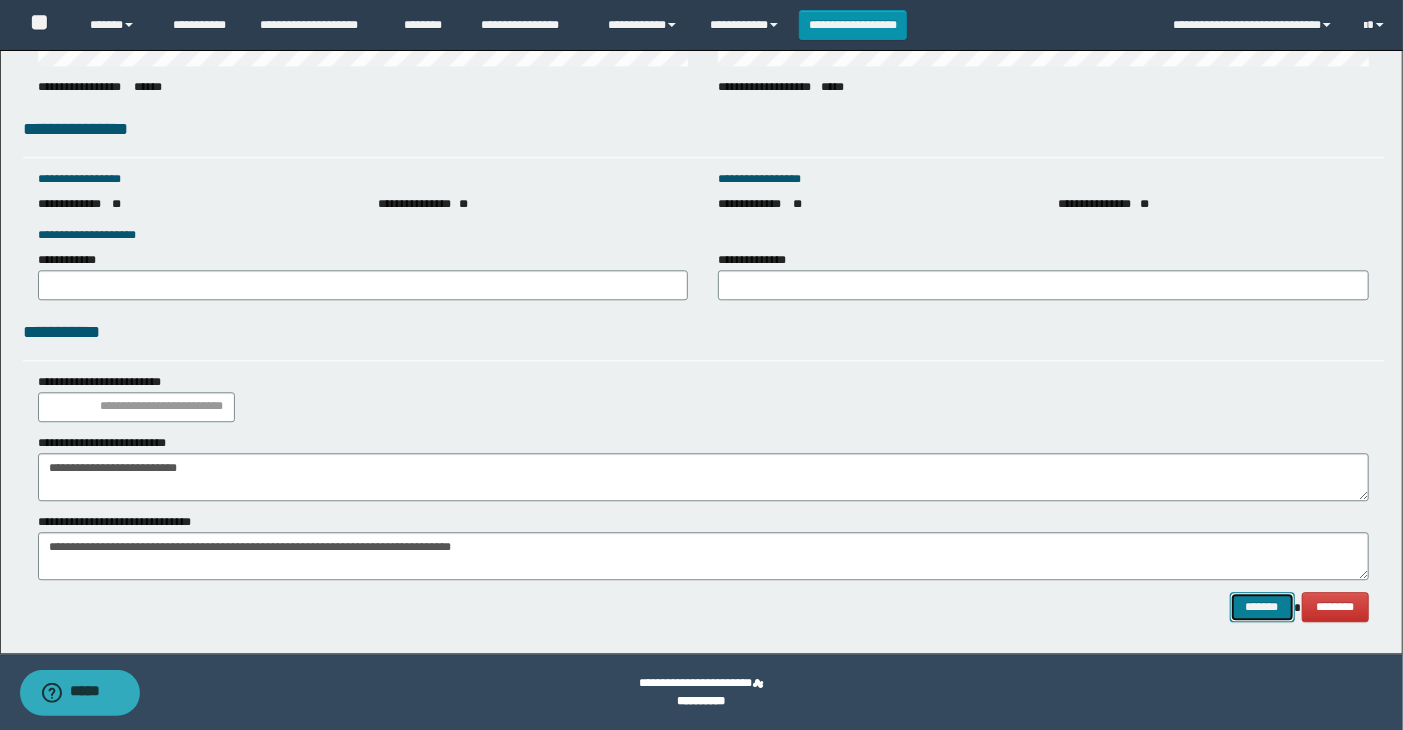 click on "*******" at bounding box center [1262, 607] 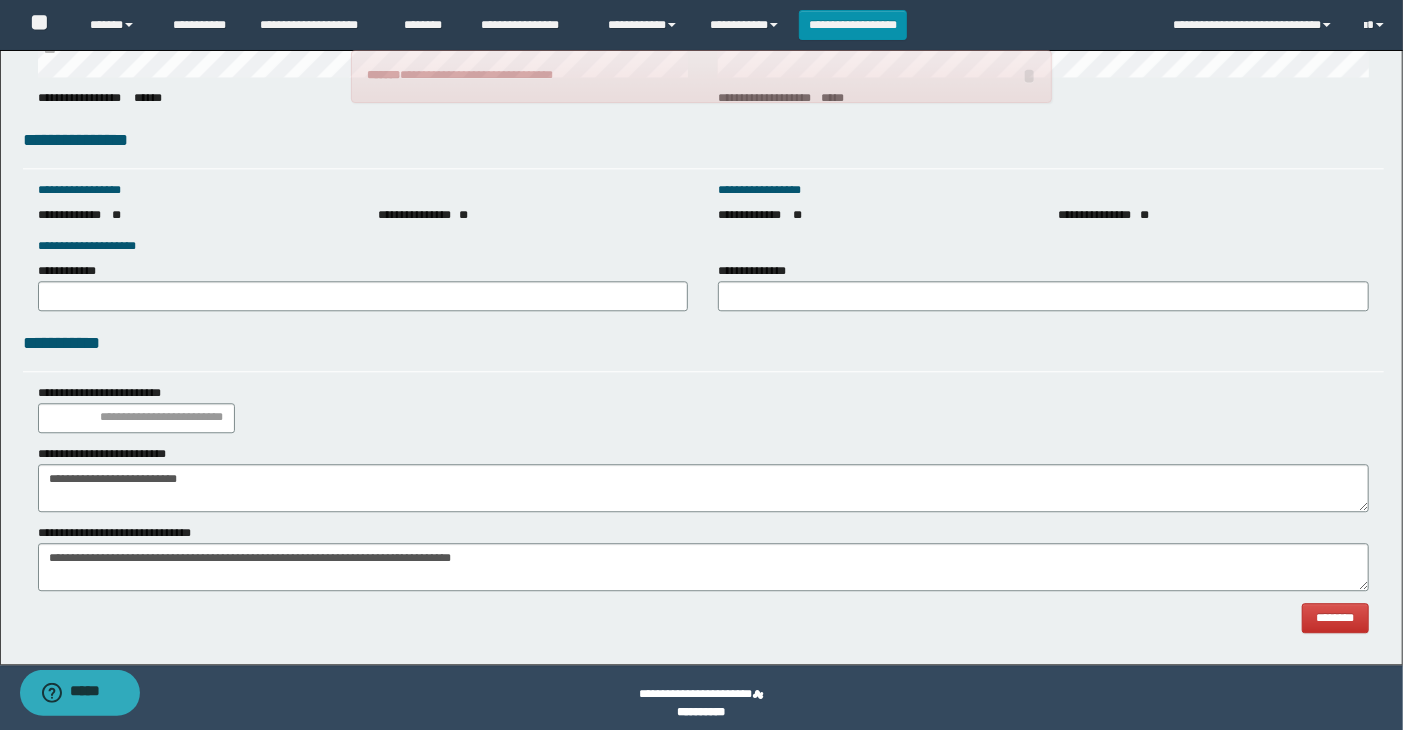 scroll, scrollTop: 2707, scrollLeft: 0, axis: vertical 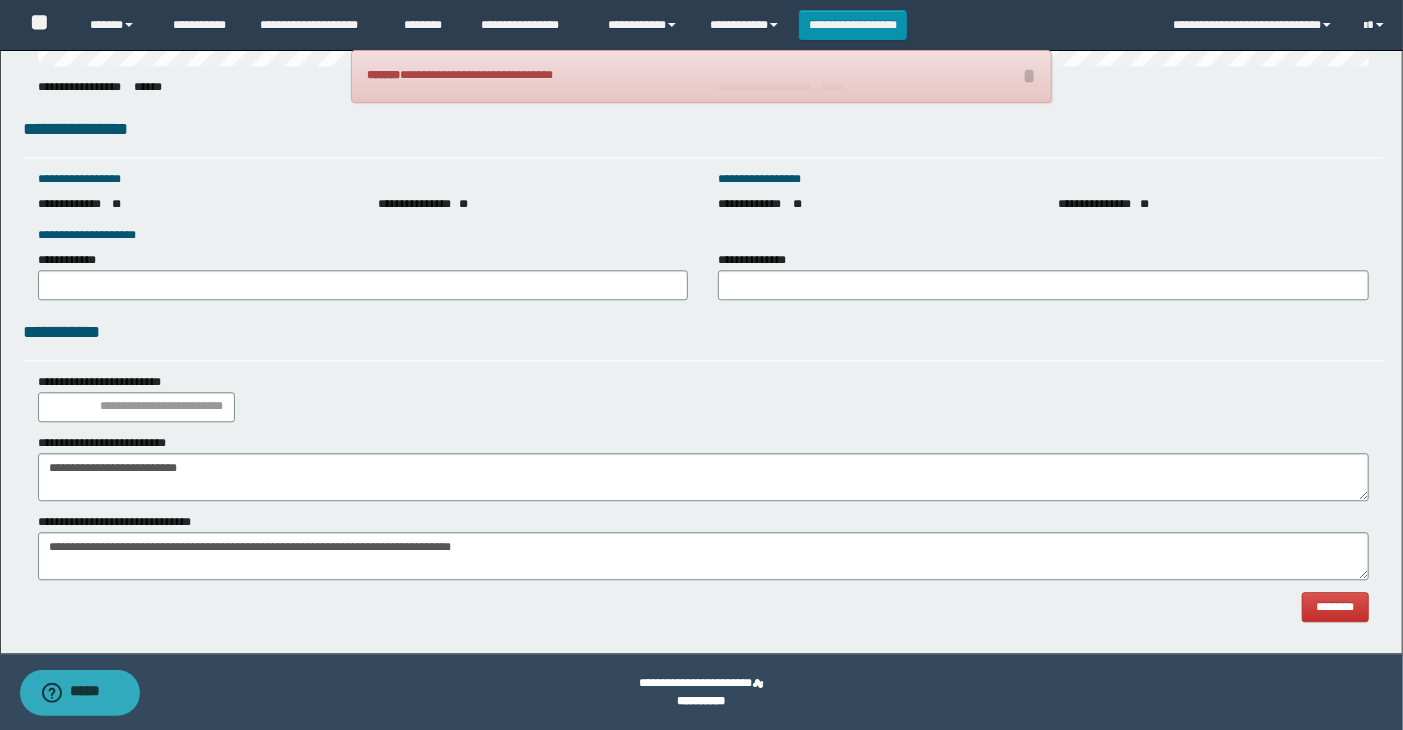 click on "********
*******
********
******" at bounding box center (704, 607) 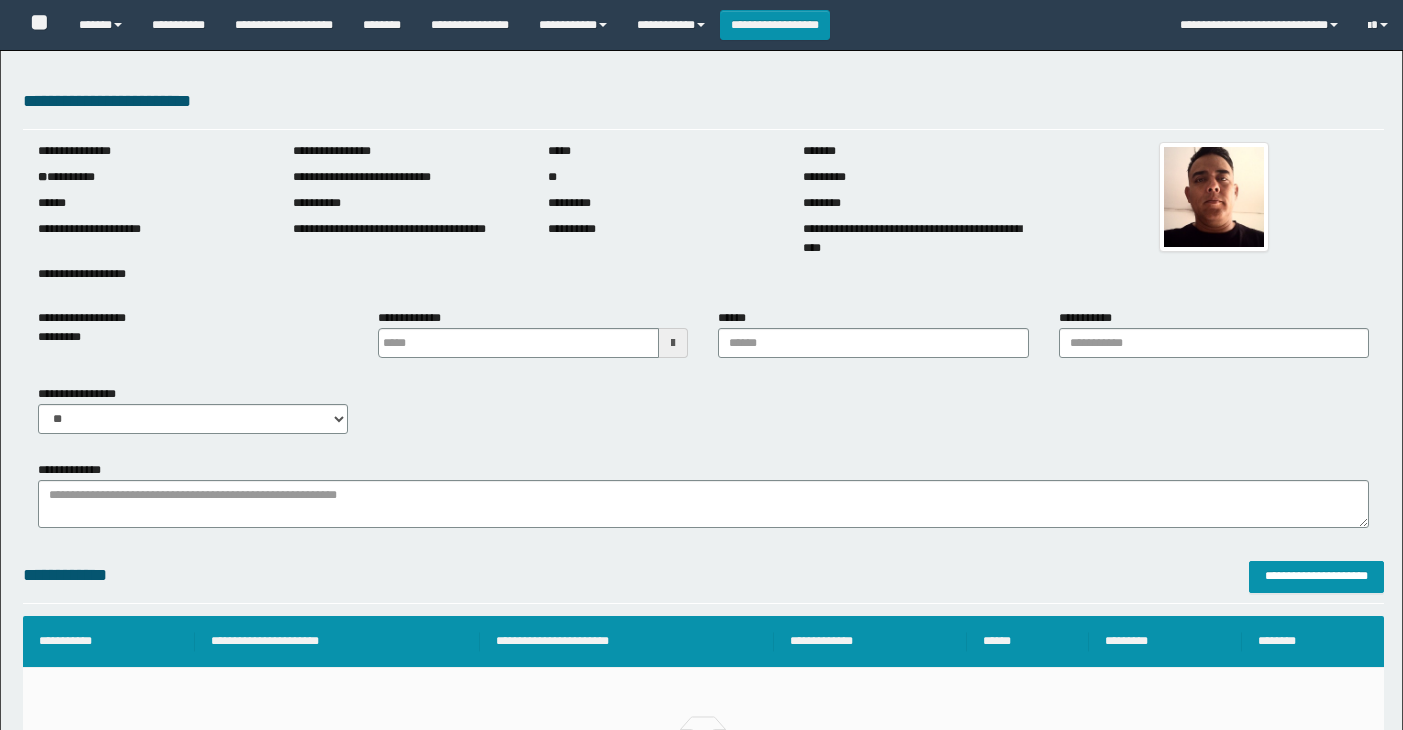 type on "**********" 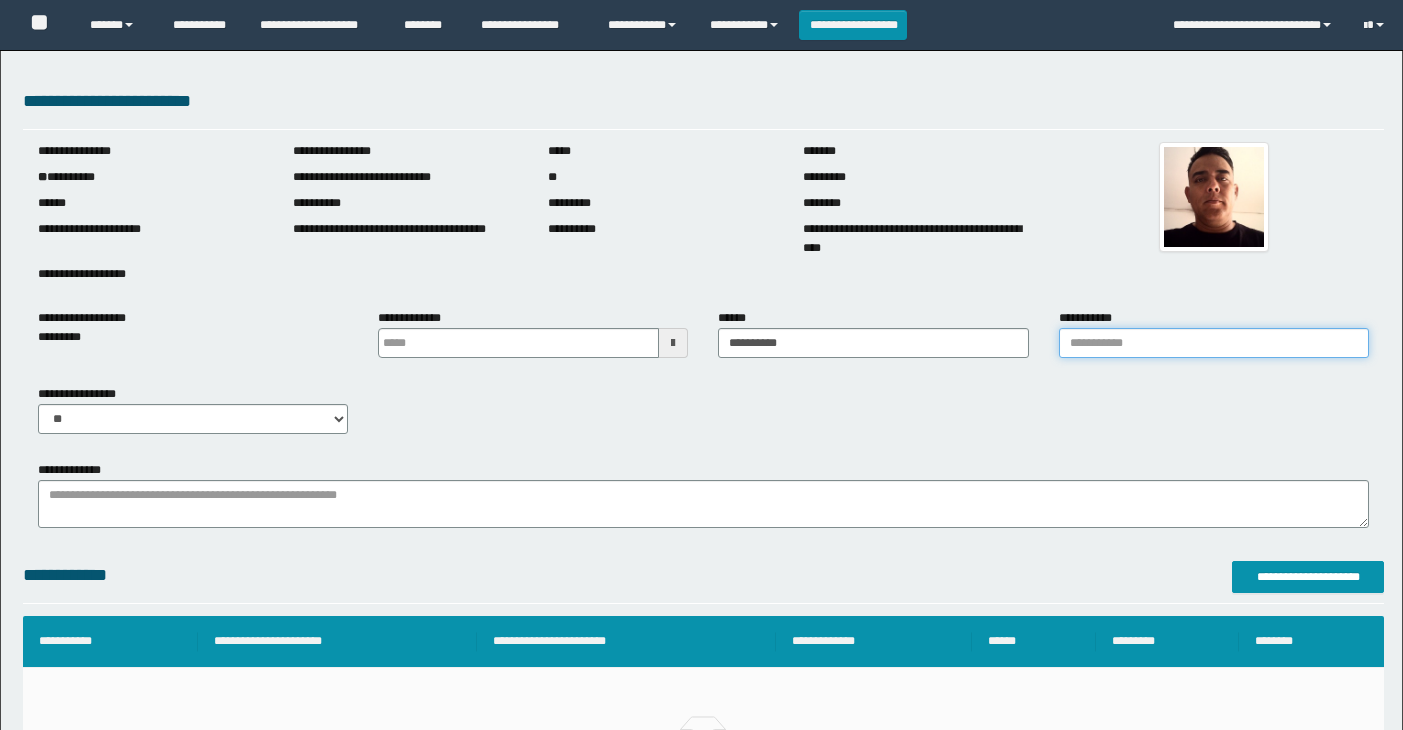 click on "**********" at bounding box center (1214, 343) 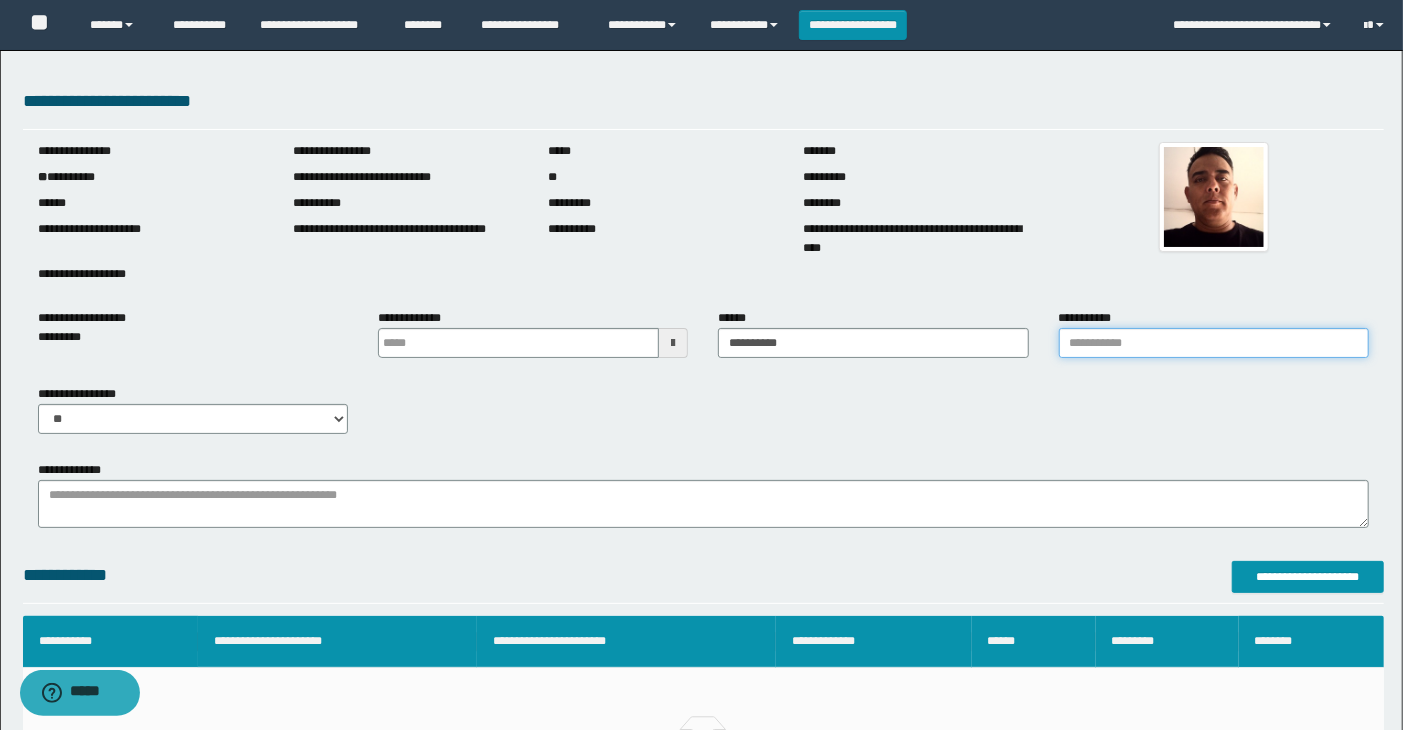 scroll, scrollTop: 0, scrollLeft: 0, axis: both 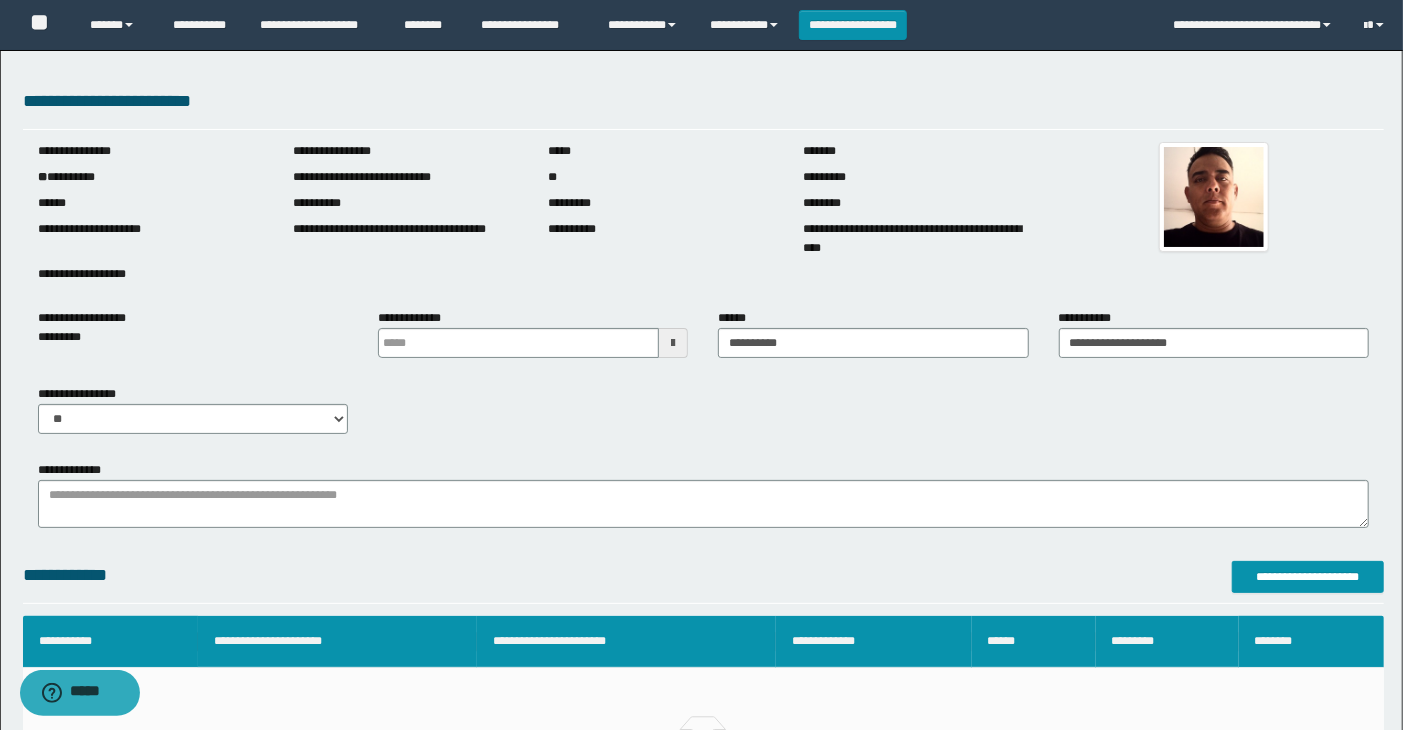 click at bounding box center [673, 343] 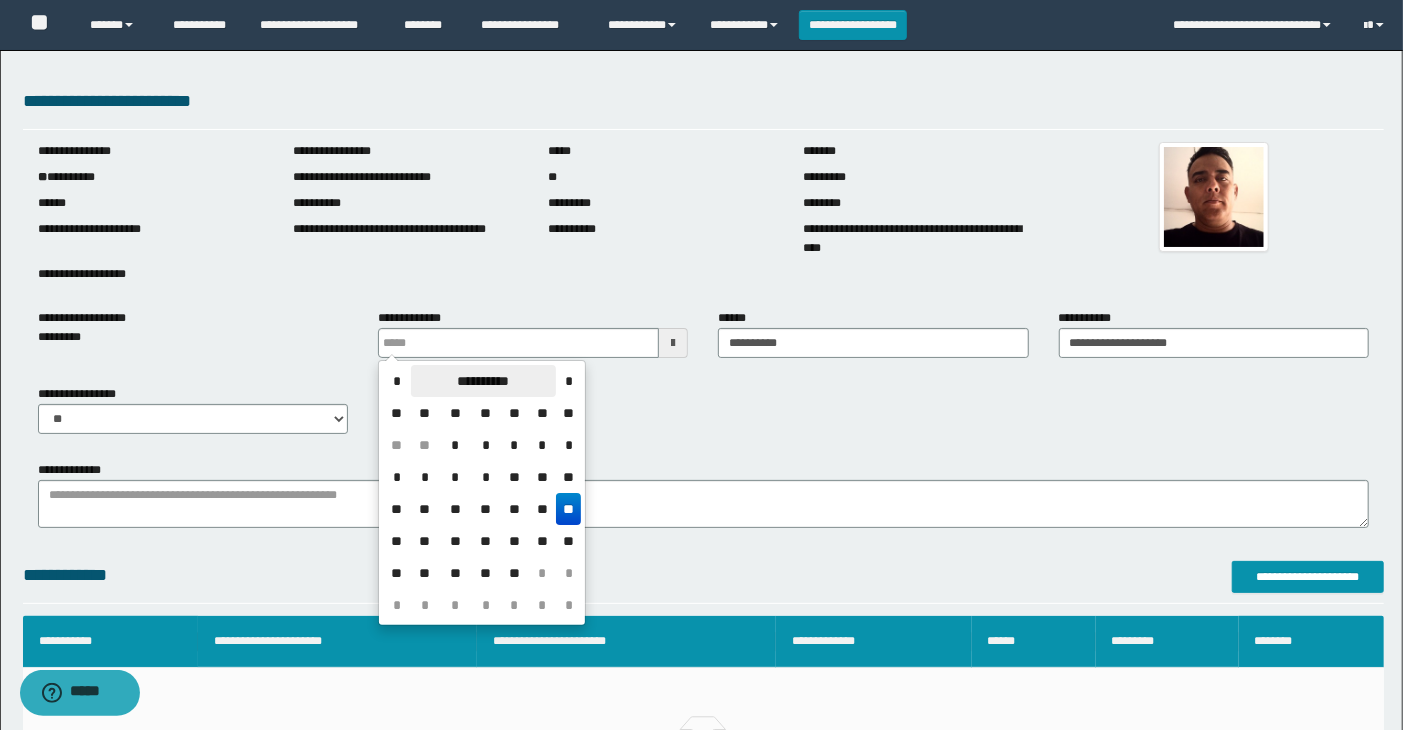 click on "**********" at bounding box center [483, 381] 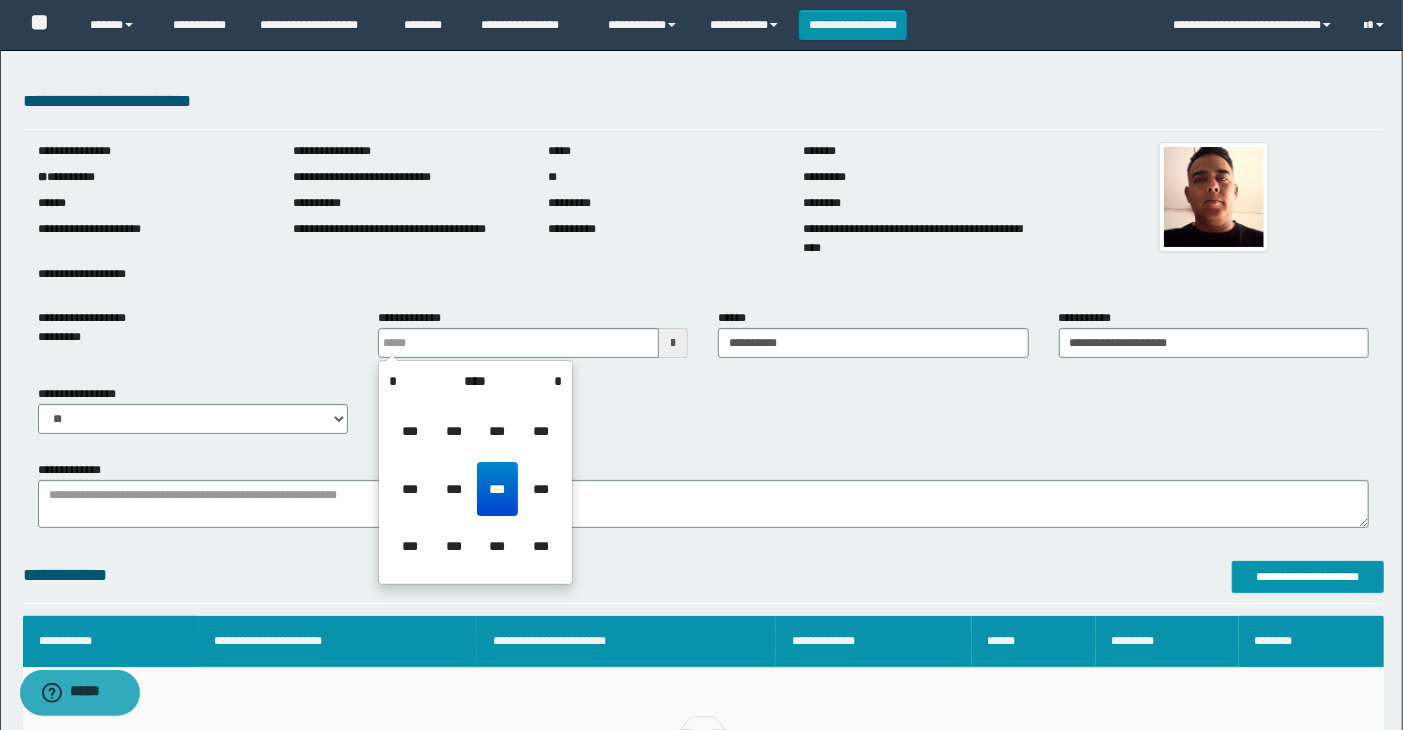 click on "***" at bounding box center [454, 431] 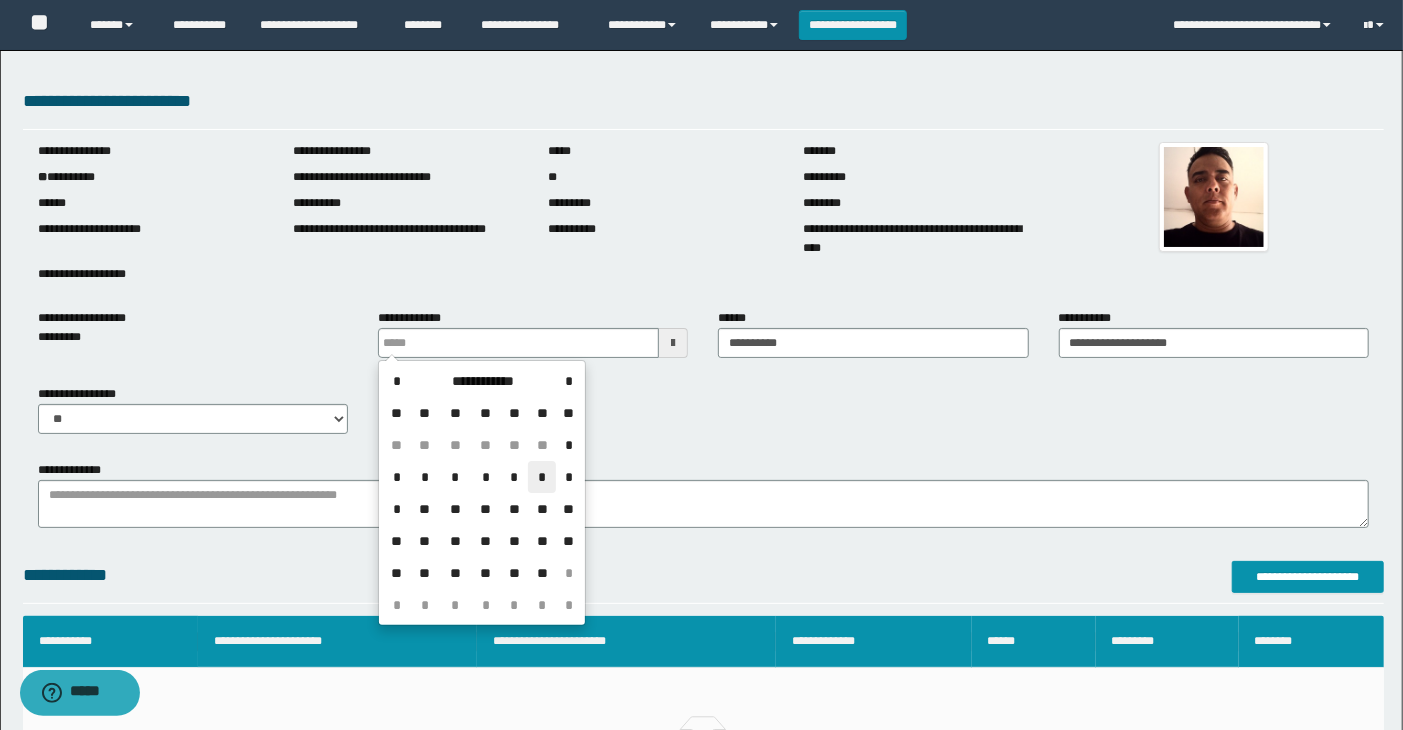 click on "*" at bounding box center (542, 477) 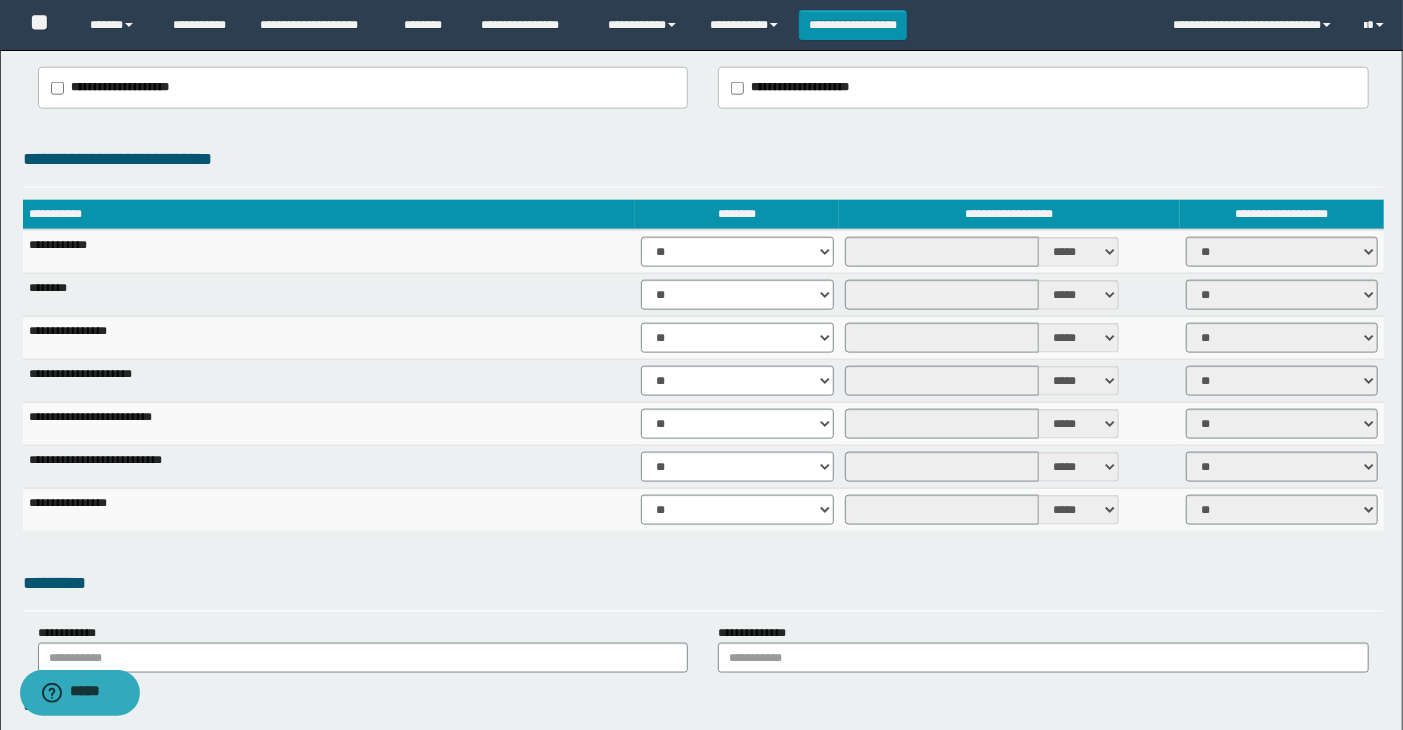 scroll, scrollTop: 1222, scrollLeft: 0, axis: vertical 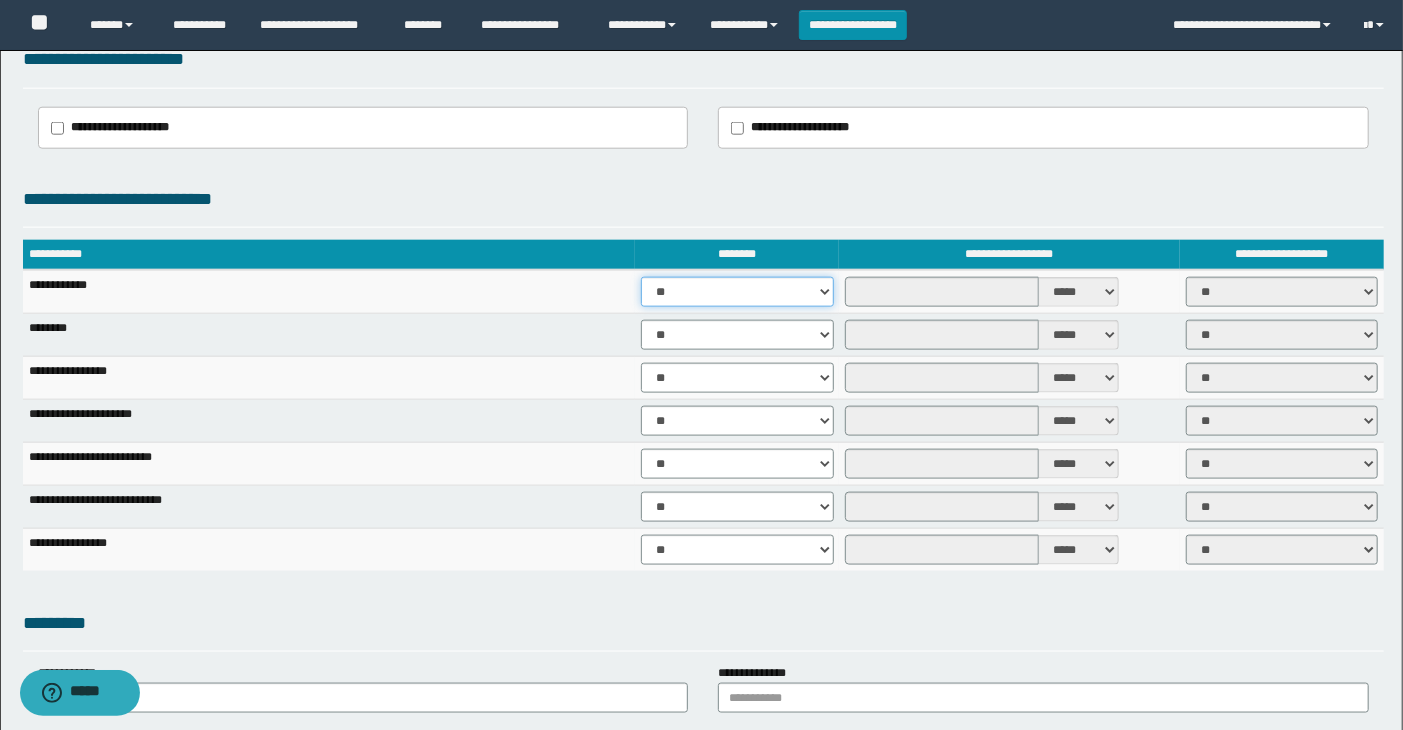 click on "**
**" at bounding box center [737, 292] 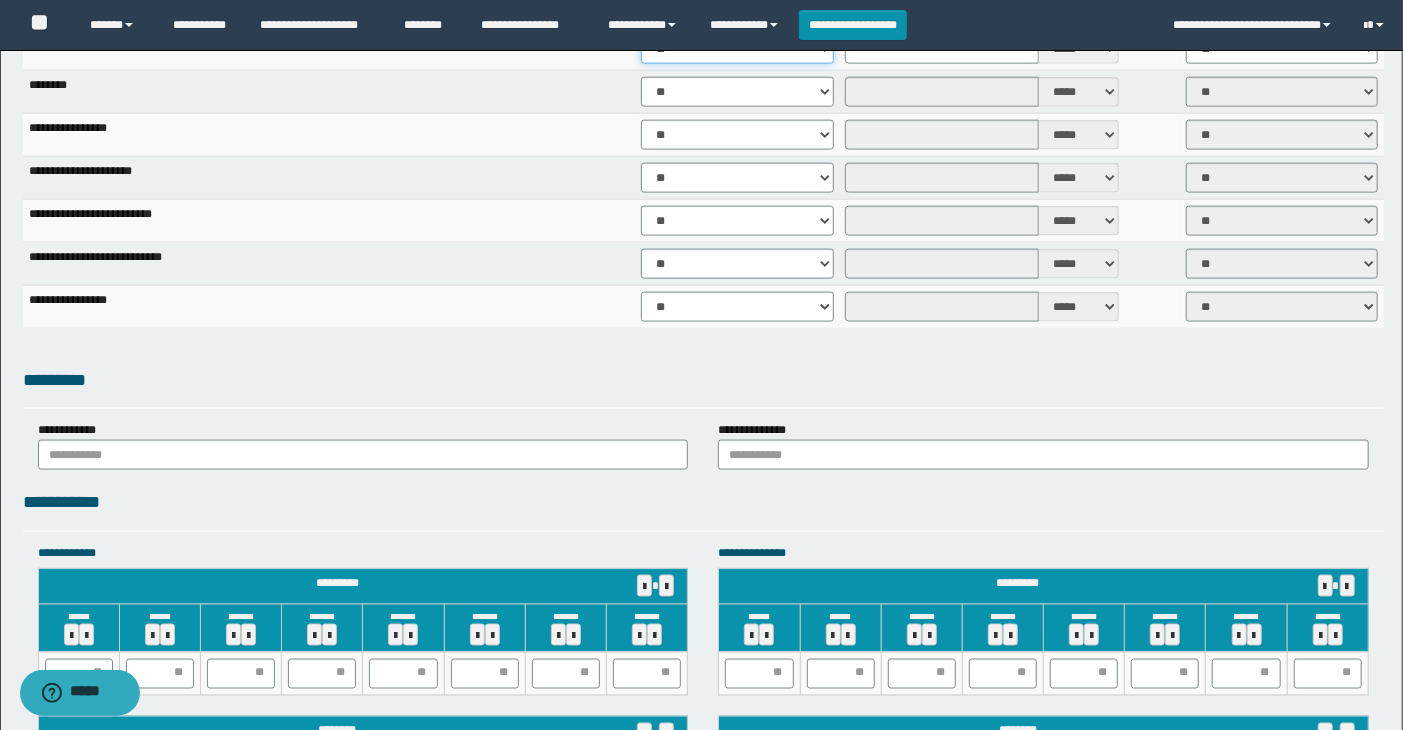 scroll, scrollTop: 1333, scrollLeft: 0, axis: vertical 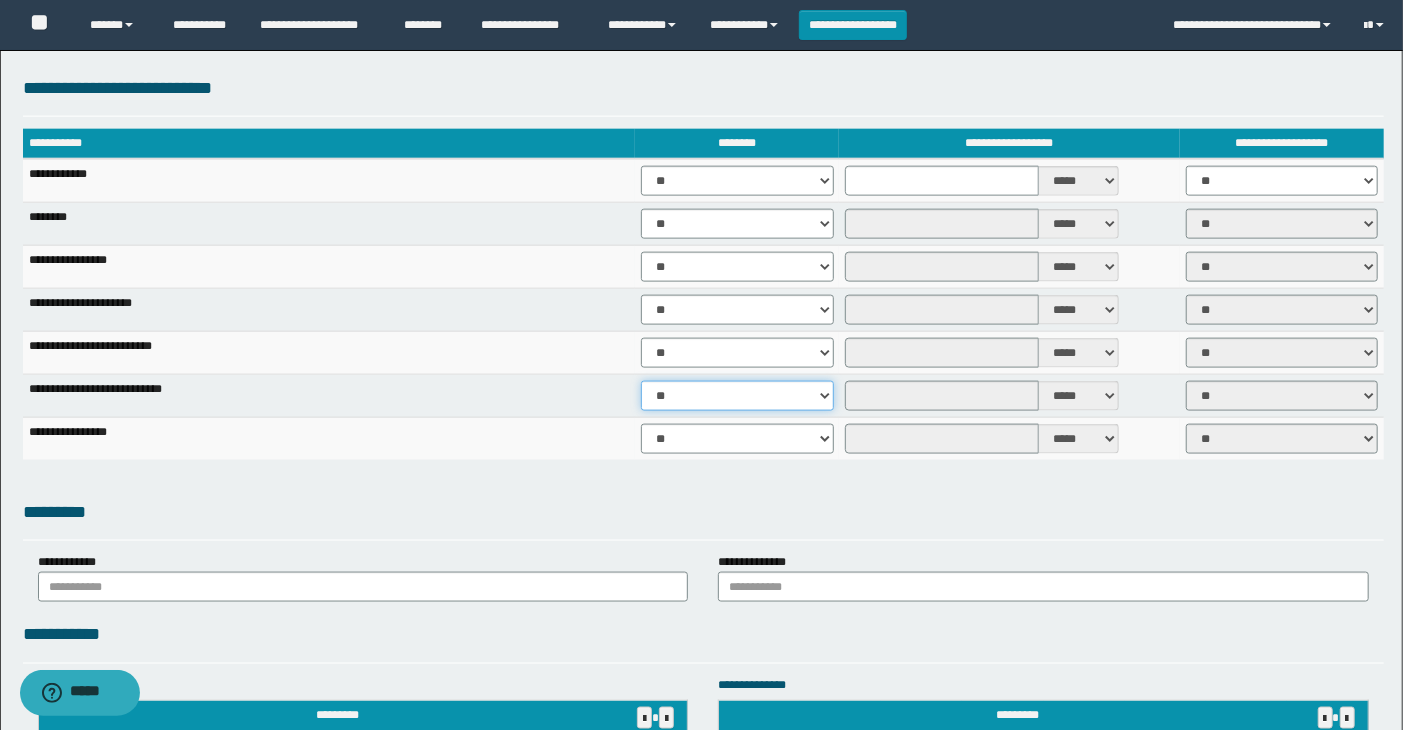click on "**
**" at bounding box center (737, 396) 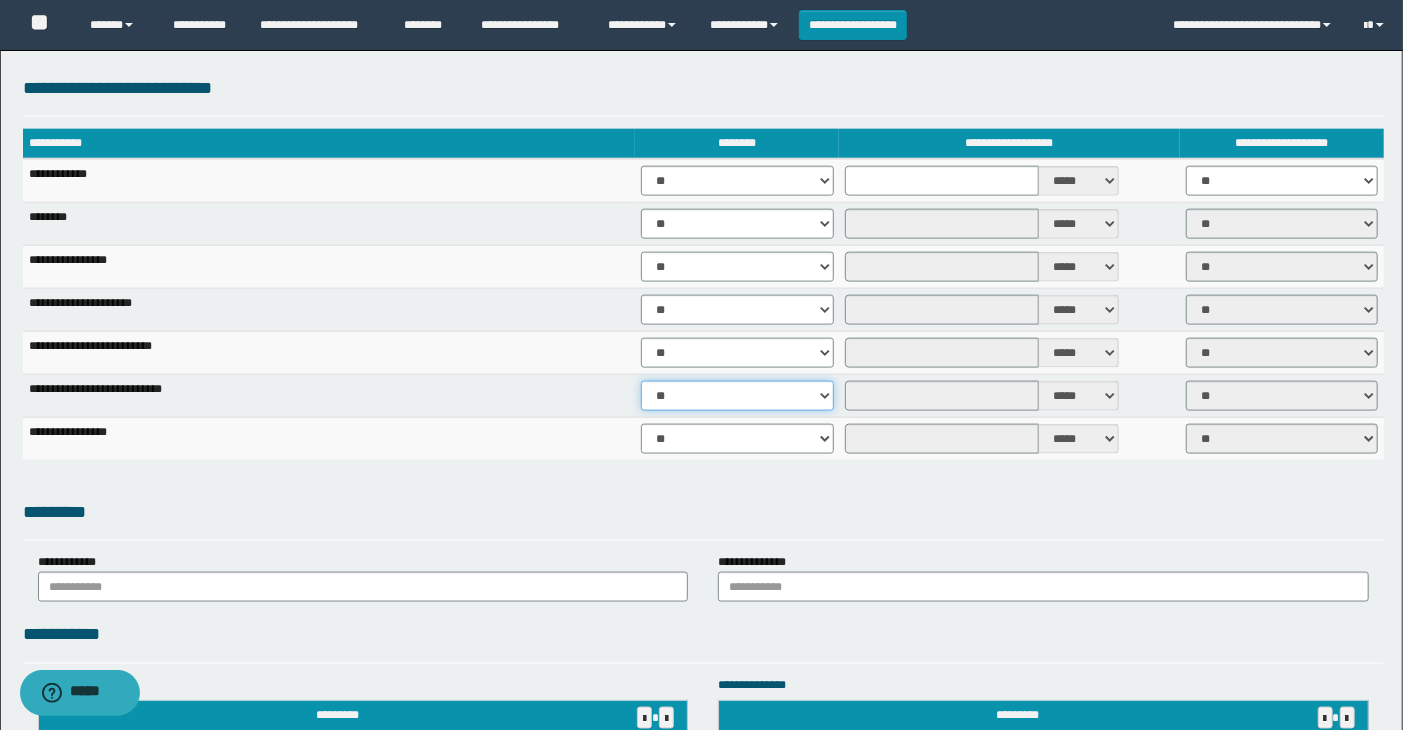 click on "**
**" at bounding box center (737, 396) 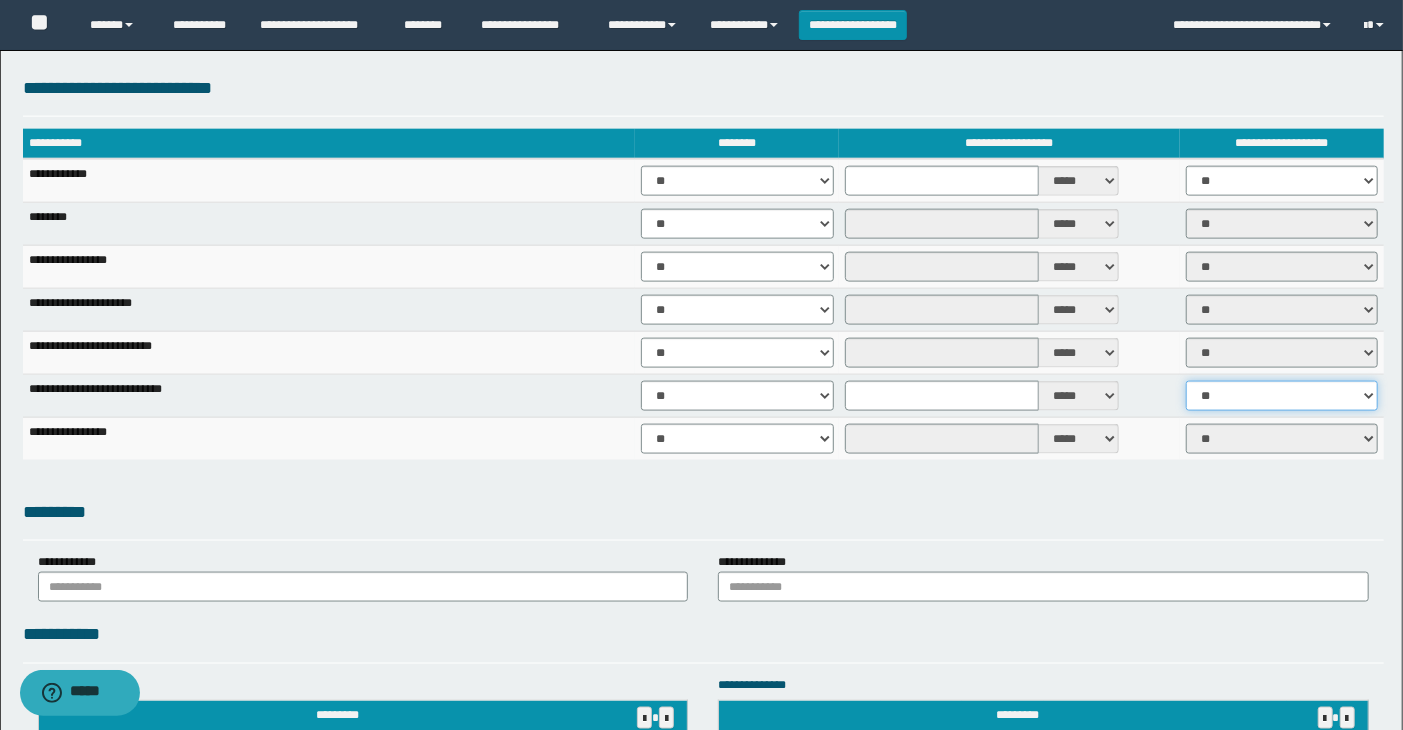 click on "**
**" at bounding box center [1282, 396] 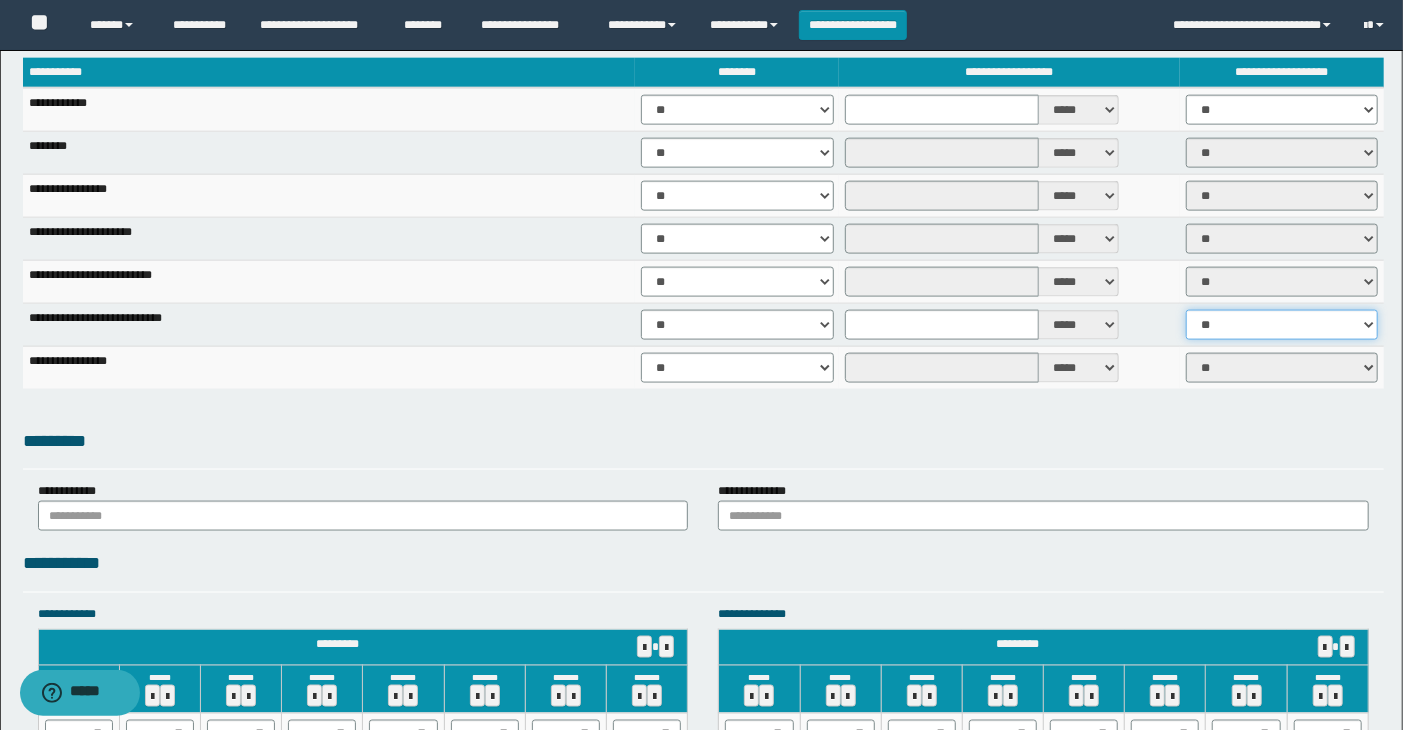 scroll, scrollTop: 1444, scrollLeft: 0, axis: vertical 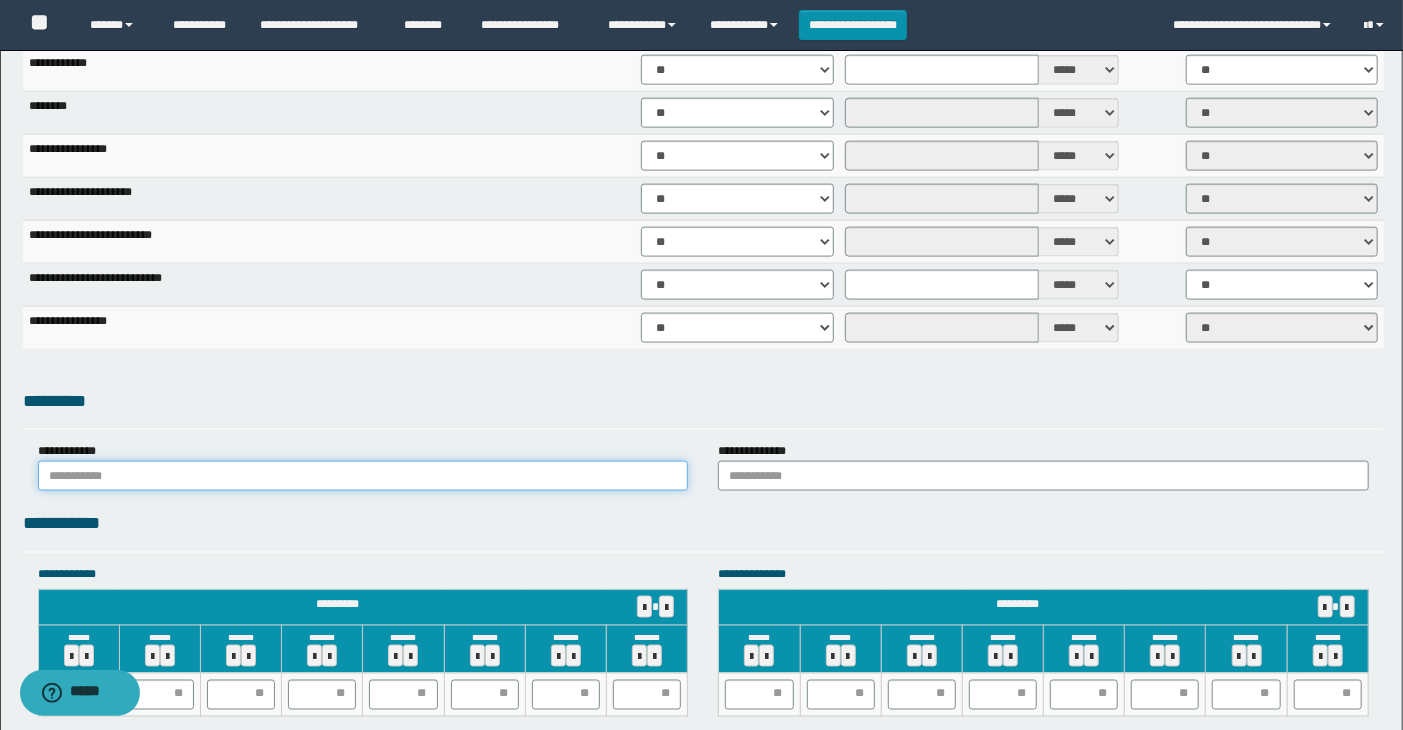 click at bounding box center [363, 476] 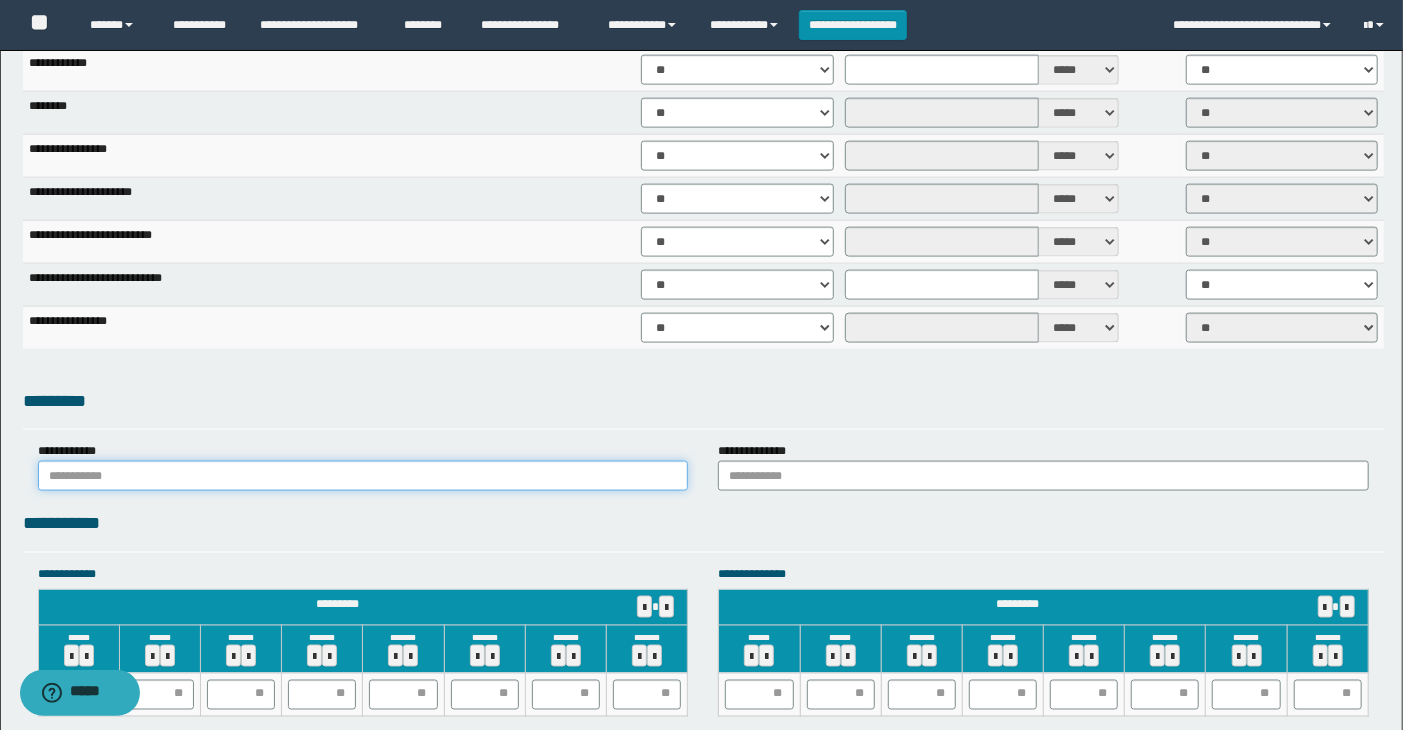 type on "******" 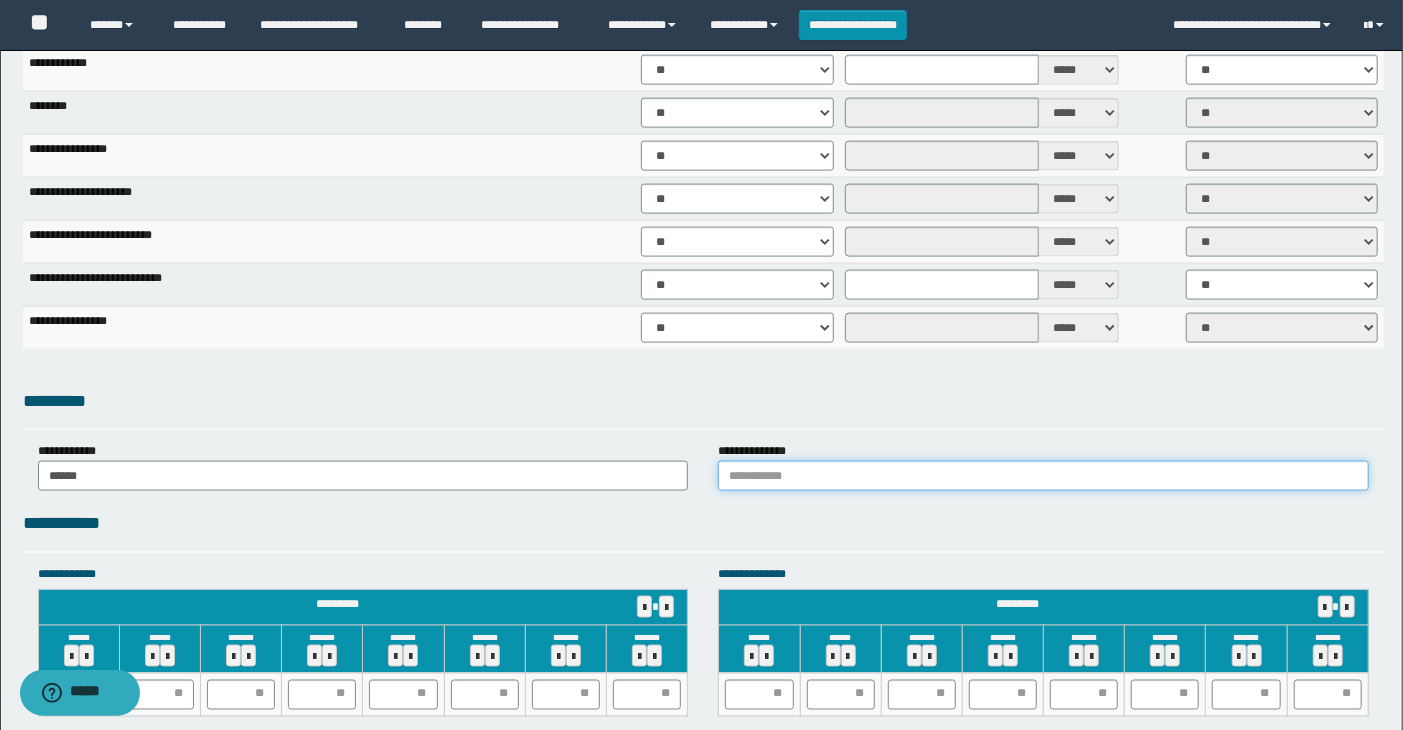 drag, startPoint x: 857, startPoint y: 475, endPoint x: 858, endPoint y: 493, distance: 18.027756 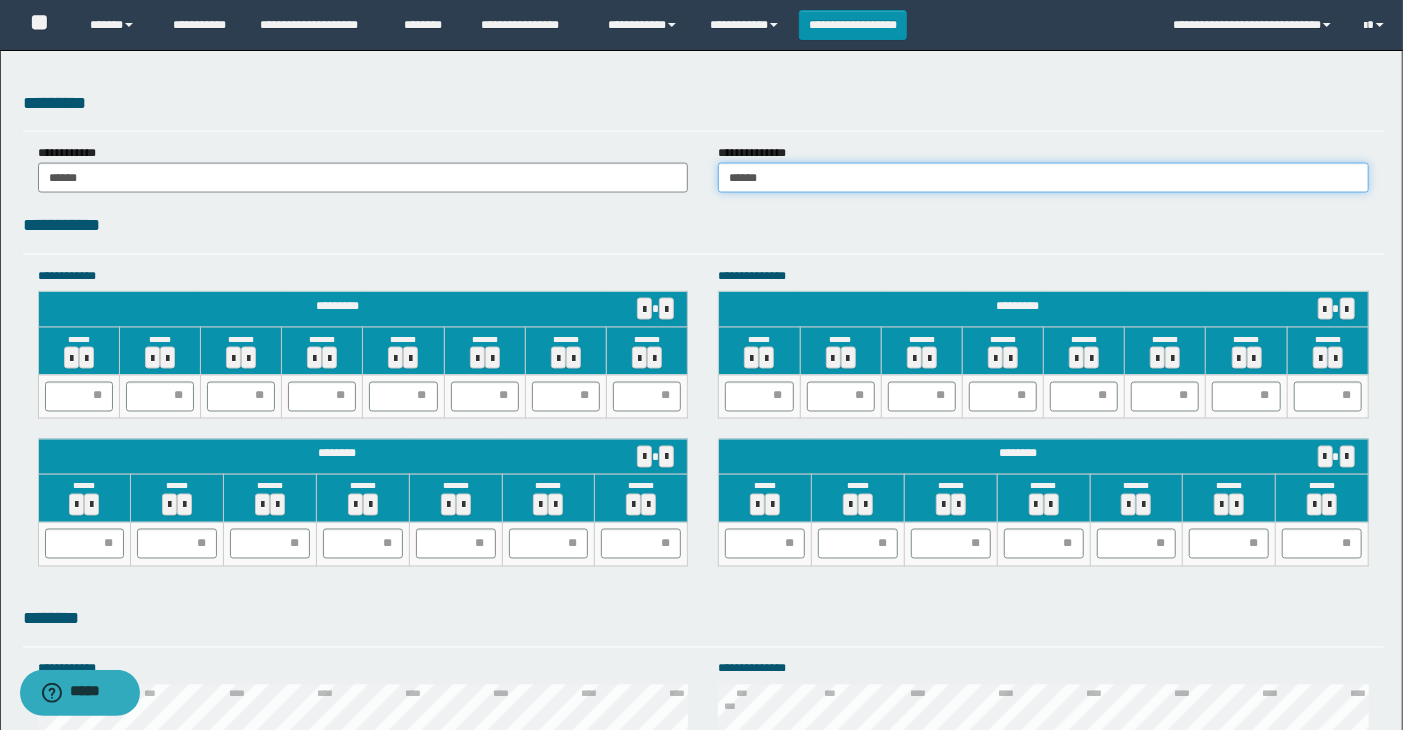 scroll, scrollTop: 1777, scrollLeft: 0, axis: vertical 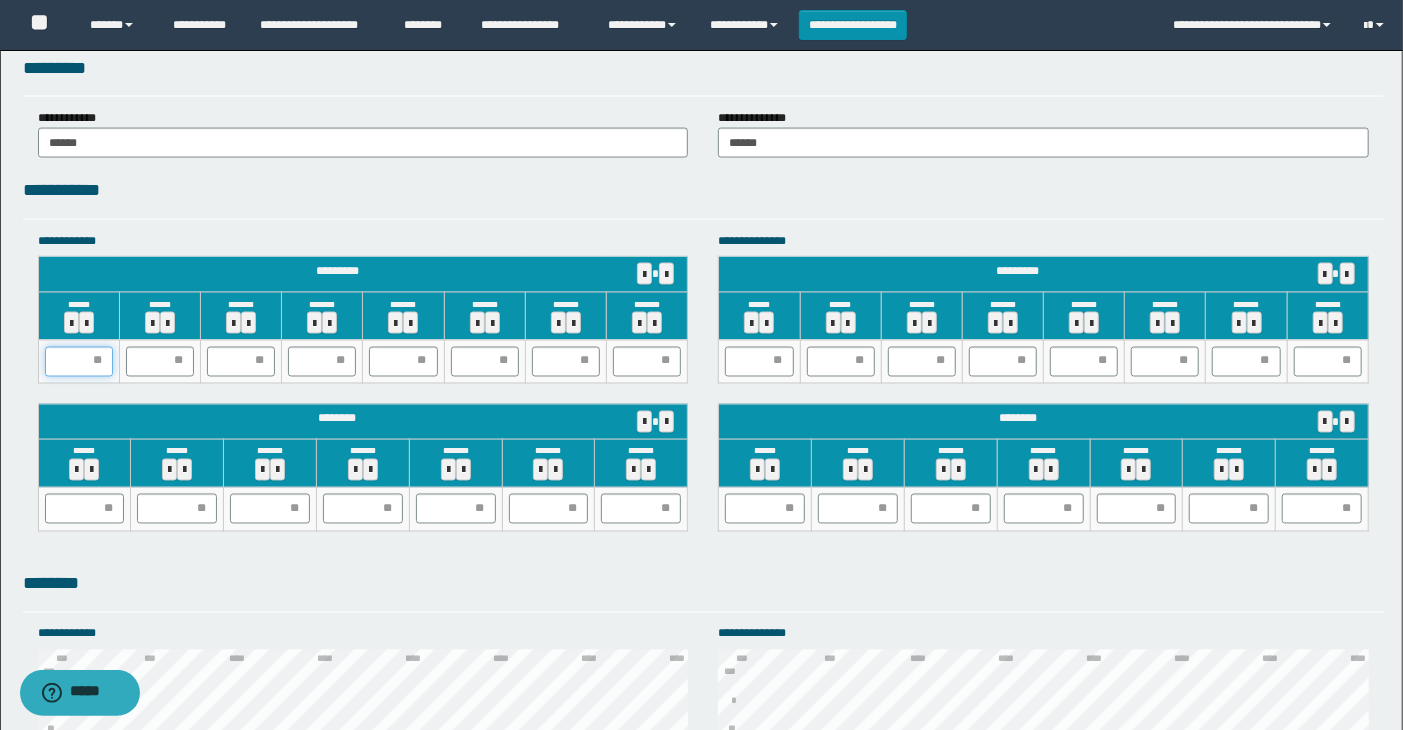 click at bounding box center (79, 362) 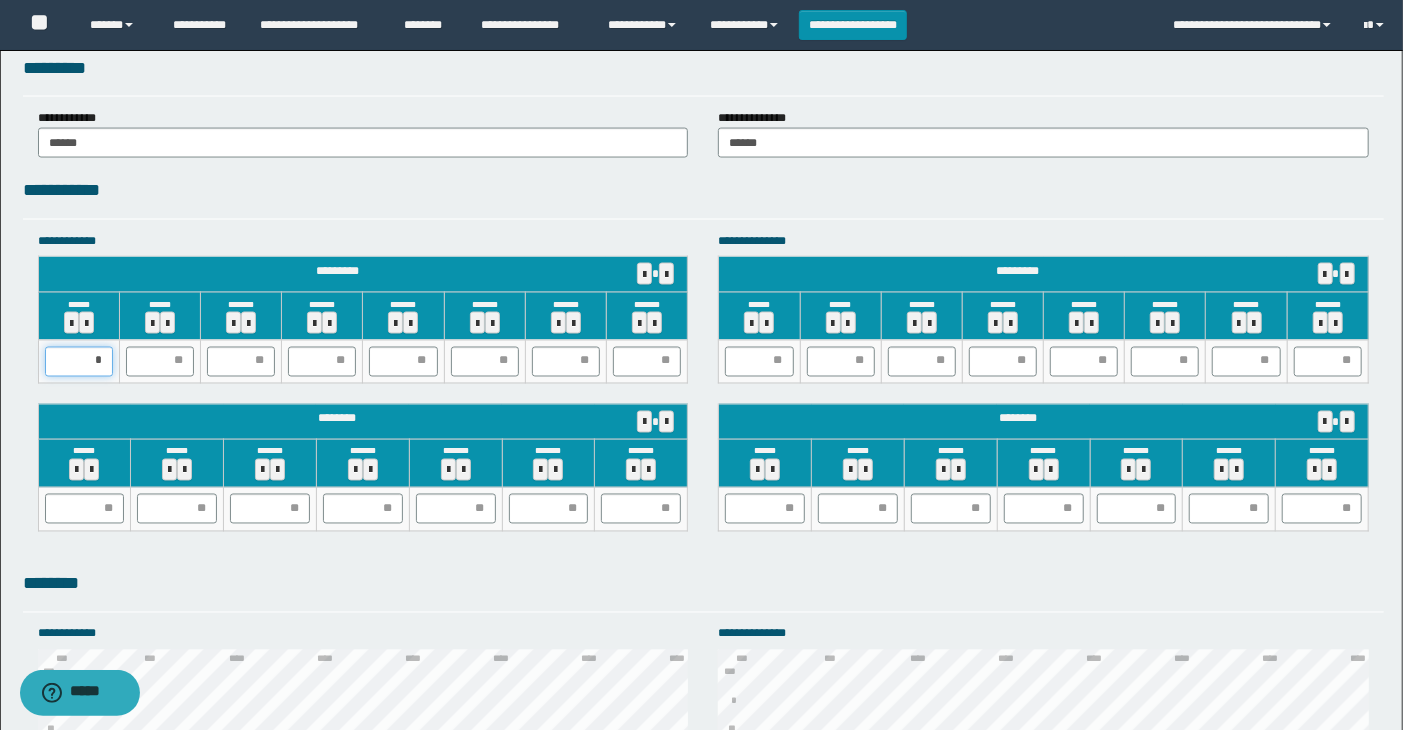 type on "**" 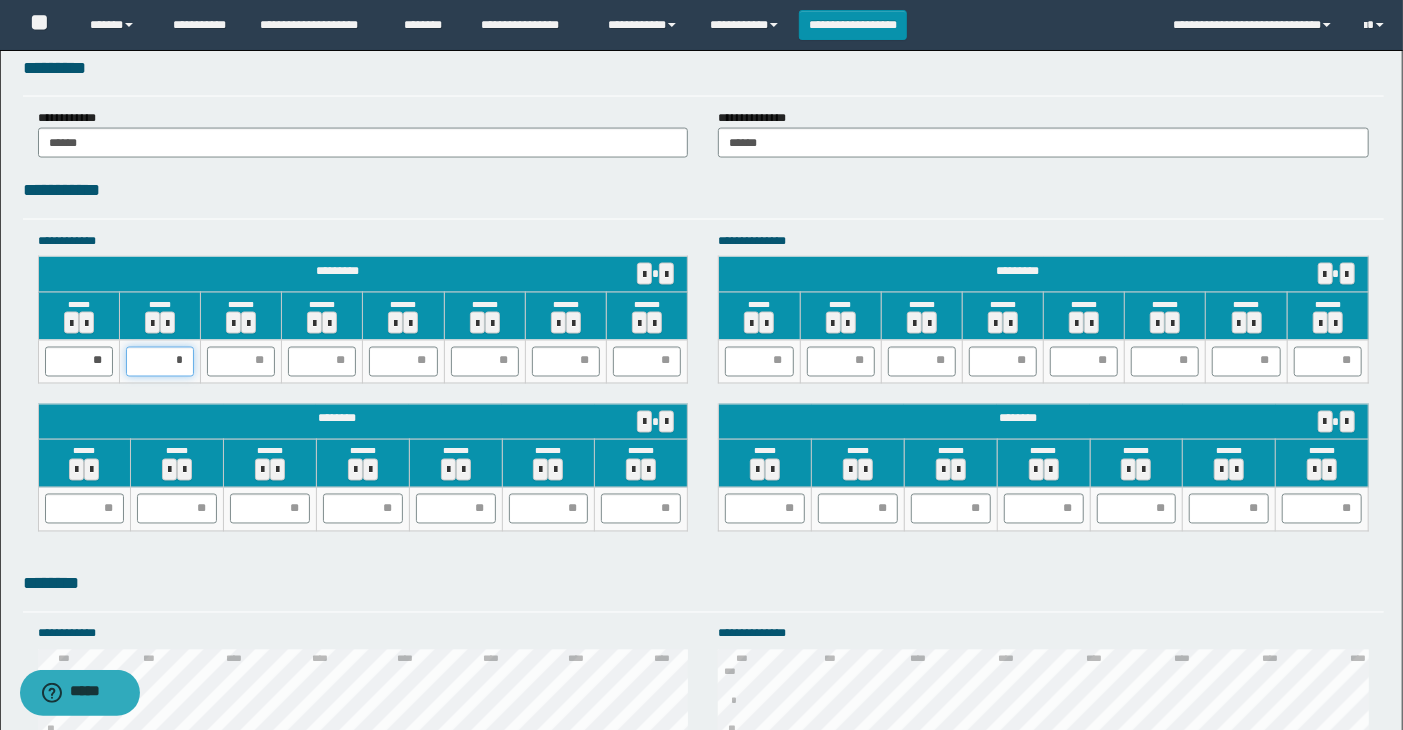 type on "**" 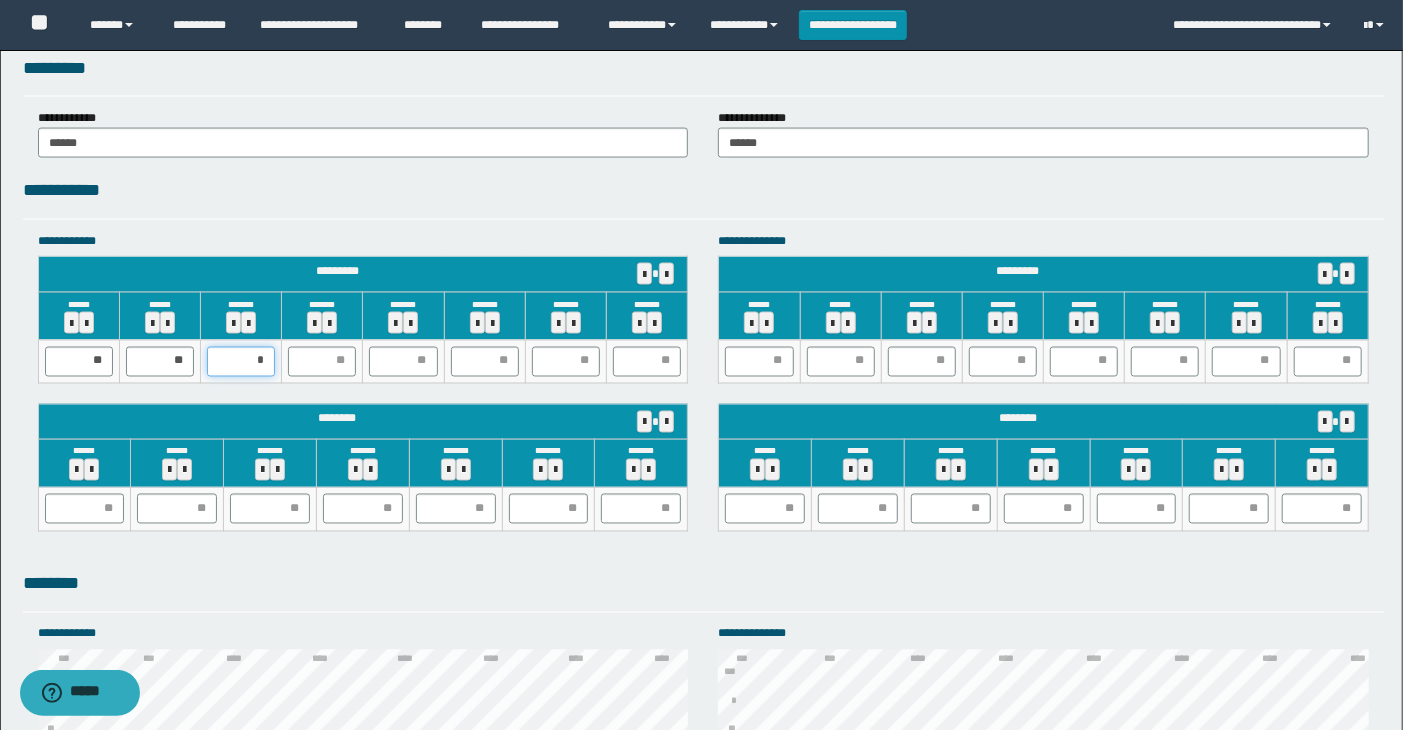 type on "**" 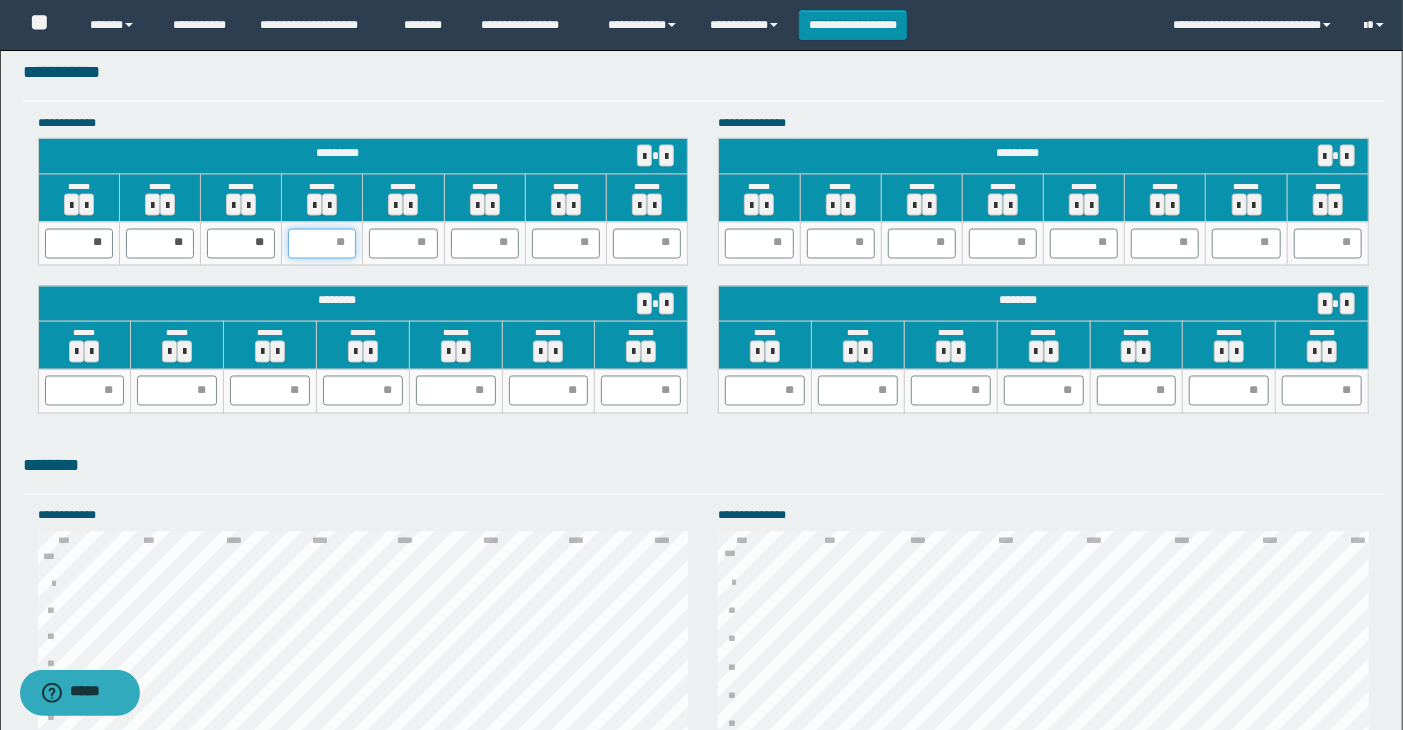 scroll, scrollTop: 2000, scrollLeft: 0, axis: vertical 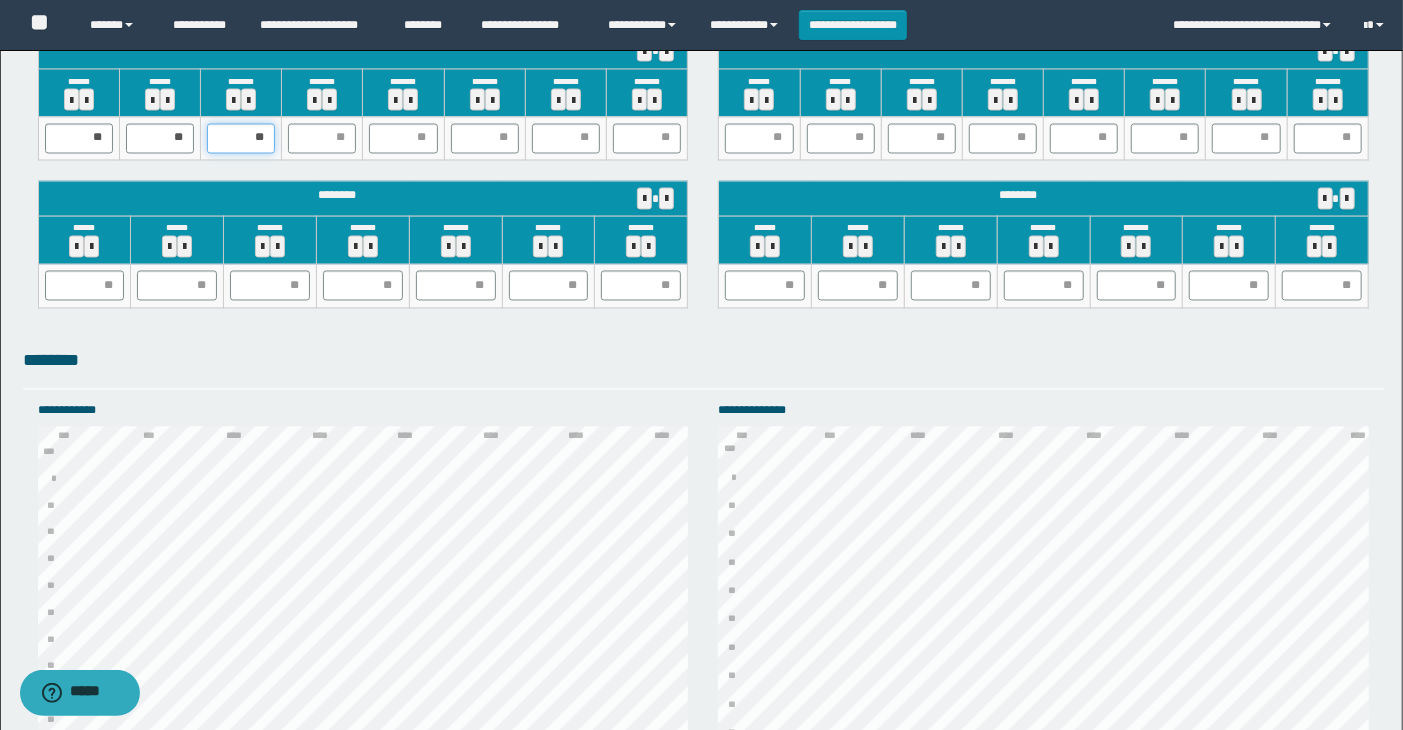 click on "**" at bounding box center [241, 139] 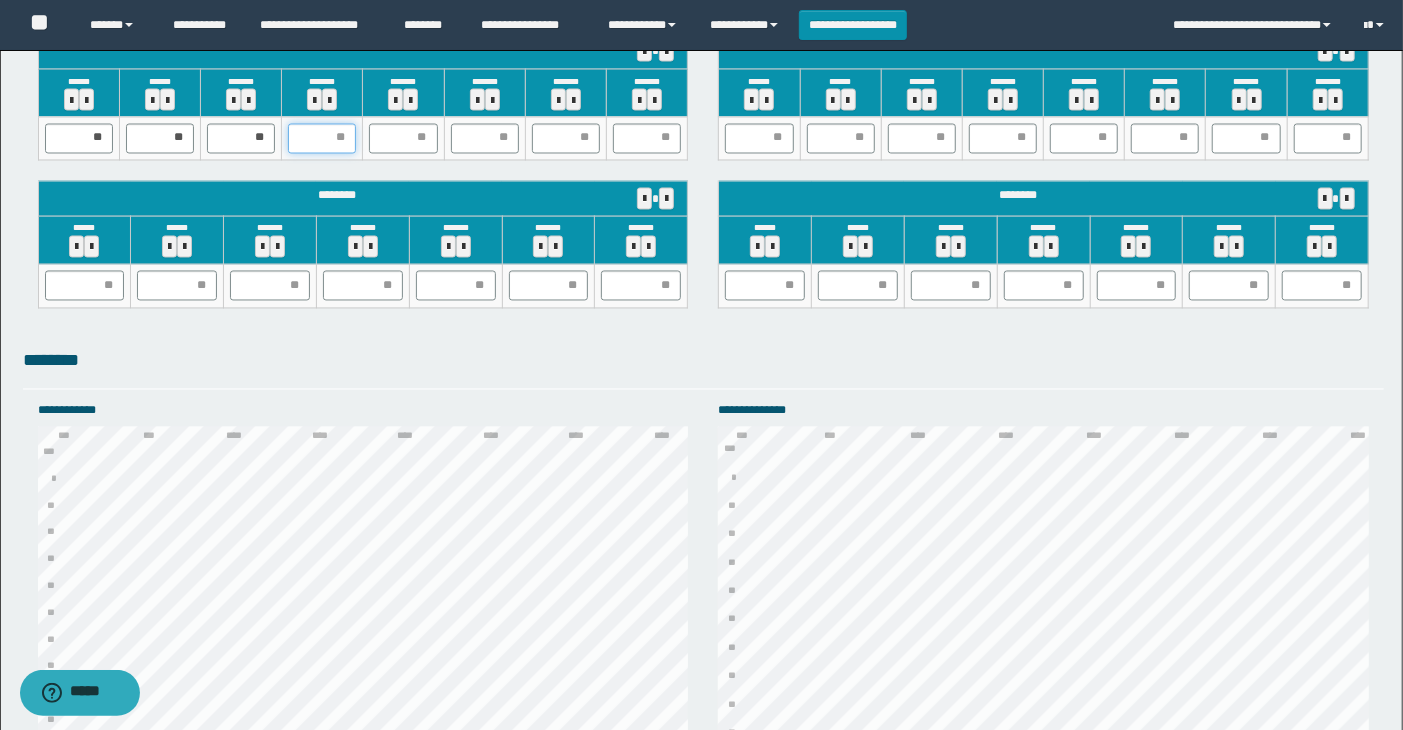 drag, startPoint x: 317, startPoint y: 137, endPoint x: 416, endPoint y: 154, distance: 100.44899 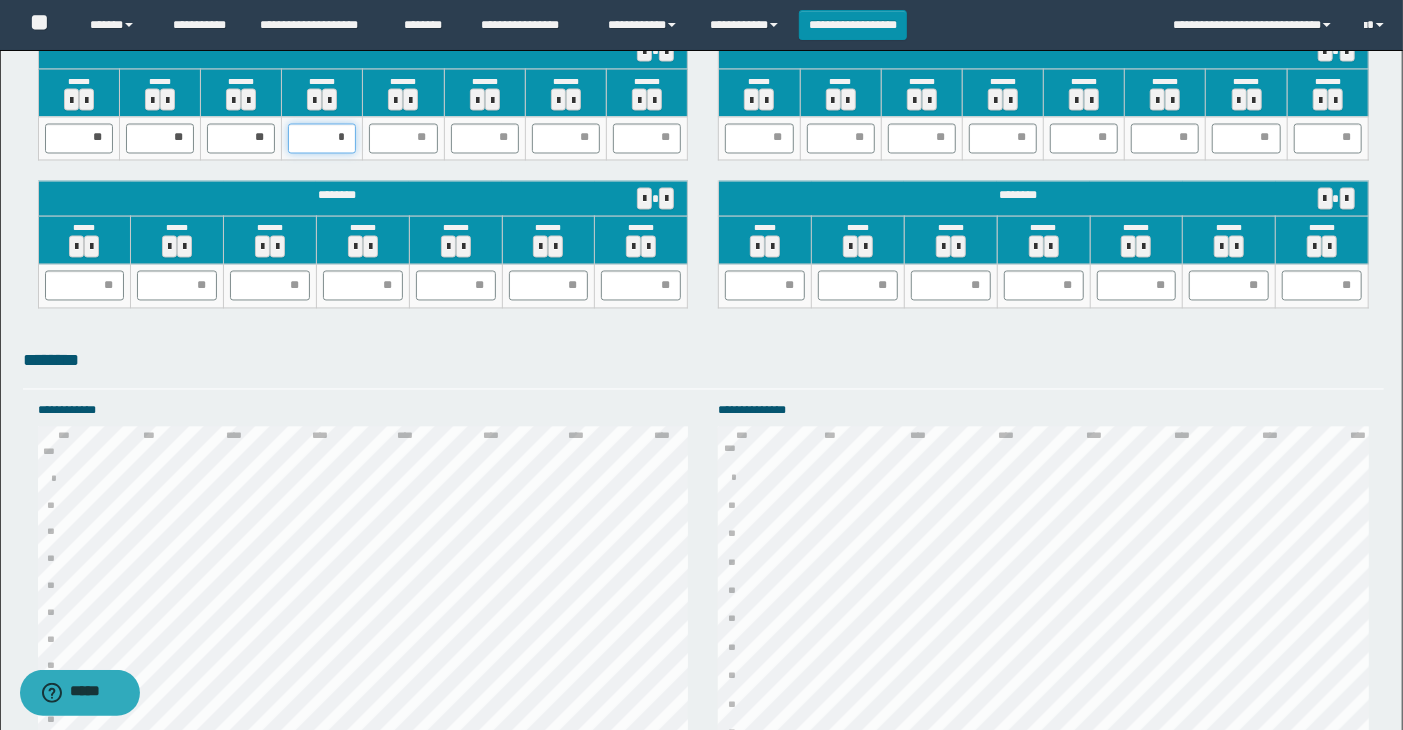 type on "**" 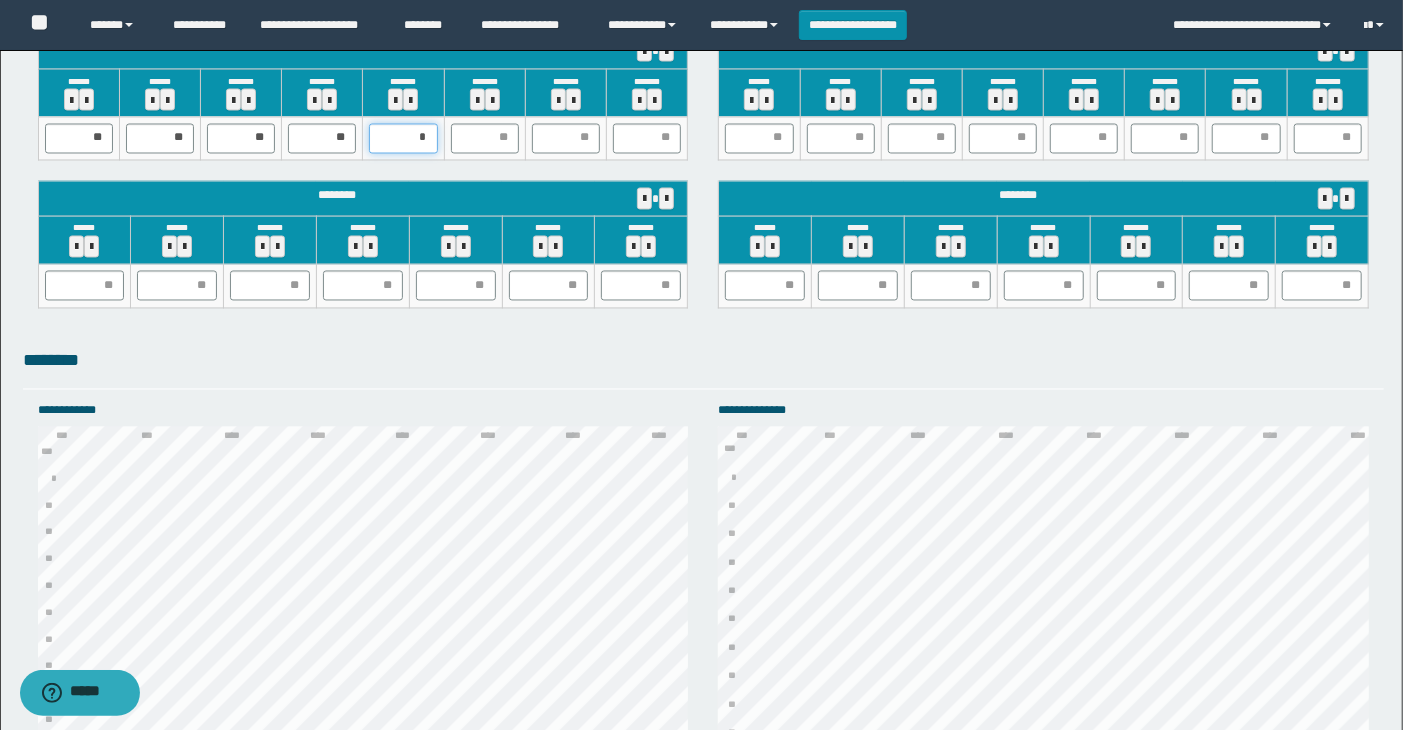 type on "**" 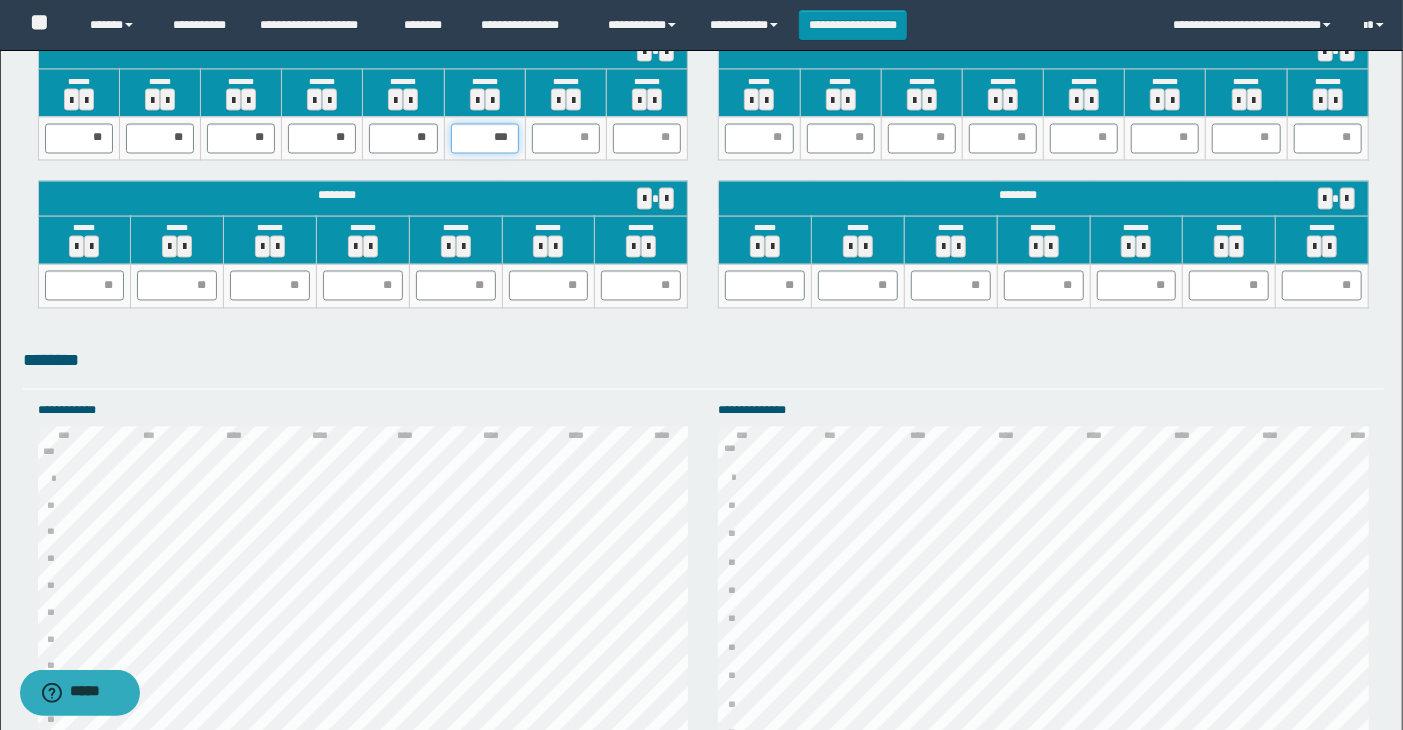 drag, startPoint x: 477, startPoint y: 142, endPoint x: 517, endPoint y: 140, distance: 40.04997 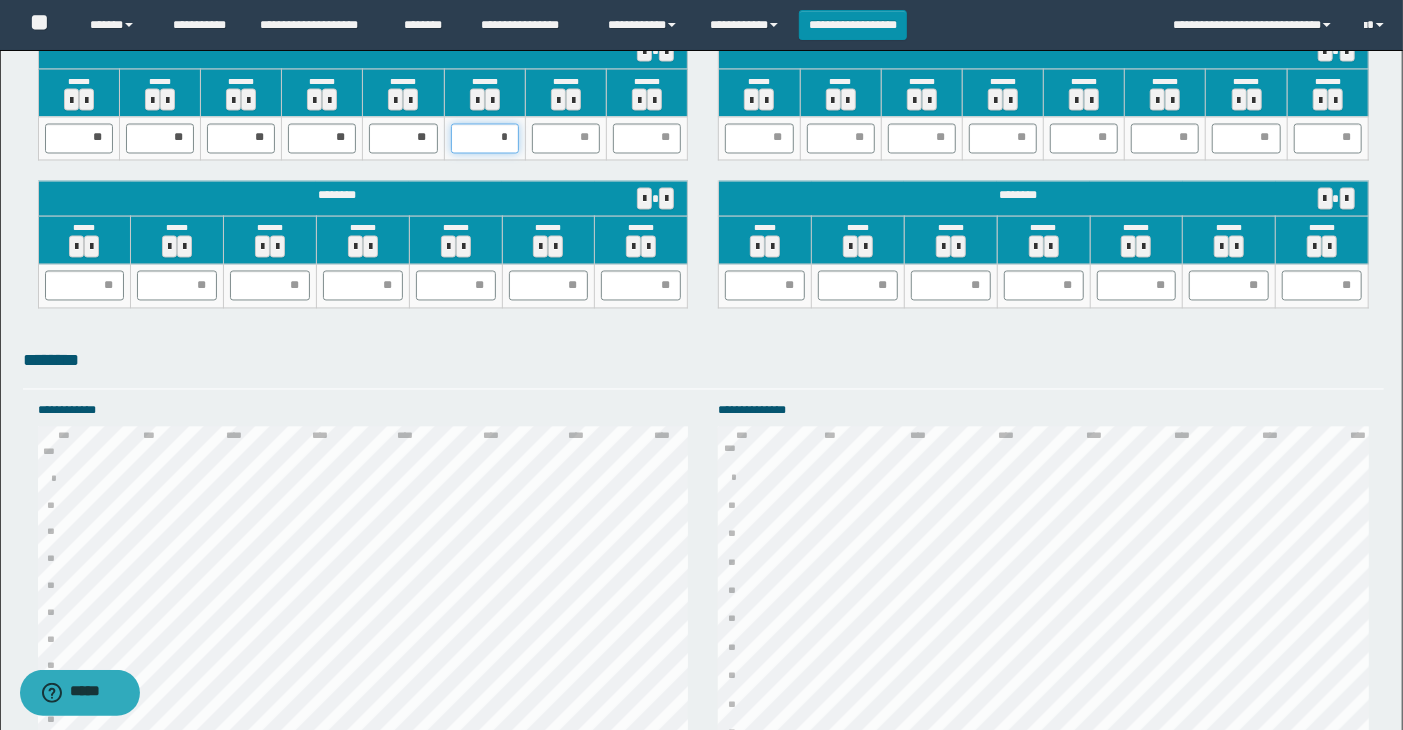 type on "**" 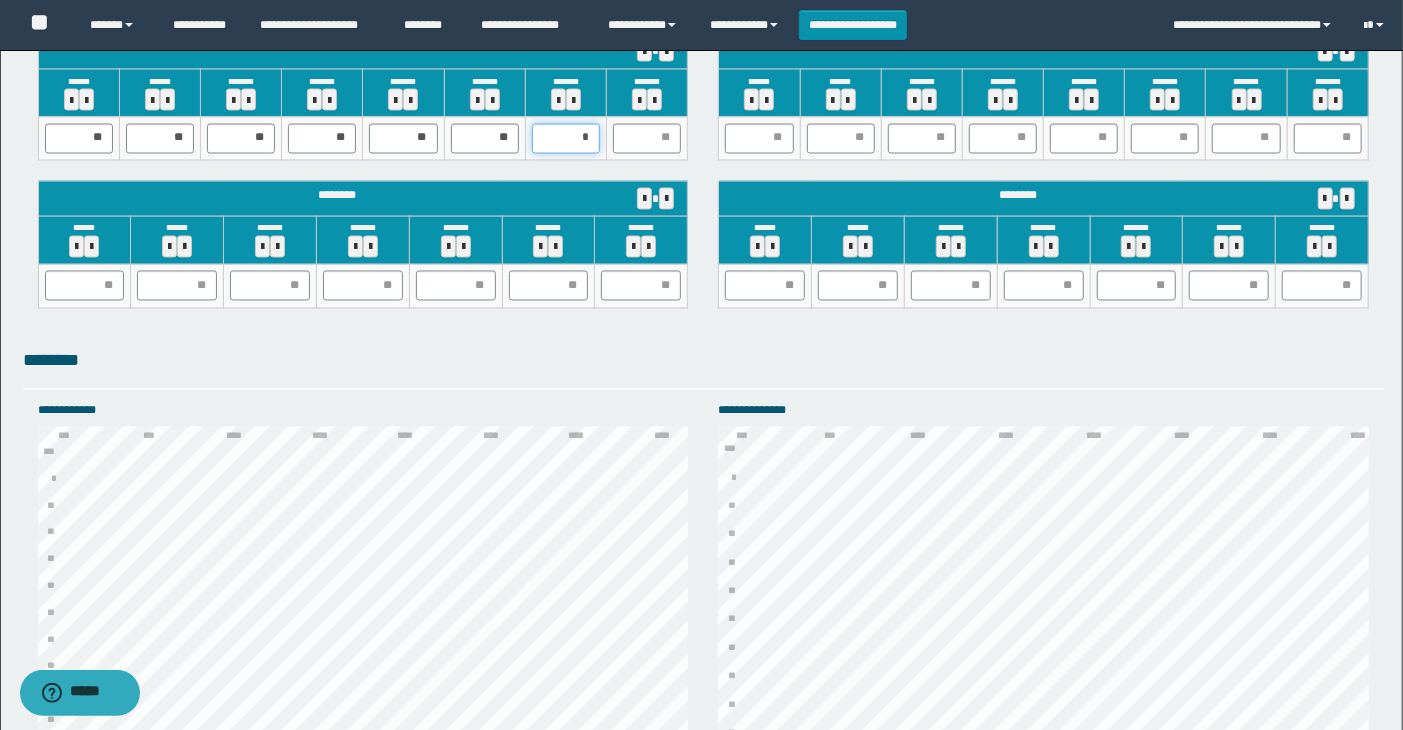 type on "**" 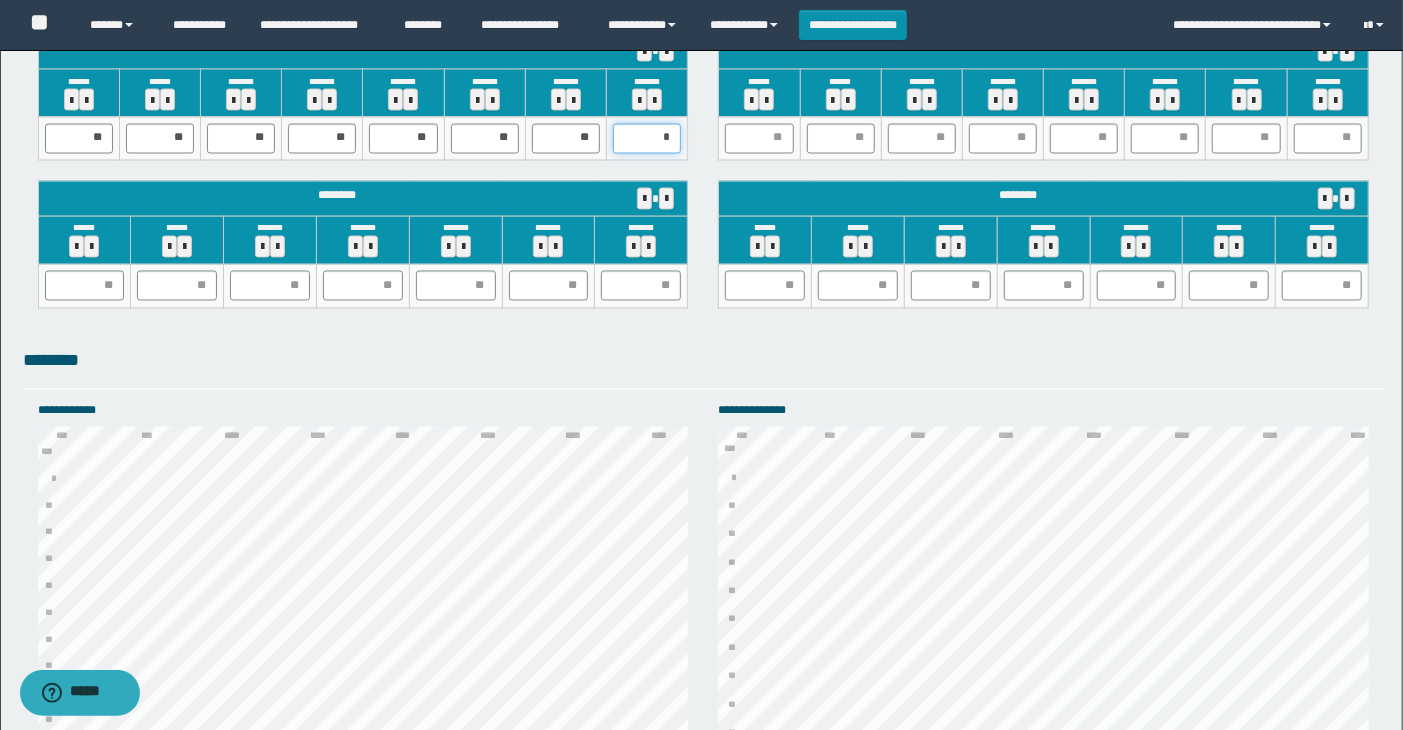 type on "**" 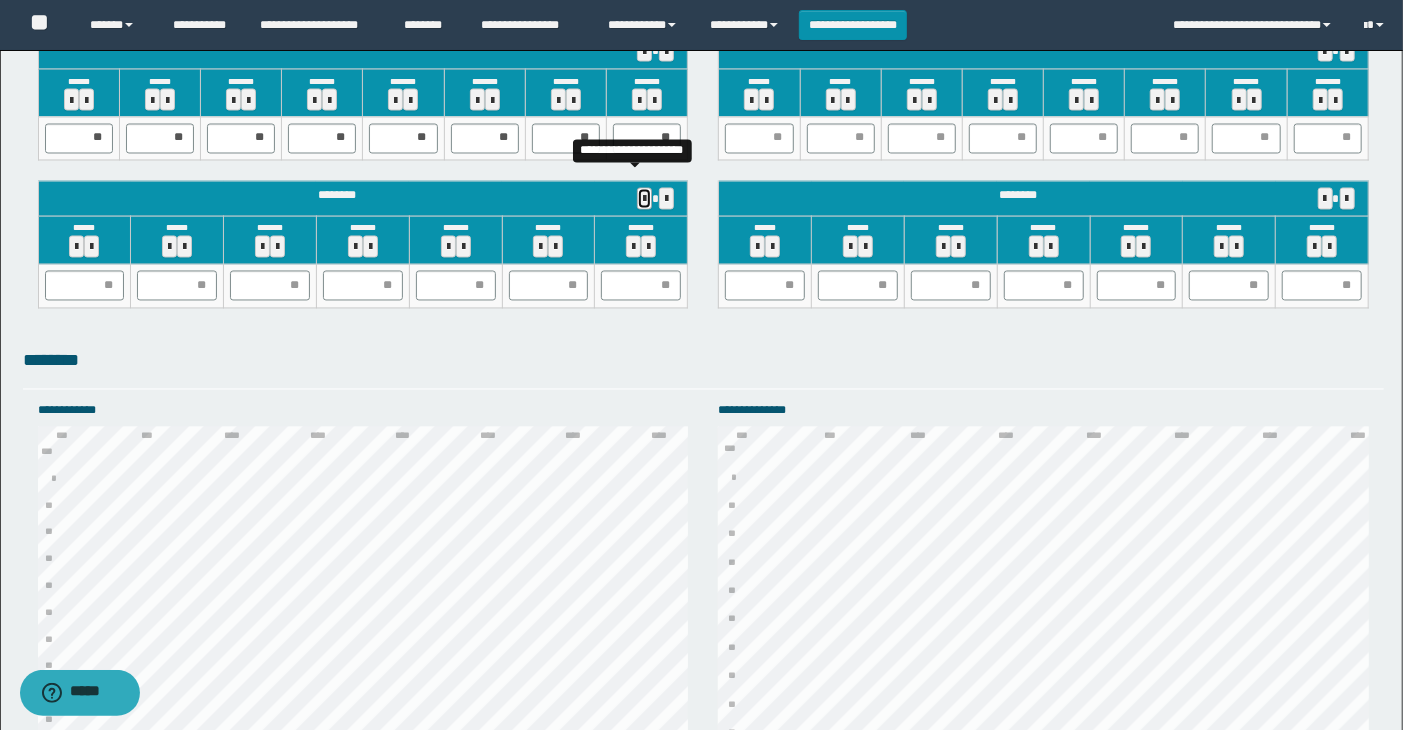 type 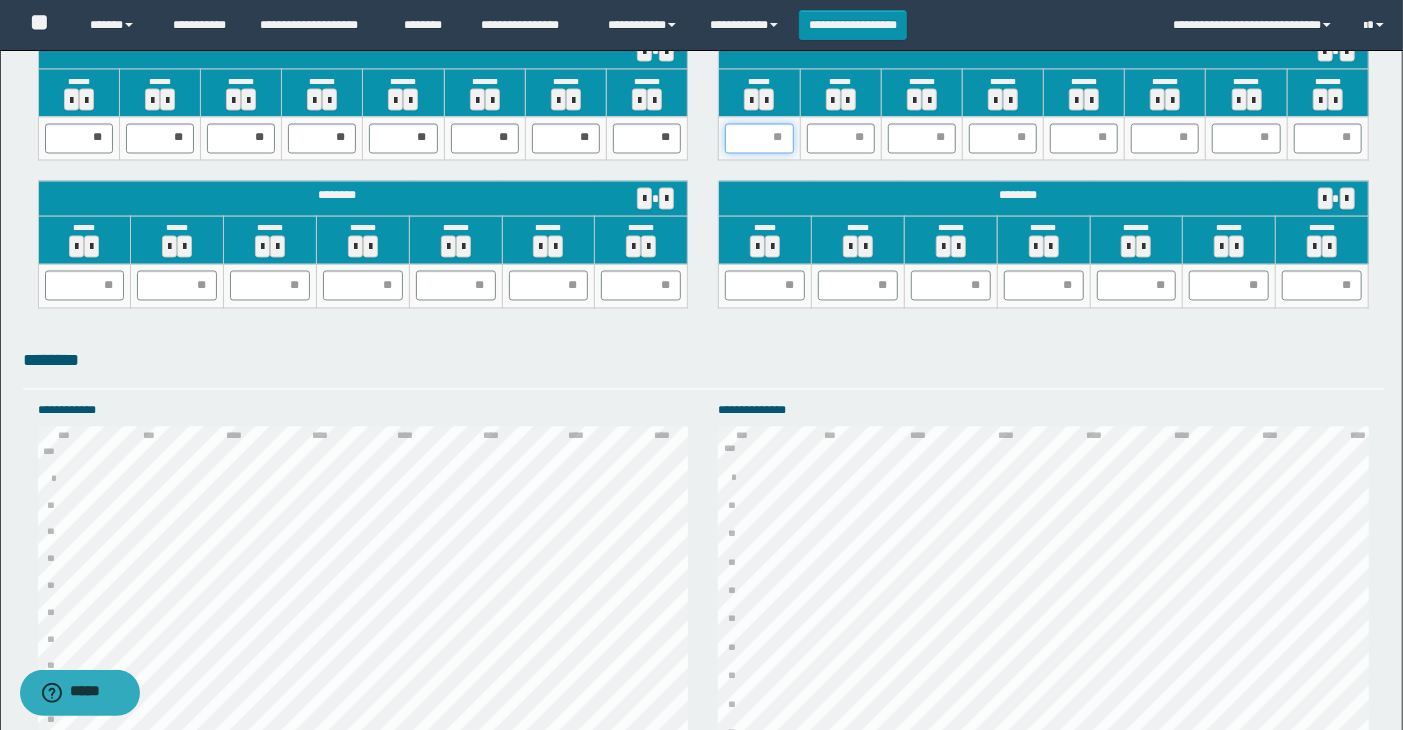 click at bounding box center [759, 139] 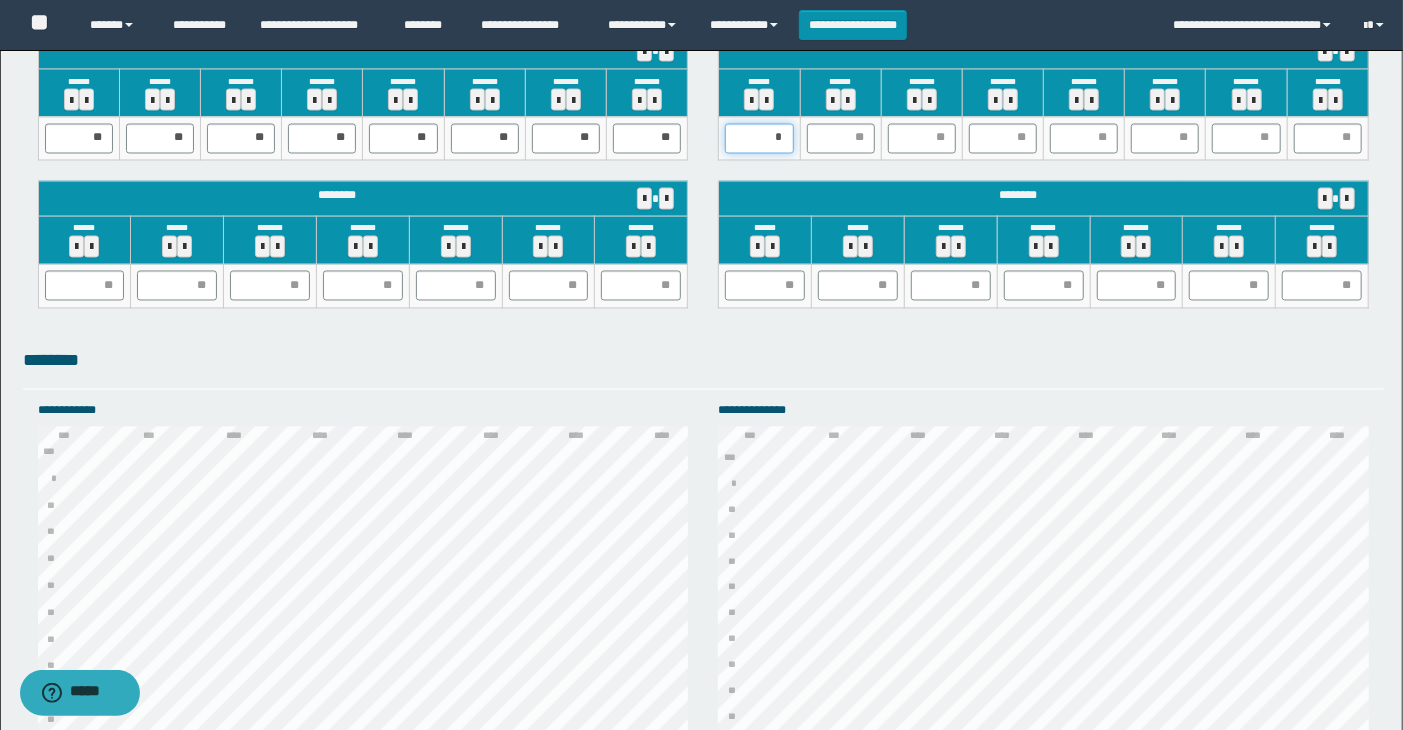 type on "**" 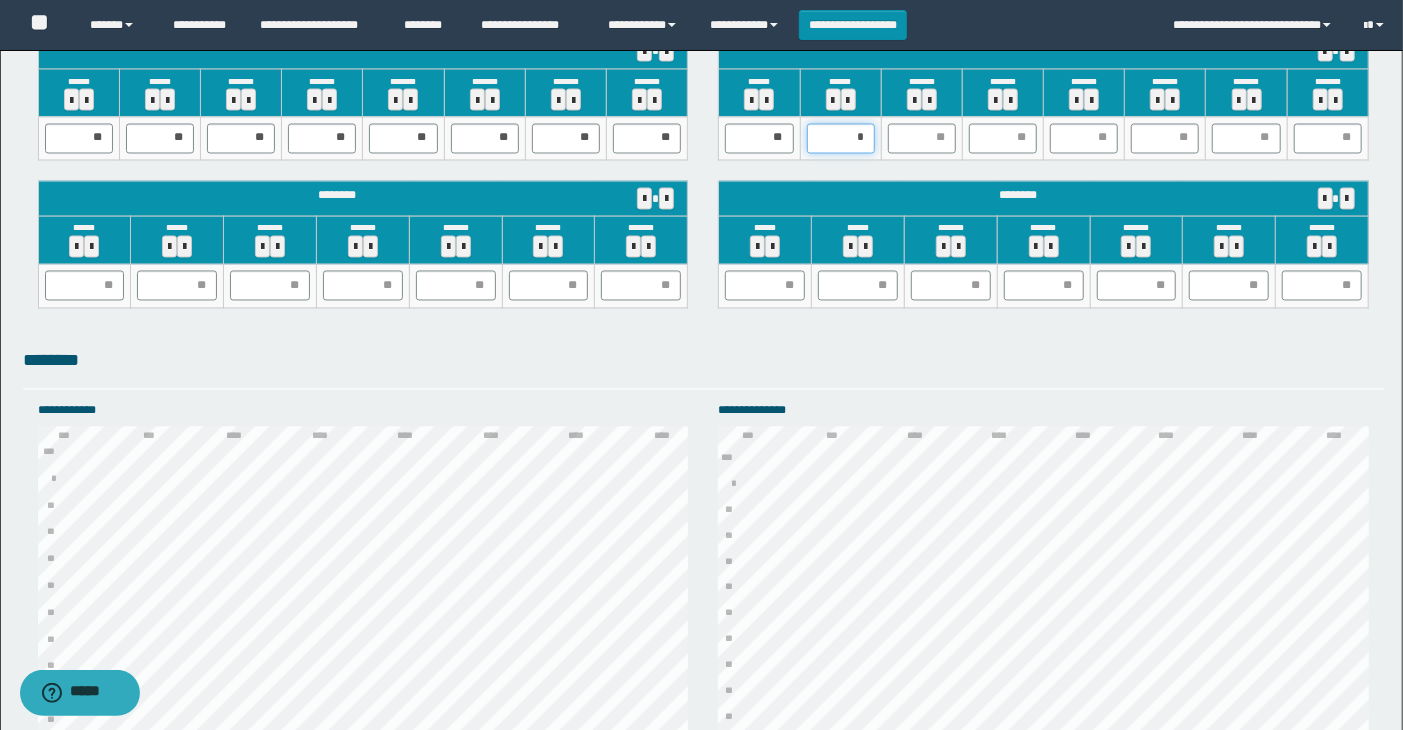 type on "**" 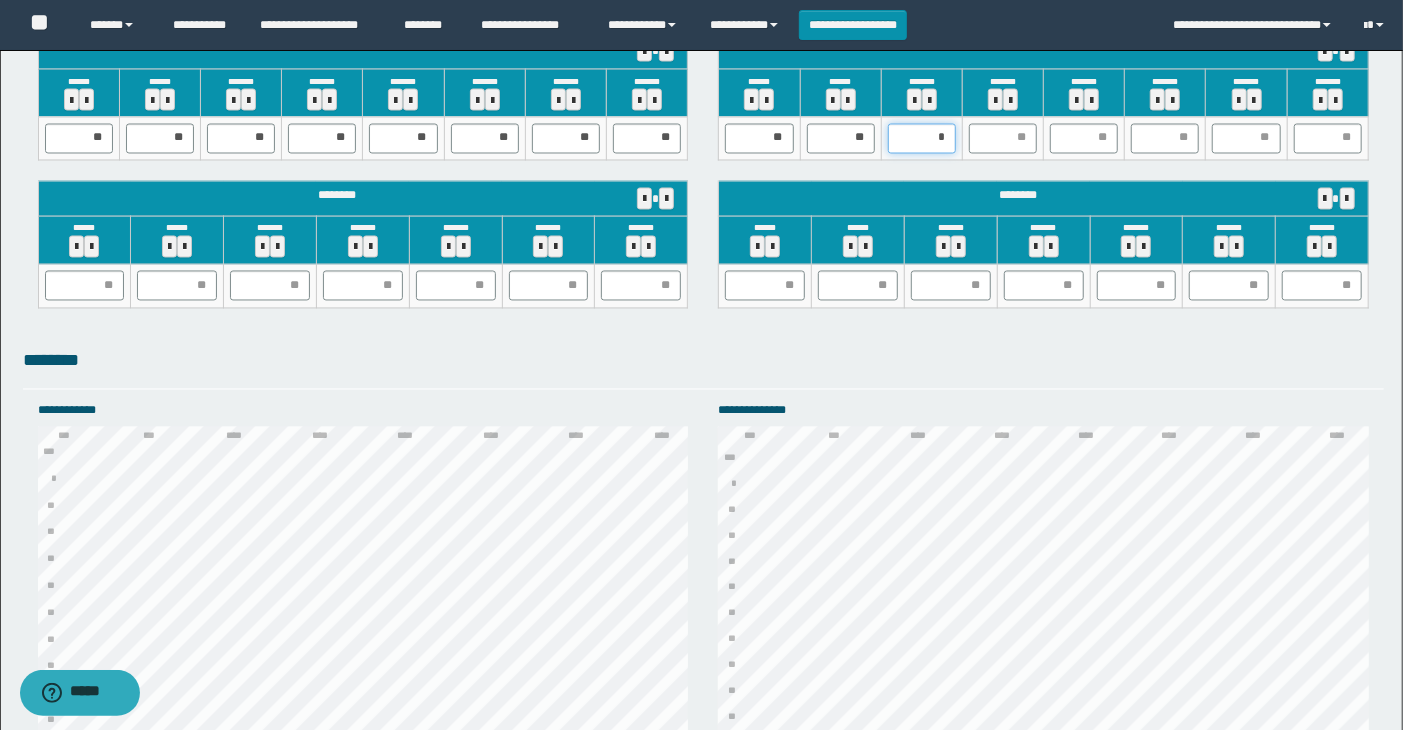 type on "**" 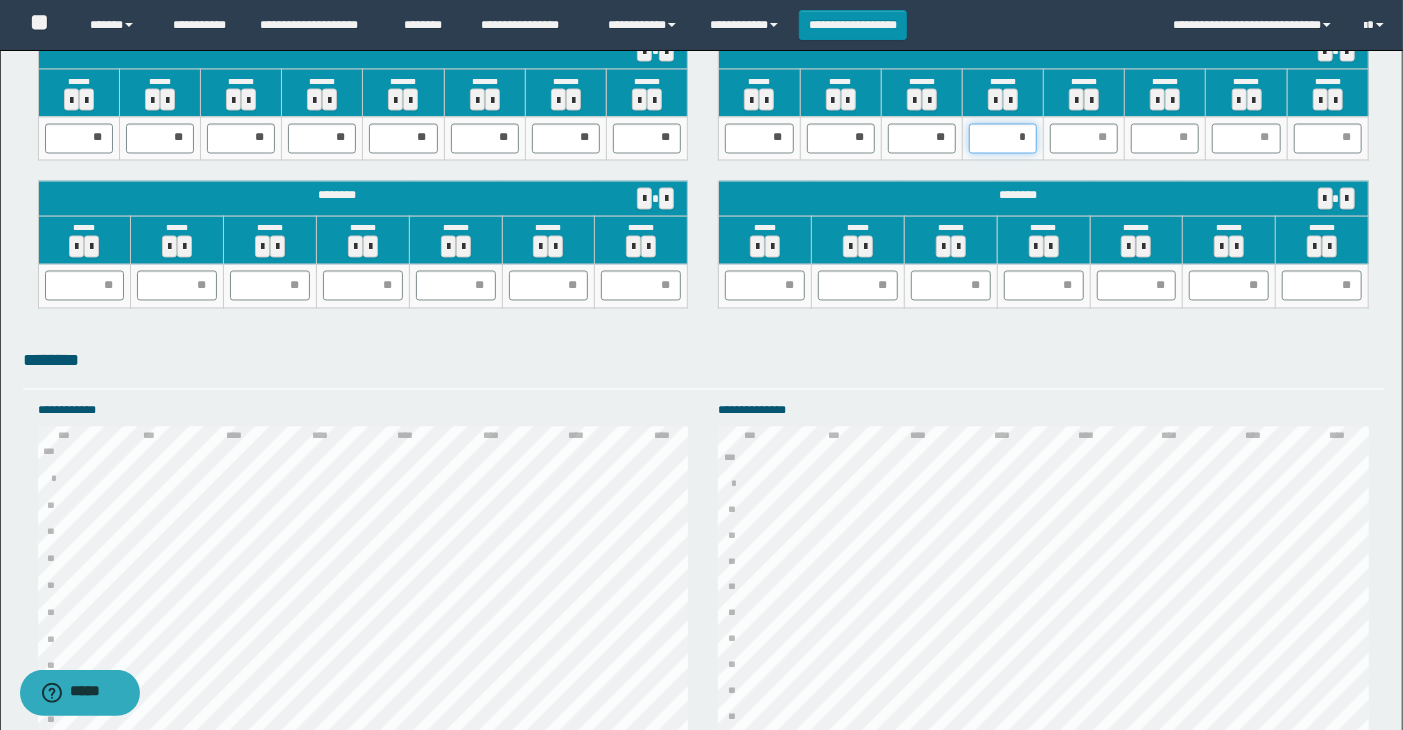 type on "**" 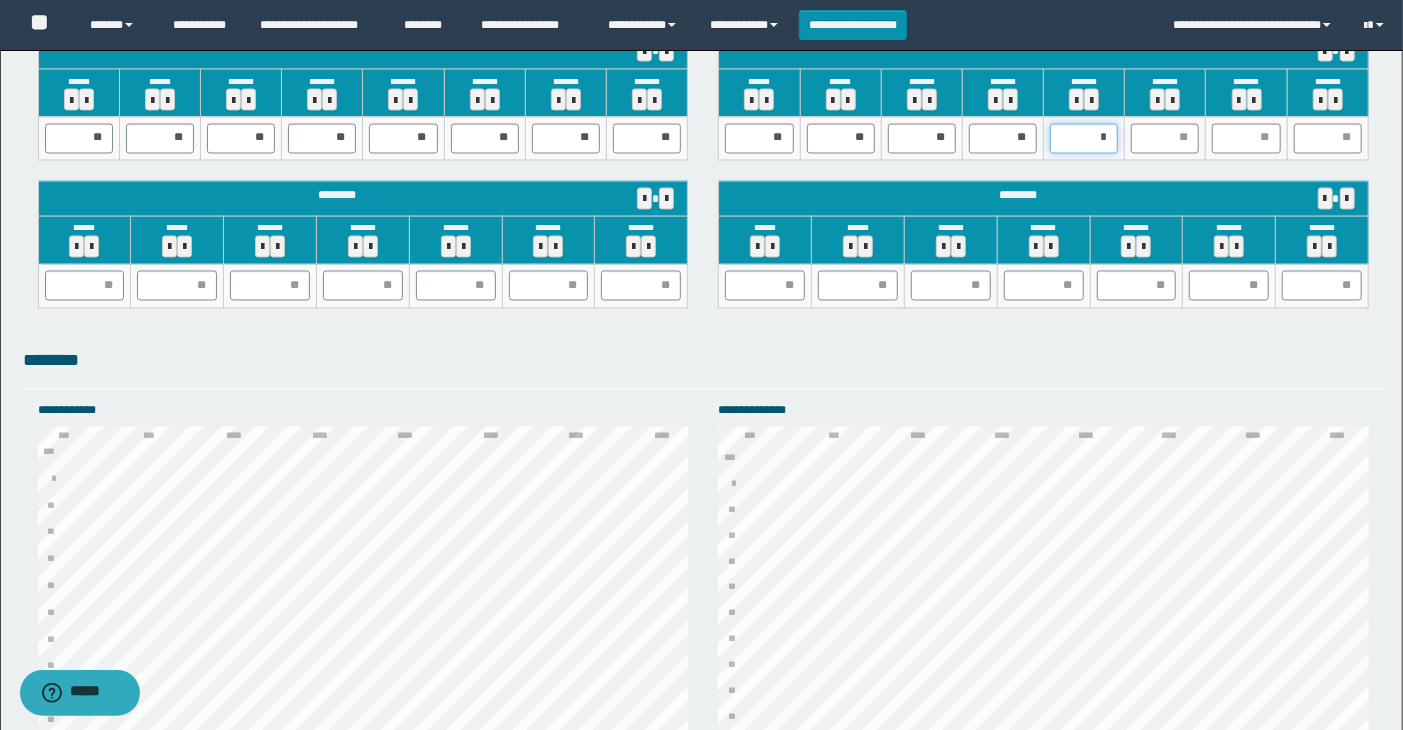 type on "**" 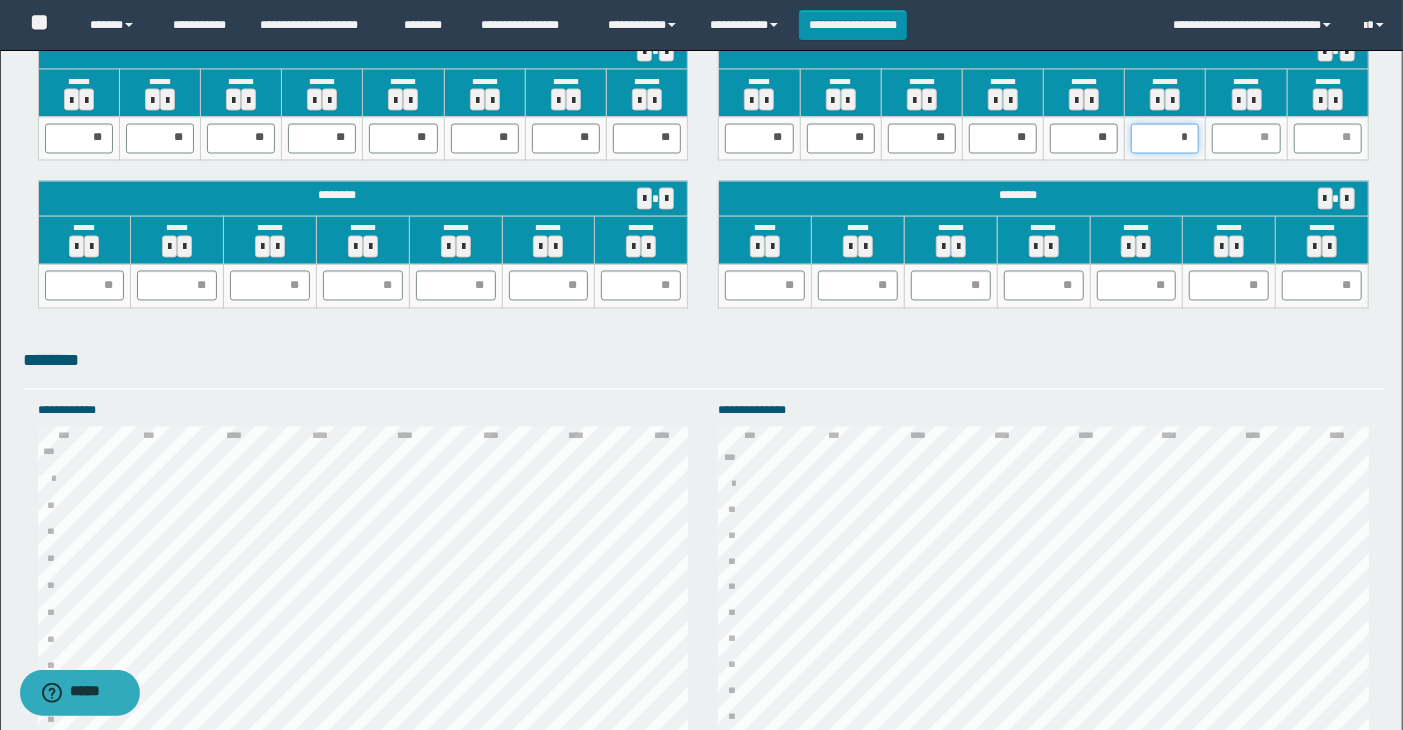 type on "**" 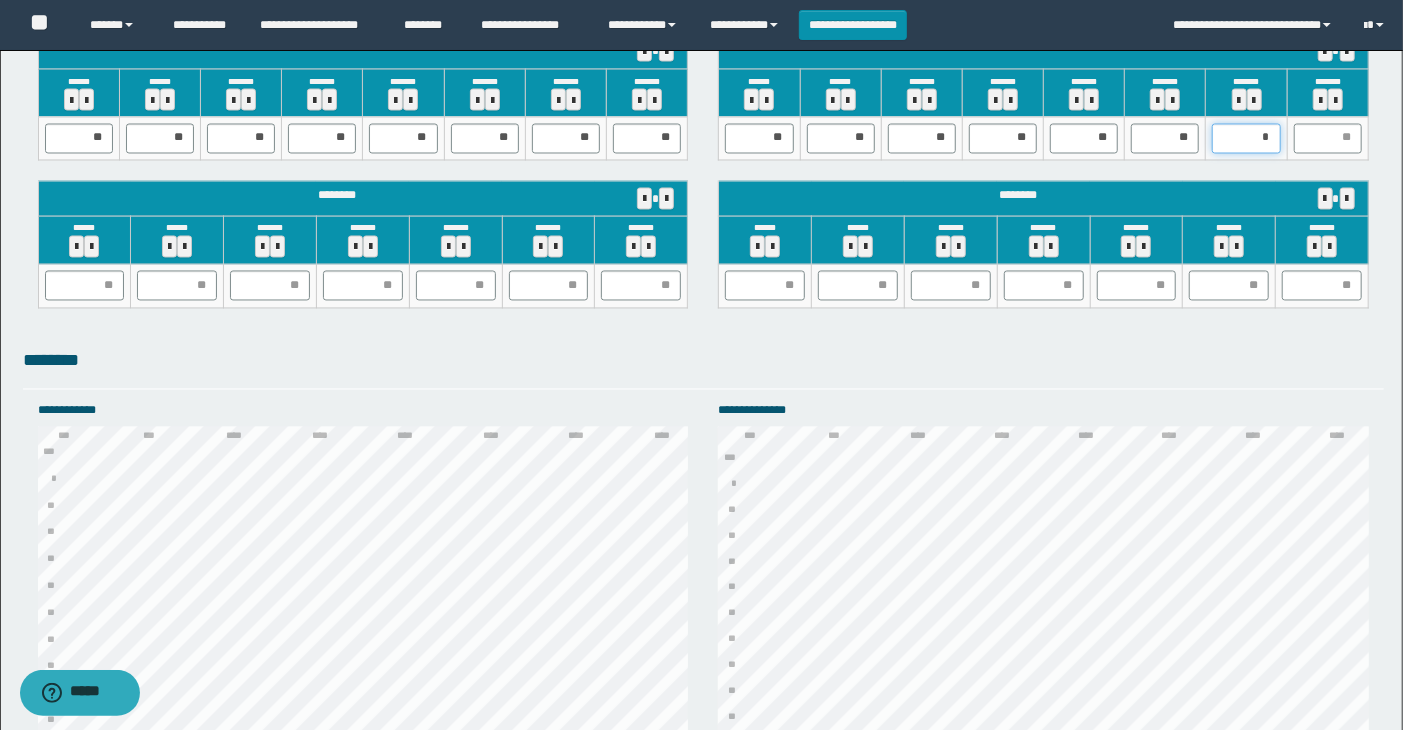 type on "**" 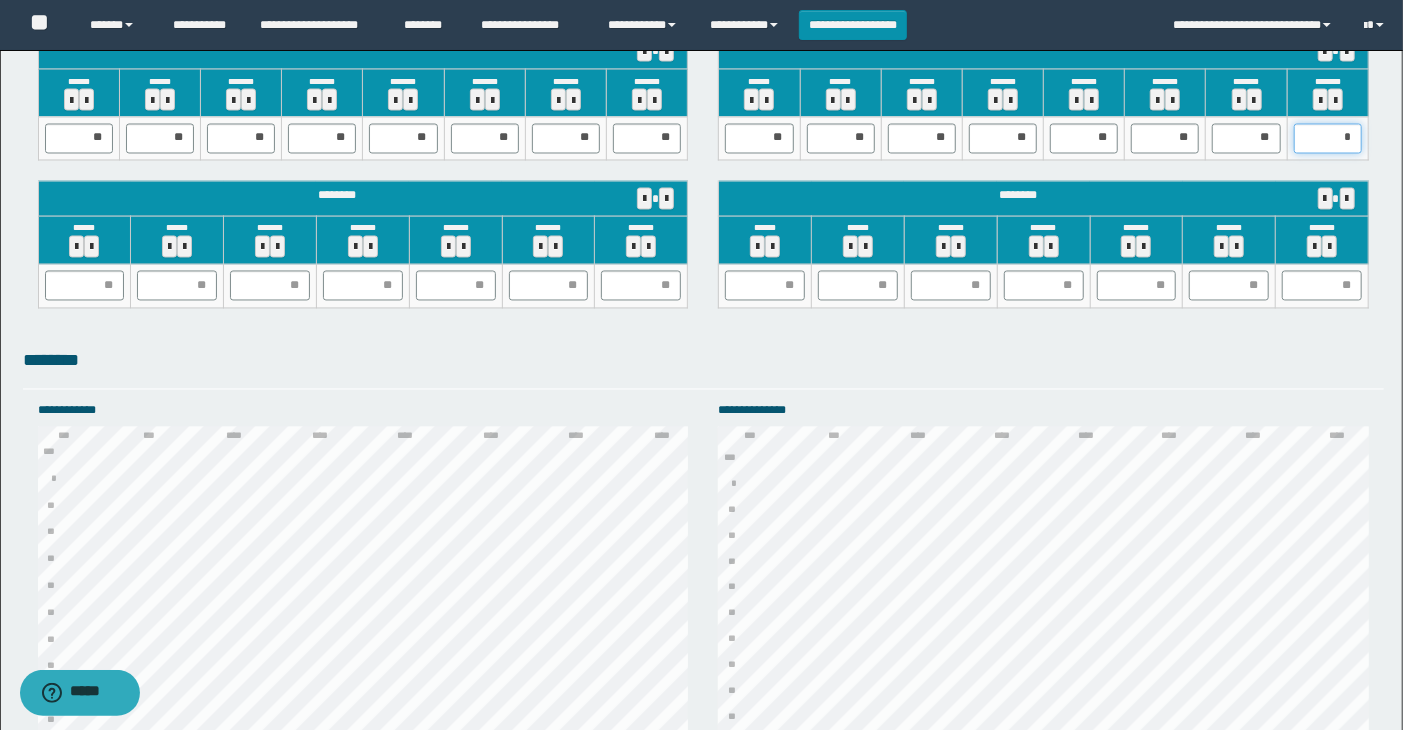 type on "**" 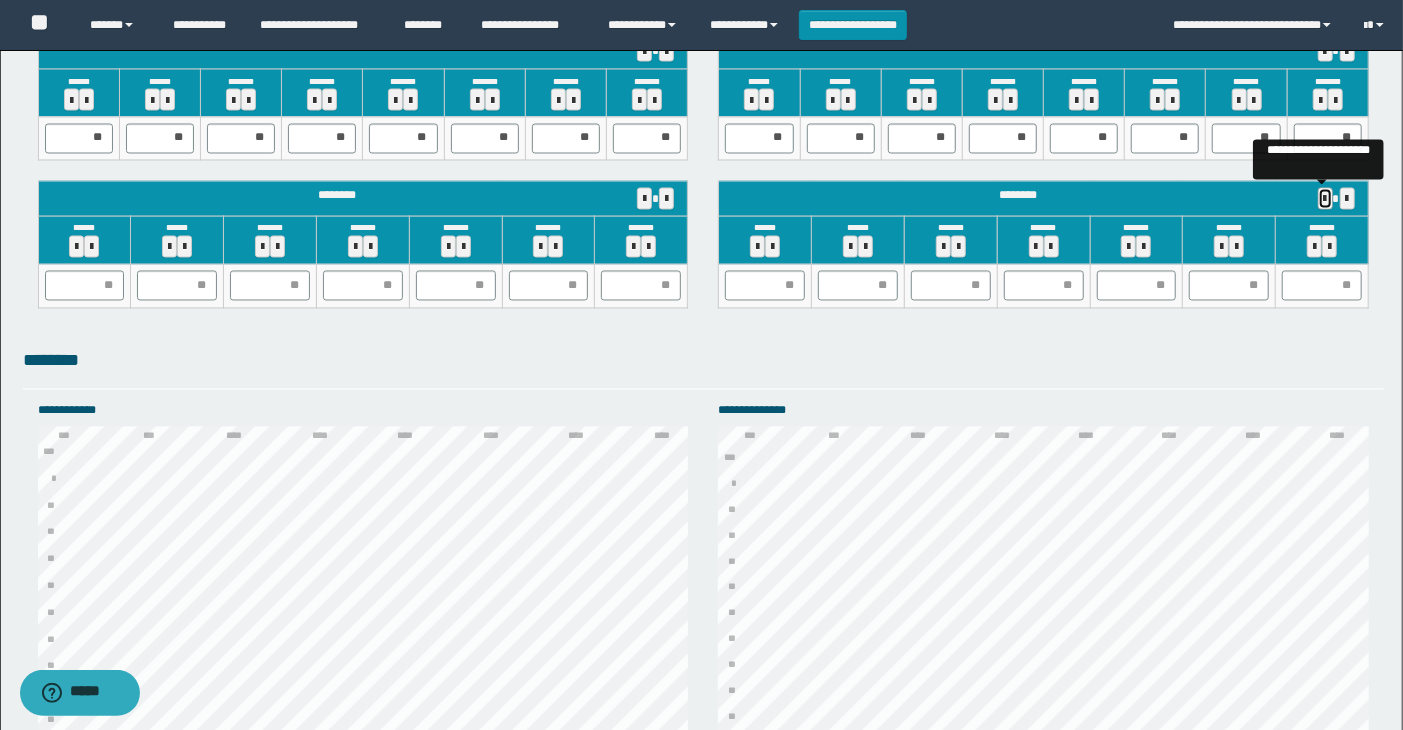 type 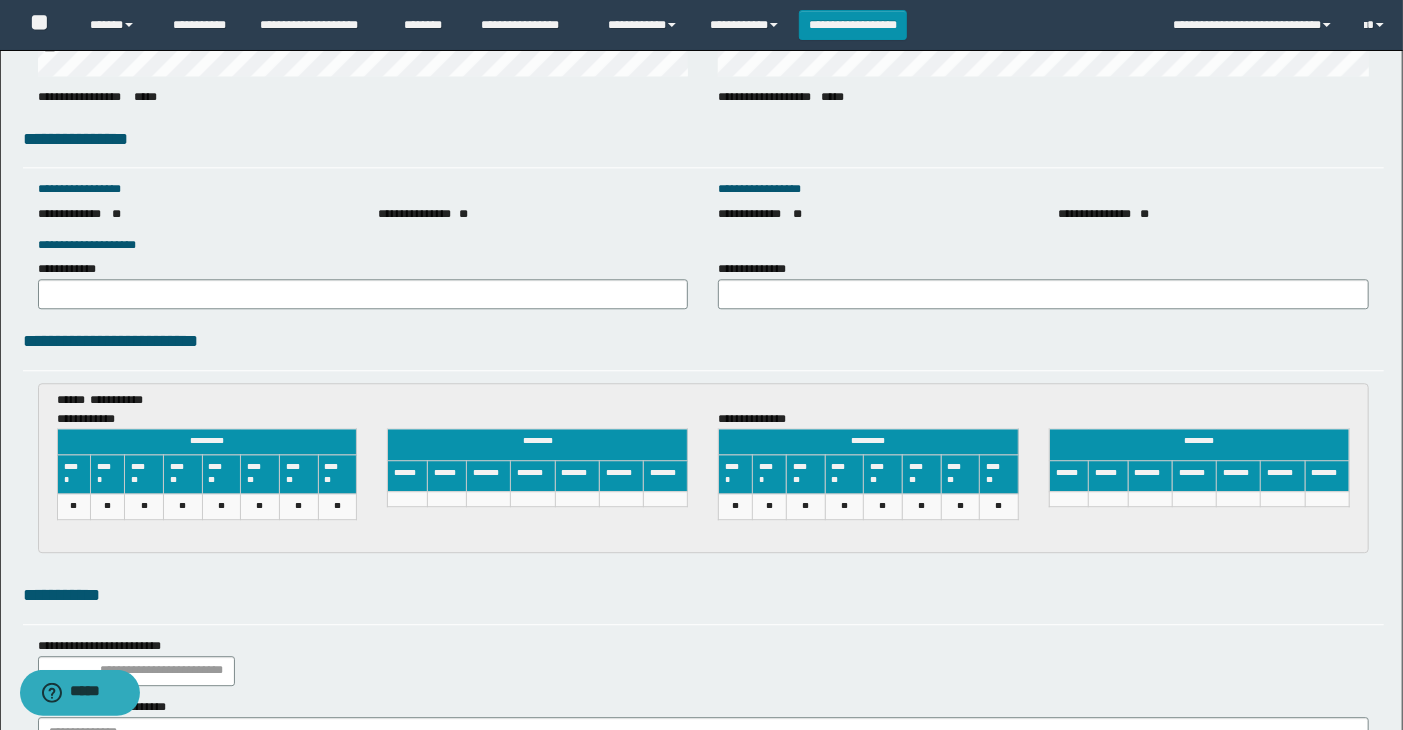 scroll, scrollTop: 2888, scrollLeft: 0, axis: vertical 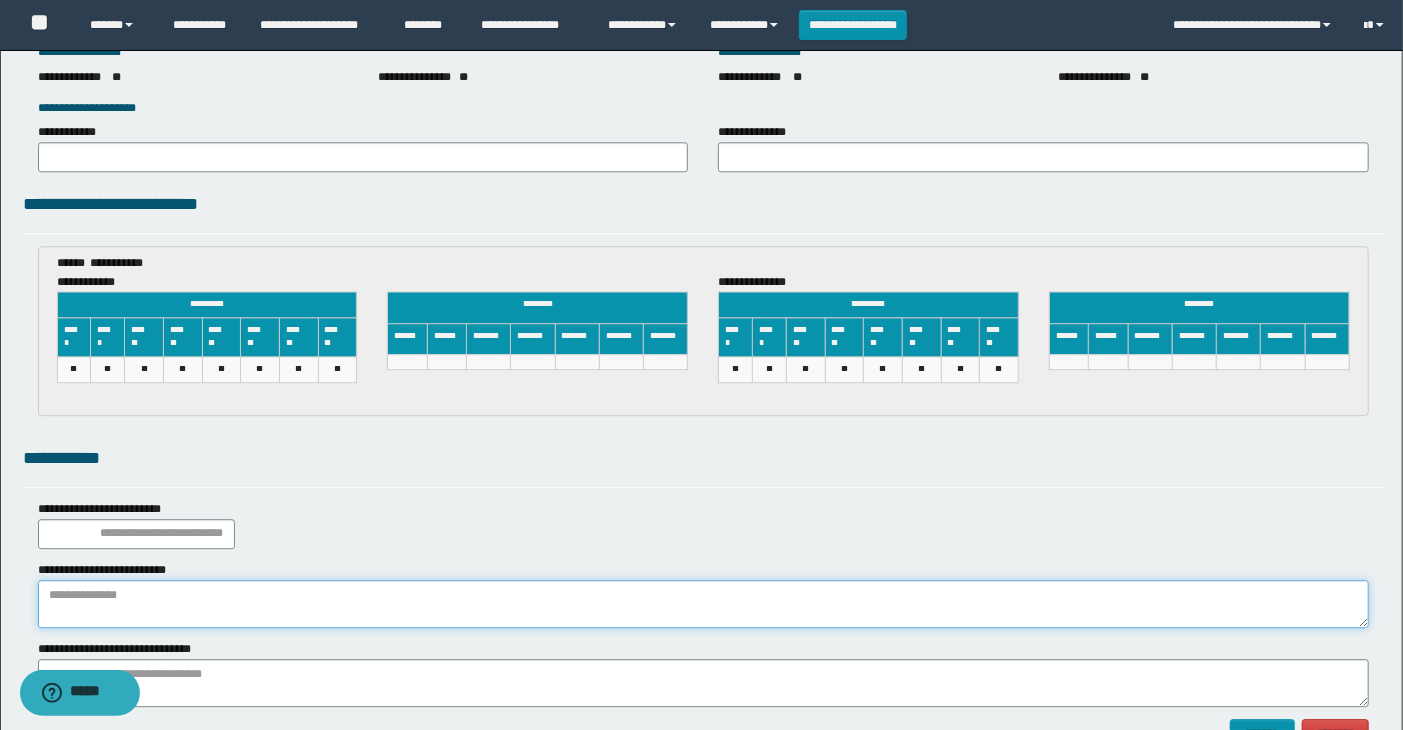 click at bounding box center (704, 604) 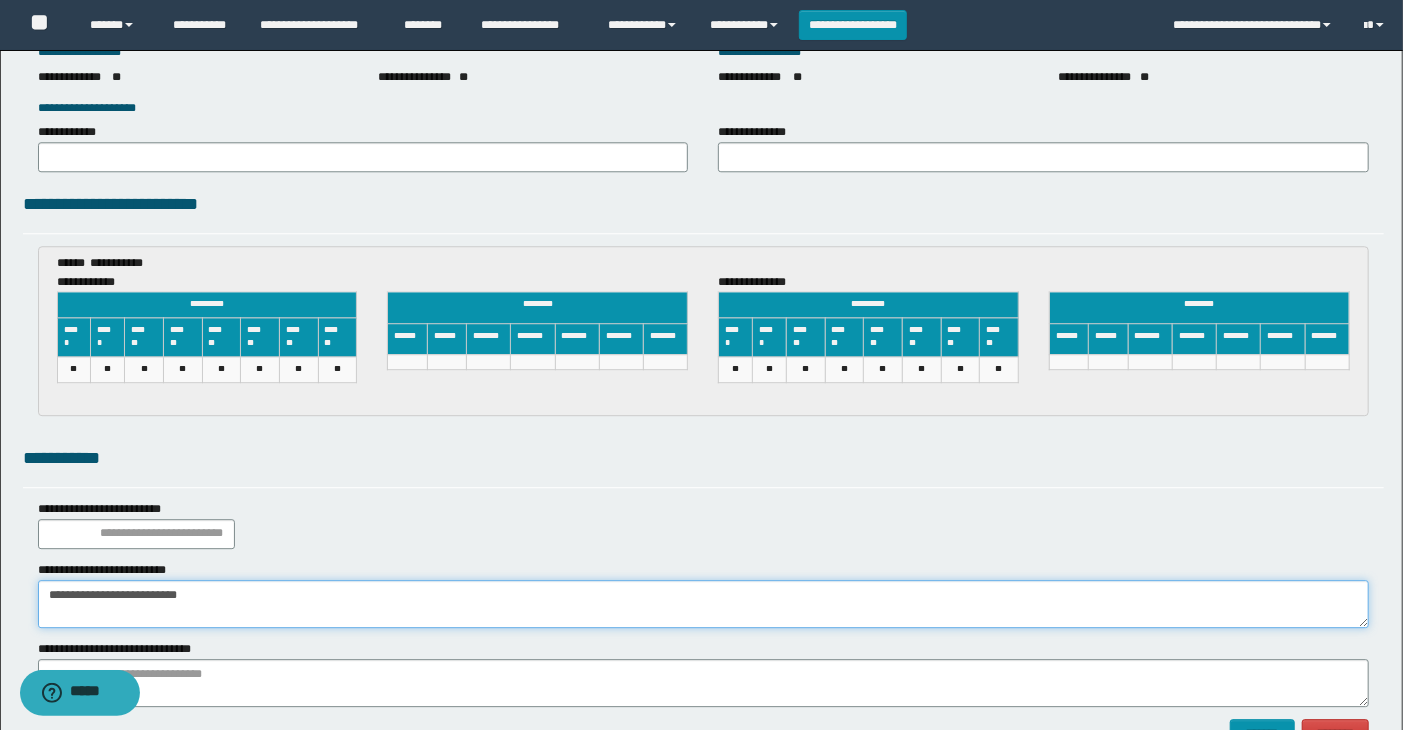 click on "**********" at bounding box center [704, 604] 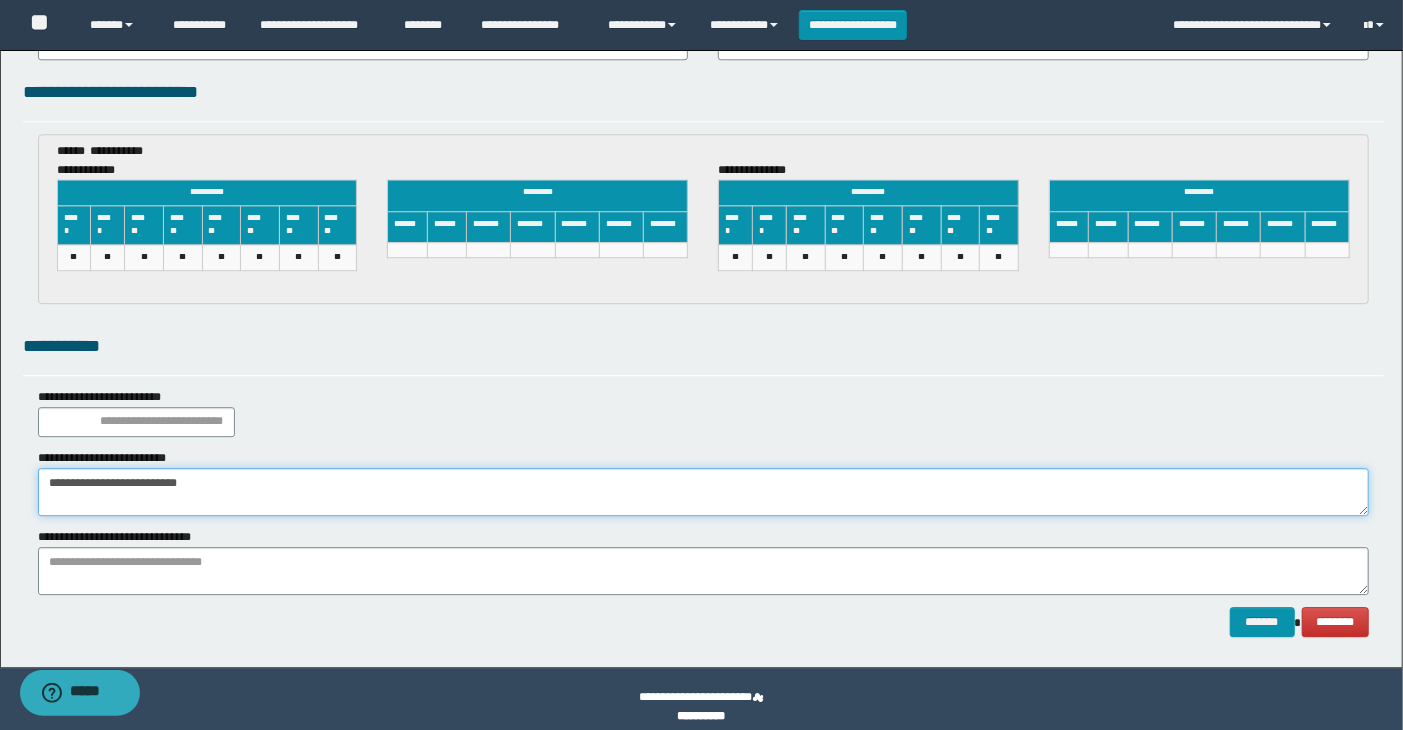 type on "**********" 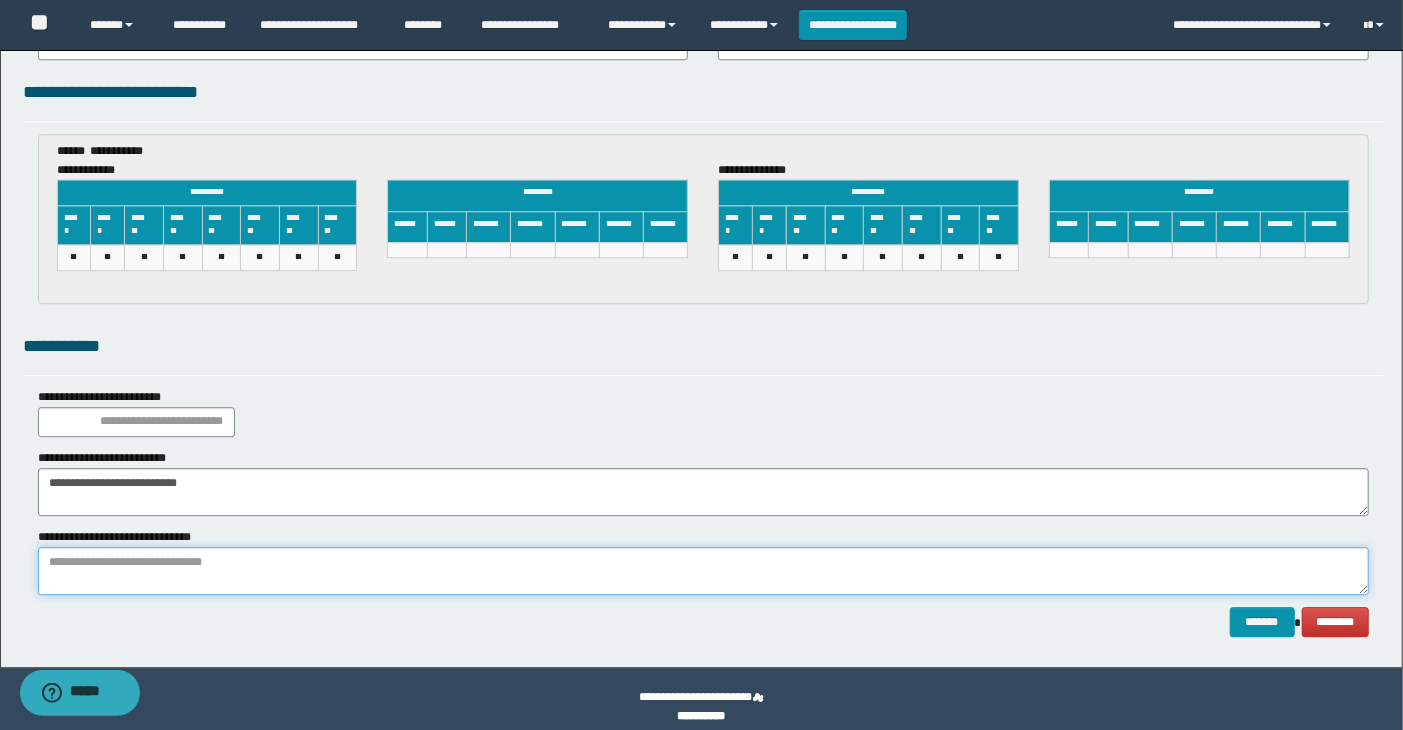 click at bounding box center [704, 571] 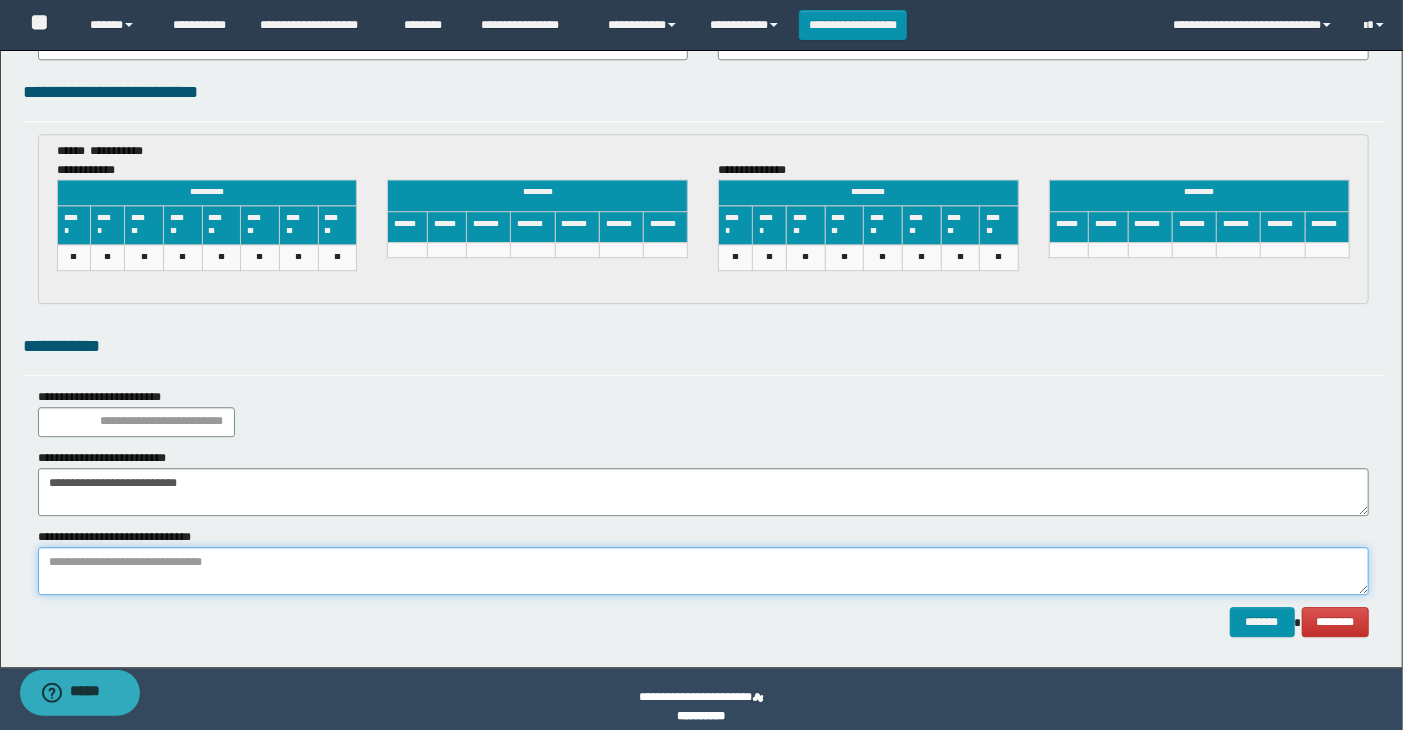 paste on "**********" 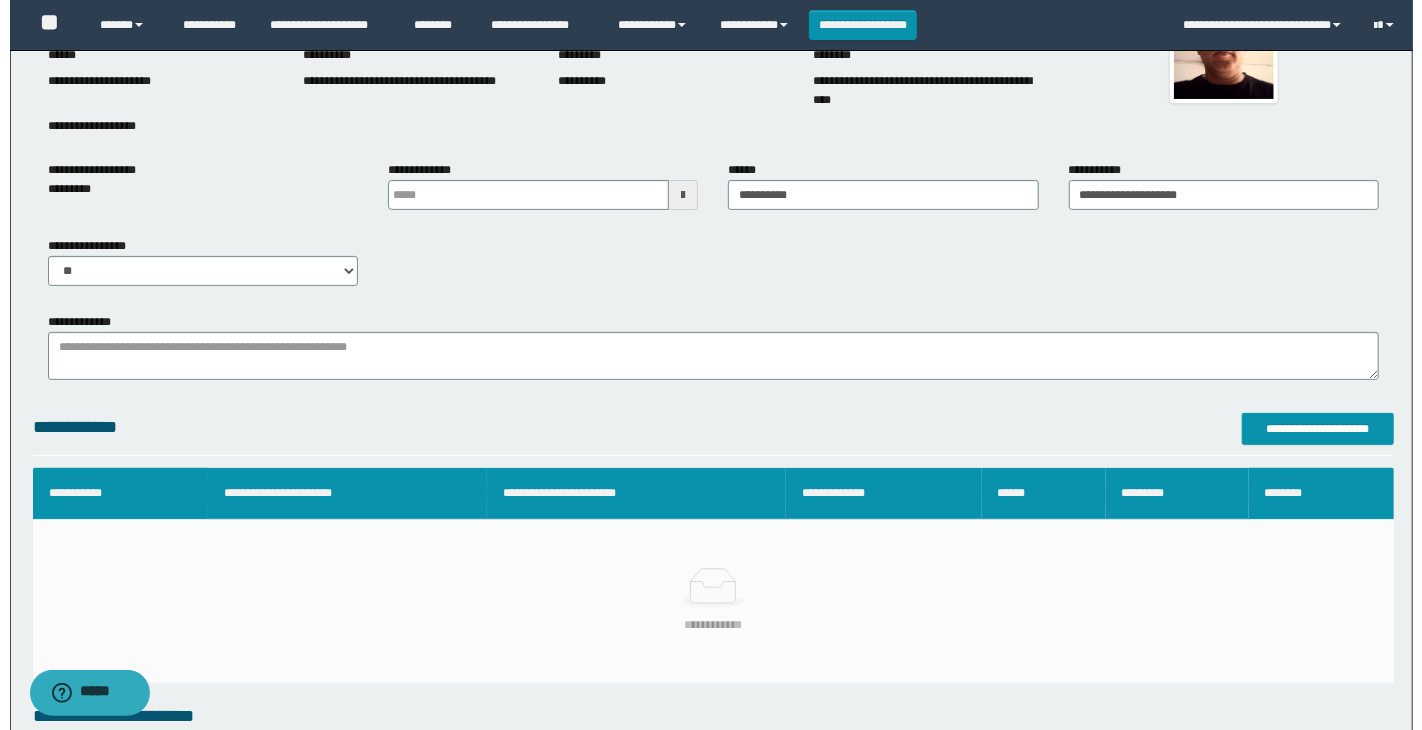 scroll, scrollTop: 0, scrollLeft: 0, axis: both 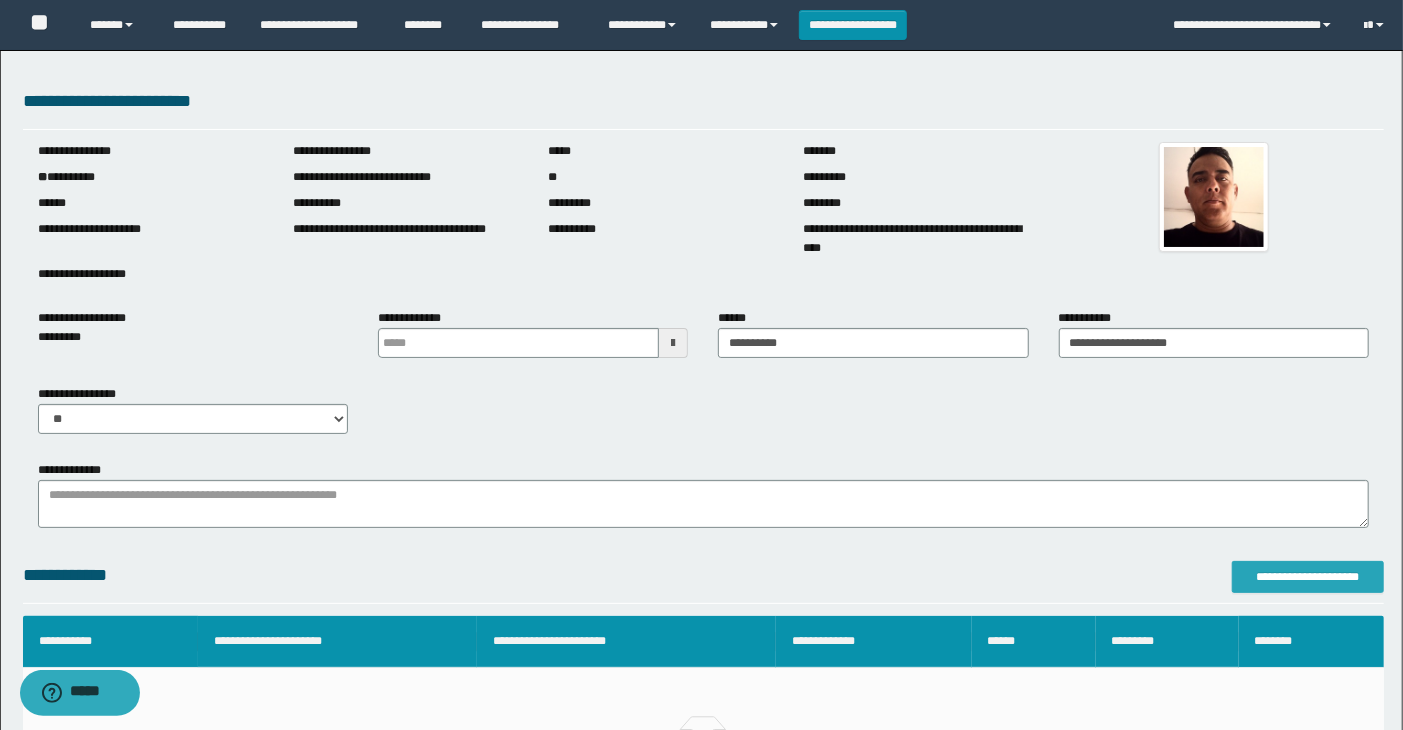 type on "**********" 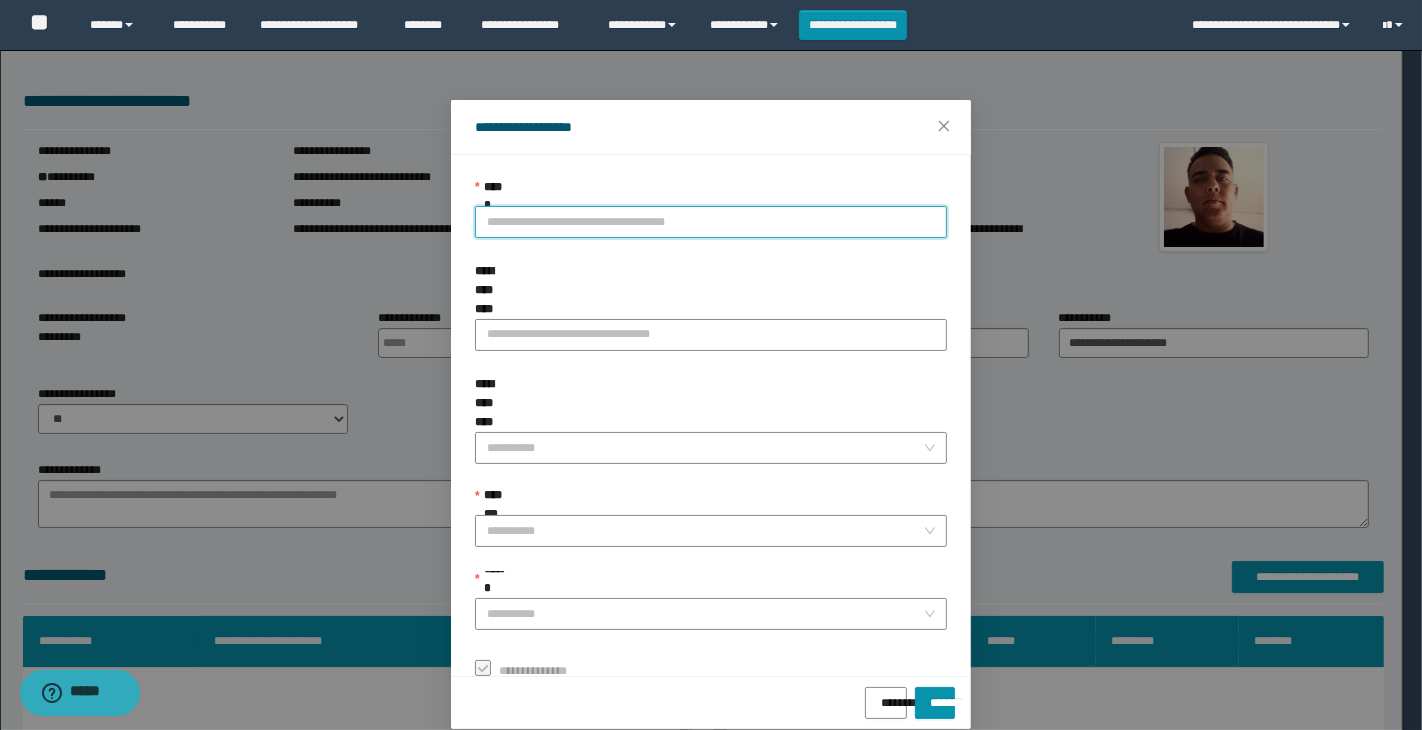 click on "**********" at bounding box center (711, 222) 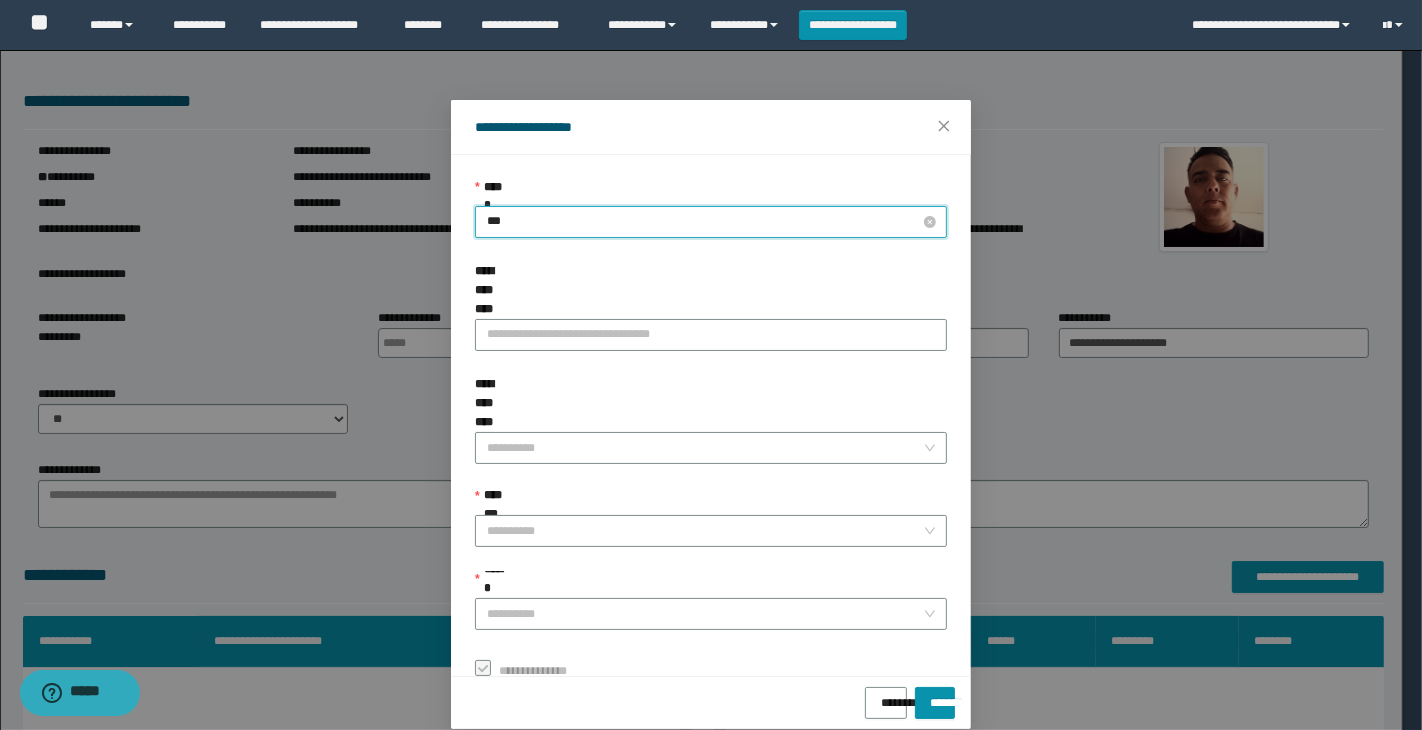 type on "****" 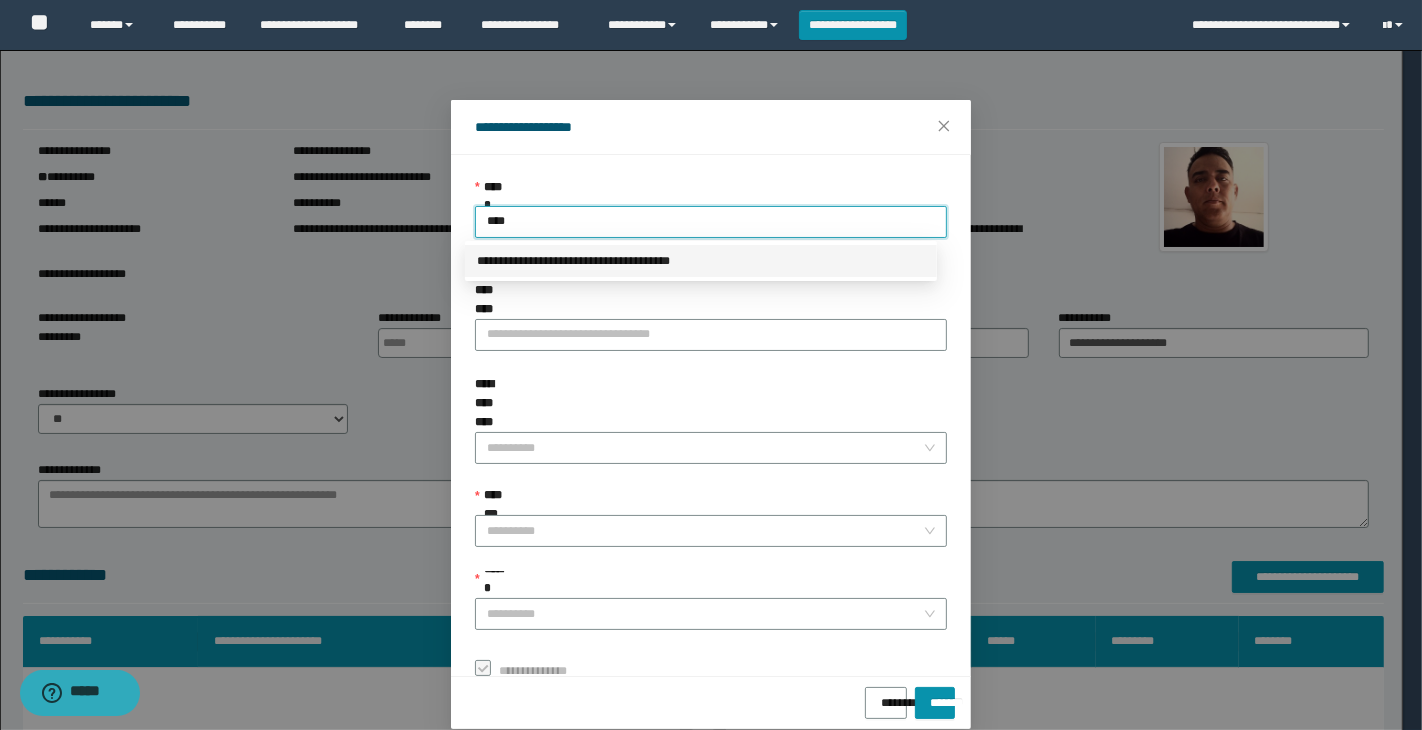 click on "**********" at bounding box center (701, 261) 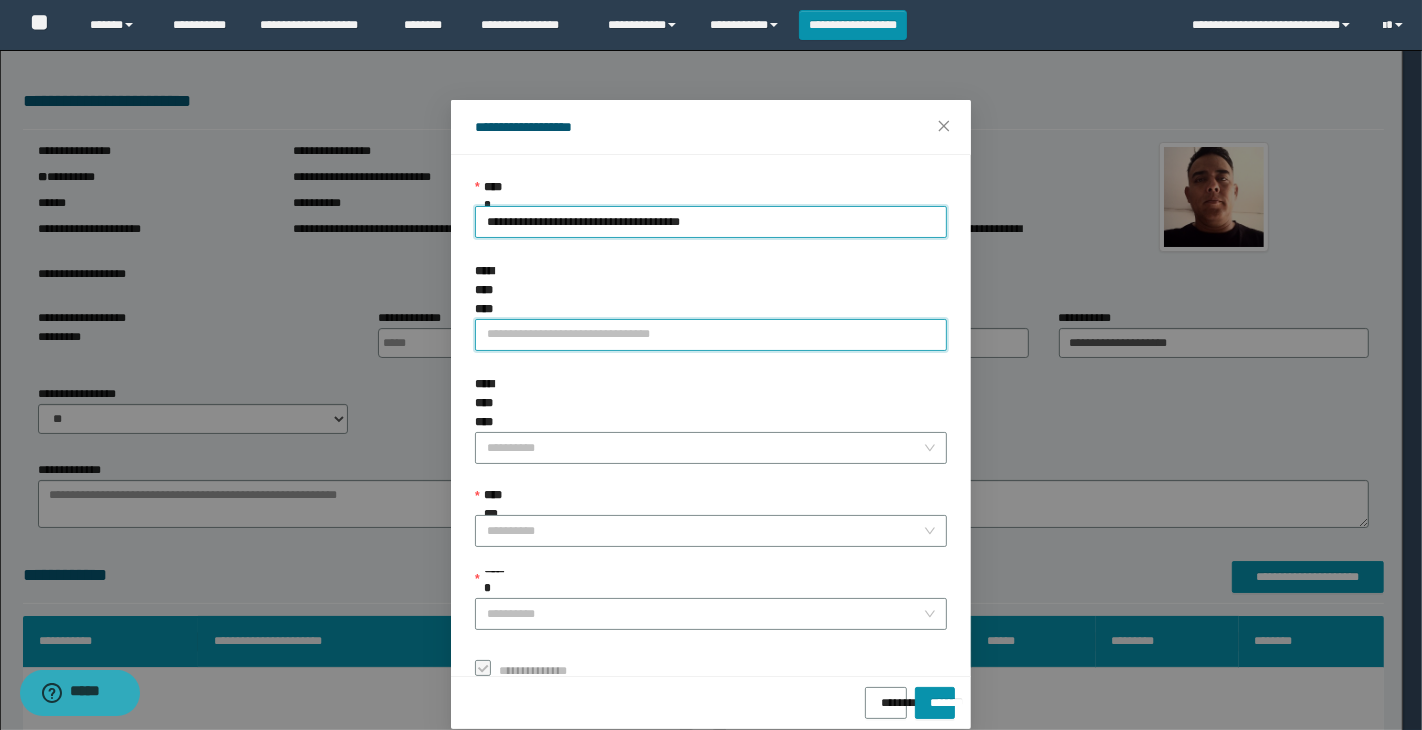 click on "**********" at bounding box center [711, 335] 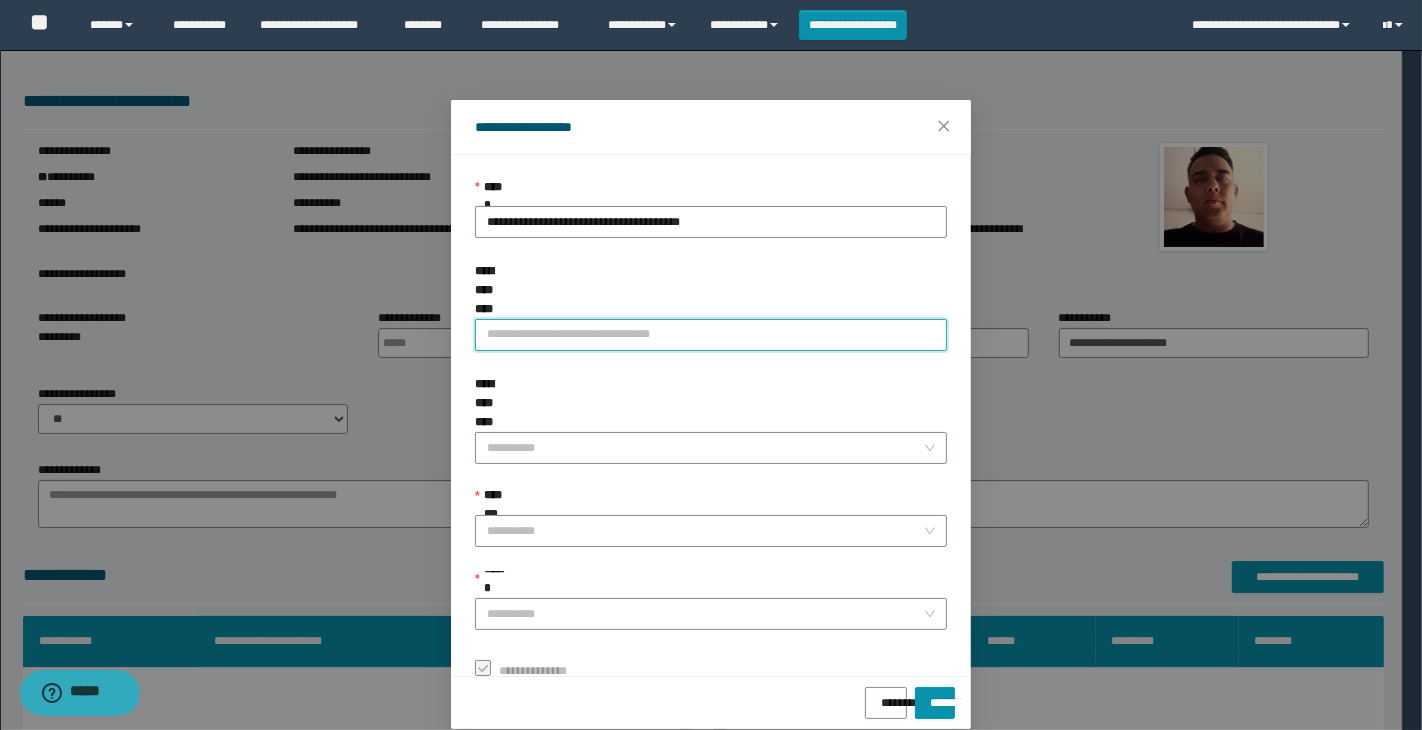 type on "**********" 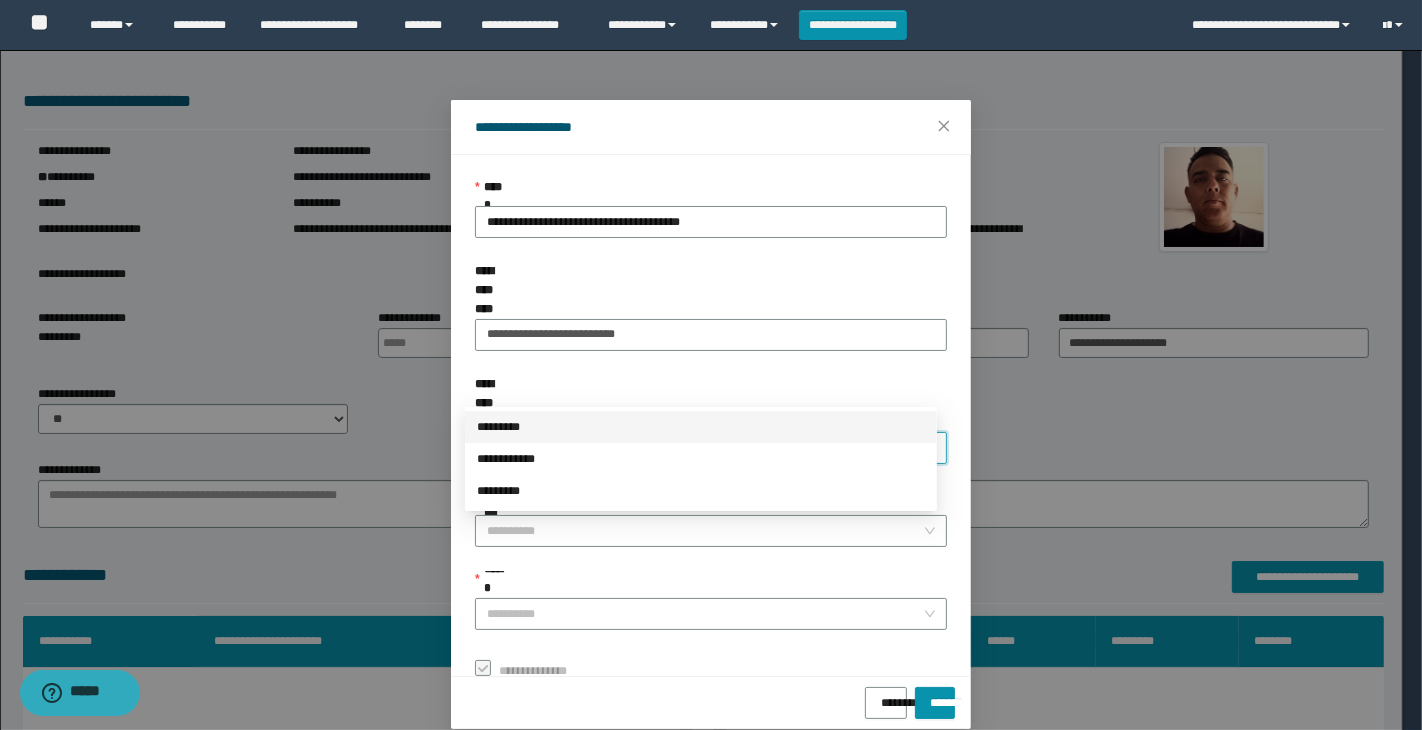 click on "**********" at bounding box center (705, 448) 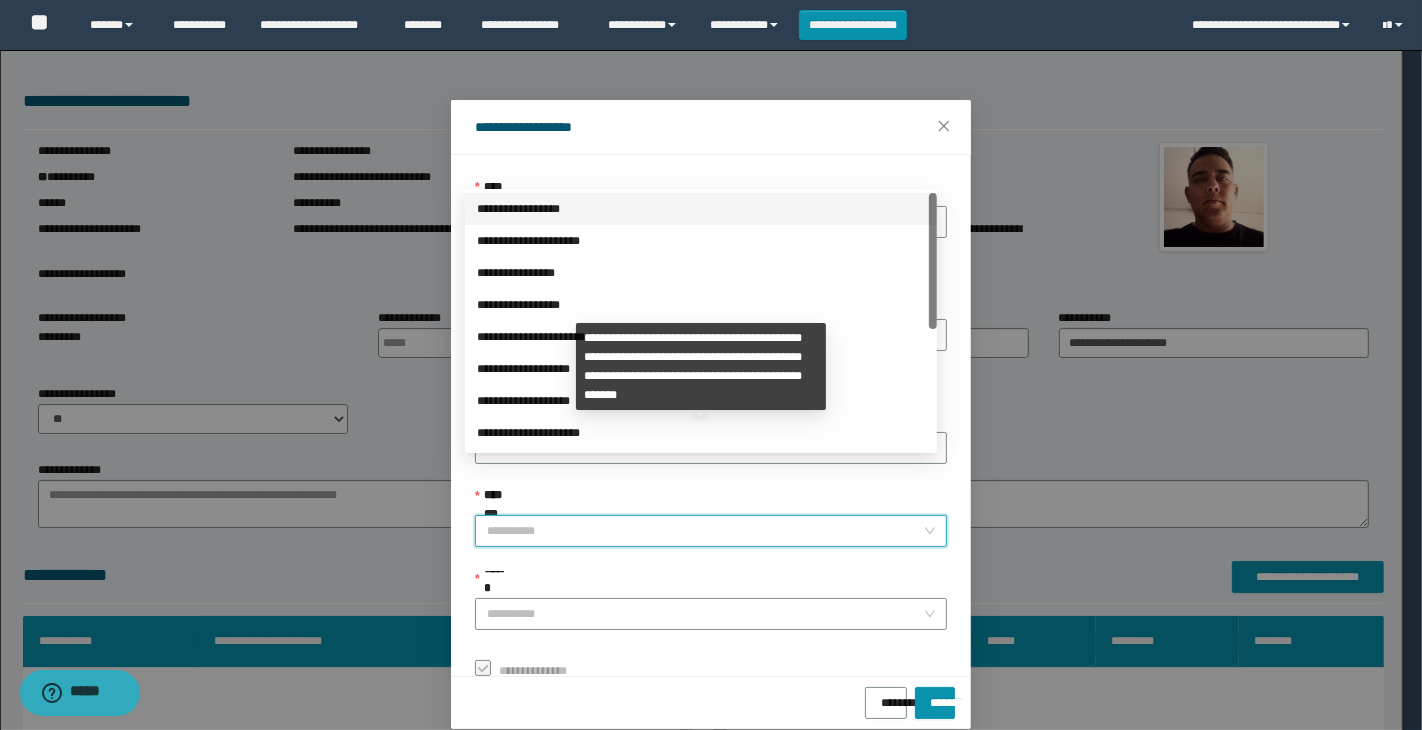 click on "**********" at bounding box center [705, 531] 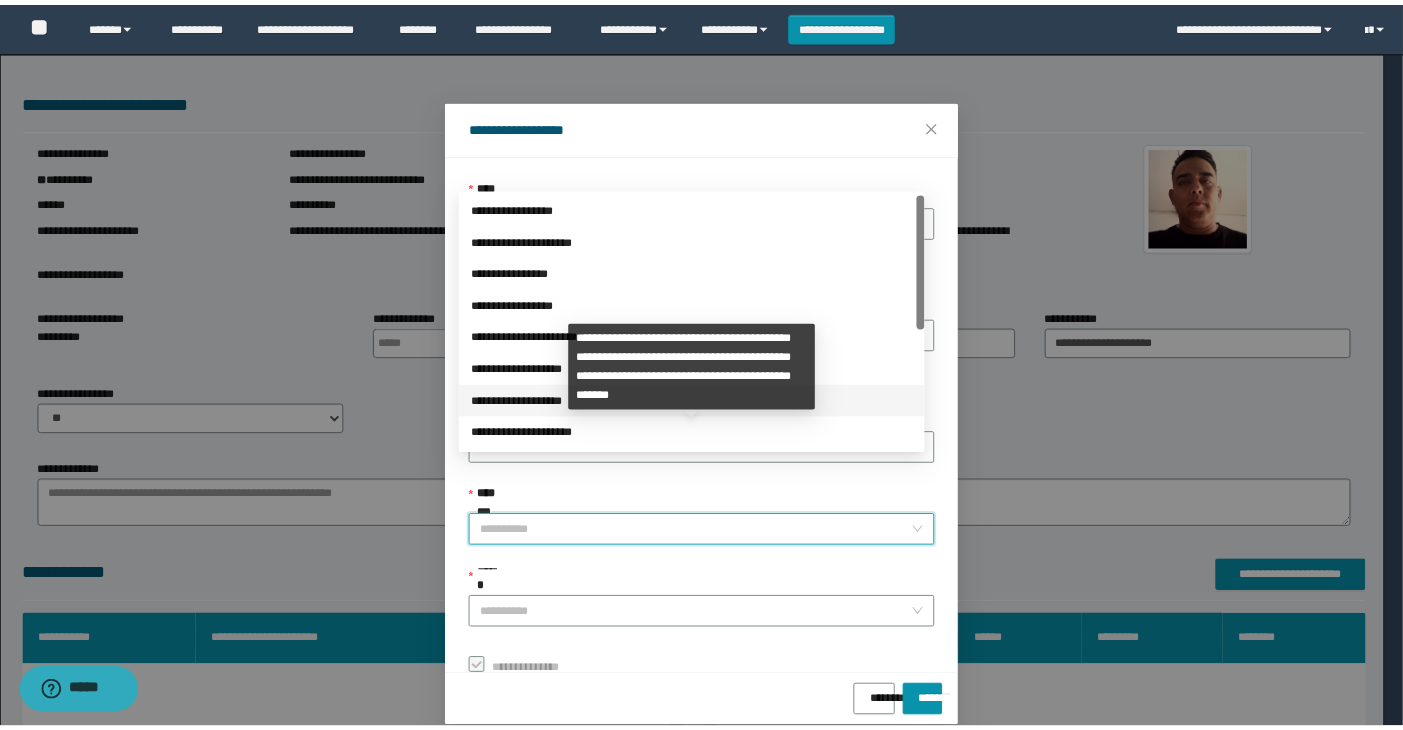 scroll, scrollTop: 200, scrollLeft: 0, axis: vertical 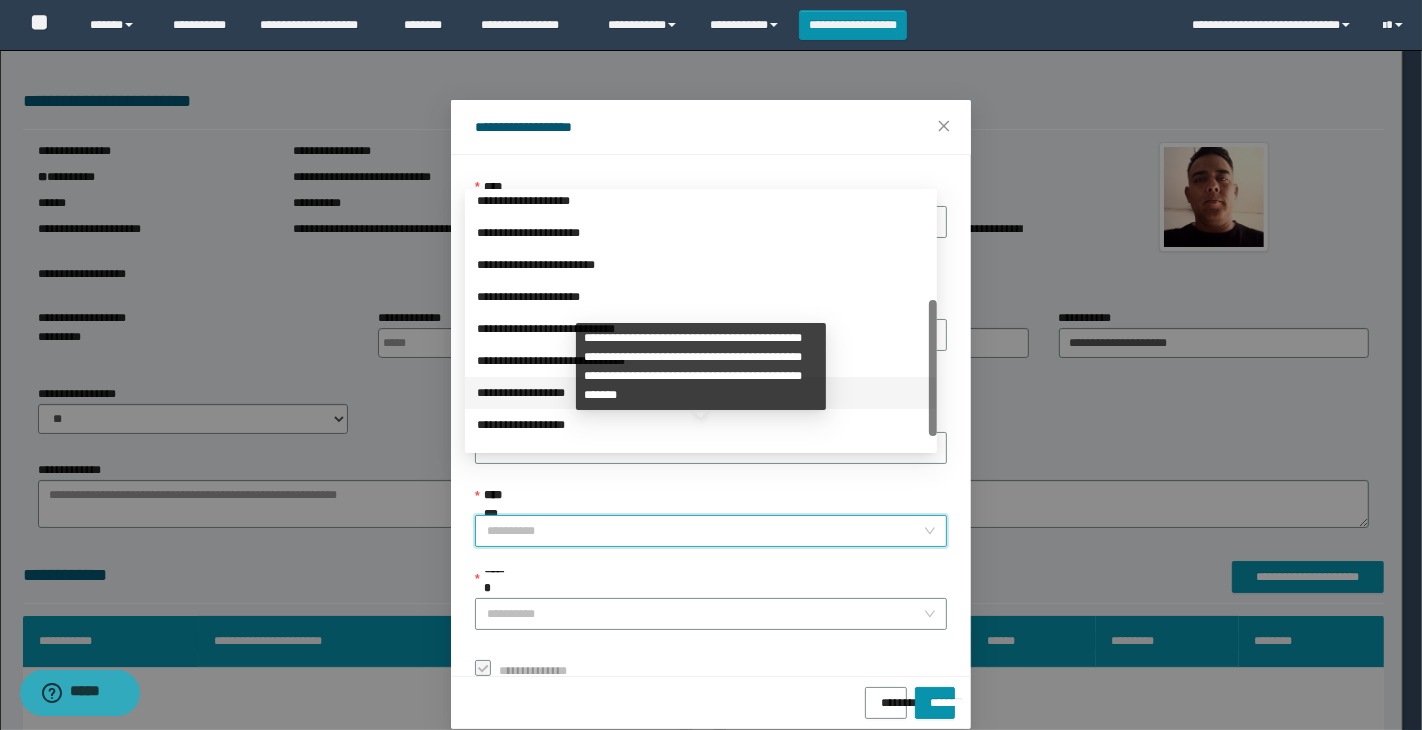 click on "**********" at bounding box center [701, 393] 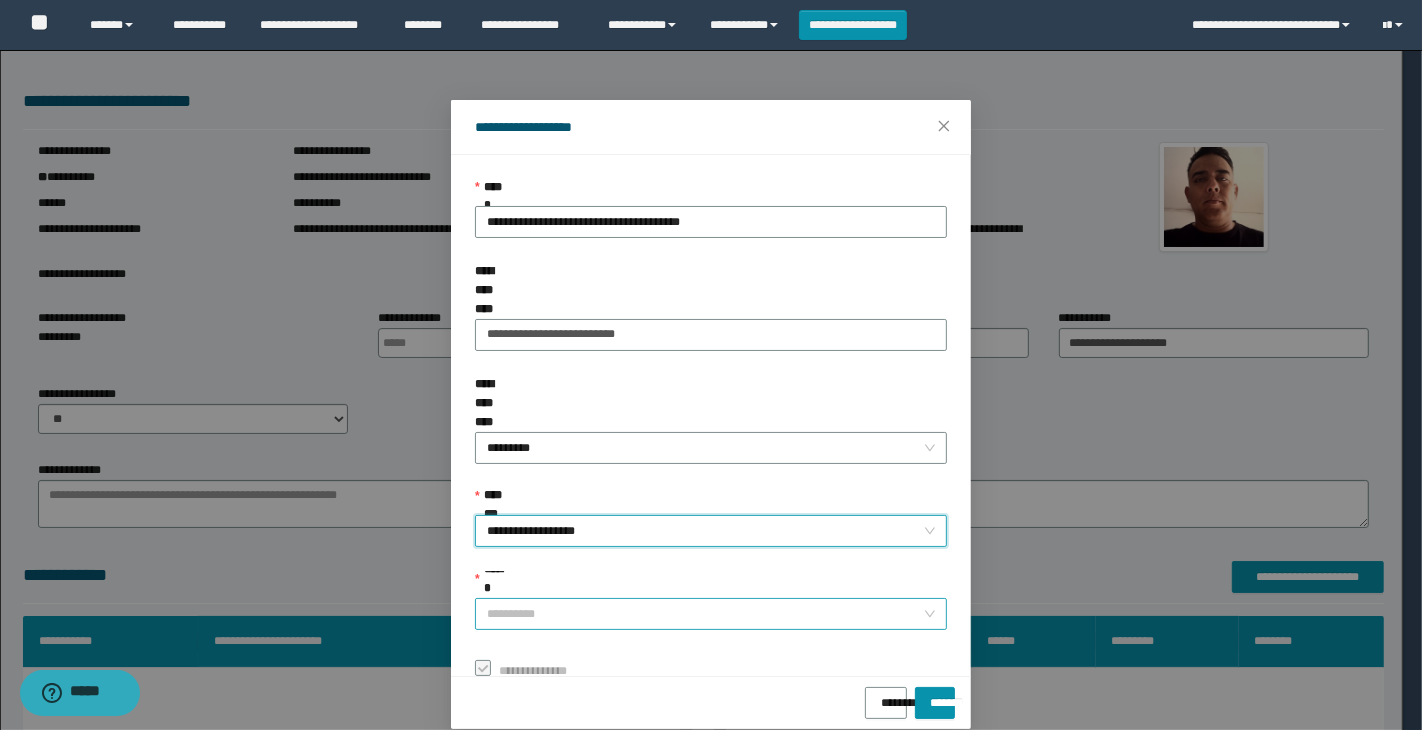 click on "******" at bounding box center [705, 614] 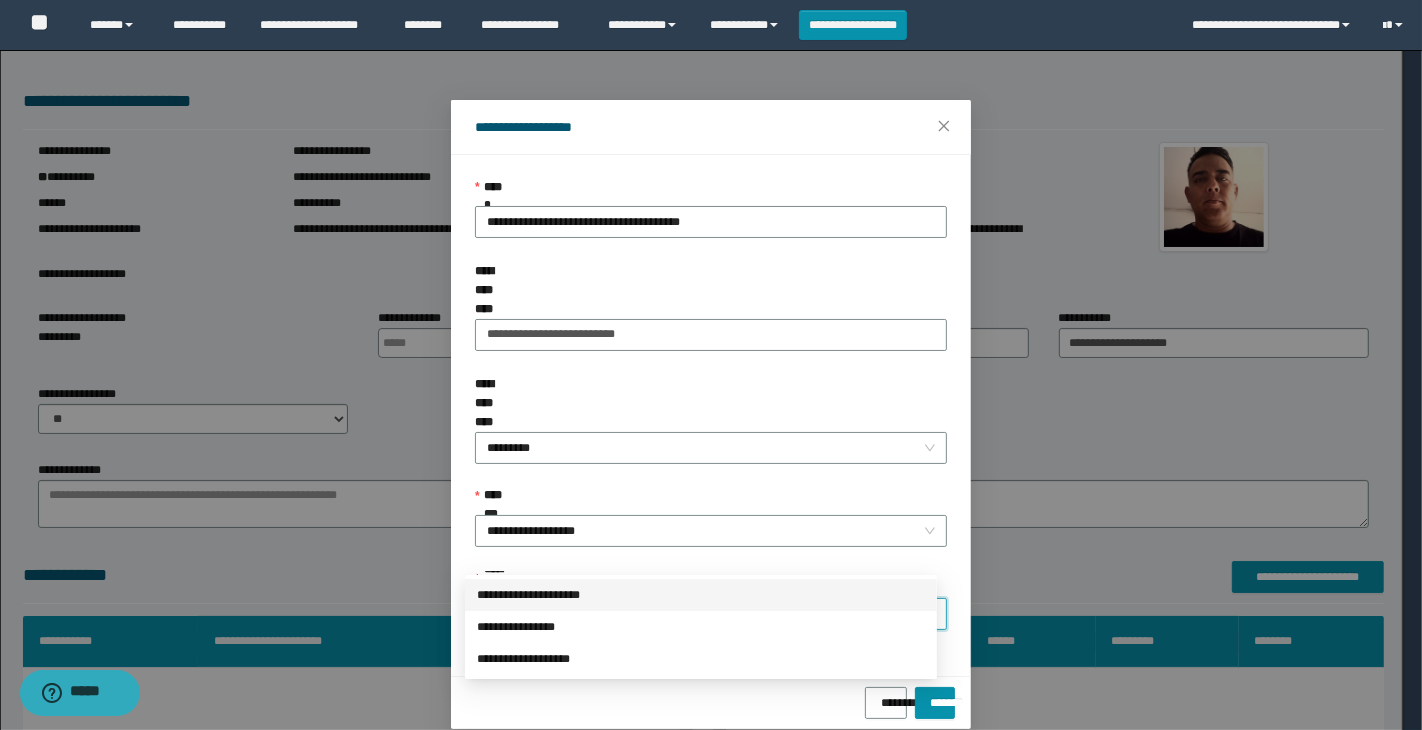 click on "**********" at bounding box center [701, 595] 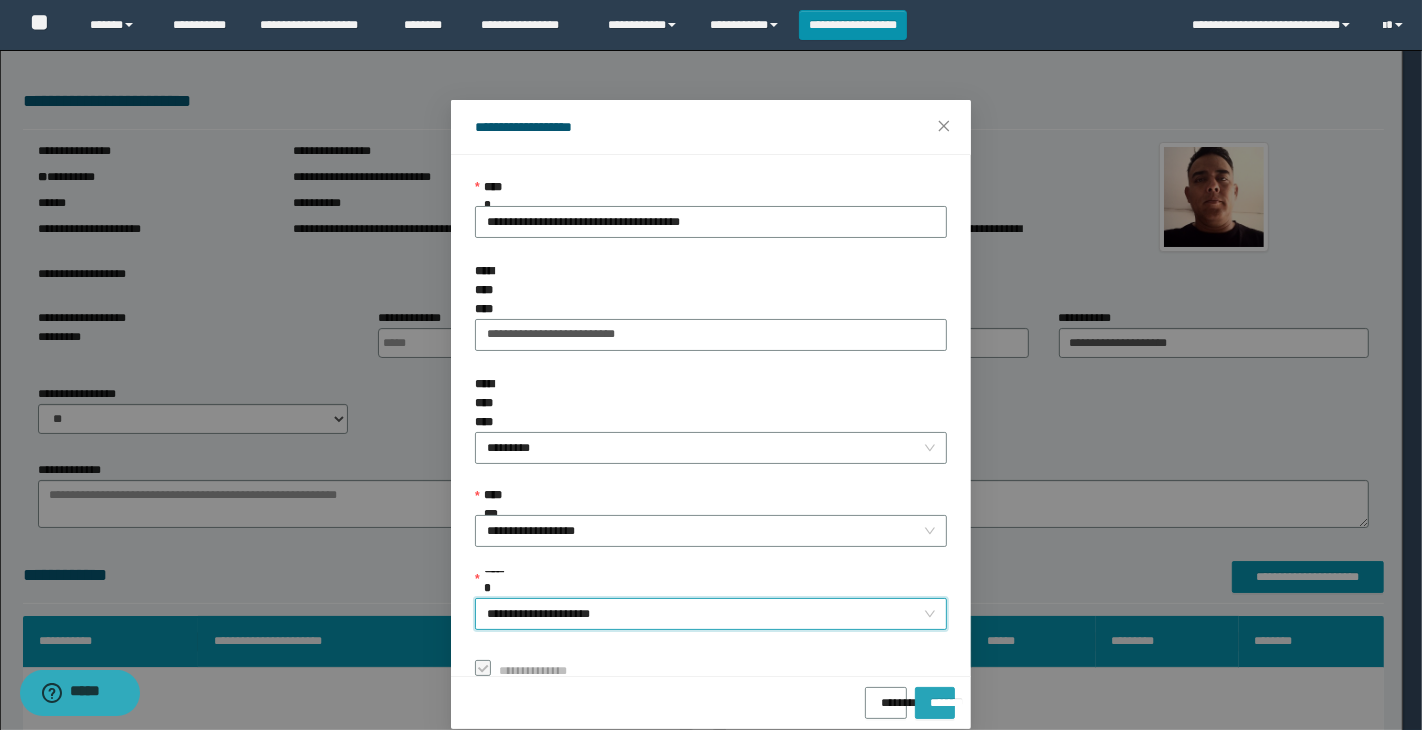 click on "*******" at bounding box center [935, 696] 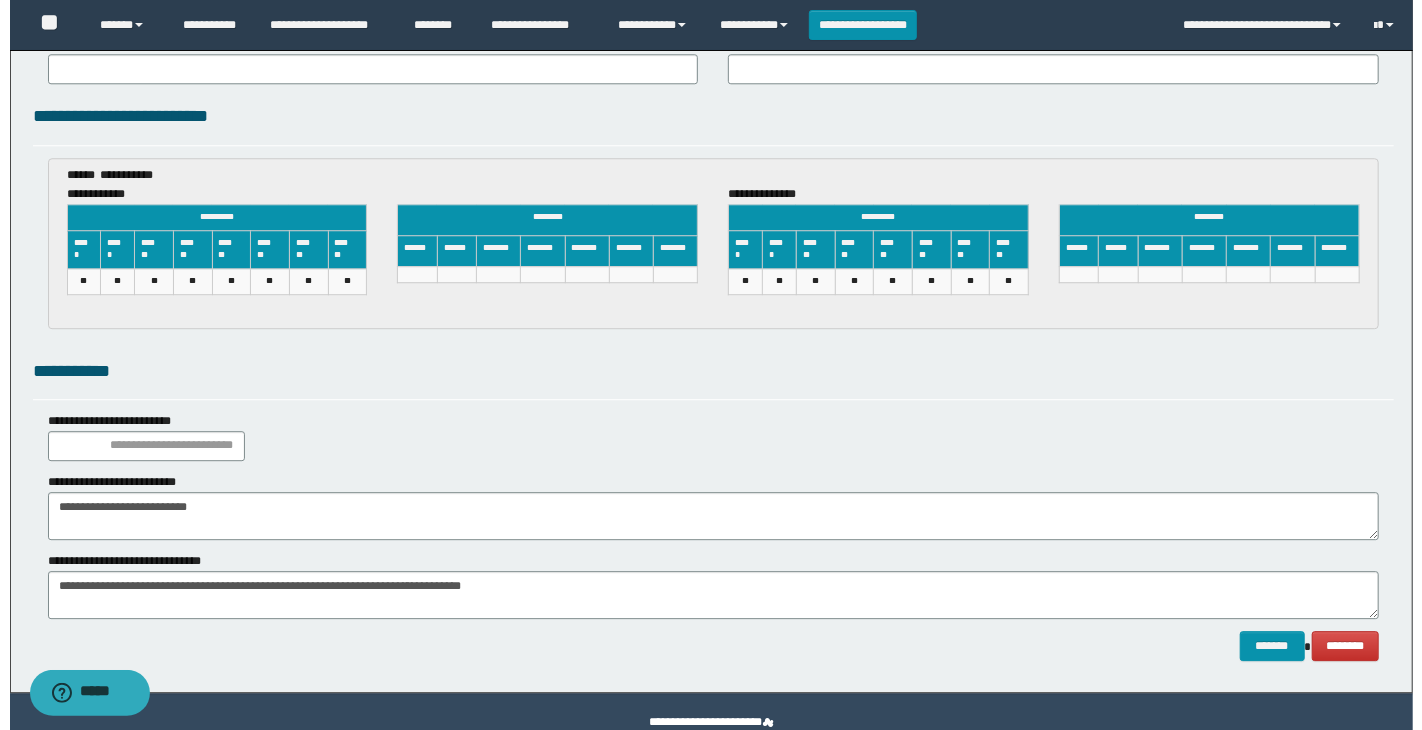 scroll, scrollTop: 2981, scrollLeft: 0, axis: vertical 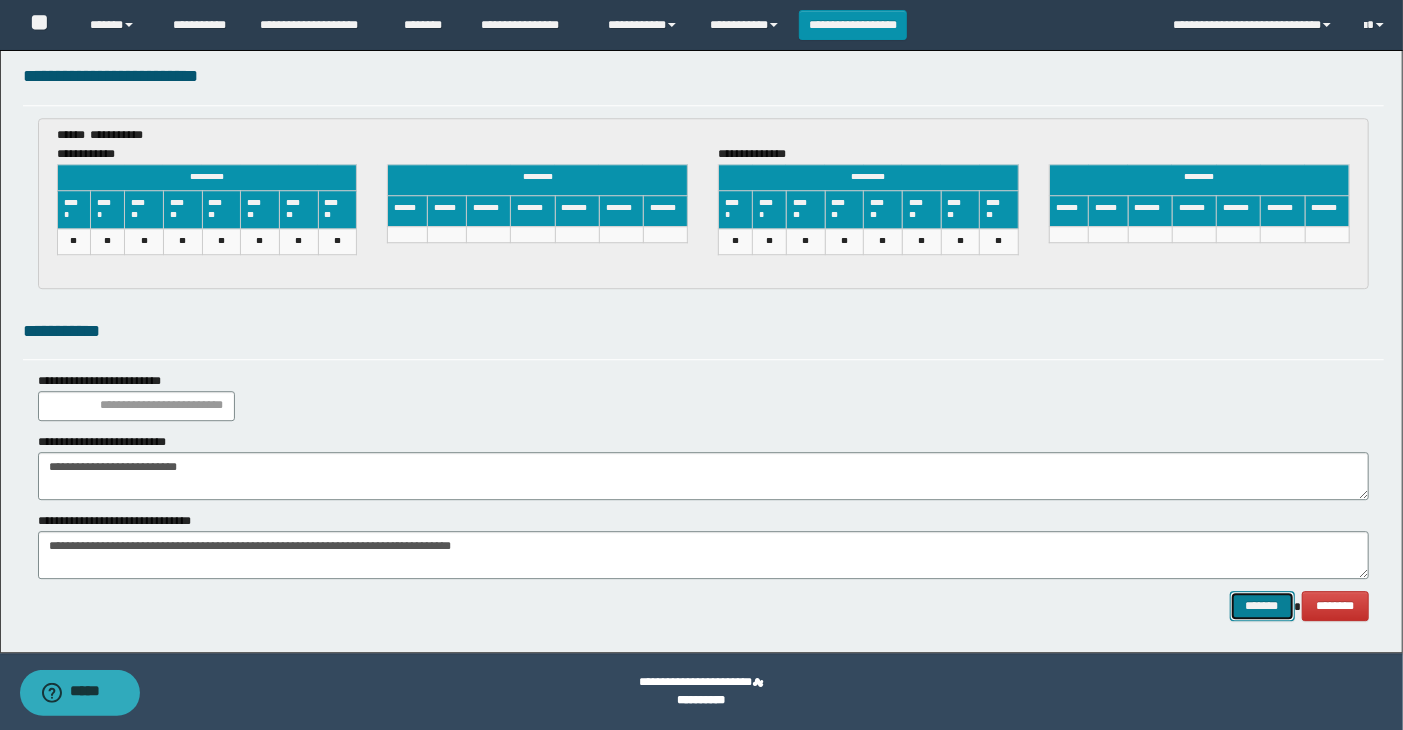 click on "*******" at bounding box center [1262, 606] 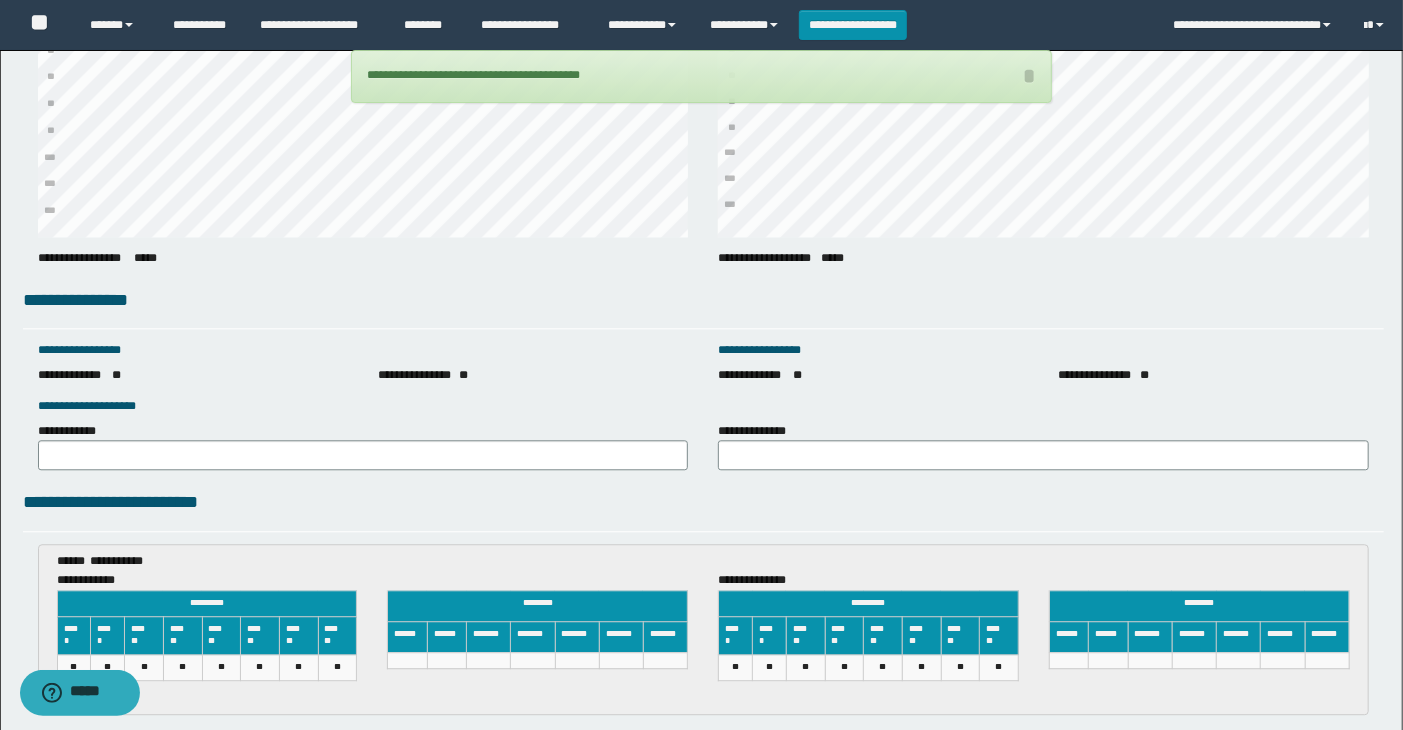 scroll, scrollTop: 2981, scrollLeft: 0, axis: vertical 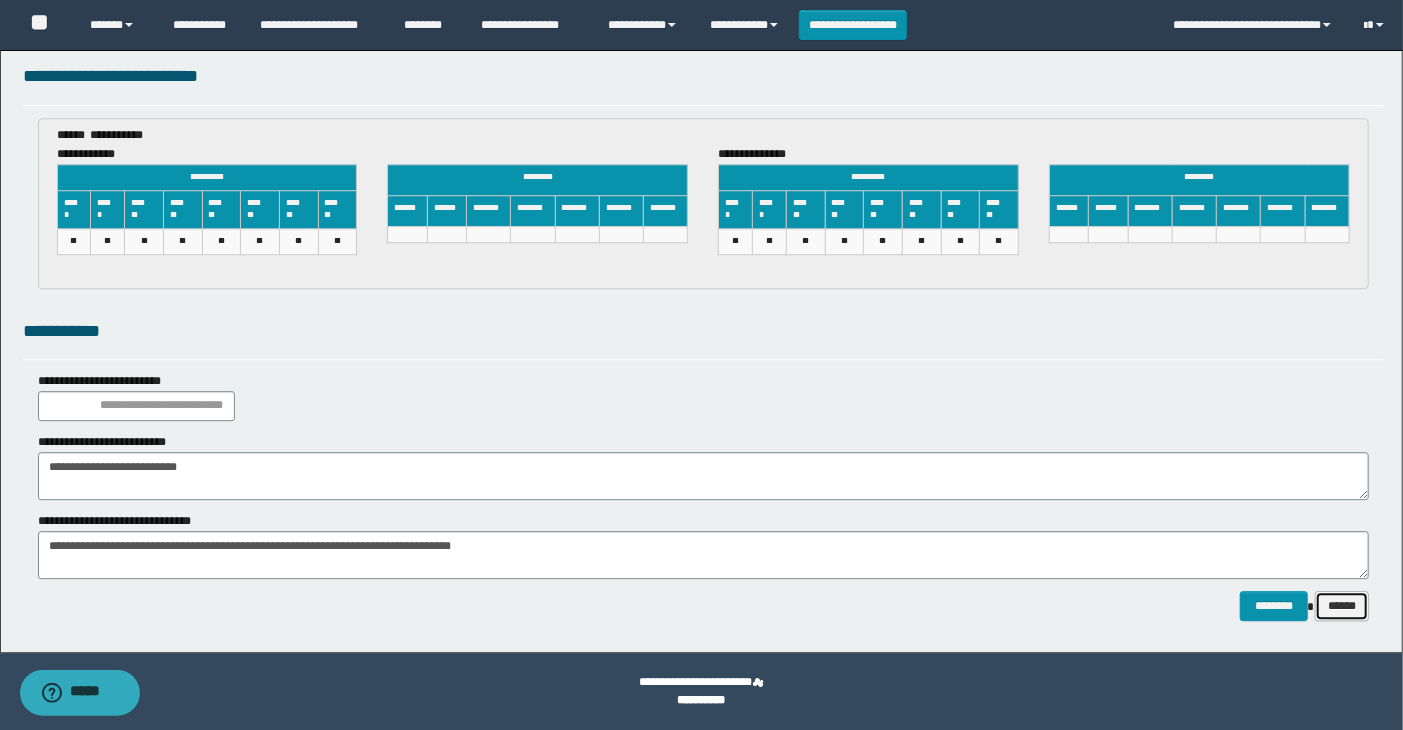 click on "******" at bounding box center [1342, 606] 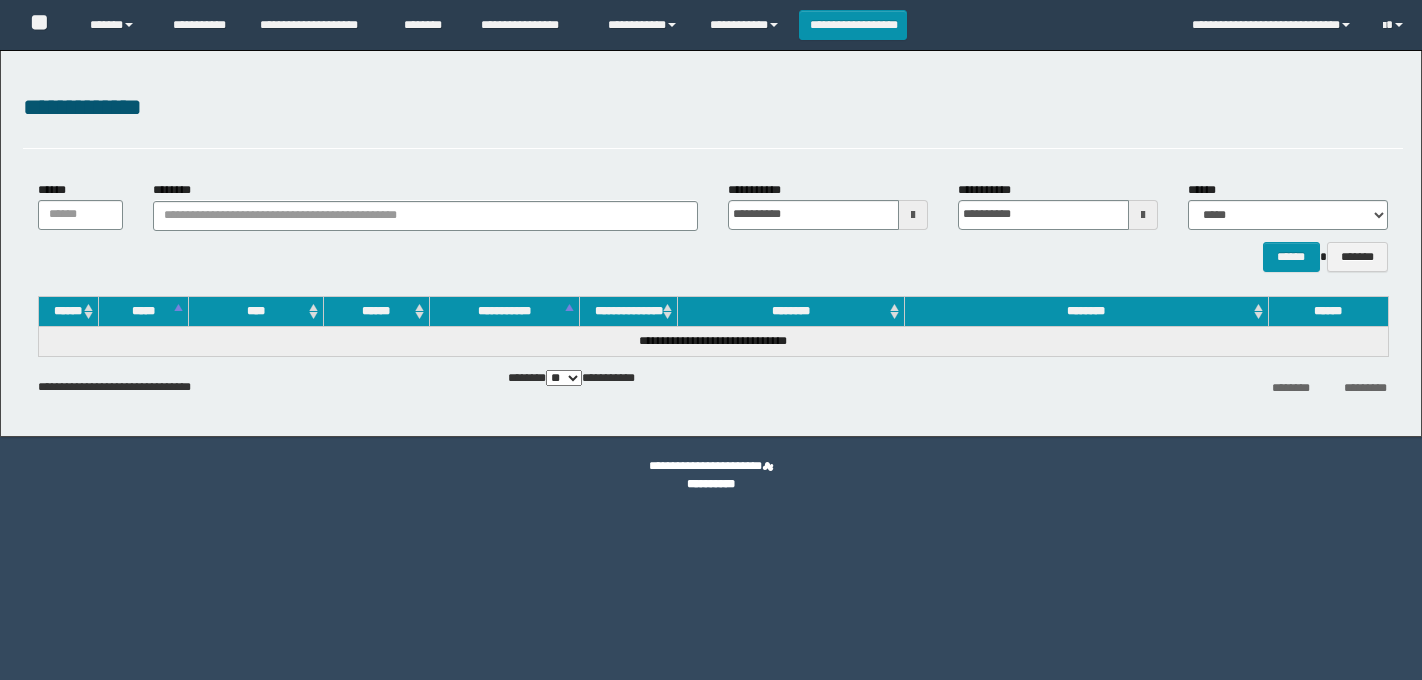 scroll, scrollTop: 0, scrollLeft: 0, axis: both 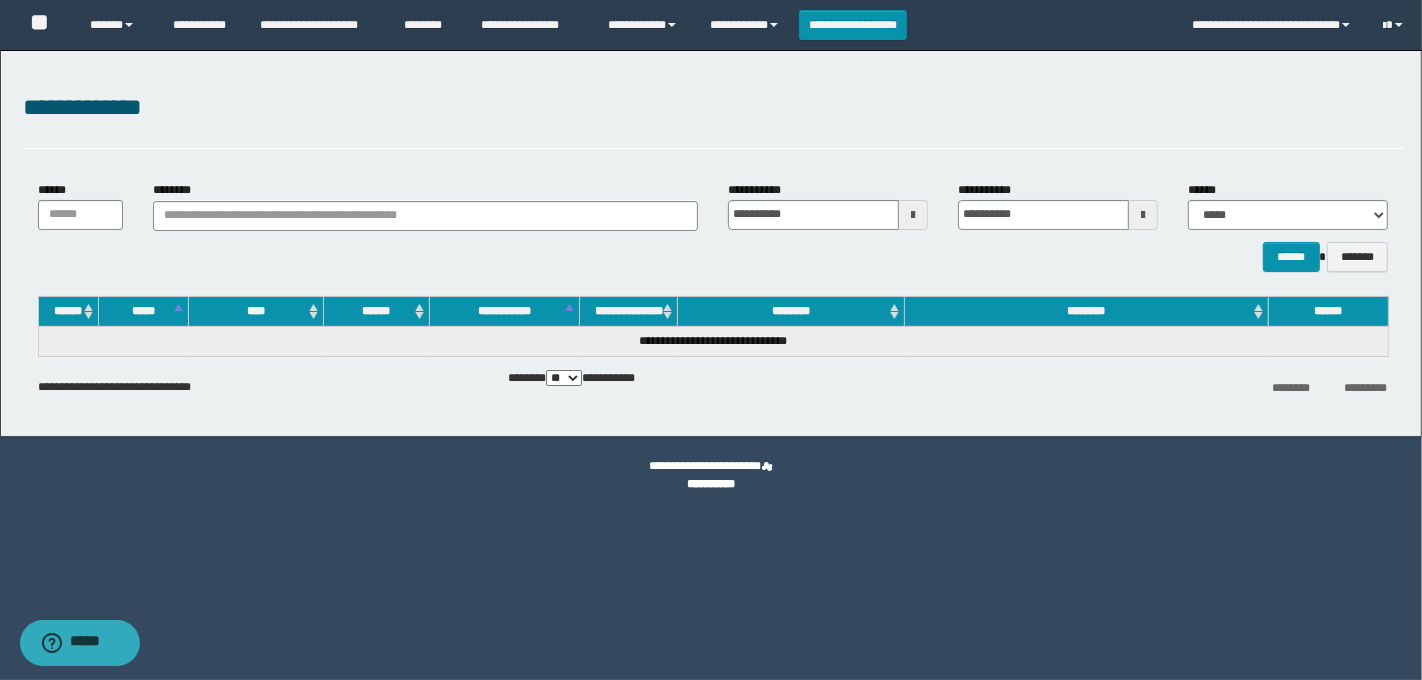 click on "**********" at bounding box center (713, 387) 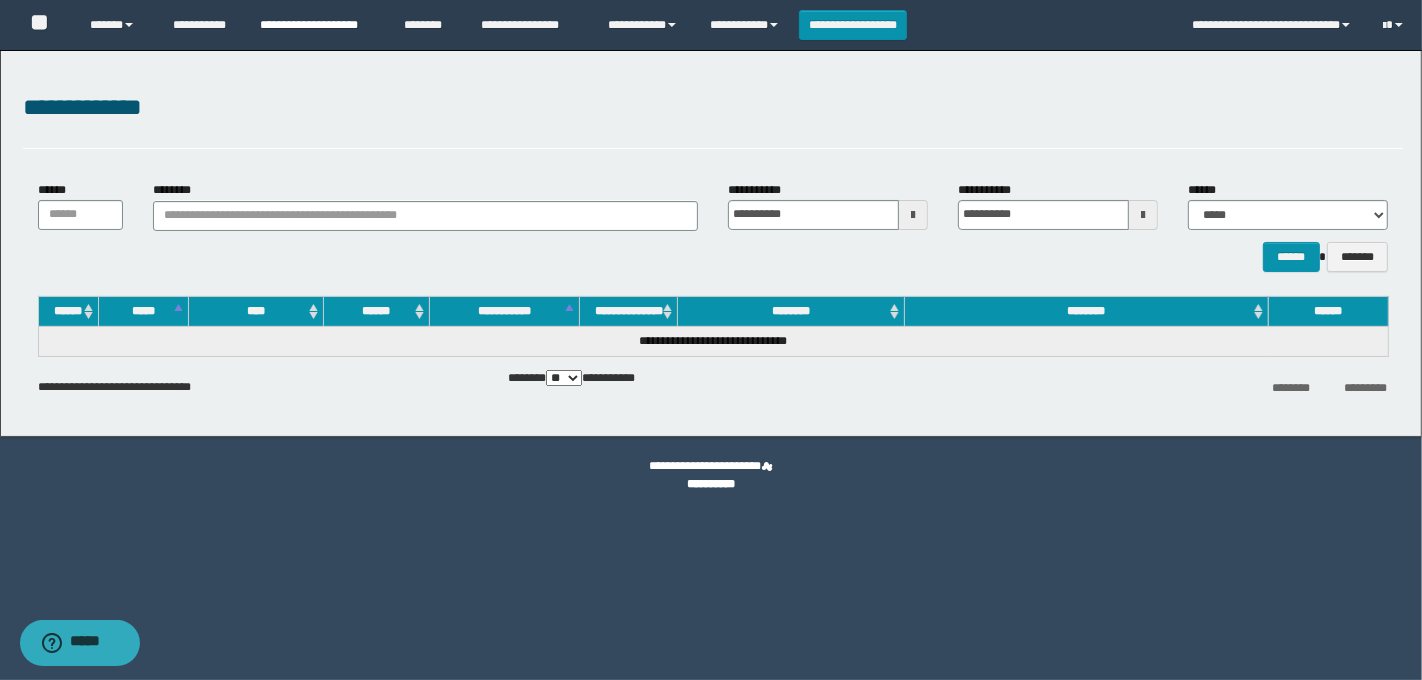 click on "**********" at bounding box center (317, 25) 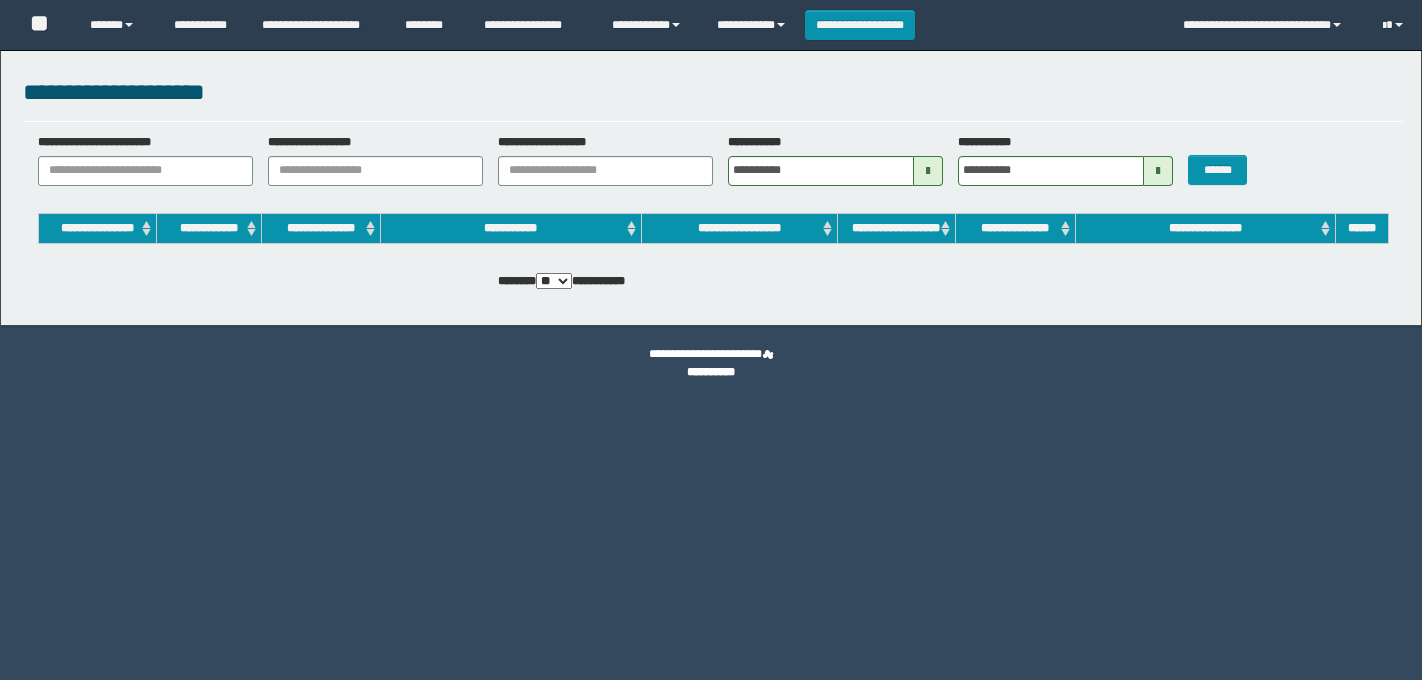 scroll, scrollTop: 0, scrollLeft: 0, axis: both 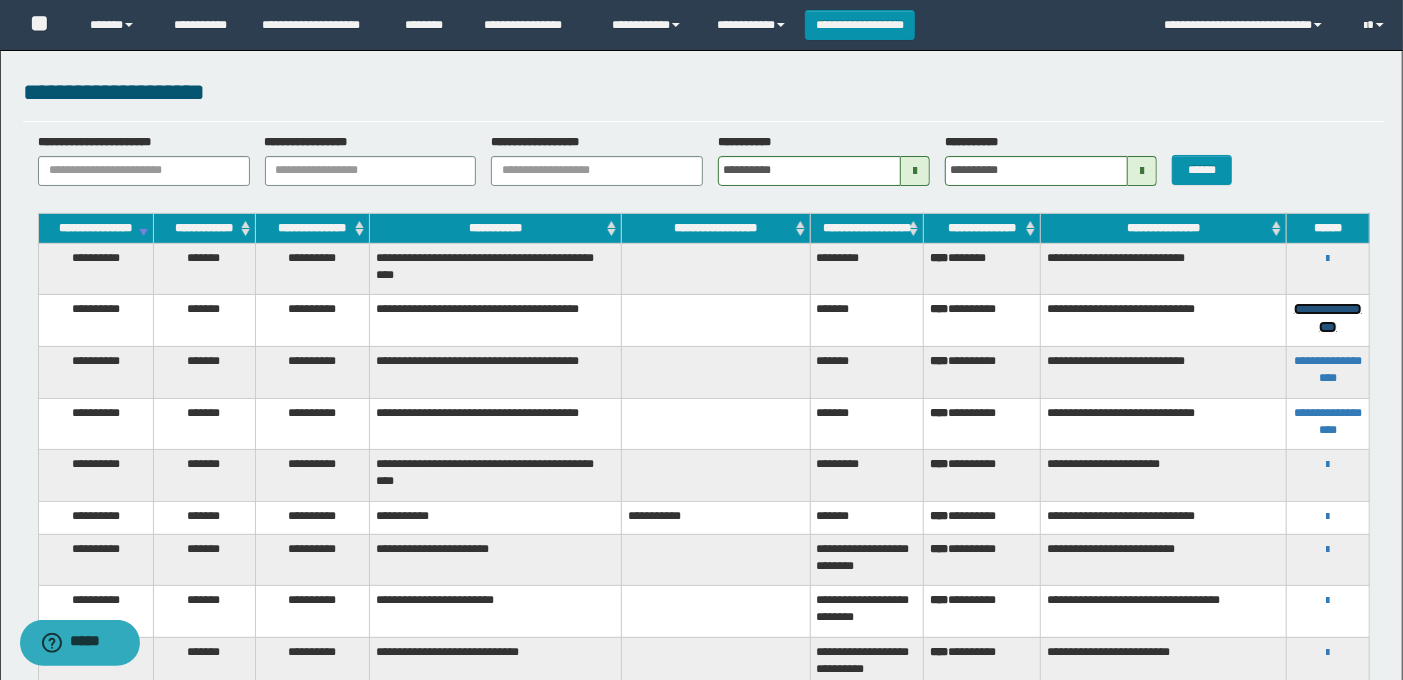 click on "**********" at bounding box center (1328, 317) 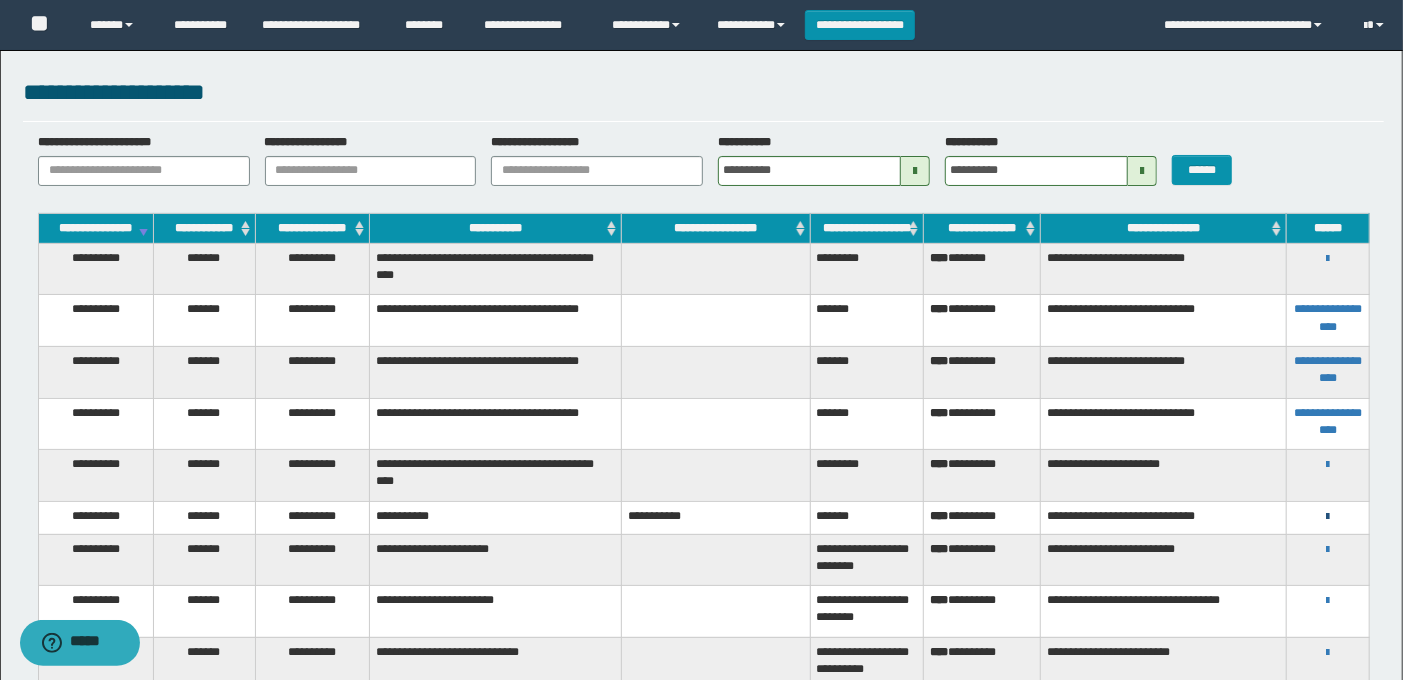 click at bounding box center [1328, 517] 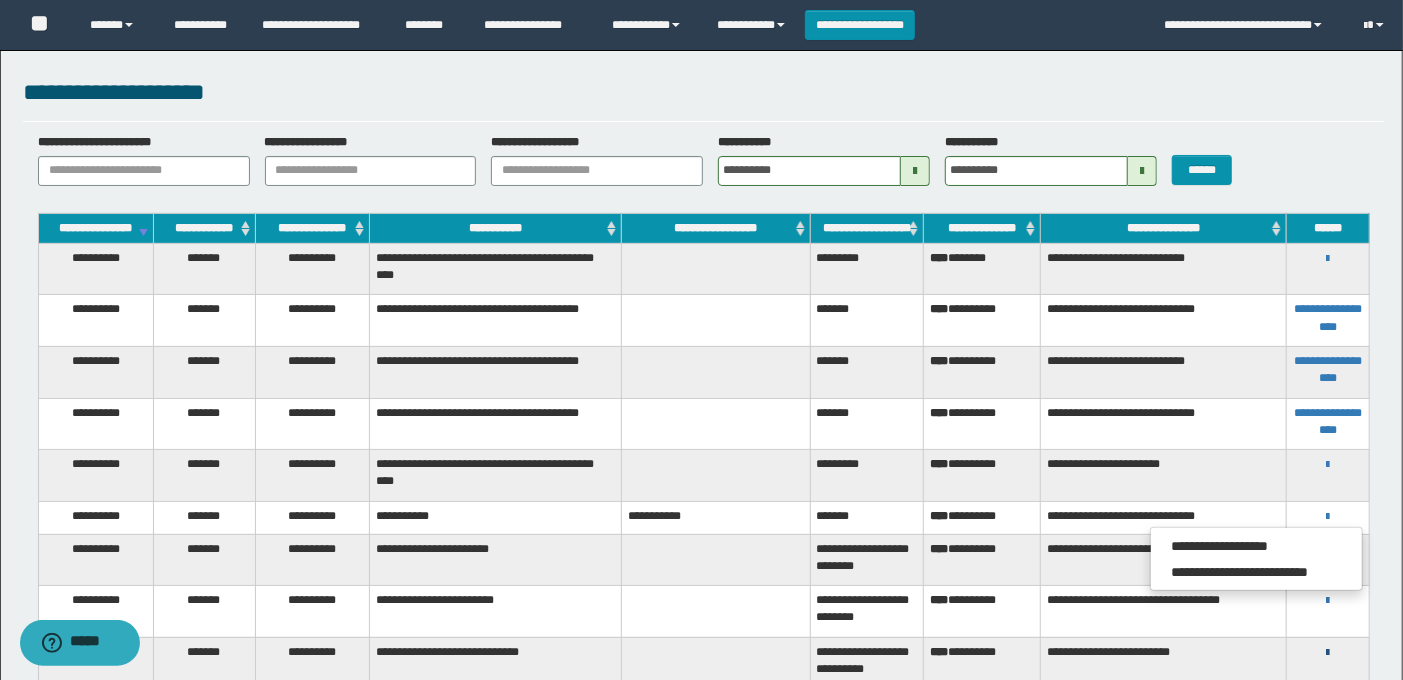 click at bounding box center (1328, 653) 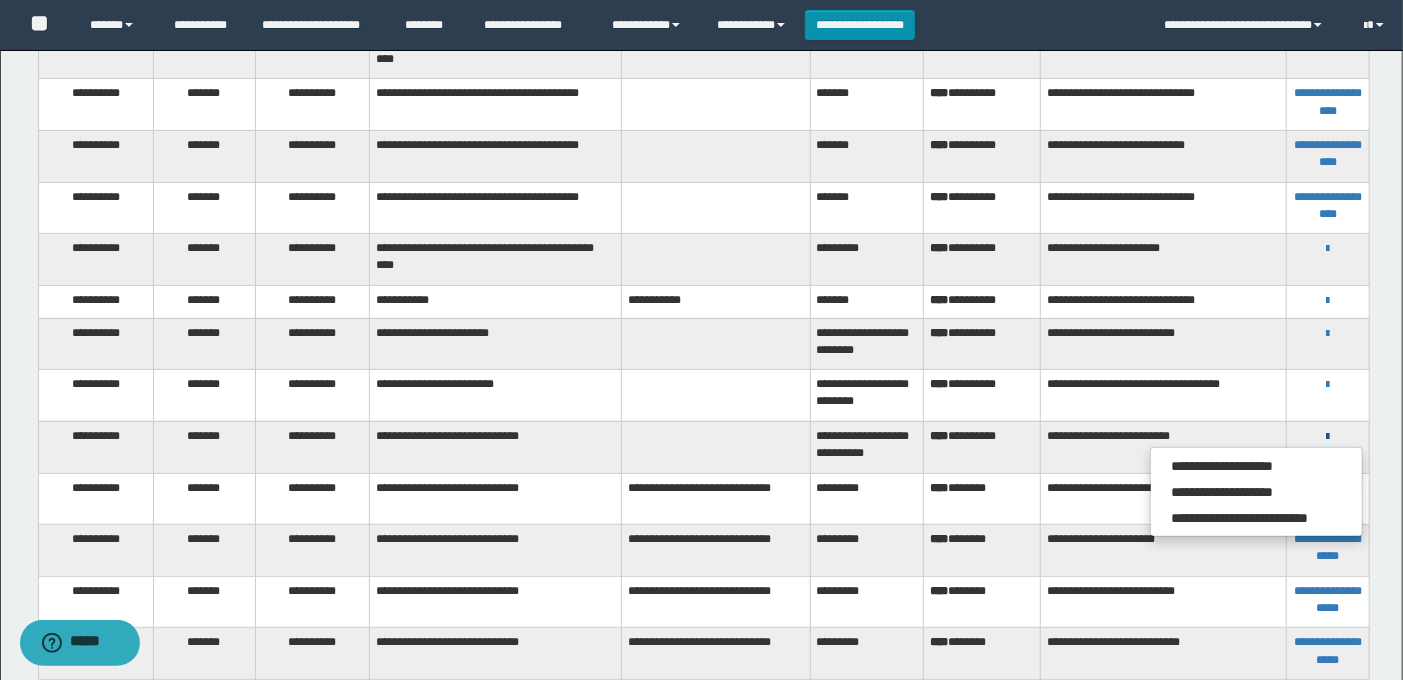 scroll, scrollTop: 222, scrollLeft: 0, axis: vertical 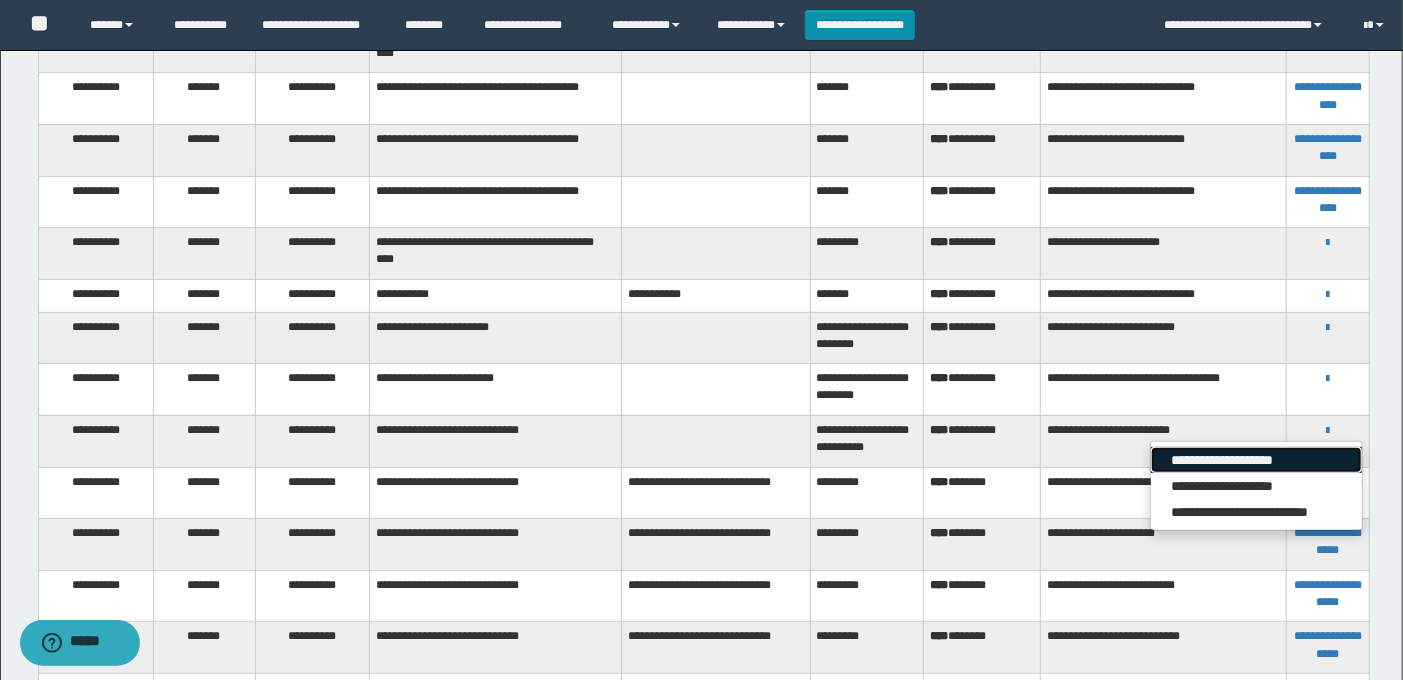 click on "**********" at bounding box center (1256, 460) 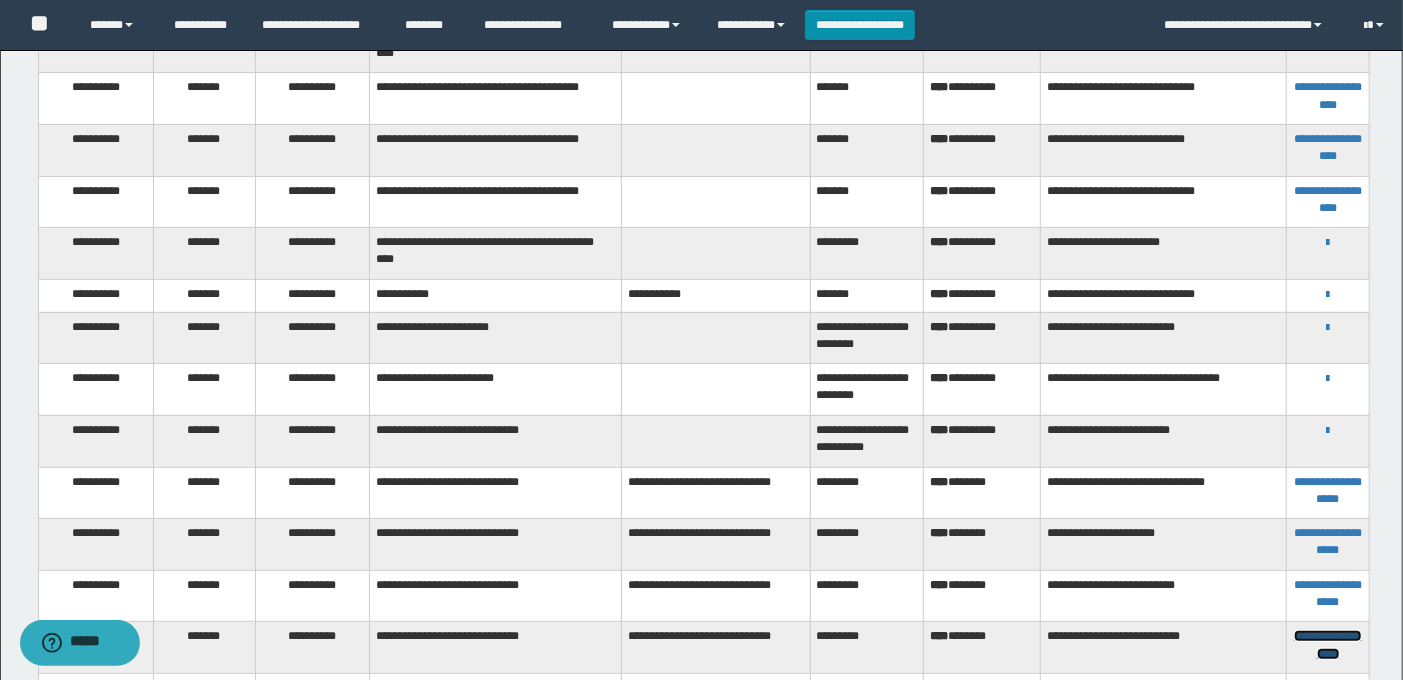 click on "**********" at bounding box center (1328, 644) 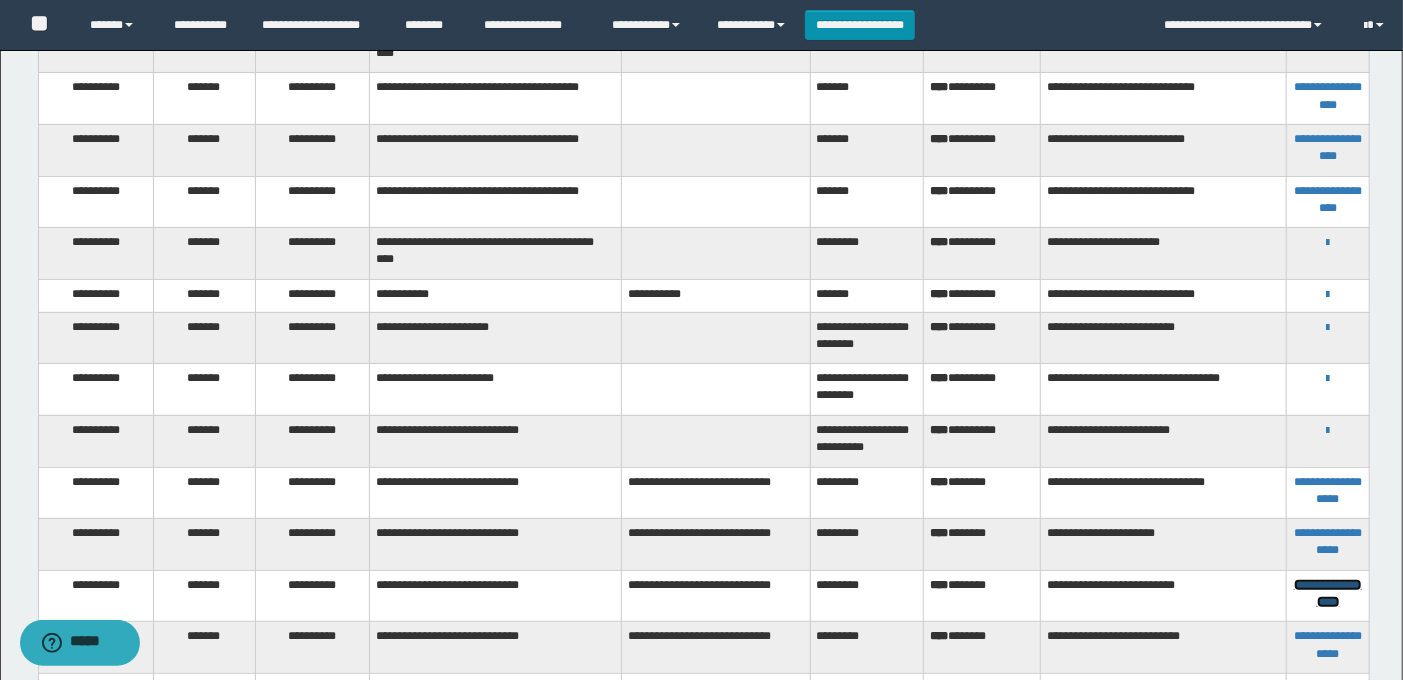 click on "**********" at bounding box center [1328, 593] 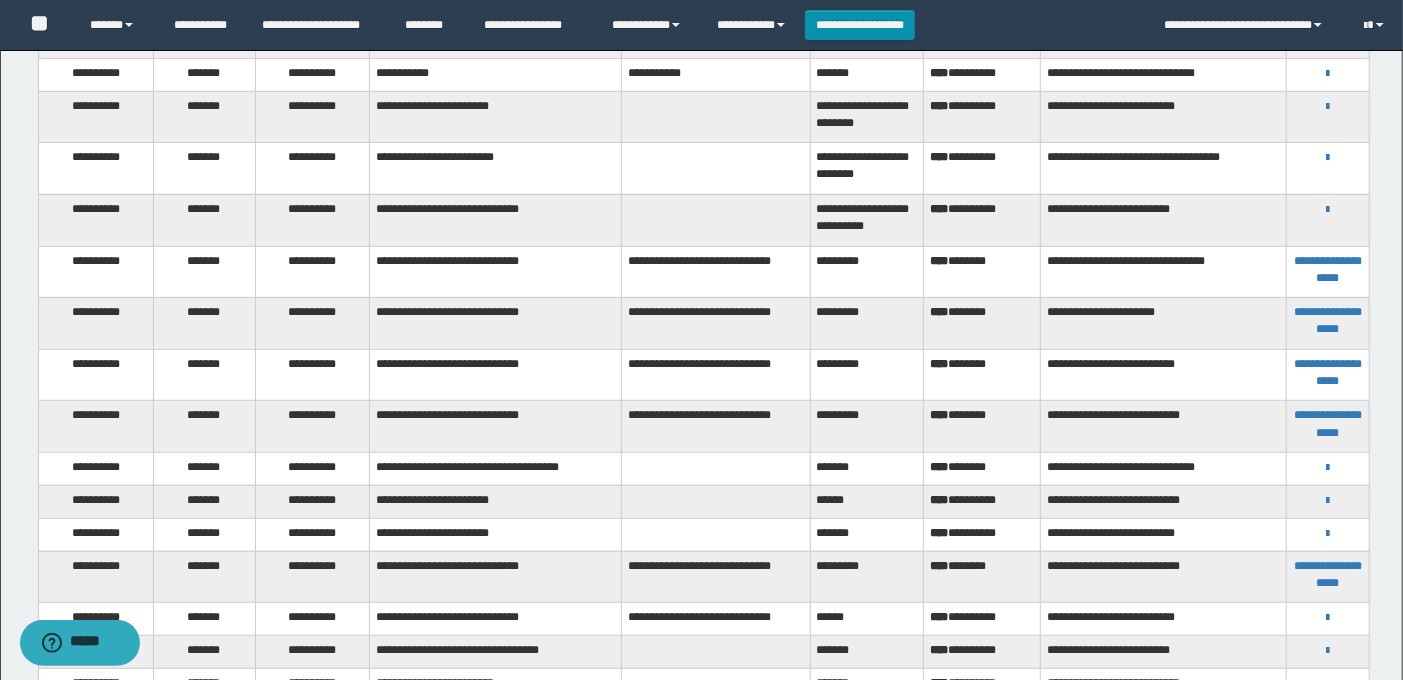 scroll, scrollTop: 444, scrollLeft: 0, axis: vertical 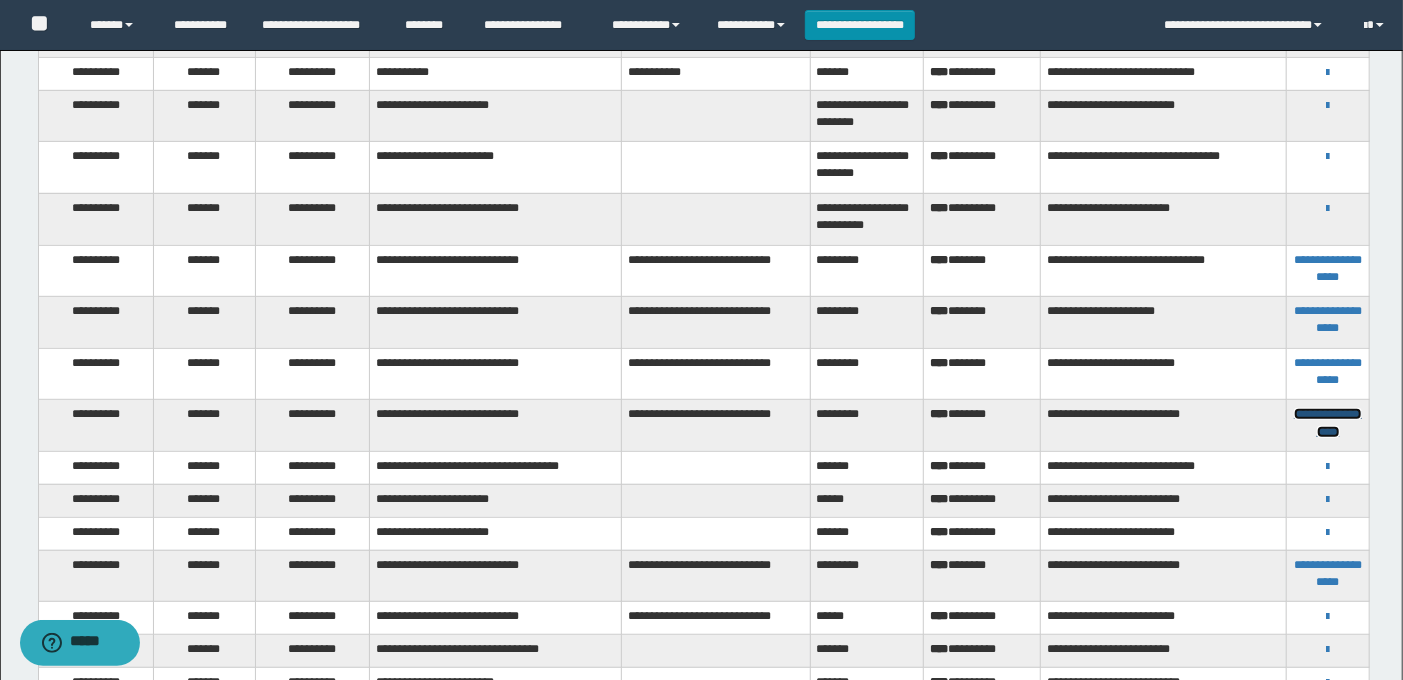 click on "**********" at bounding box center (1328, 422) 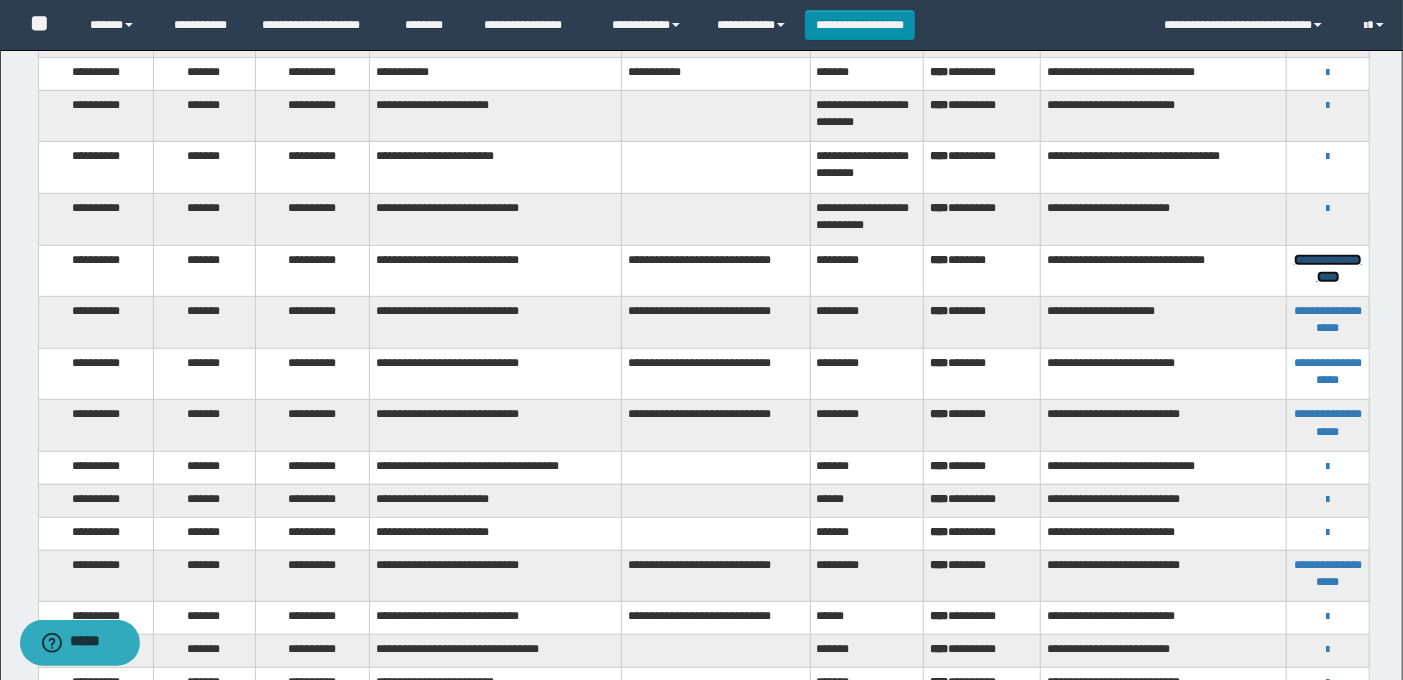 click on "**********" at bounding box center [1328, 268] 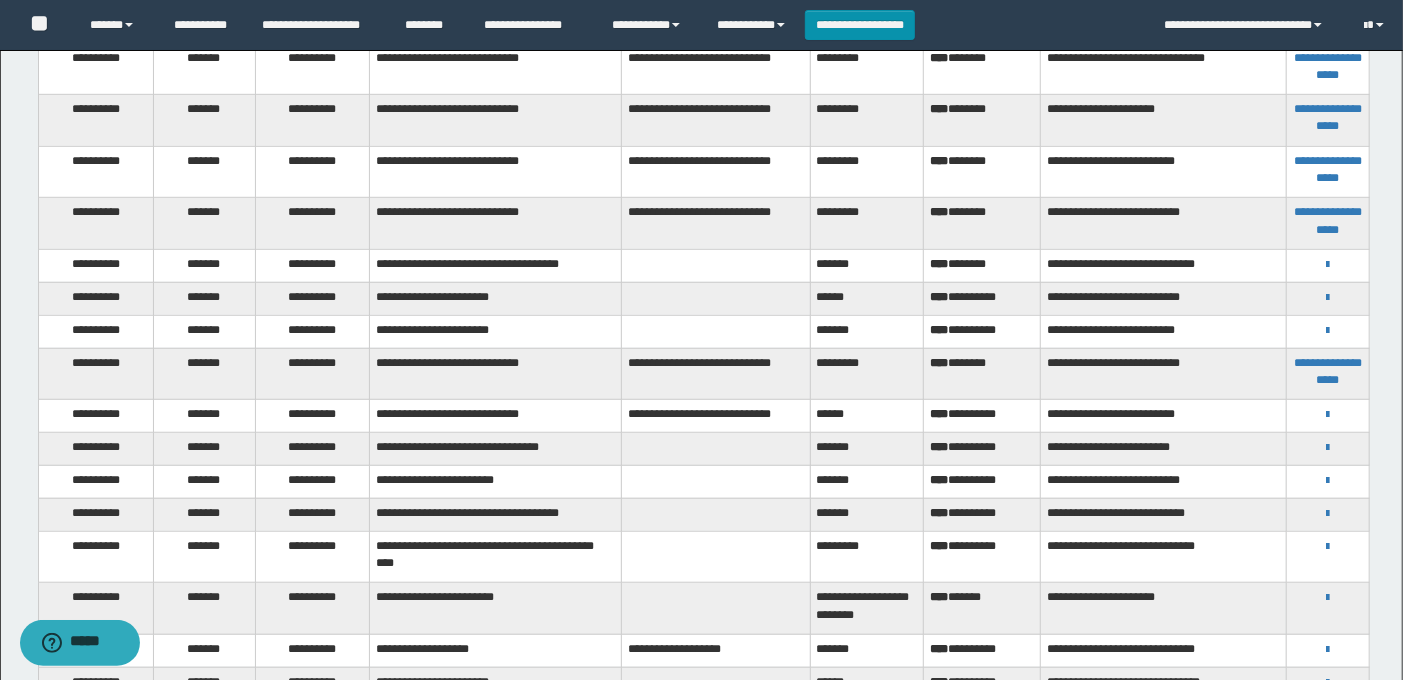 scroll, scrollTop: 666, scrollLeft: 0, axis: vertical 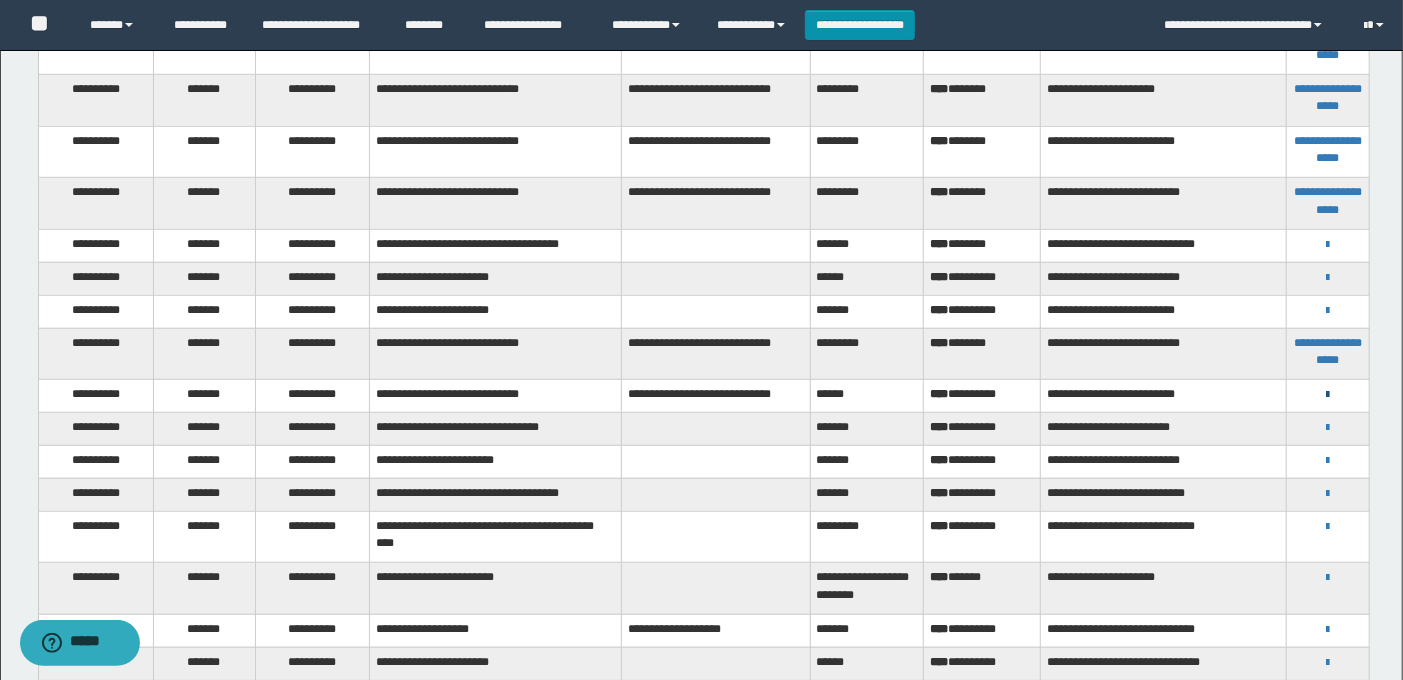 click at bounding box center (1328, 395) 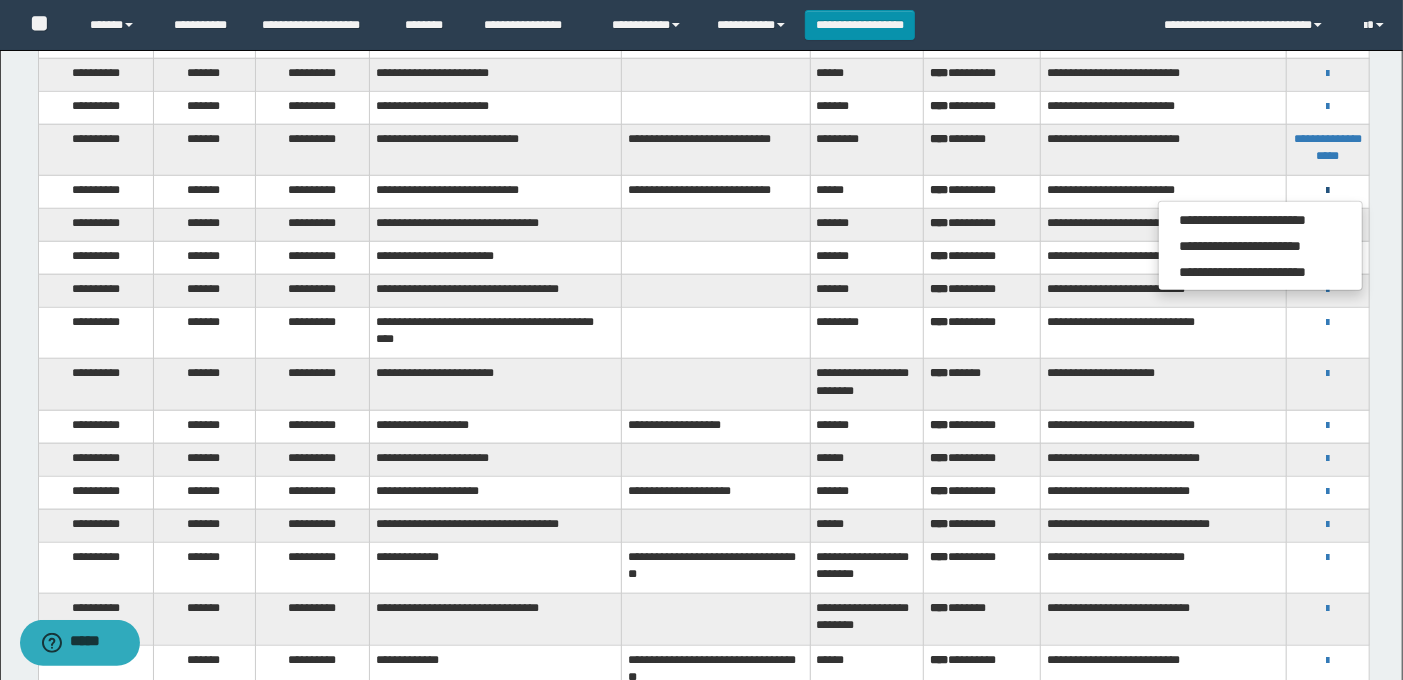 scroll, scrollTop: 888, scrollLeft: 0, axis: vertical 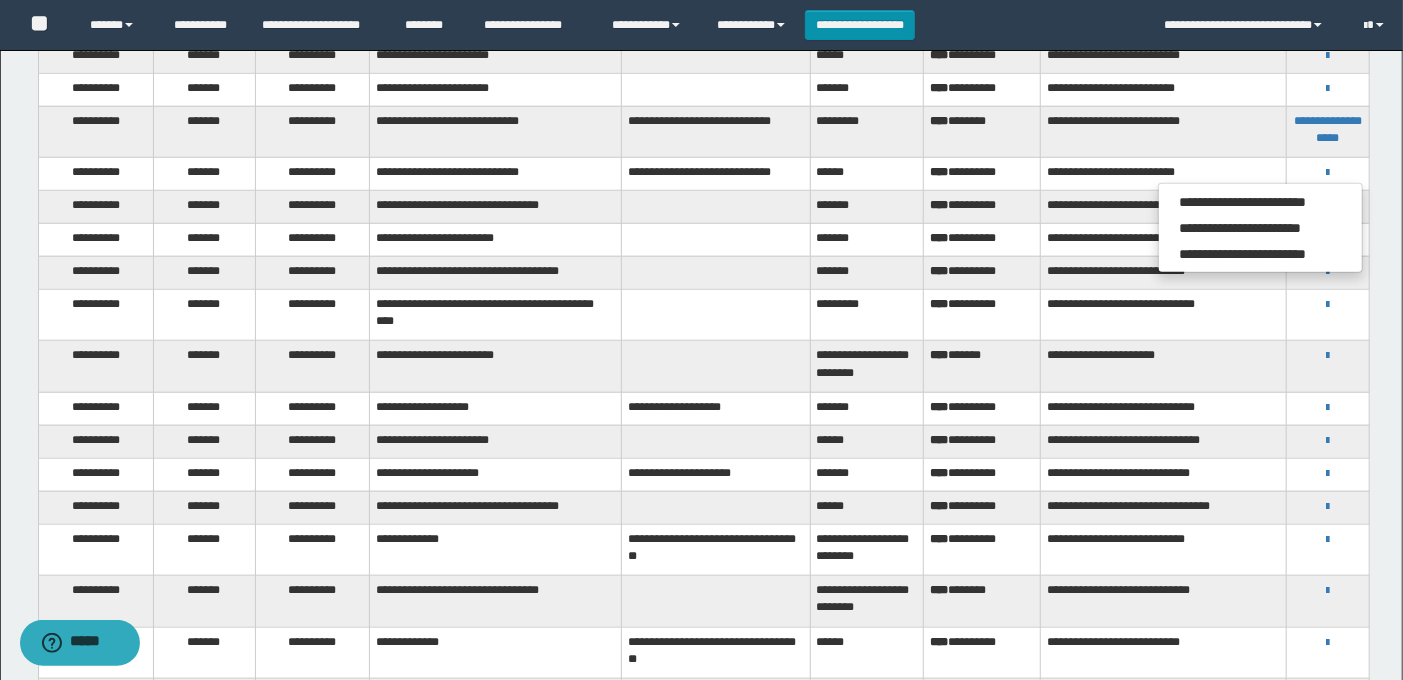 click on "**********" at bounding box center [1328, 407] 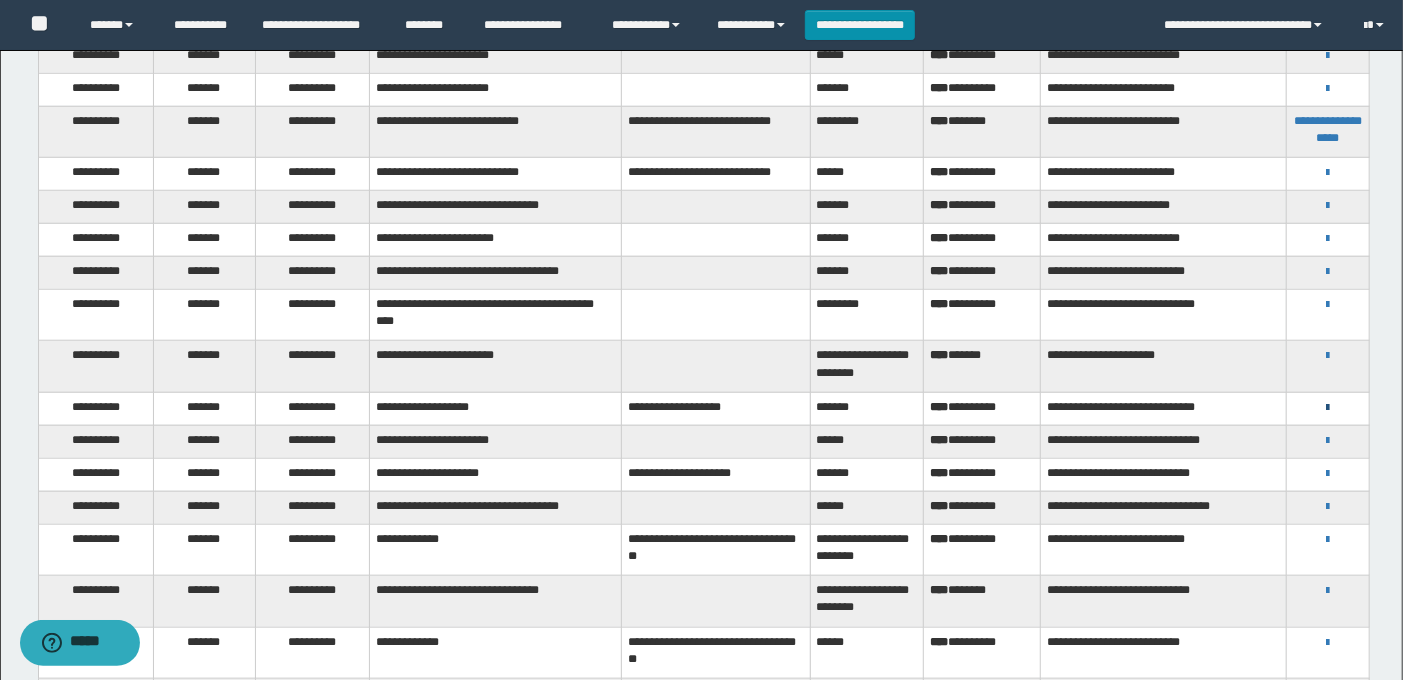 click at bounding box center (1328, 408) 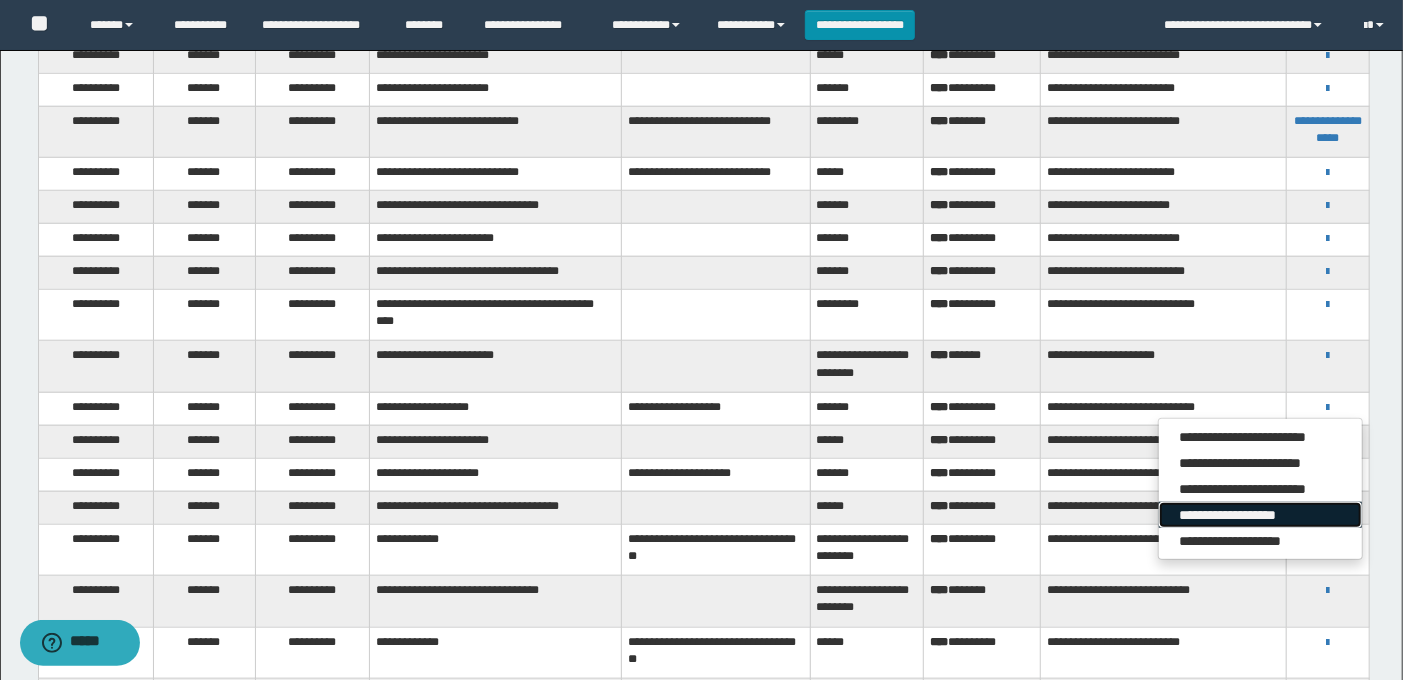 click on "**********" at bounding box center (1260, 515) 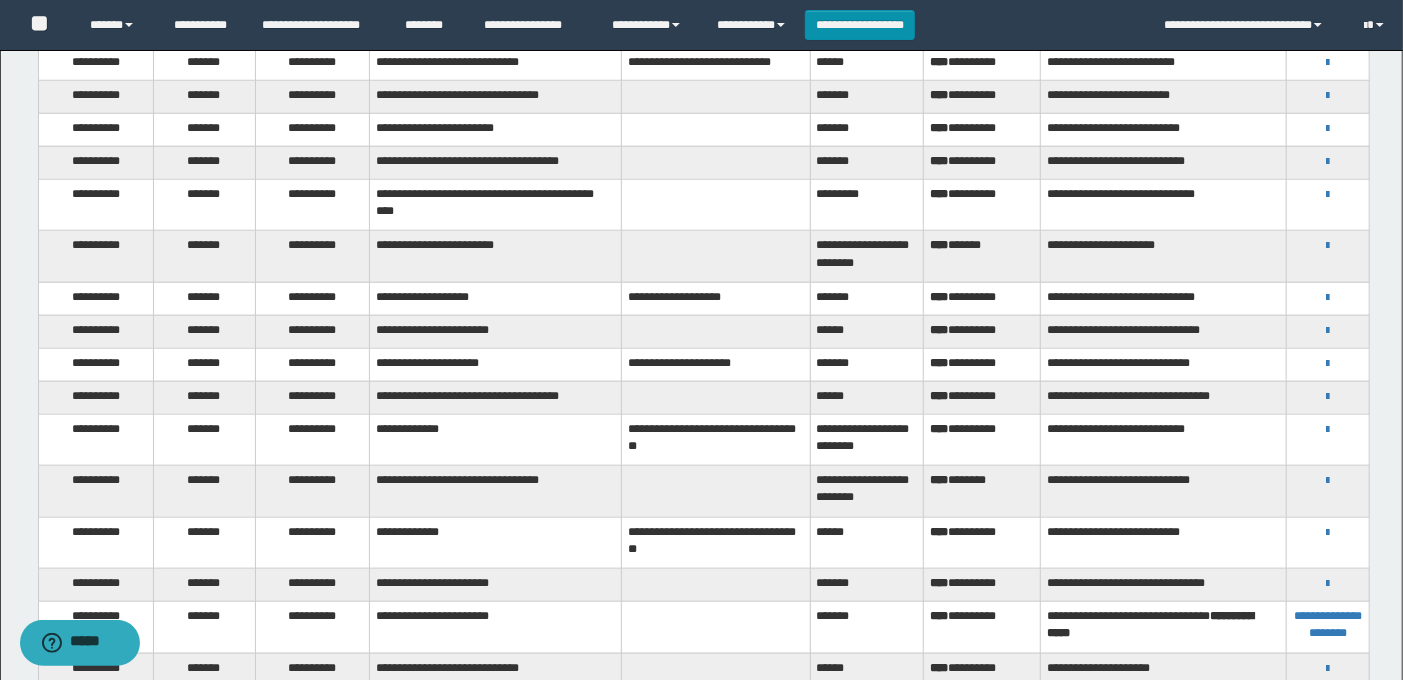 scroll, scrollTop: 1000, scrollLeft: 0, axis: vertical 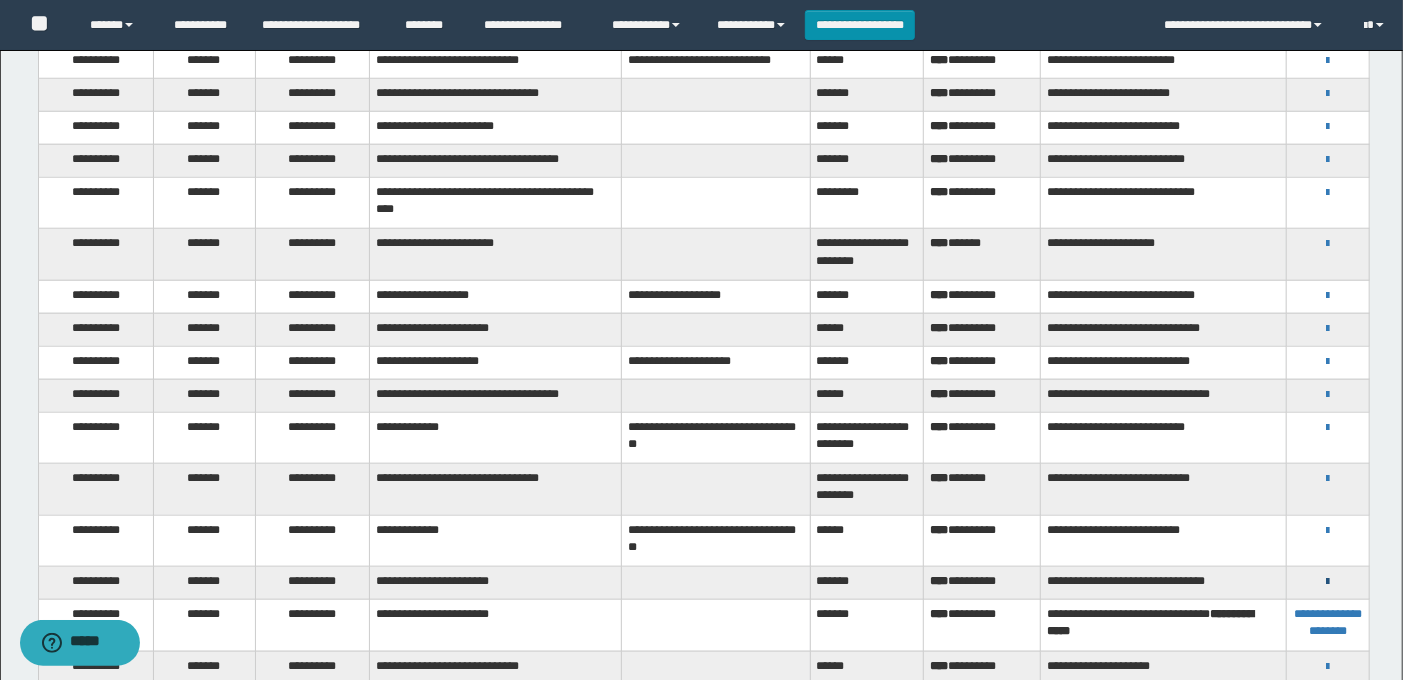click at bounding box center [1328, 582] 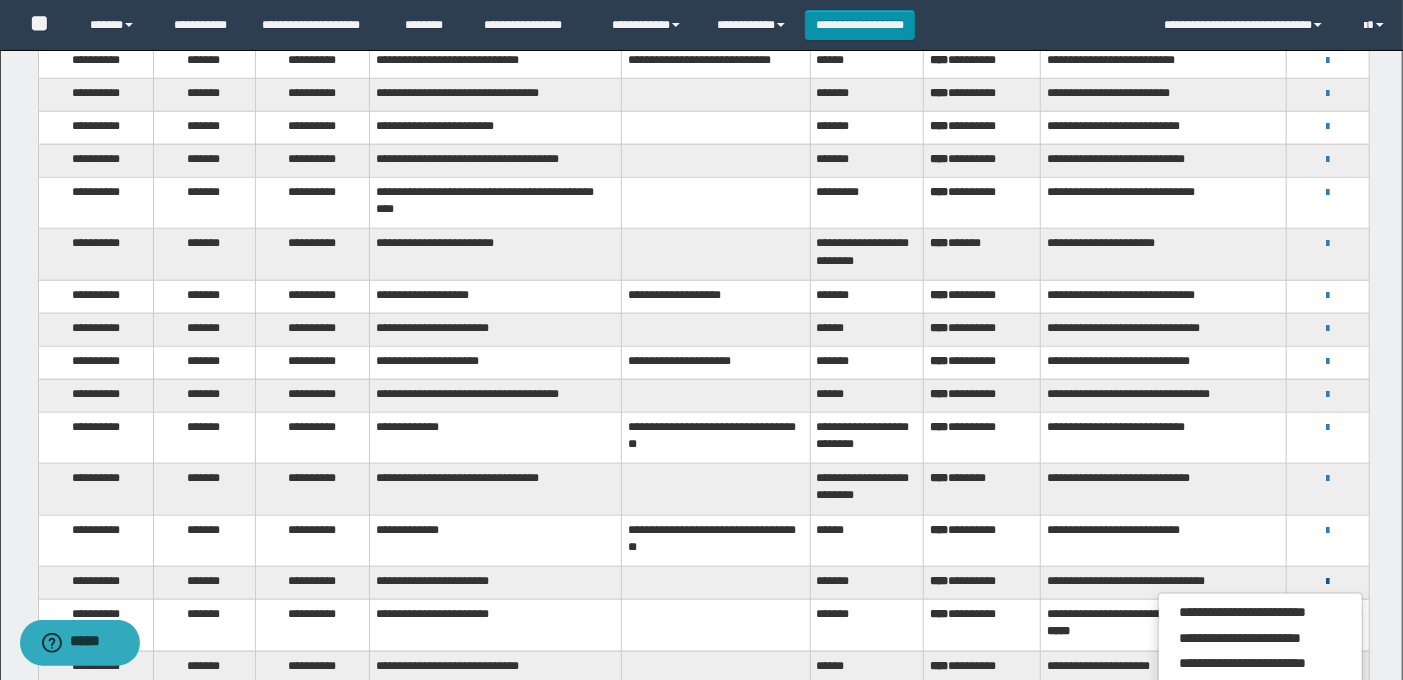 scroll, scrollTop: 1111, scrollLeft: 0, axis: vertical 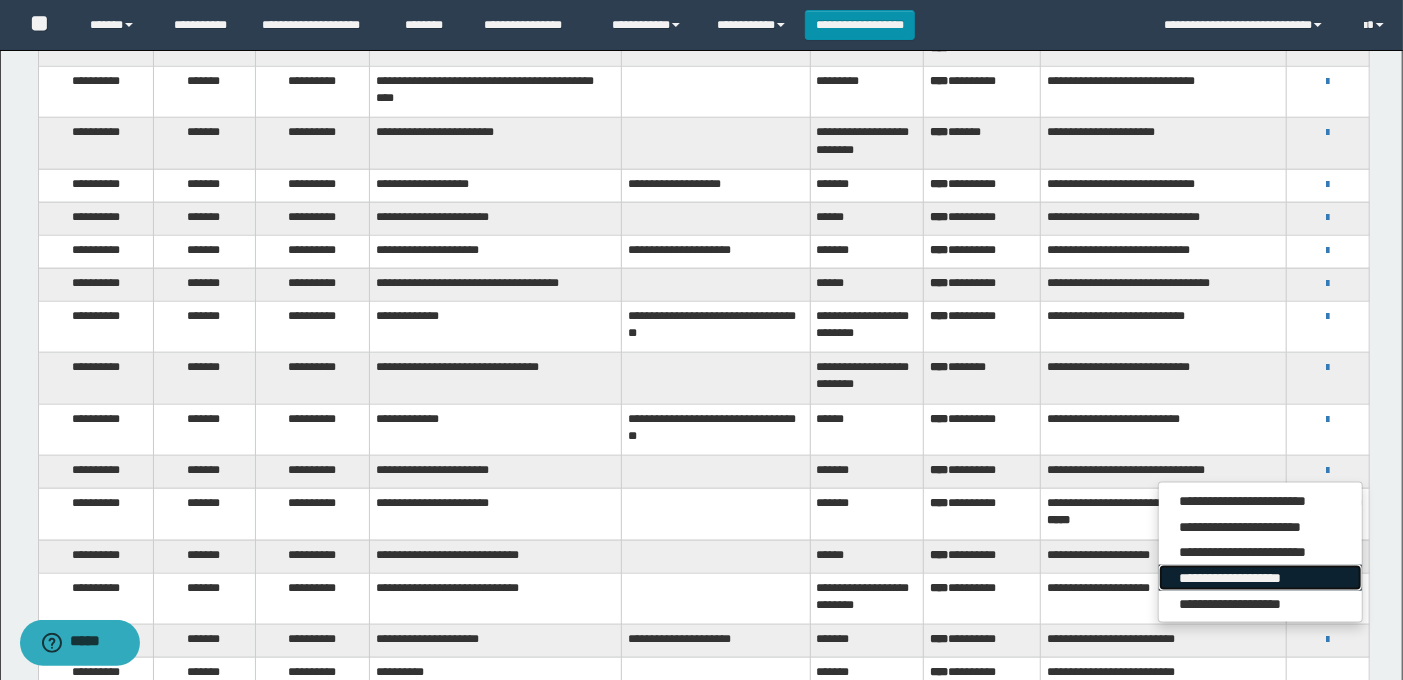 click on "**********" at bounding box center [1260, 578] 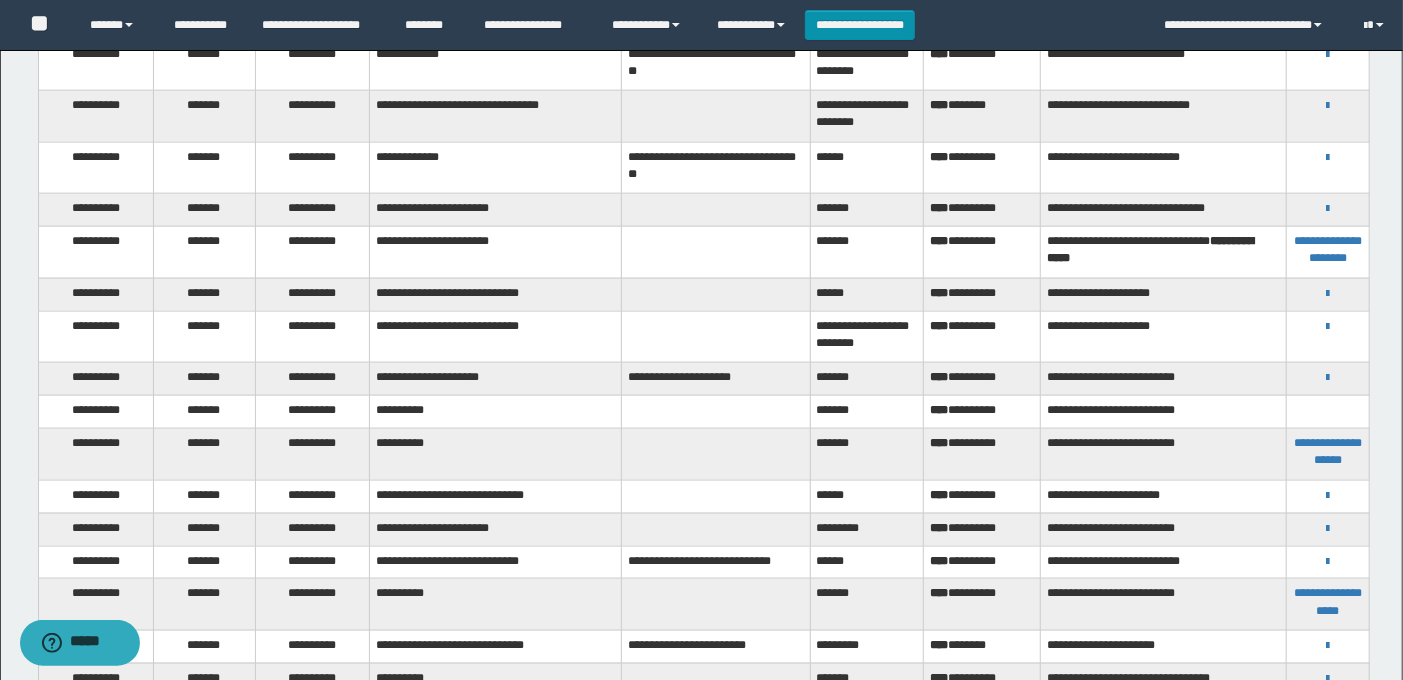 scroll, scrollTop: 1444, scrollLeft: 0, axis: vertical 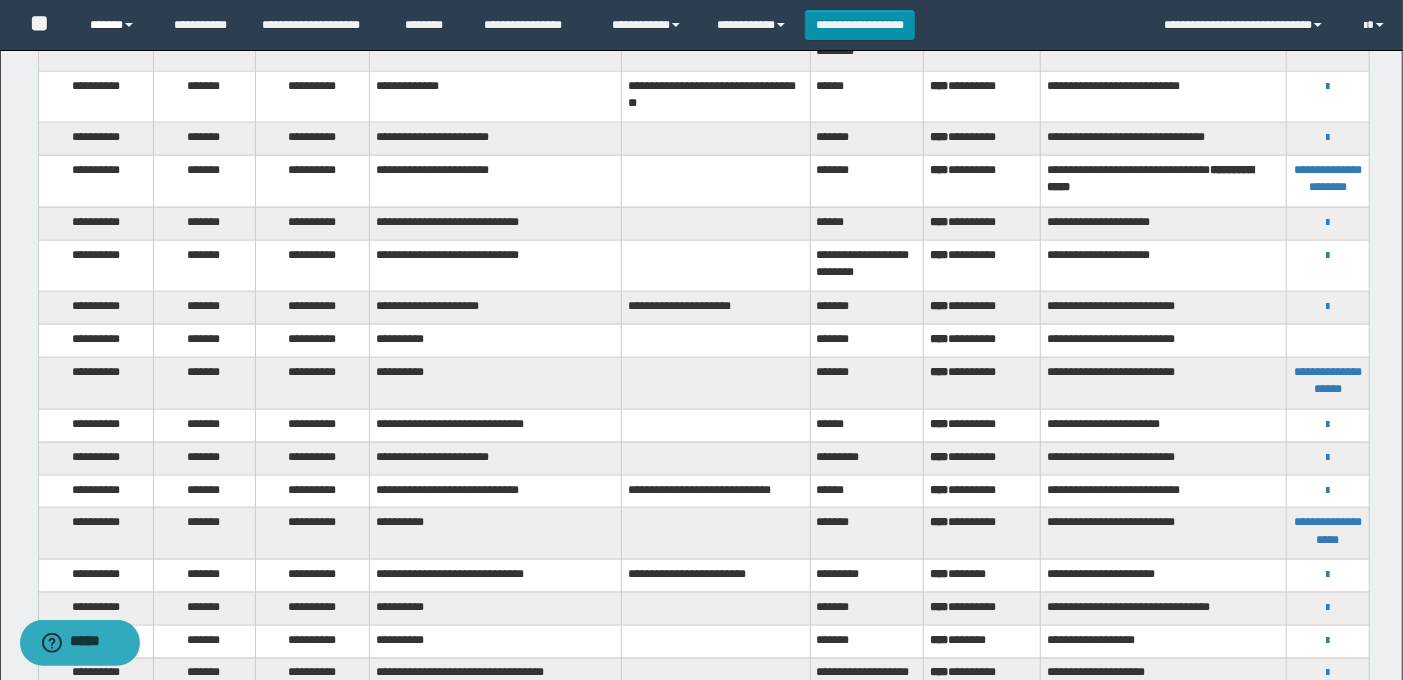 click on "******" at bounding box center (116, 25) 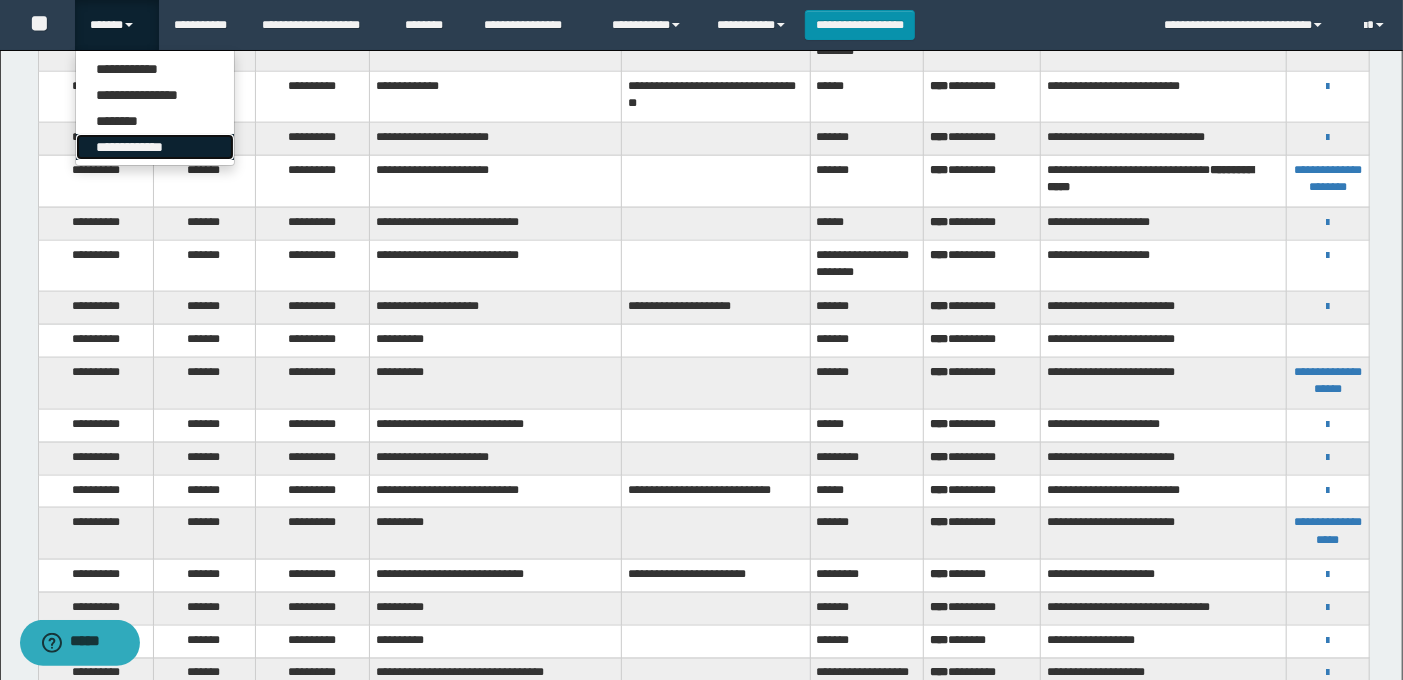 click on "**********" at bounding box center (155, 147) 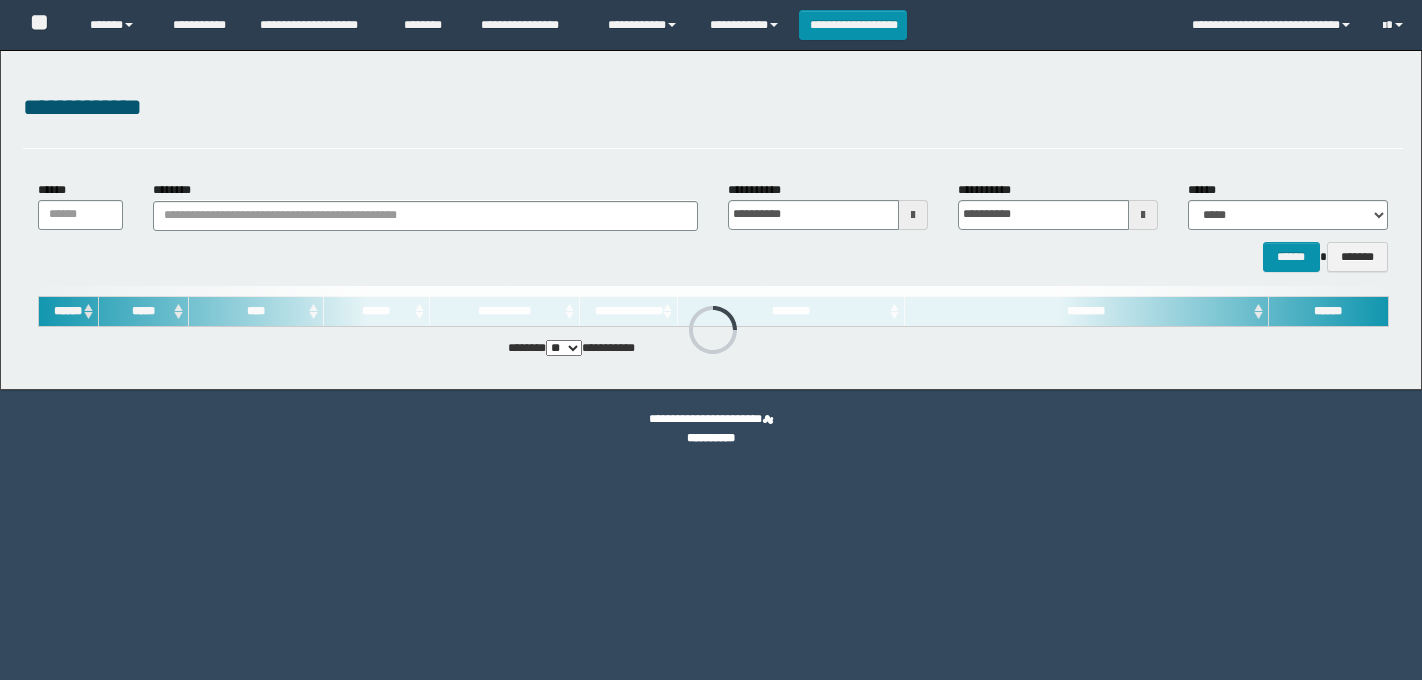 scroll, scrollTop: 0, scrollLeft: 0, axis: both 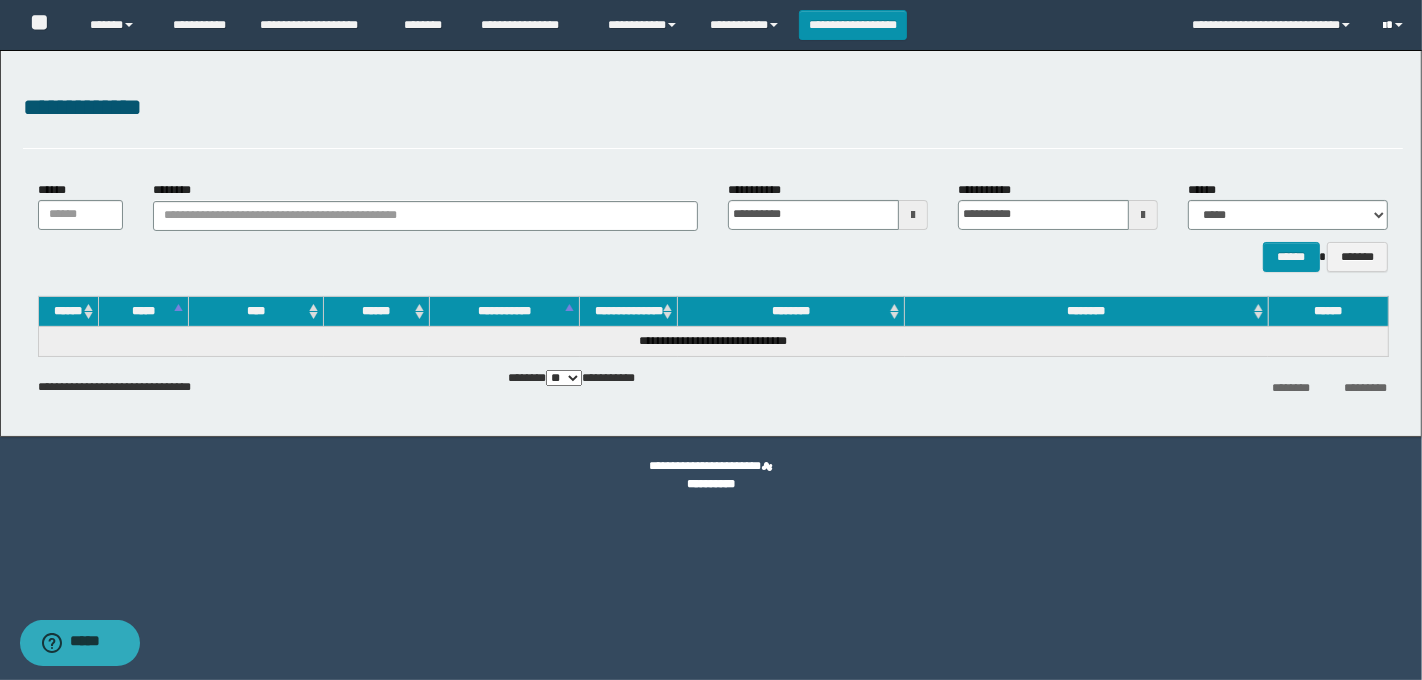 click at bounding box center (1399, 25) 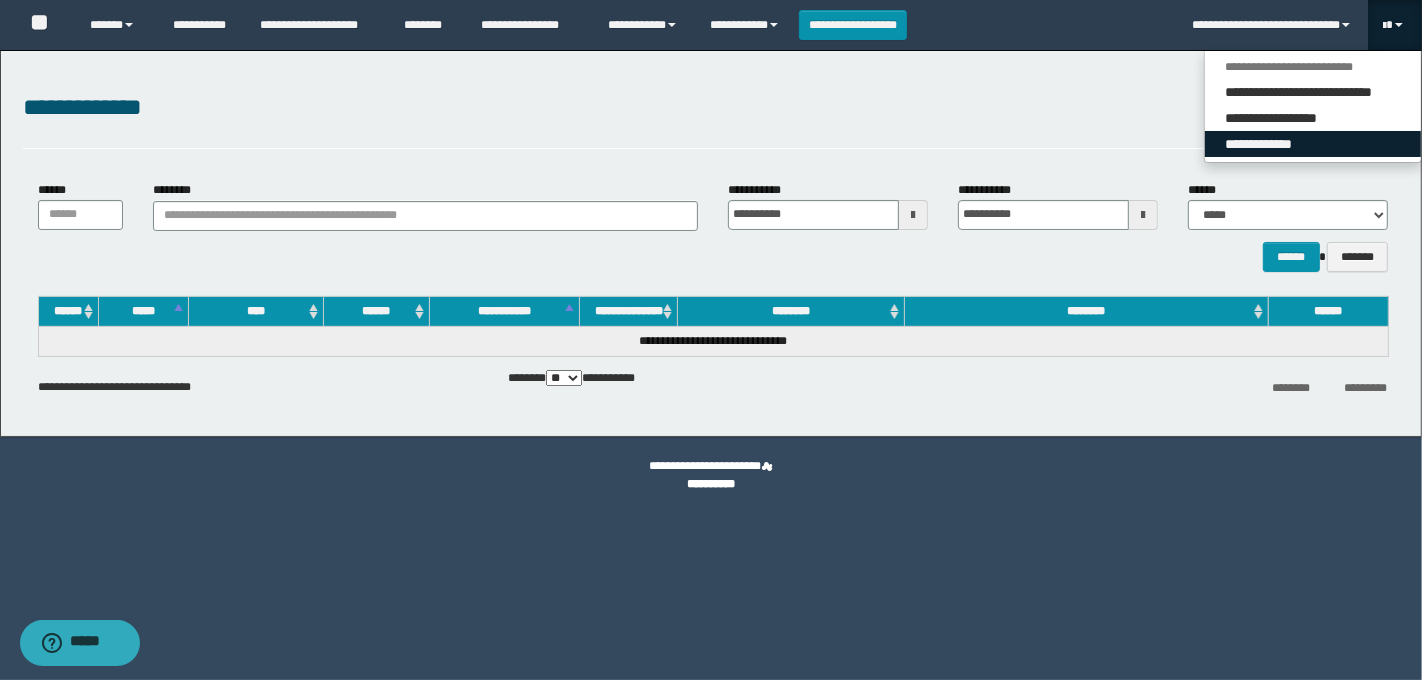 click on "**********" at bounding box center [1313, 144] 